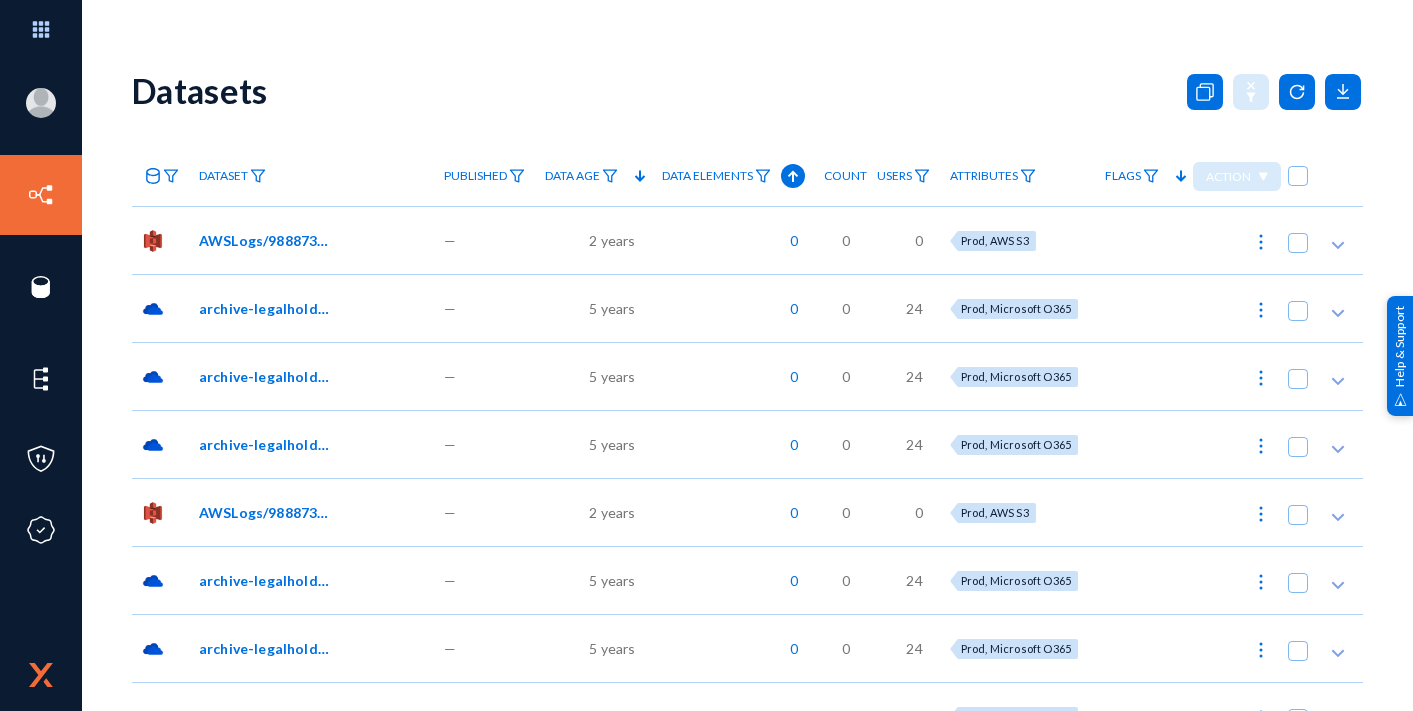 scroll, scrollTop: 0, scrollLeft: 0, axis: both 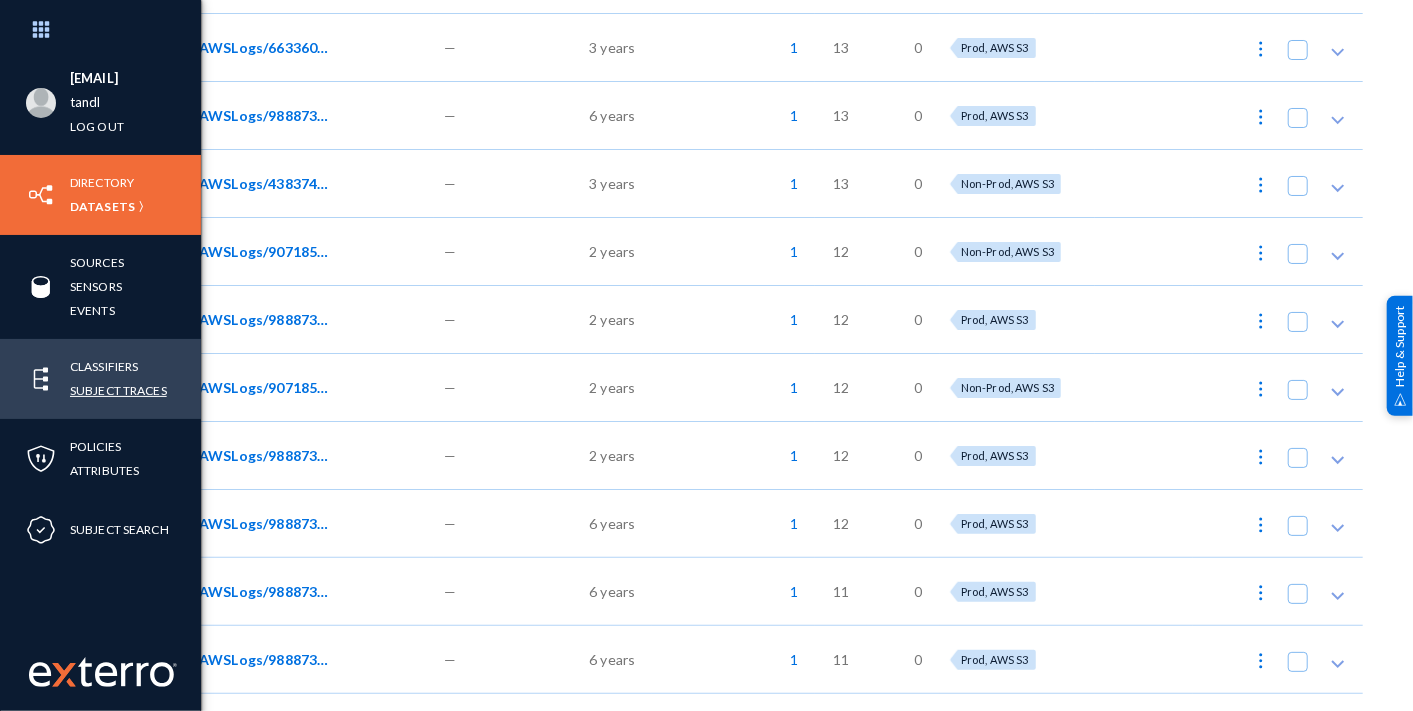 click on "Subject Traces" at bounding box center (118, 390) 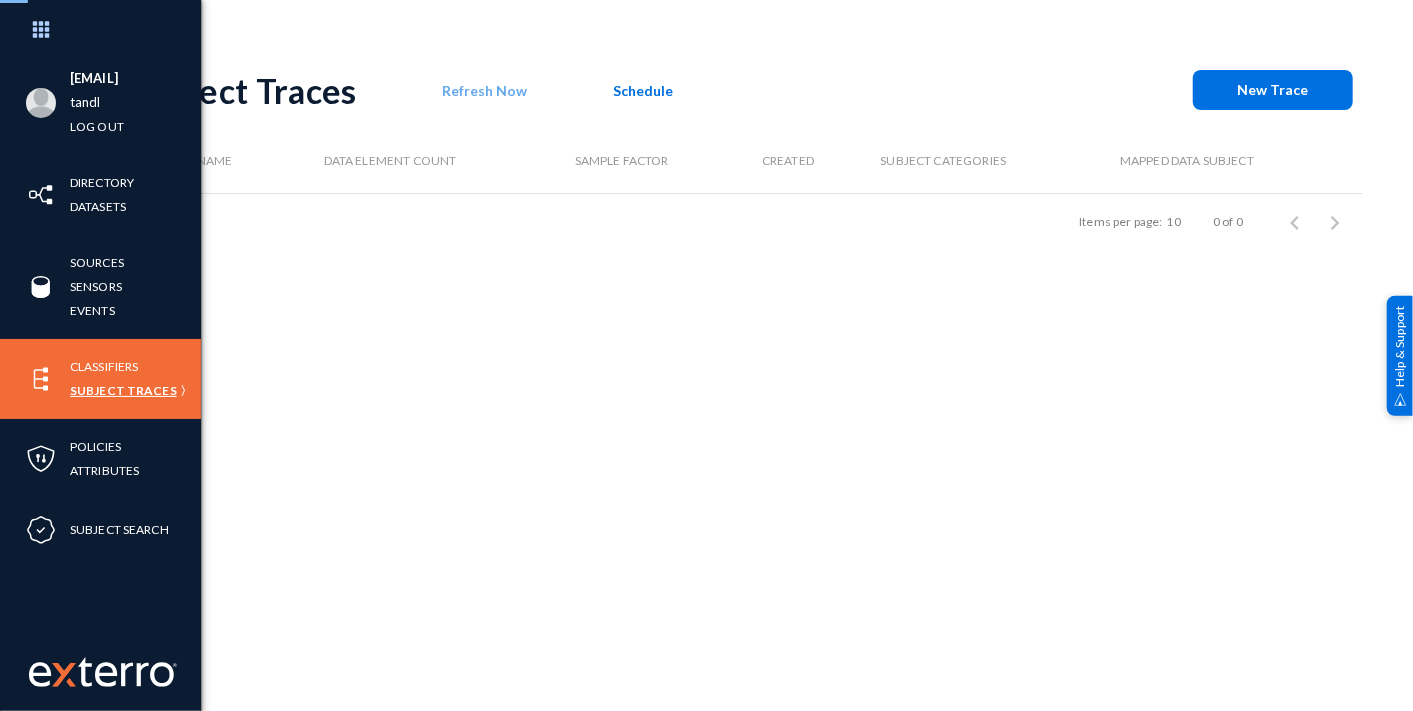 scroll, scrollTop: 0, scrollLeft: 0, axis: both 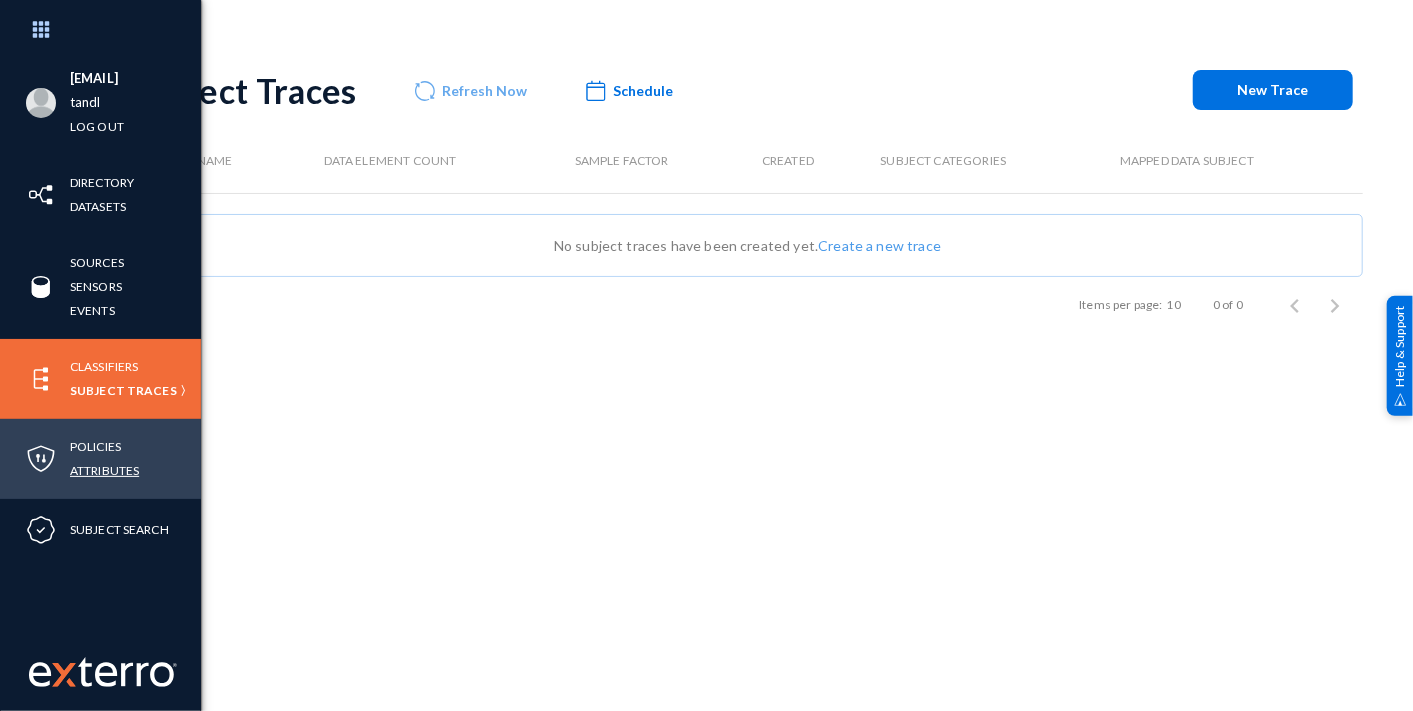 click on "Attributes" at bounding box center (104, 470) 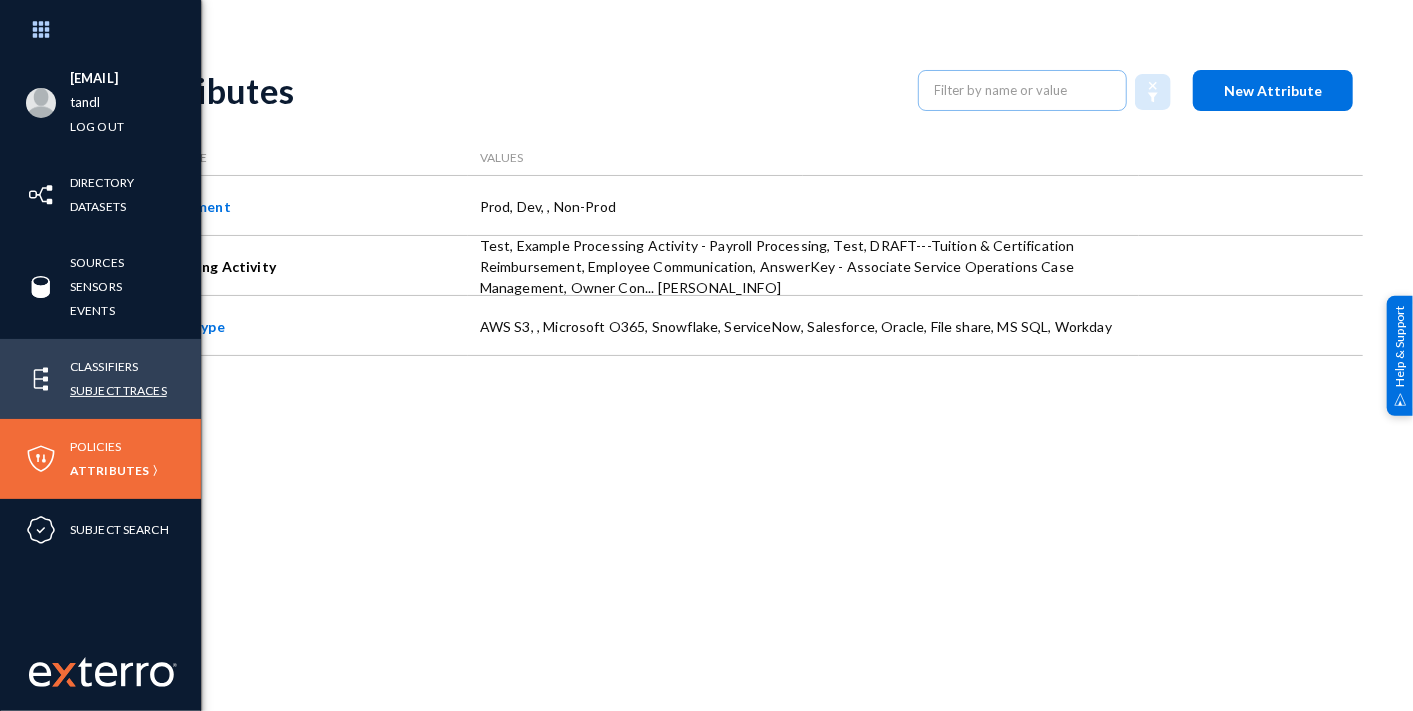 click on "Subject Traces" at bounding box center [118, 390] 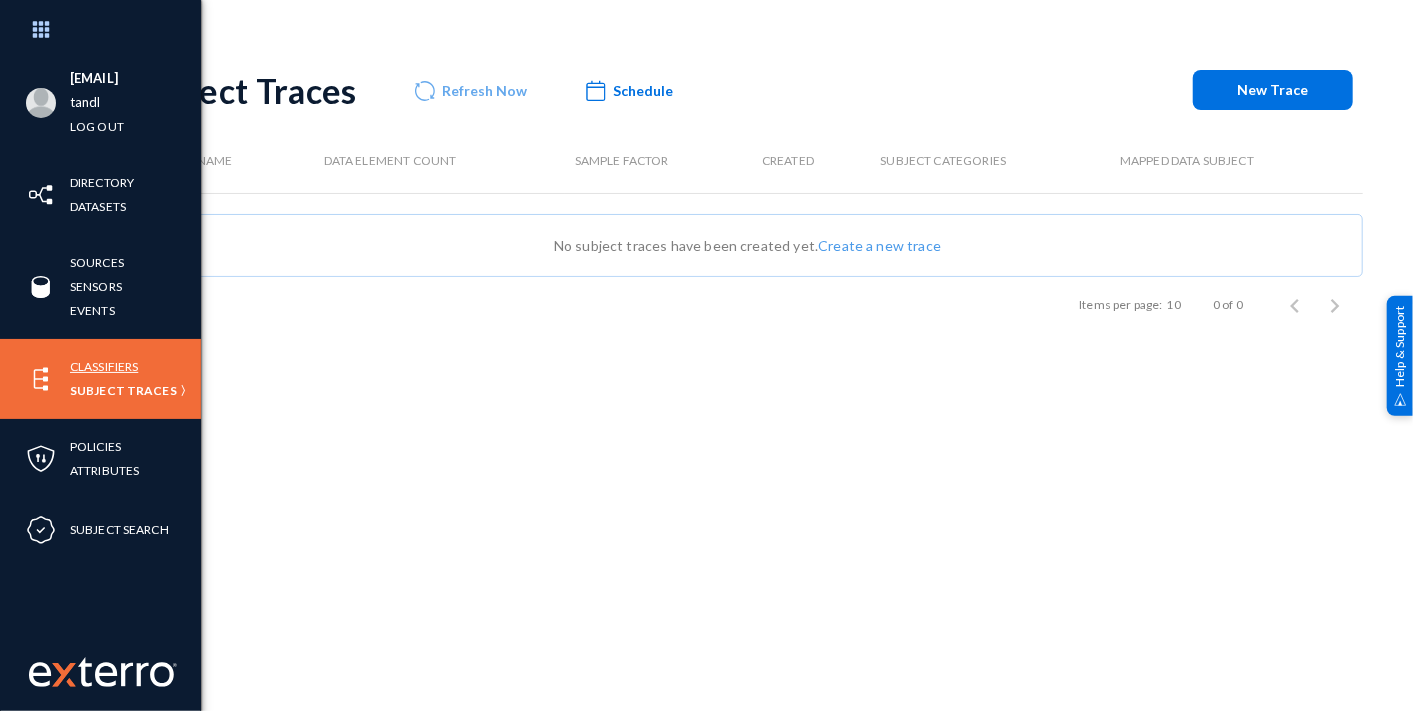 click on "Classifiers" at bounding box center (104, 366) 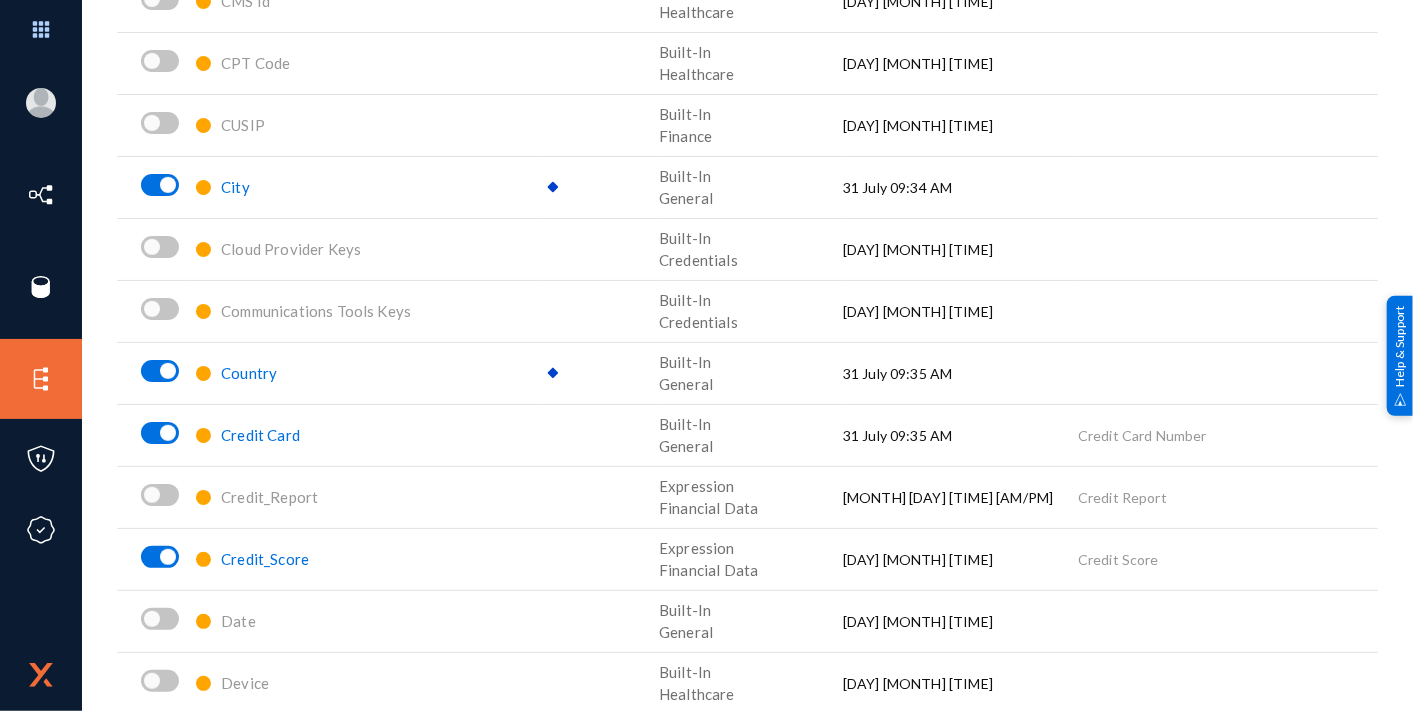 scroll, scrollTop: 444, scrollLeft: 0, axis: vertical 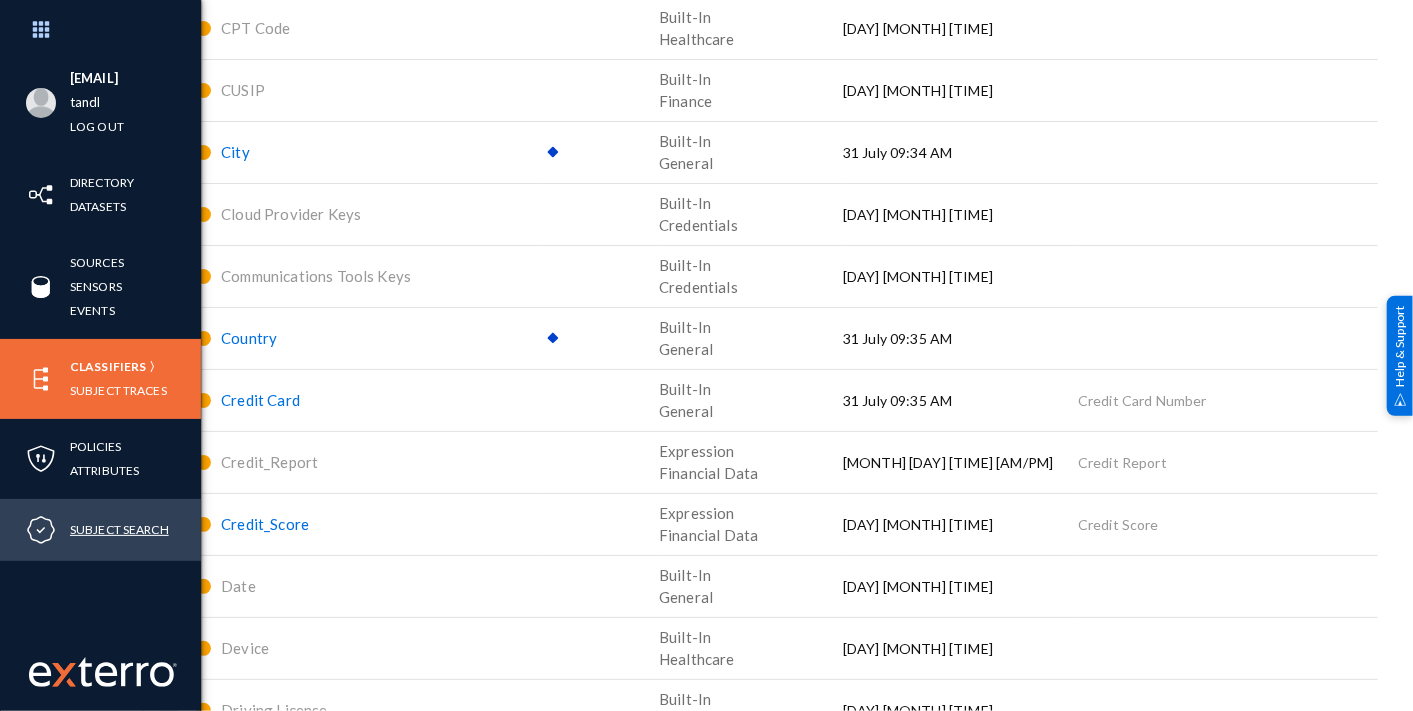 click on "Subject Search" at bounding box center [119, 529] 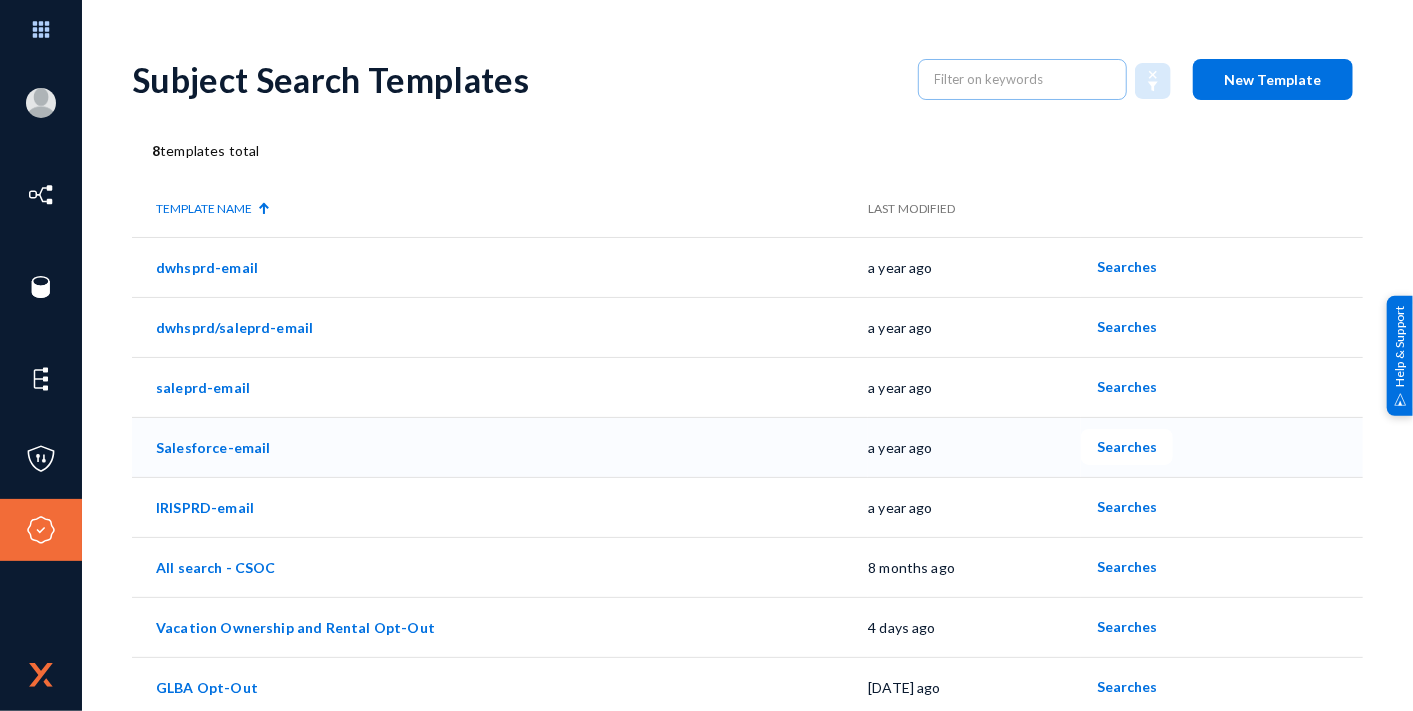 scroll, scrollTop: 17, scrollLeft: 0, axis: vertical 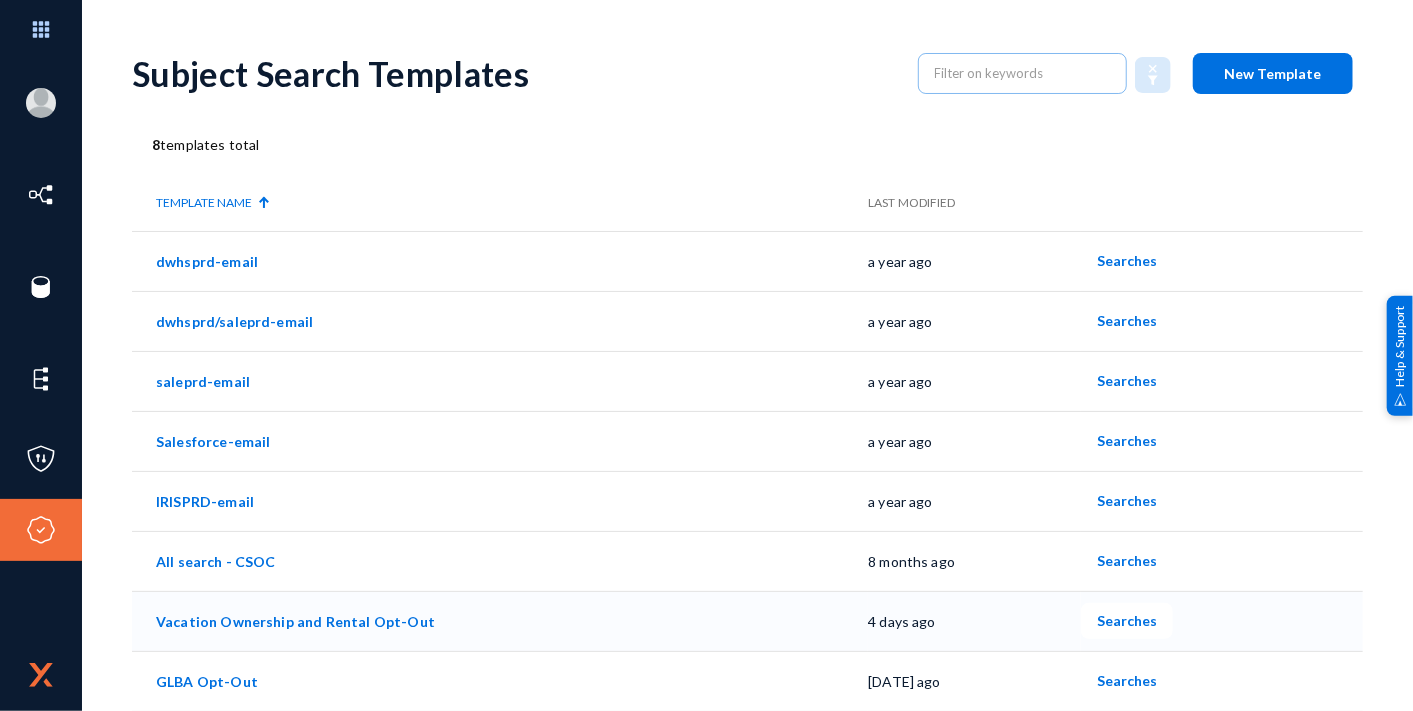 click on "Vacation Ownership and Rental Opt-Out" 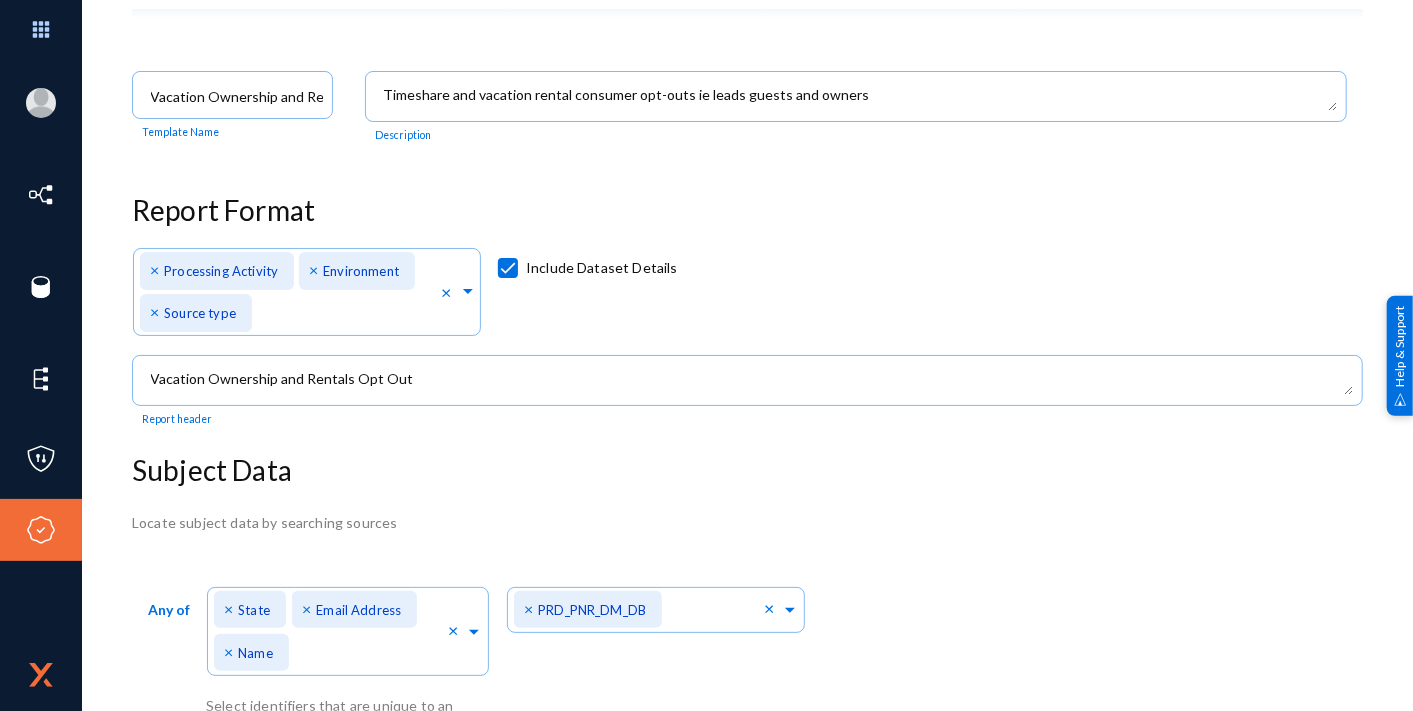scroll, scrollTop: 0, scrollLeft: 0, axis: both 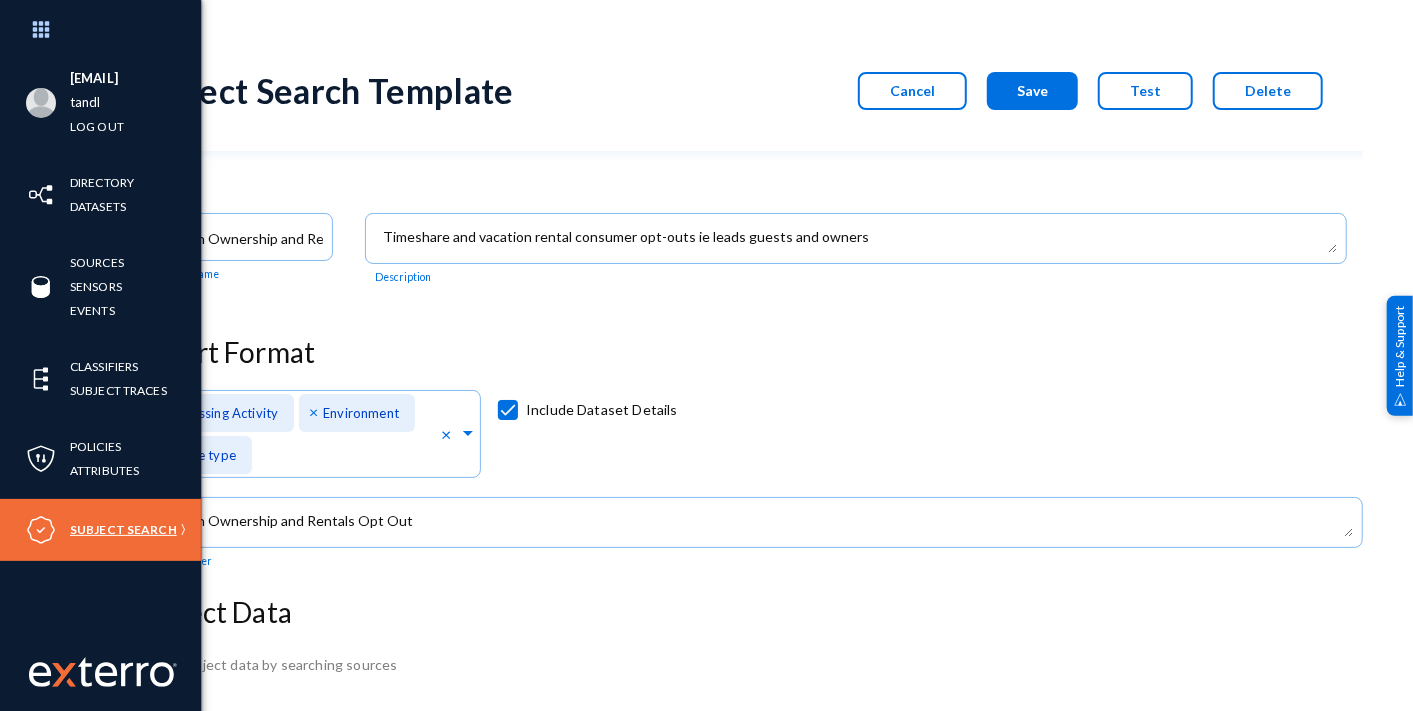 click on "Subject Search" at bounding box center (123, 529) 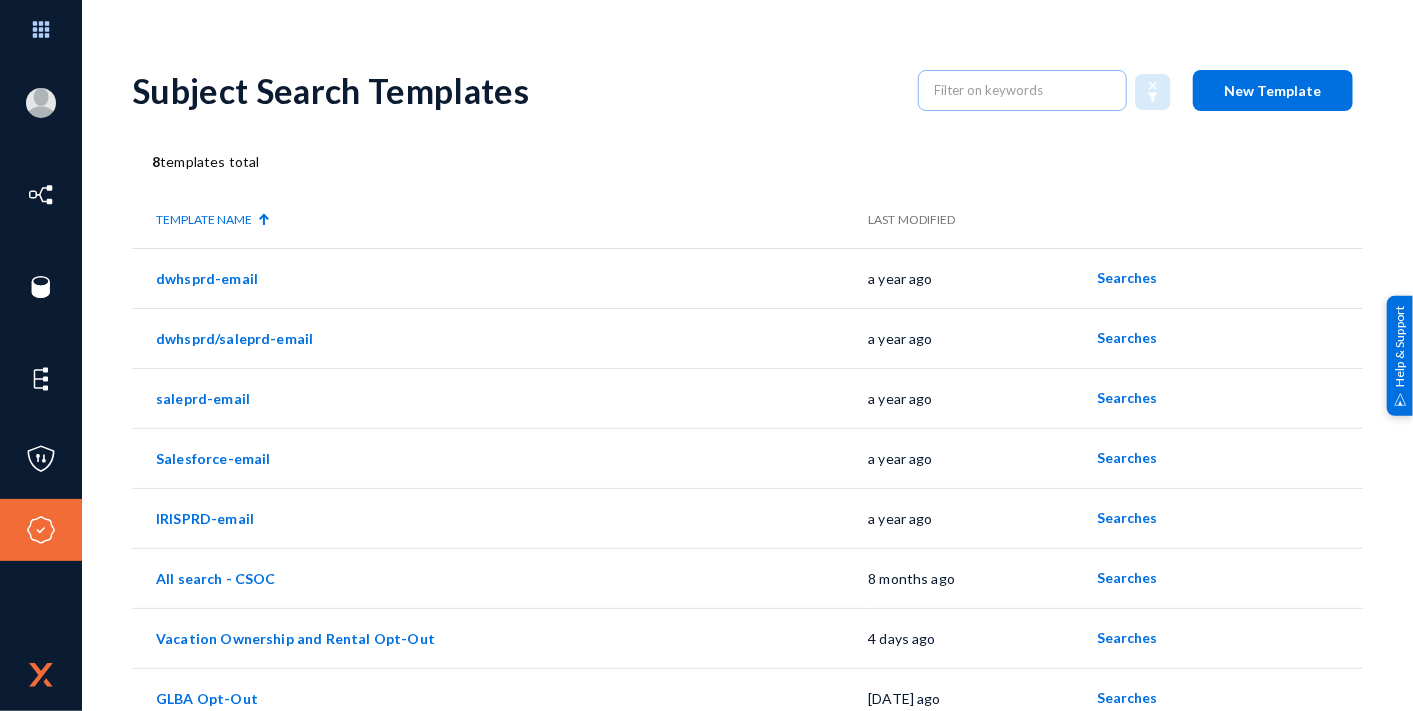 click on "New Template" 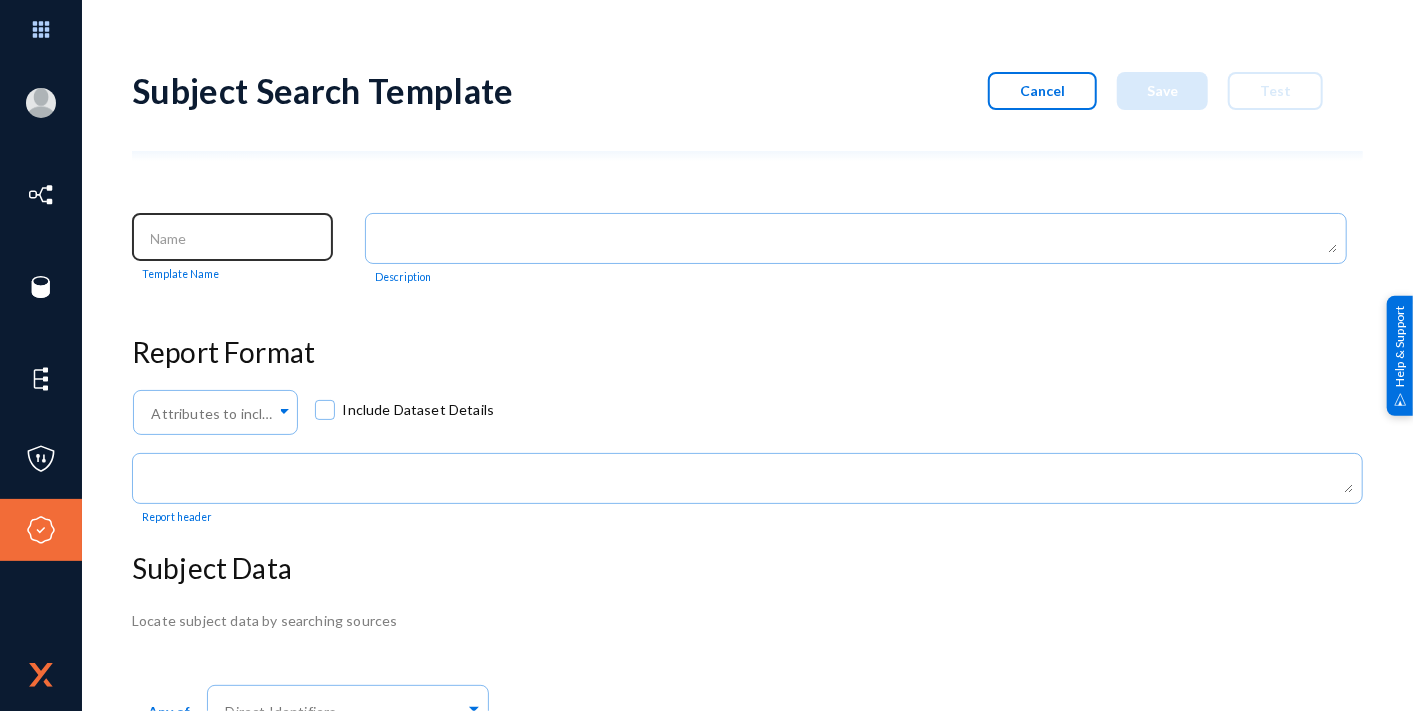 click 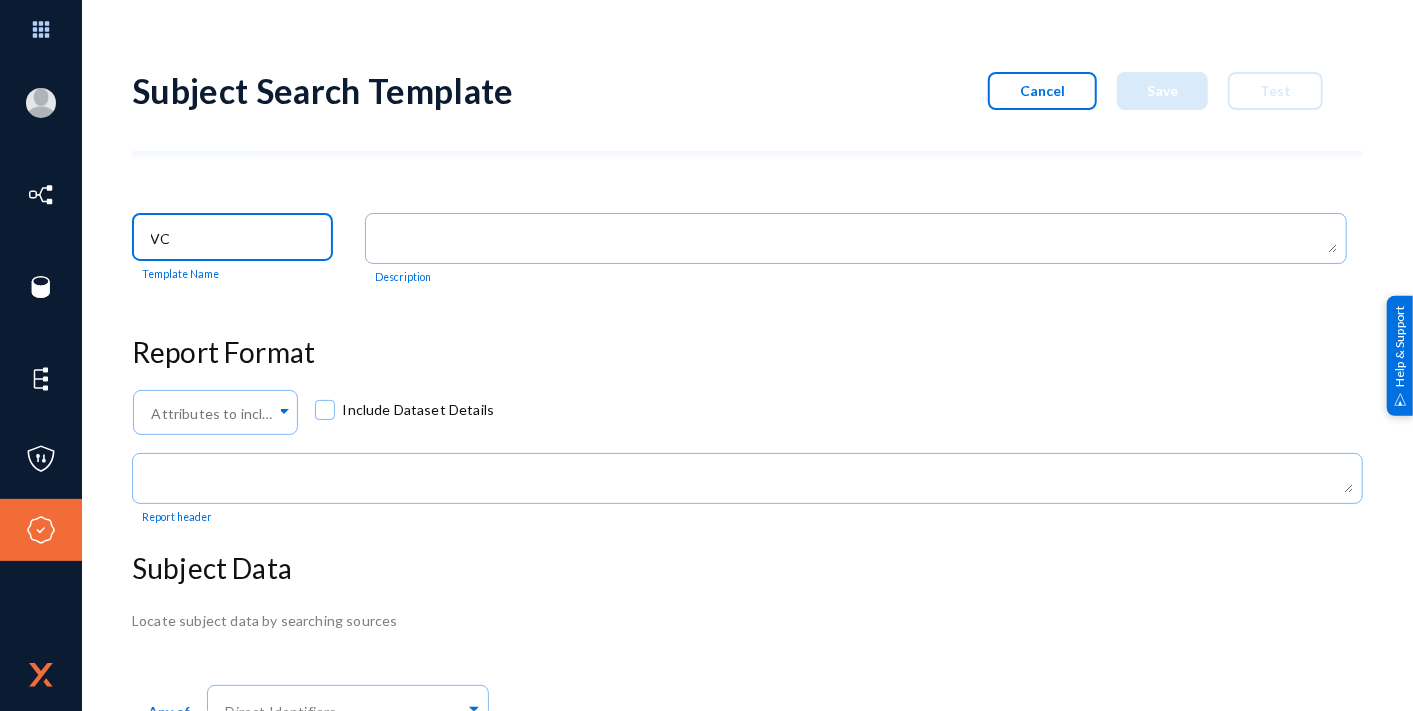 type on "V" 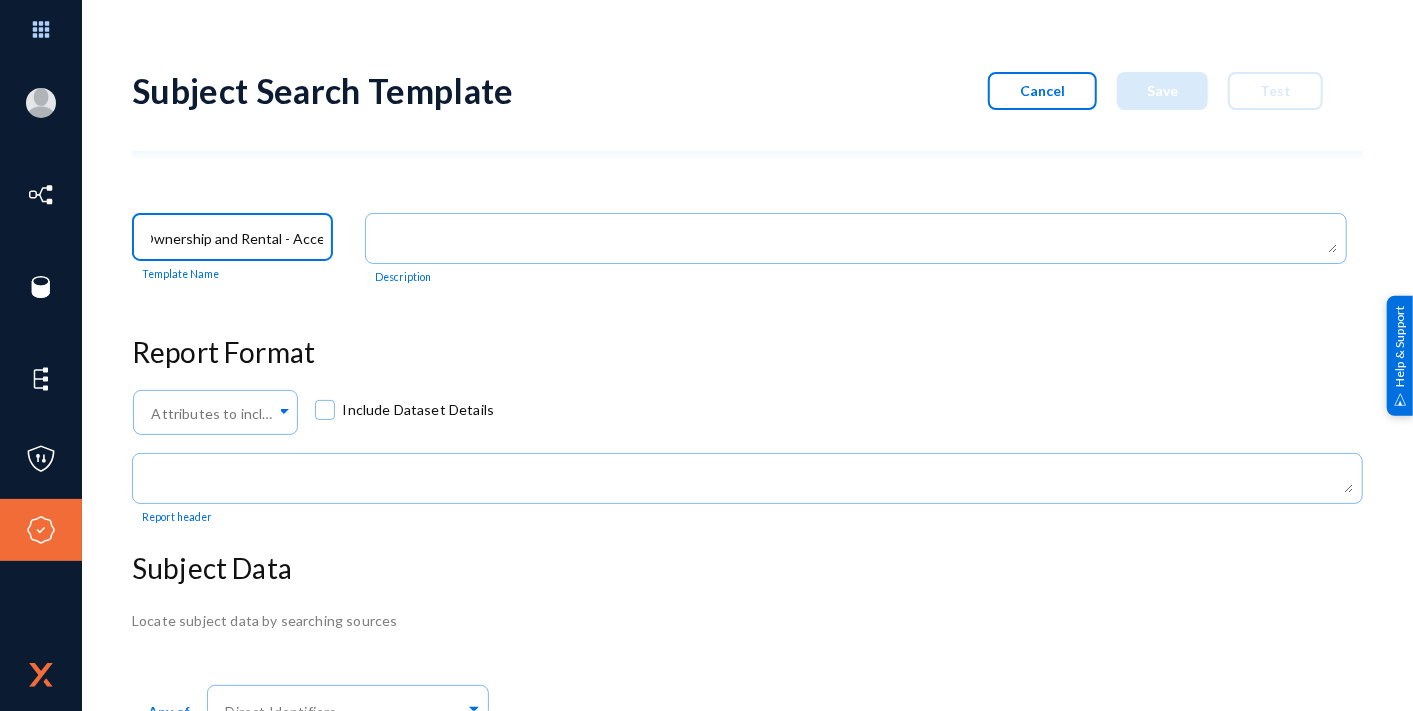 scroll, scrollTop: 0, scrollLeft: 72, axis: horizontal 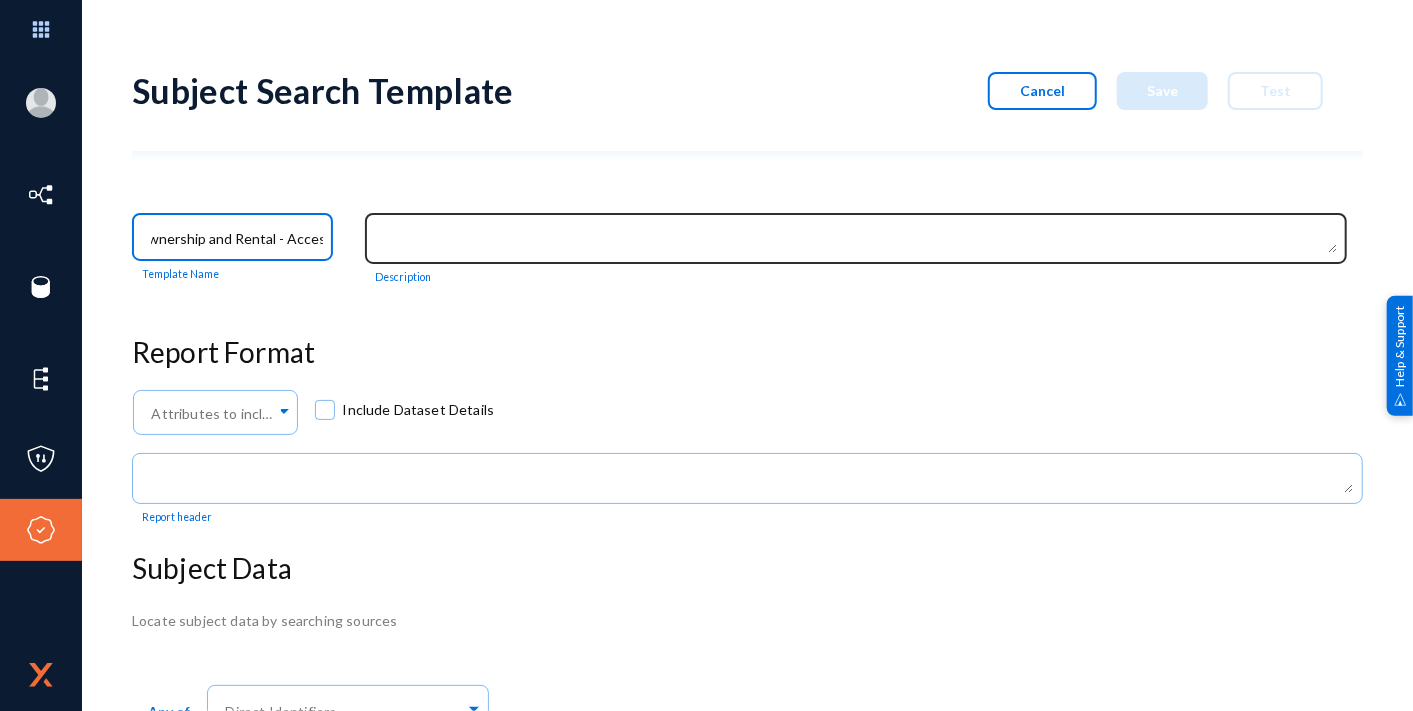 type on "Vacation Ownership and Rental - Access" 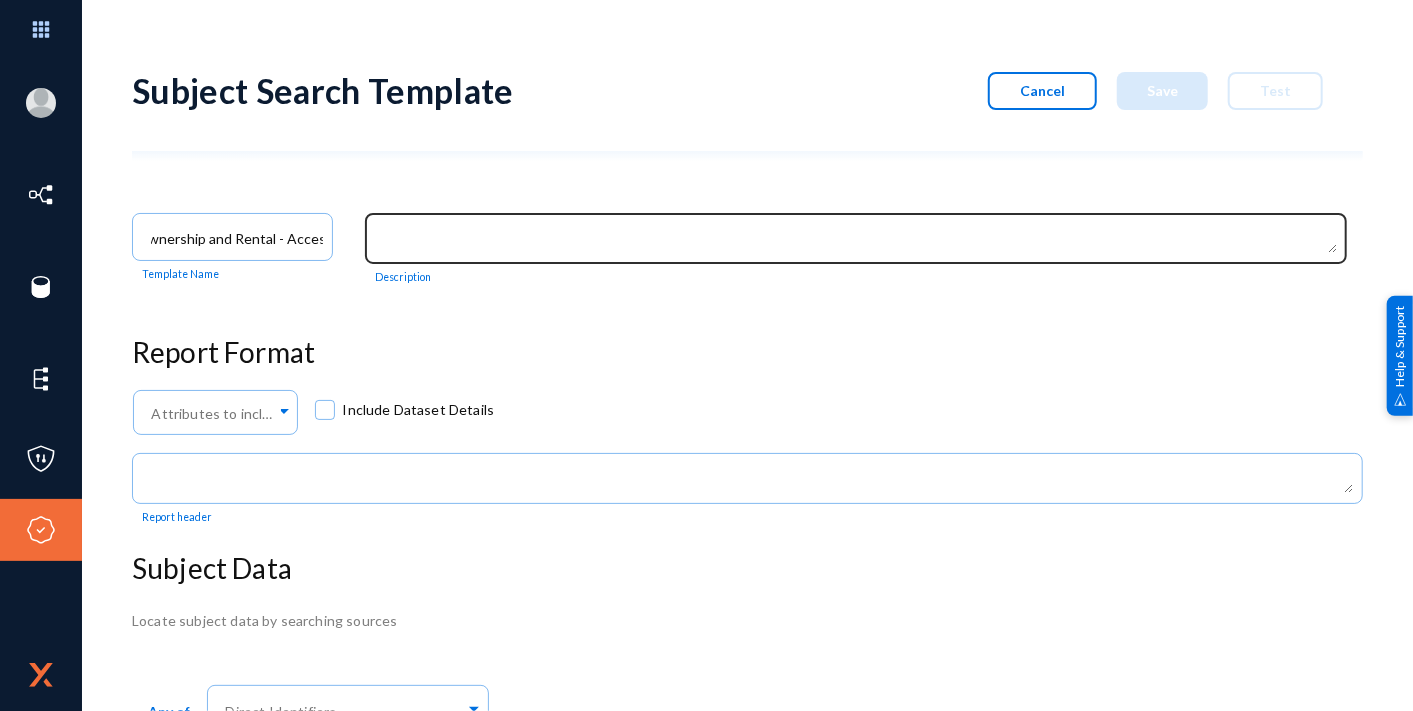 click 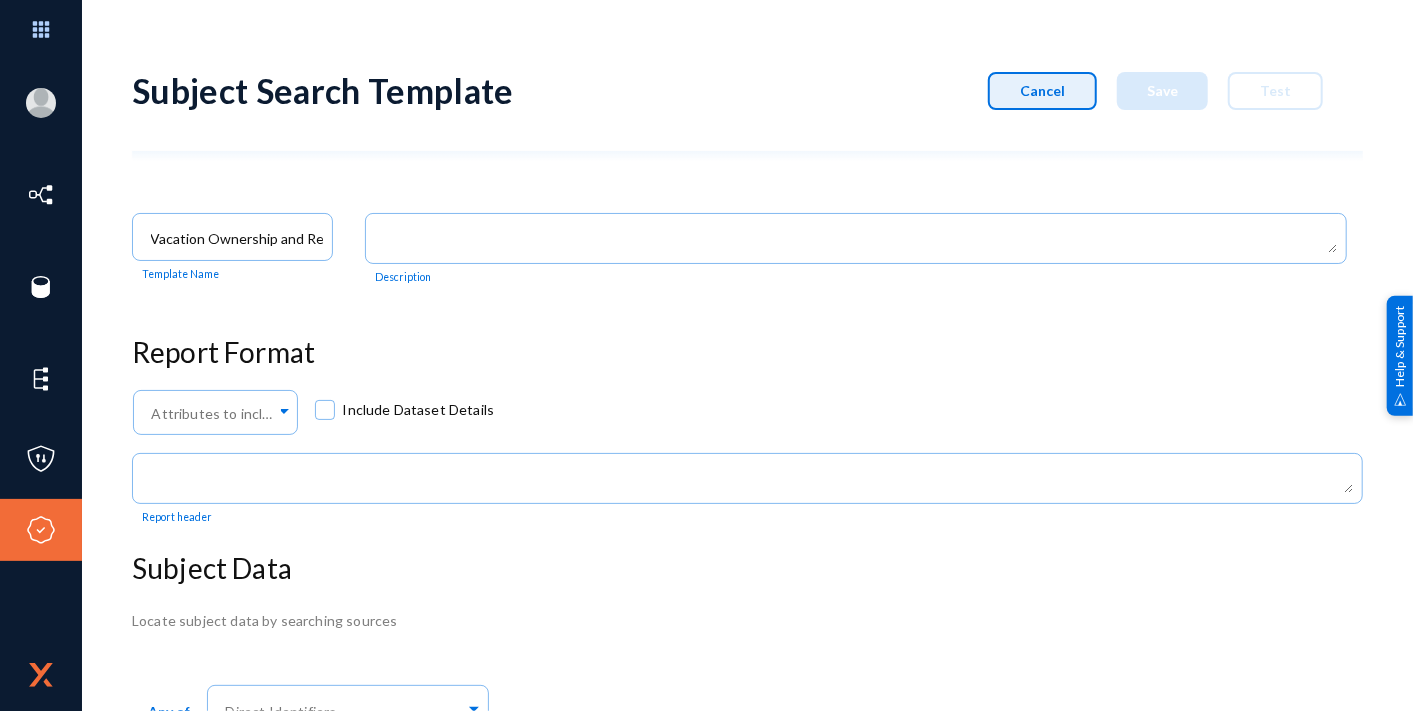 click on "Cancel" 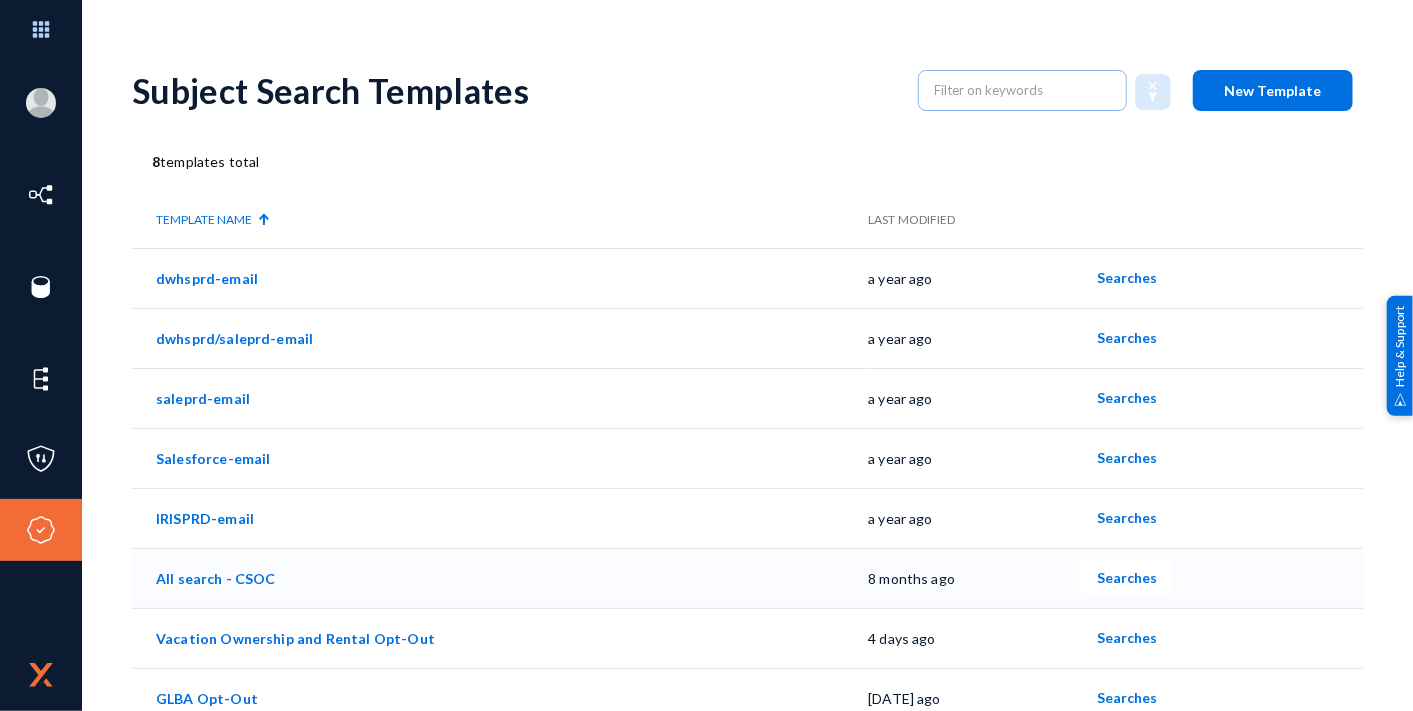 scroll, scrollTop: 17, scrollLeft: 0, axis: vertical 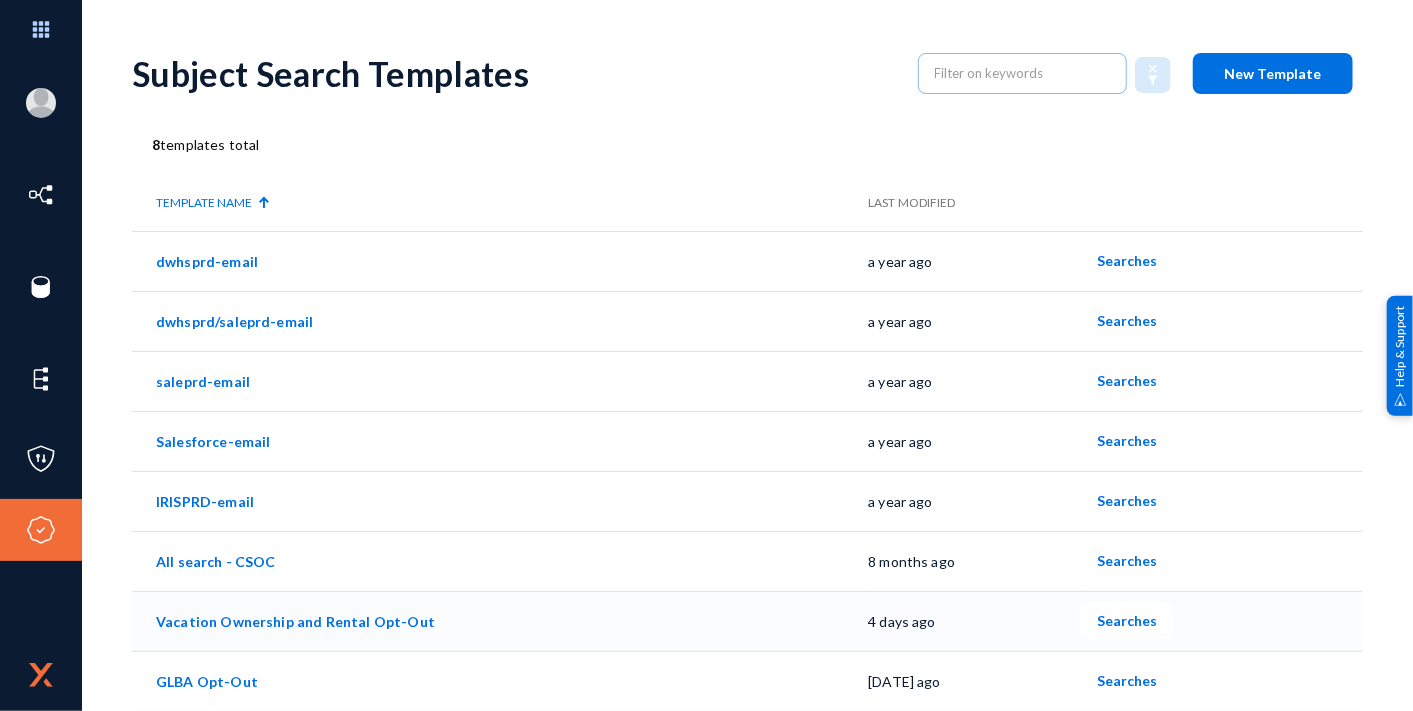 click on "Vacation Ownership and Rental Opt-Out" 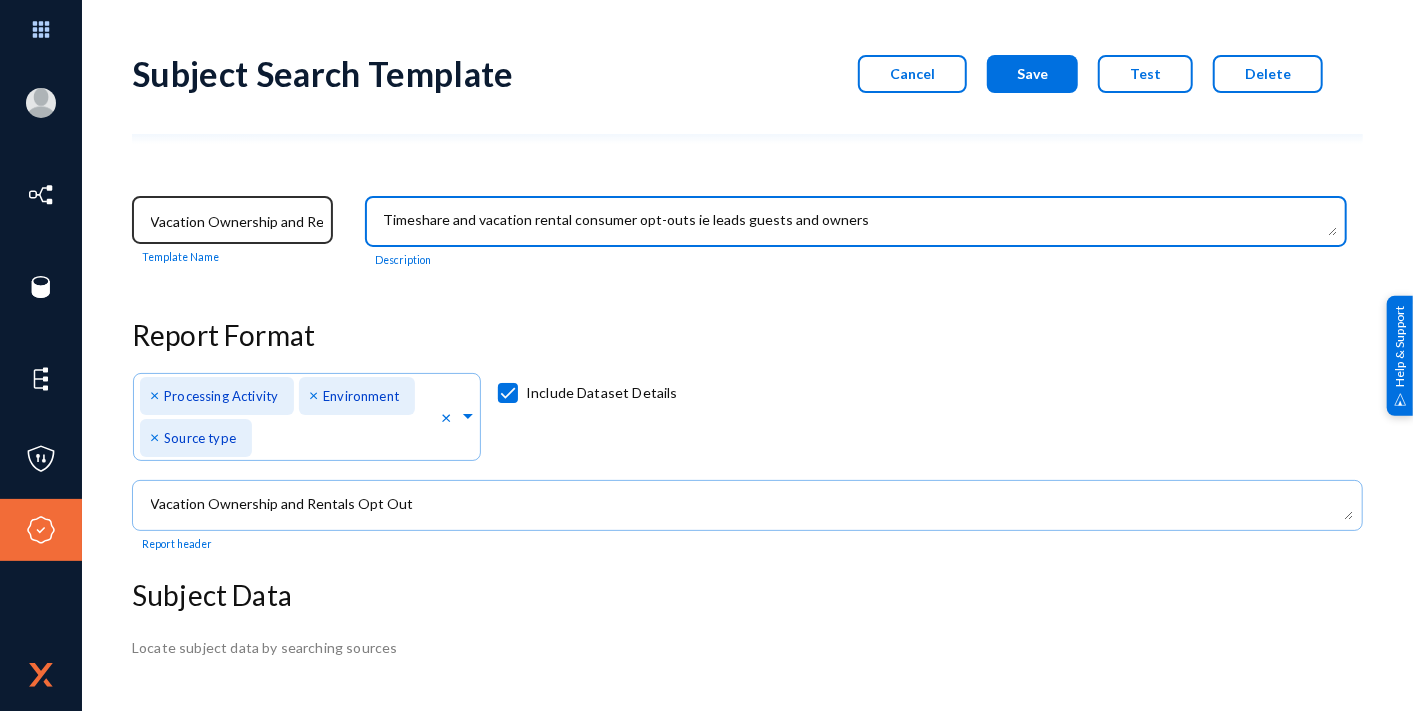 drag, startPoint x: 956, startPoint y: 220, endPoint x: 318, endPoint y: 237, distance: 638.22644 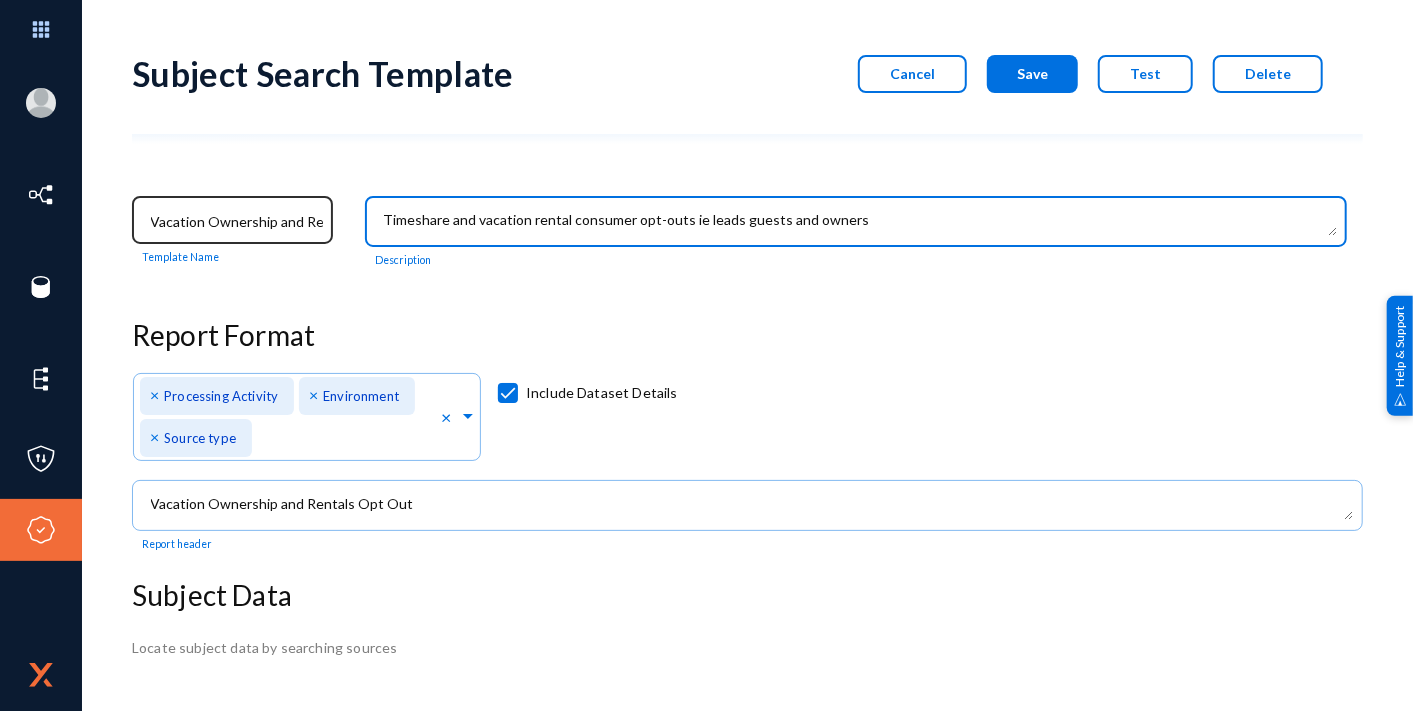 click on "Vacation Ownership and Rental Opt-Out Template Name Description" 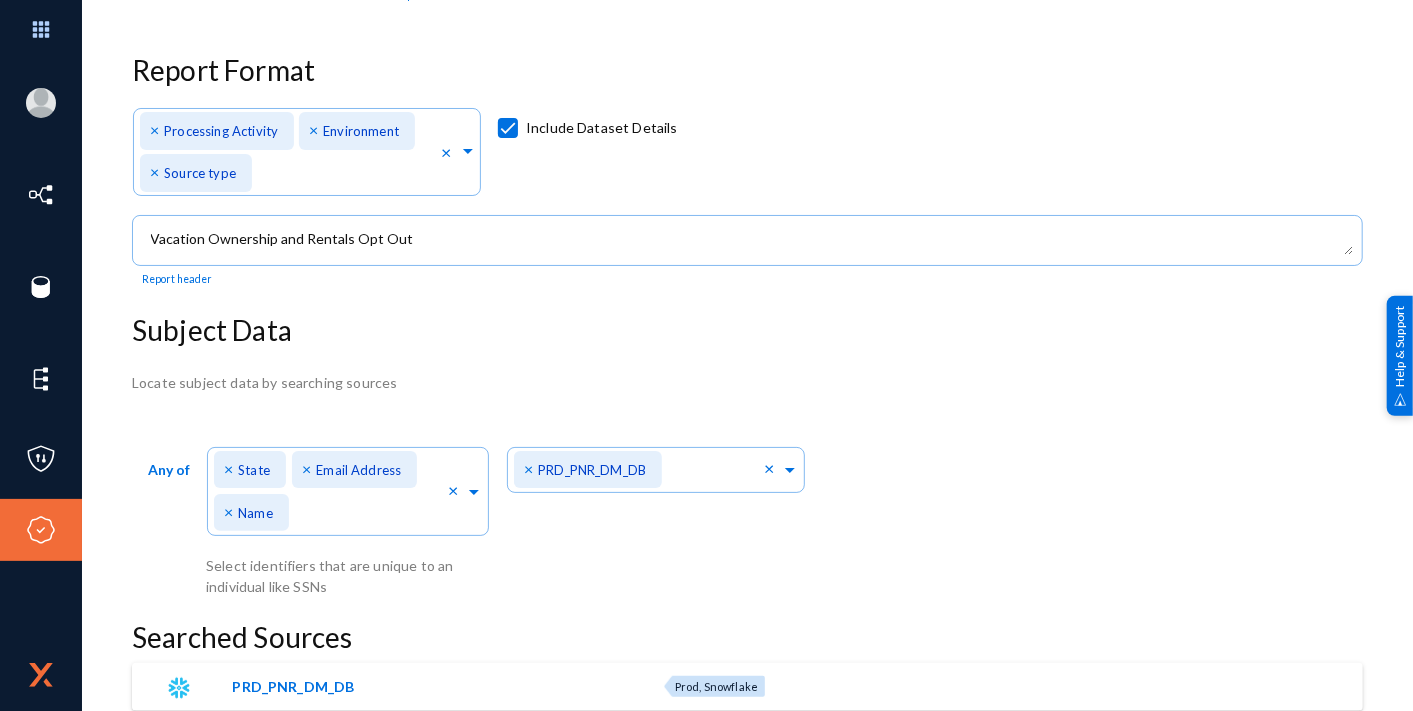 scroll, scrollTop: 0, scrollLeft: 0, axis: both 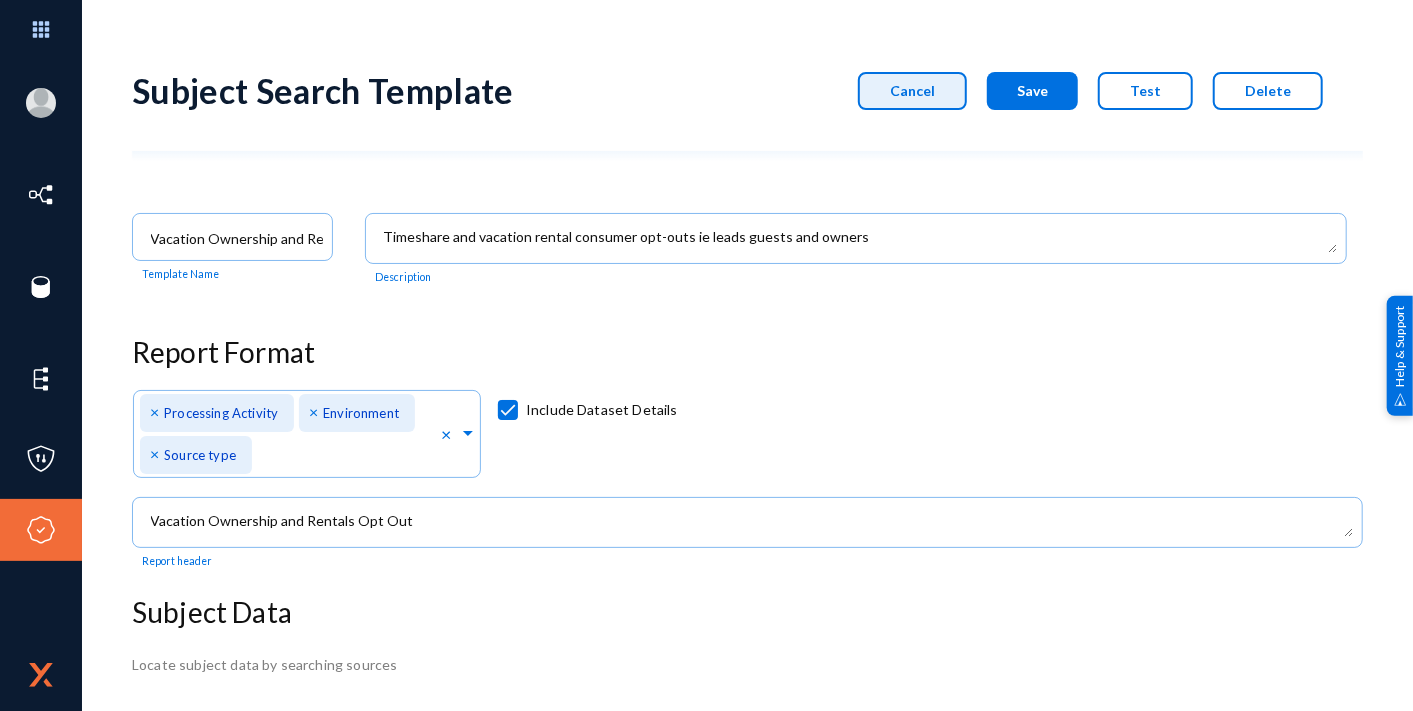 click on "Cancel" 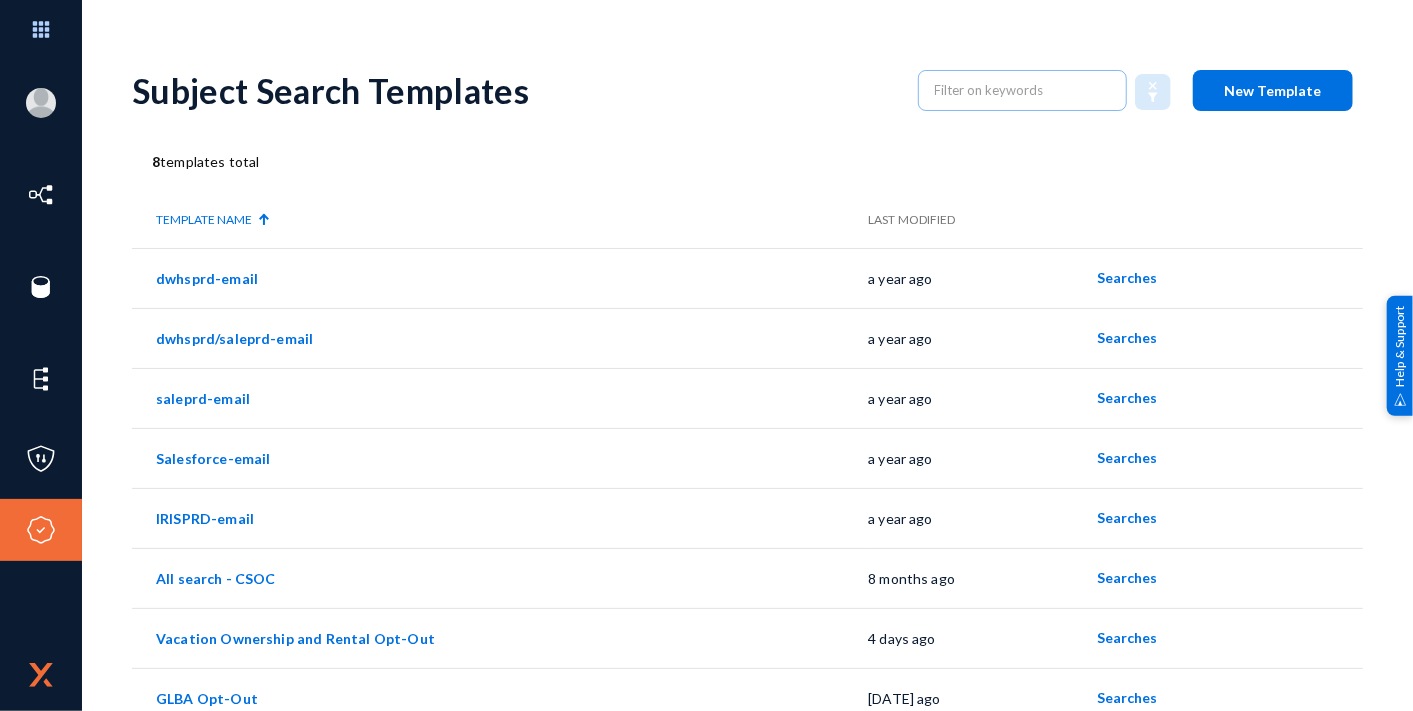 click on "New Template" 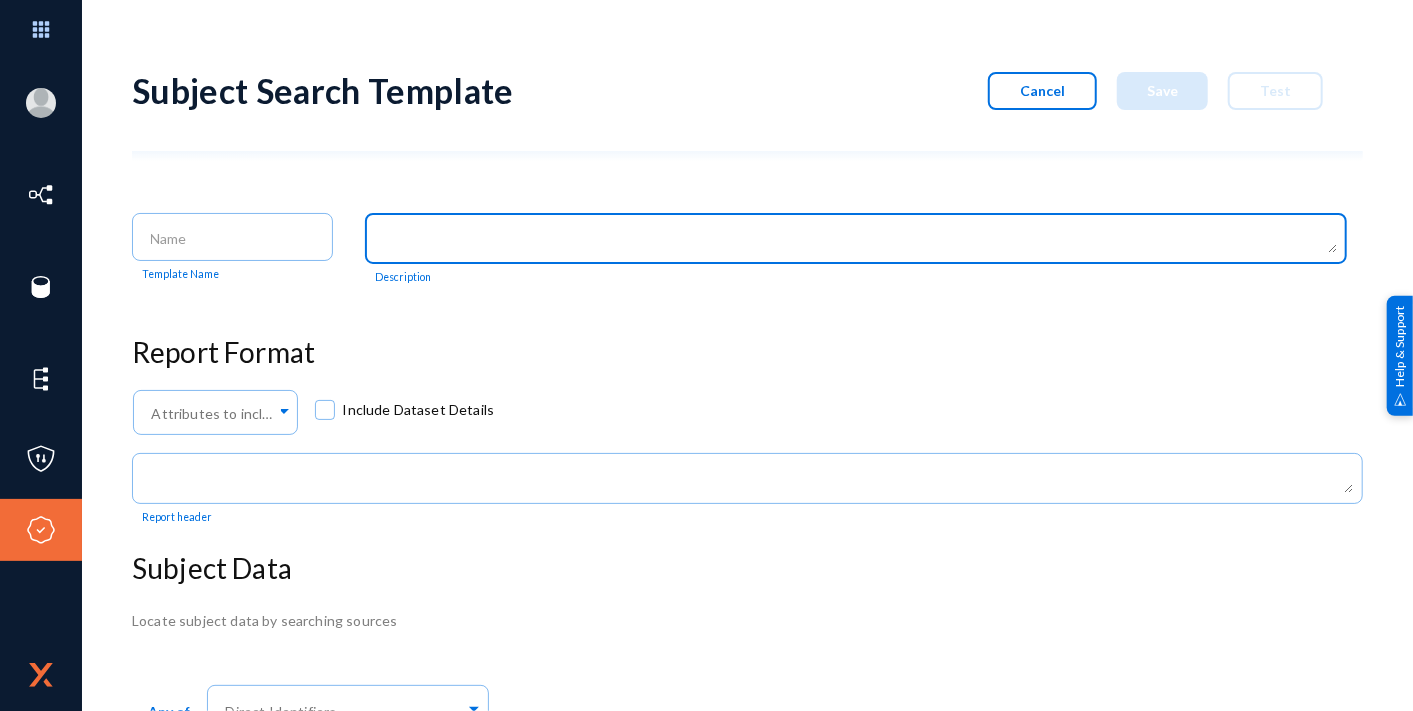 click at bounding box center (860, 240) 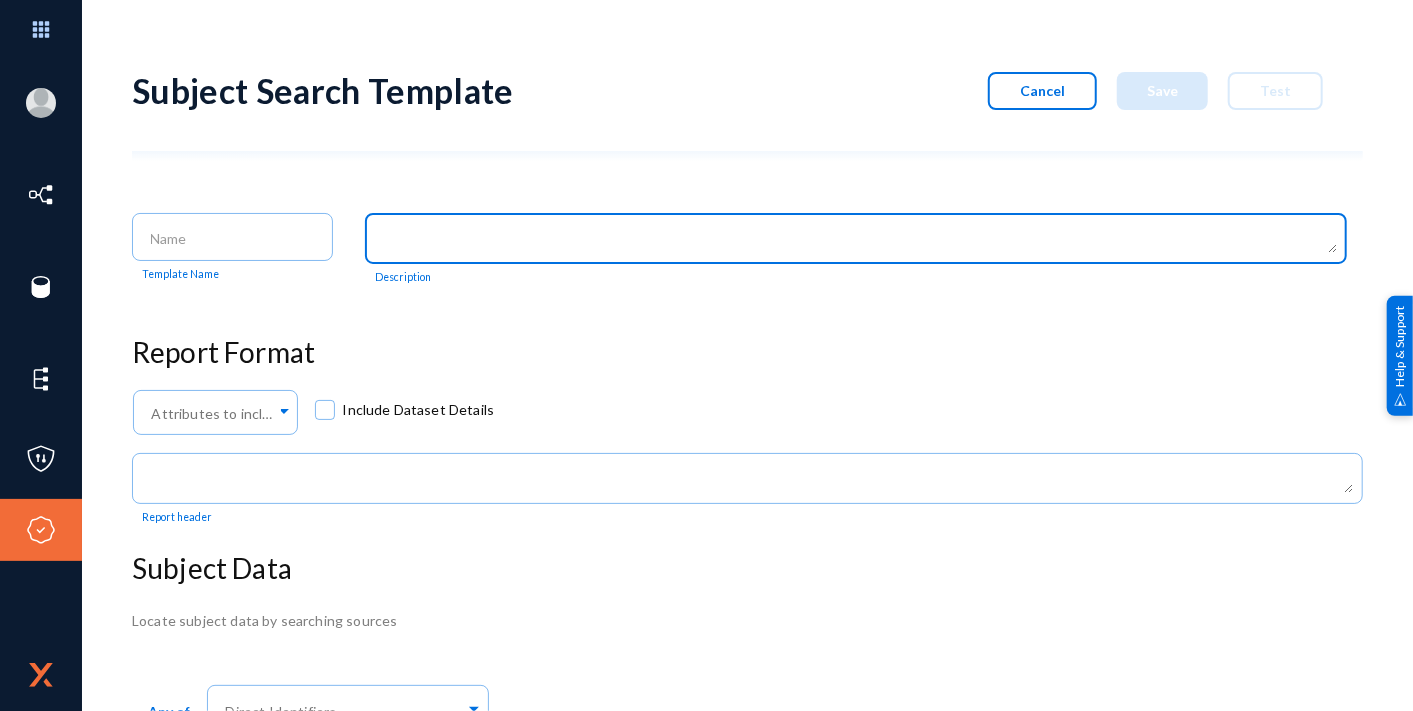 paste on "Timeshare and vacation rental consumer opt-outs ie leads guests and owners" 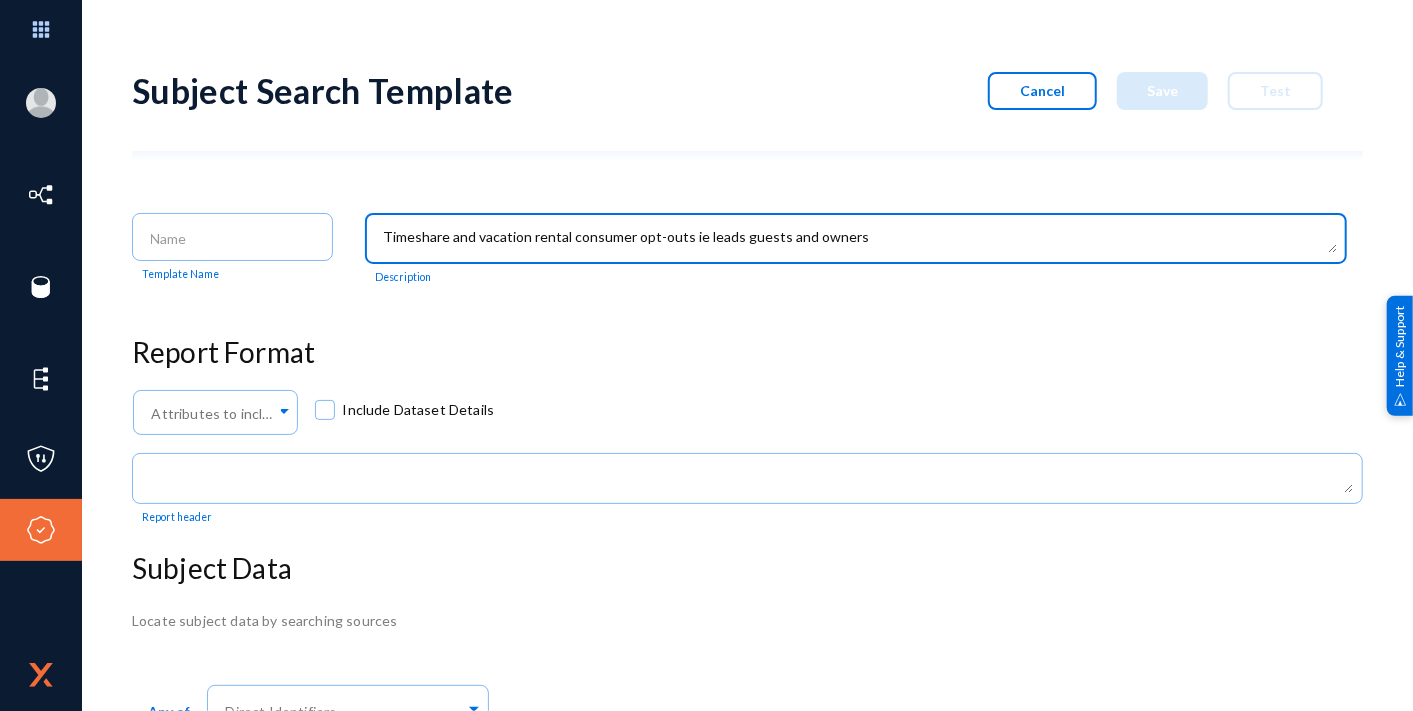 click at bounding box center (860, 240) 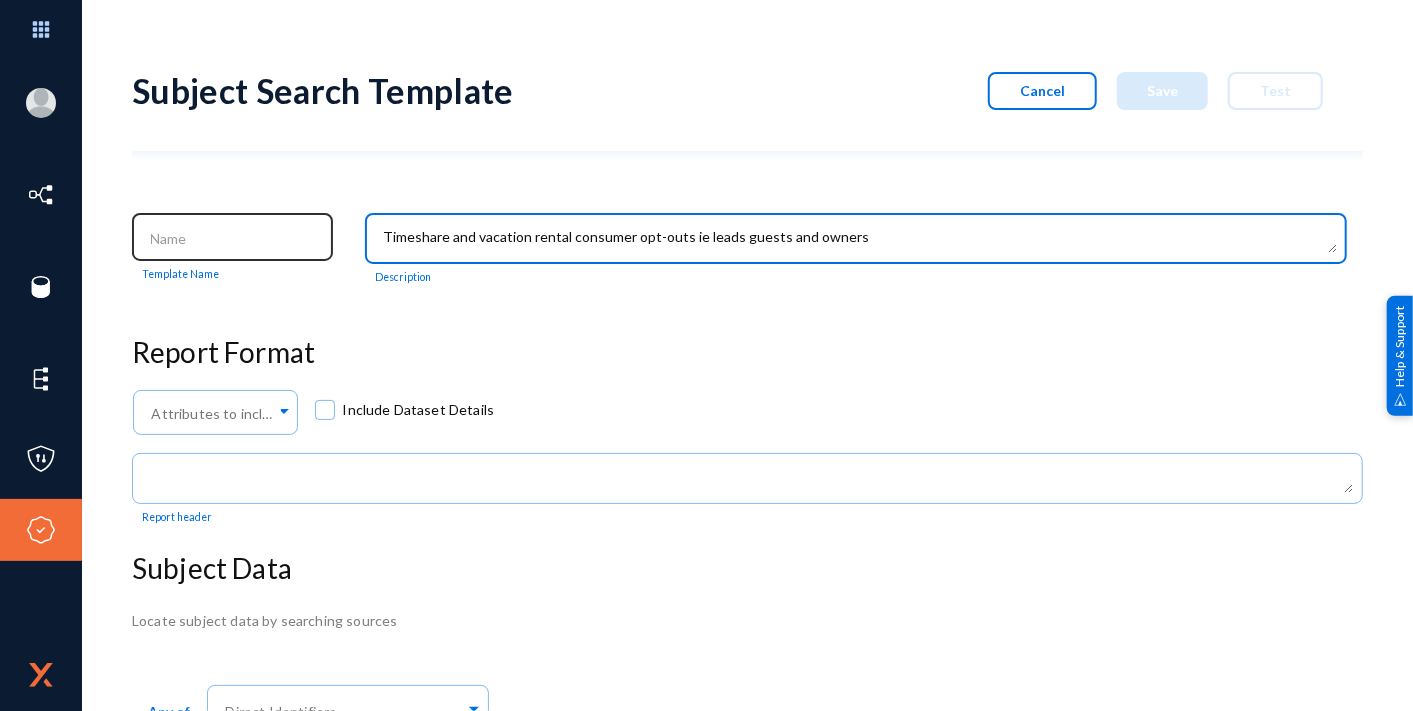 type on "Timeshare and vacation rental consumer opt-outs ie leads guests and owners" 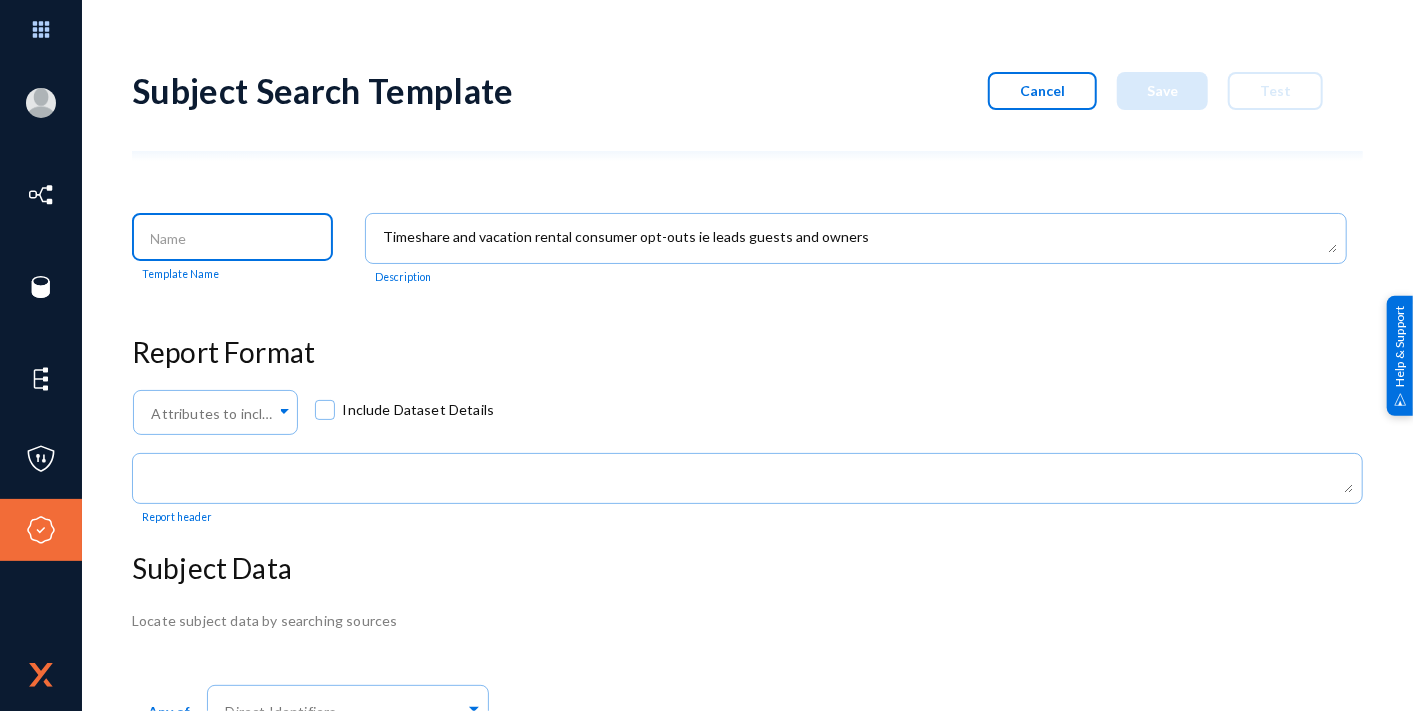 click at bounding box center [237, 239] 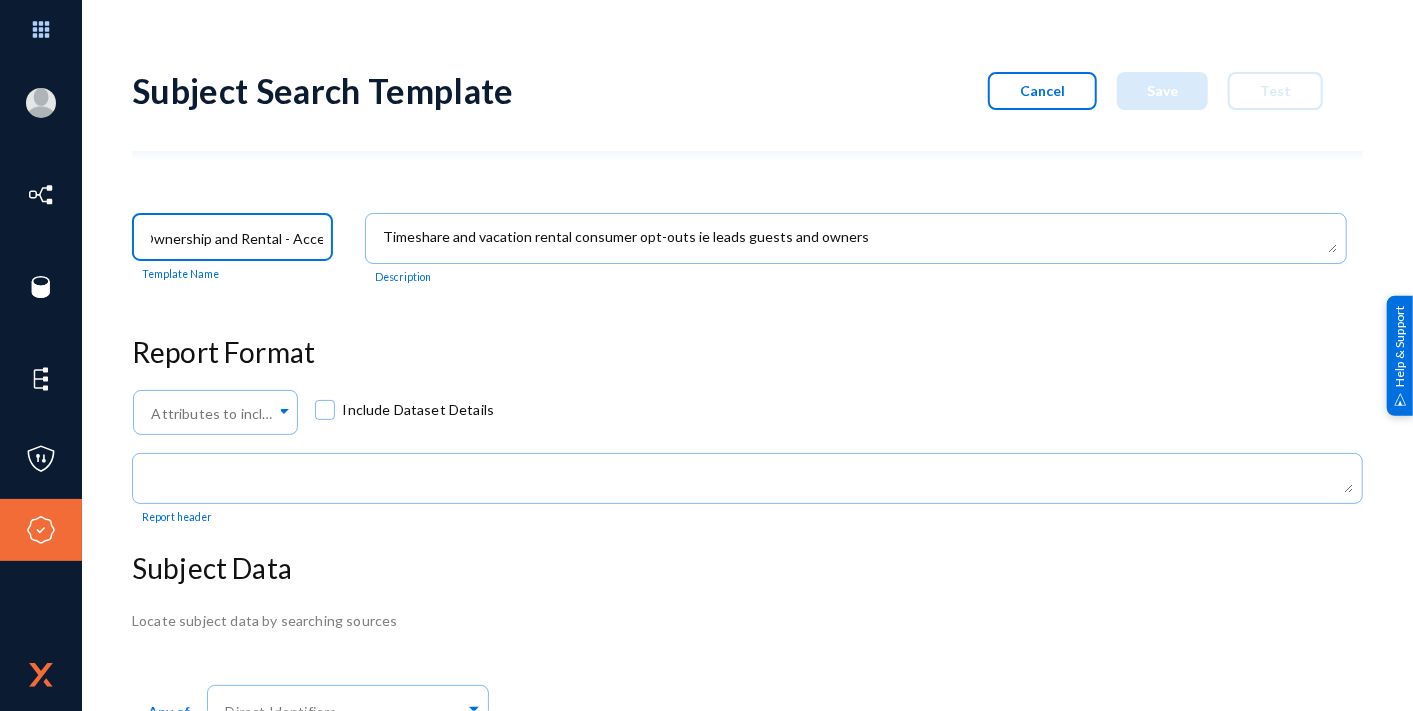 scroll, scrollTop: 0, scrollLeft: 72, axis: horizontal 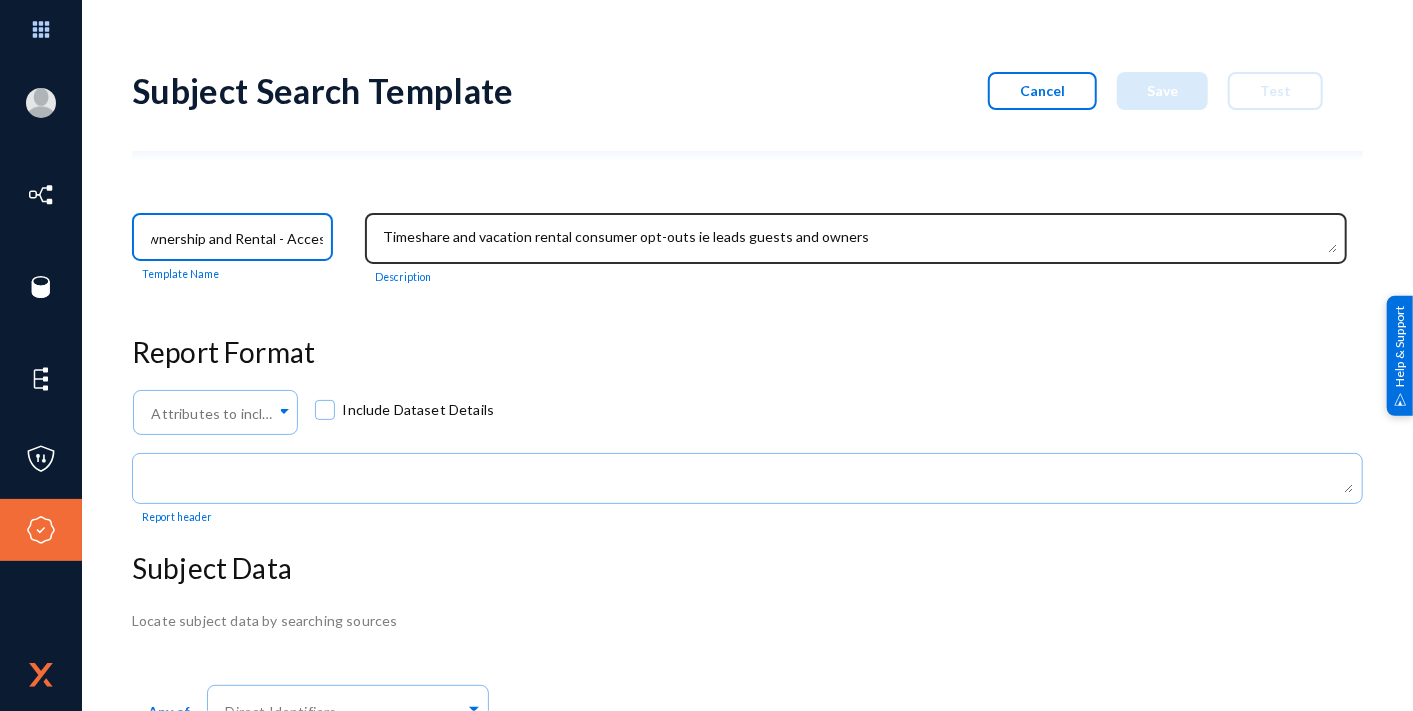 type on "Vacation Ownership and Rental - Access" 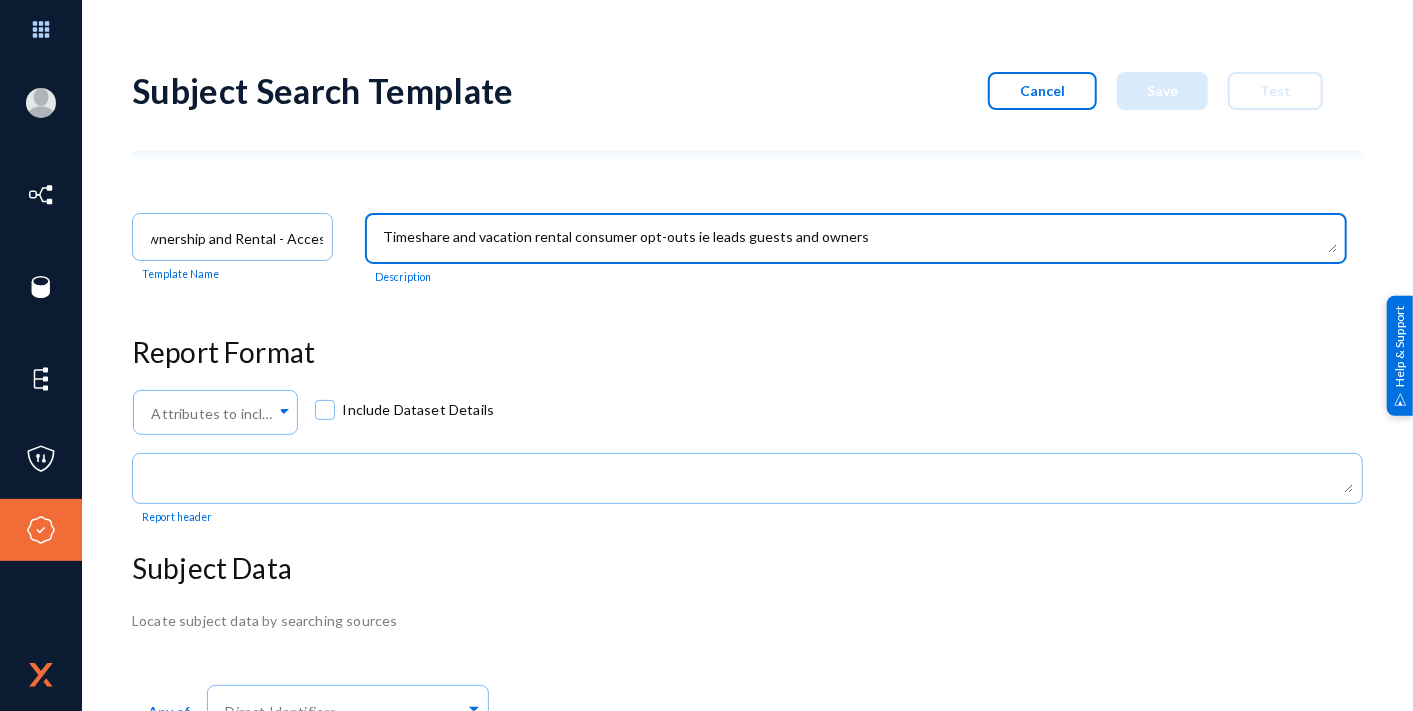 scroll, scrollTop: 0, scrollLeft: 0, axis: both 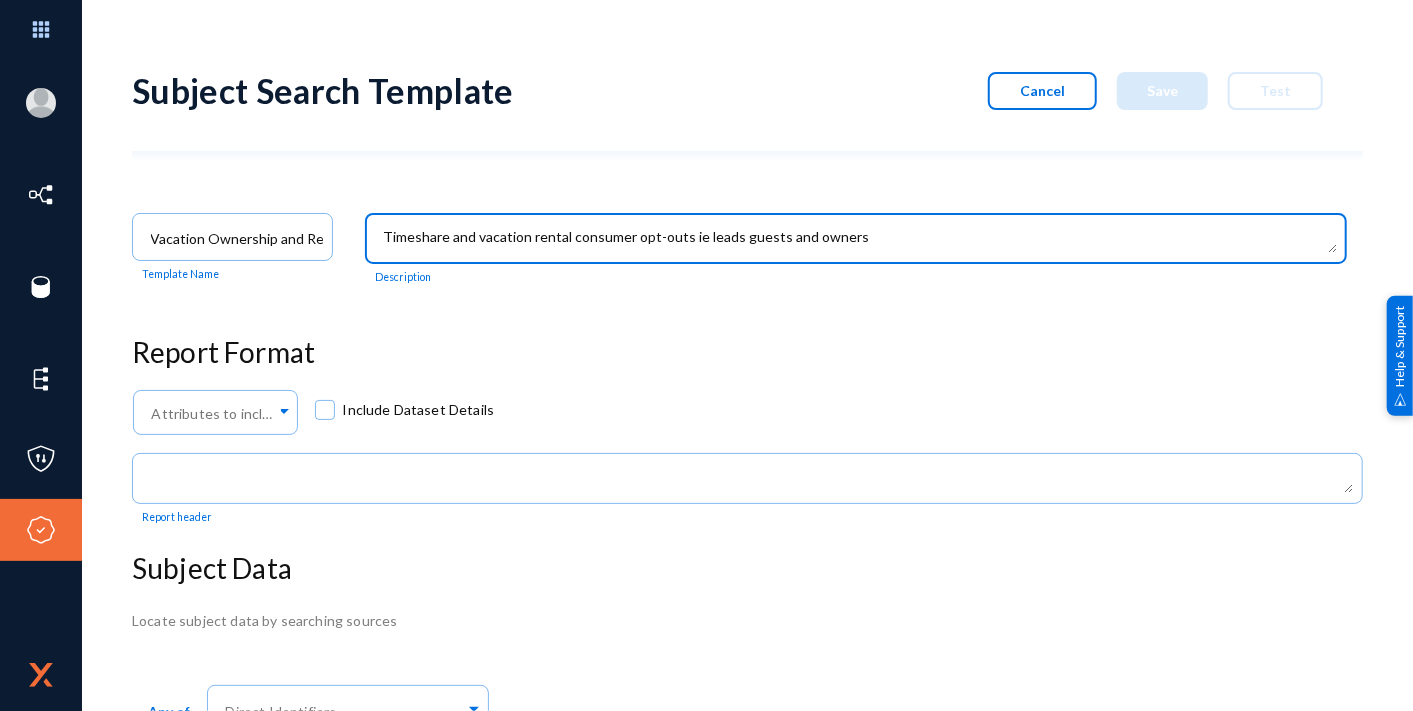 click at bounding box center [860, 240] 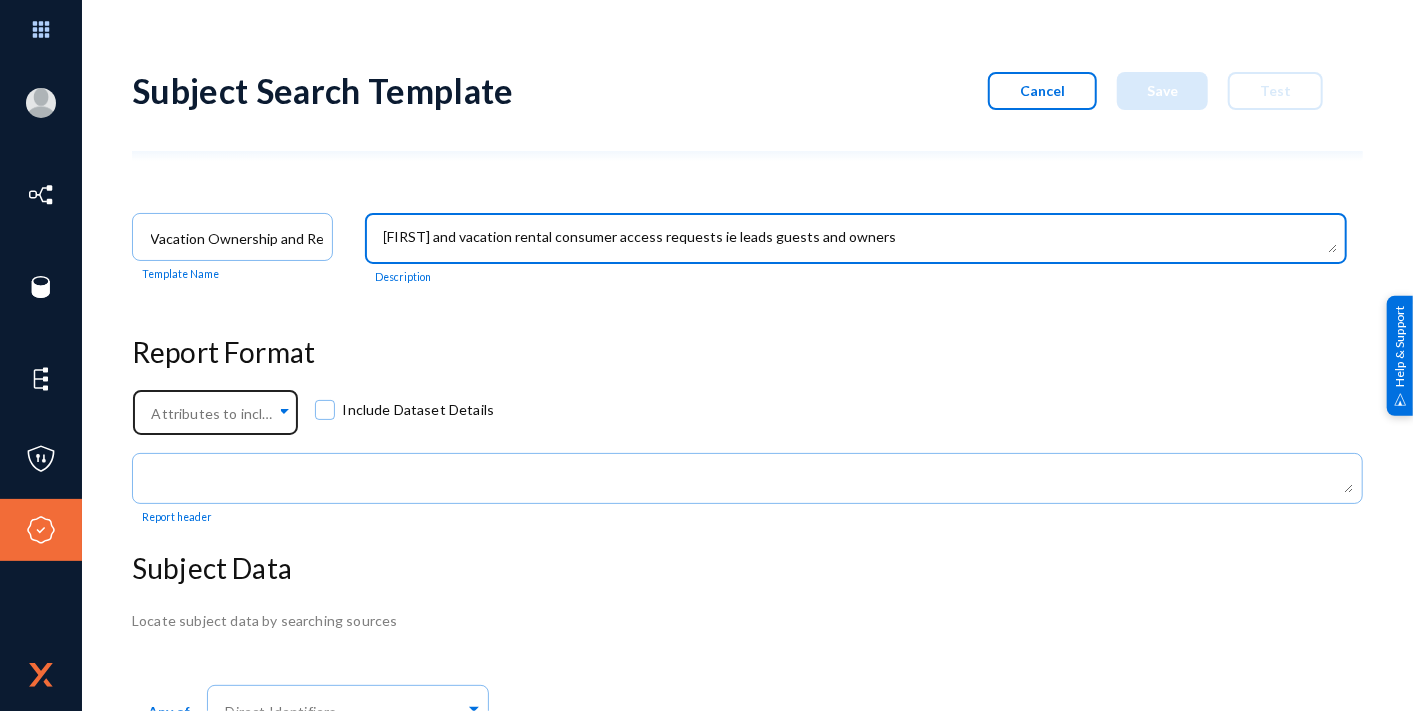 type on "[FIRST] and vacation rental consumer access requests ie leads guests and owners" 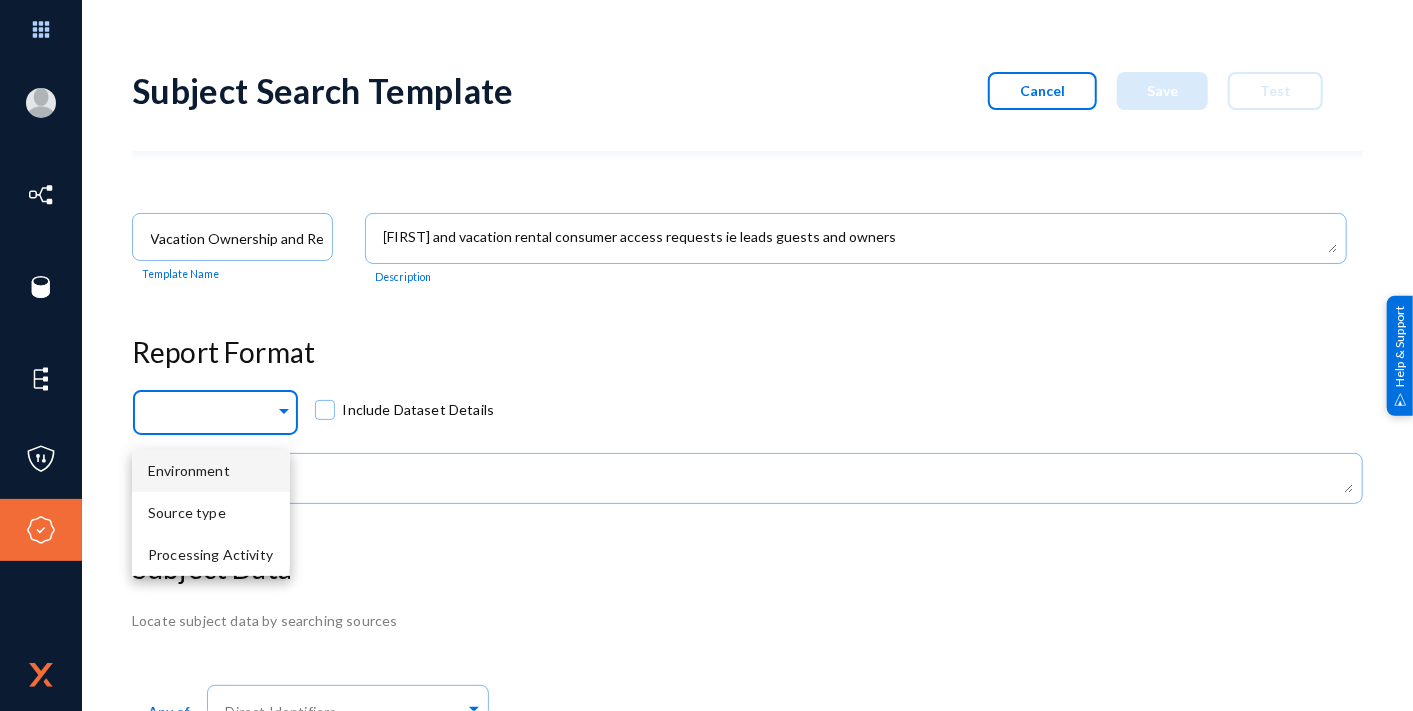 click 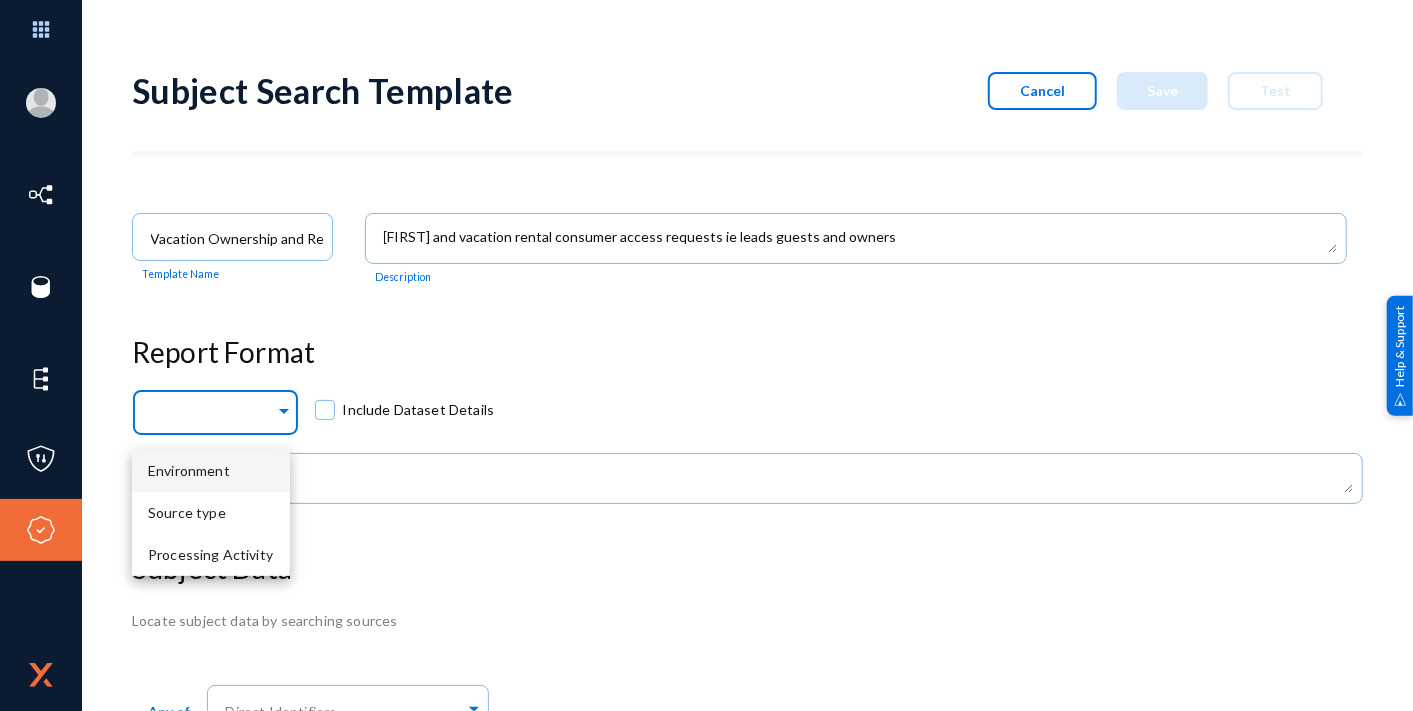 click on "Environment" at bounding box center [211, 471] 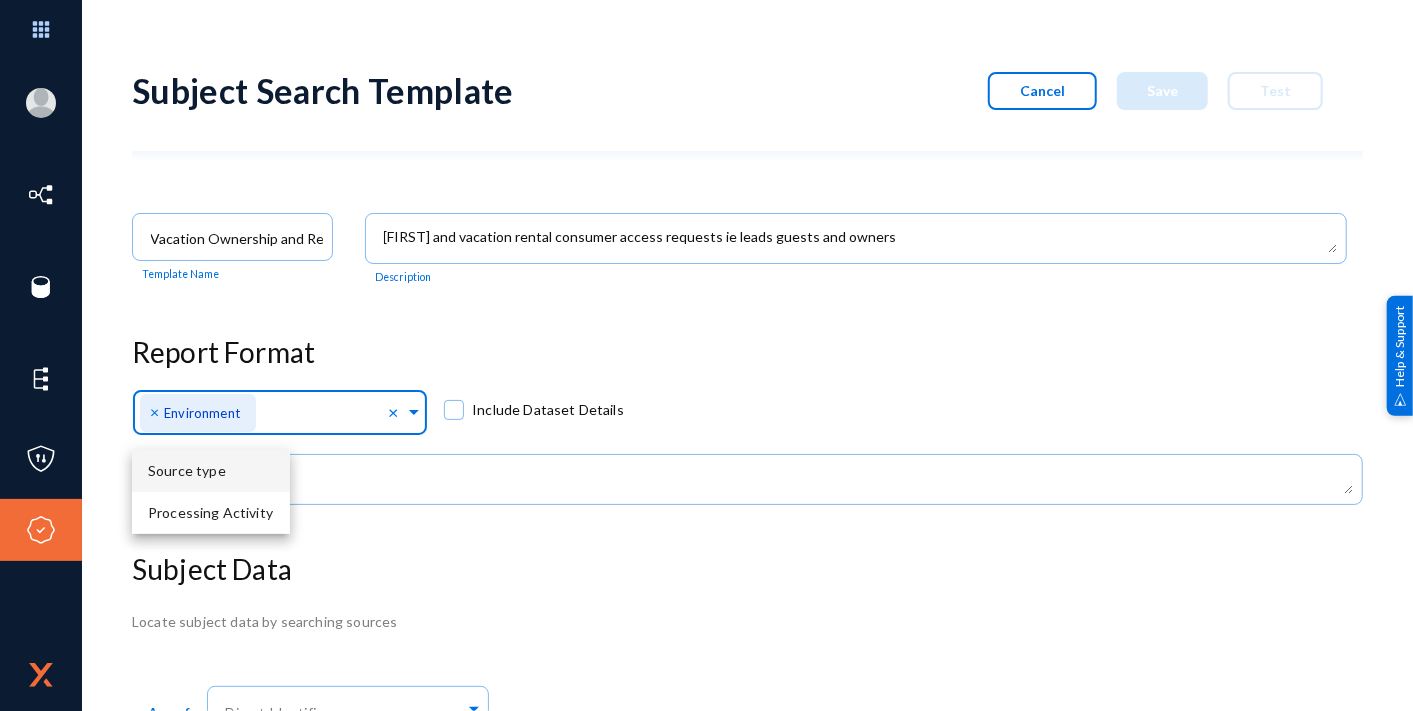click on "Source type" at bounding box center [211, 471] 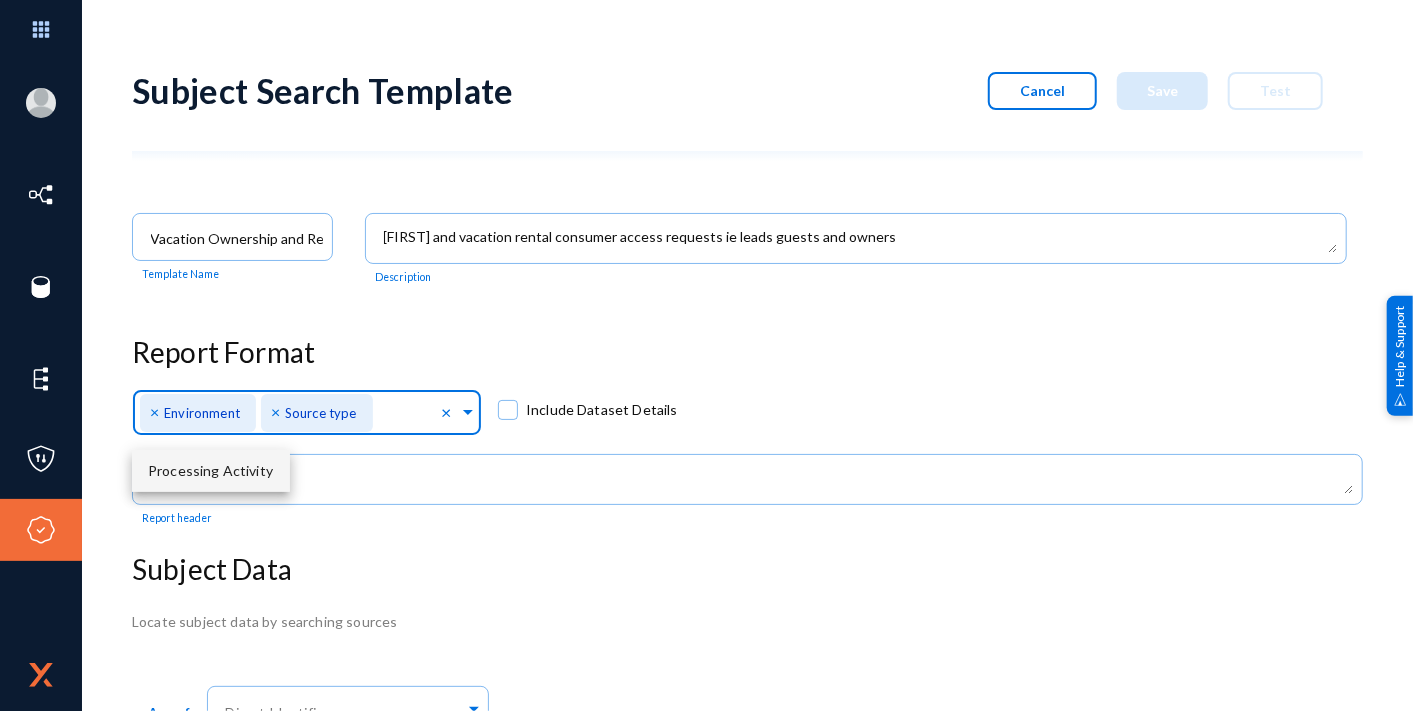 click on "Processing Activity" at bounding box center [211, 471] 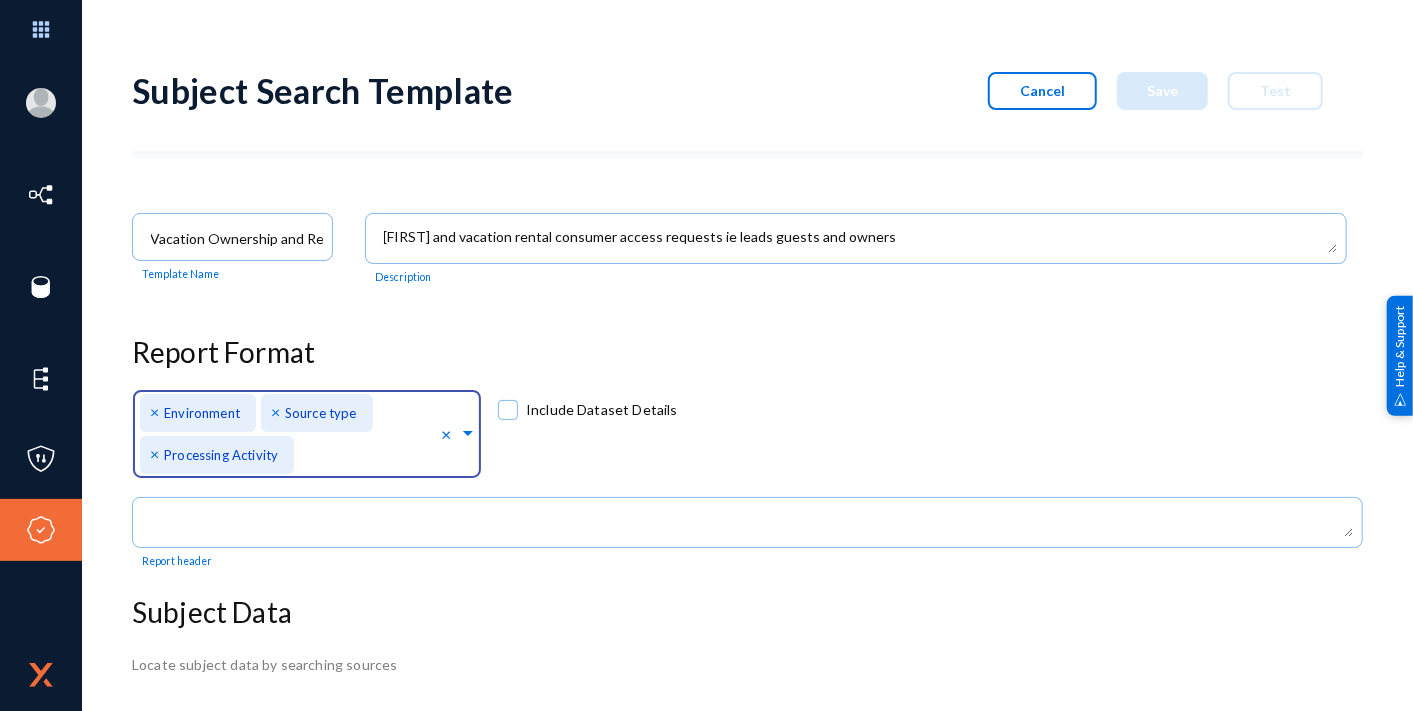 click on "Include Dataset Details" at bounding box center (602, 410) 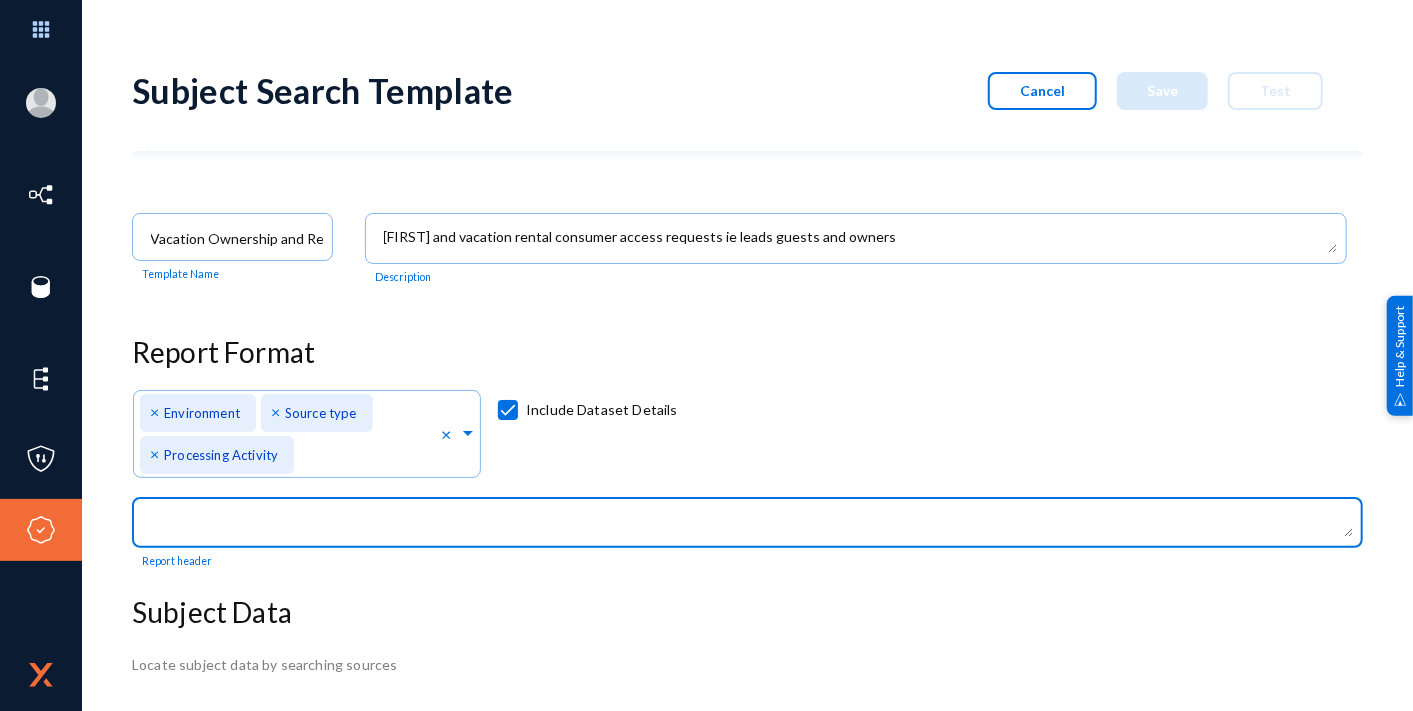 click at bounding box center (752, 524) 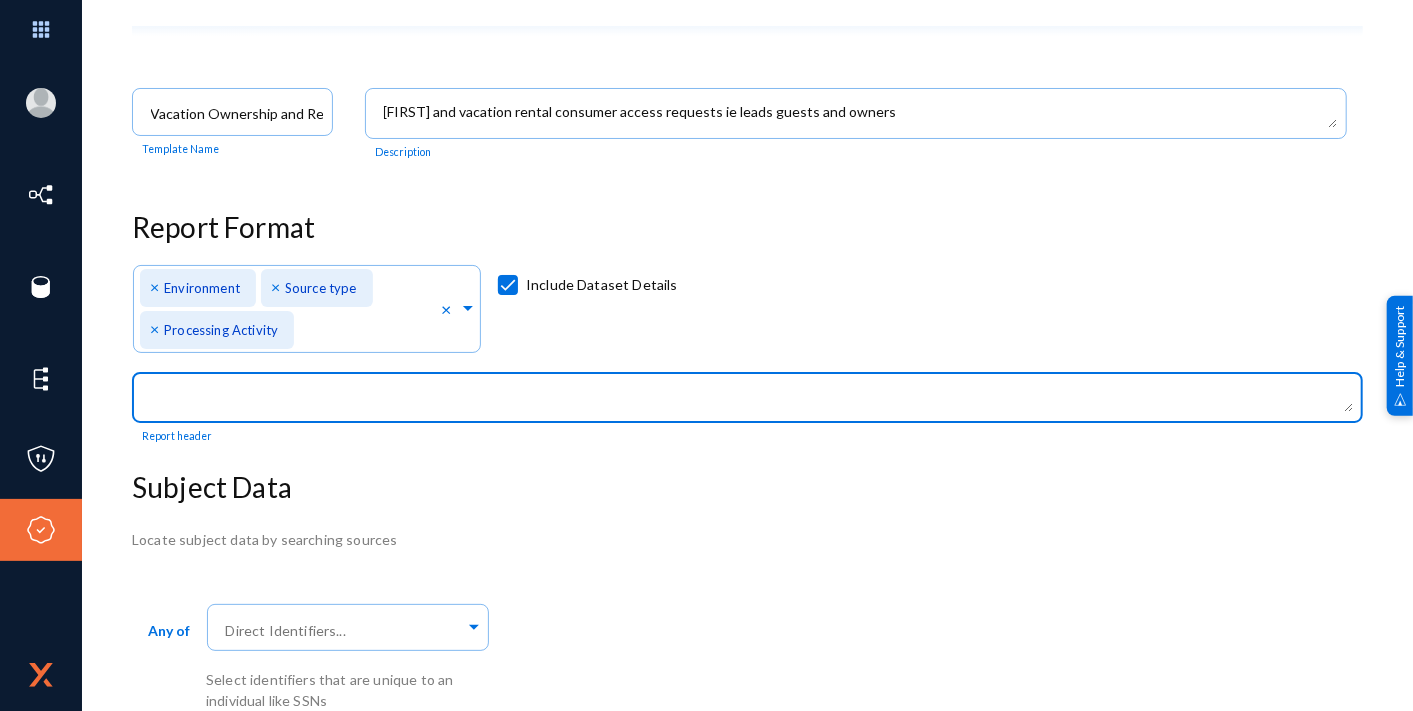 scroll, scrollTop: 131, scrollLeft: 0, axis: vertical 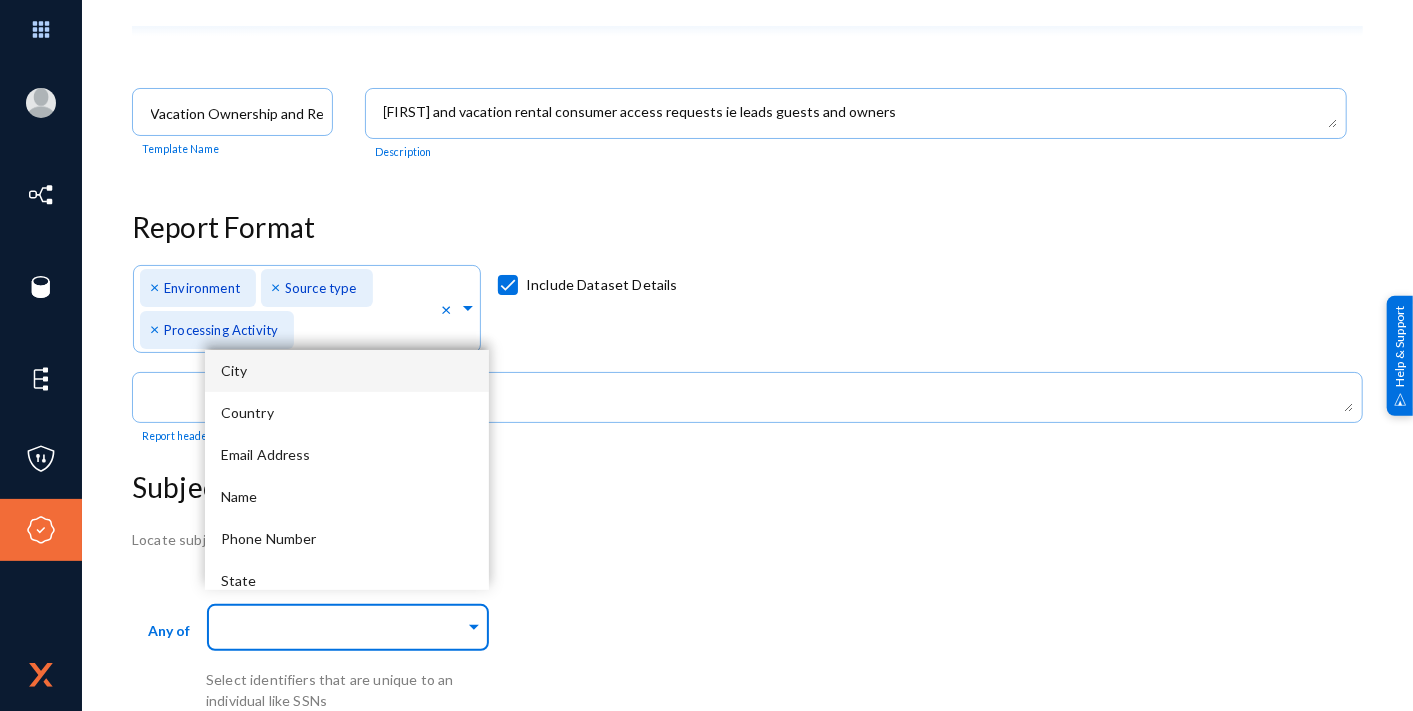 click 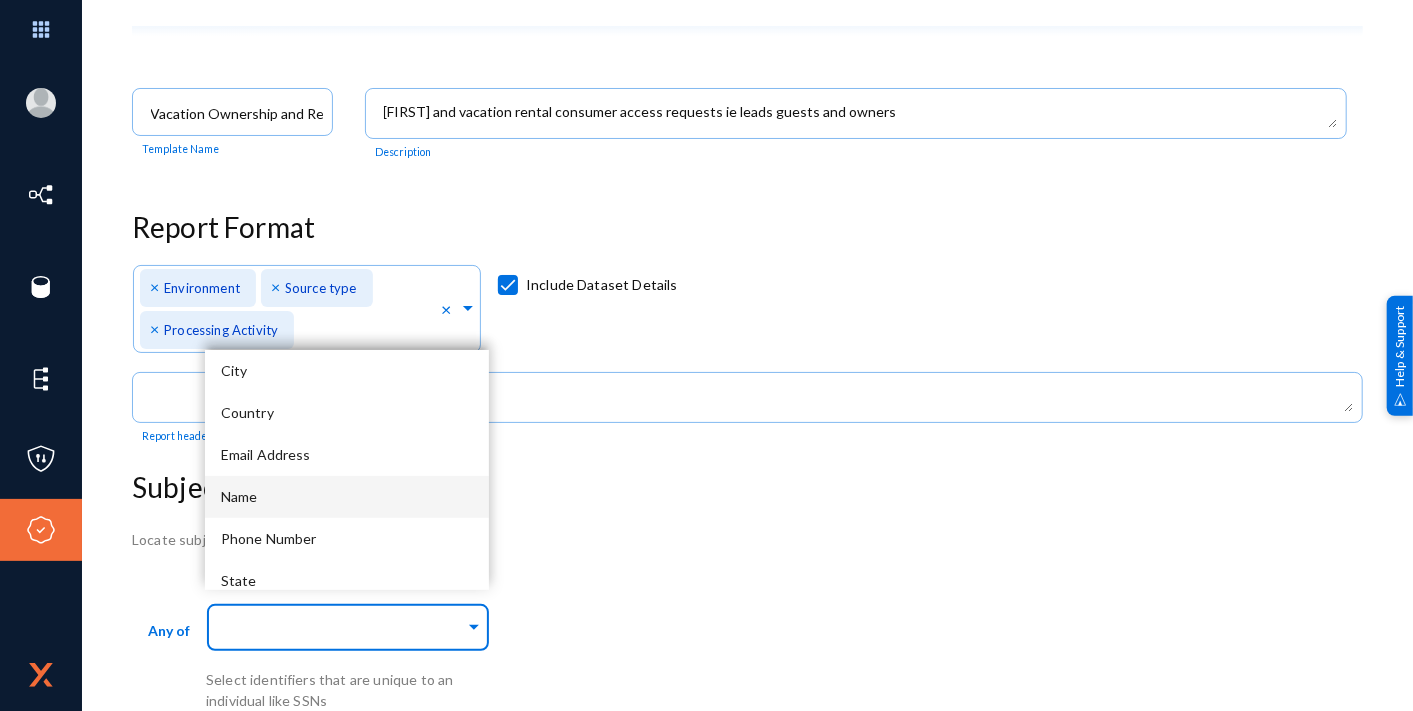 click on "Name" at bounding box center [347, 497] 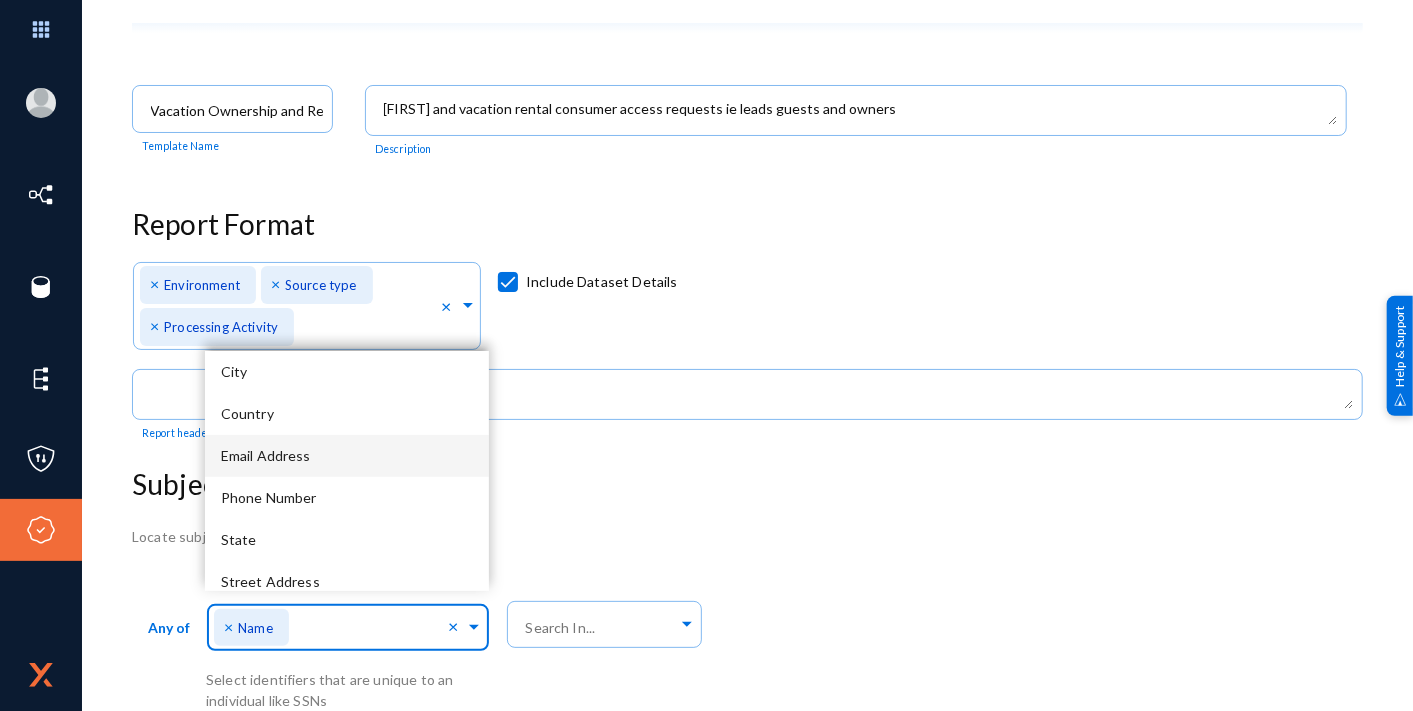 click on "Email Address" at bounding box center (347, 456) 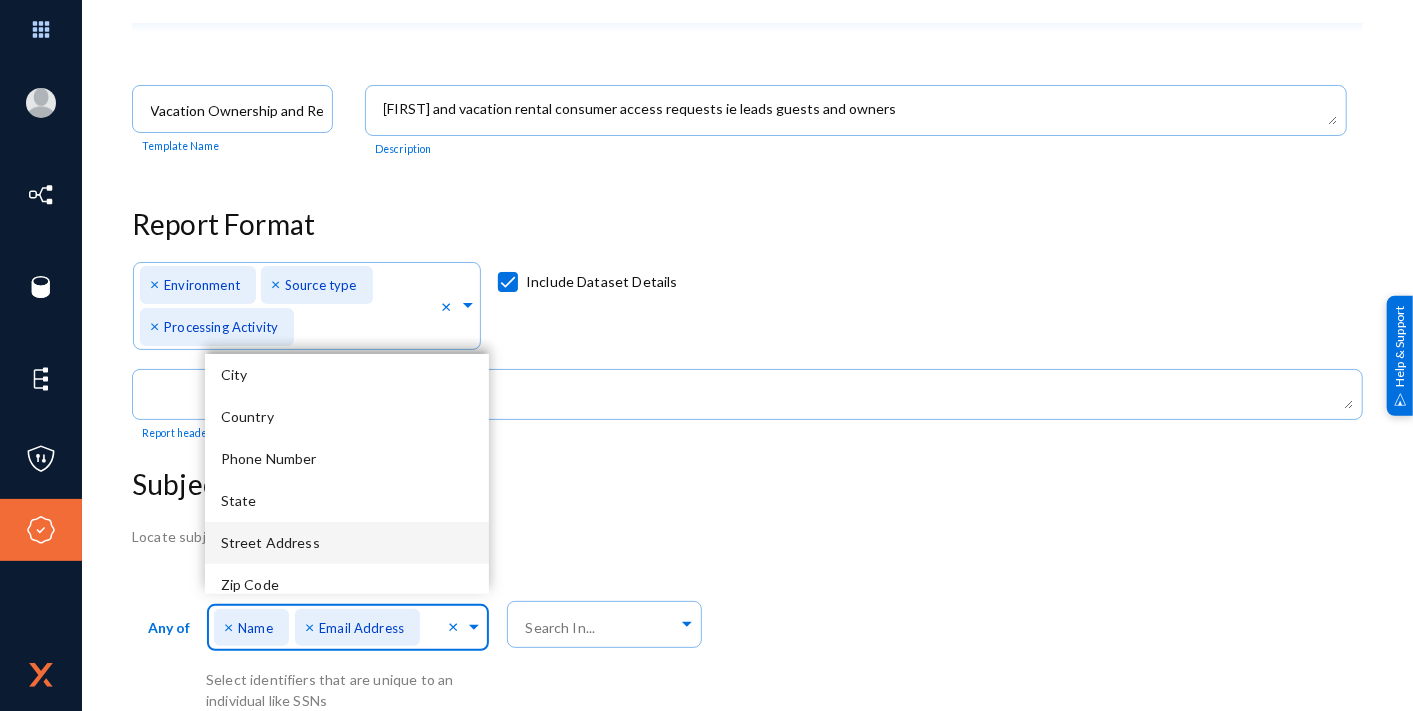 click on "Street Address" at bounding box center [347, 543] 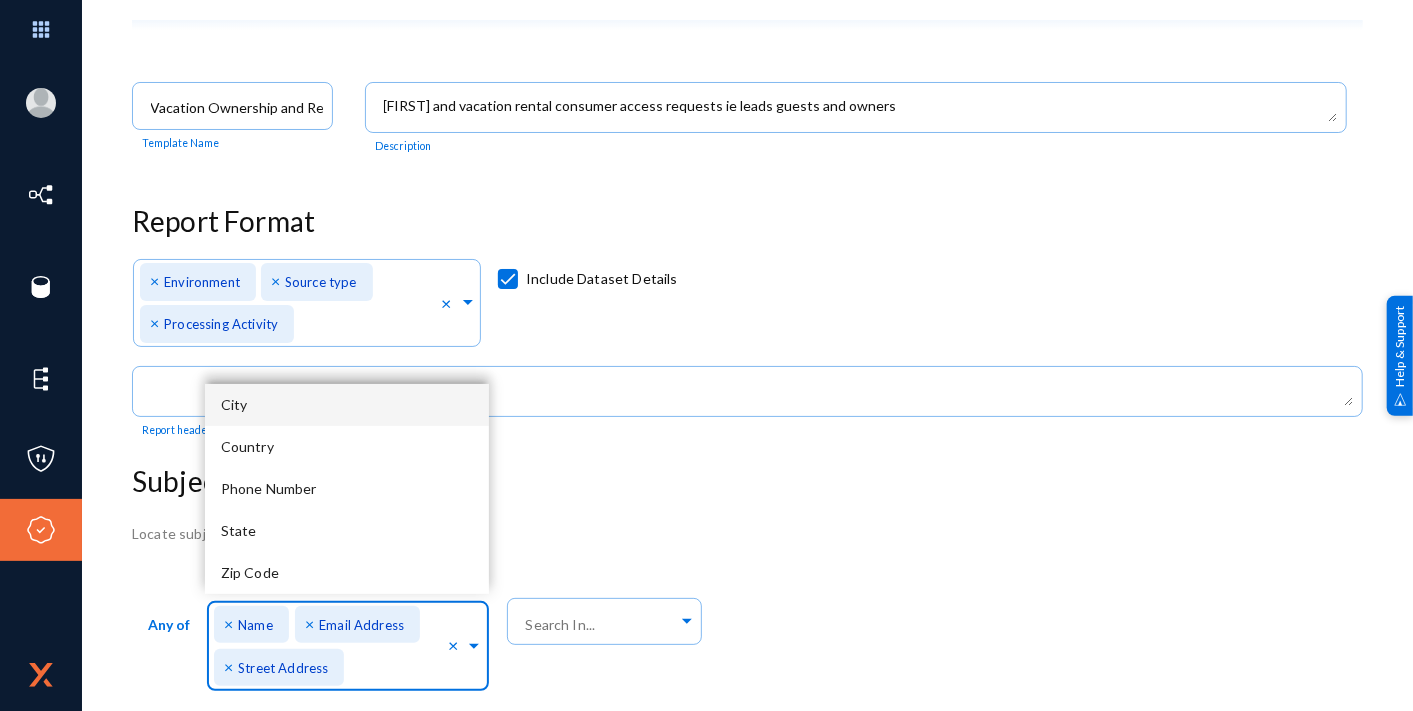 click on "City" at bounding box center [347, 405] 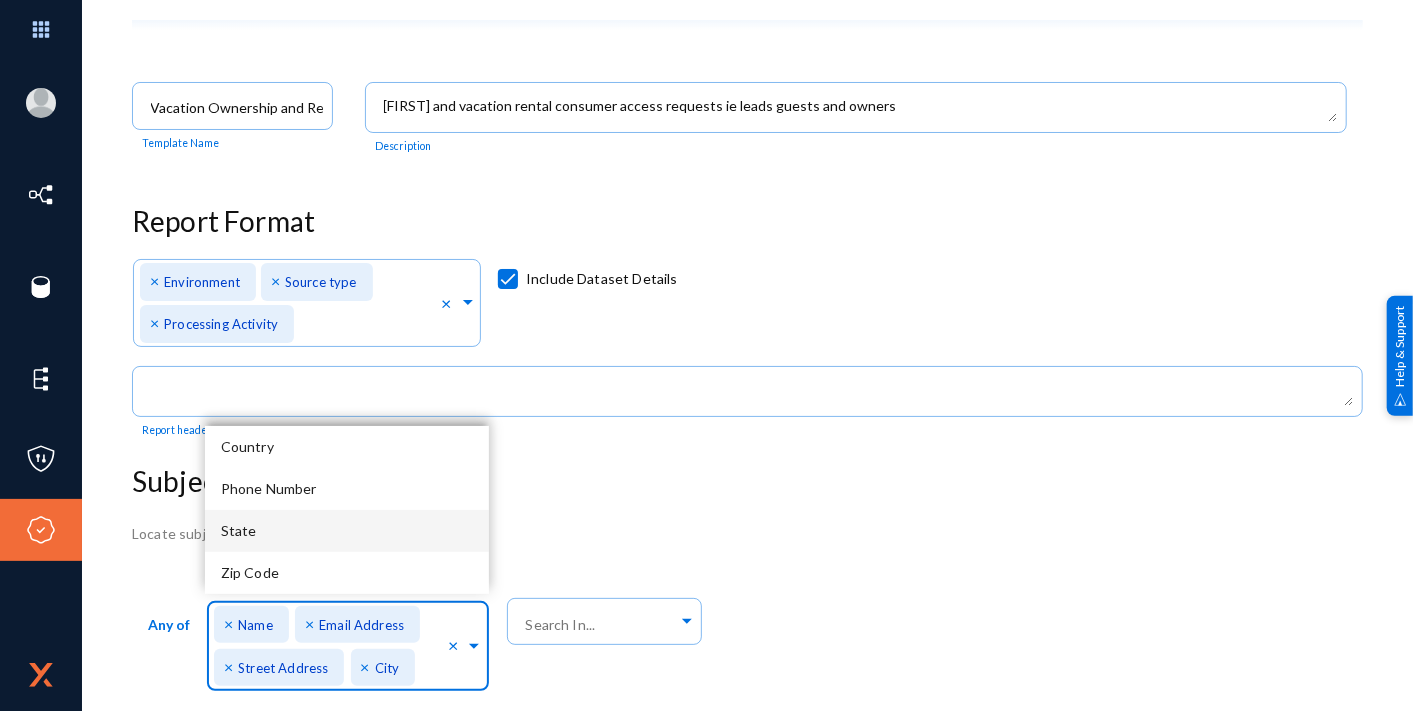 click on "State" at bounding box center [347, 531] 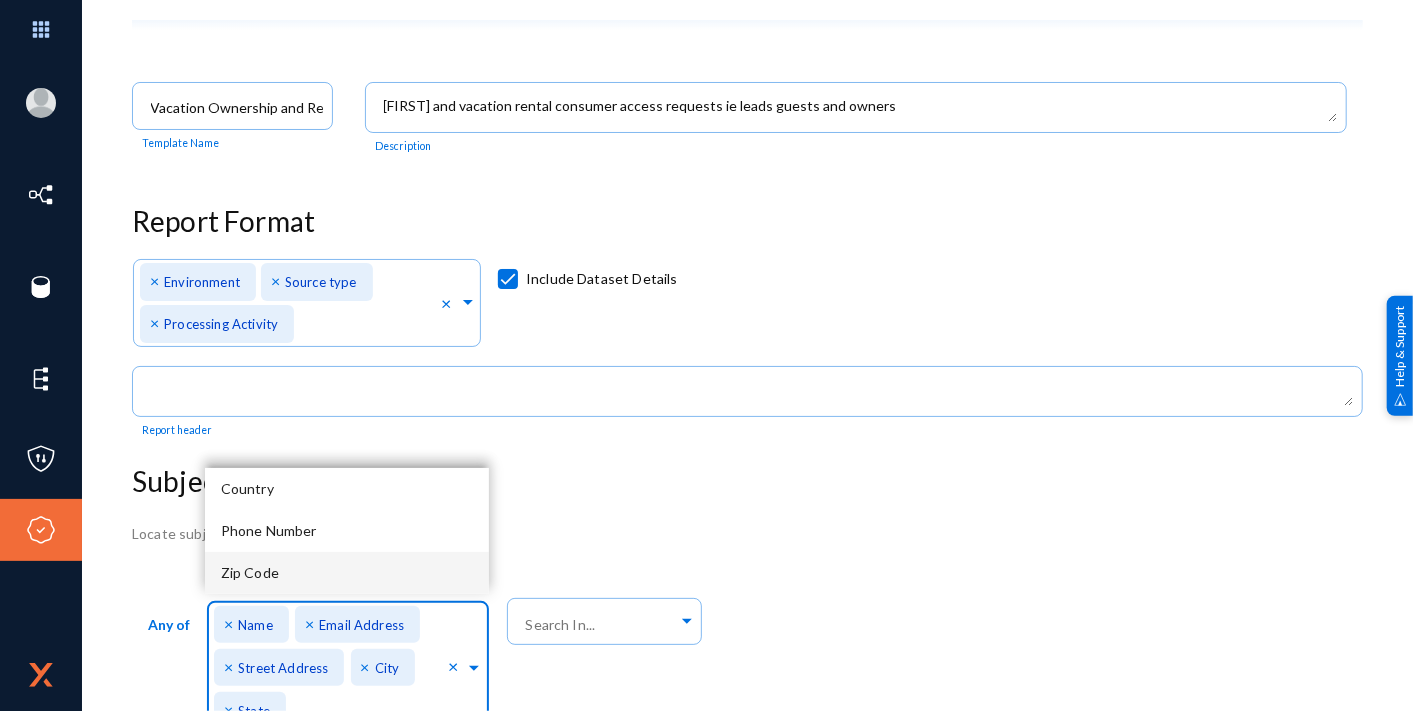 click on "Zip Code" at bounding box center (347, 573) 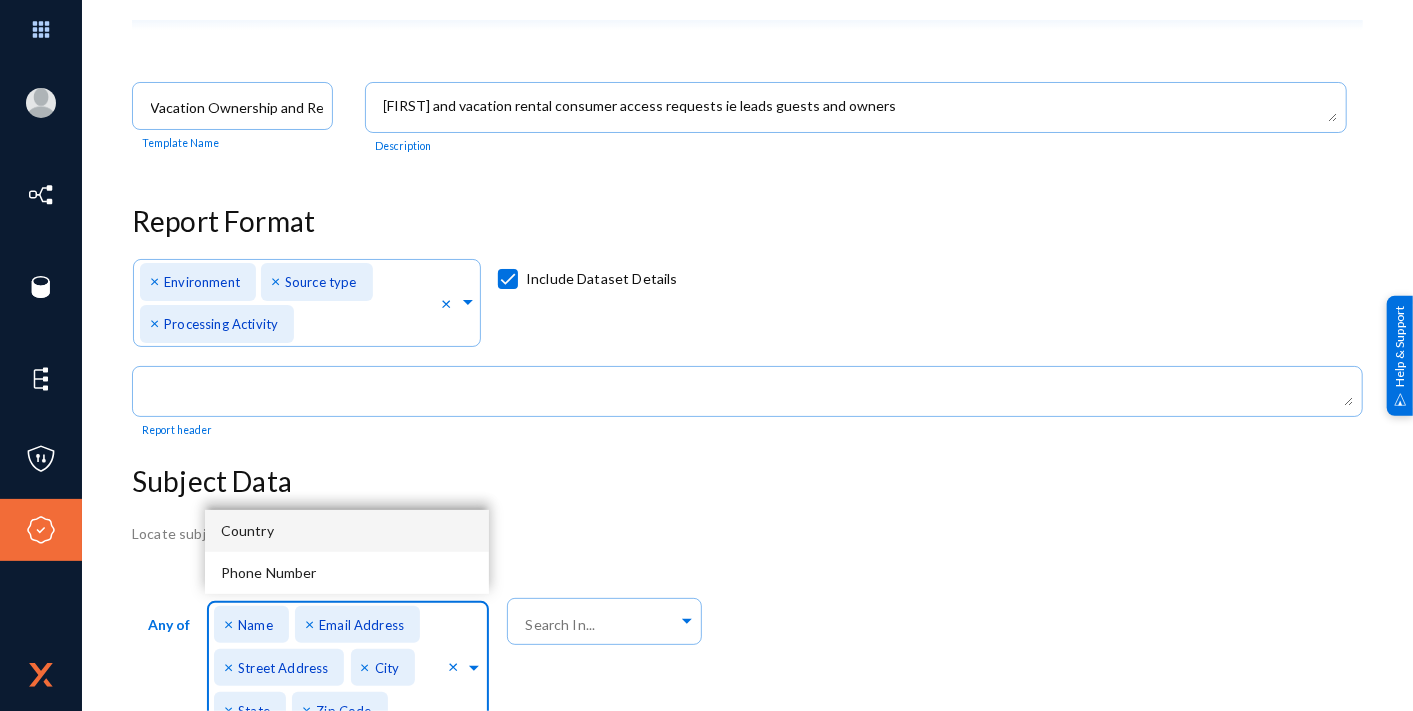 click on "Country" at bounding box center [247, 530] 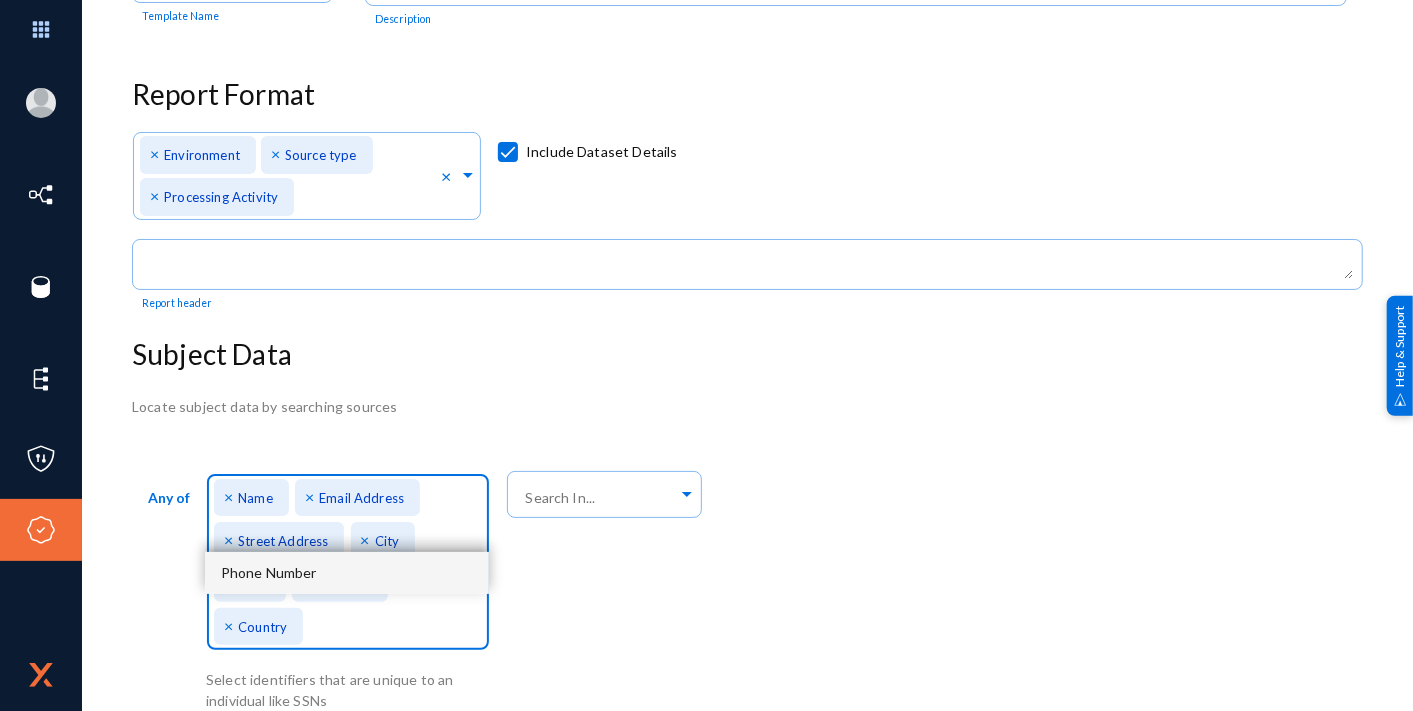 scroll, scrollTop: 263, scrollLeft: 0, axis: vertical 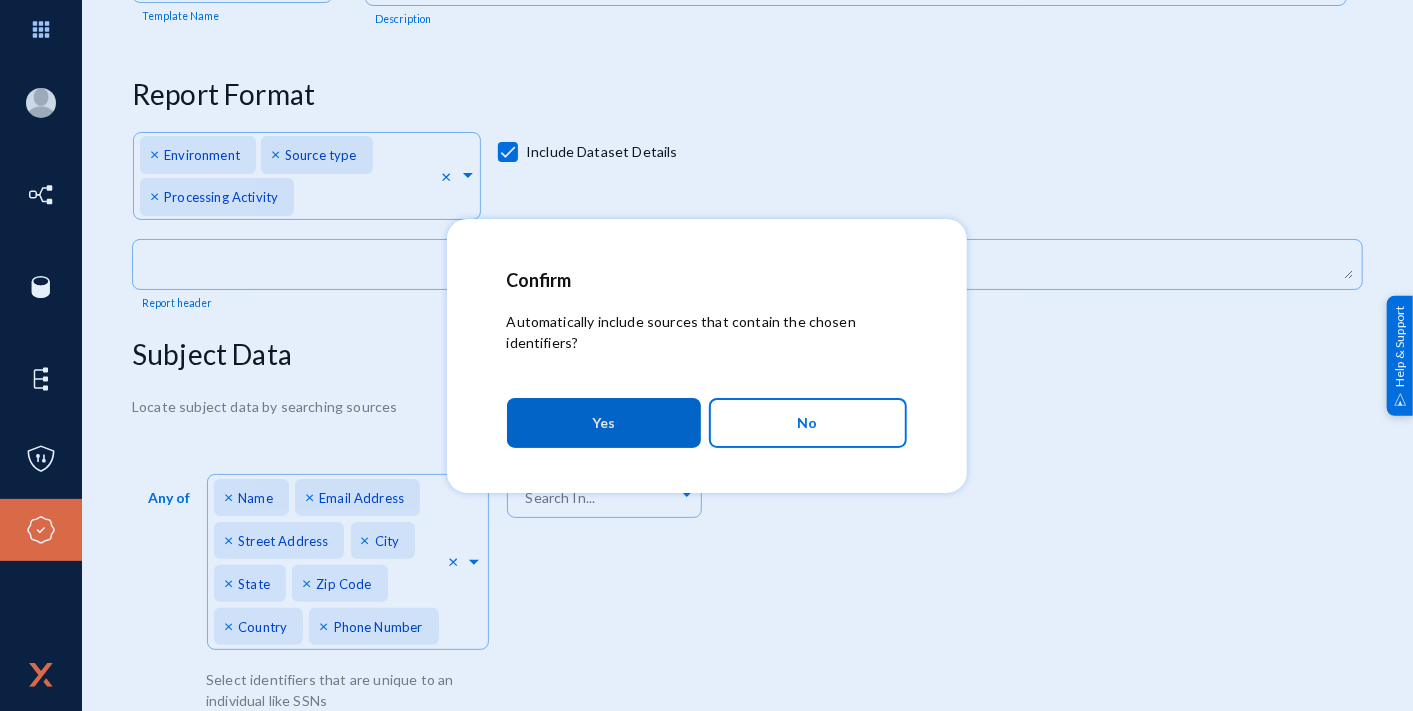 click on "Yes" at bounding box center [603, 423] 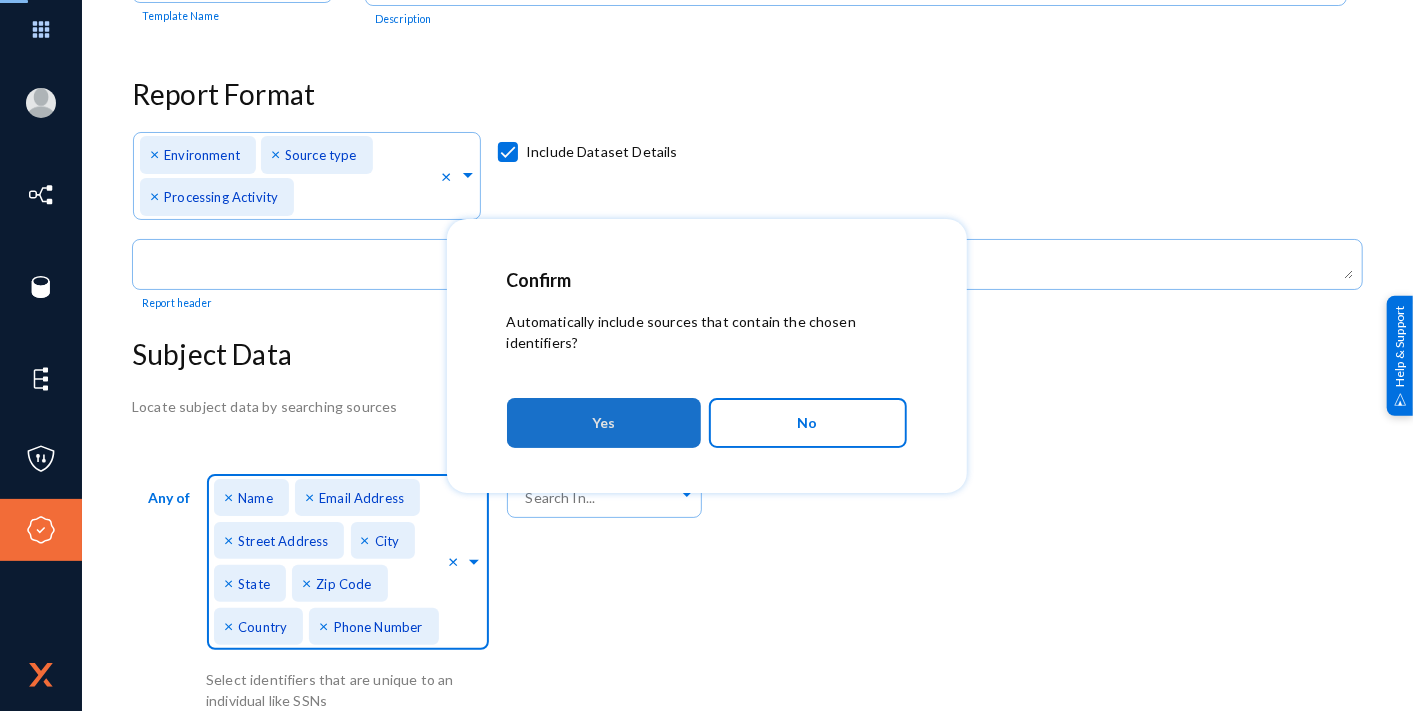 scroll, scrollTop: 34, scrollLeft: 0, axis: vertical 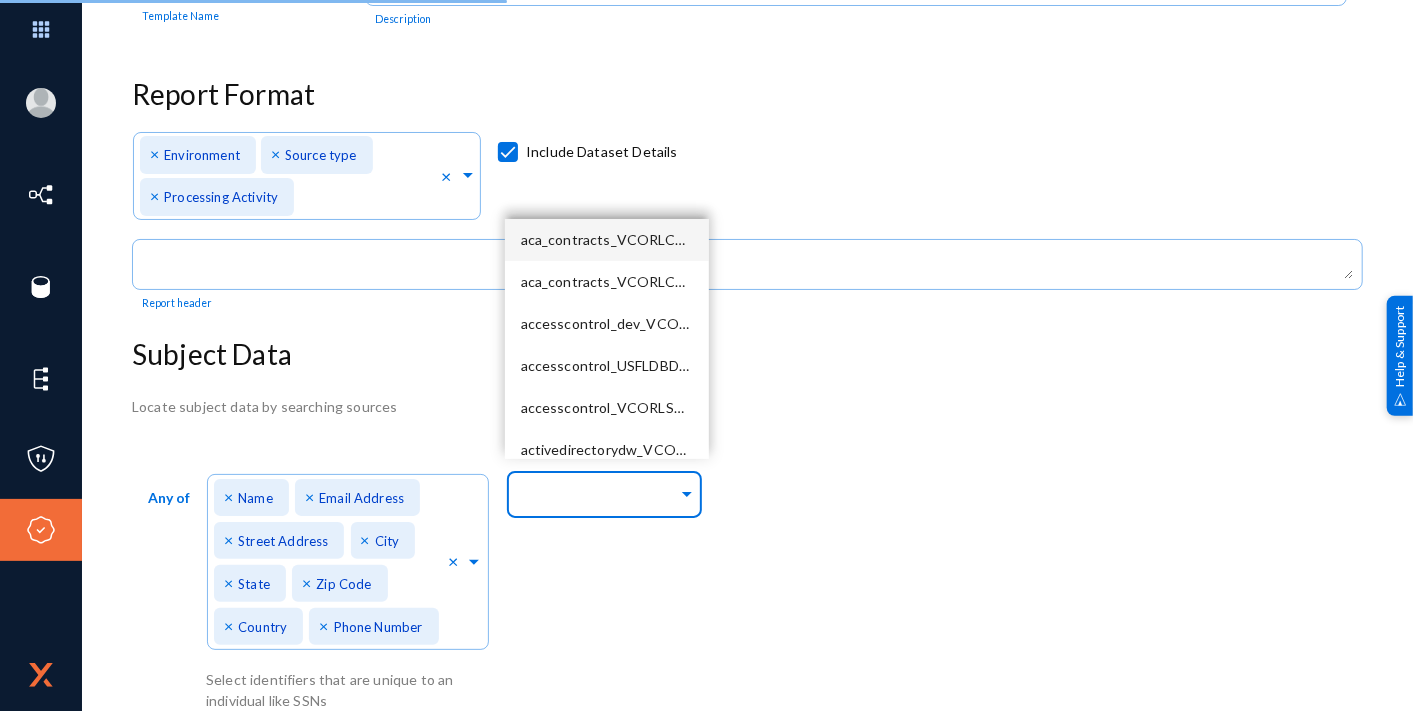 click 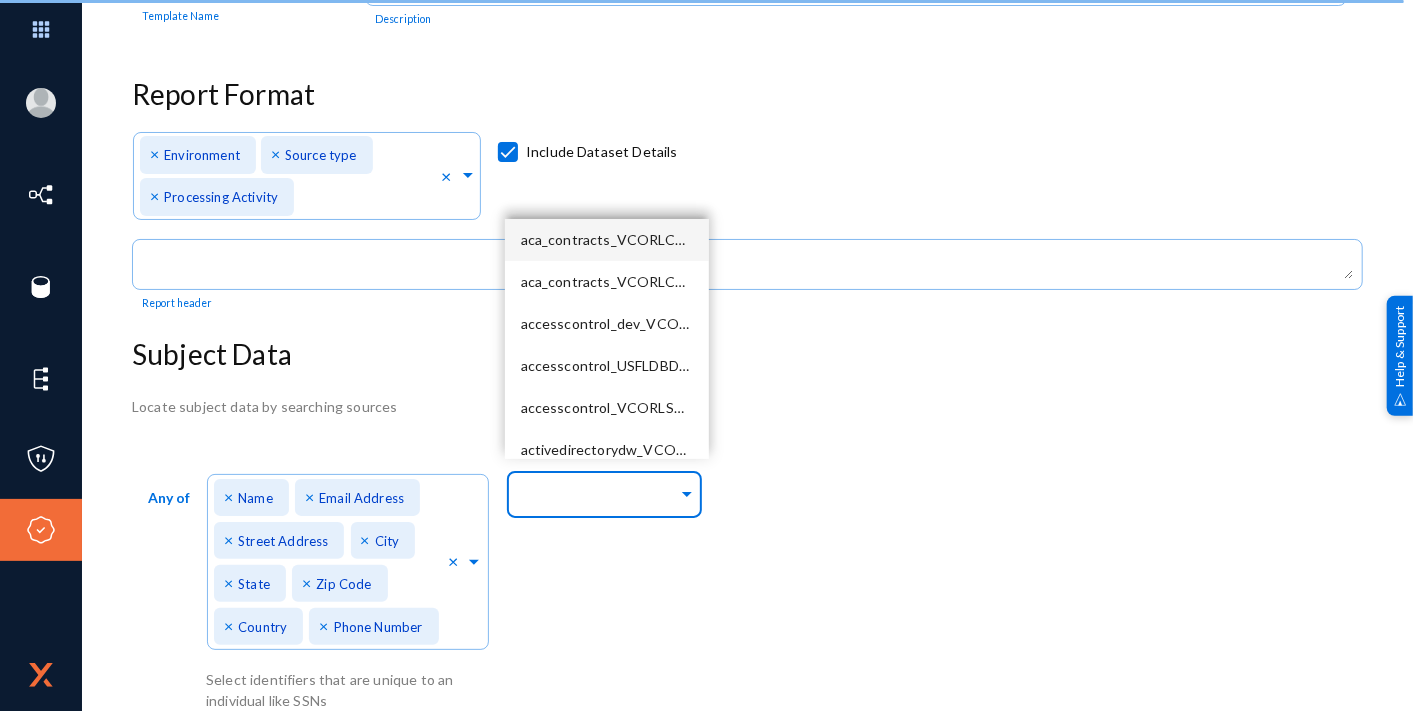 click on "aca_contracts_VCORLCMDSQLNP01_1433" at bounding box center (607, 240) 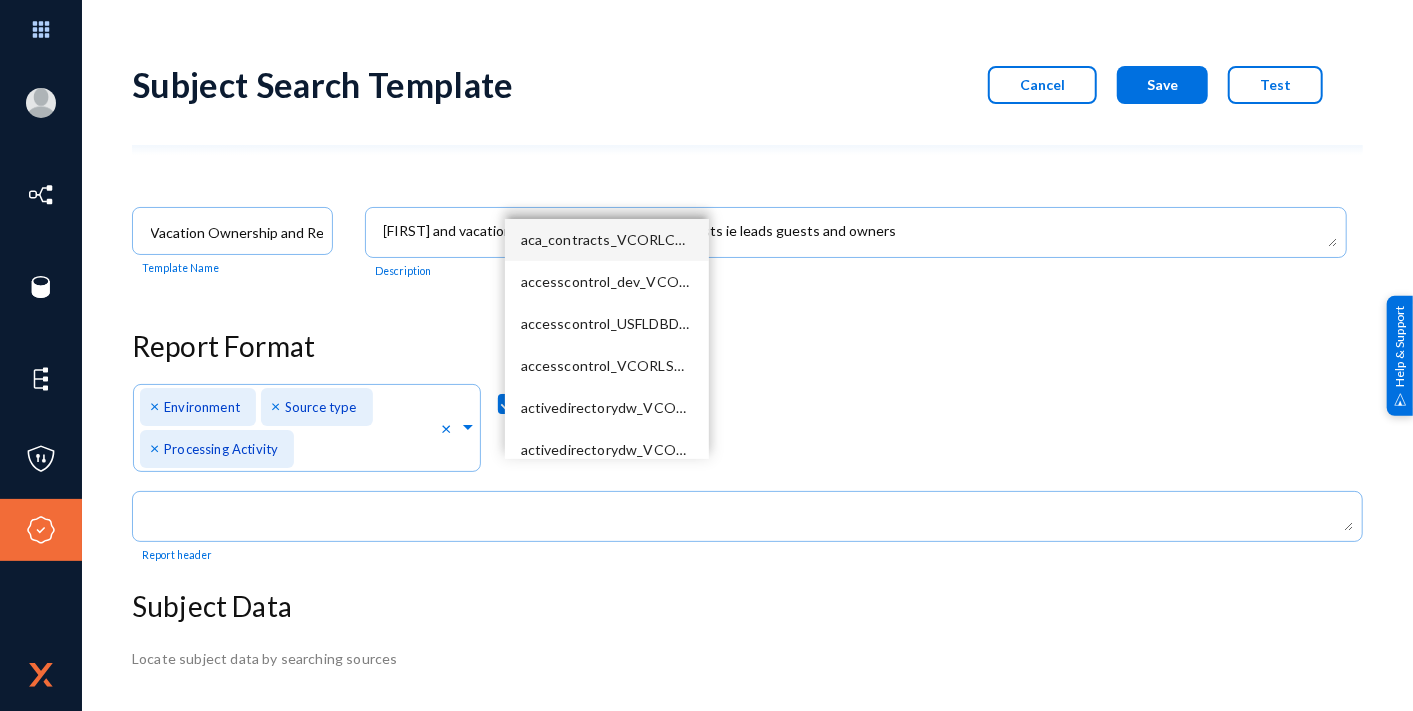 scroll, scrollTop: 0, scrollLeft: 0, axis: both 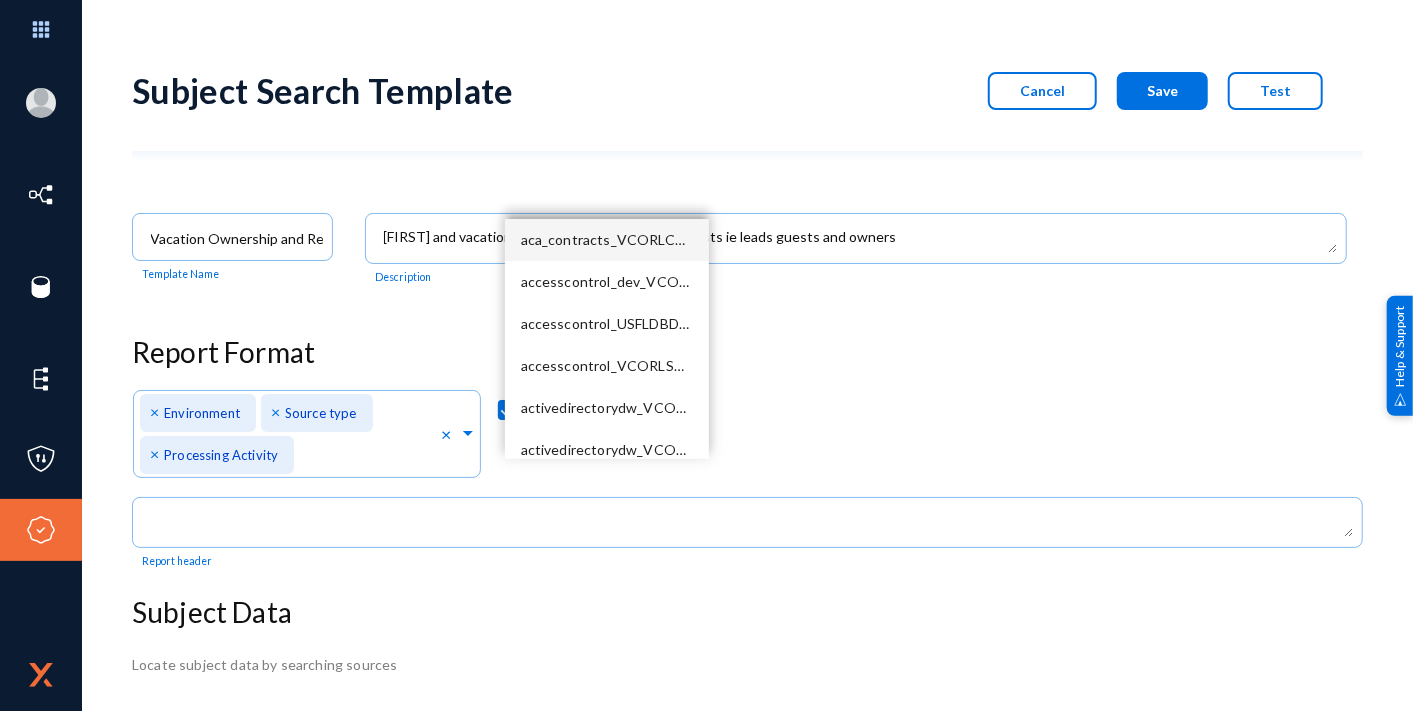 click on "Save" 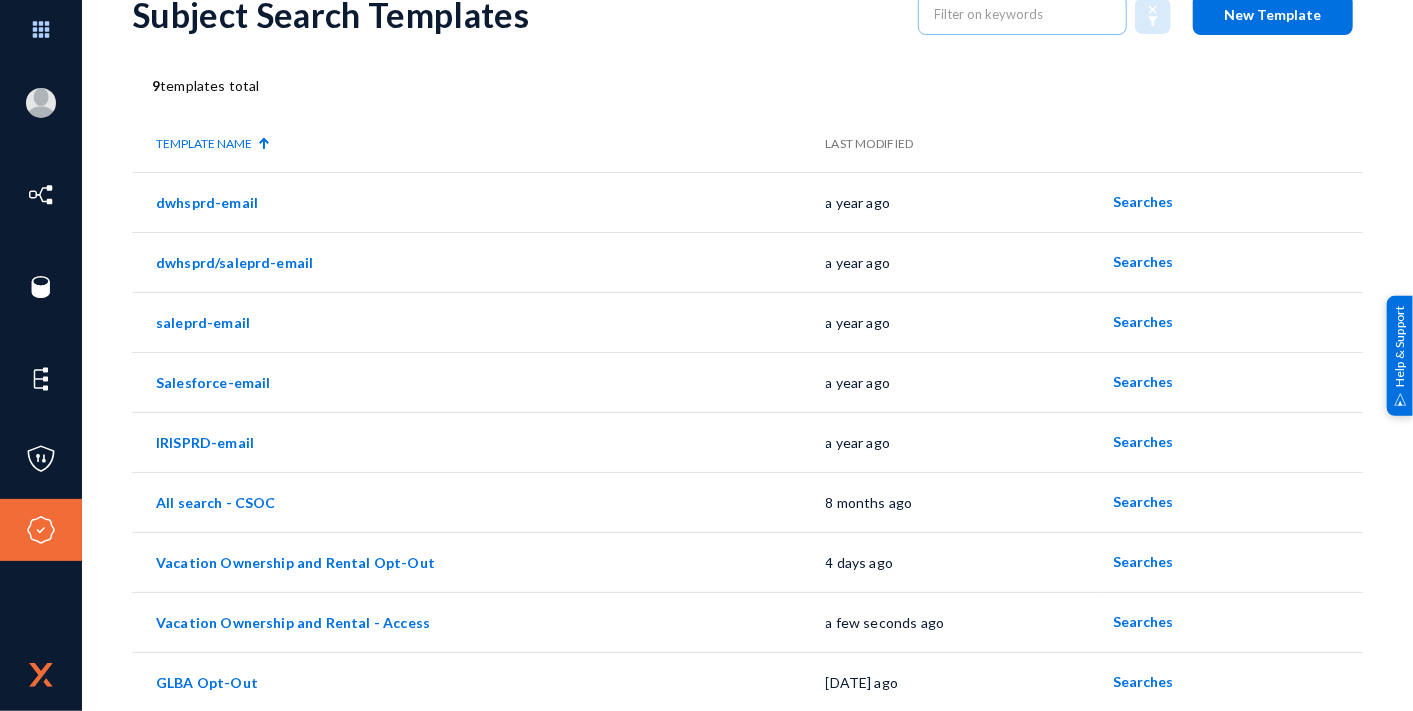 scroll, scrollTop: 77, scrollLeft: 0, axis: vertical 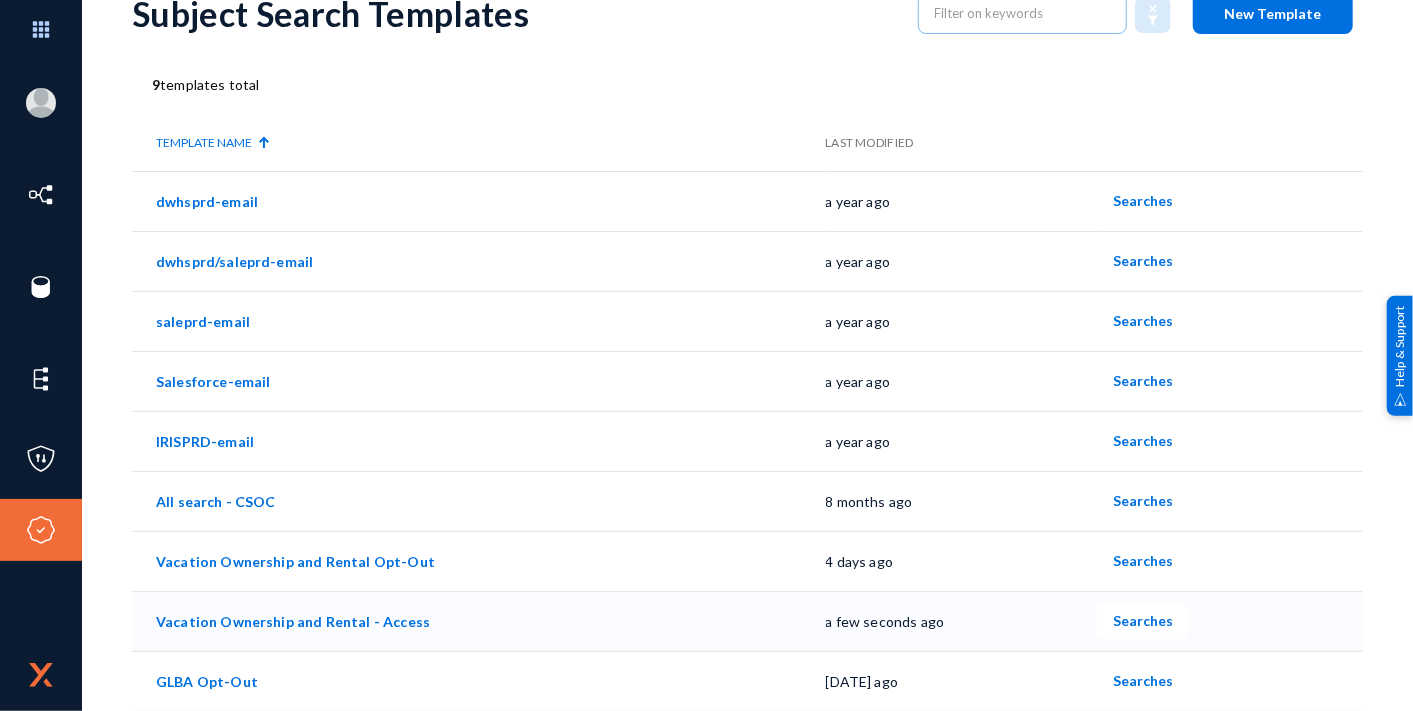 click on "Vacation Ownership and Rental - Access" 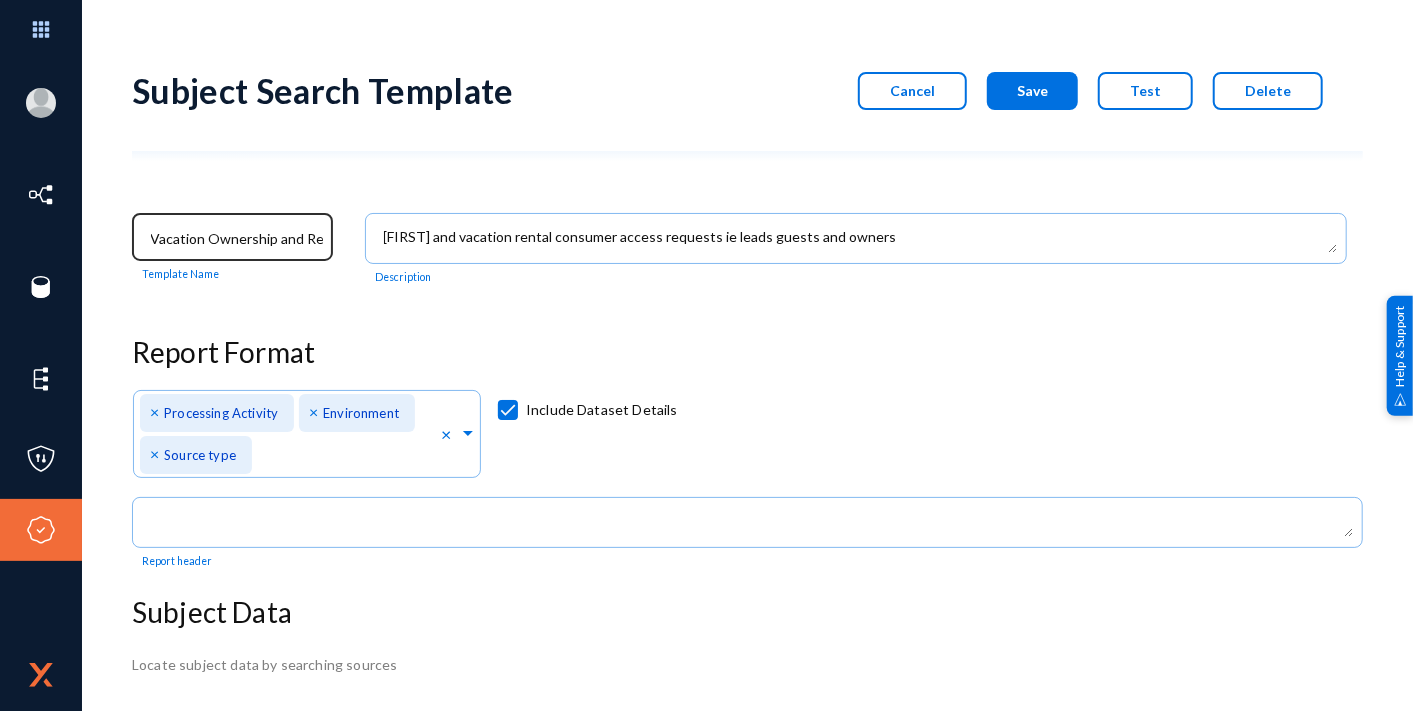 click on "Vacation Ownership and Rental - Access" 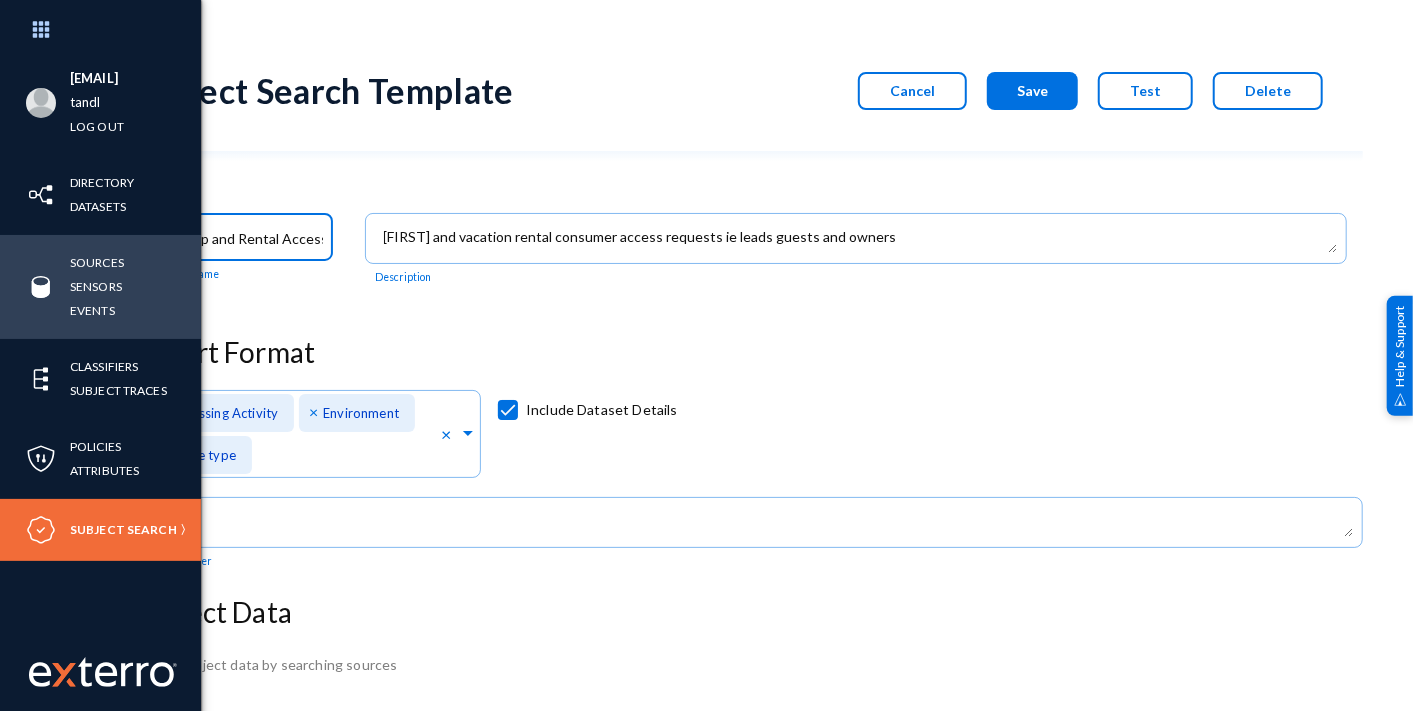 scroll, scrollTop: 0, scrollLeft: 65, axis: horizontal 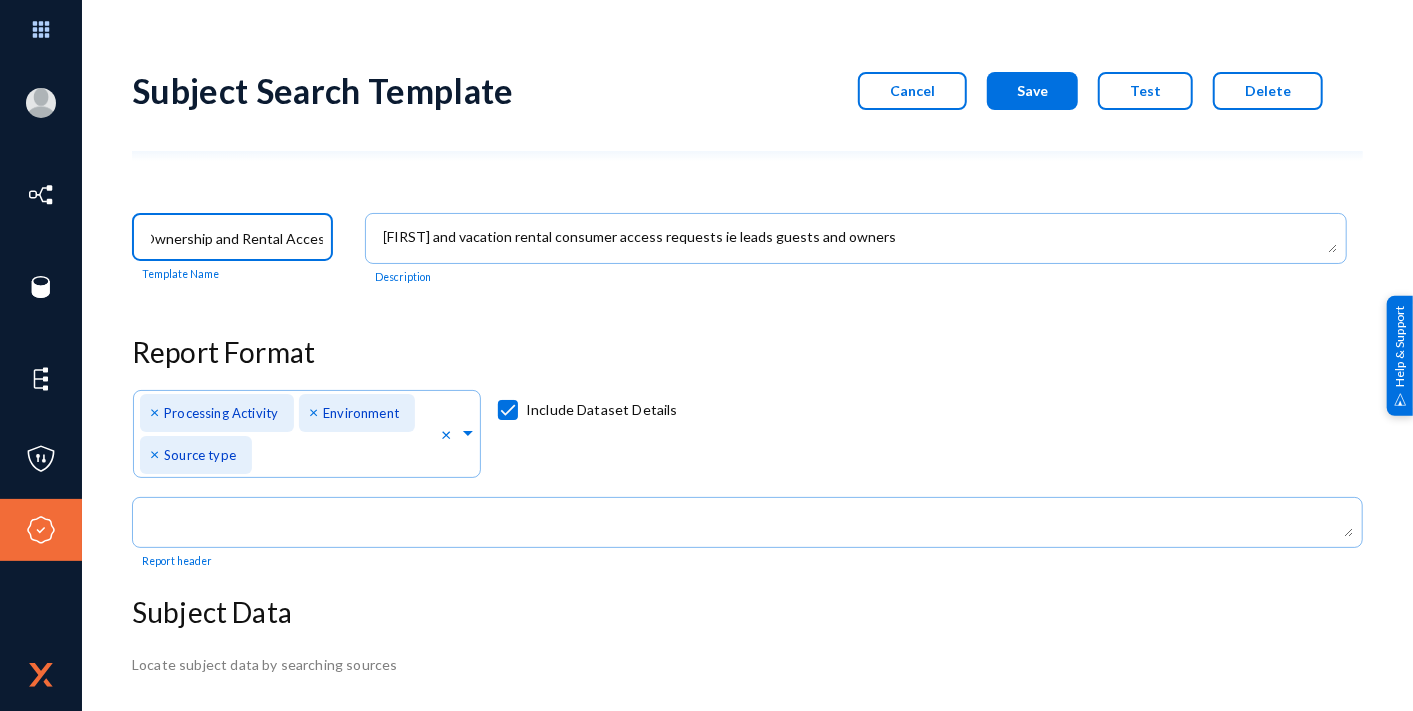 type on "Vacation Ownership and Rental Access" 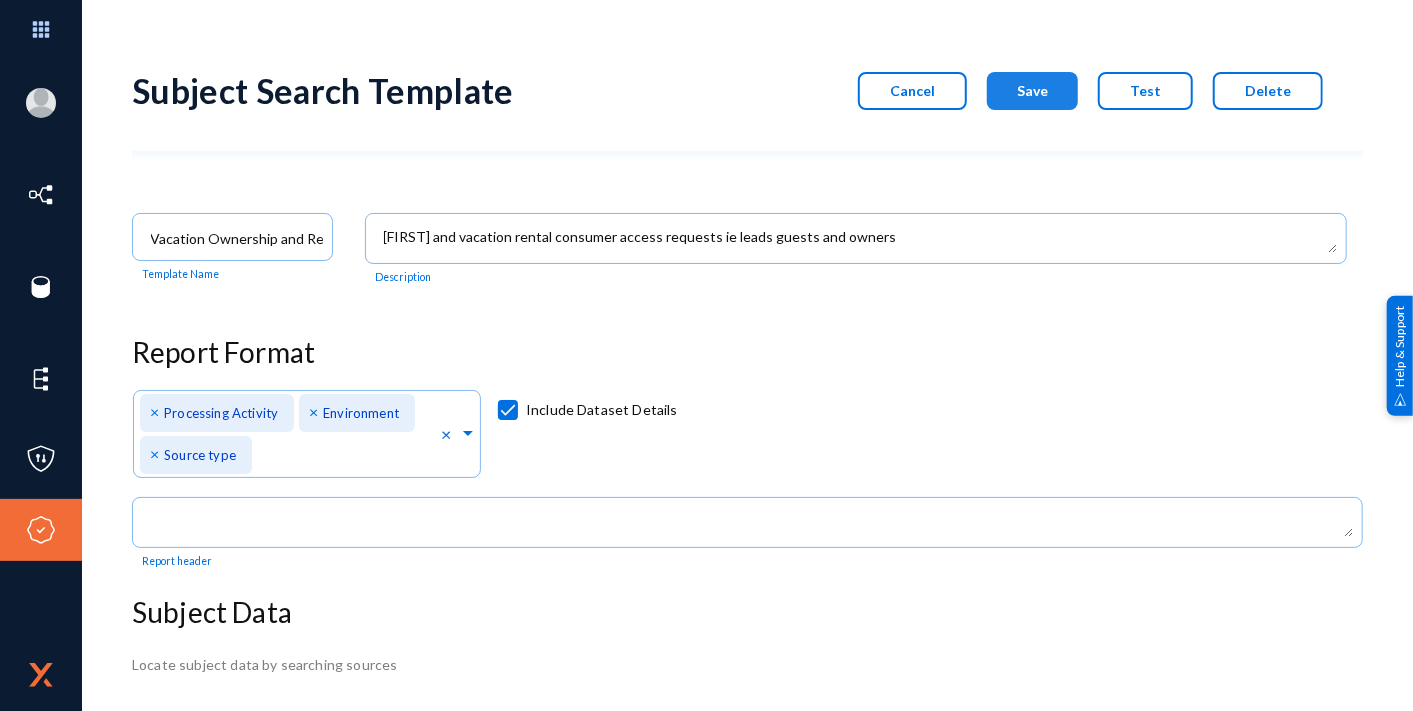 click on "Save" 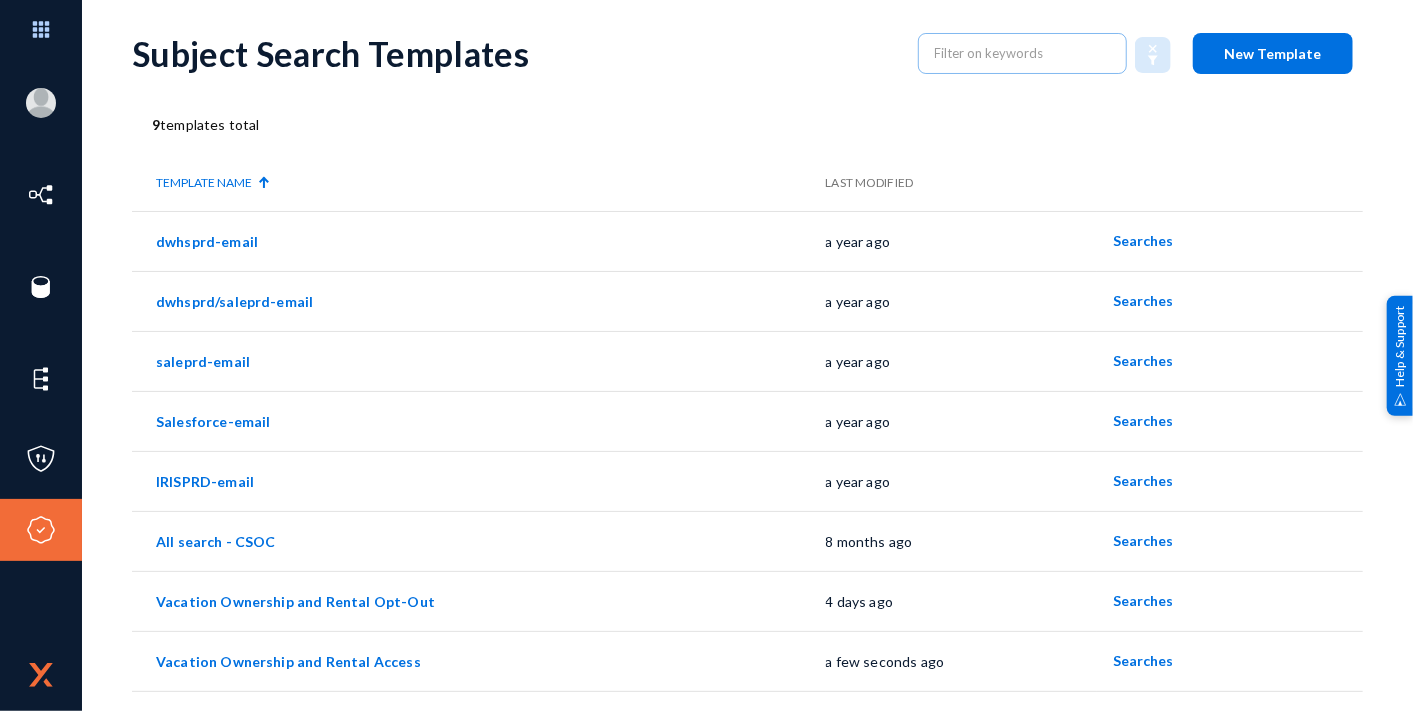 scroll, scrollTop: 0, scrollLeft: 0, axis: both 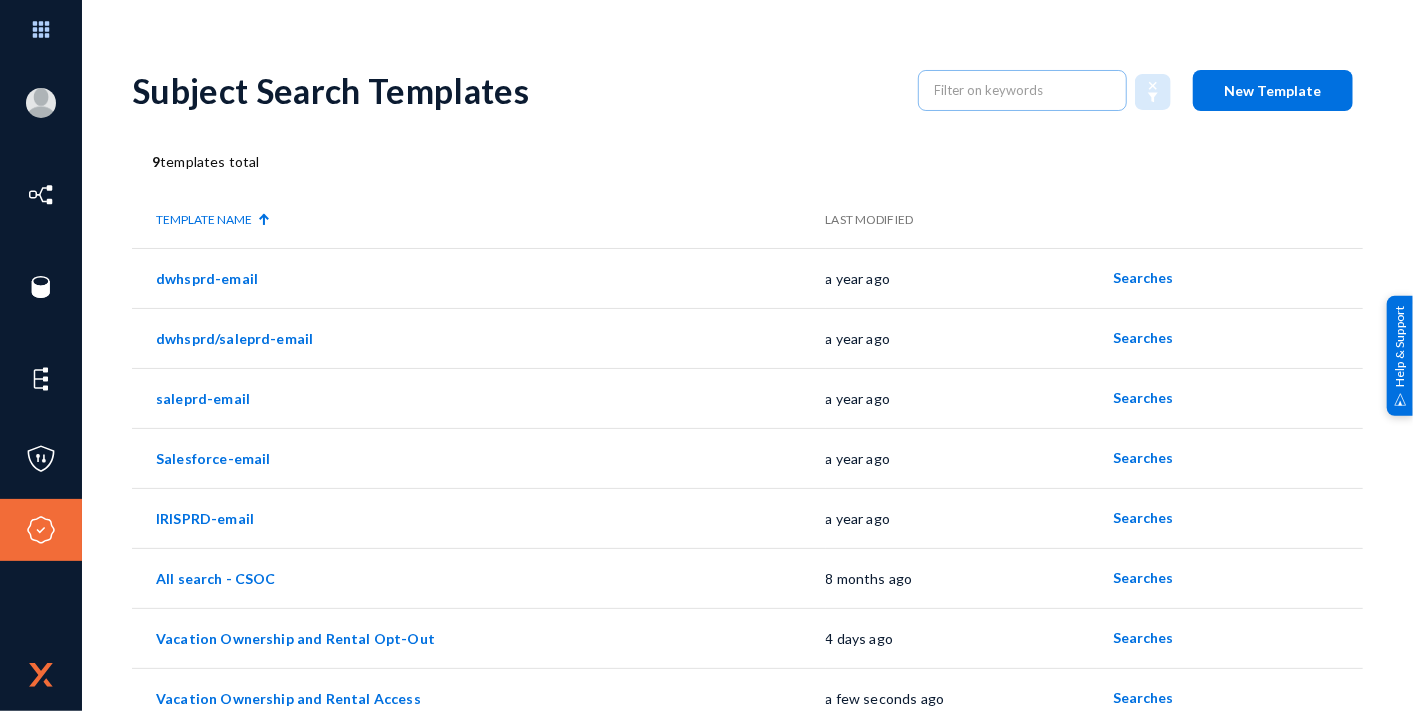 click on "New Template" 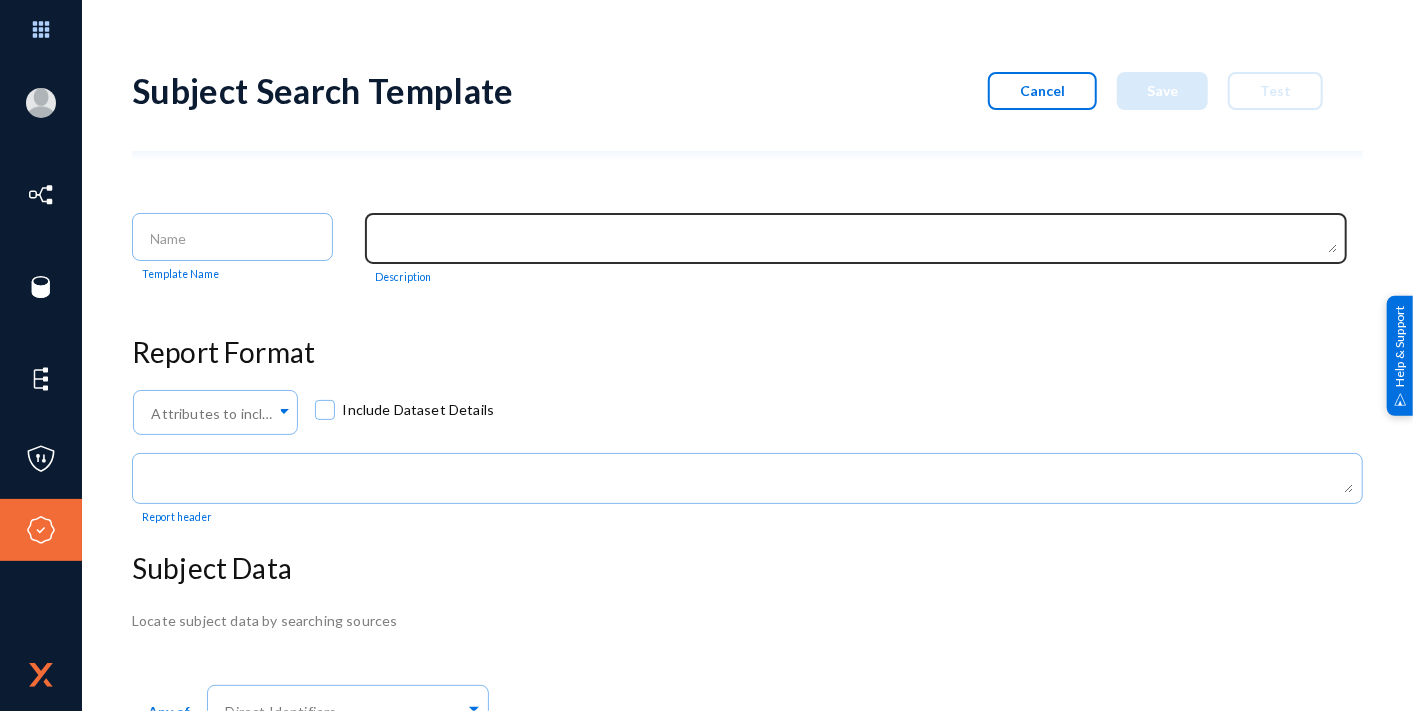 click at bounding box center (860, 240) 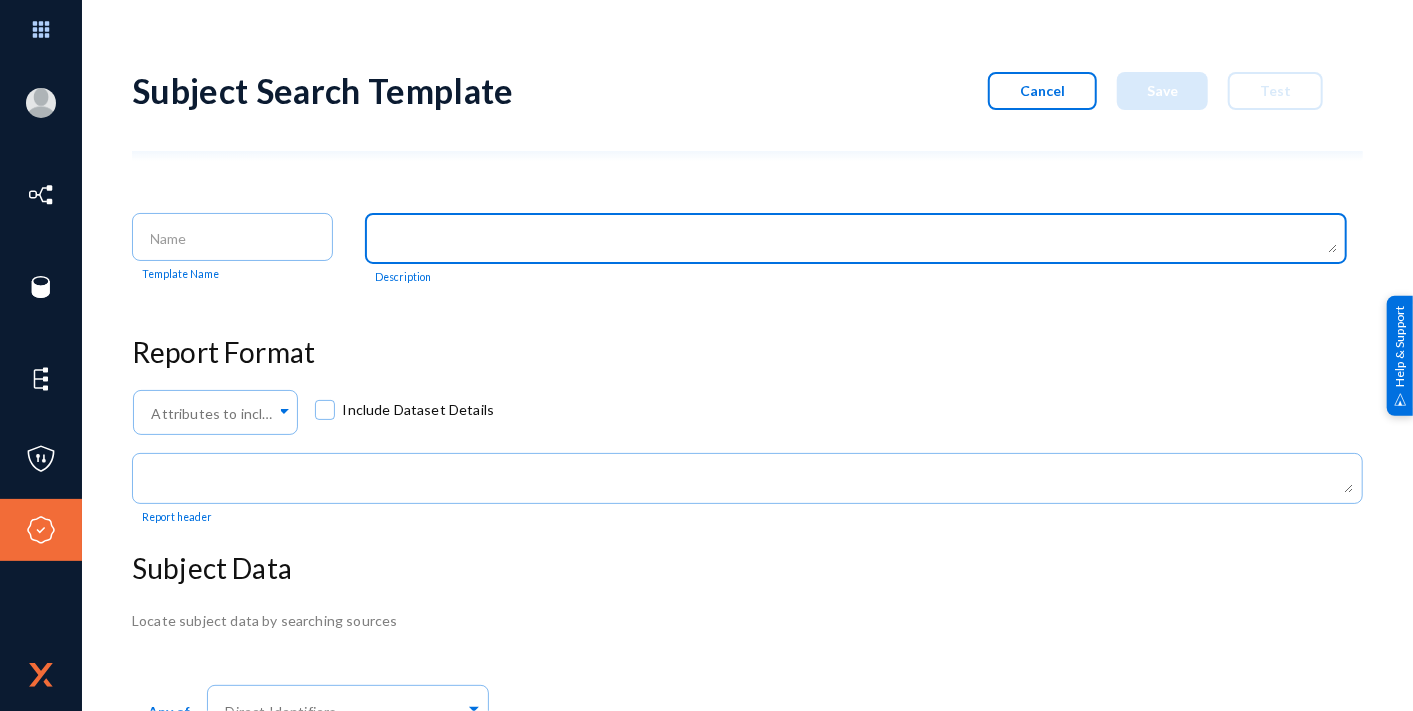 paste on "Timeshare and vacation rental consumer opt-outs ie leads guests and owners" 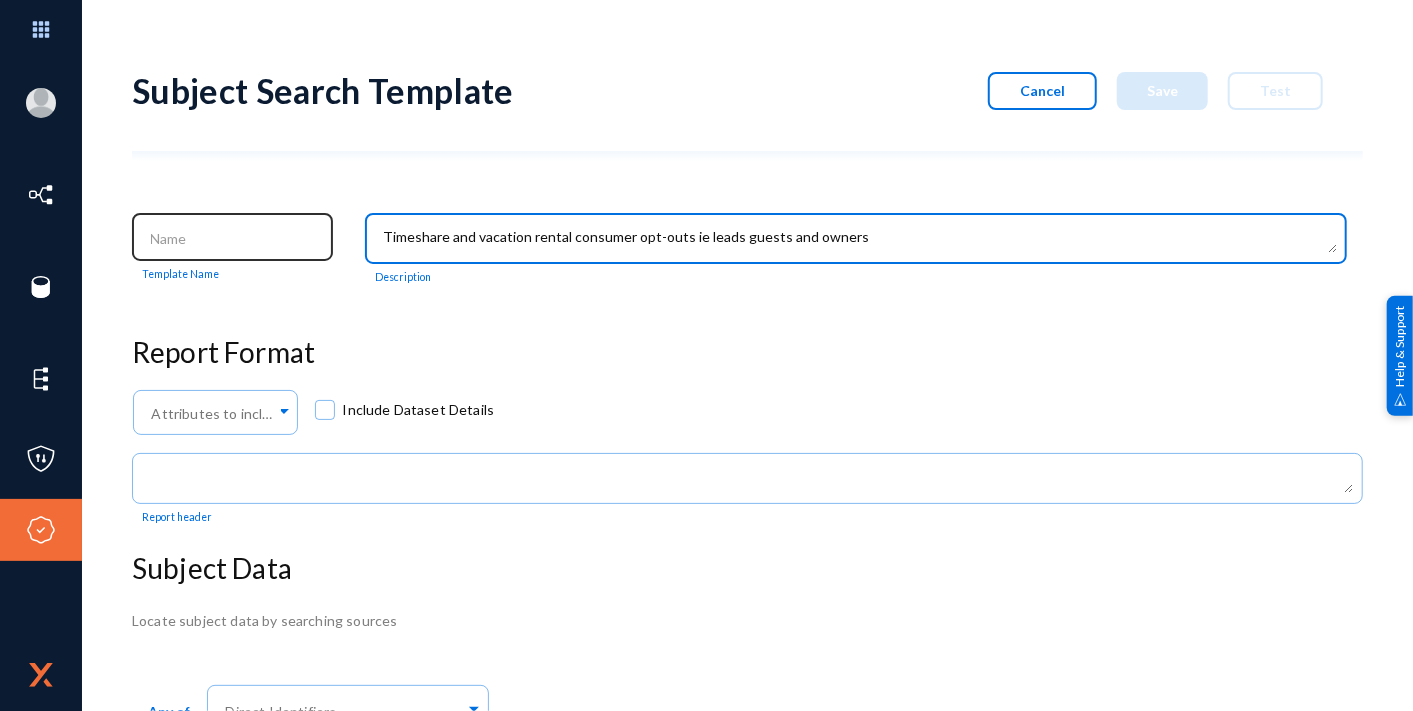 type on "Timeshare and vacation rental consumer opt-outs ie leads guests and owners" 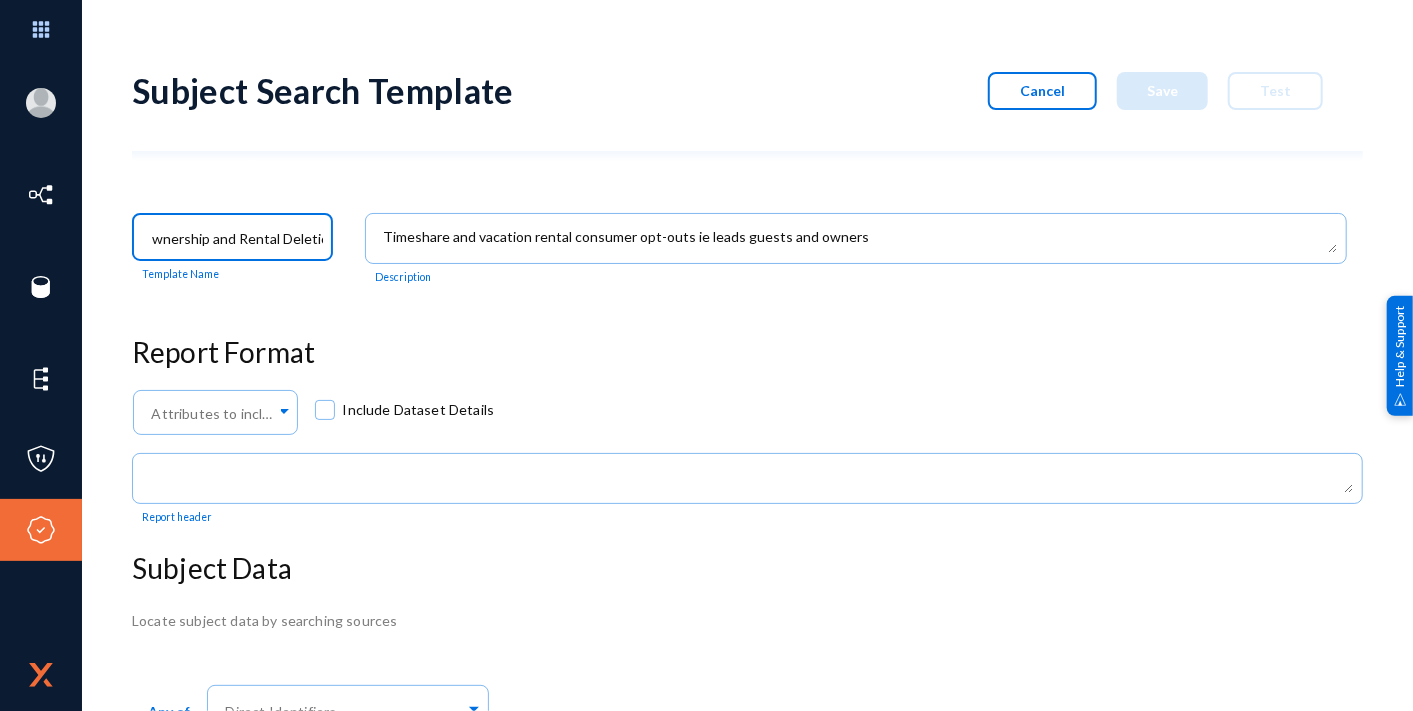 scroll, scrollTop: 0, scrollLeft: 76, axis: horizontal 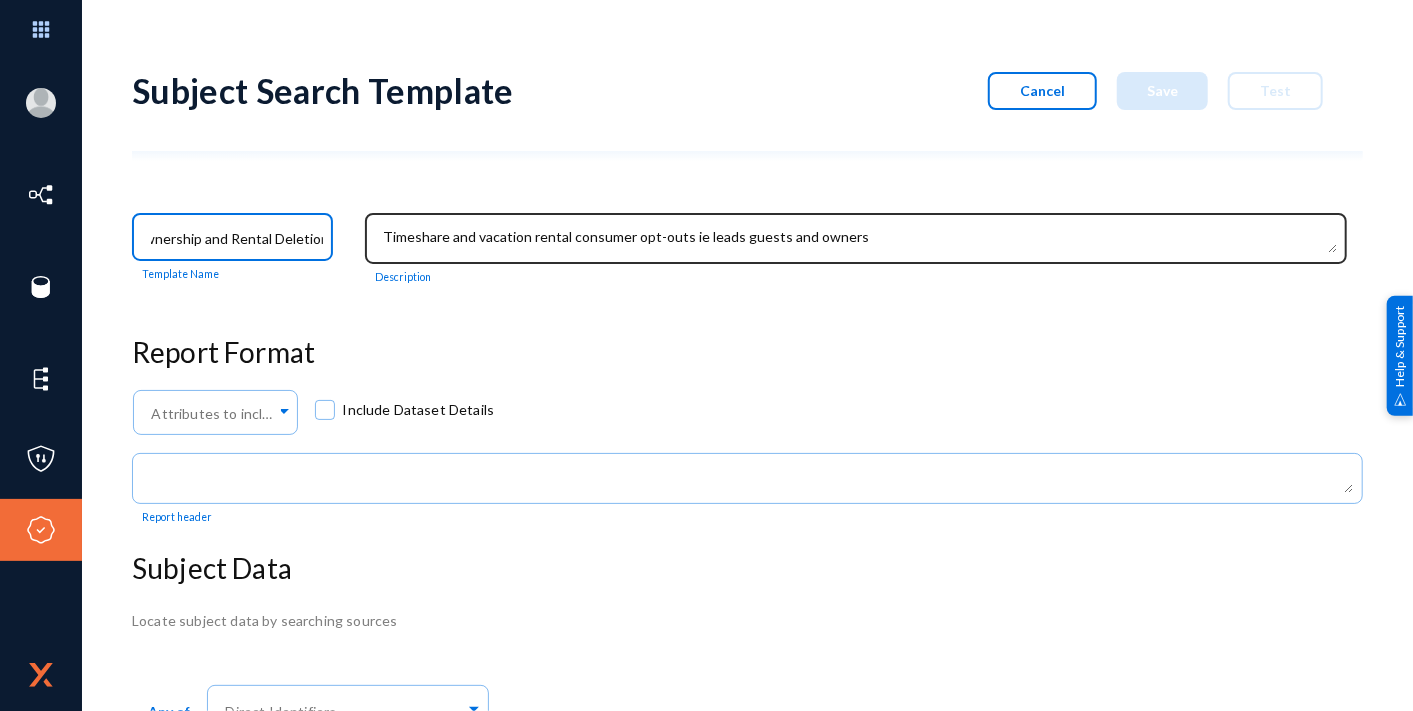 type on "Vacation Ownership and Rental Deletion" 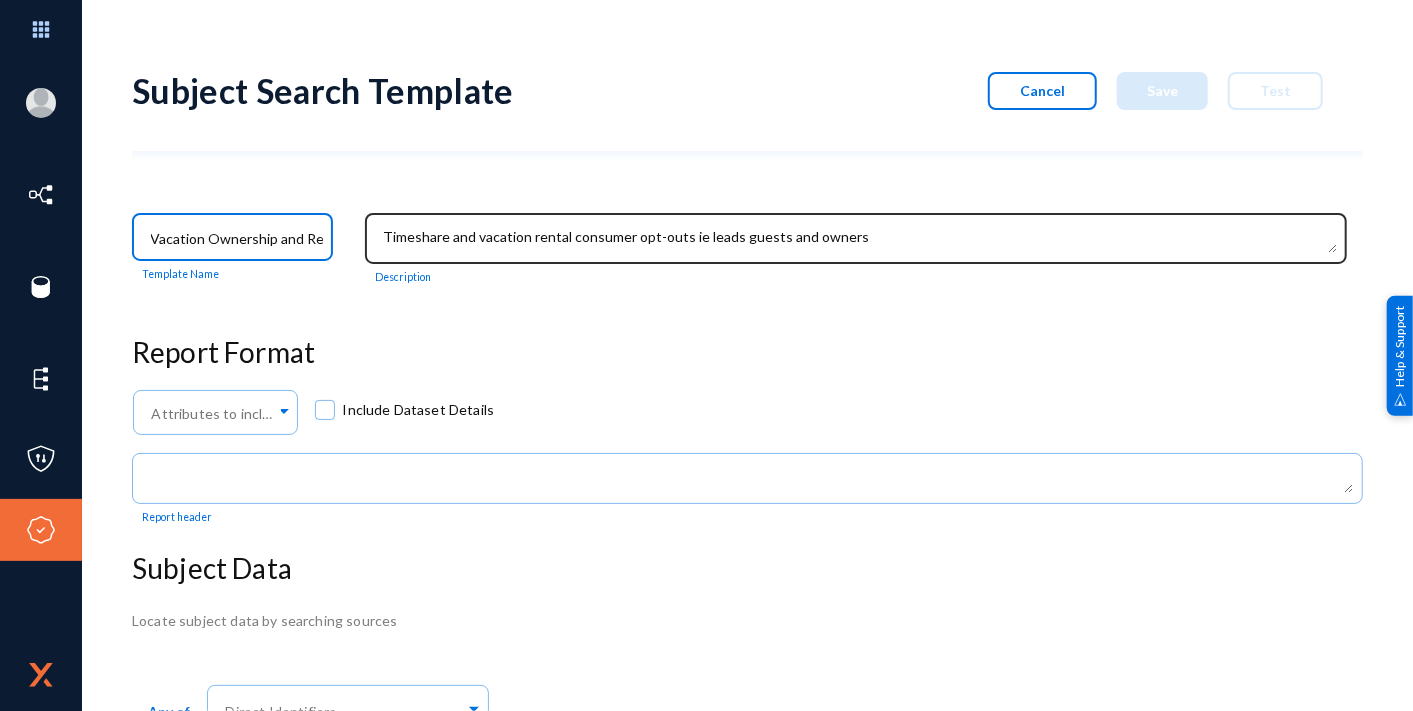 click at bounding box center (860, 240) 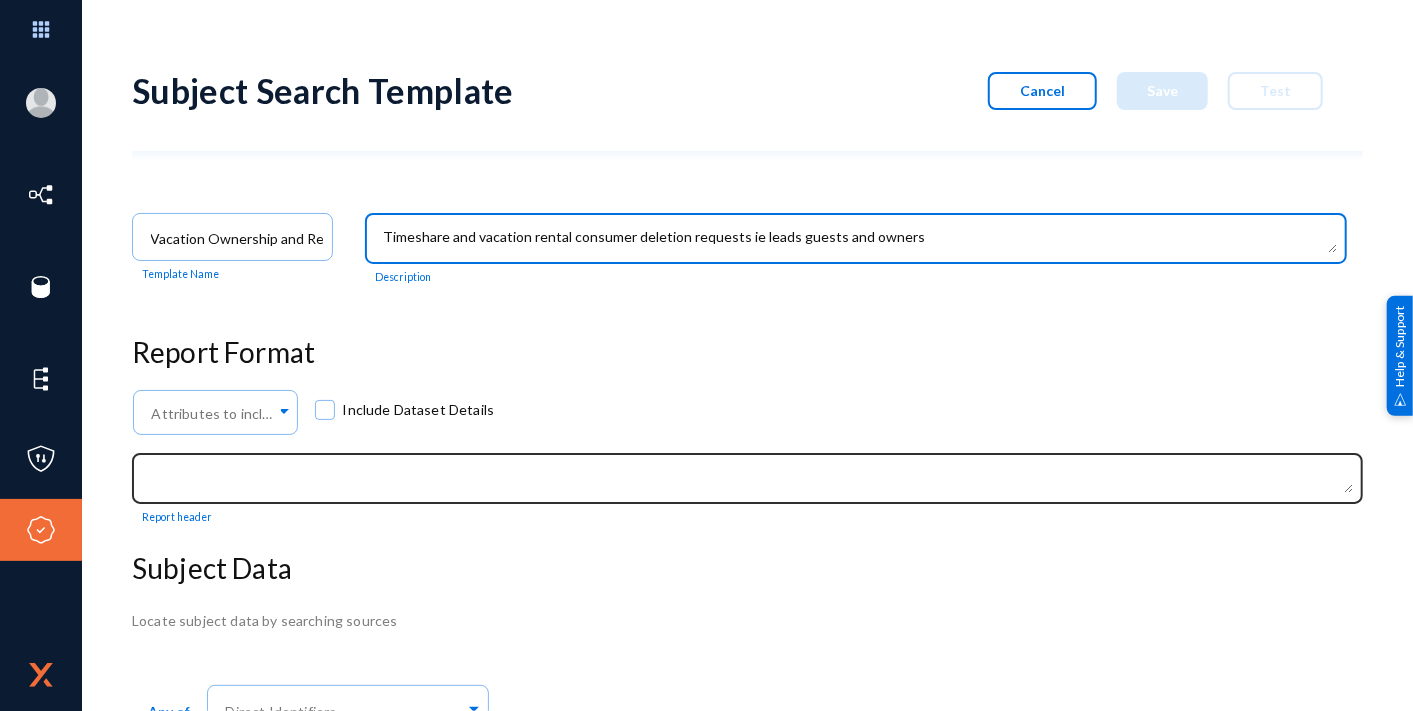 type on "Timeshare and vacation rental consumer deletion requests ie leads guests and owners" 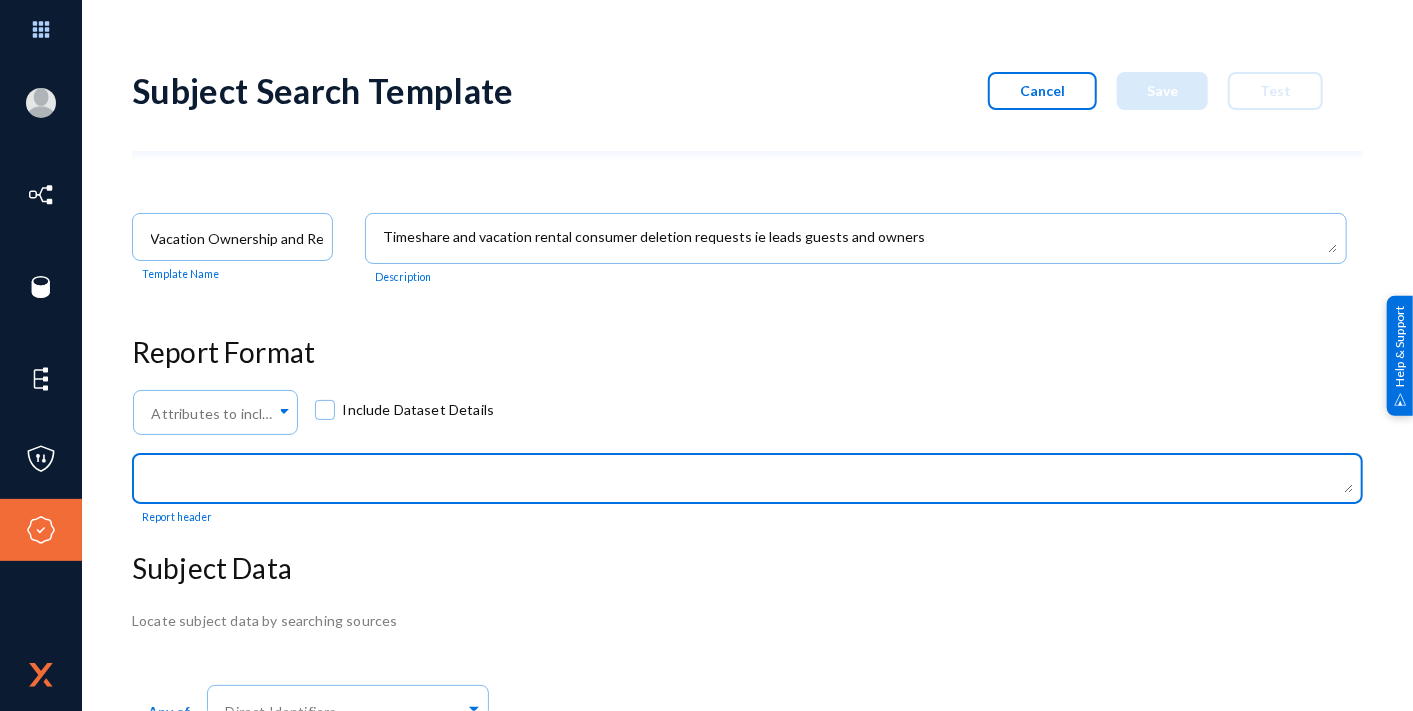 click at bounding box center (752, 480) 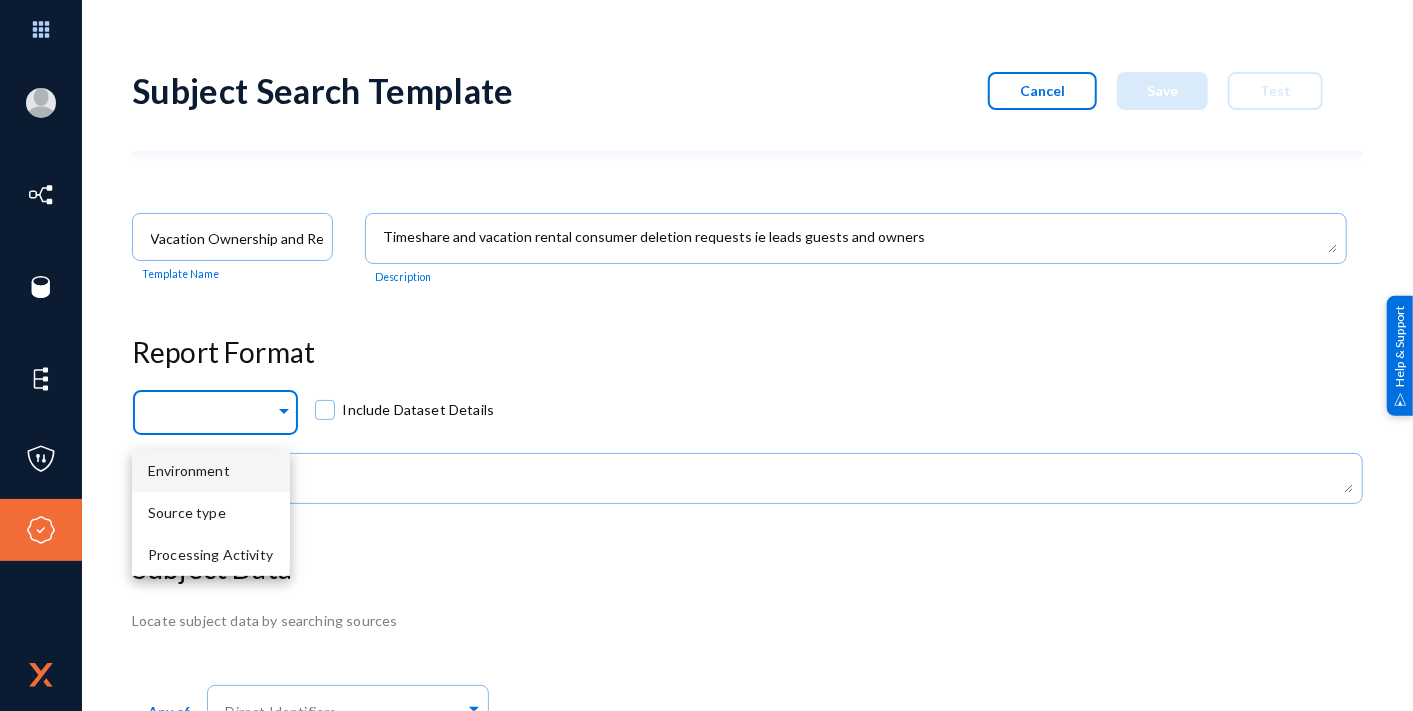 click 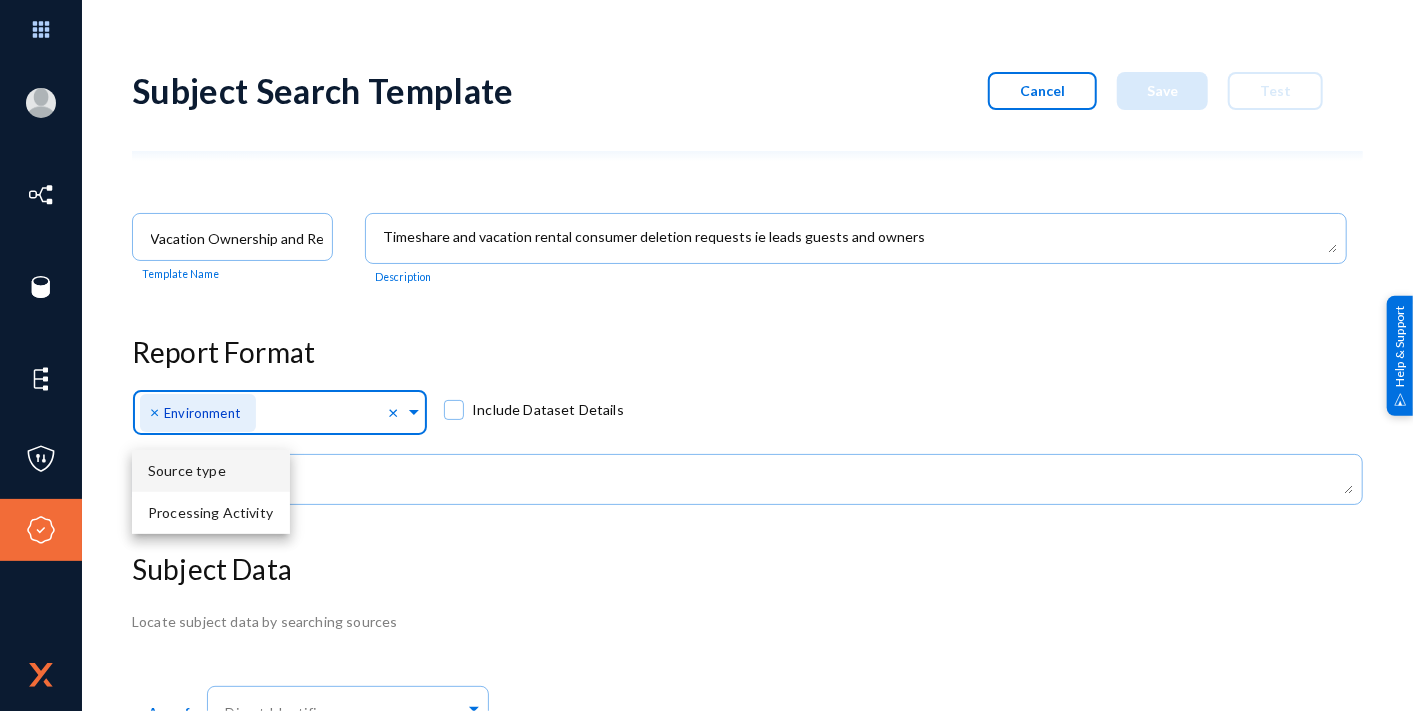click on "Source type" at bounding box center [211, 471] 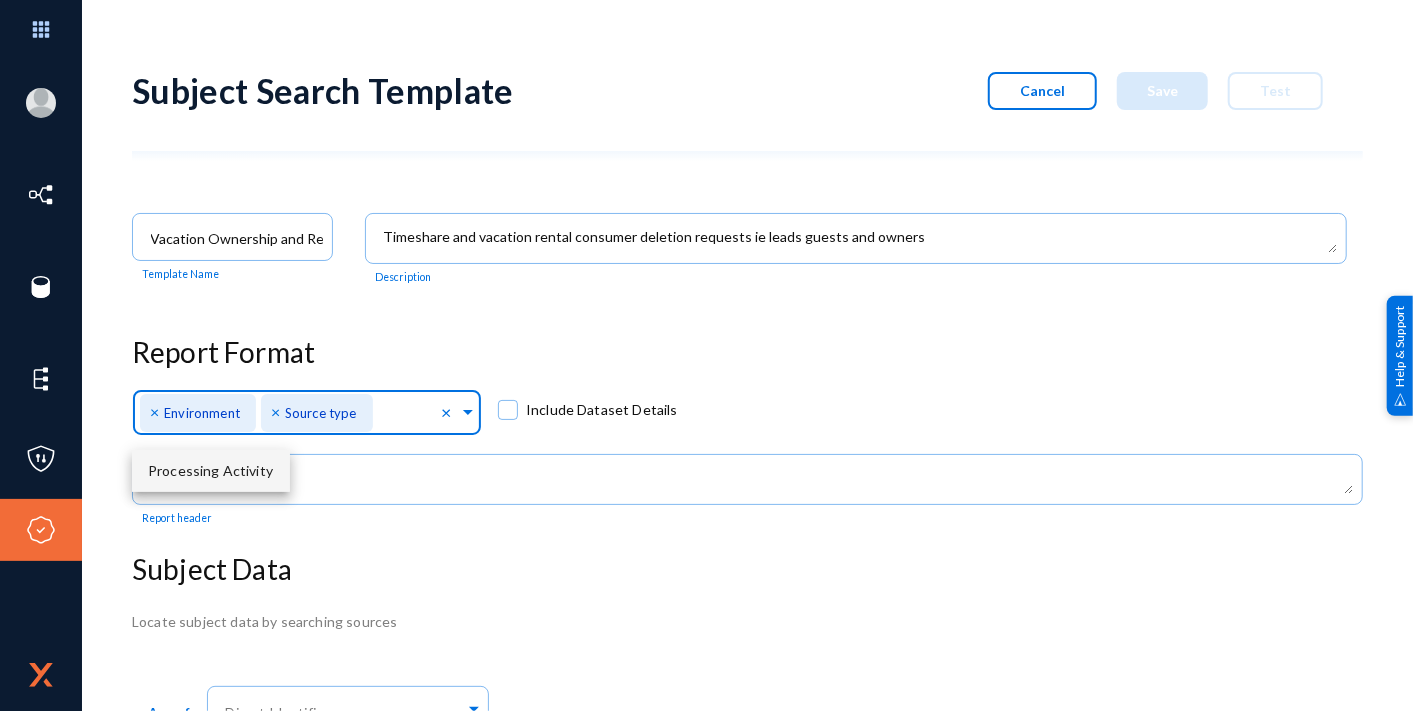 click on "Processing Activity" at bounding box center [211, 471] 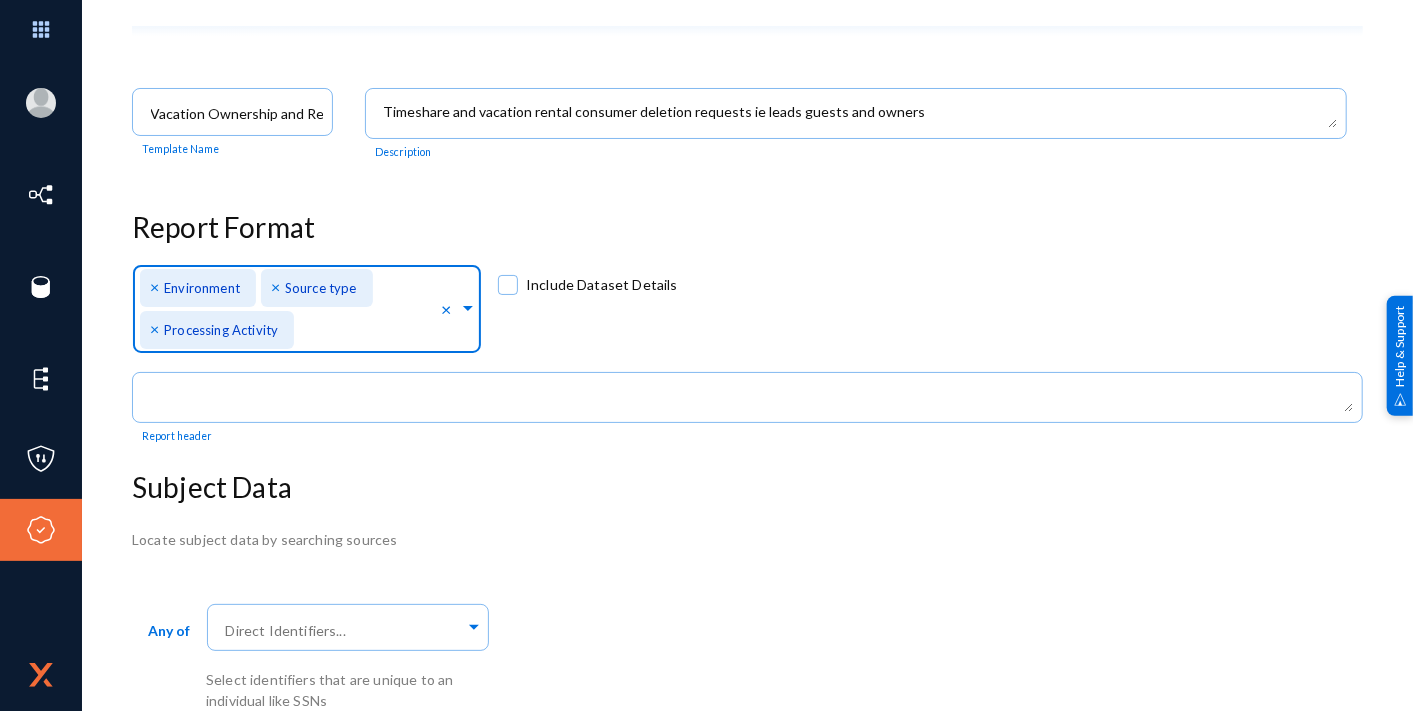 scroll, scrollTop: 131, scrollLeft: 0, axis: vertical 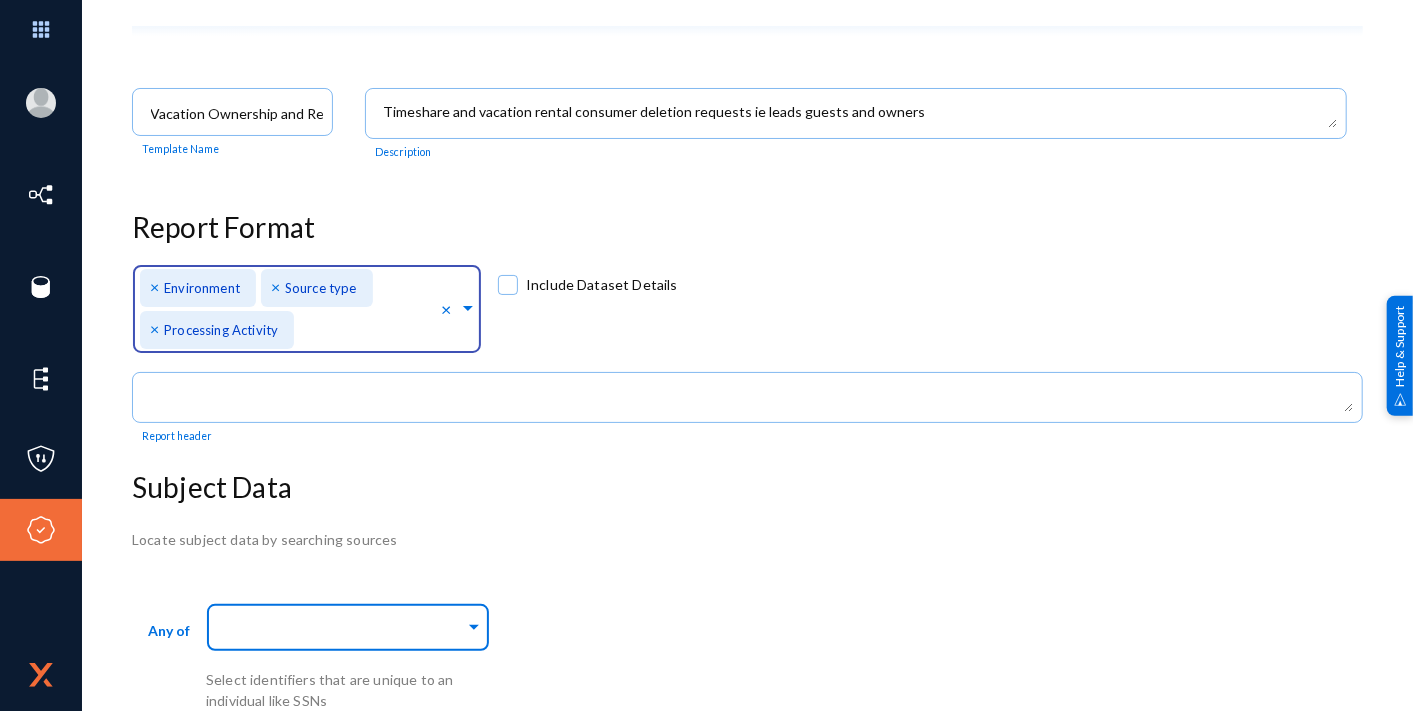click 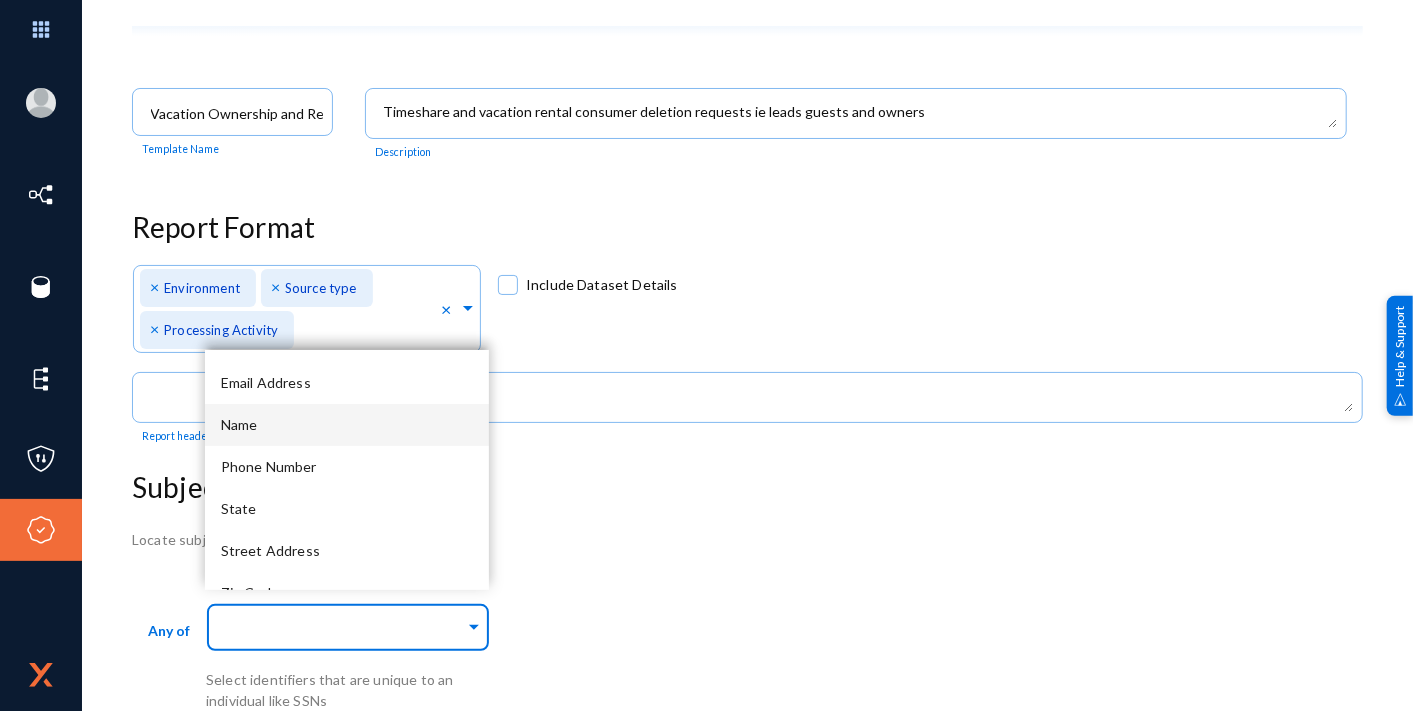 scroll, scrollTop: 96, scrollLeft: 0, axis: vertical 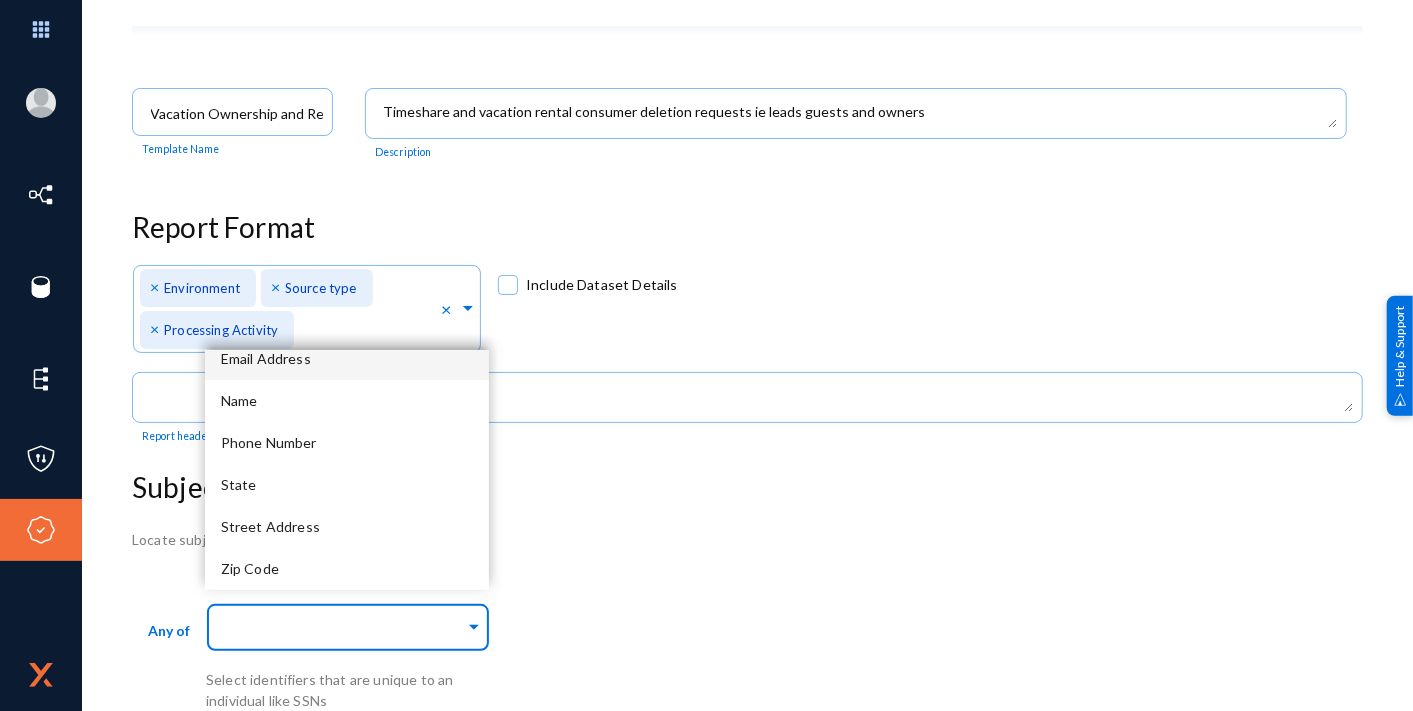 click on "Email Address" at bounding box center [347, 359] 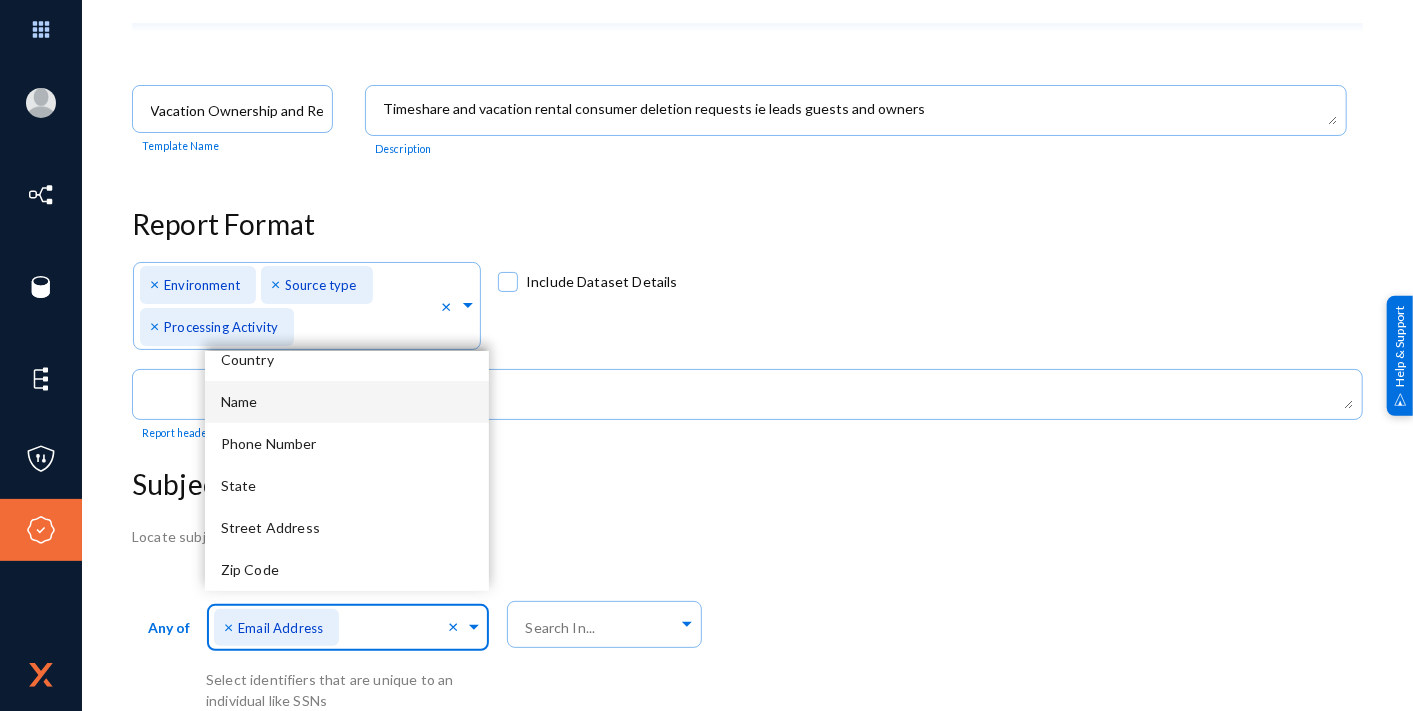 click on "Name" at bounding box center (347, 402) 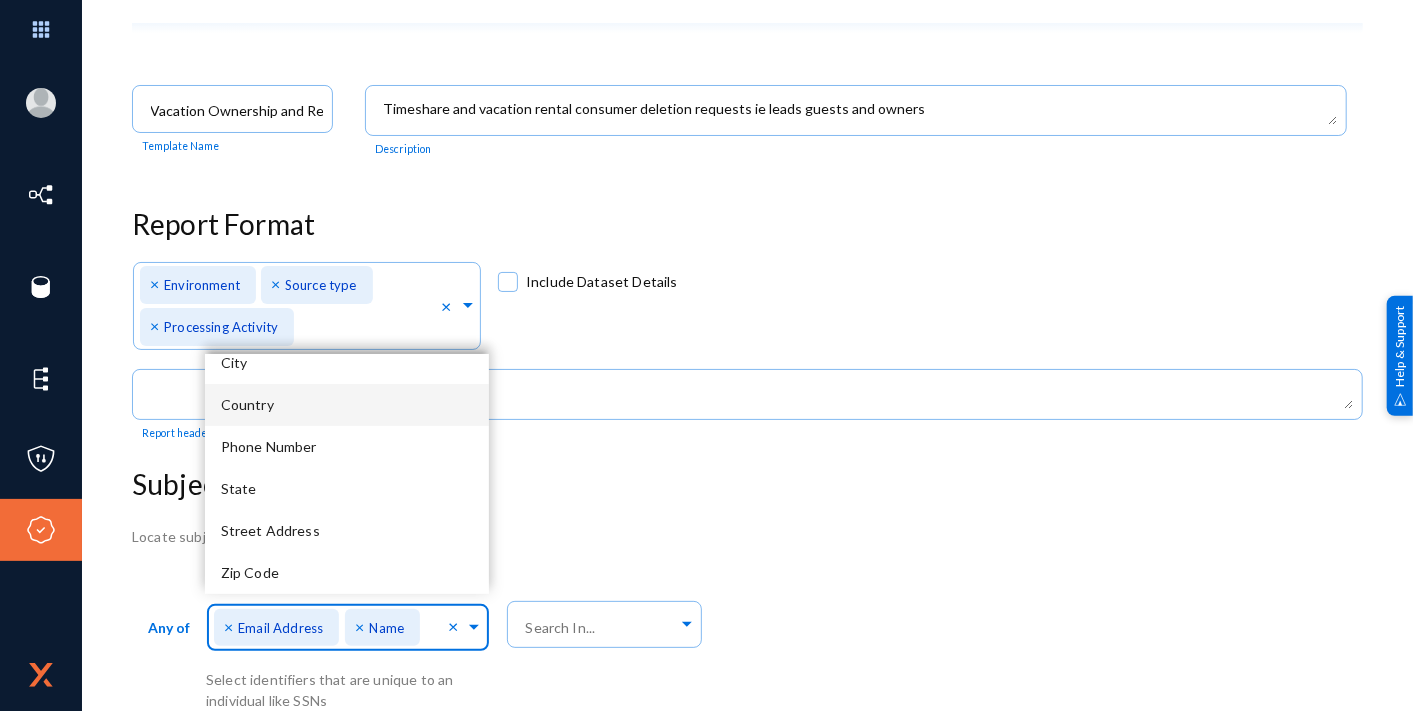 scroll, scrollTop: 11, scrollLeft: 0, axis: vertical 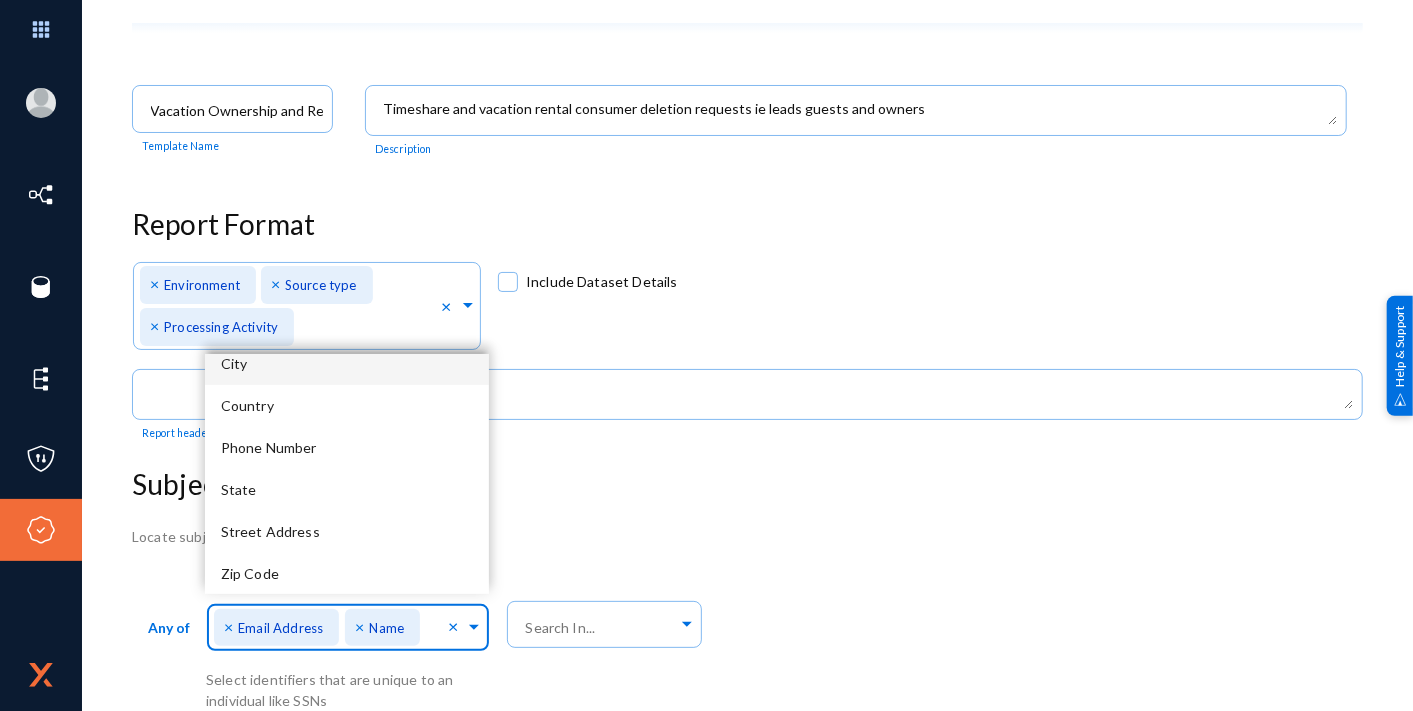 click on "City" at bounding box center [347, 364] 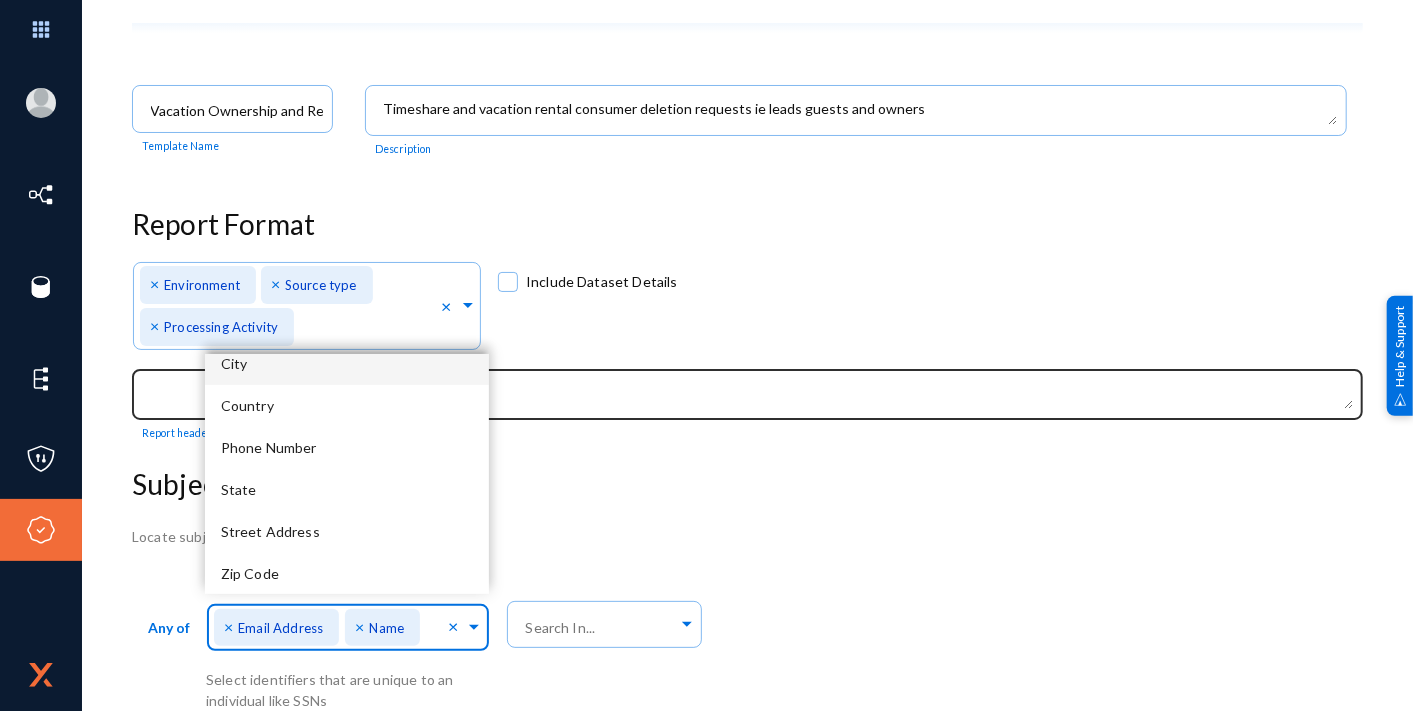 scroll, scrollTop: 0, scrollLeft: 0, axis: both 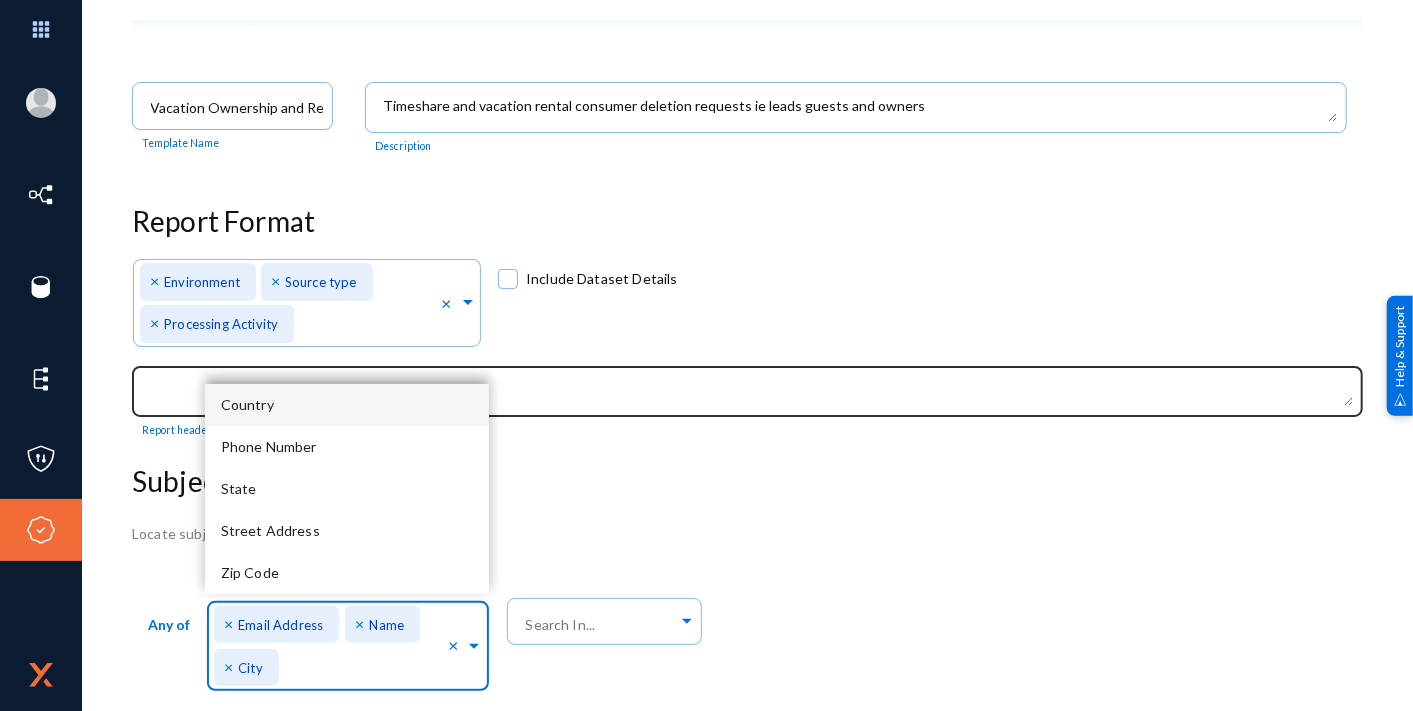 click on "Country" at bounding box center (347, 405) 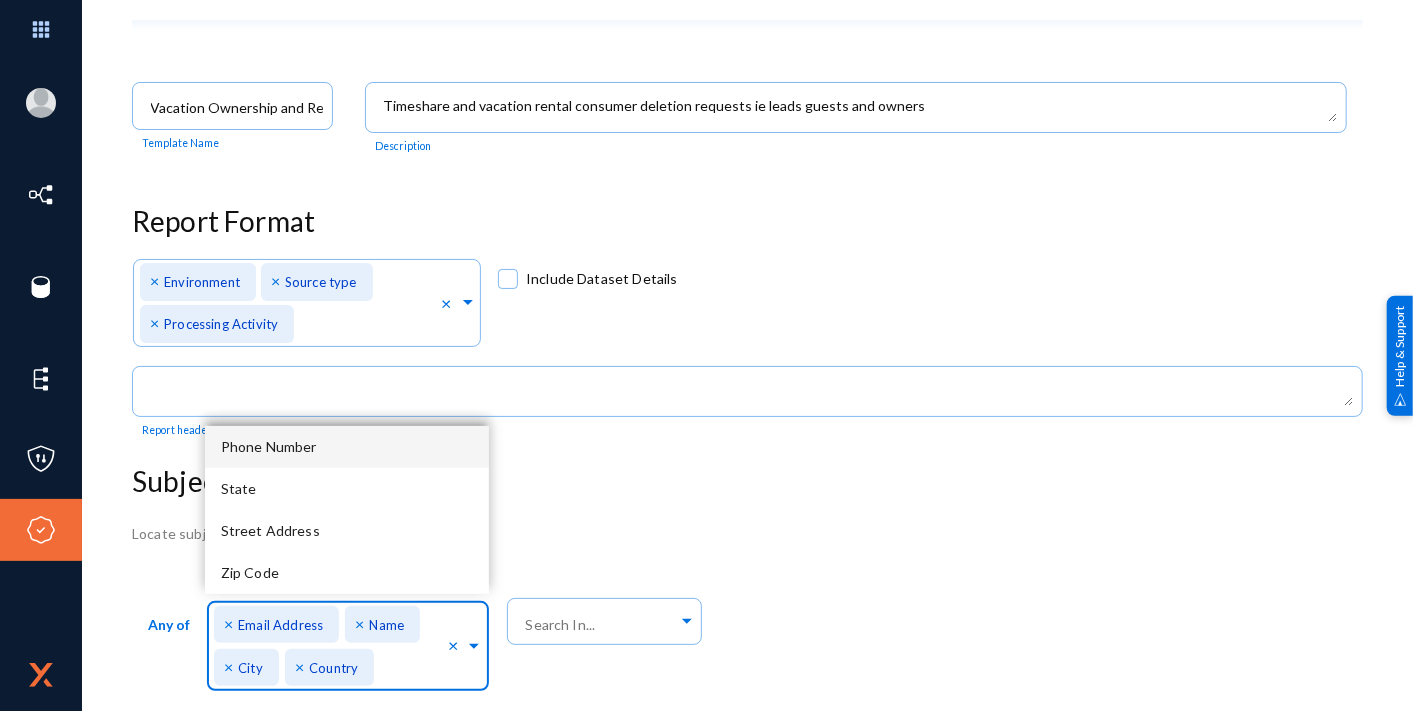 click on "Phone Number" at bounding box center (347, 447) 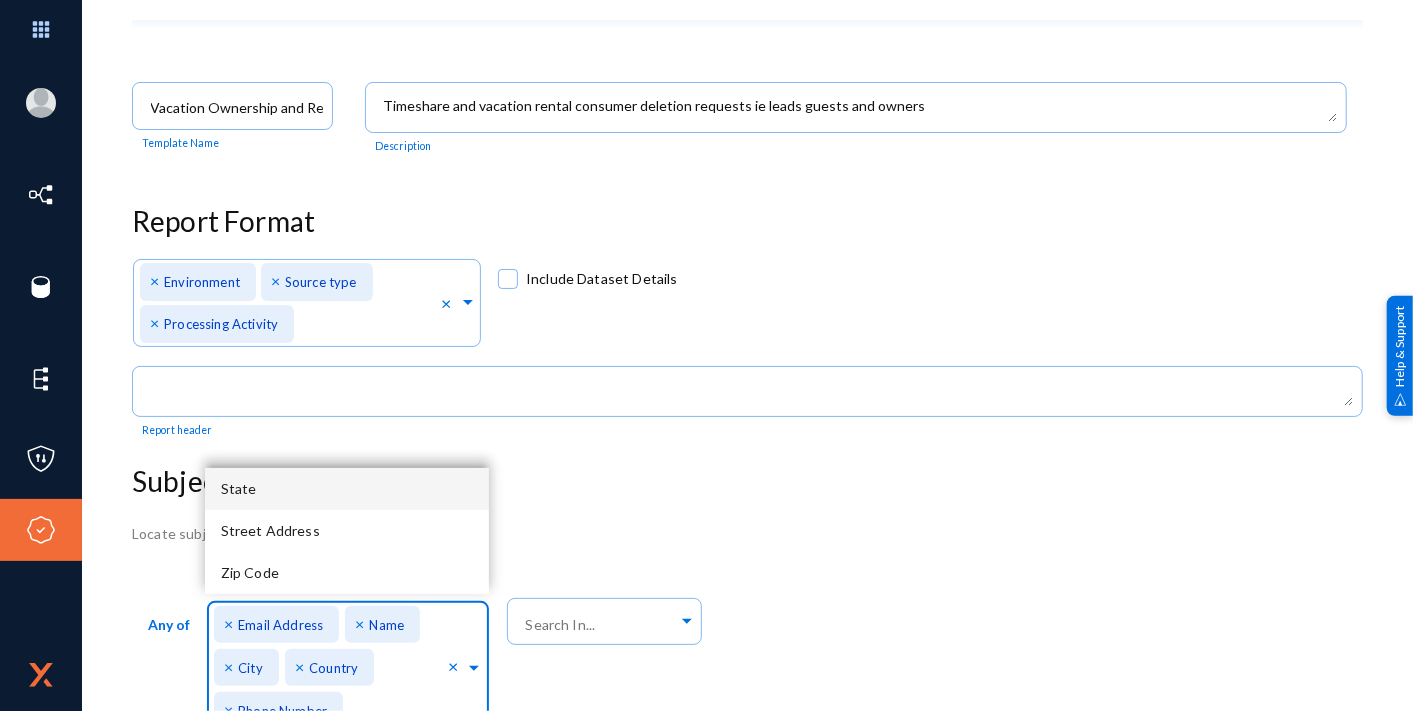 click on "State" at bounding box center [347, 489] 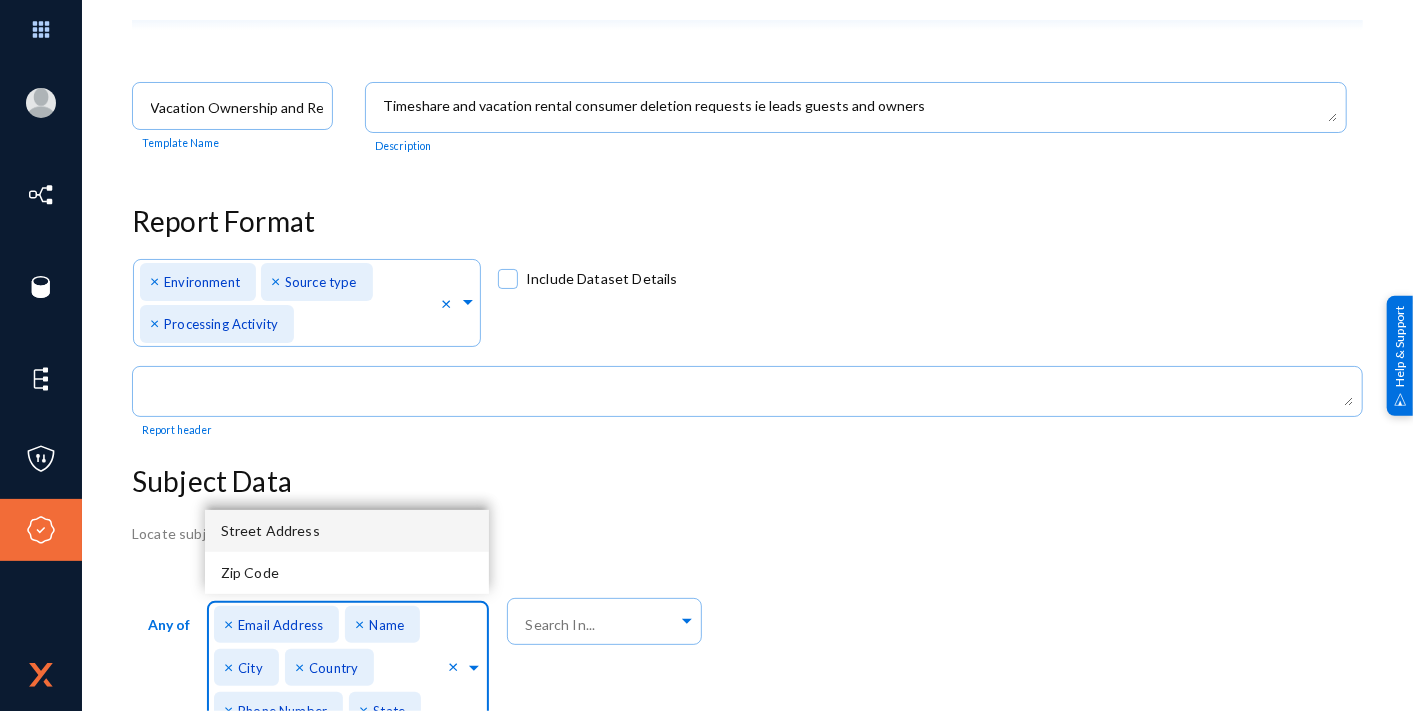 click on "Street Address" at bounding box center (270, 530) 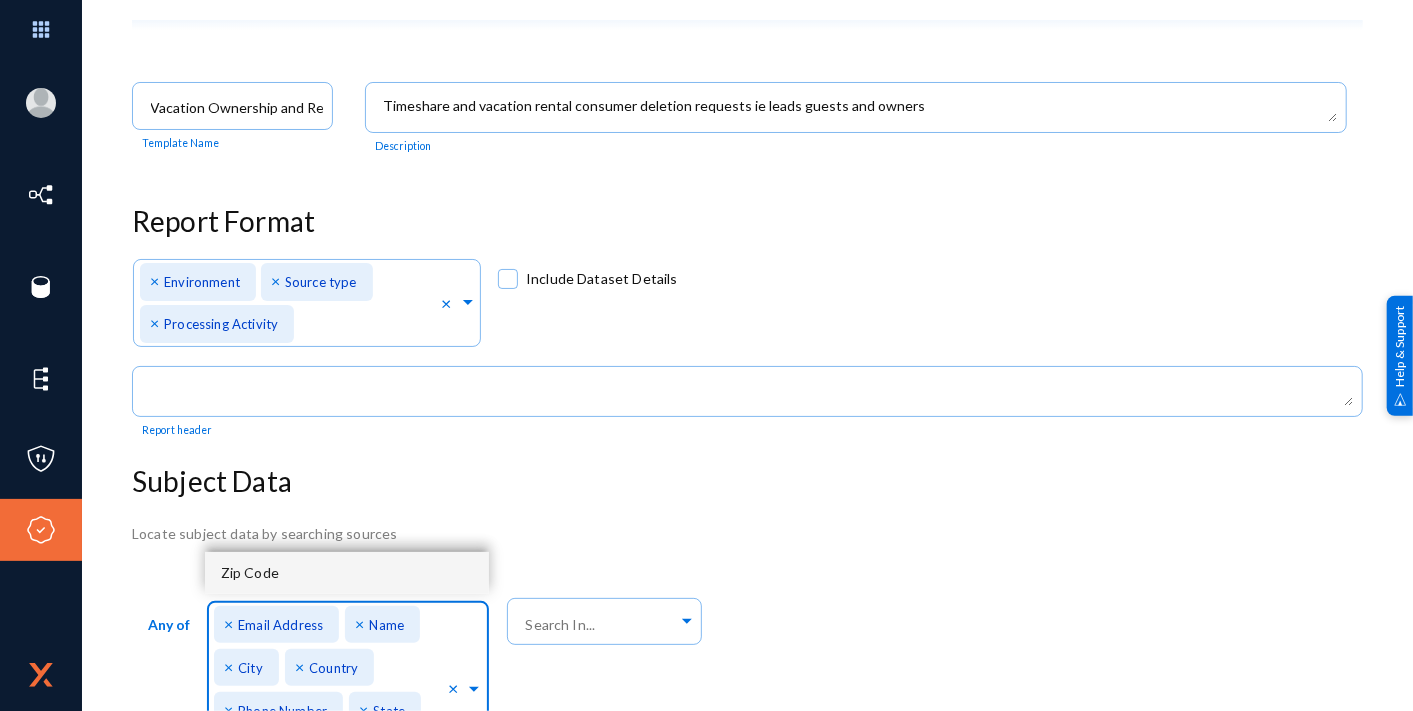 click on "Zip Code" at bounding box center (250, 572) 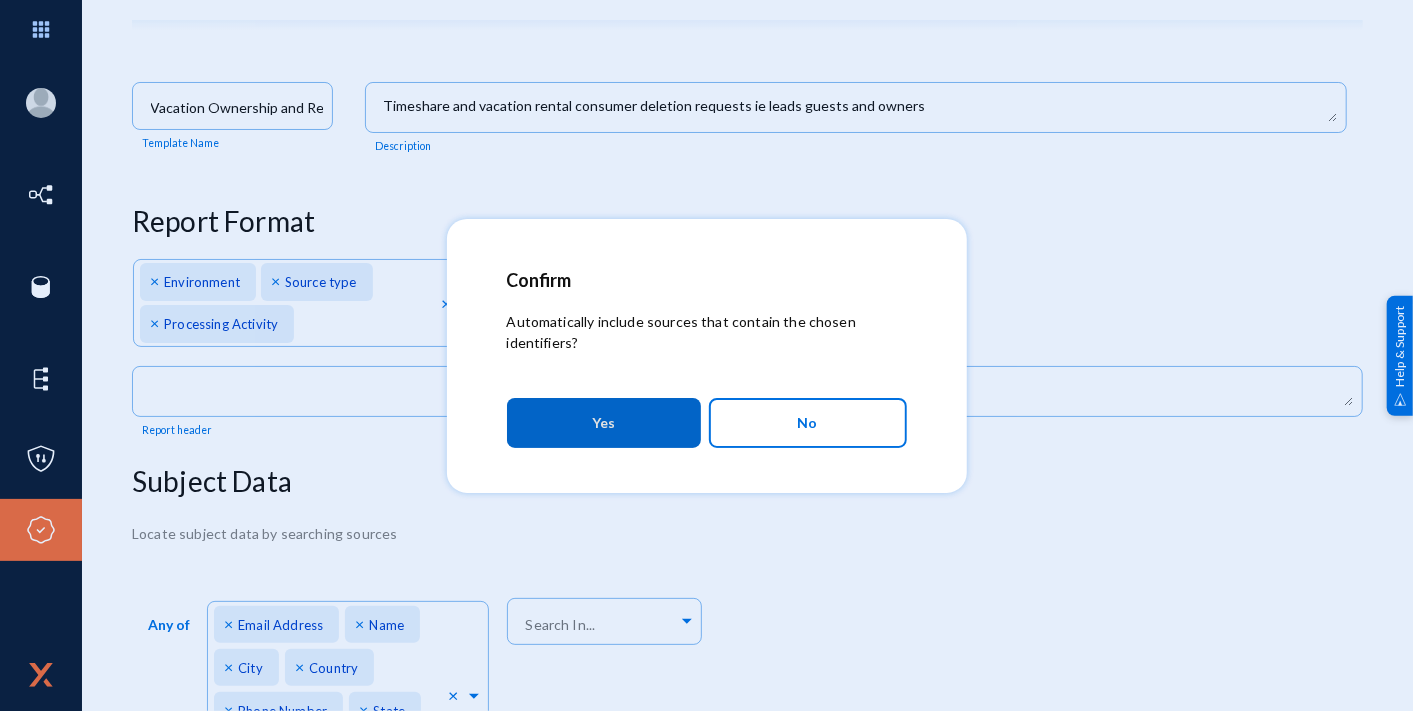 click on "Yes" at bounding box center [604, 423] 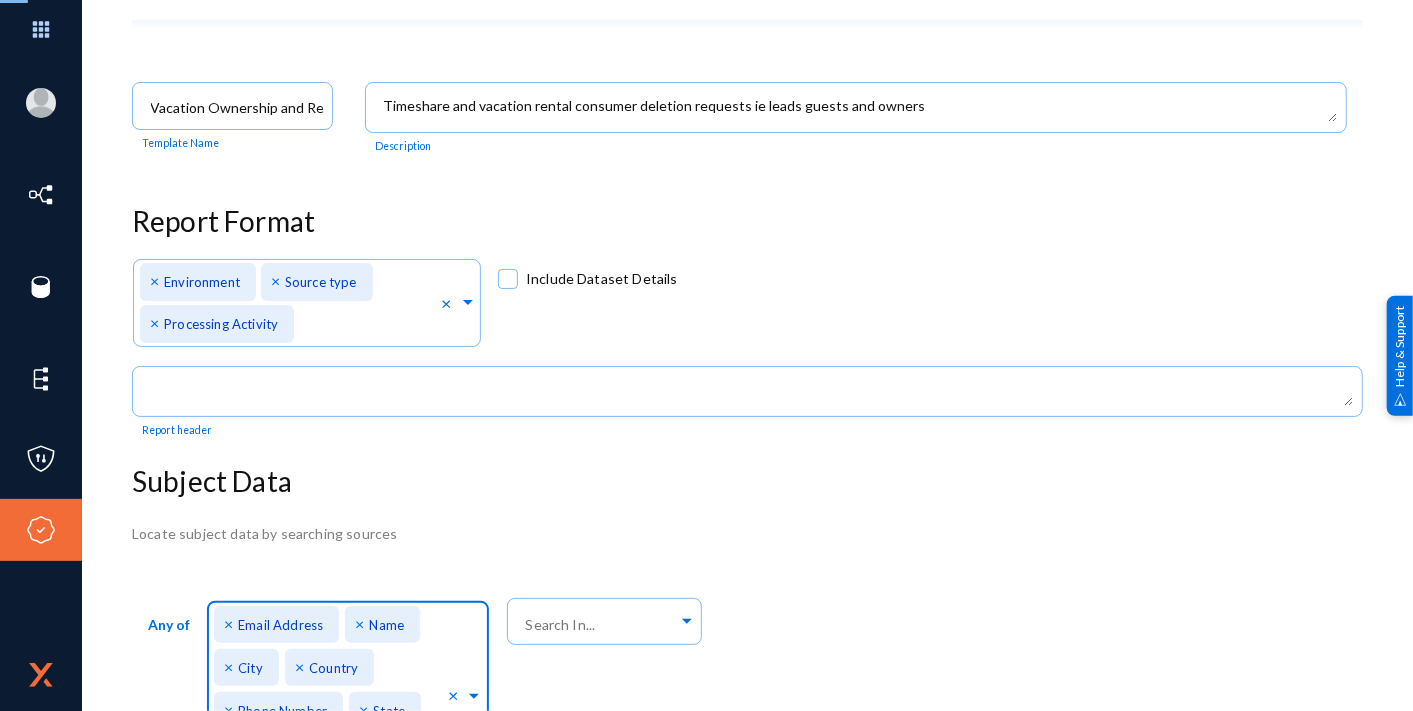 scroll, scrollTop: 34, scrollLeft: 0, axis: vertical 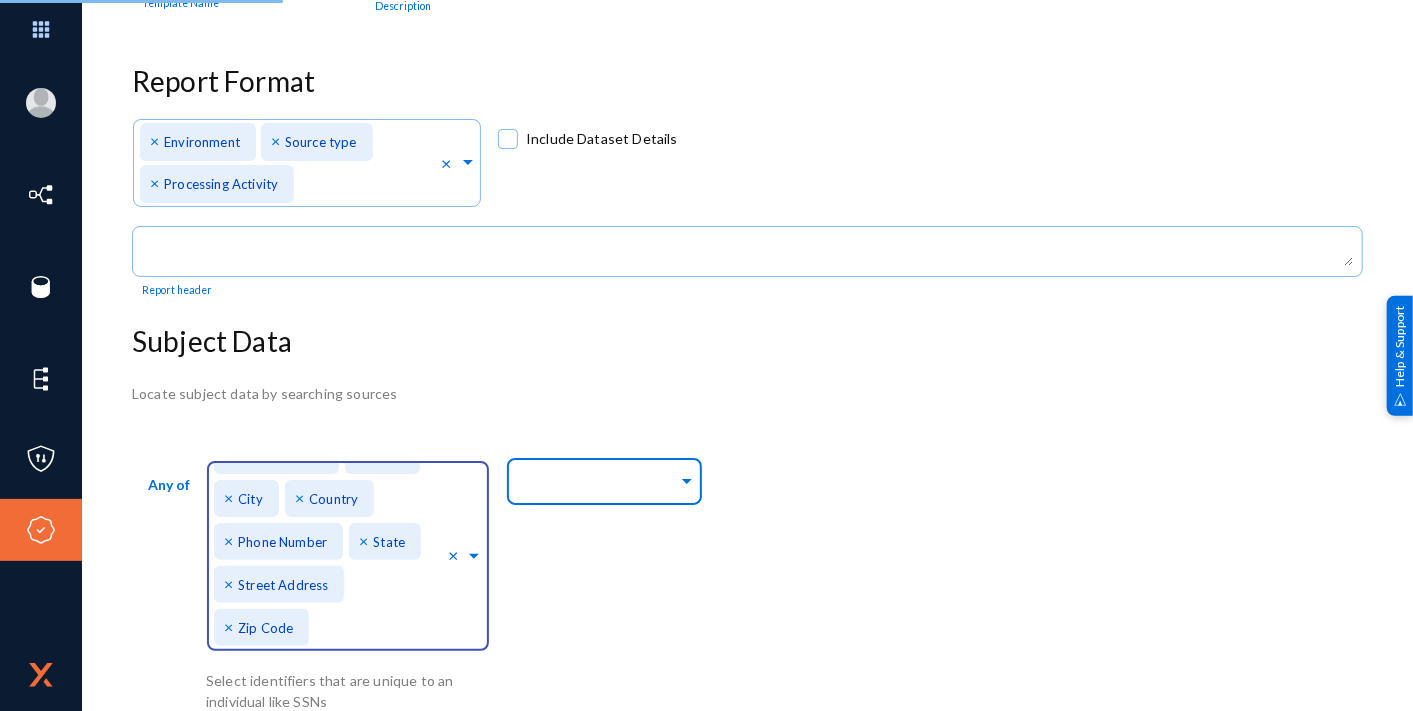 click 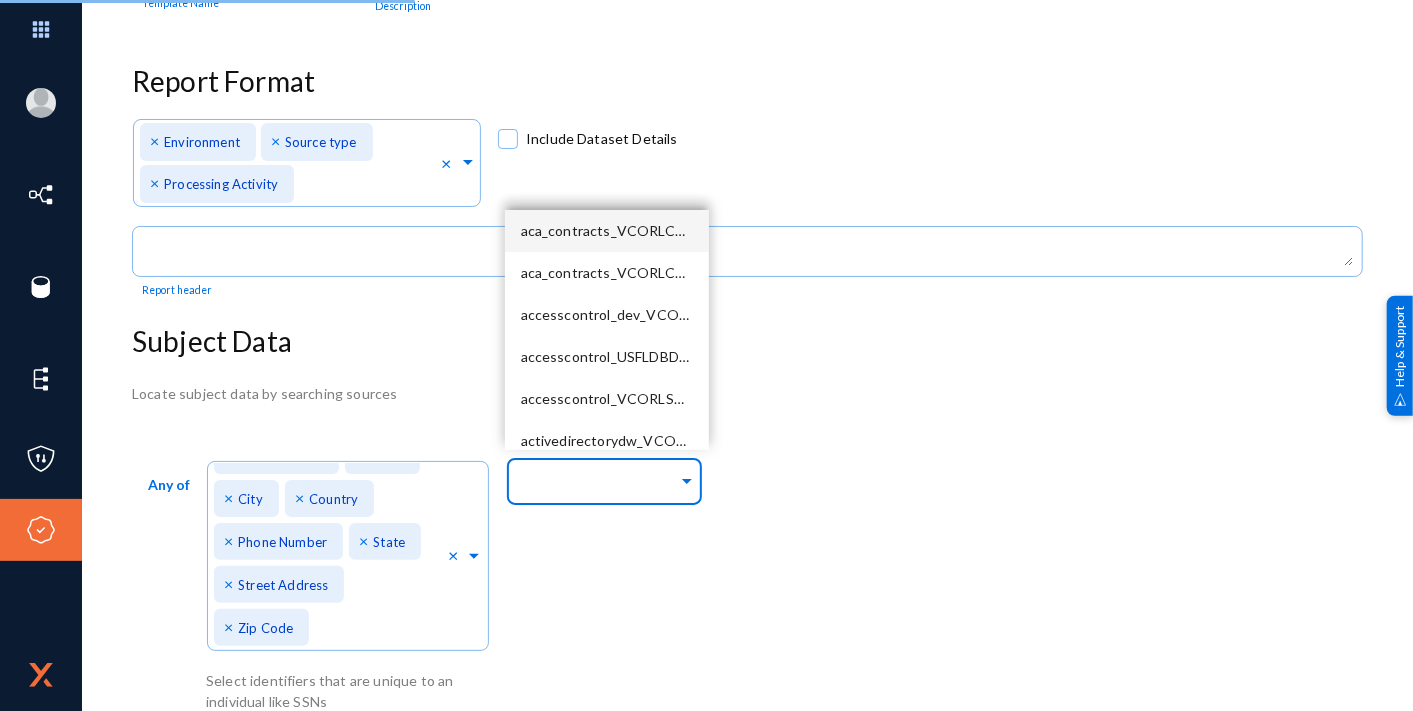 click on "aca_contracts_VCORLCMDSQLNP01_1433" at bounding box center (607, 231) 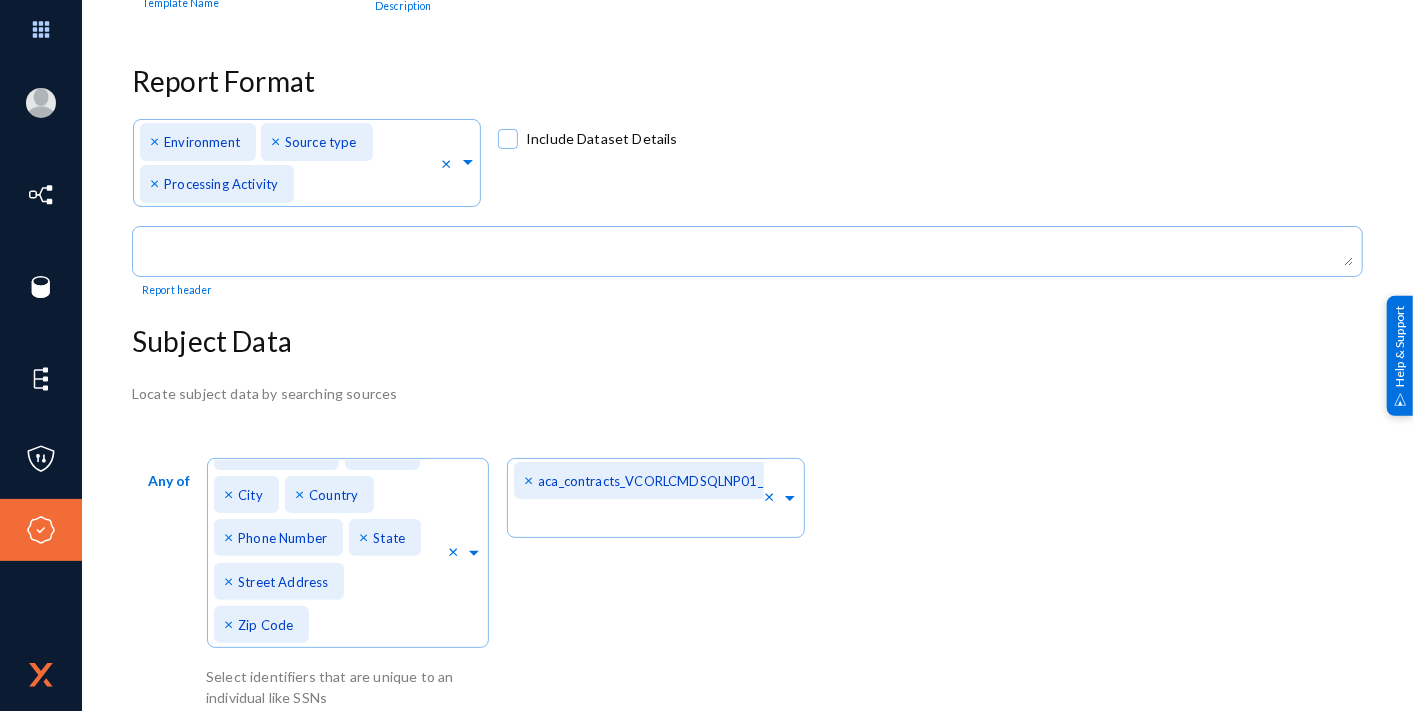click on "Any of Direct Identifiers... × Email Address × Name × City × Country × Phone Number × State × Street Address × Zip Code × Select identifiers that are unique to an individual like SSNs Search In... × aca_contracts_VCORLCMDSQLNP01_1433 ×" 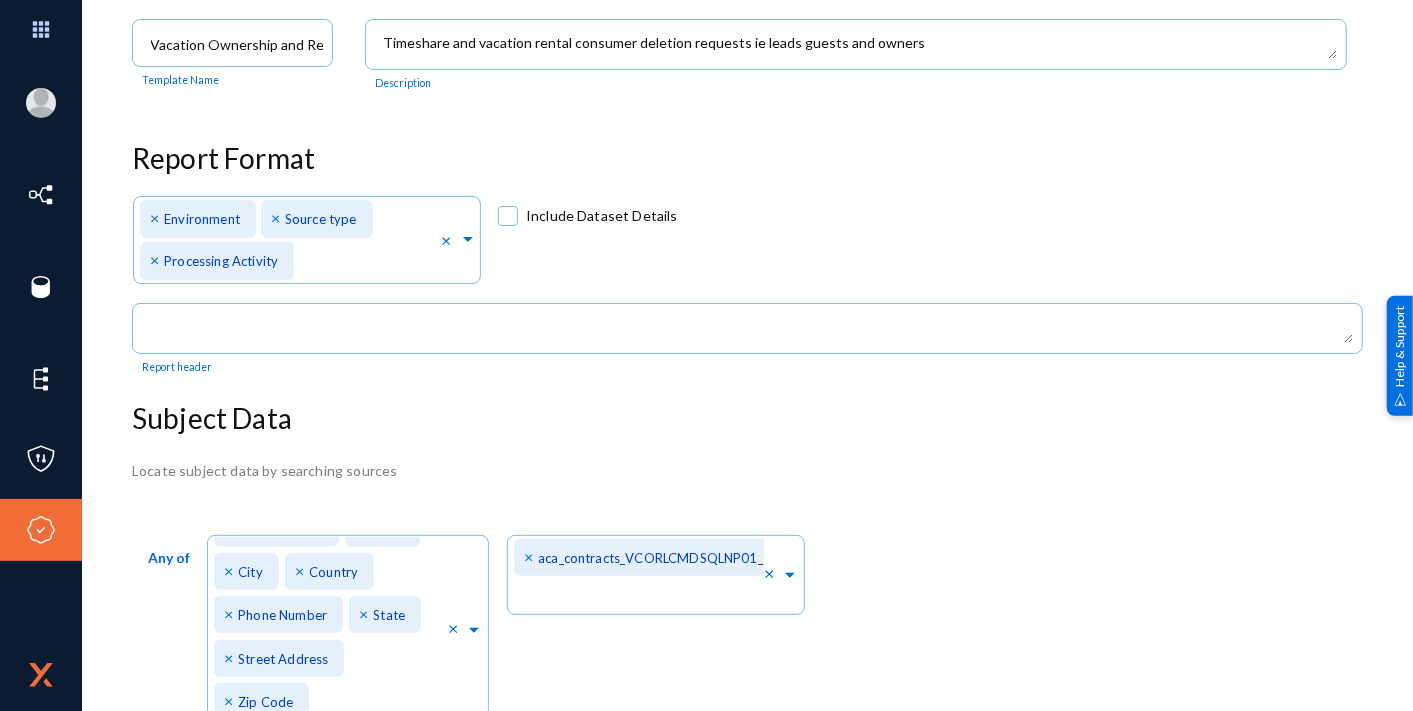 scroll, scrollTop: 0, scrollLeft: 0, axis: both 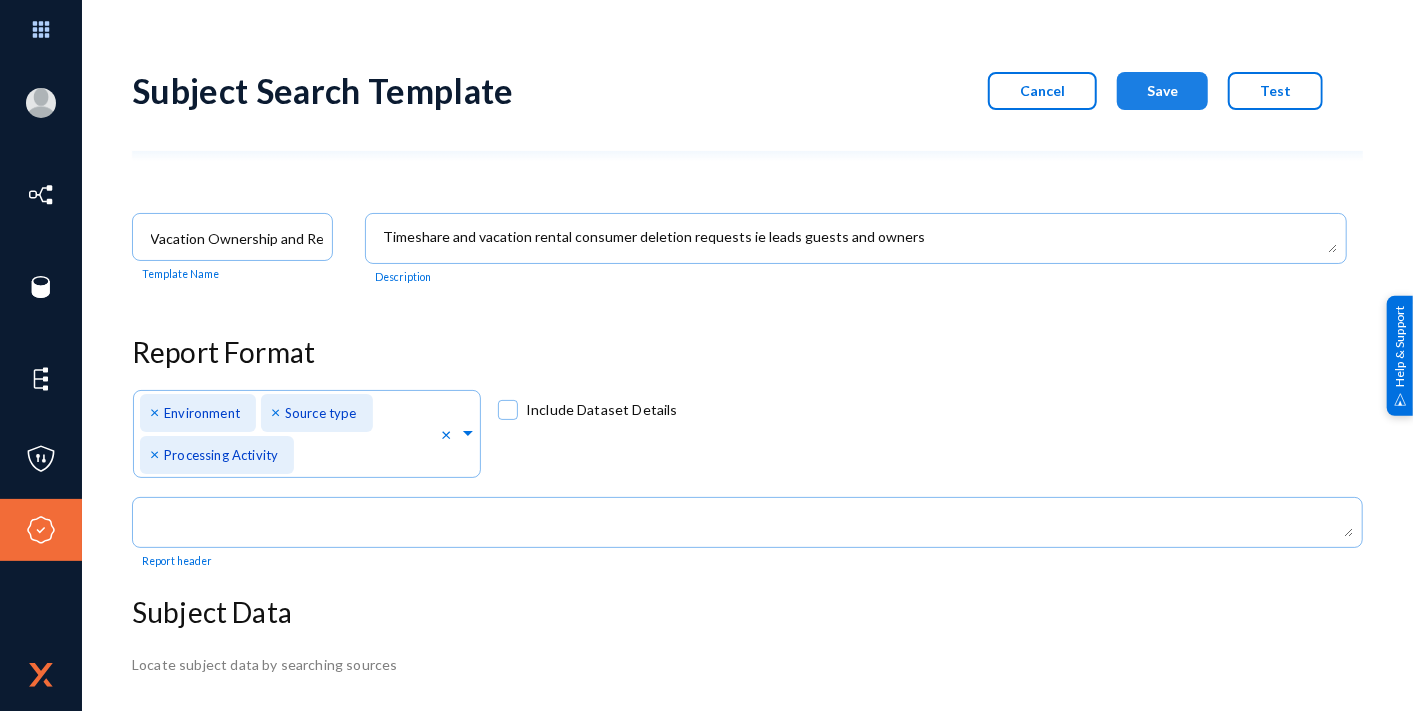 click on "Save" 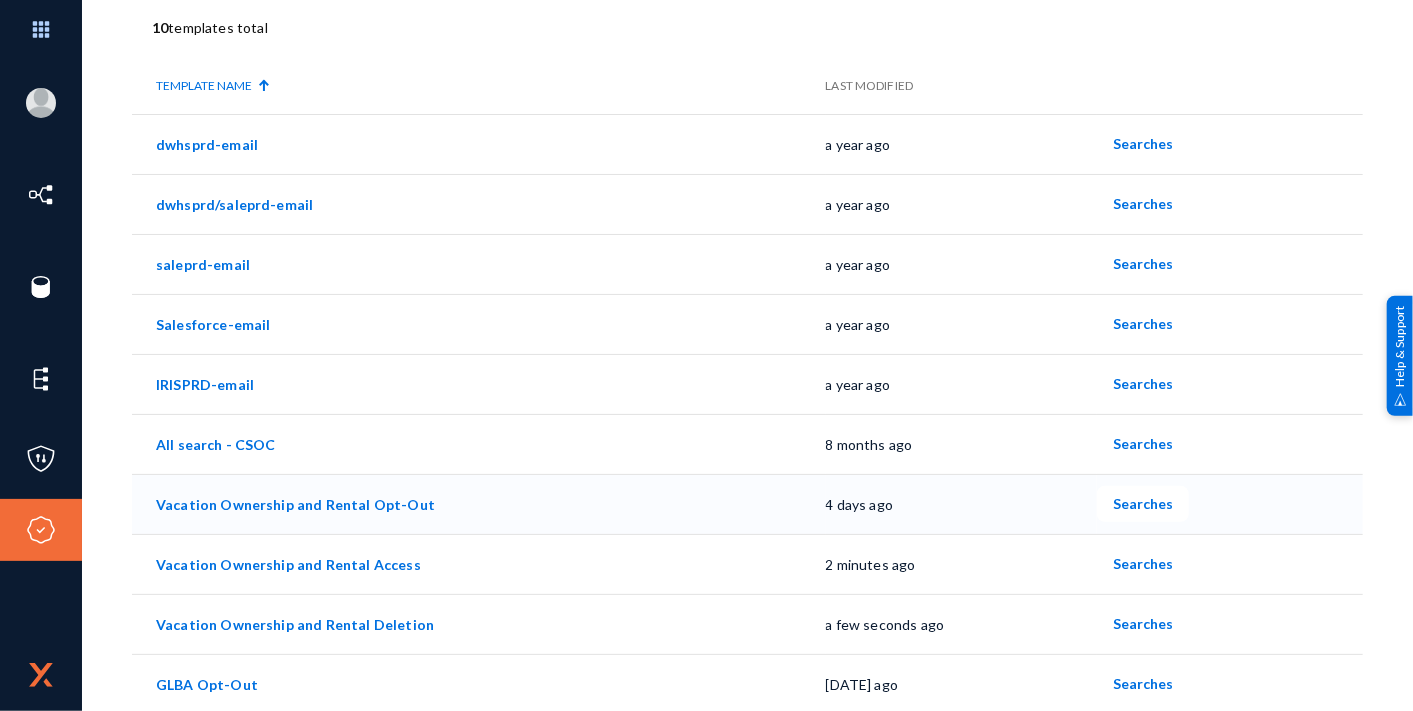 scroll, scrollTop: 137, scrollLeft: 0, axis: vertical 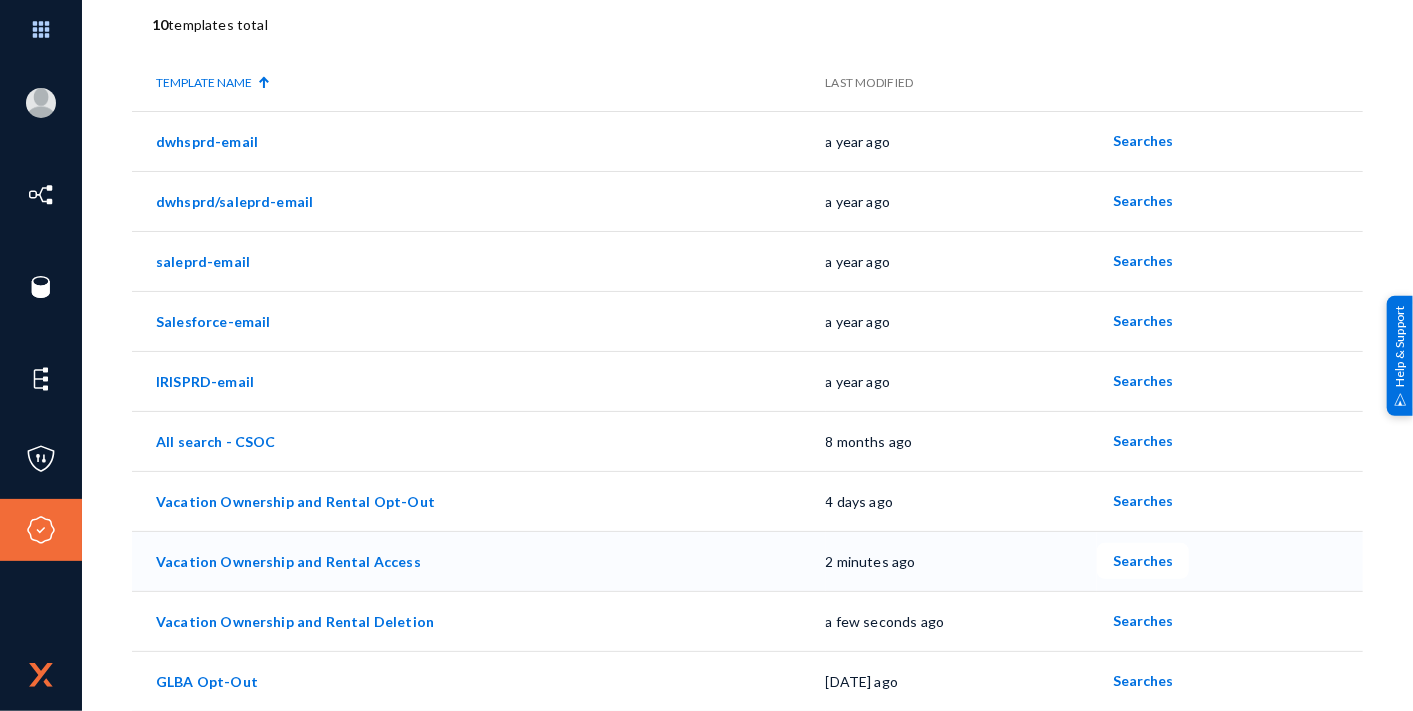 click on "Vacation Ownership and Rental Access" 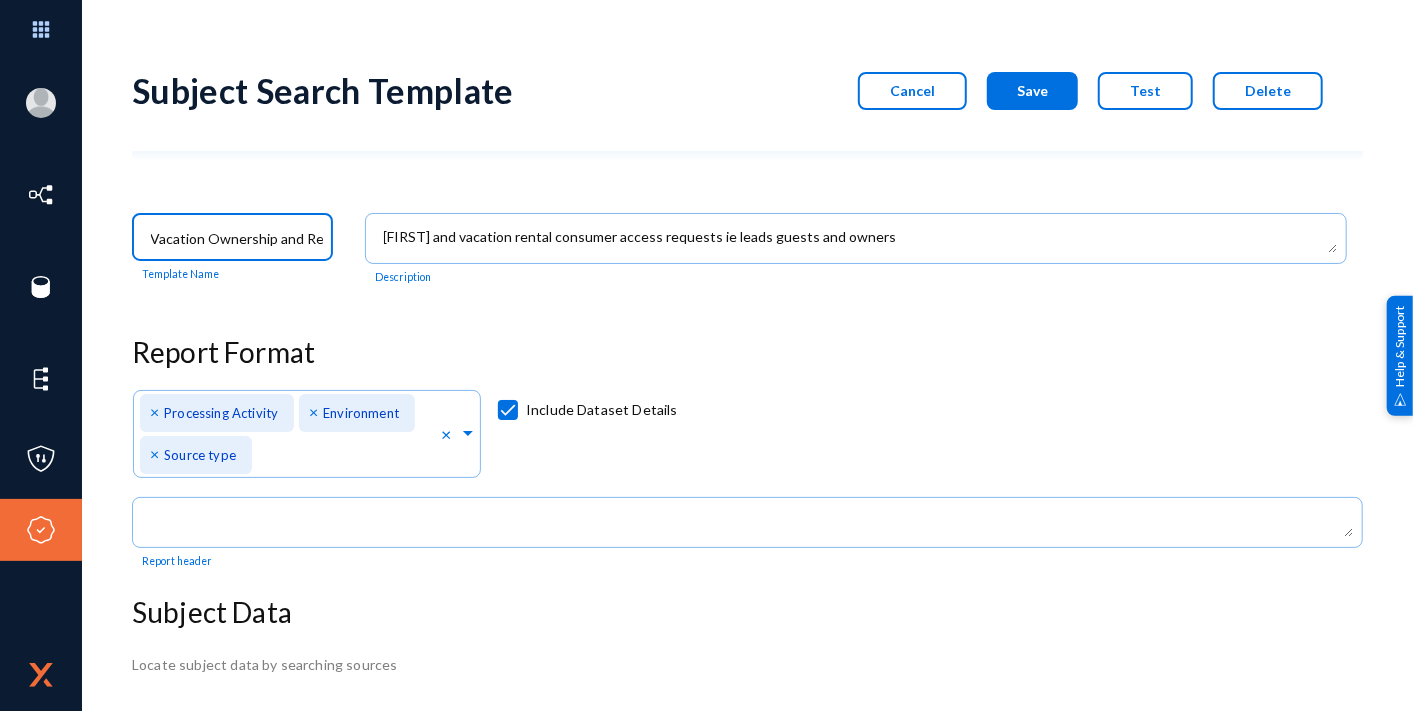 click on "Vacation Ownership and Rental Access" at bounding box center [237, 239] 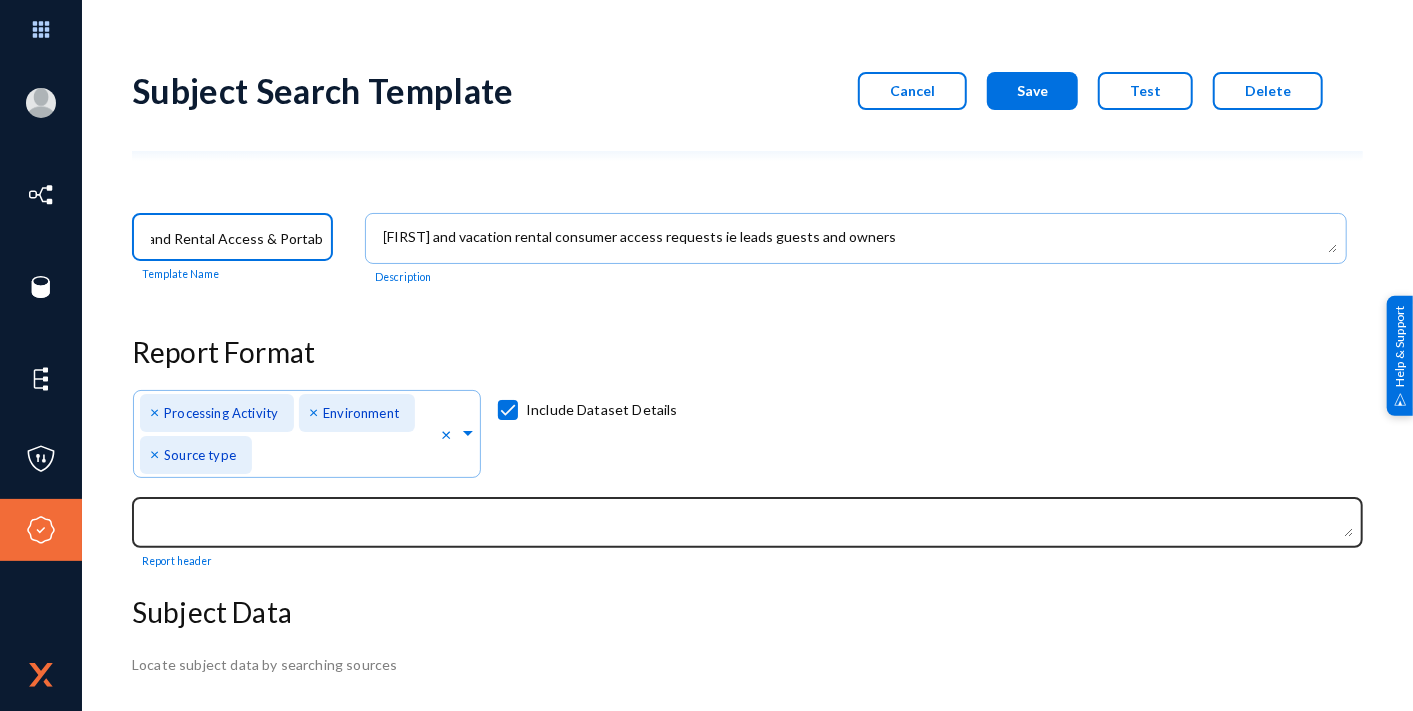 scroll, scrollTop: 0, scrollLeft: 145, axis: horizontal 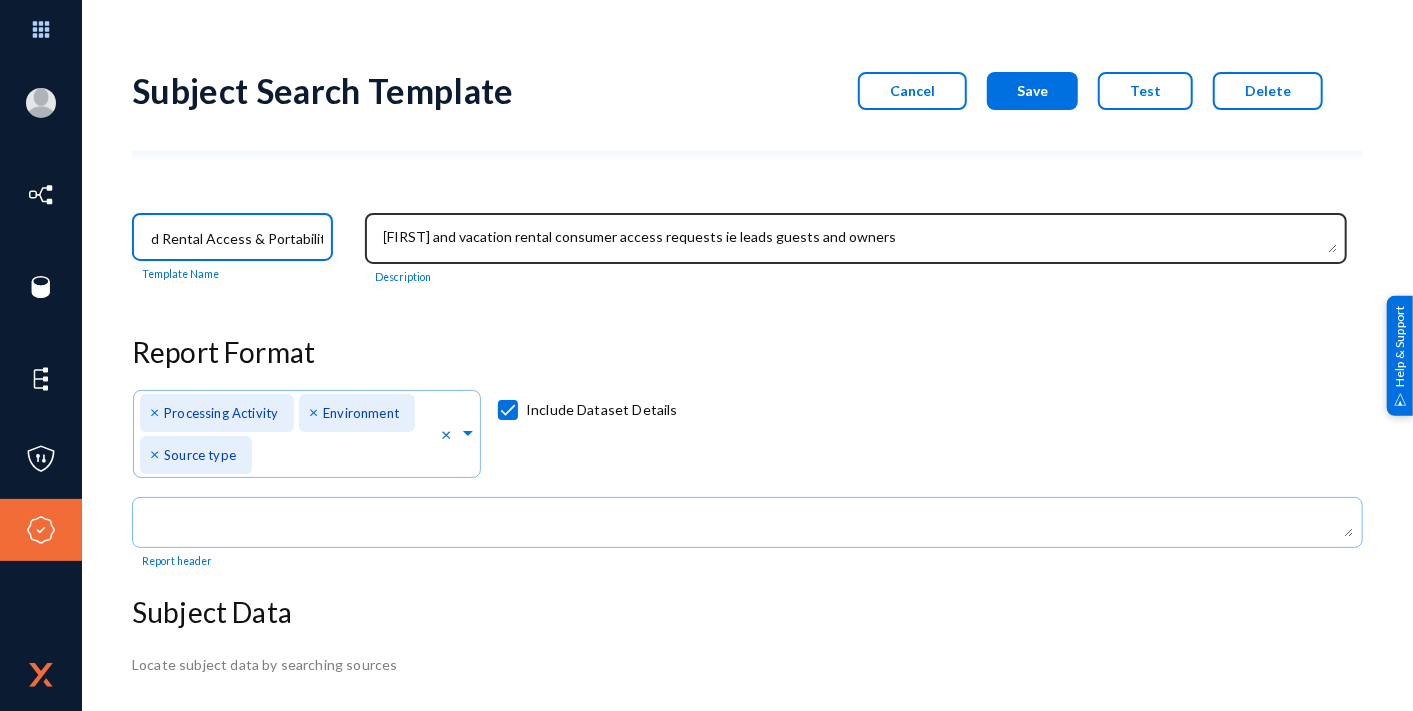 type on "Vacation Ownership and Rental Access & Portability" 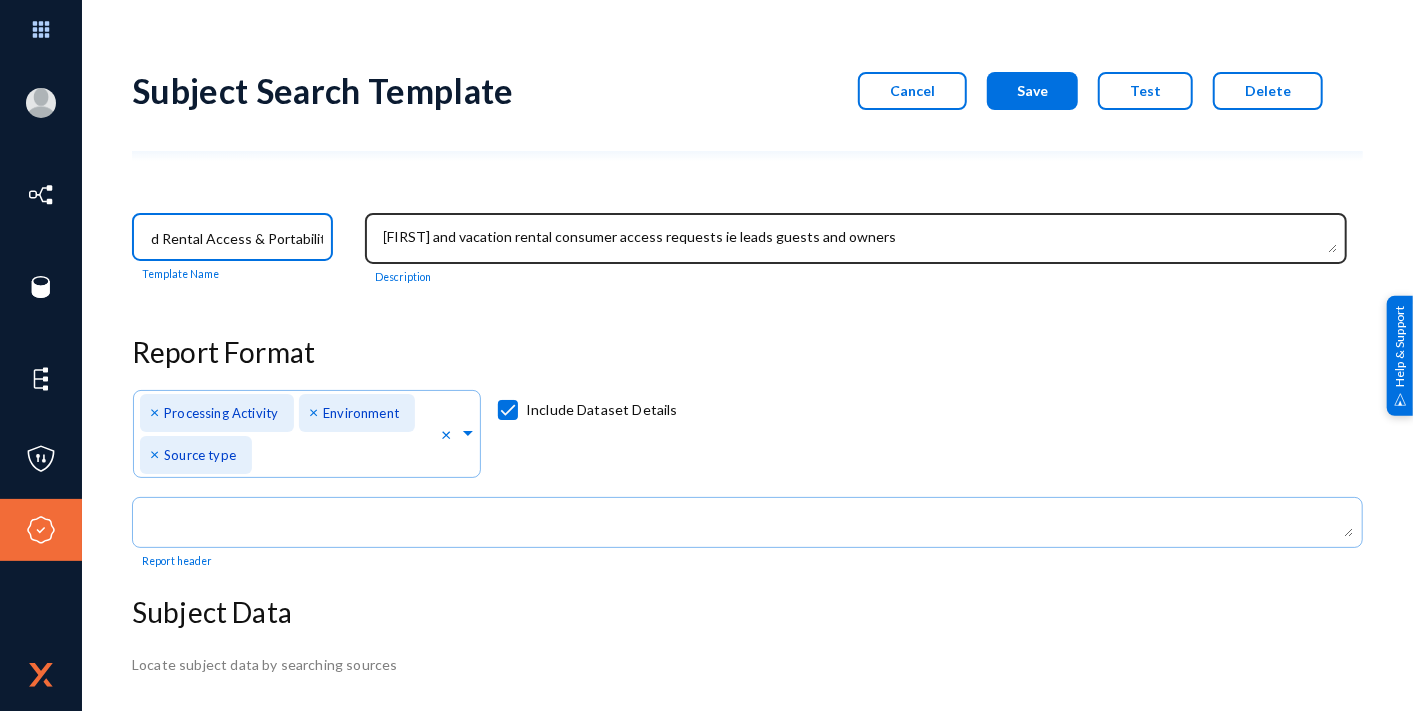 scroll, scrollTop: 0, scrollLeft: 0, axis: both 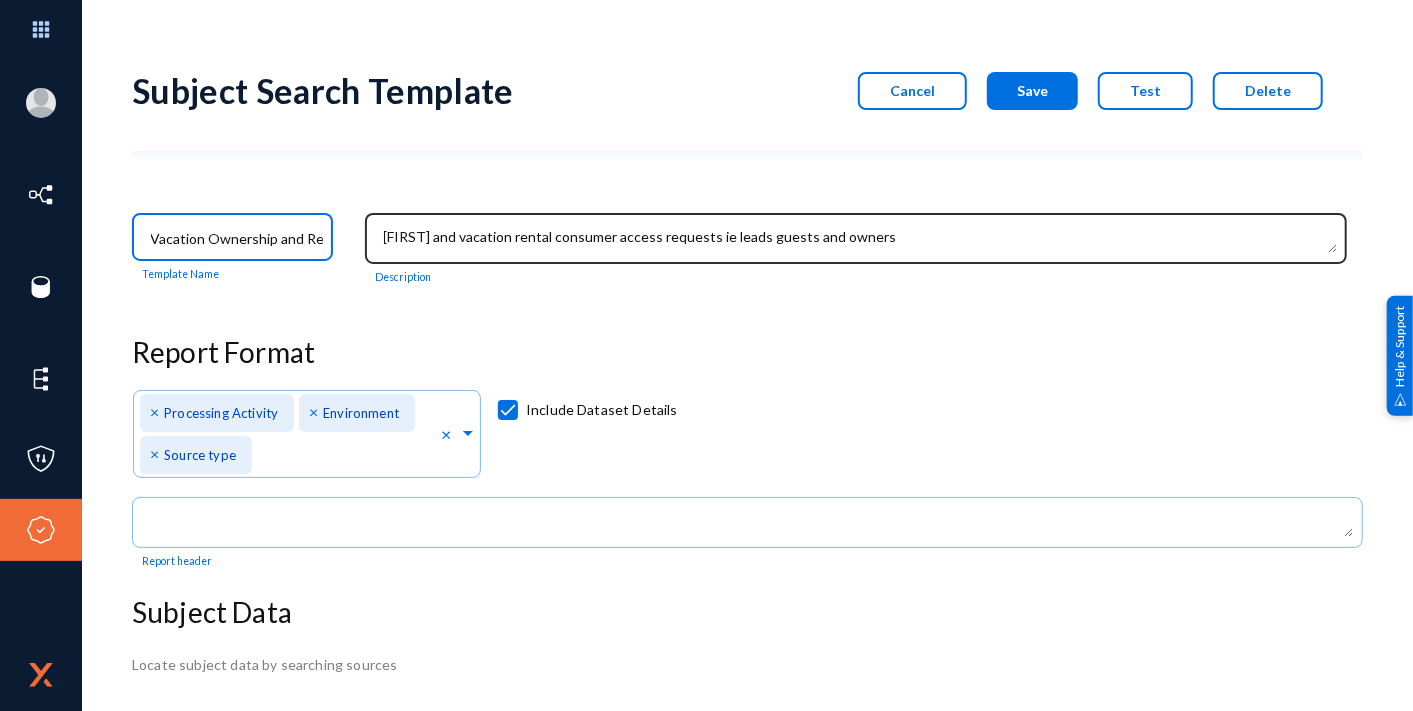 click at bounding box center [860, 240] 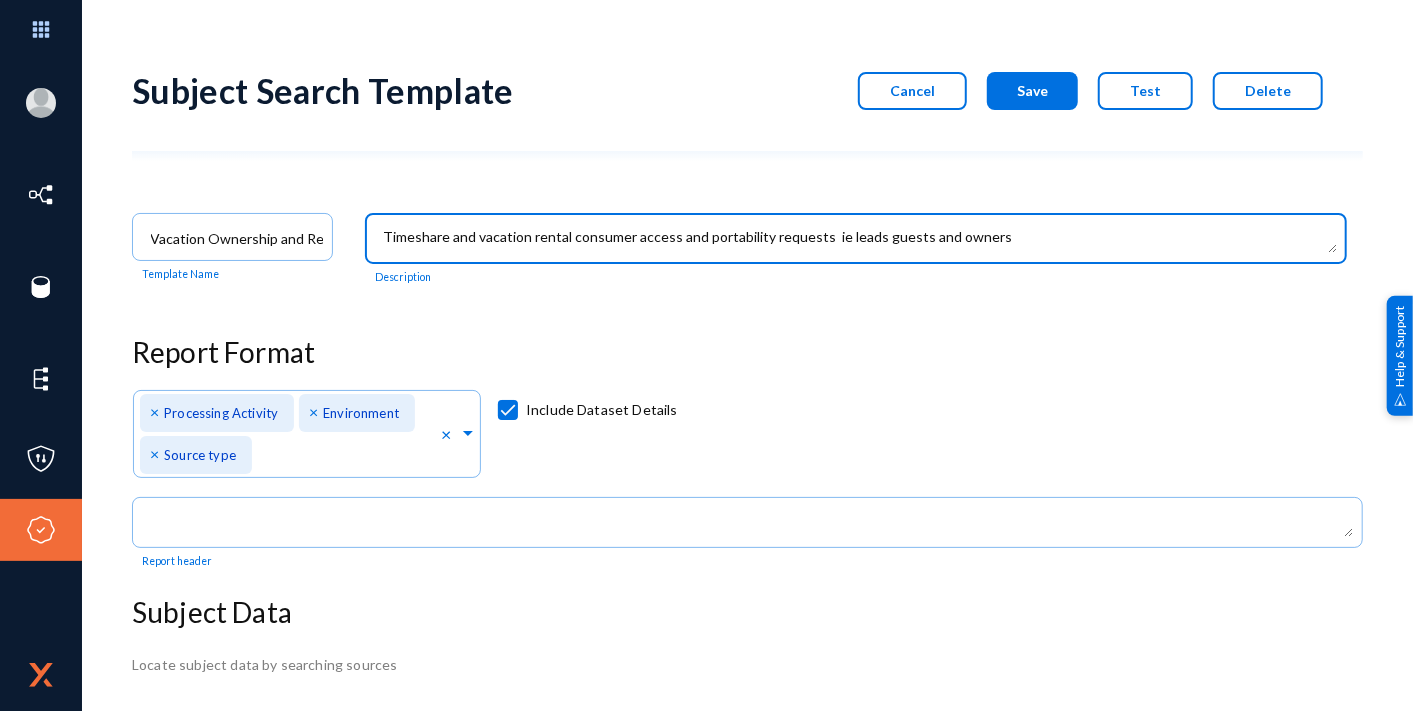 type on "Timeshare and vacation rental consumer access and portability requests  ie leads guests and owners" 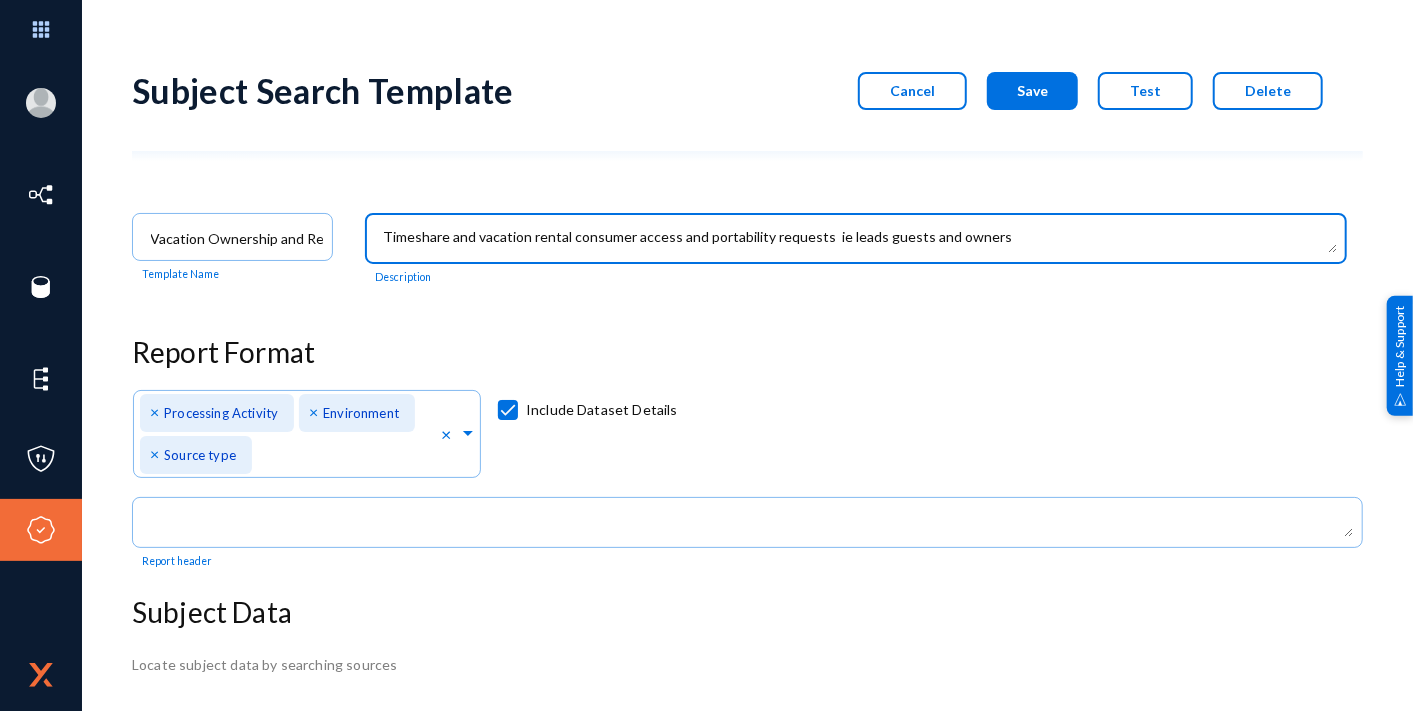 click on "Save" 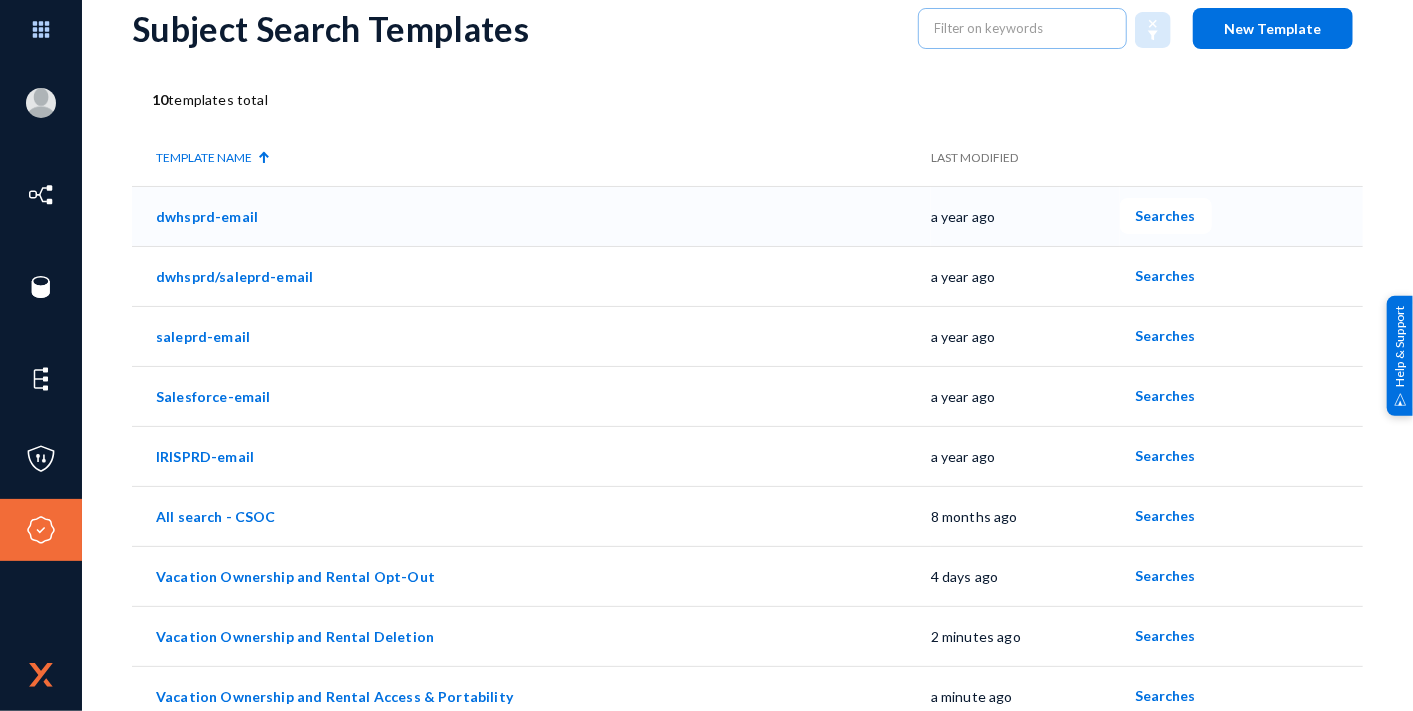 scroll, scrollTop: 0, scrollLeft: 0, axis: both 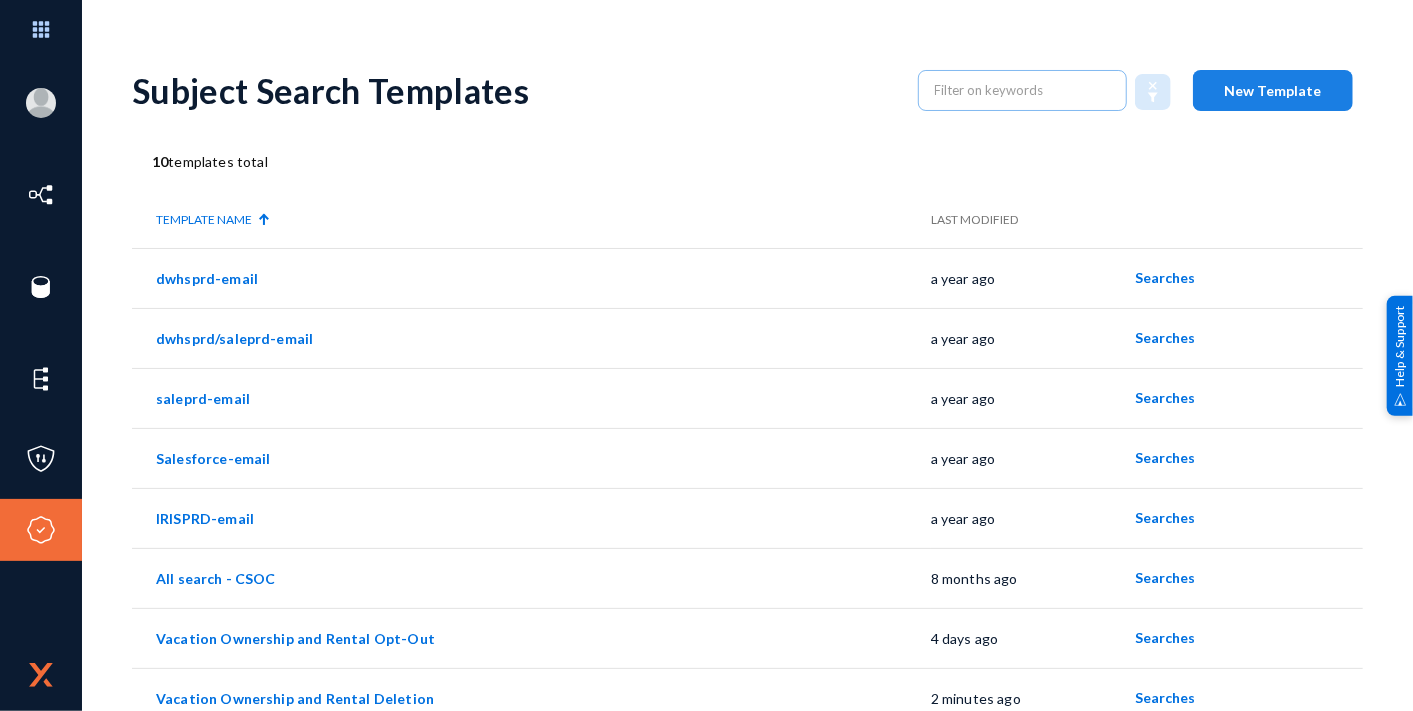 click on "New Template" 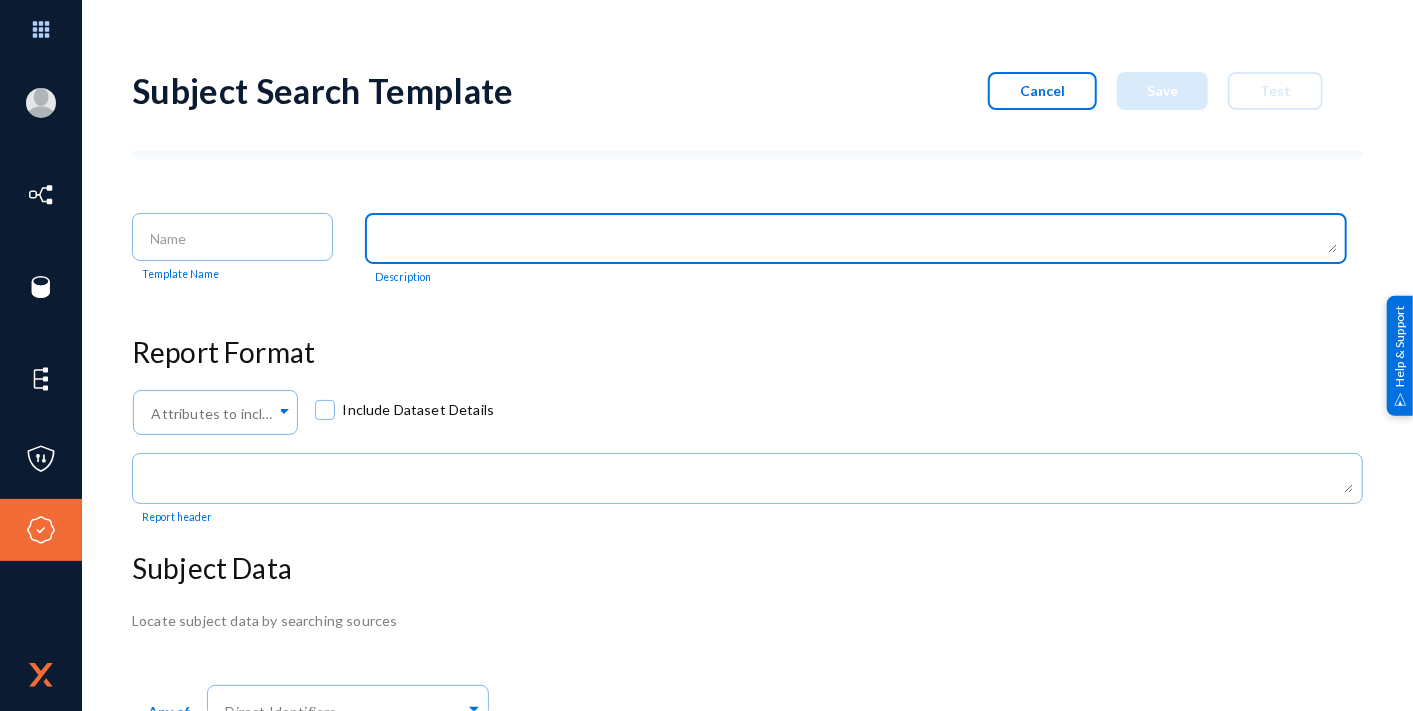 click at bounding box center [860, 240] 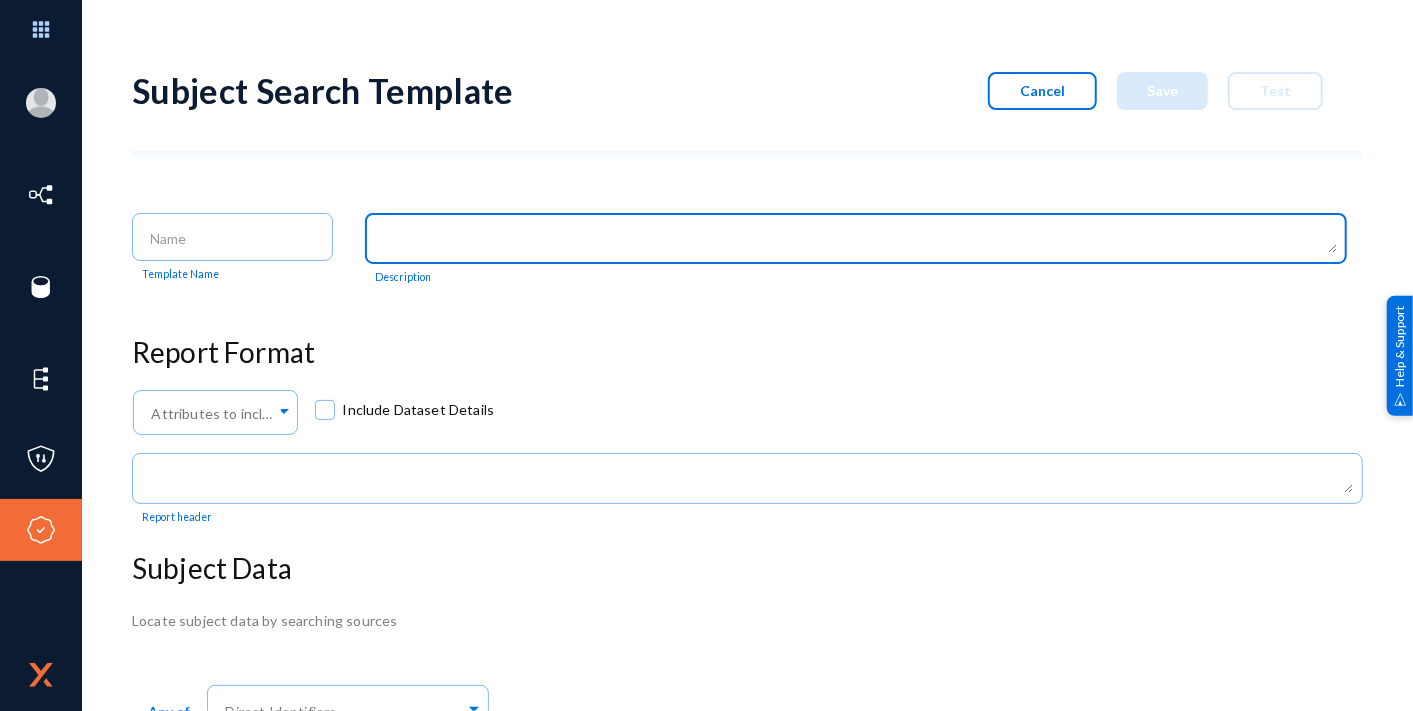 paste on "Timeshare and vacation rental consumer opt-outs ie leads guests and owners" 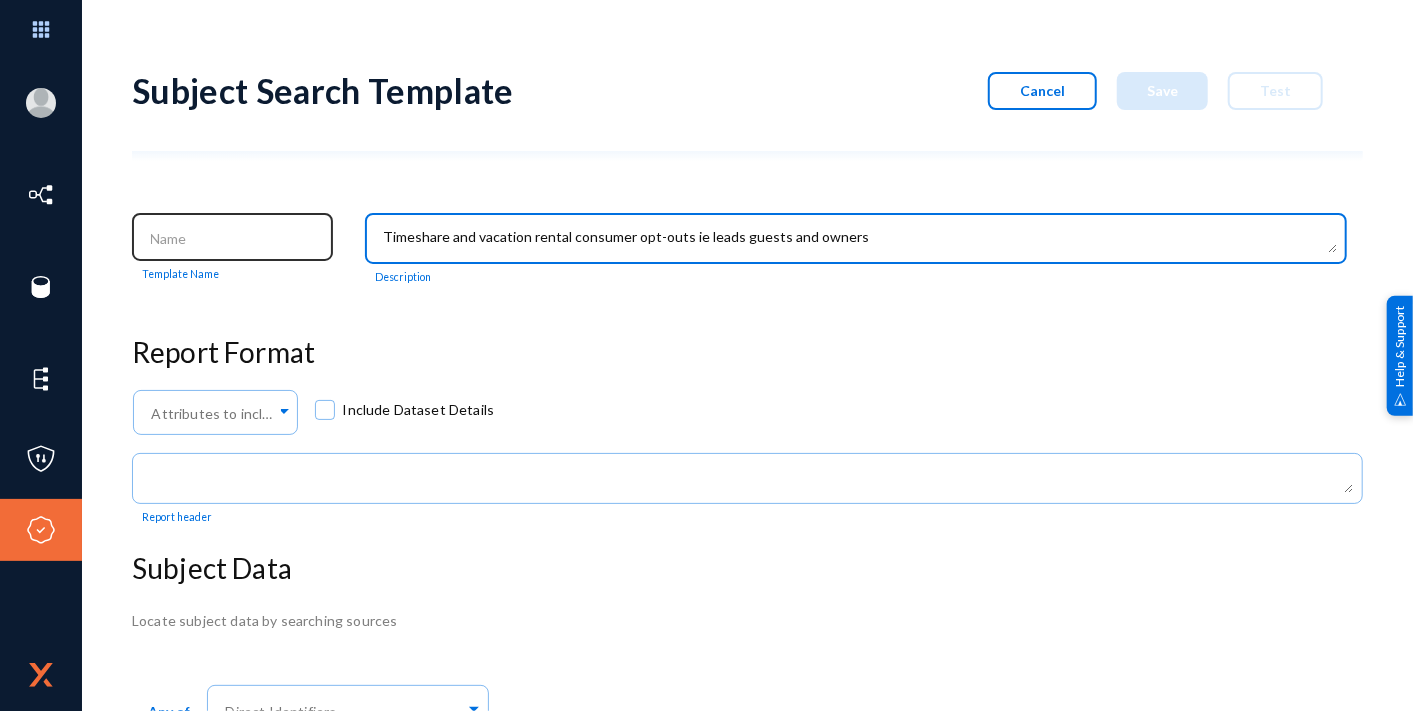 type on "Timeshare and vacation rental consumer opt-outs ie leads guests and owners" 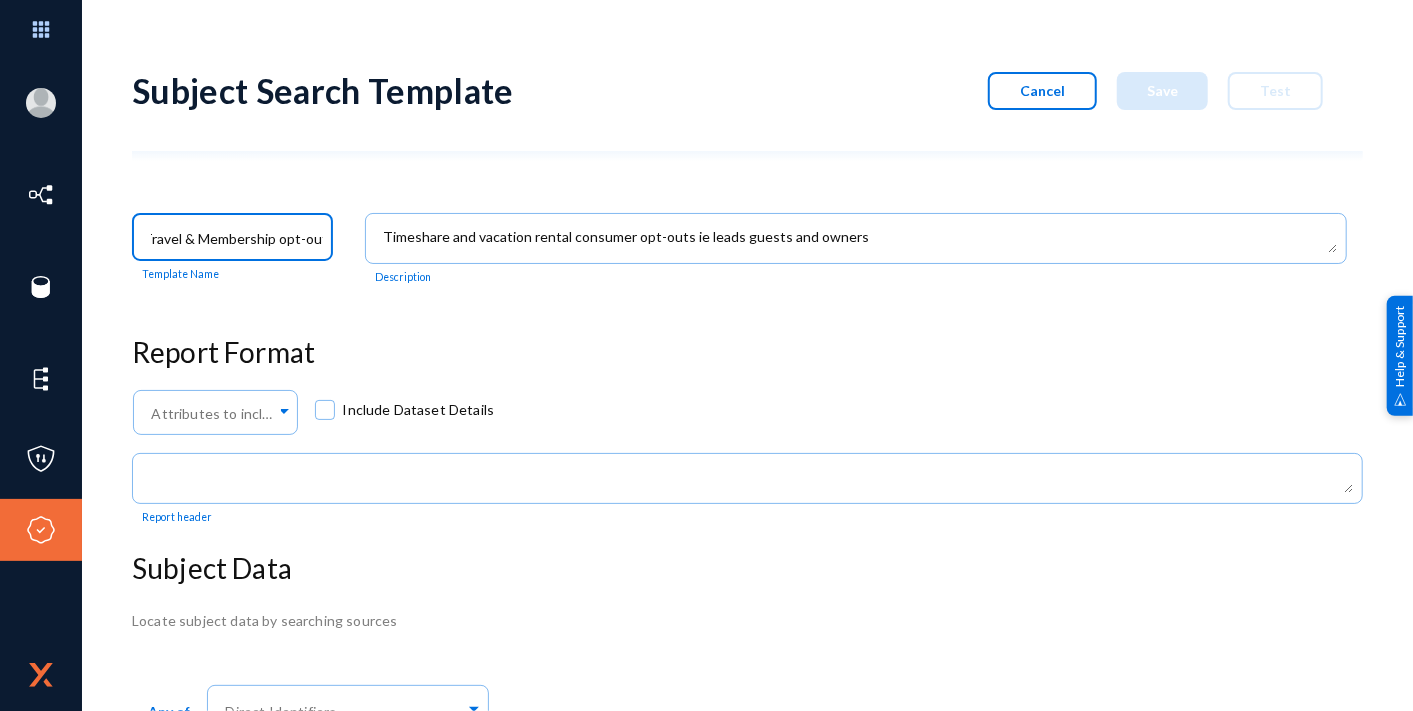 scroll, scrollTop: 0, scrollLeft: 13, axis: horizontal 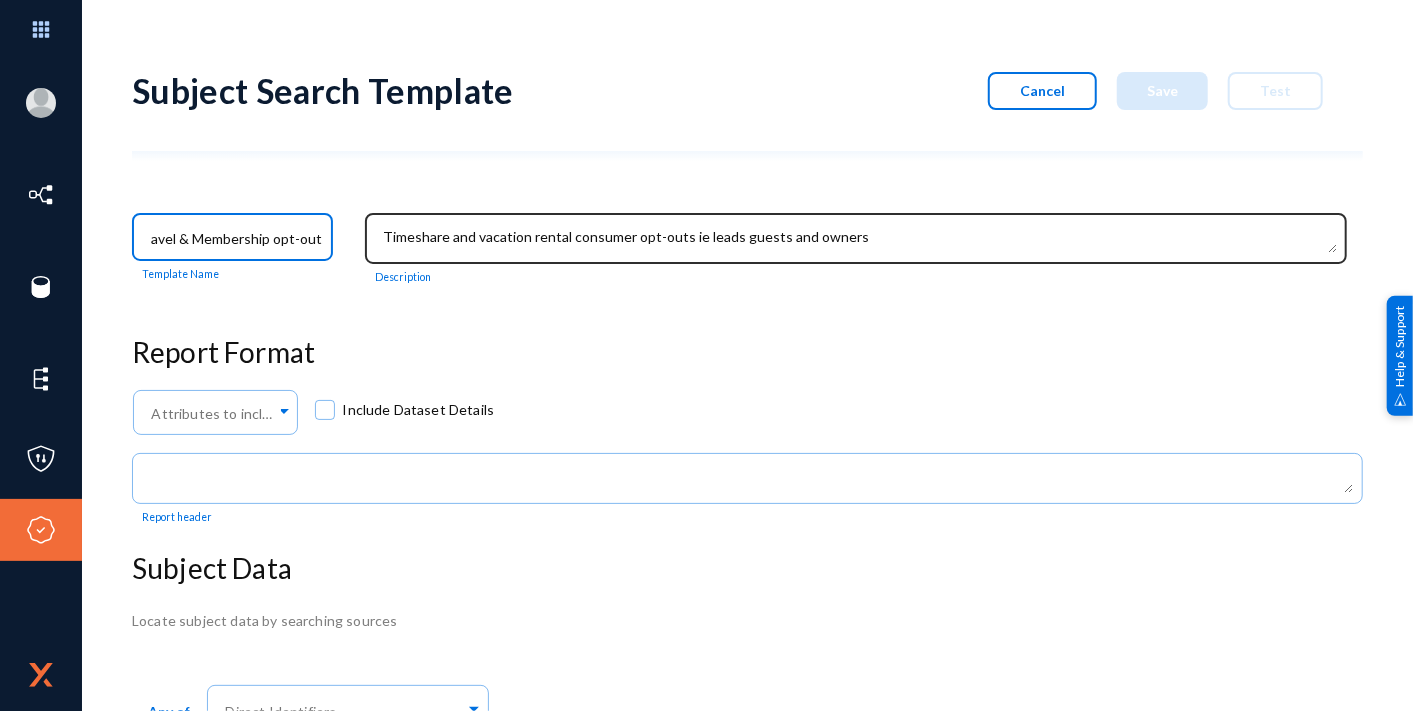 type on "Travel & Membership opt-outs" 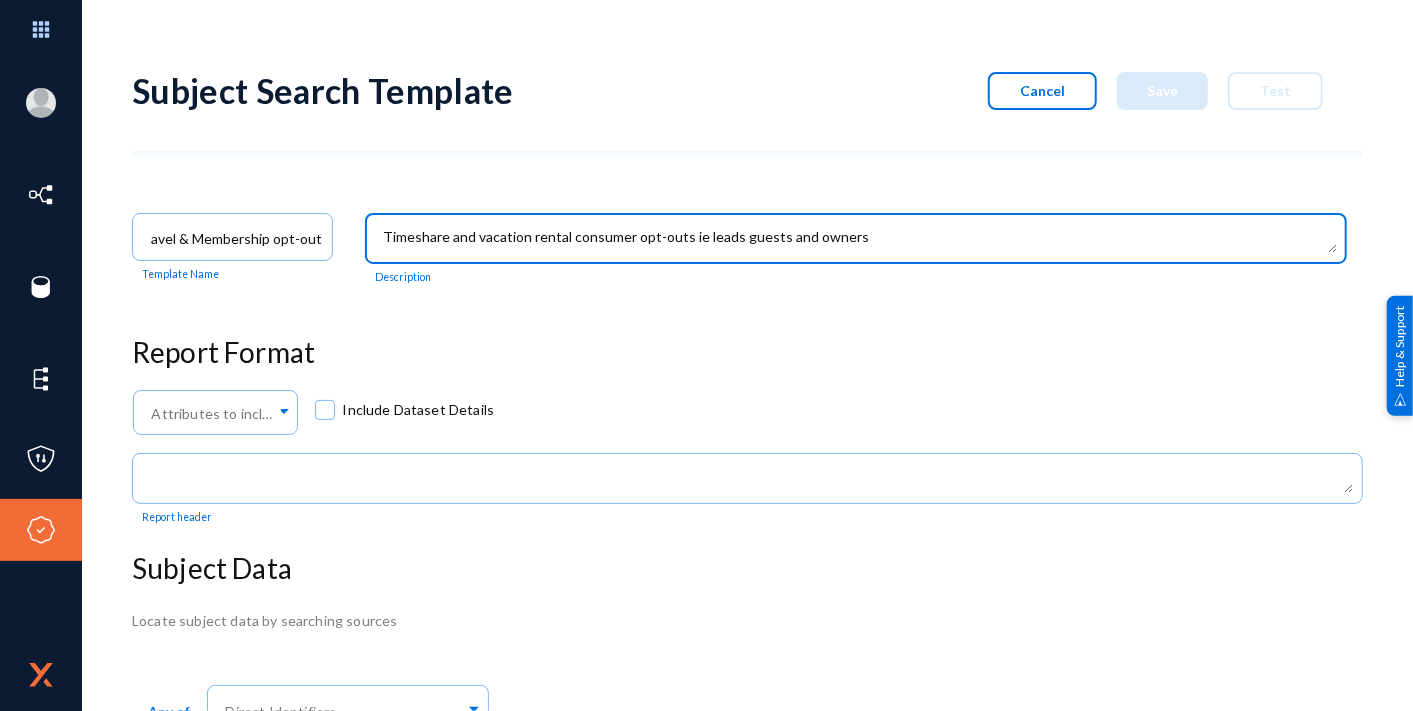 scroll, scrollTop: 0, scrollLeft: 0, axis: both 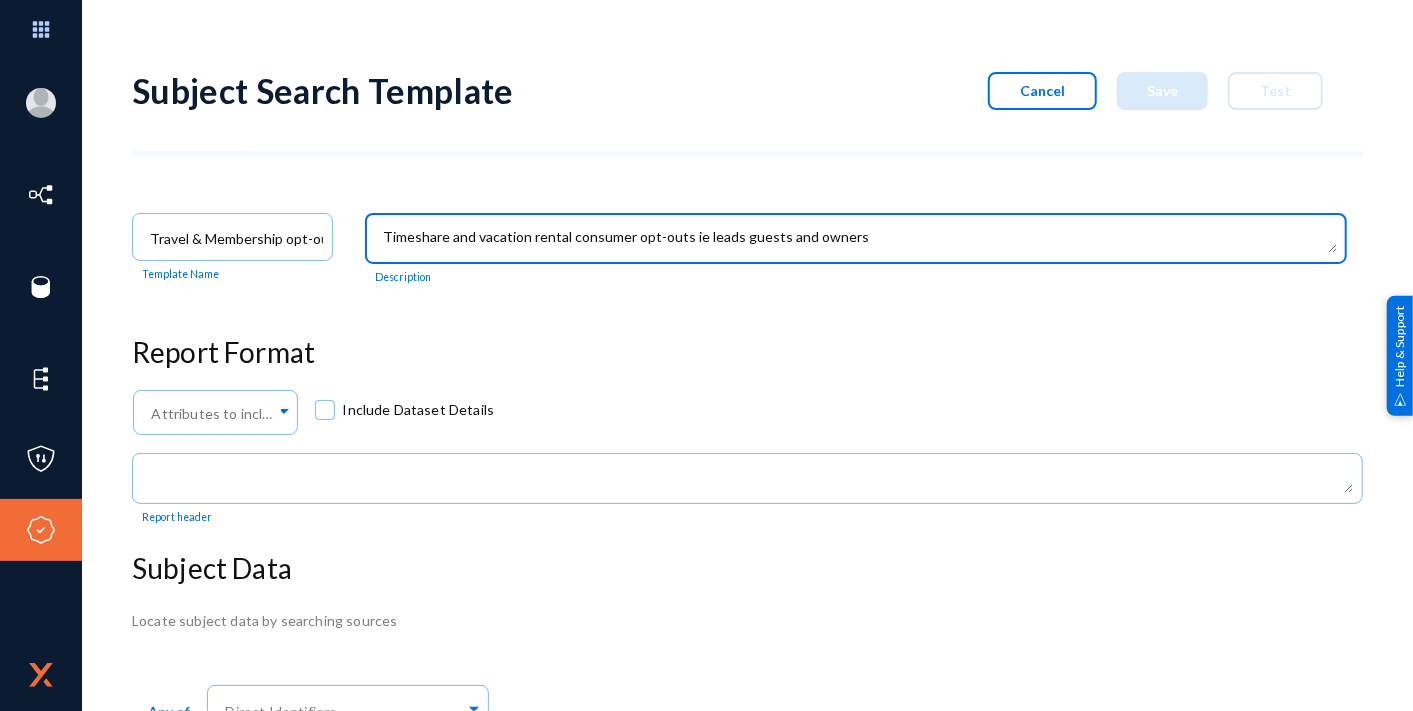 click at bounding box center (860, 240) 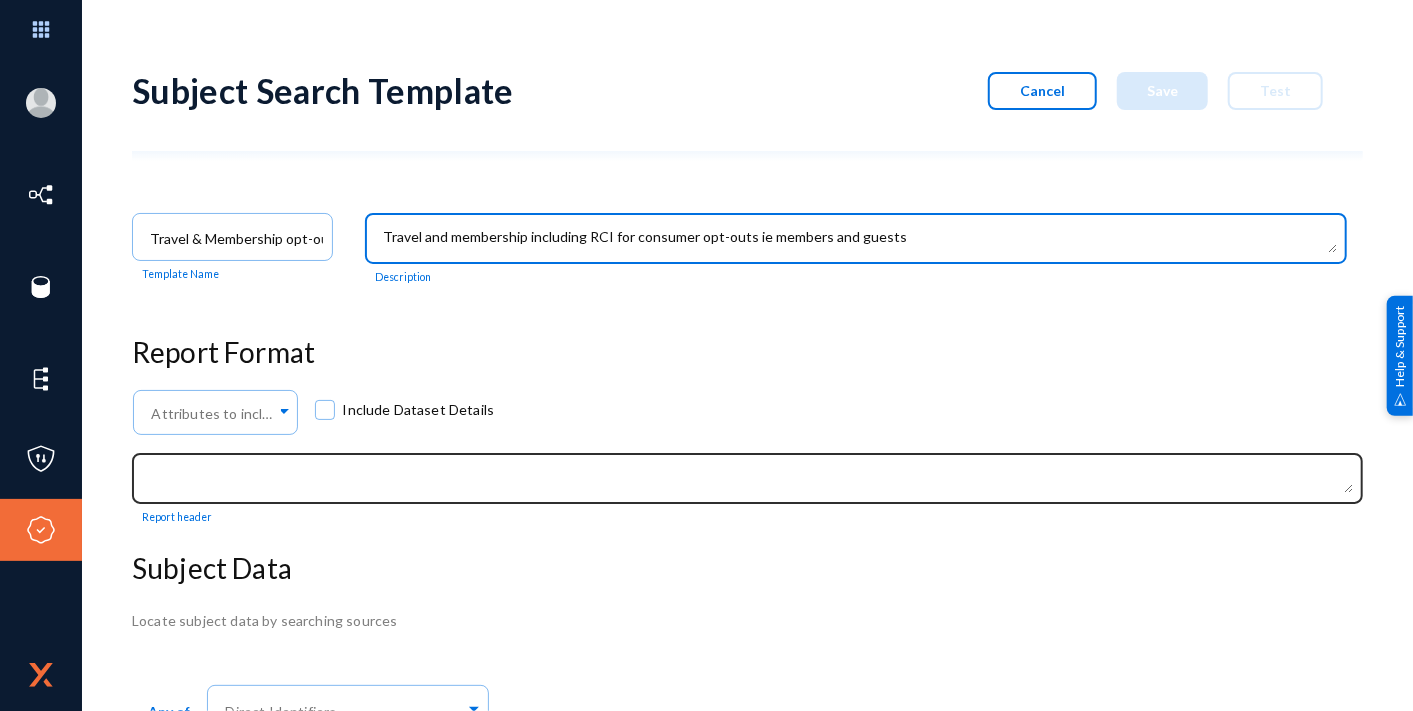 type on "Travel and membership including RCI for consumer opt-outs ie members and guests" 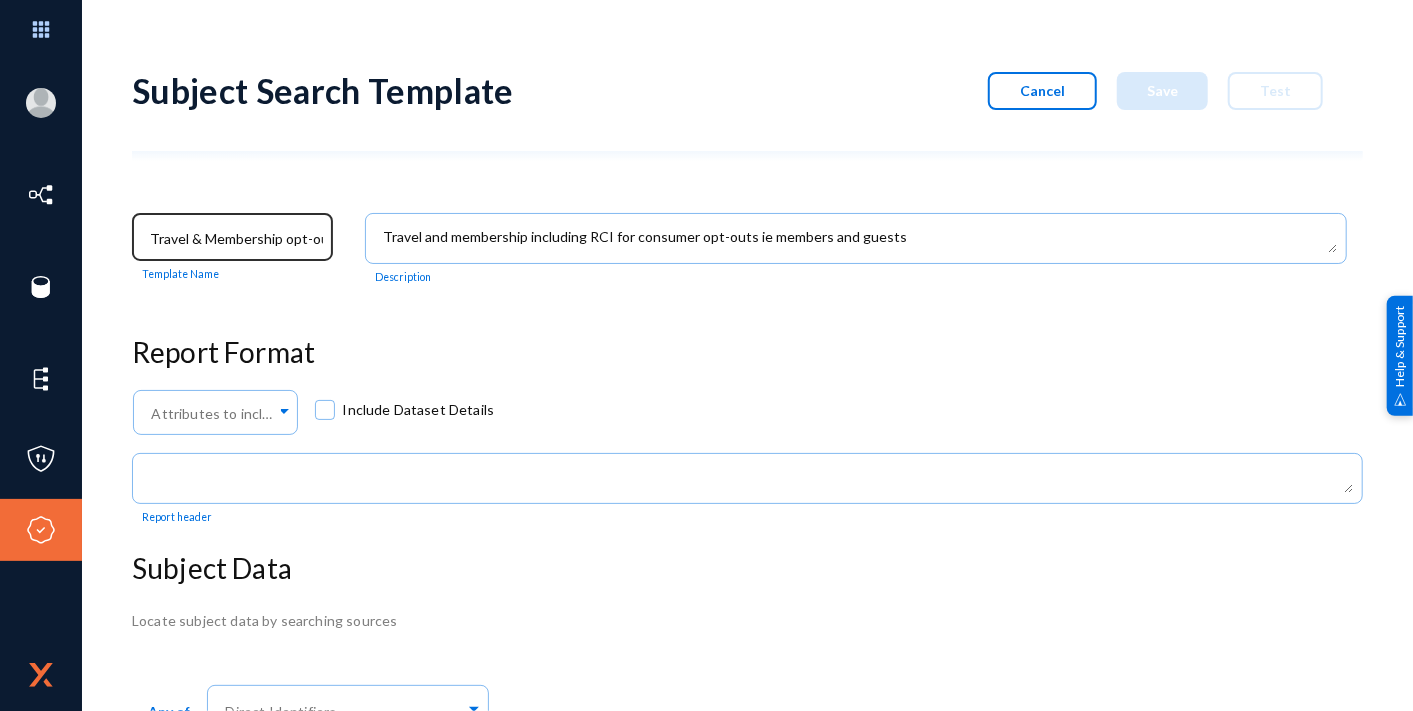 click on "Travel & Membership opt-outs" 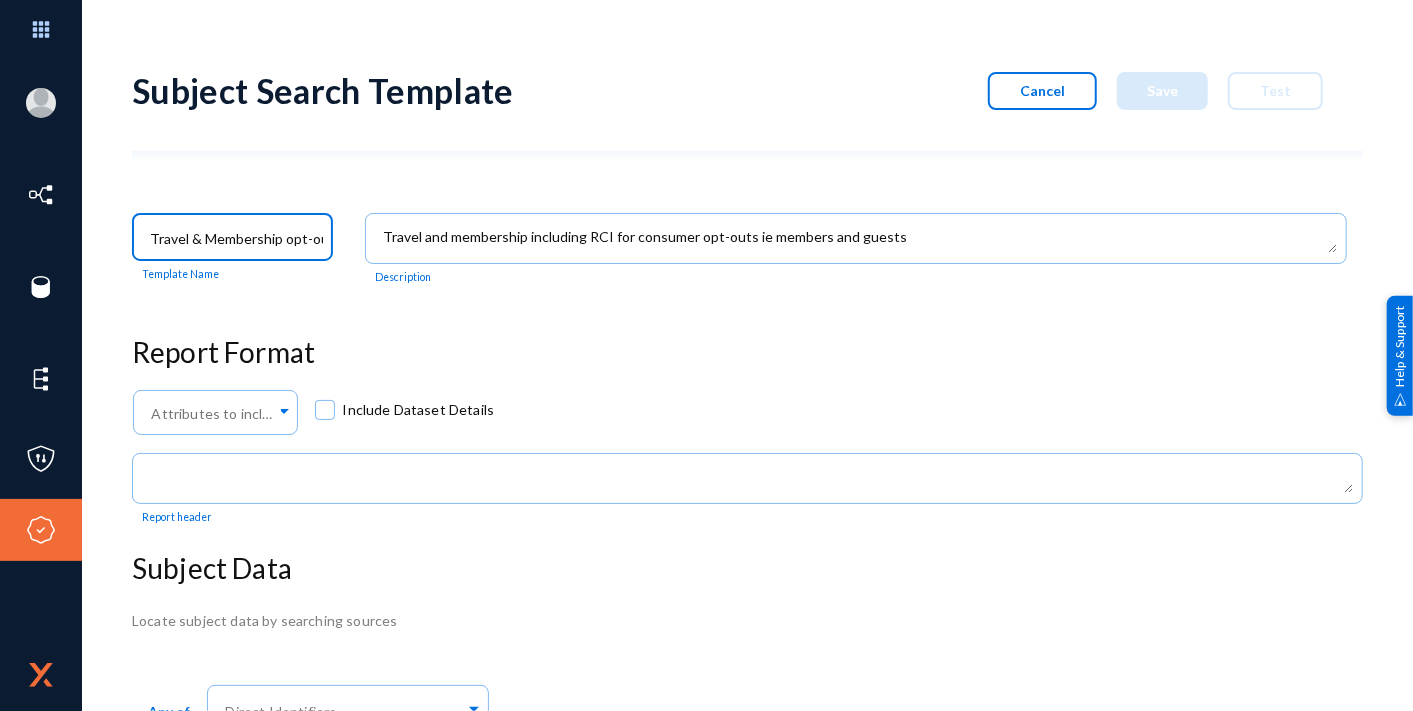 scroll, scrollTop: 0, scrollLeft: 13, axis: horizontal 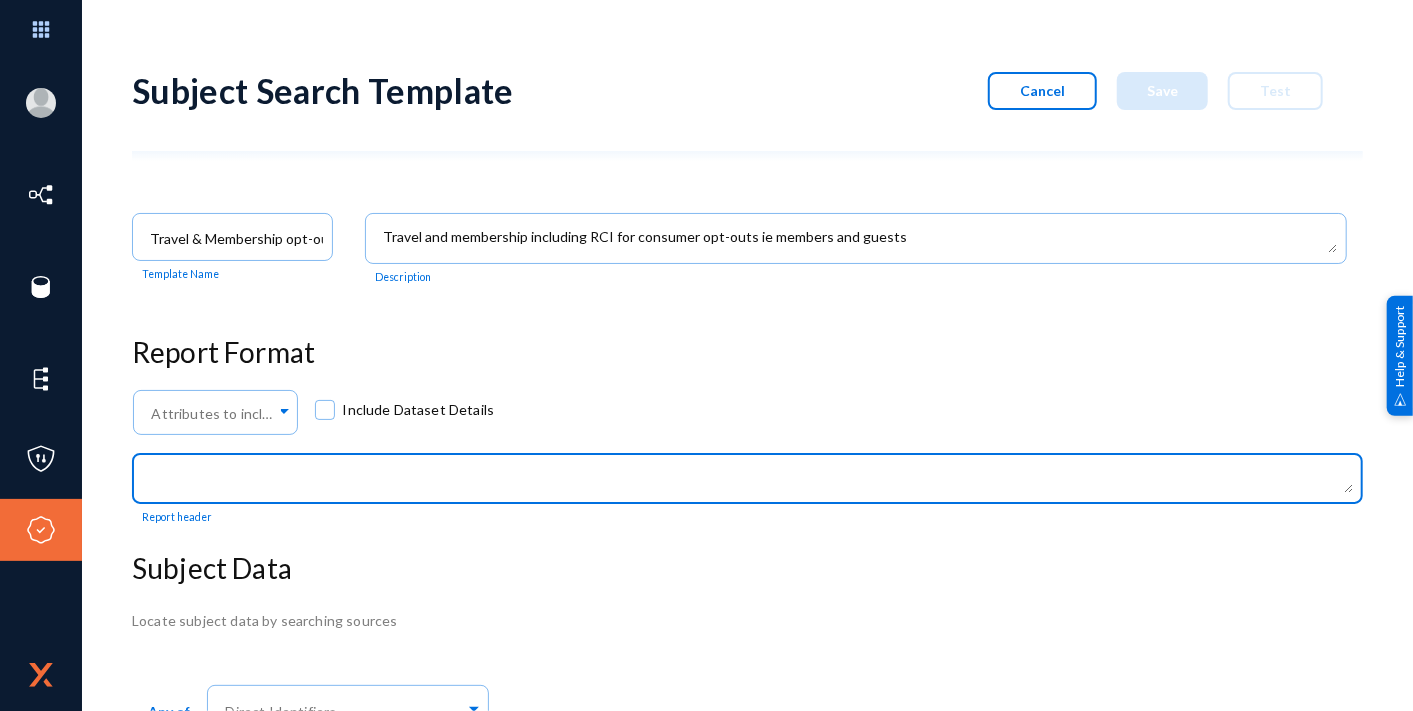 click at bounding box center [752, 480] 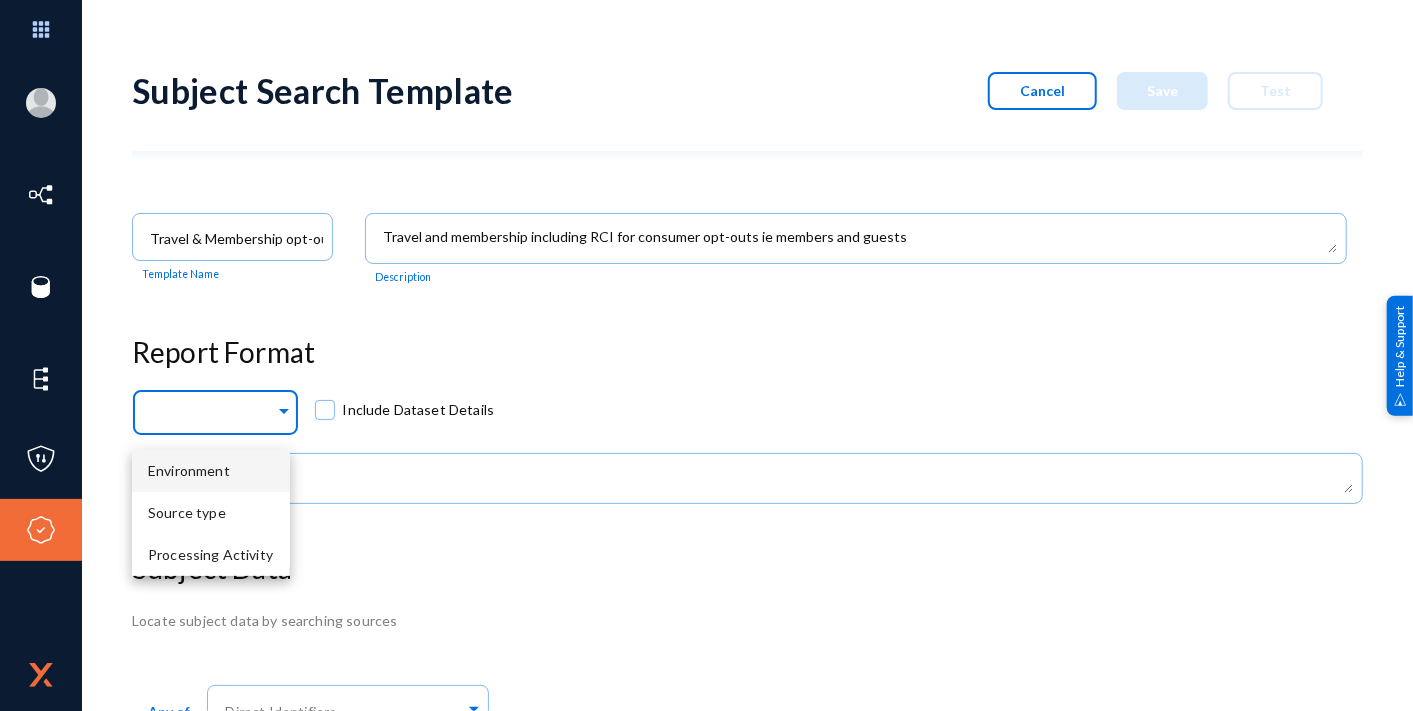 click 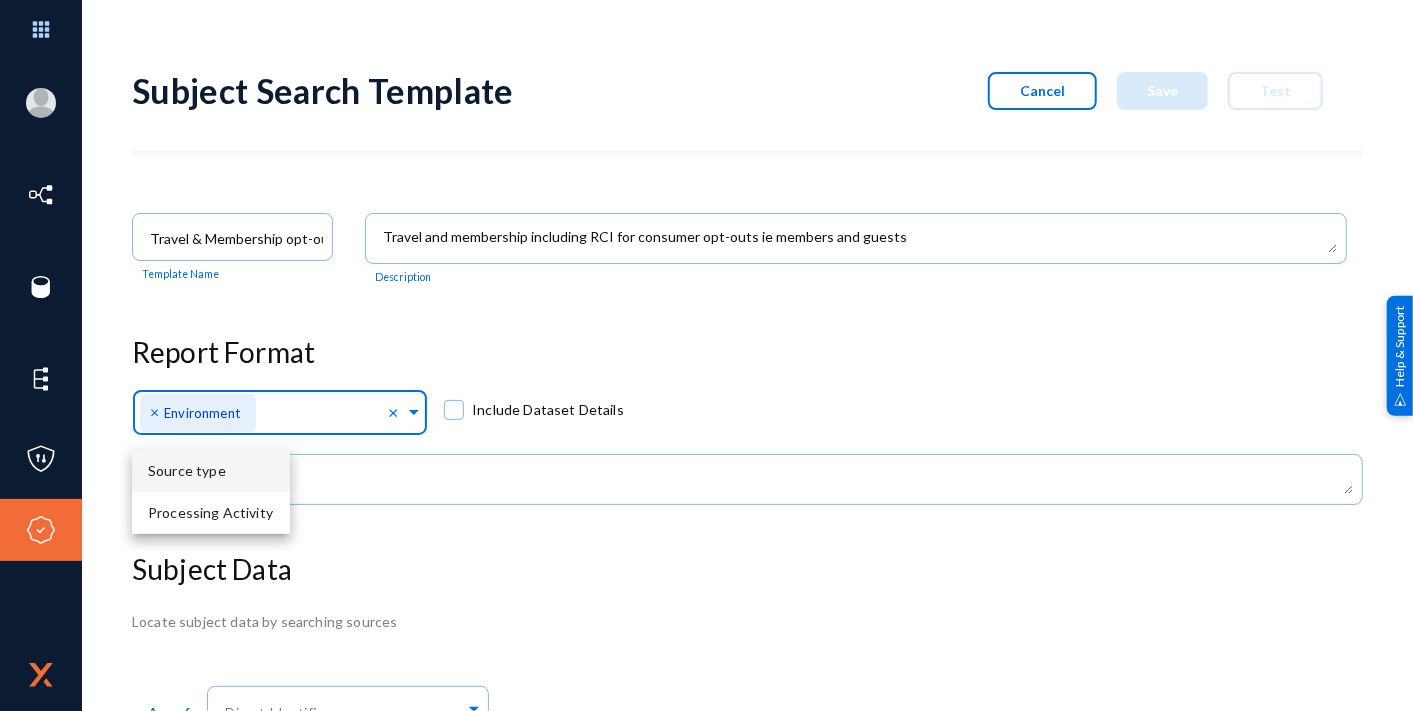 click on "Source type" at bounding box center [211, 471] 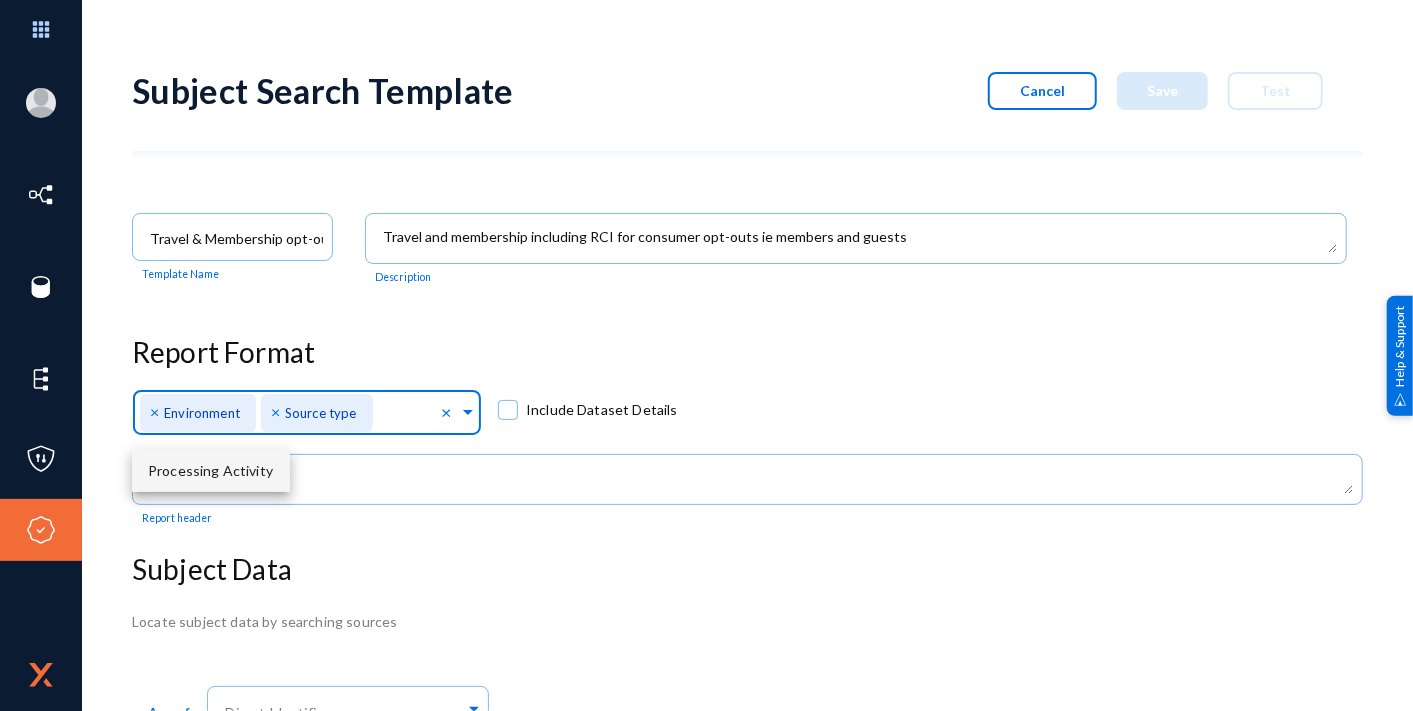 click on "Processing Activity" at bounding box center [210, 470] 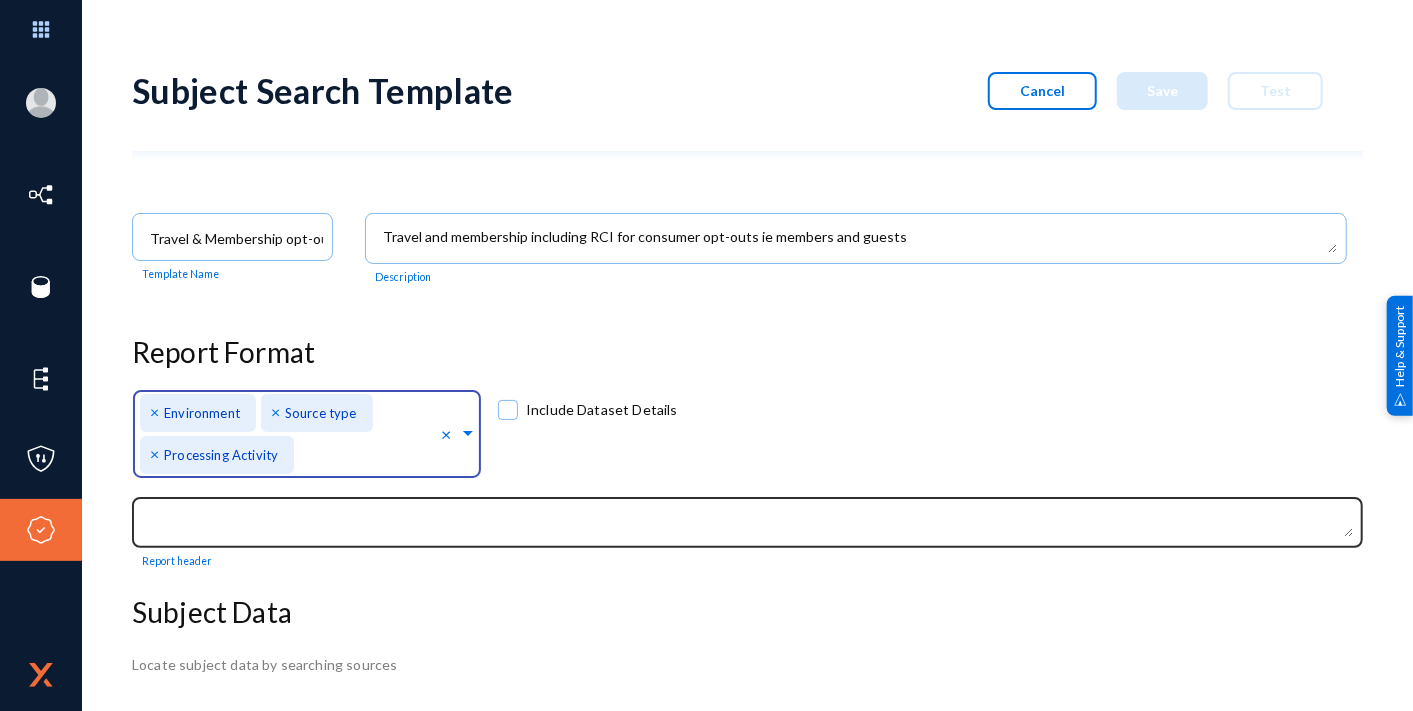 click at bounding box center (752, 524) 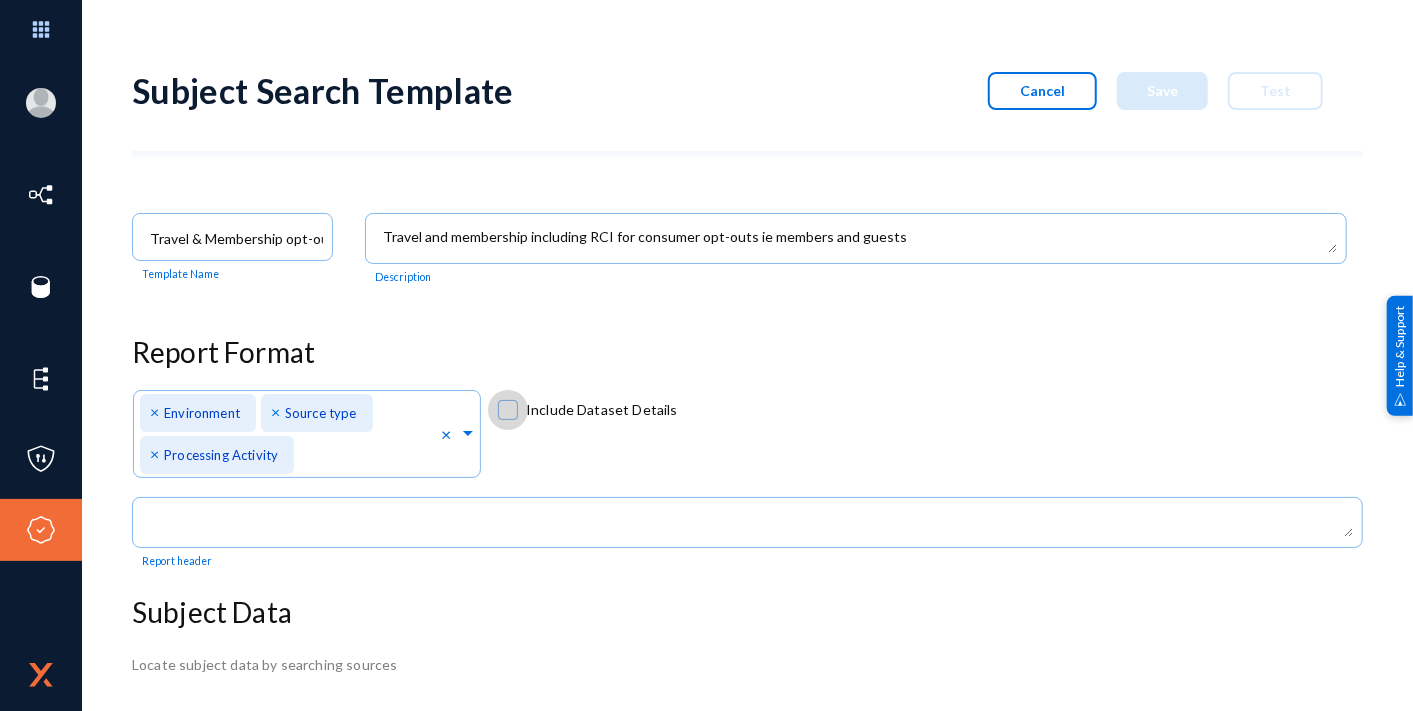 click on "Include Dataset Details" at bounding box center [602, 410] 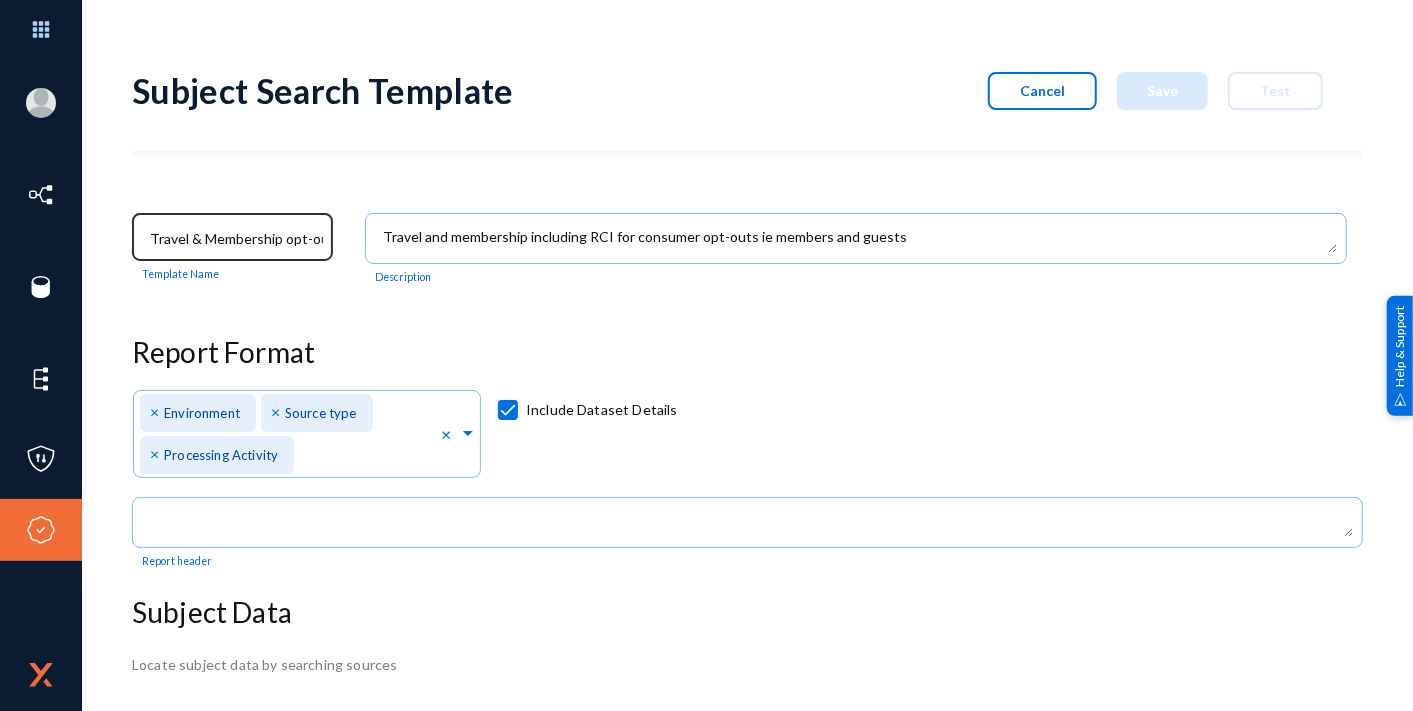 click on "Travel & Membership opt-outs" at bounding box center [237, 239] 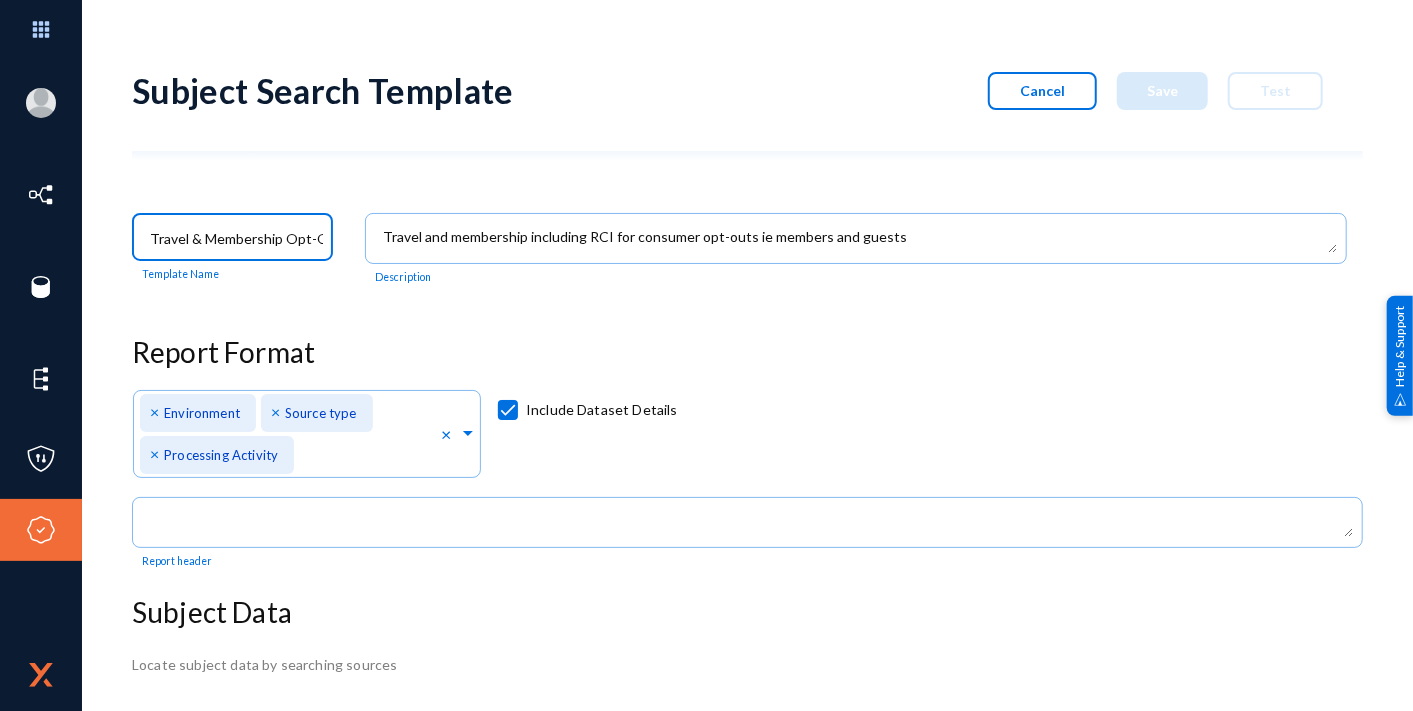 scroll, scrollTop: 0, scrollLeft: 2, axis: horizontal 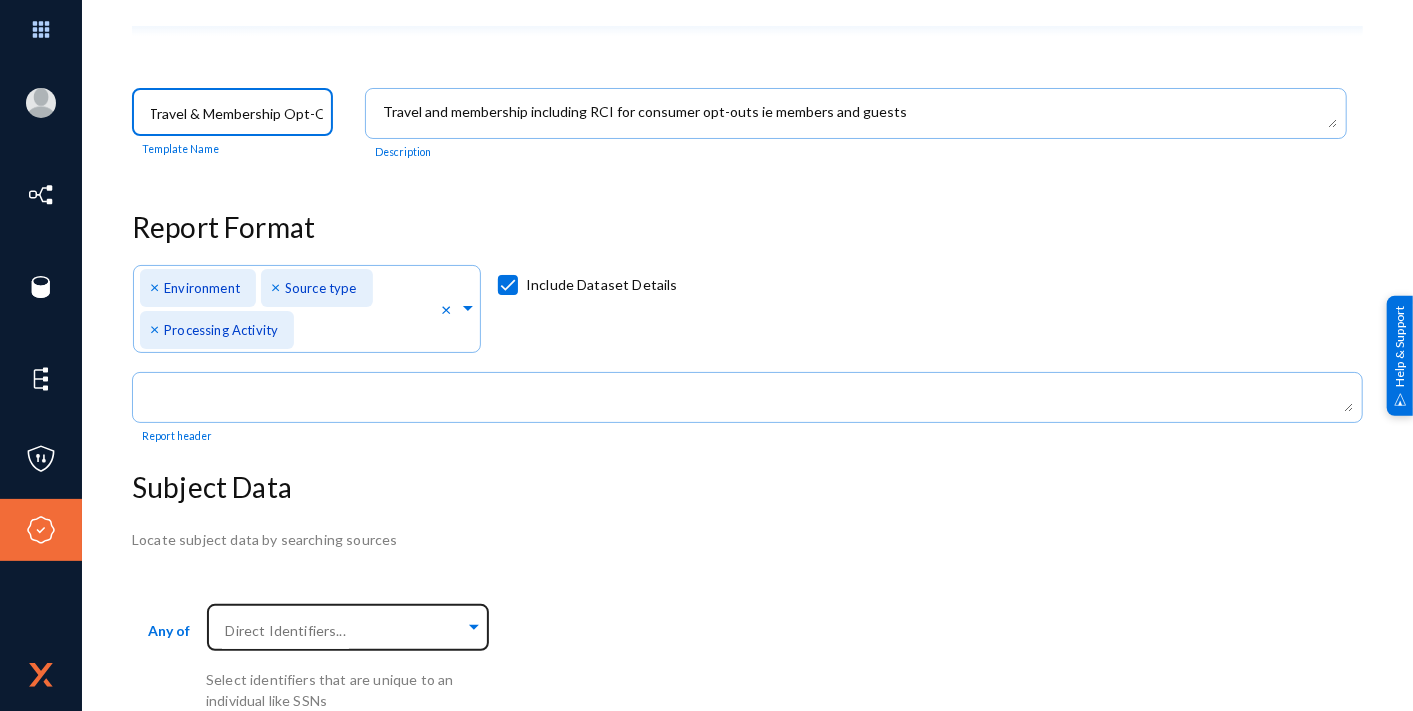 type on "Travel & Membership Opt-Outs" 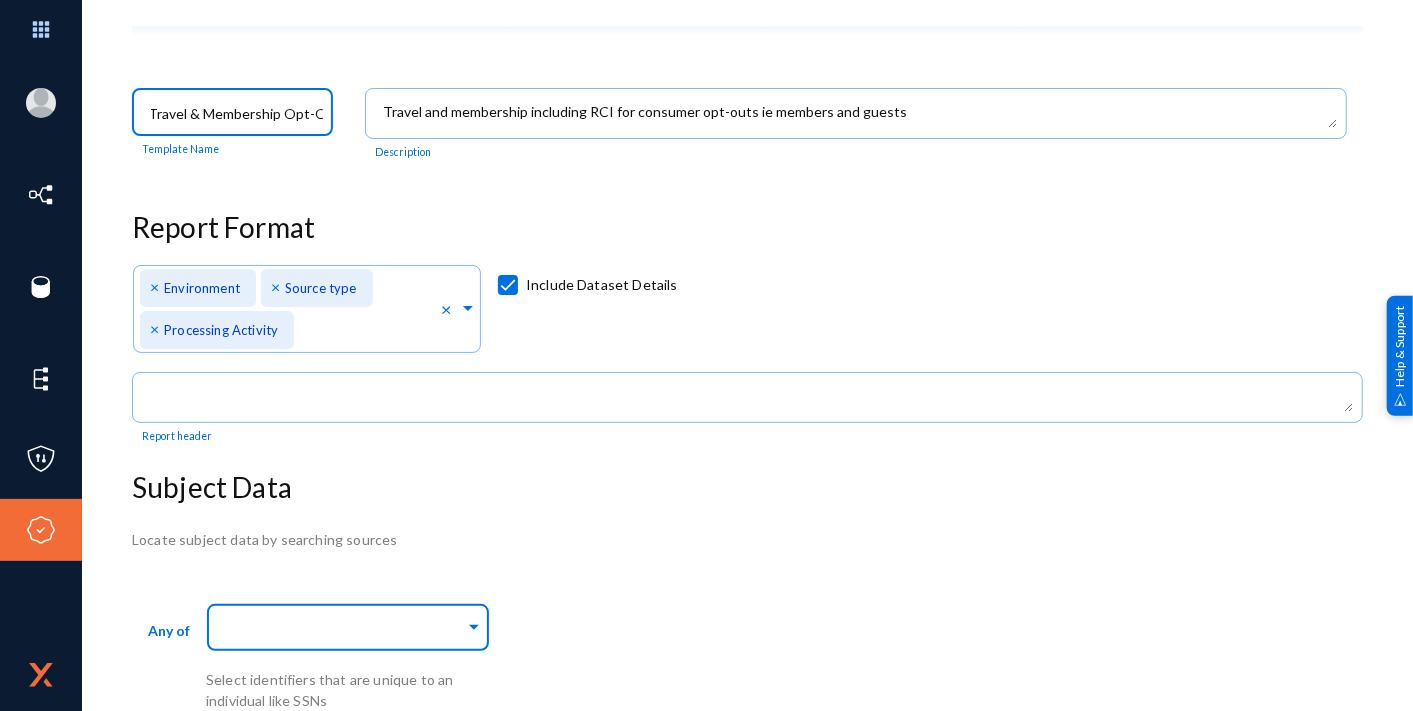 scroll, scrollTop: 0, scrollLeft: 0, axis: both 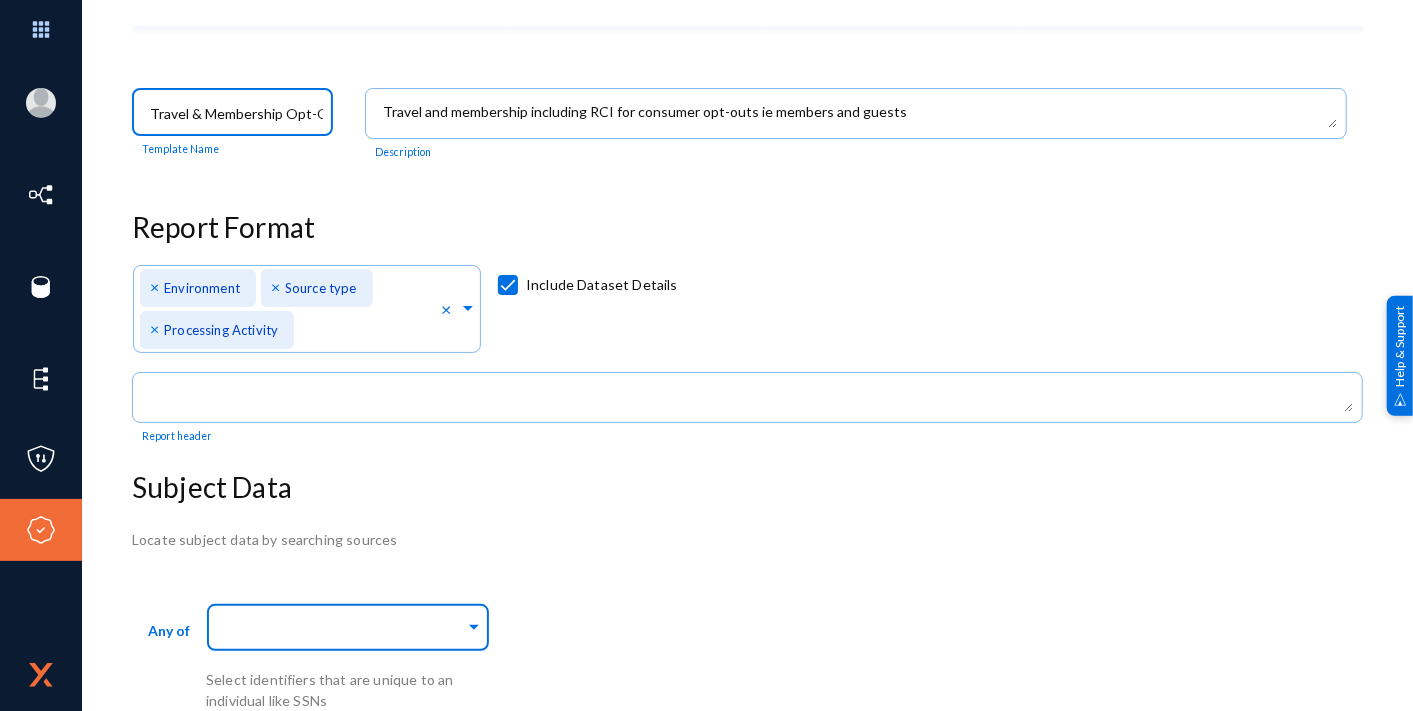click 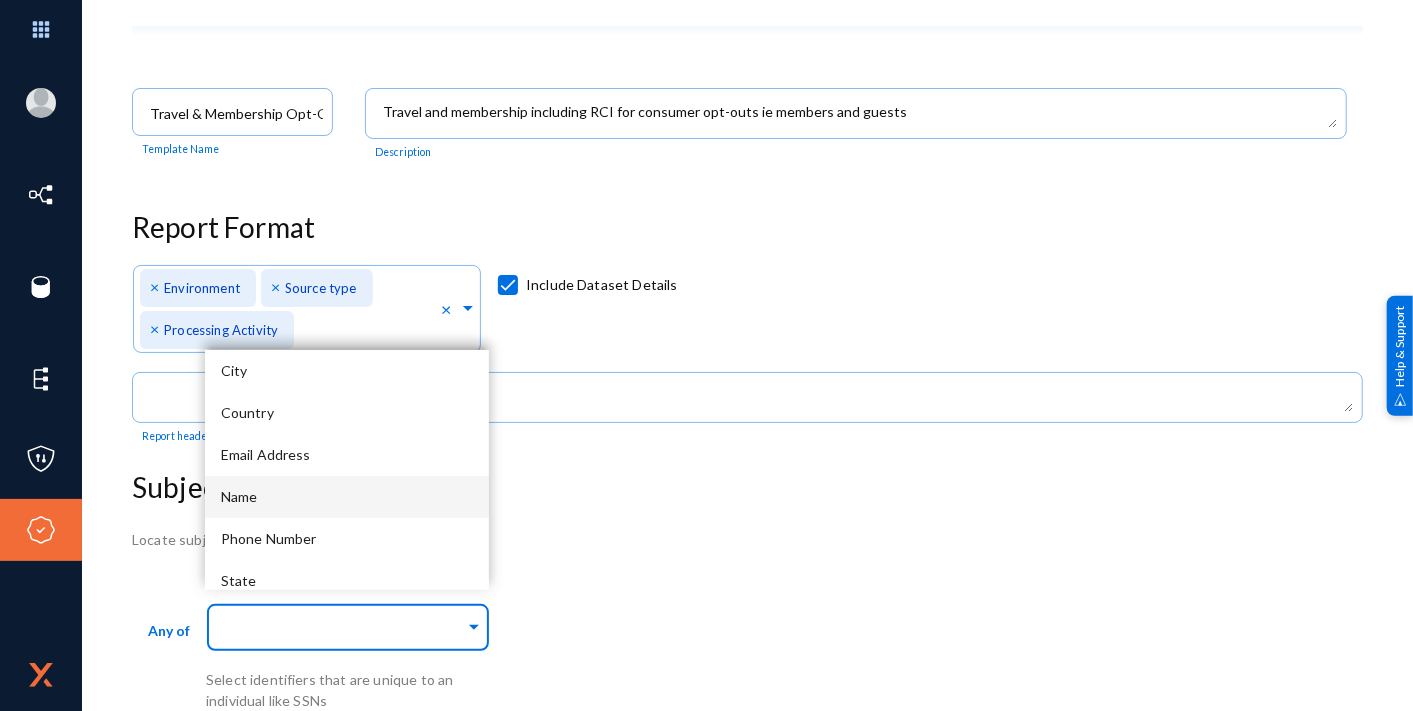 click on "Name" at bounding box center (347, 497) 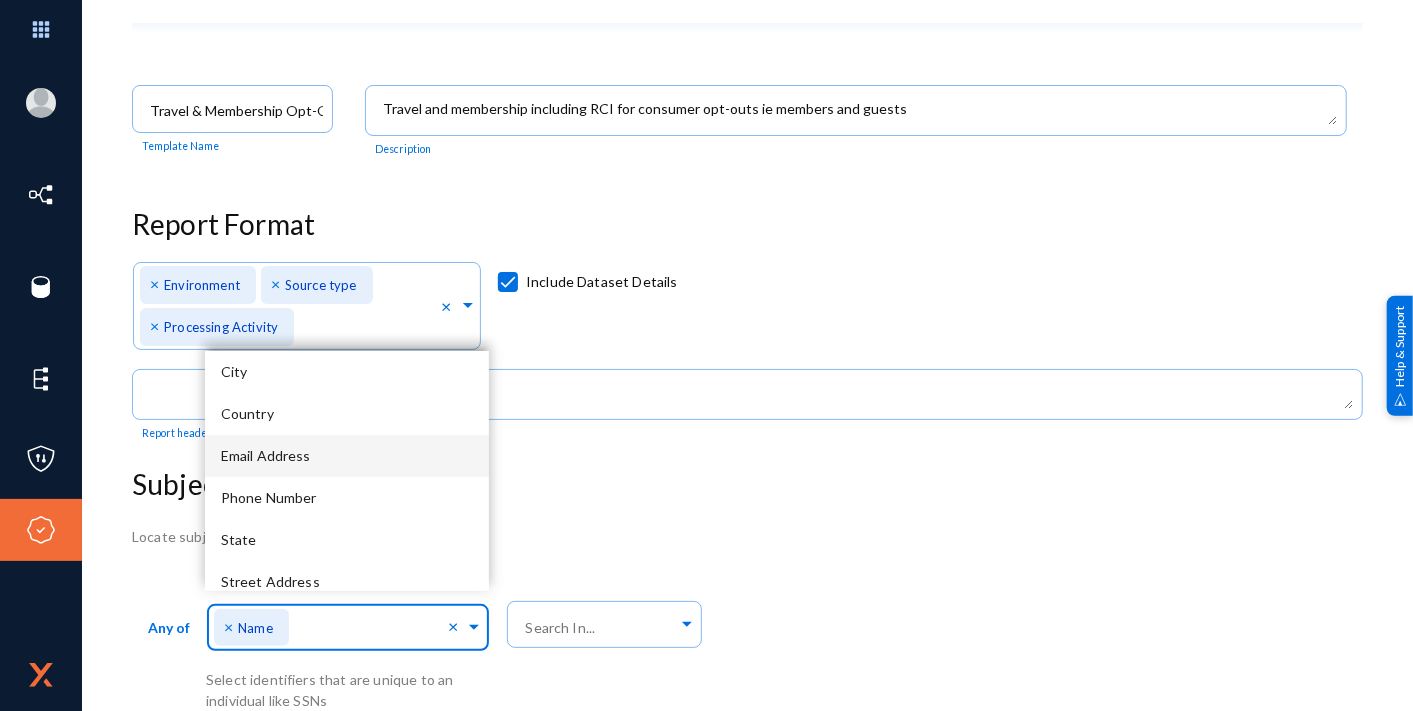 click on "Email Address" at bounding box center [347, 456] 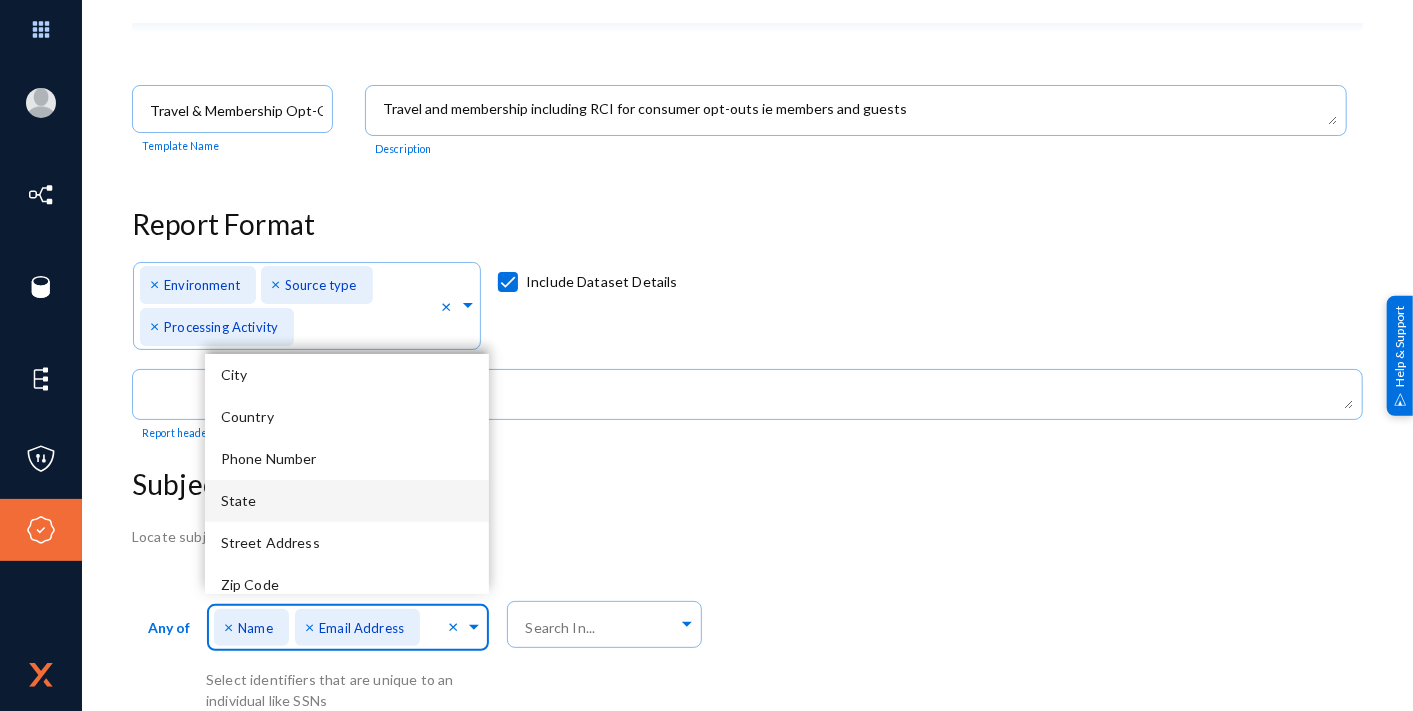 click on "State" at bounding box center (347, 501) 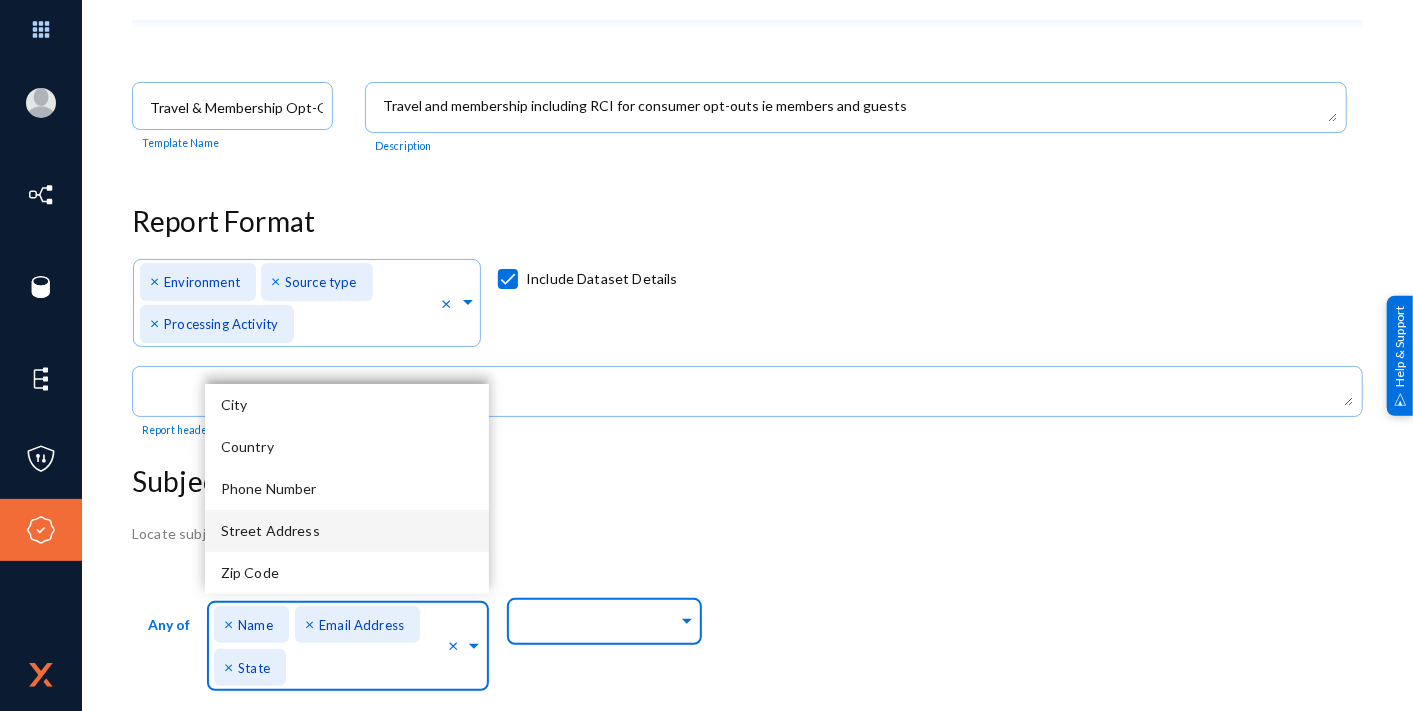 click on "Theresa.Orben@example.com [FIRST] [LAST] Log out  Directory   Datasets   Sources   Sensors   Events   Classifiers   Subject Traces   Policies   Attributes   Subject Search  Subject Search Template  Cancel   Save   Test  Travel & Membership Opt-Outs Template Name        Description Report Format Attributes to include in report... × Environment × Source type × Processing Activity ×   Include Dataset Details        Report header Subject Data Locate subject data by searching sources  Any of  Direct Identifiers... × Name × Email Address × State × Select identifiers that are unique to an individual like SSNs  Search In... close Update Attributes Save Cancel    arrow_drop_down Environment Clear   Prod   Dev     Non-Prod arrow_drop_down Source type Clear   AWS S3     Microsoft O365   Snowflake   ServiceNow   Salesforce   Oracle   File share   MS SQL   Workday arrow_drop_down Processing Activity Clear   Test   Example Processing Activity - Payroll Processing   Test     Employee Communication" at bounding box center (706, 355) 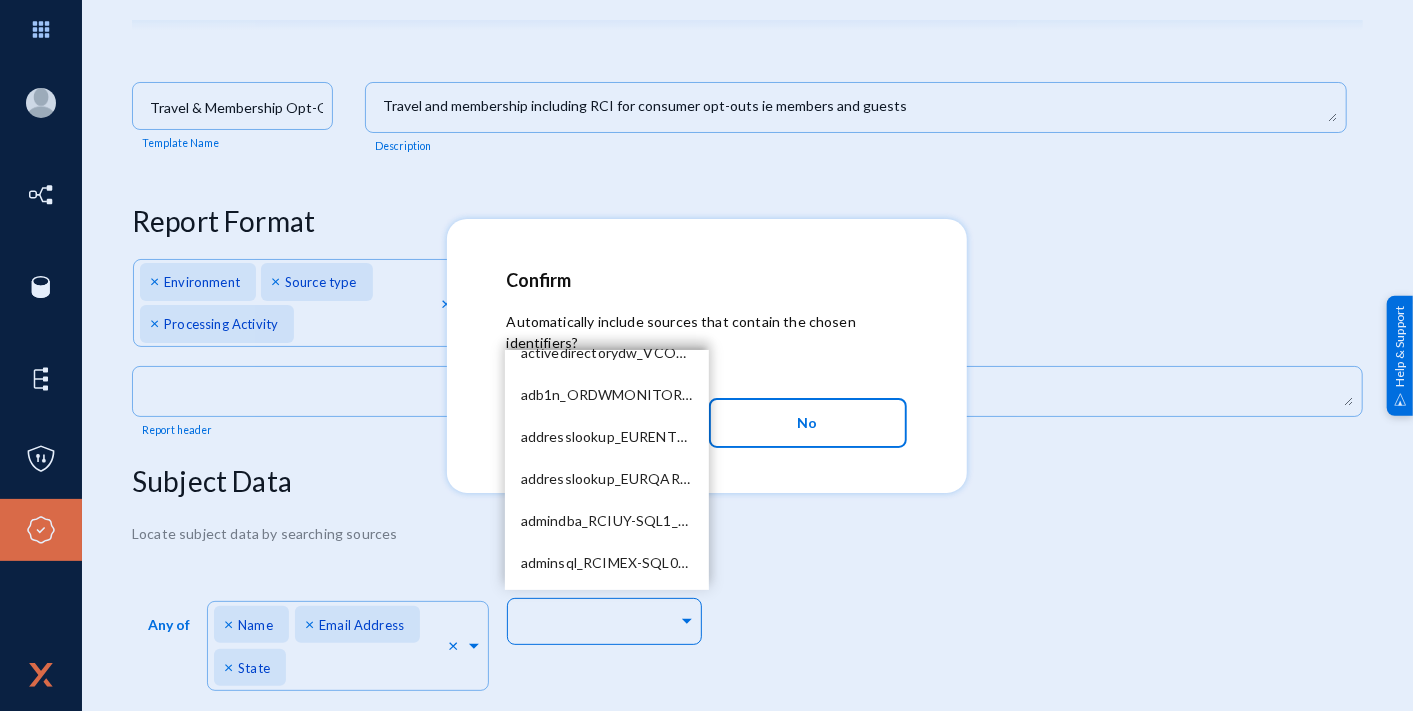 scroll, scrollTop: 333, scrollLeft: 0, axis: vertical 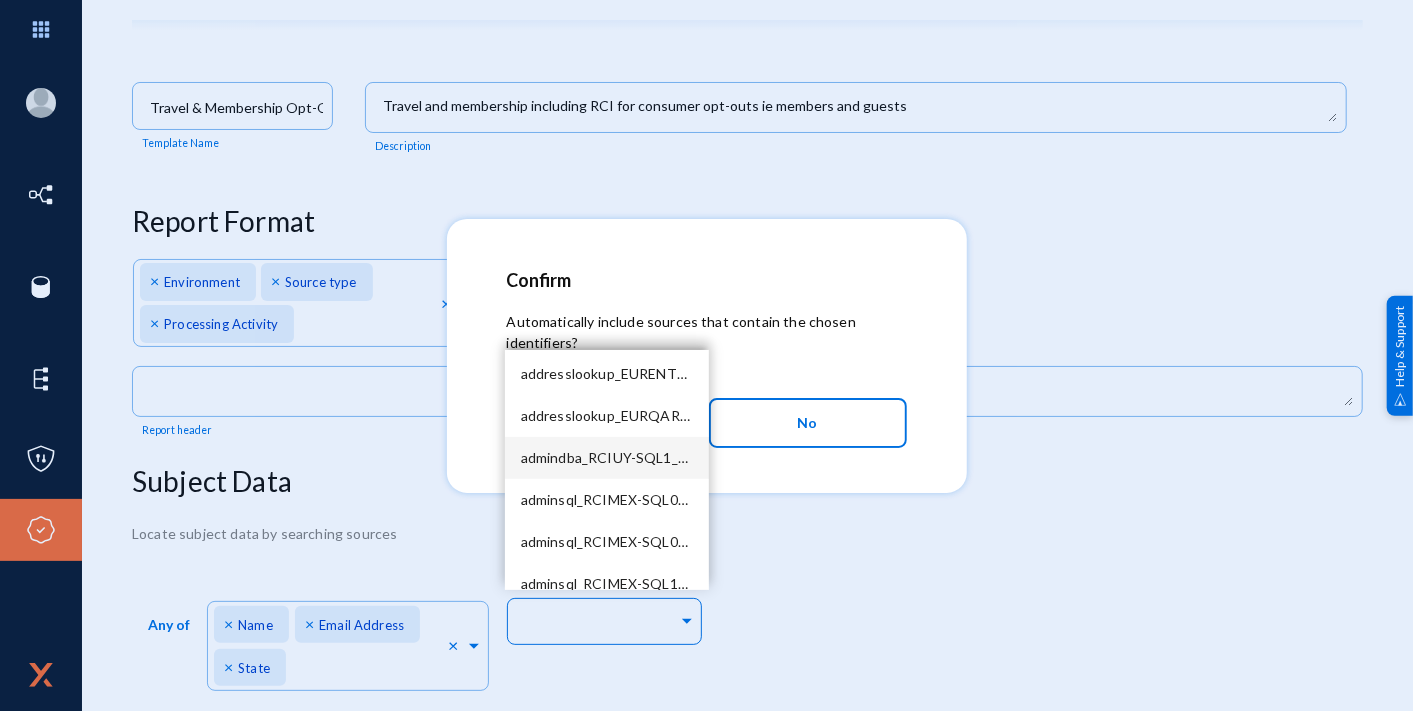 click on "admindba_RCIUY-SQL1_1433" at bounding box center [616, 457] 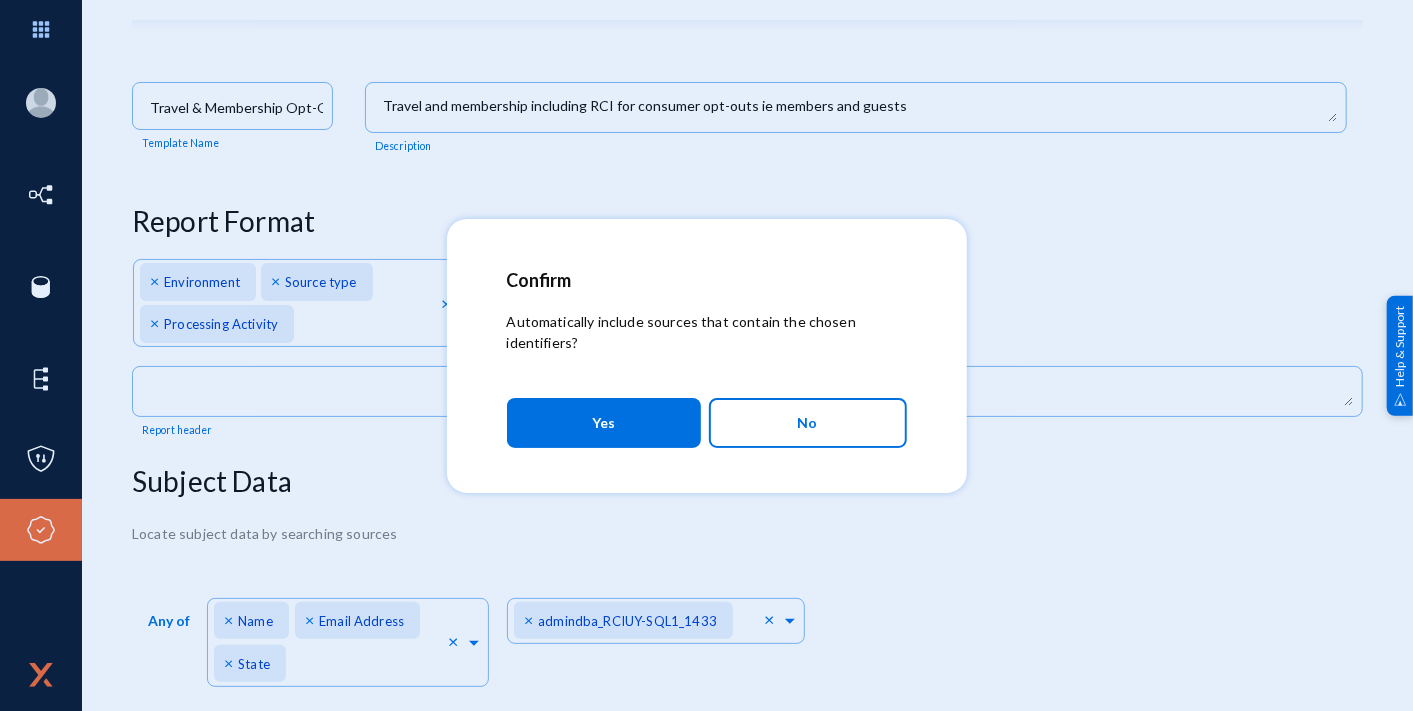 click at bounding box center [706, 355] 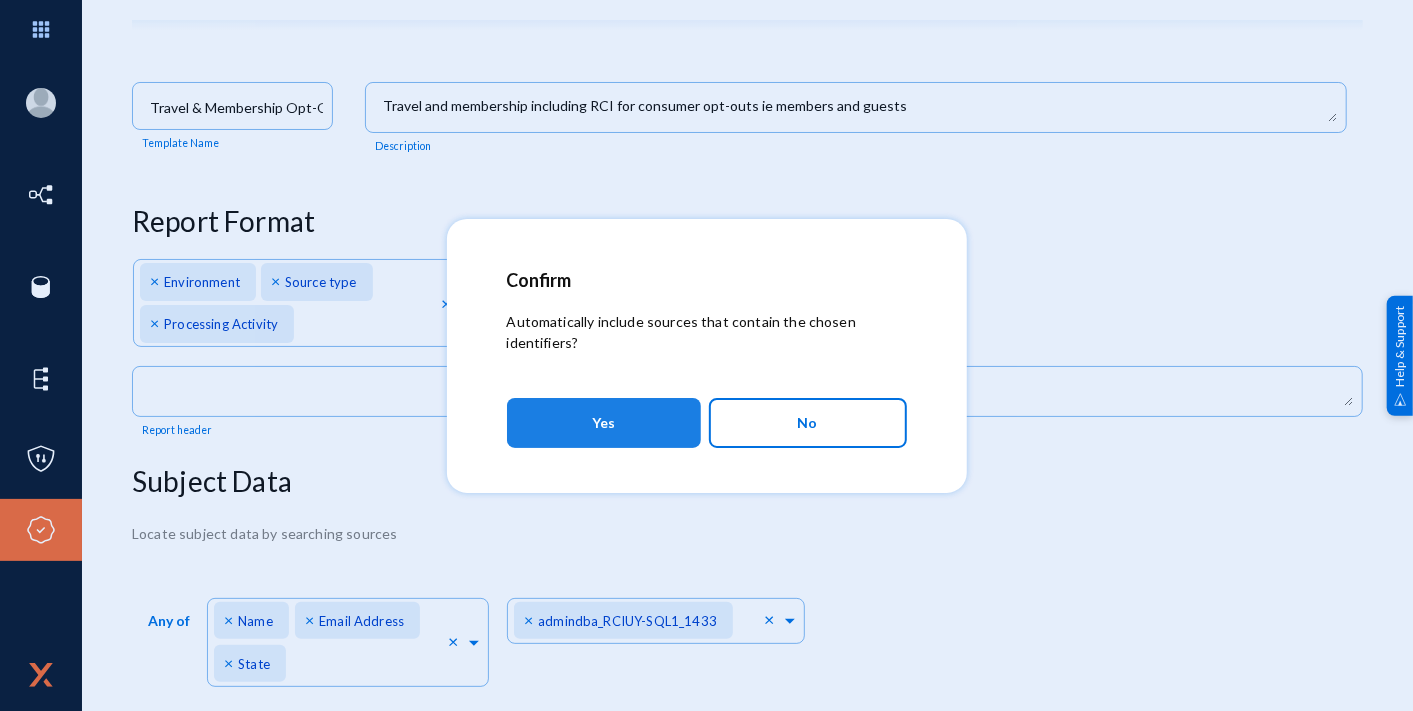 click on "Yes" at bounding box center (603, 423) 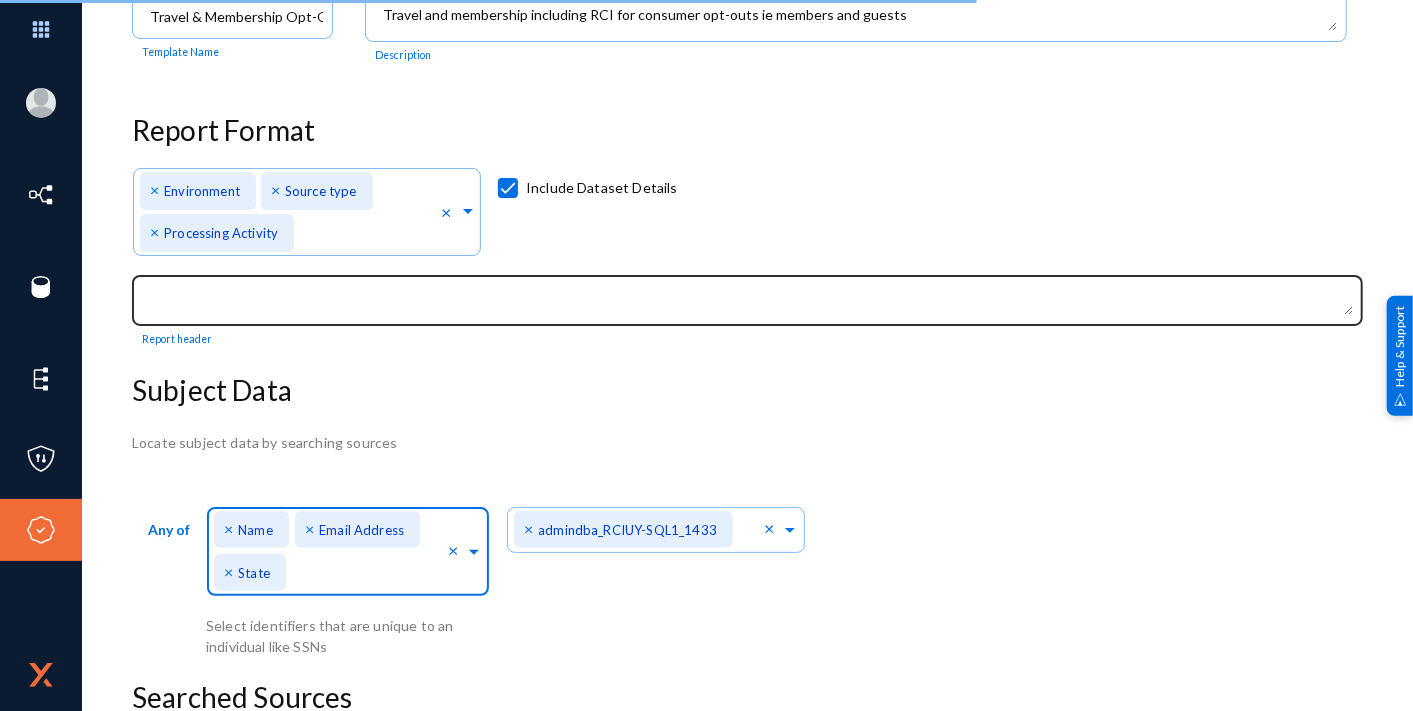 scroll, scrollTop: 0, scrollLeft: 0, axis: both 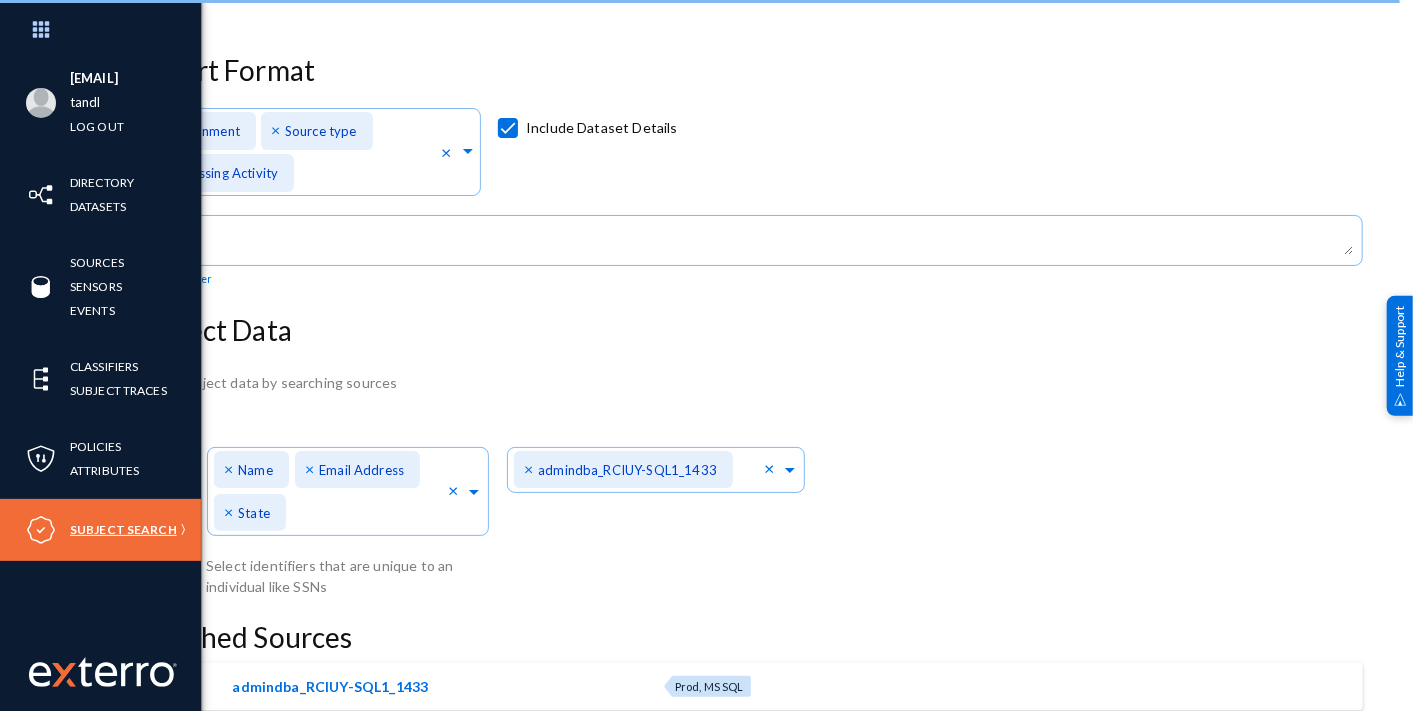 type on "Travel and membership including RCI for consumer opt-outs for members and guests" 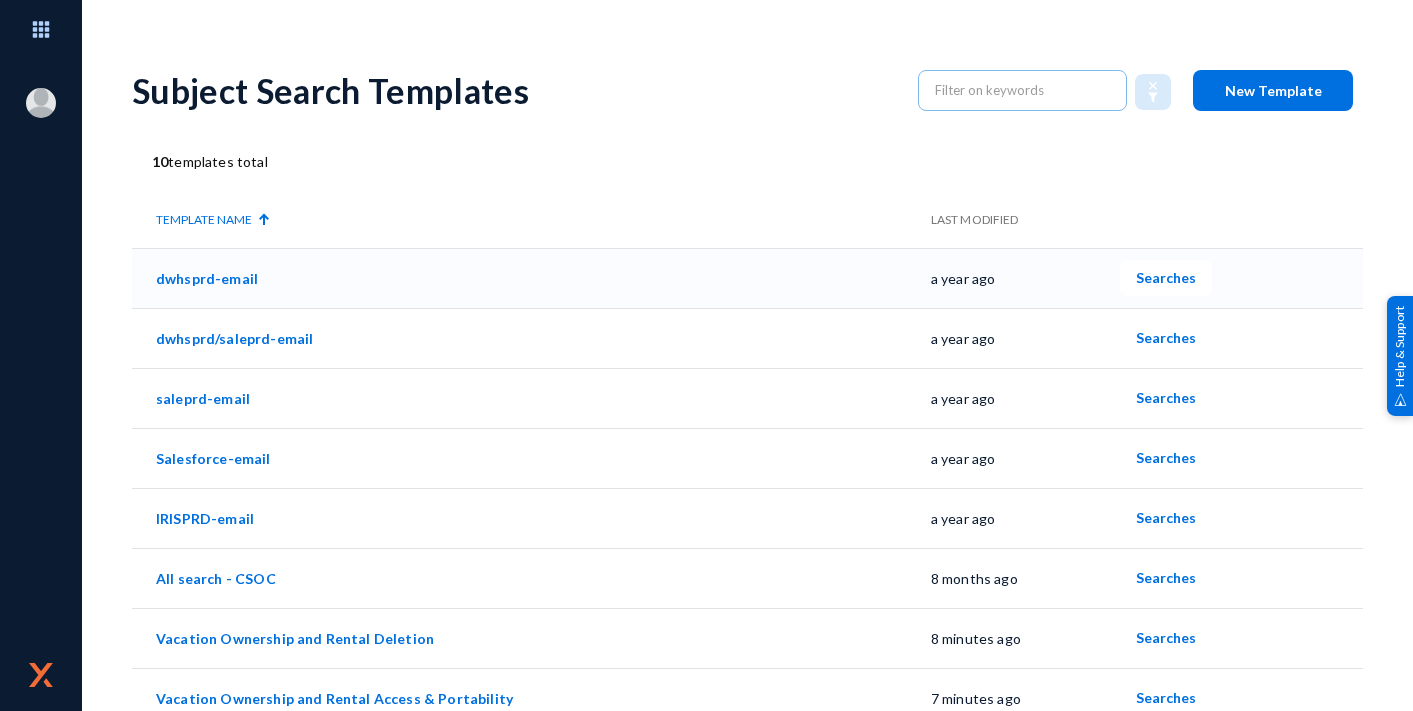 scroll, scrollTop: 0, scrollLeft: 0, axis: both 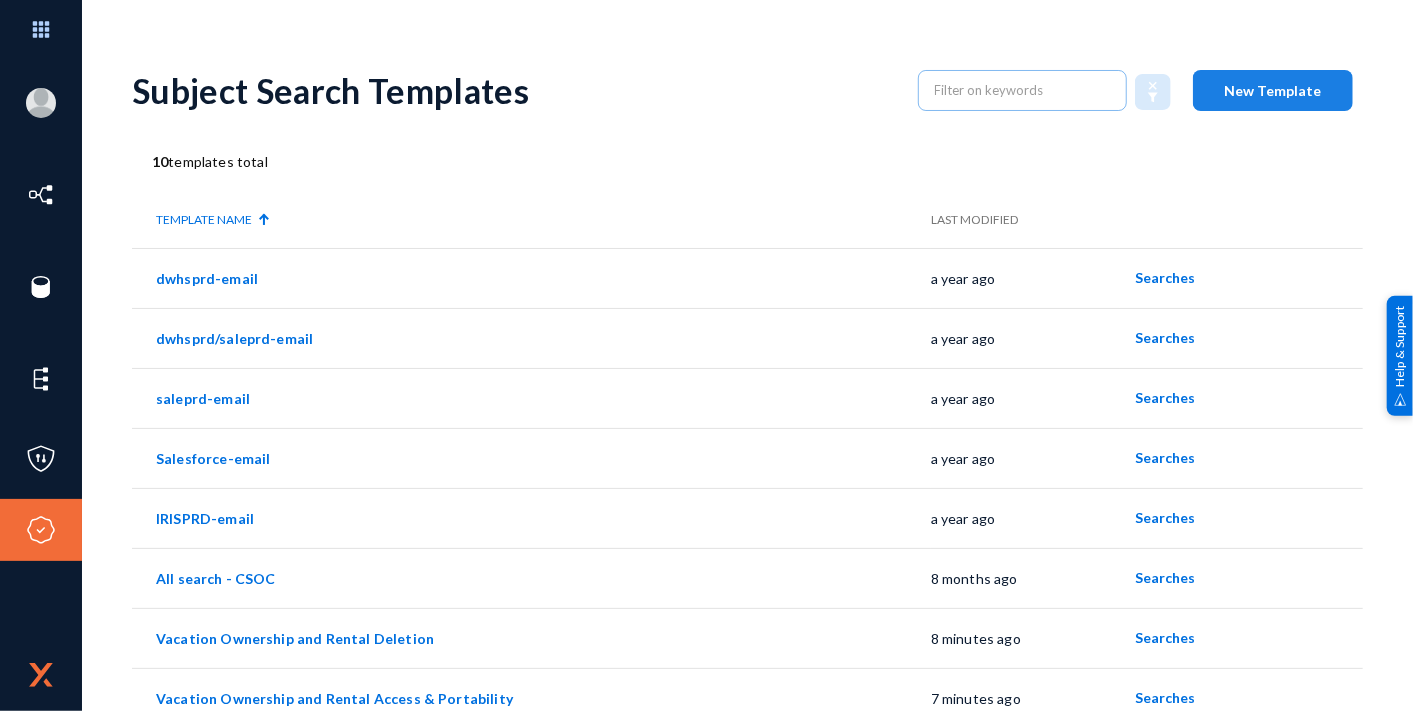 click on "New Template" 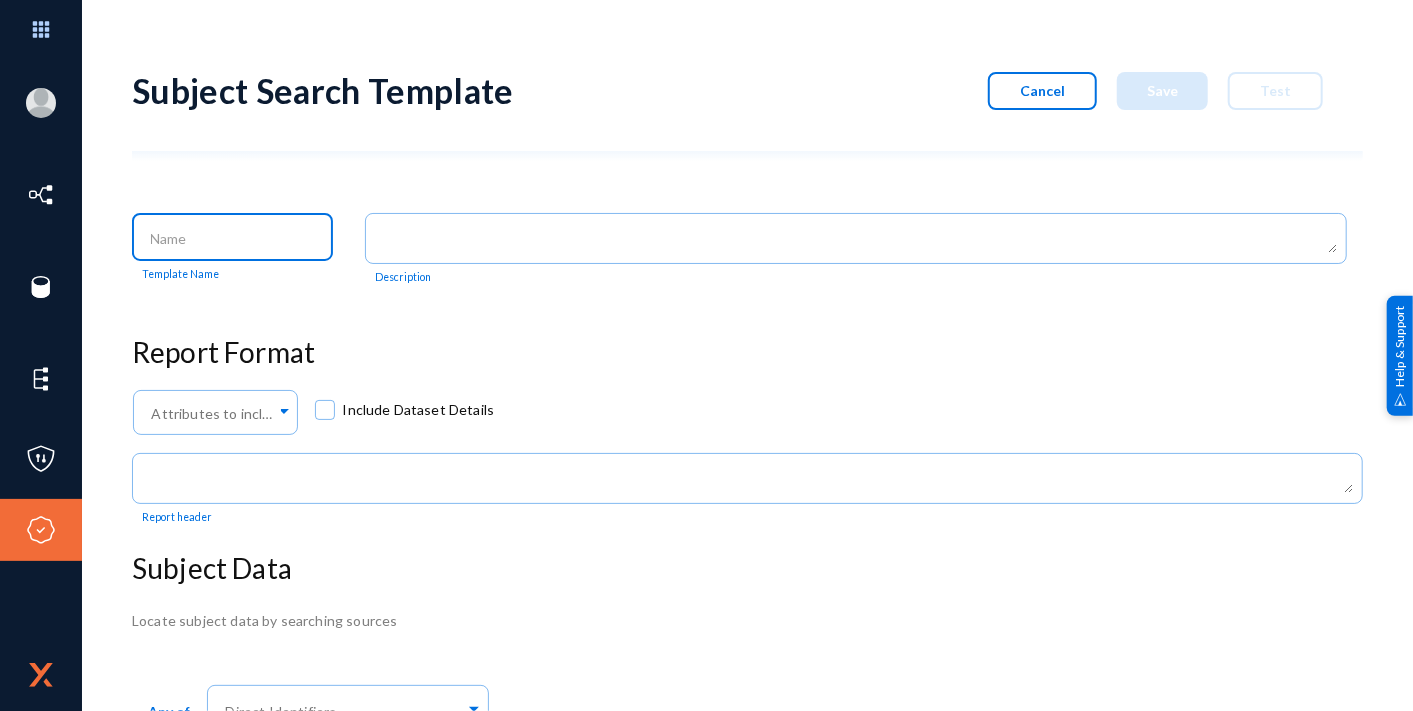 click at bounding box center [237, 239] 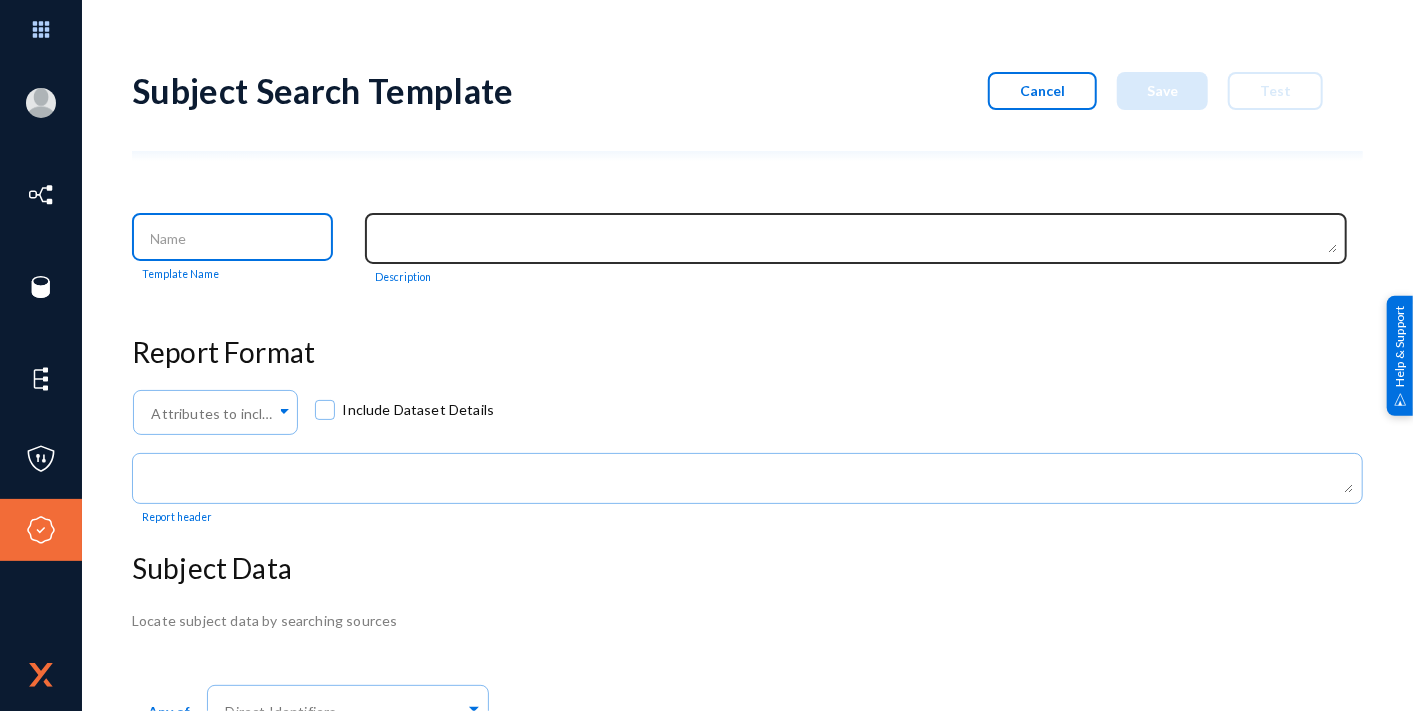 click at bounding box center (860, 240) 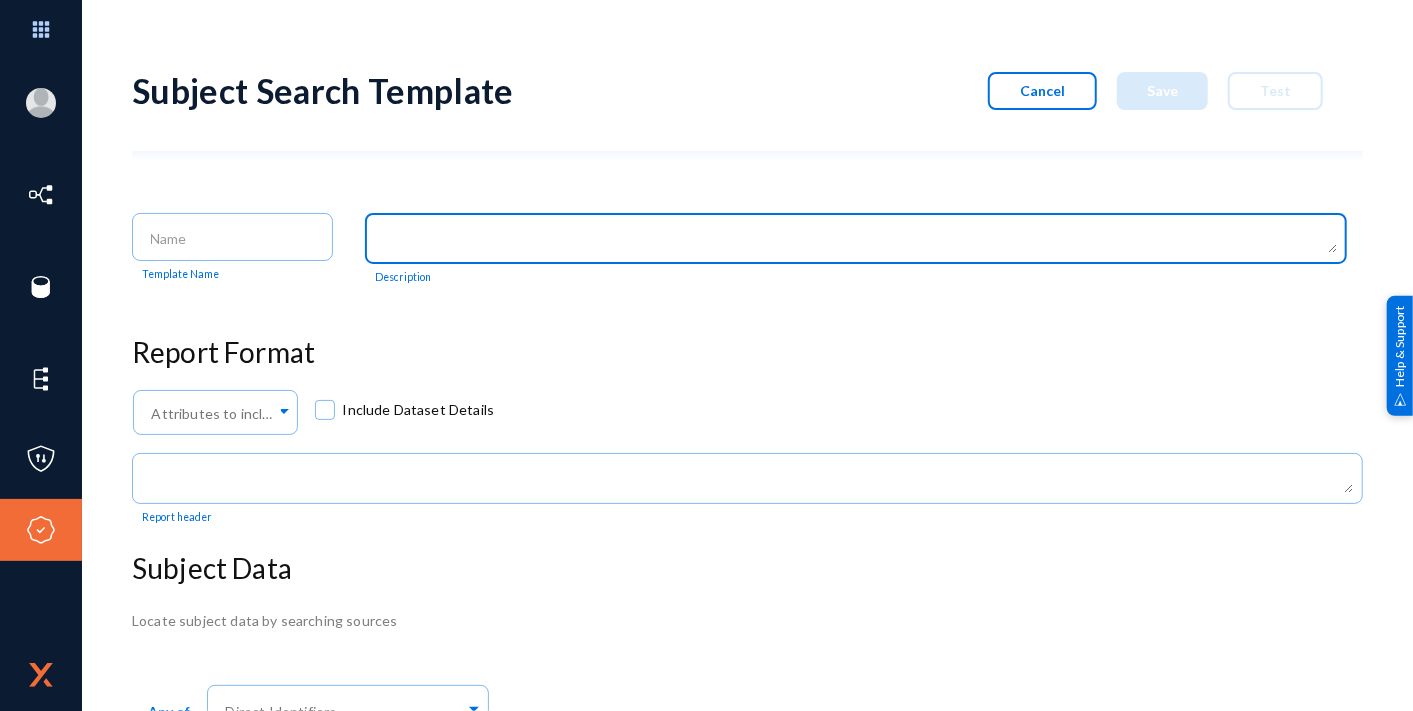 paste on "Travel & Membership opt-outs" 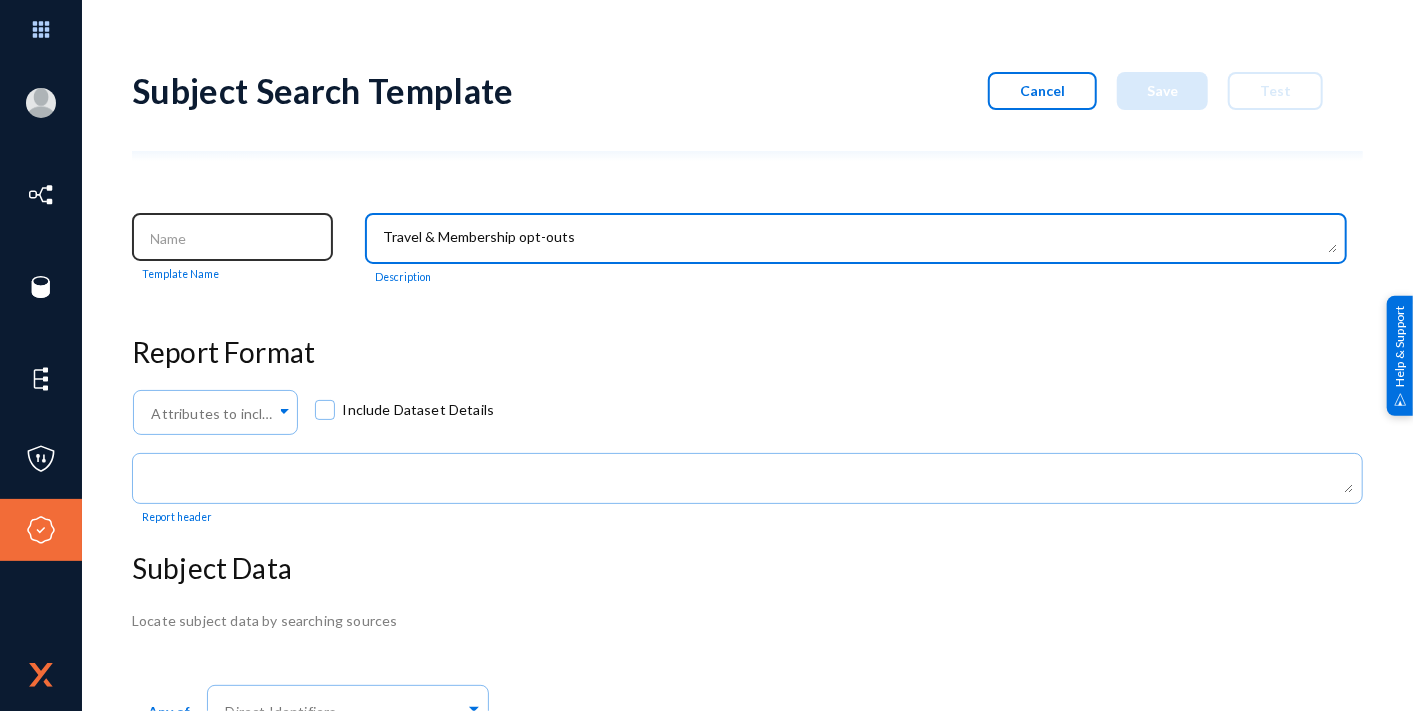 type on "Travel & Membership opt-outs" 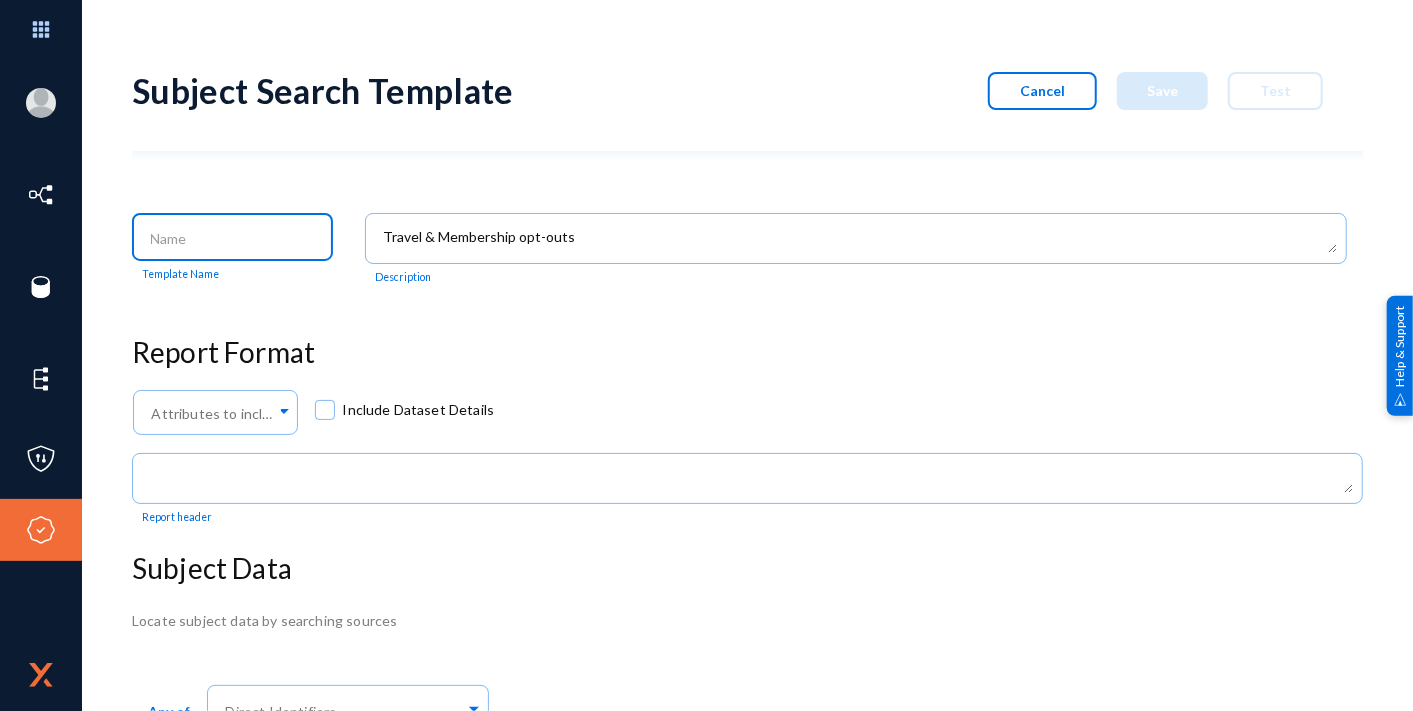 paste on "Travel & Membership opt-outs" 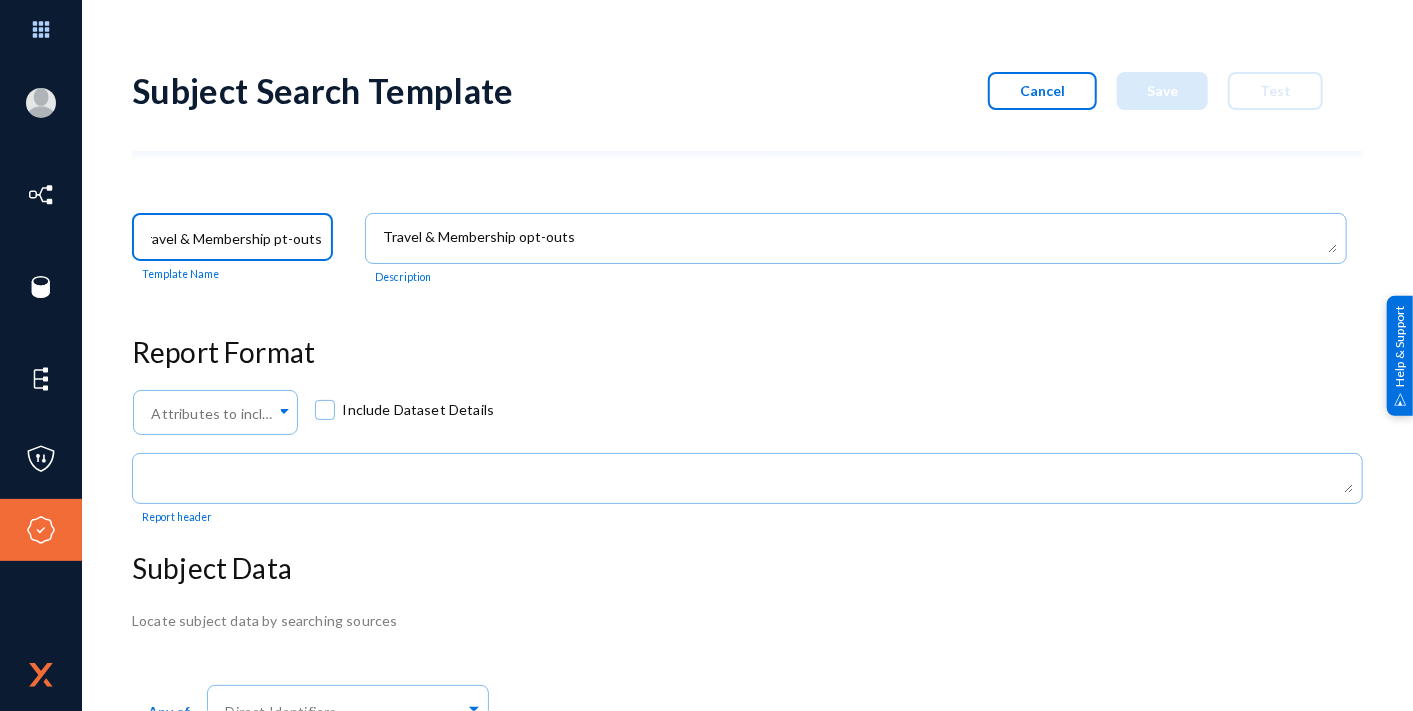 scroll, scrollTop: 0, scrollLeft: 5, axis: horizontal 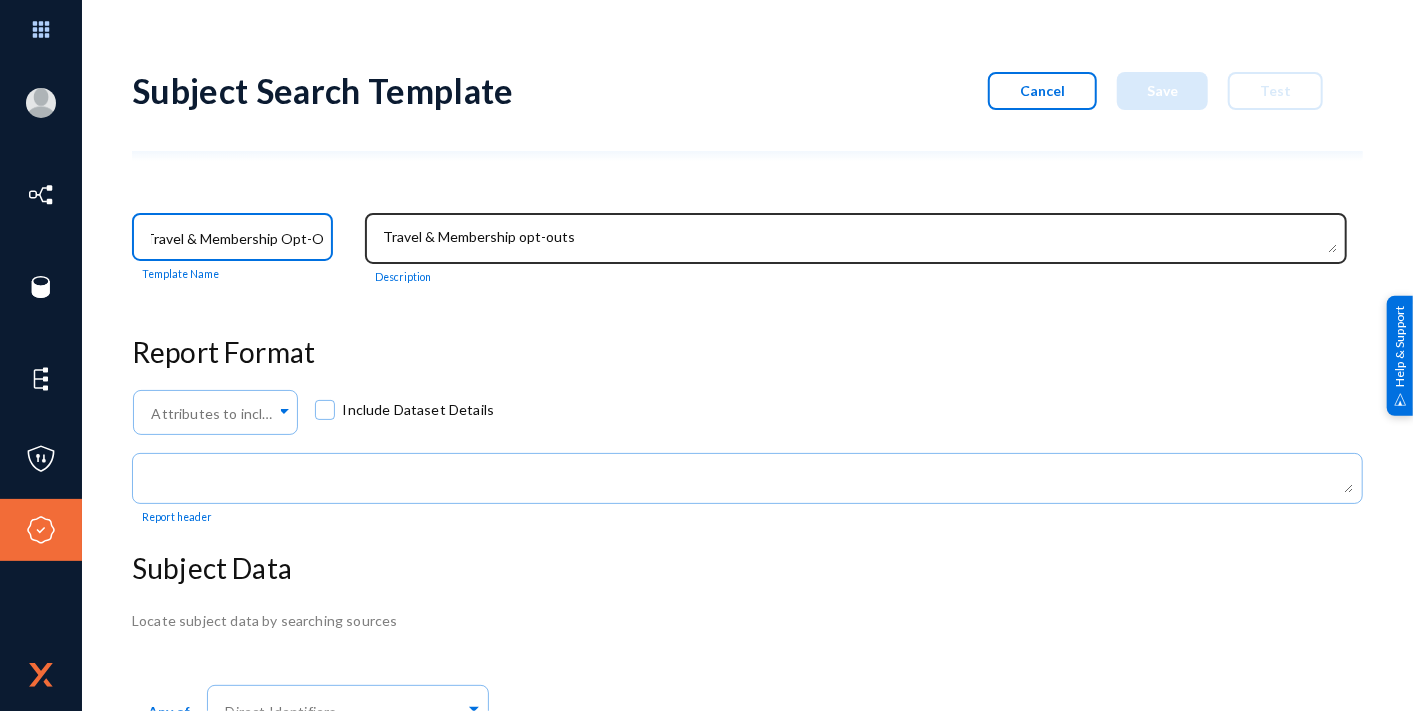 type on "Travel & Membership Opt-Outs" 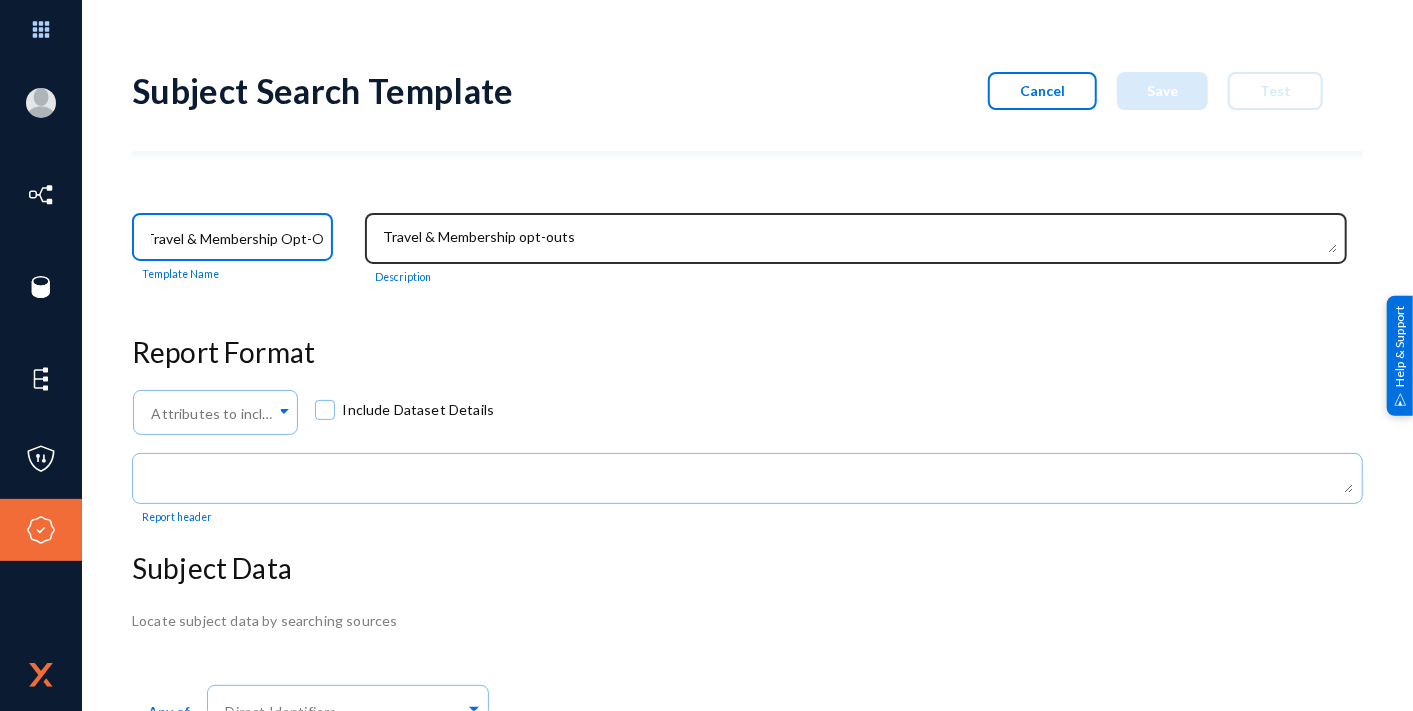 scroll, scrollTop: 0, scrollLeft: 0, axis: both 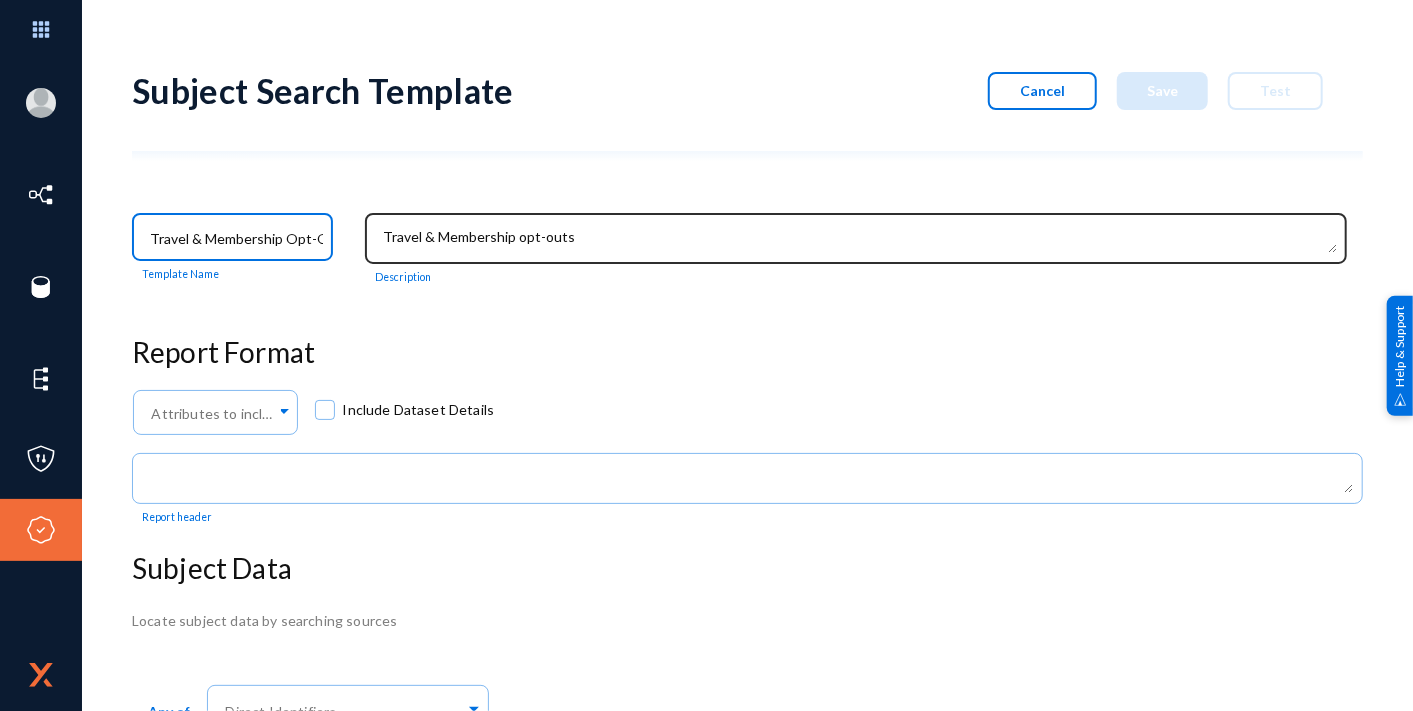 click at bounding box center (860, 240) 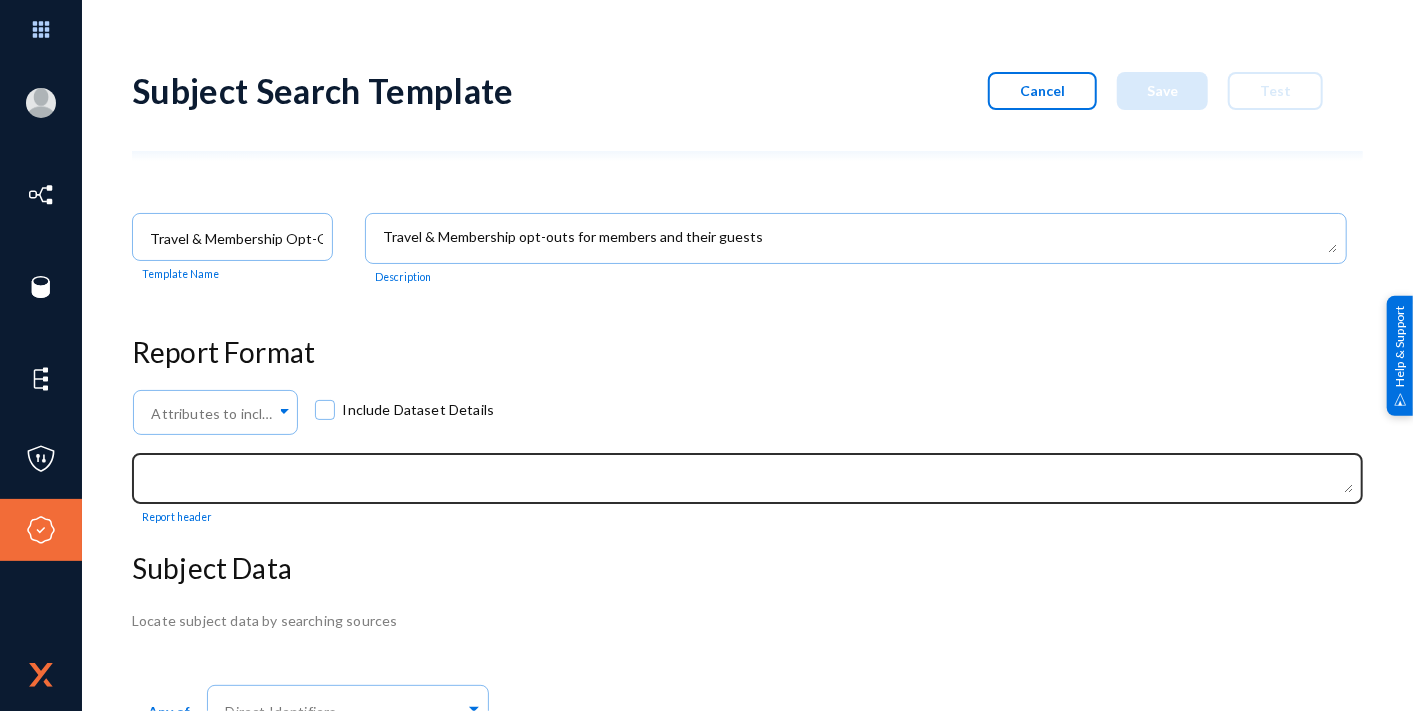 click 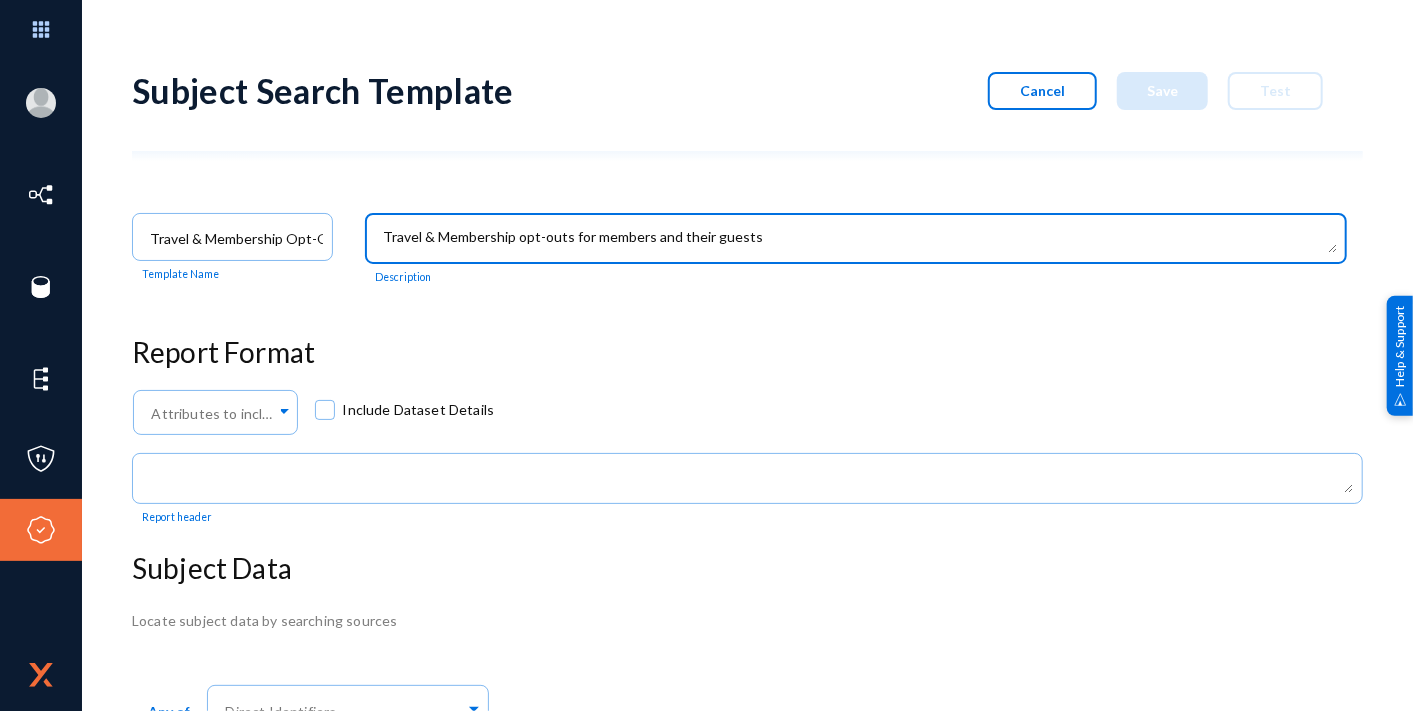 click at bounding box center (860, 240) 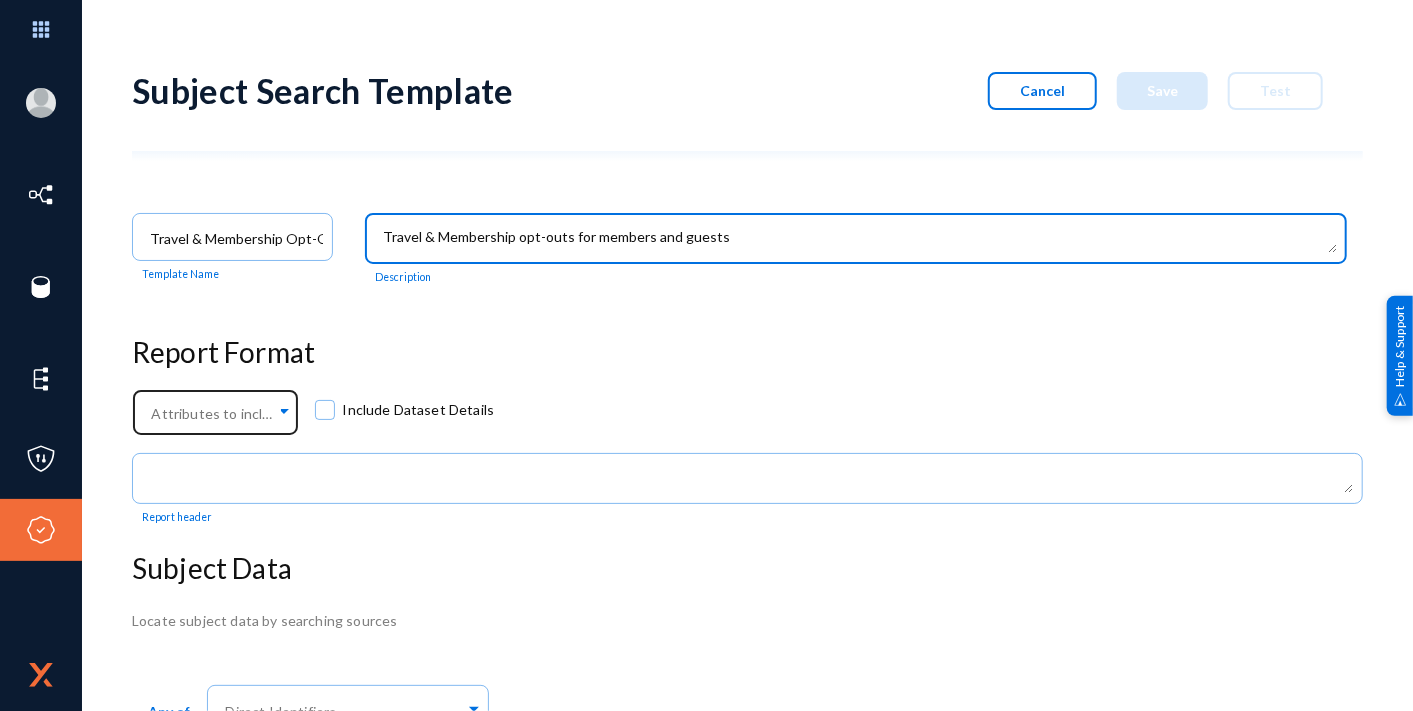 type on "Travel & Membership opt-outs for members and guests" 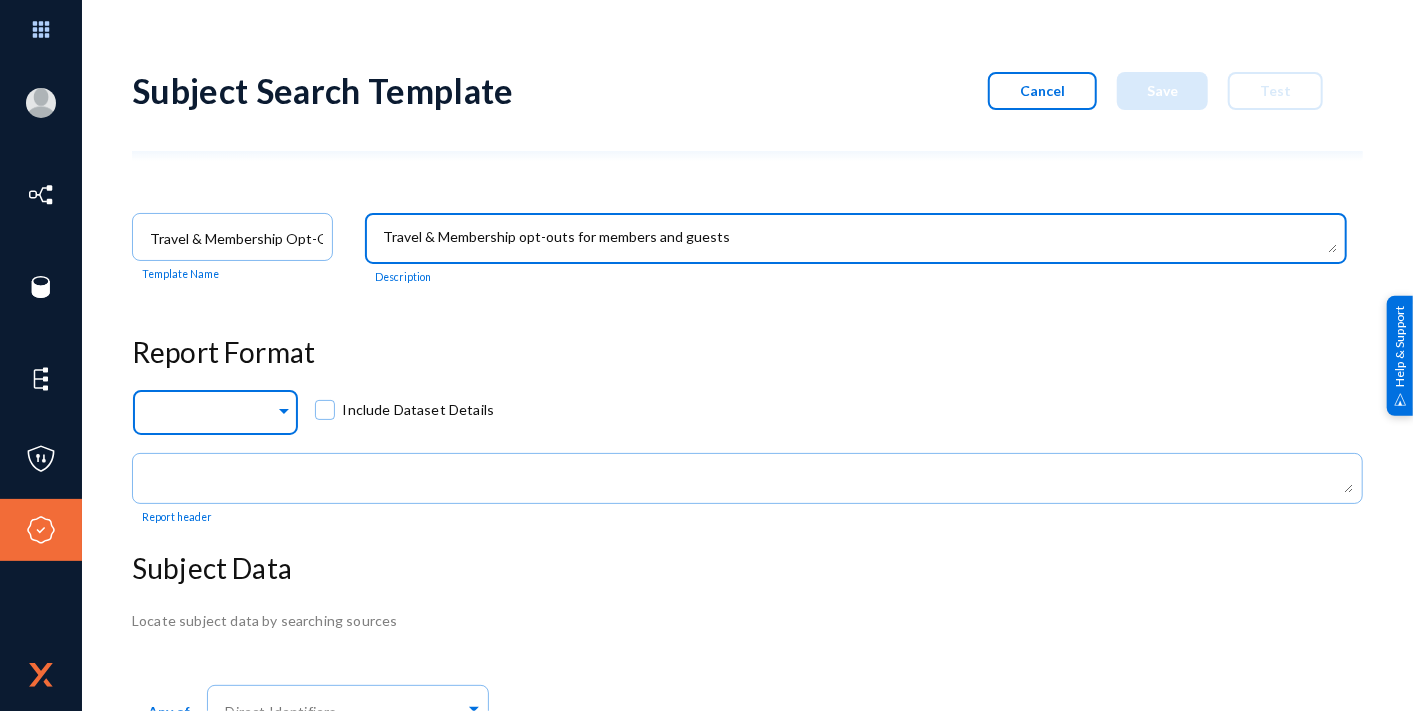 click 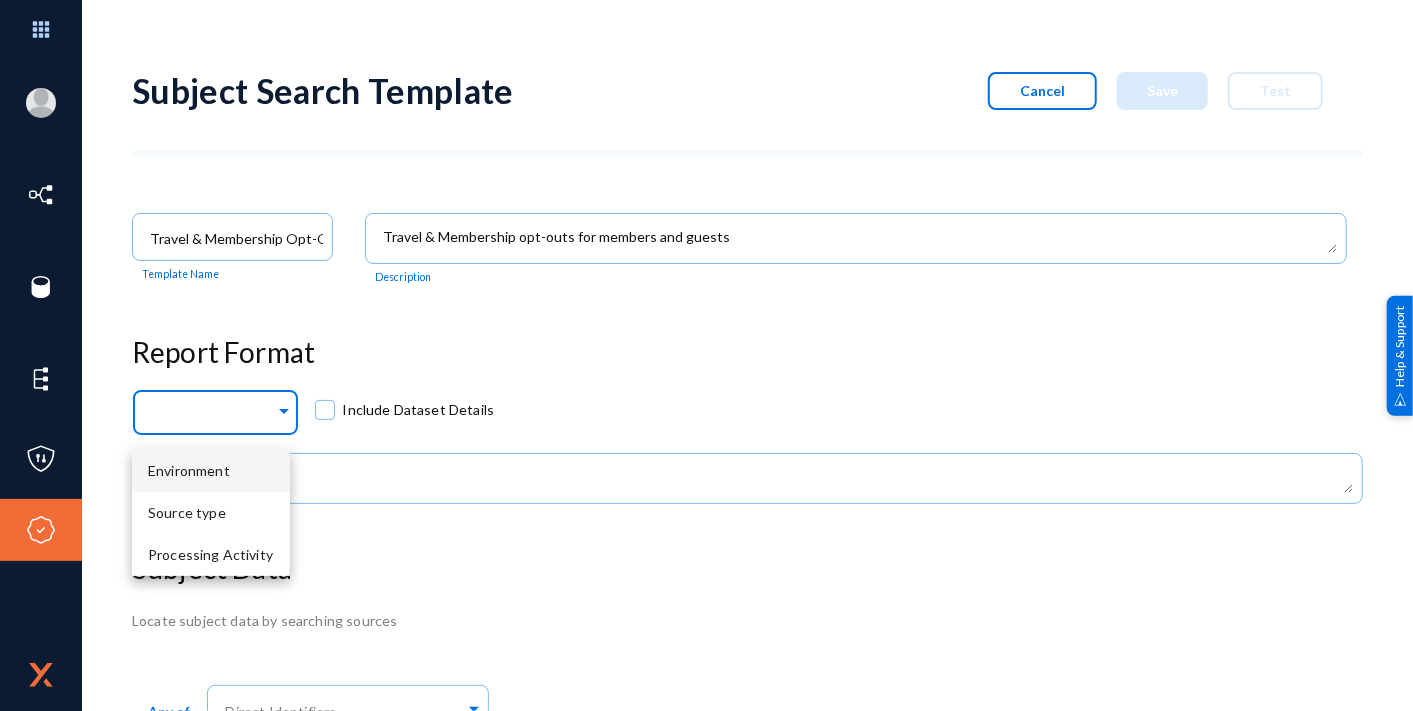 click on "Environment" at bounding box center (189, 470) 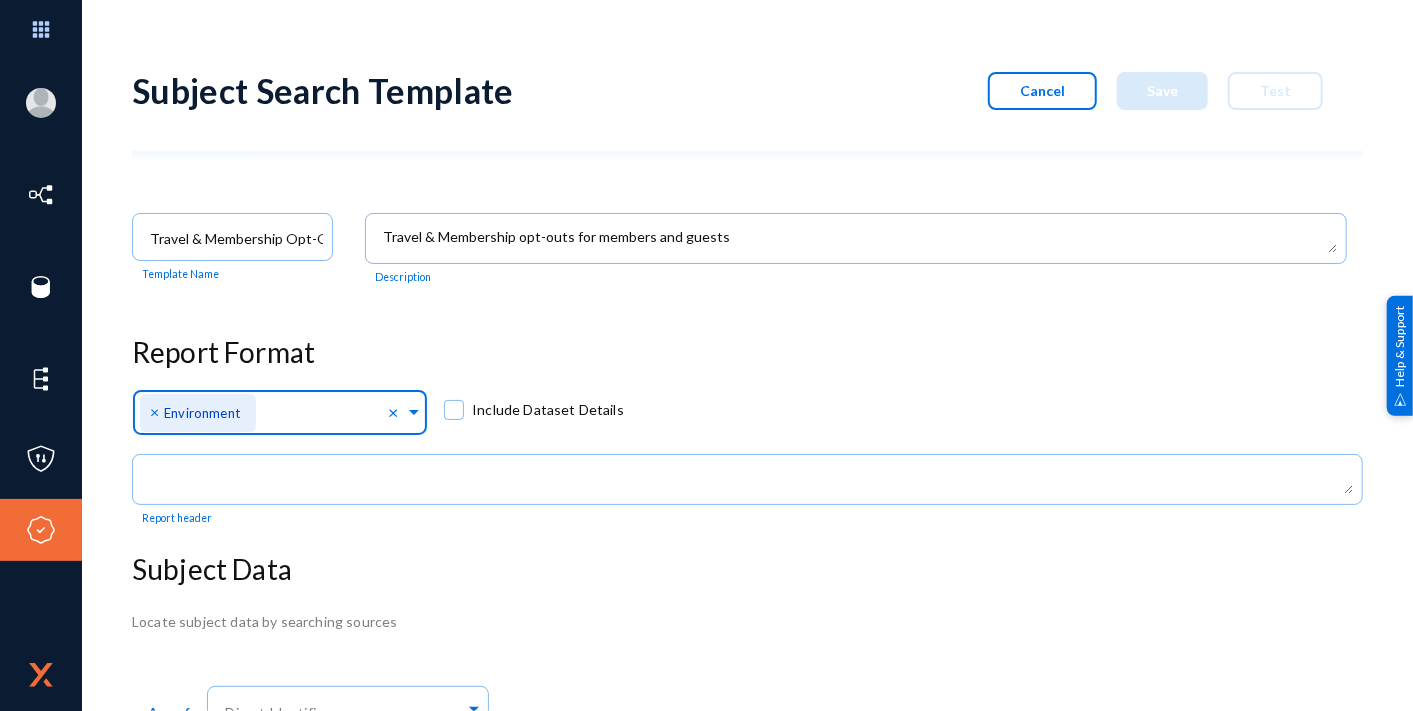 click 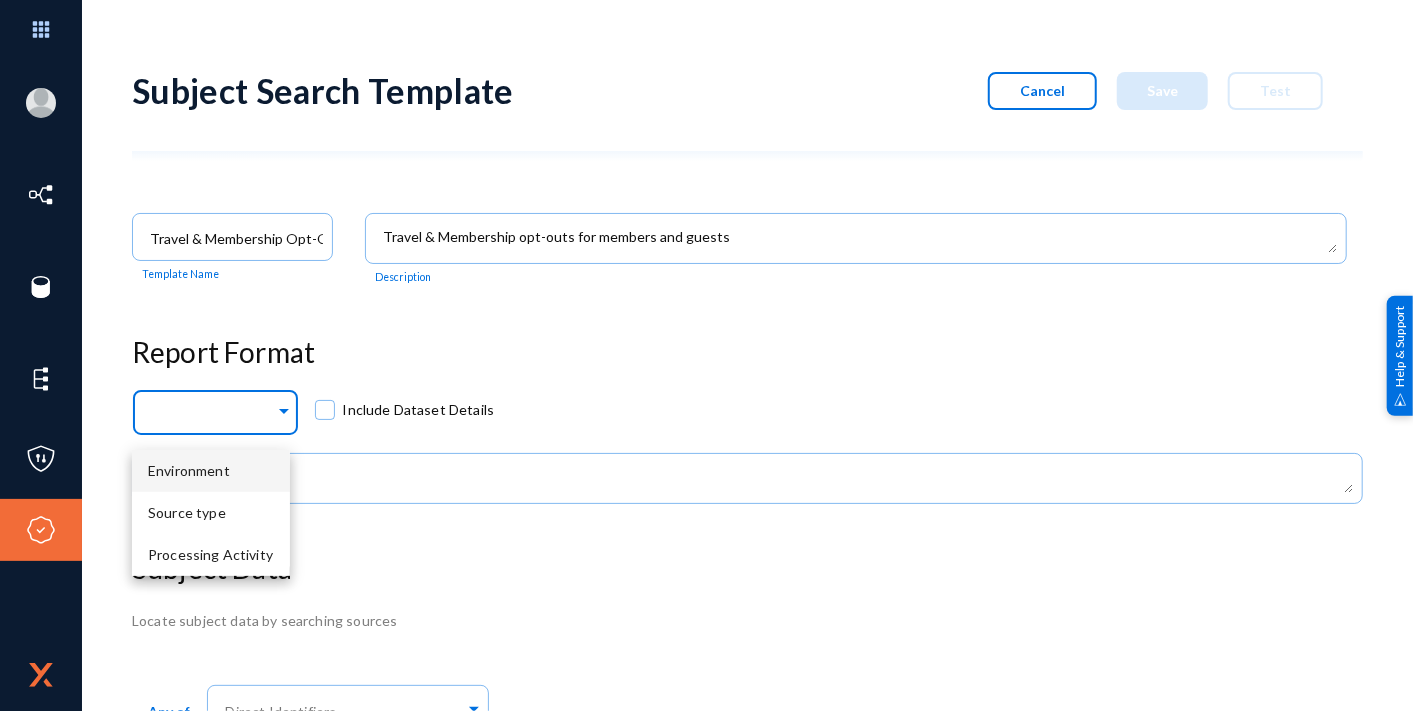 click 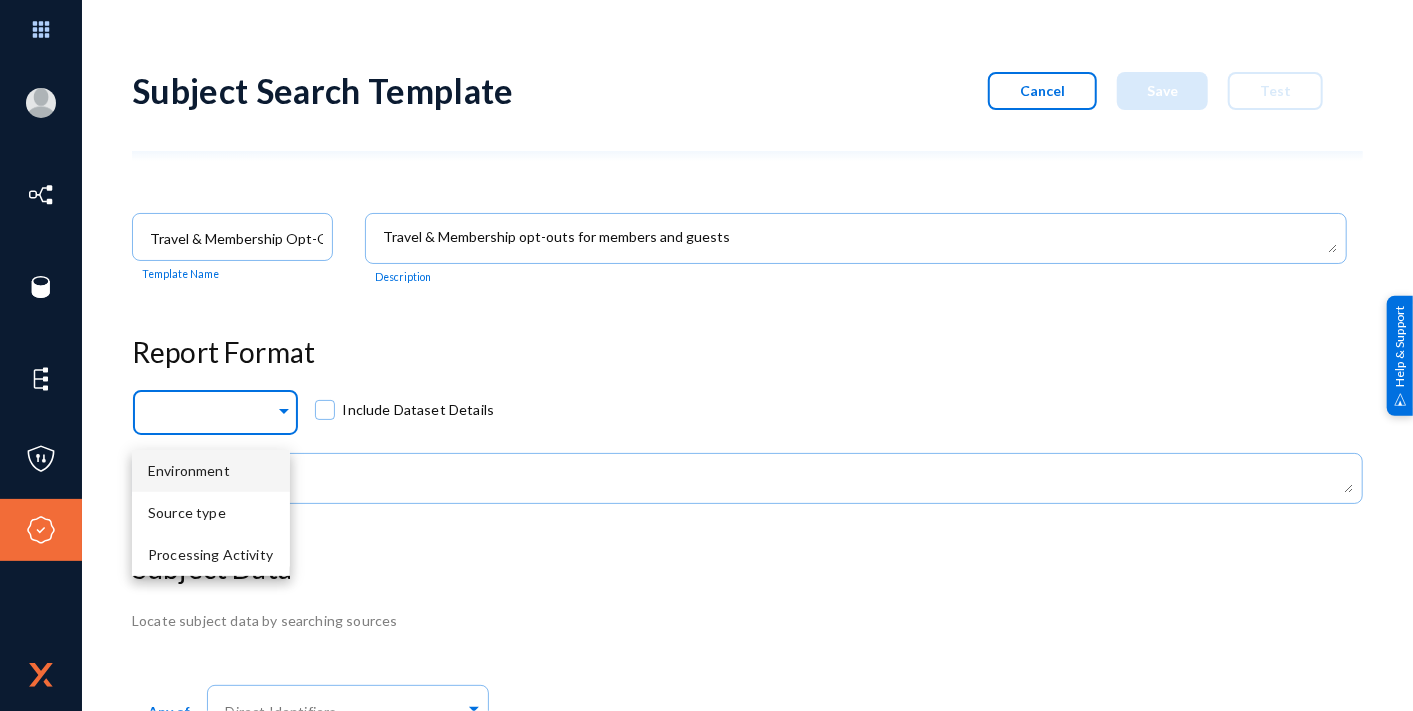 click on "Environment" at bounding box center [189, 470] 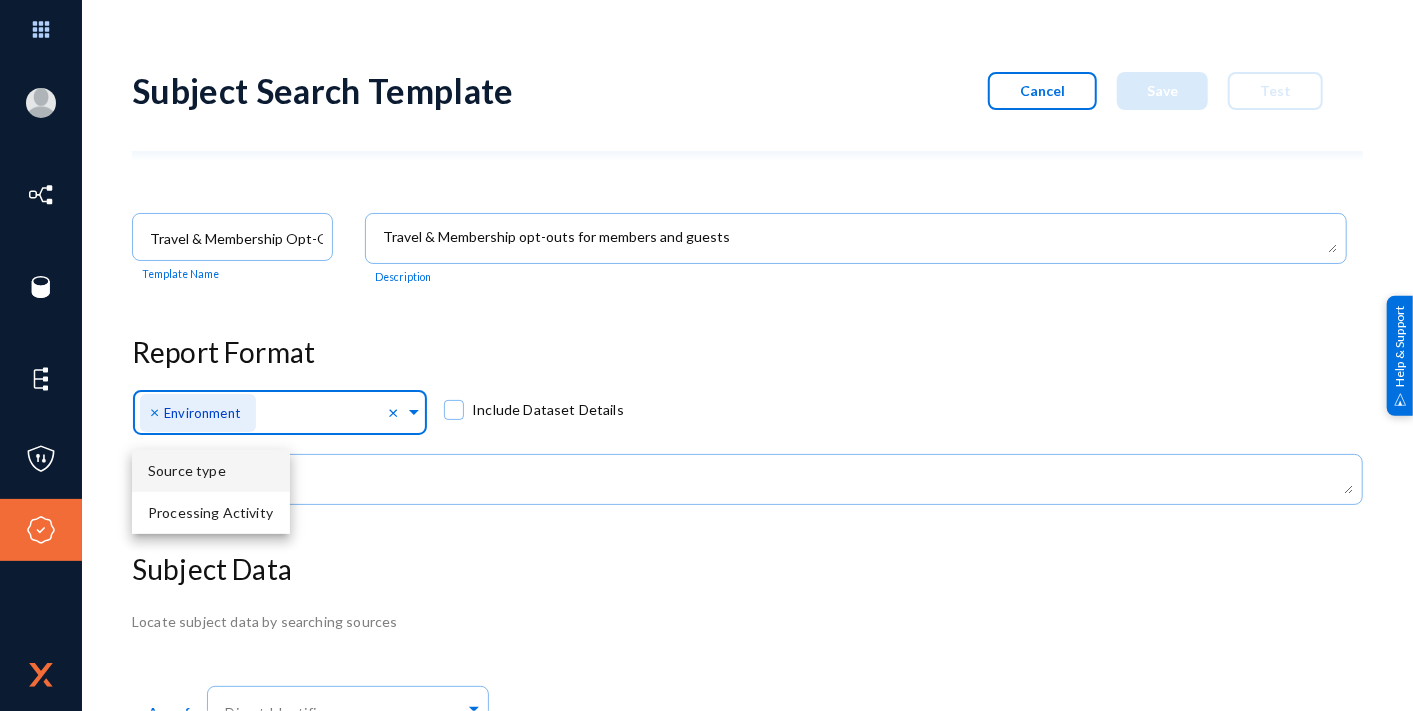 click on "Source type" at bounding box center [187, 470] 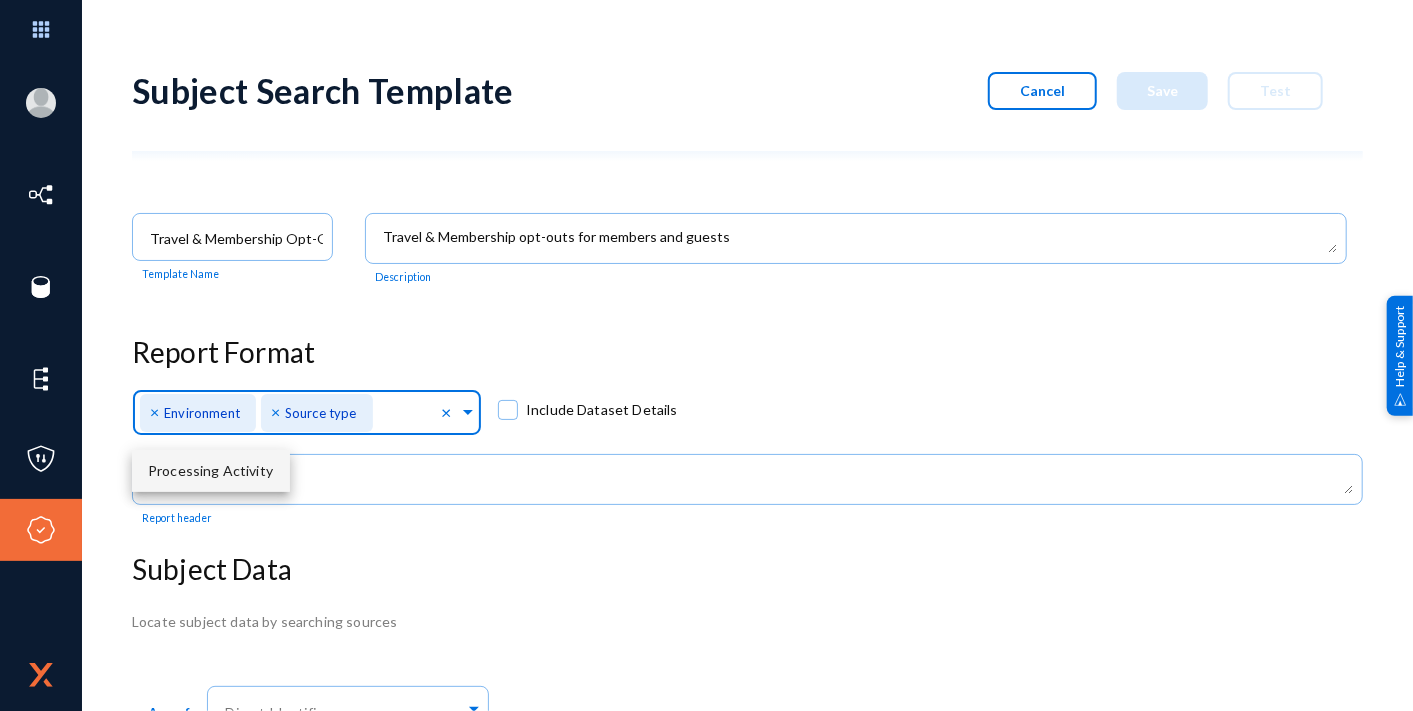 click on "Processing Activity" at bounding box center [211, 471] 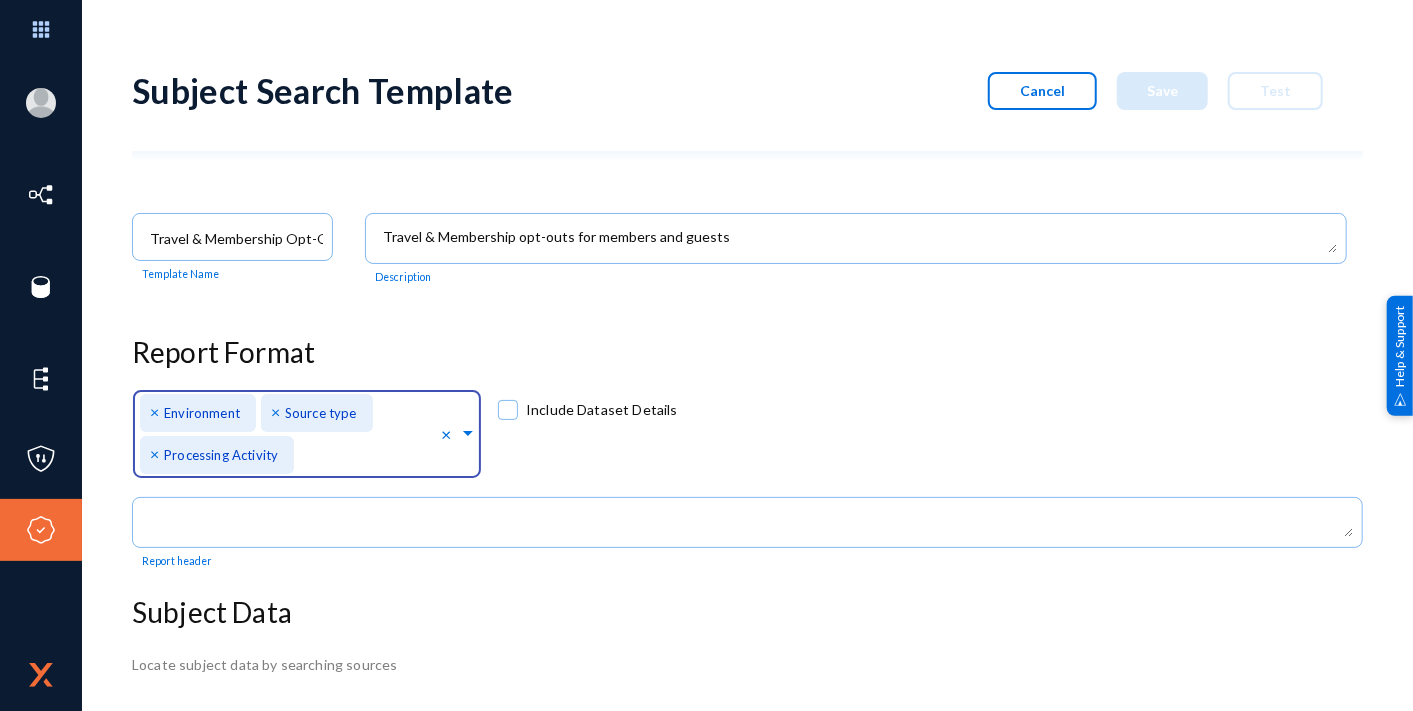 click at bounding box center [508, 410] 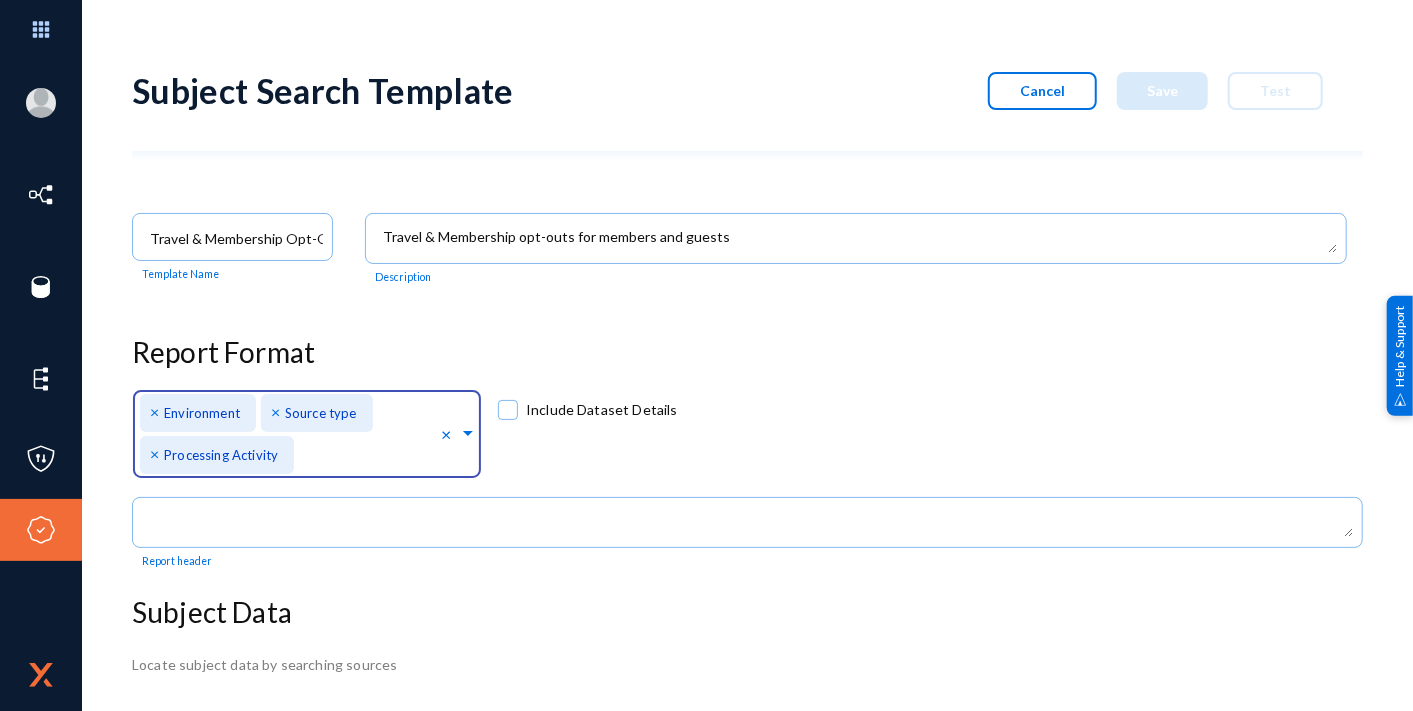click on "Include Dataset Details" at bounding box center [508, 420] 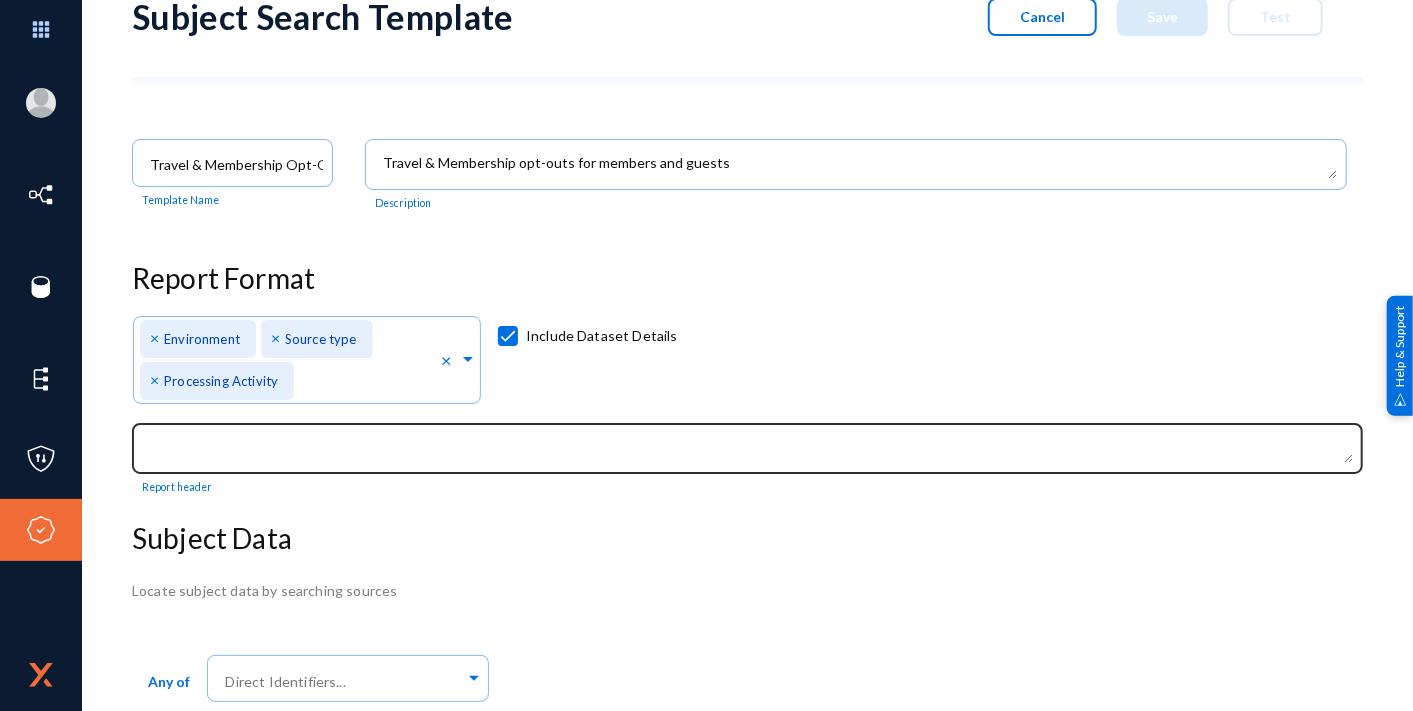 scroll, scrollTop: 131, scrollLeft: 0, axis: vertical 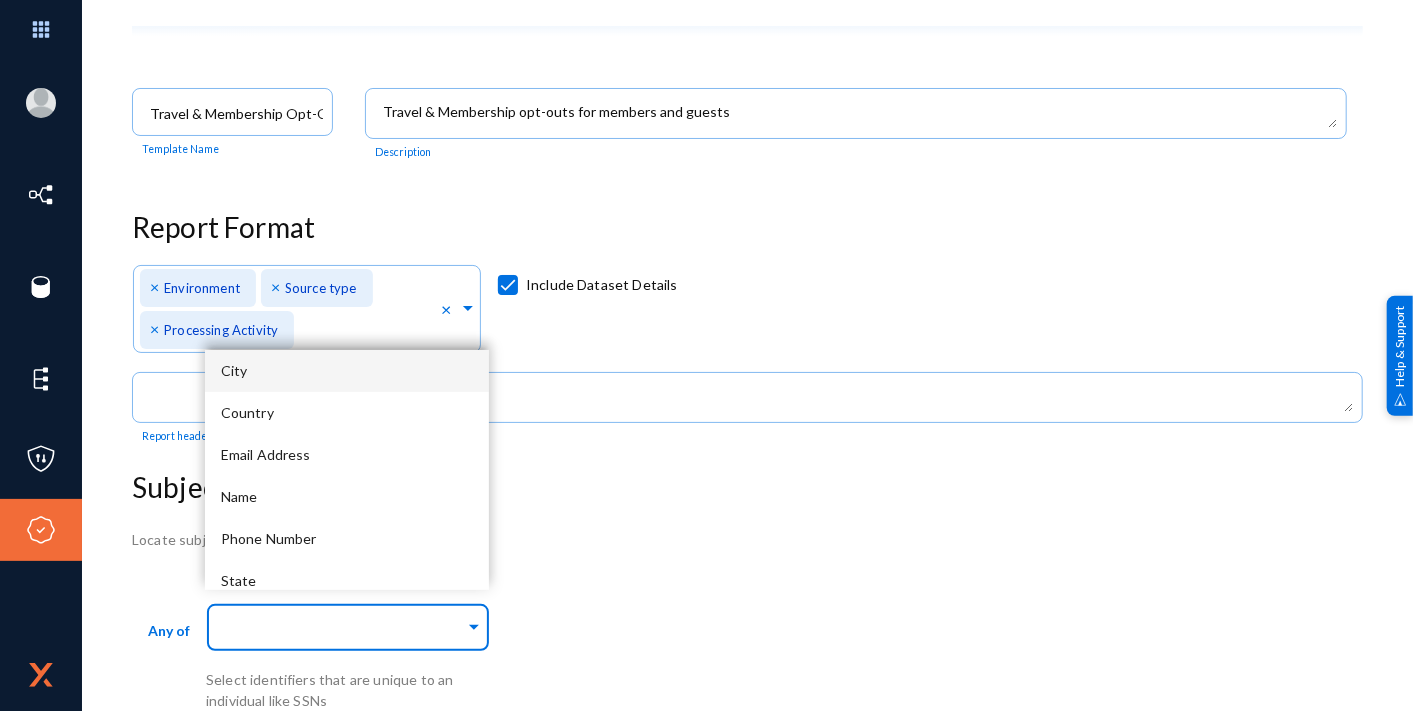 click 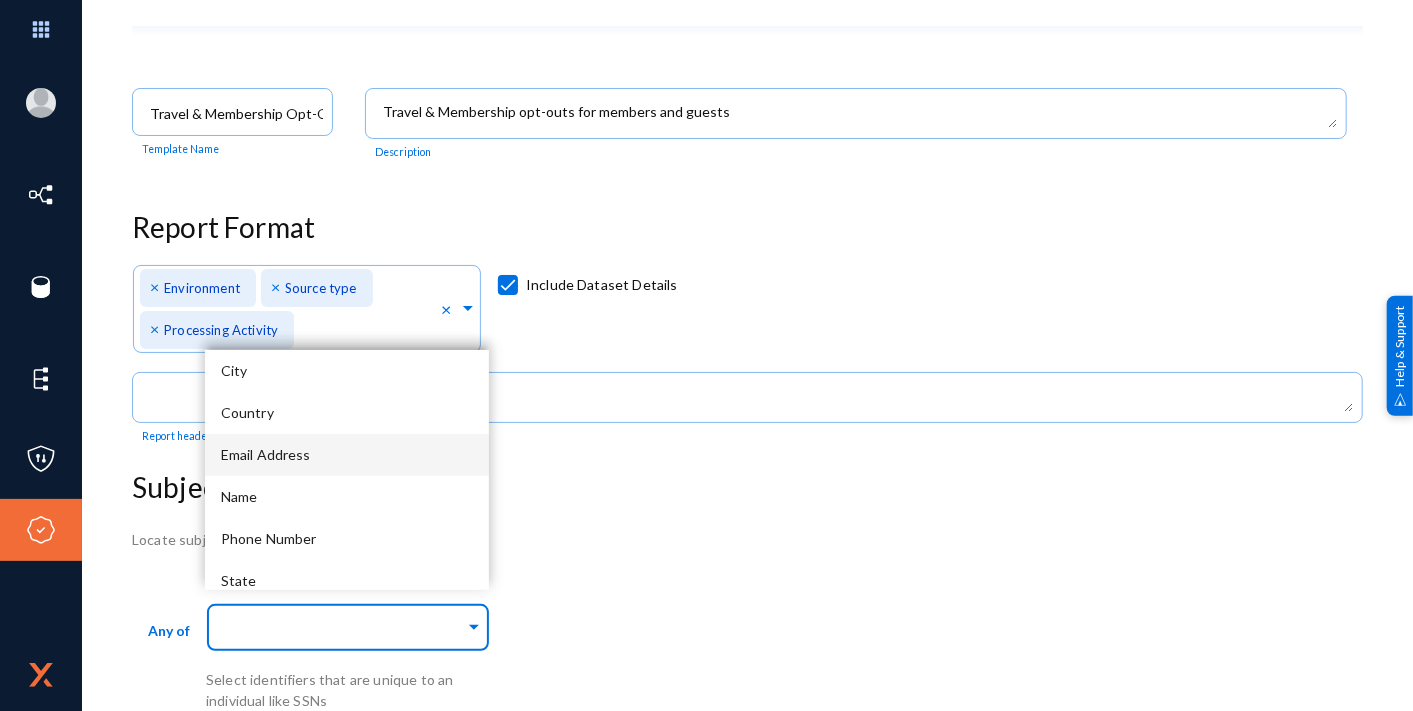 click on "Email Address" at bounding box center (347, 455) 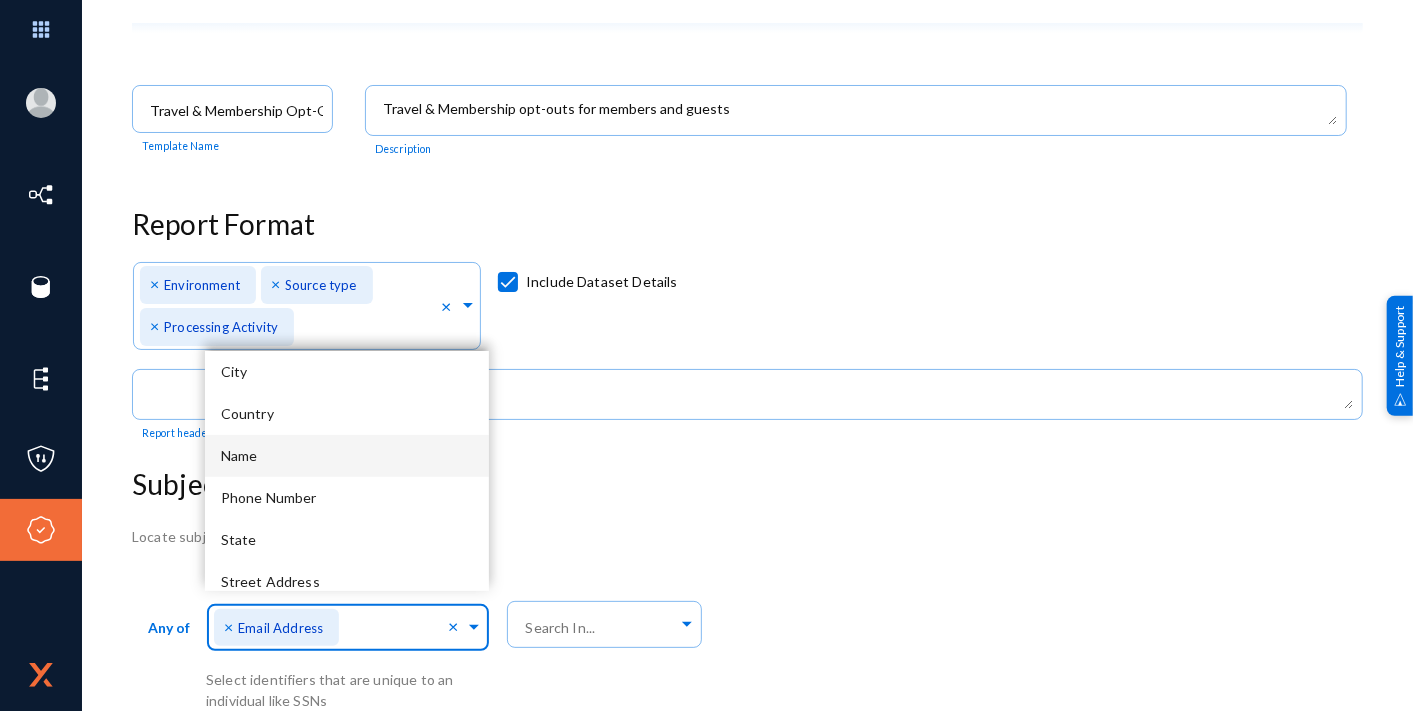 click on "Name" at bounding box center [347, 456] 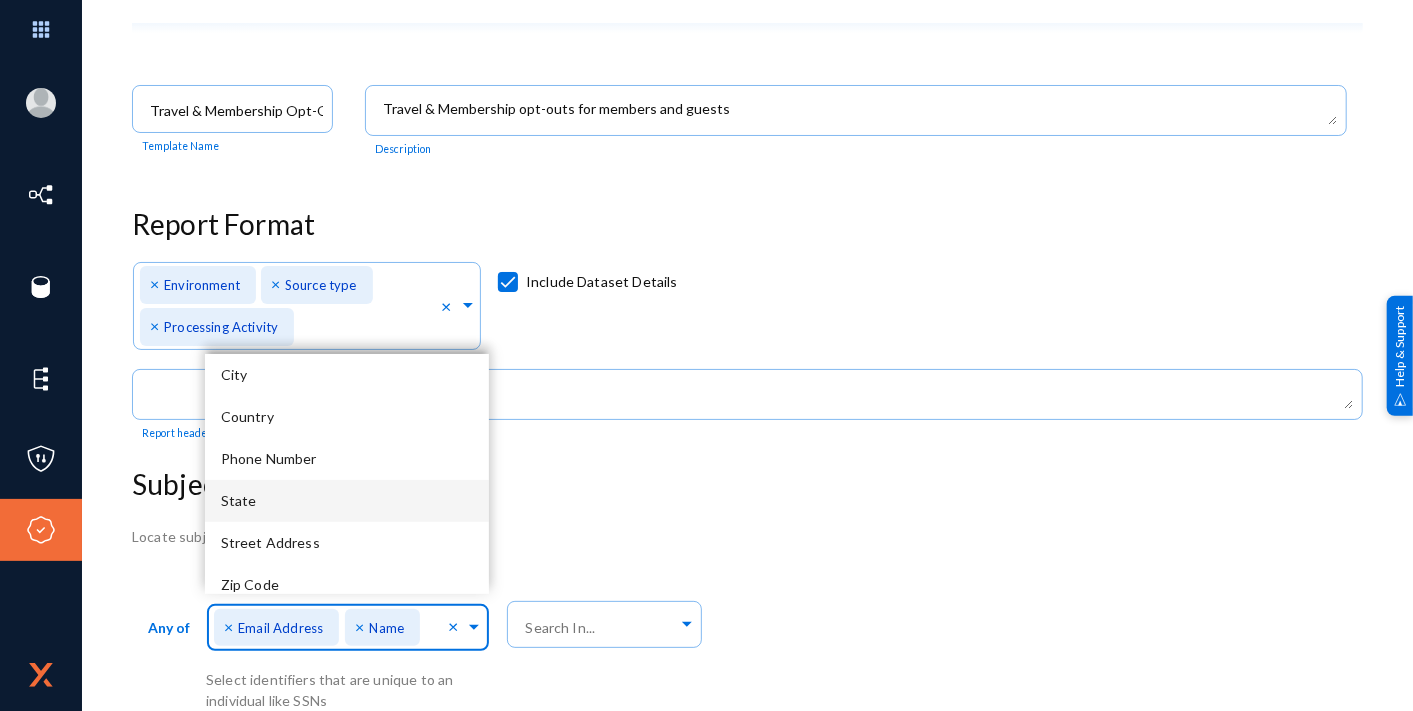 click on "State" at bounding box center (347, 501) 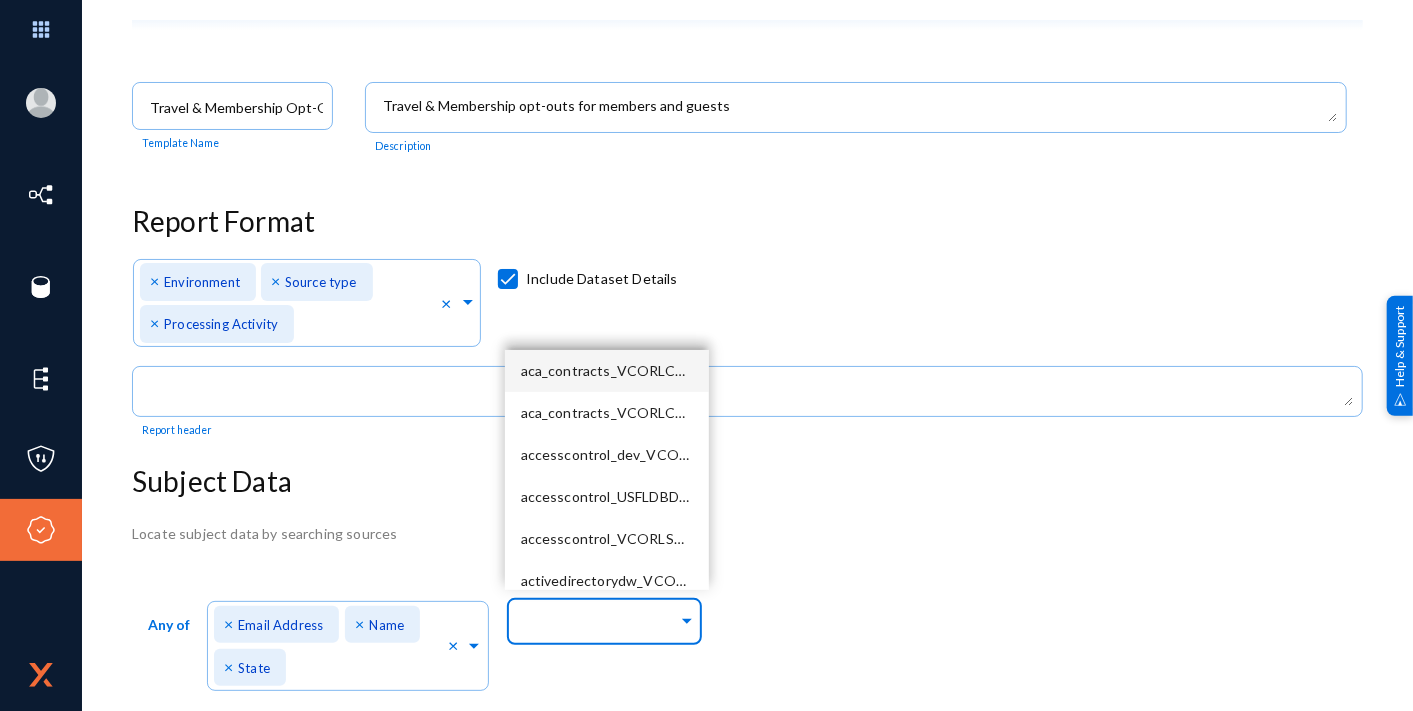 click 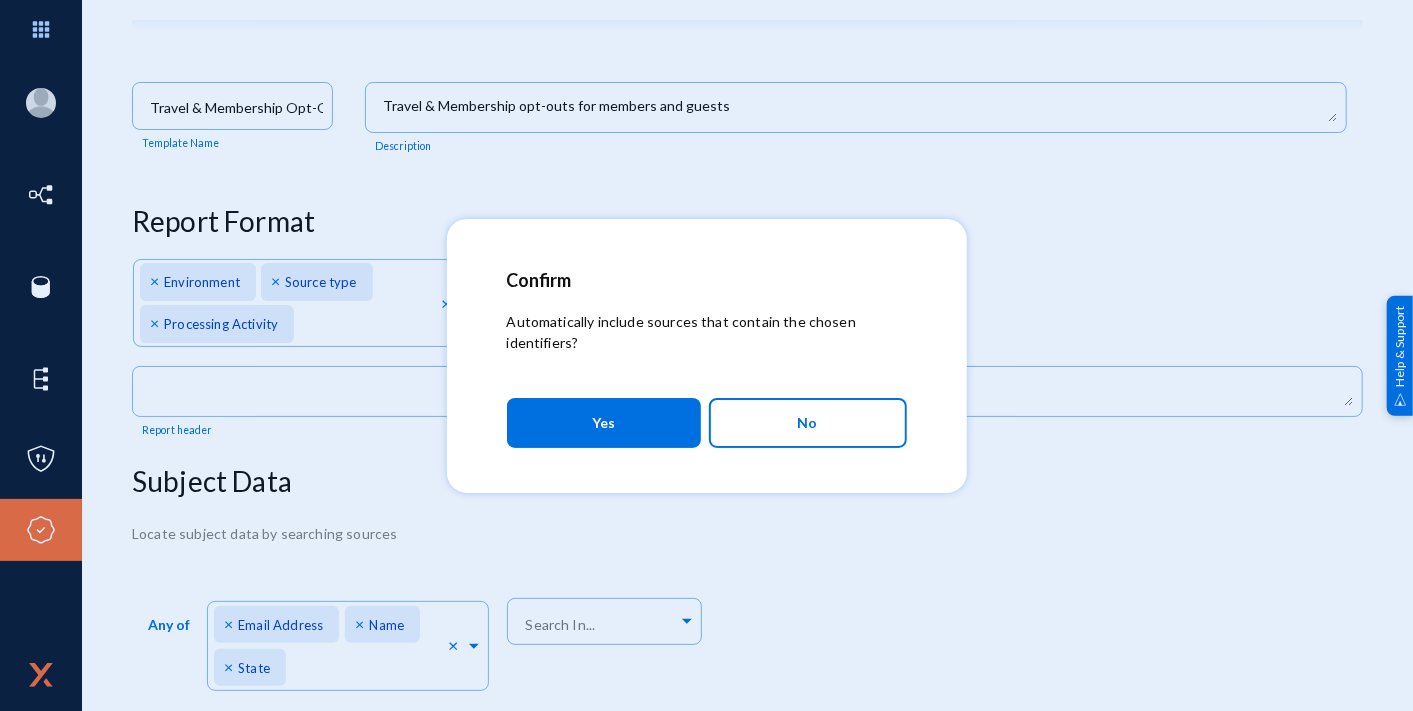 drag, startPoint x: 964, startPoint y: 597, endPoint x: 937, endPoint y: 574, distance: 35.468296 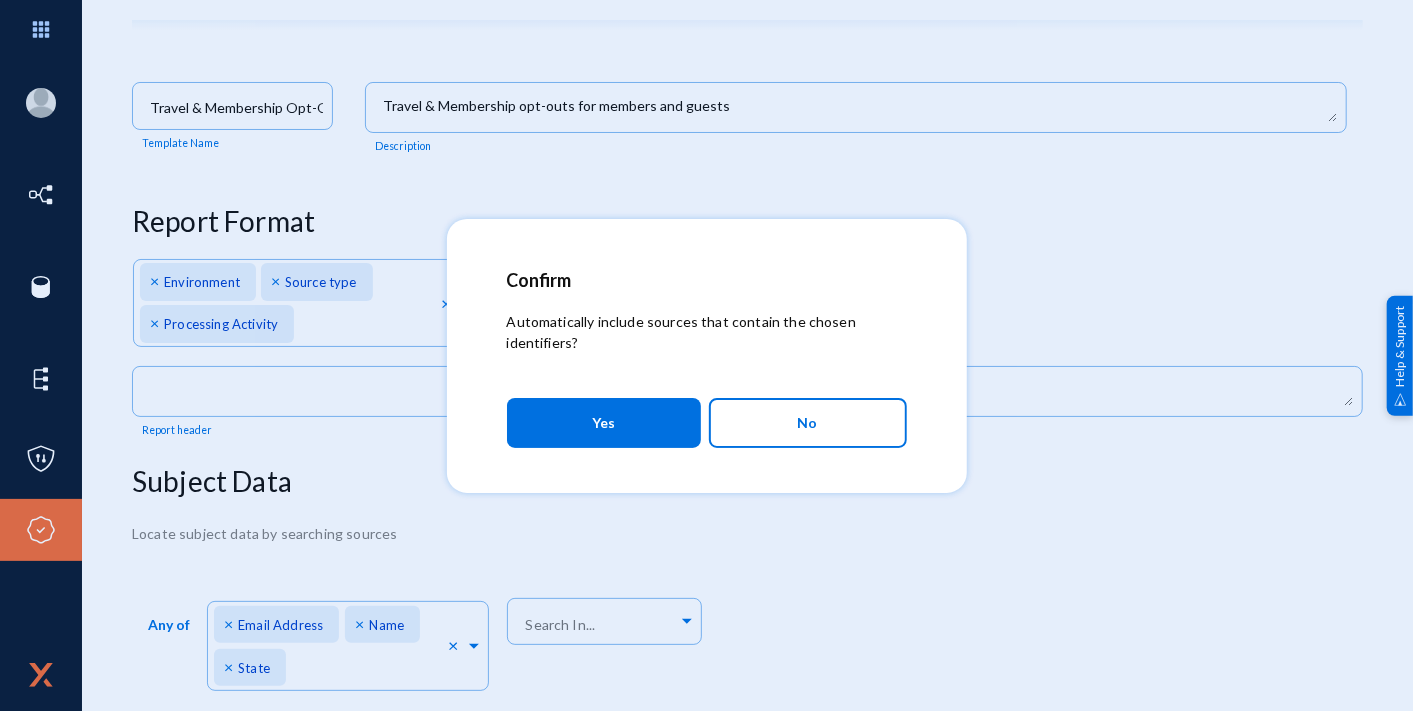 click at bounding box center (706, 355) 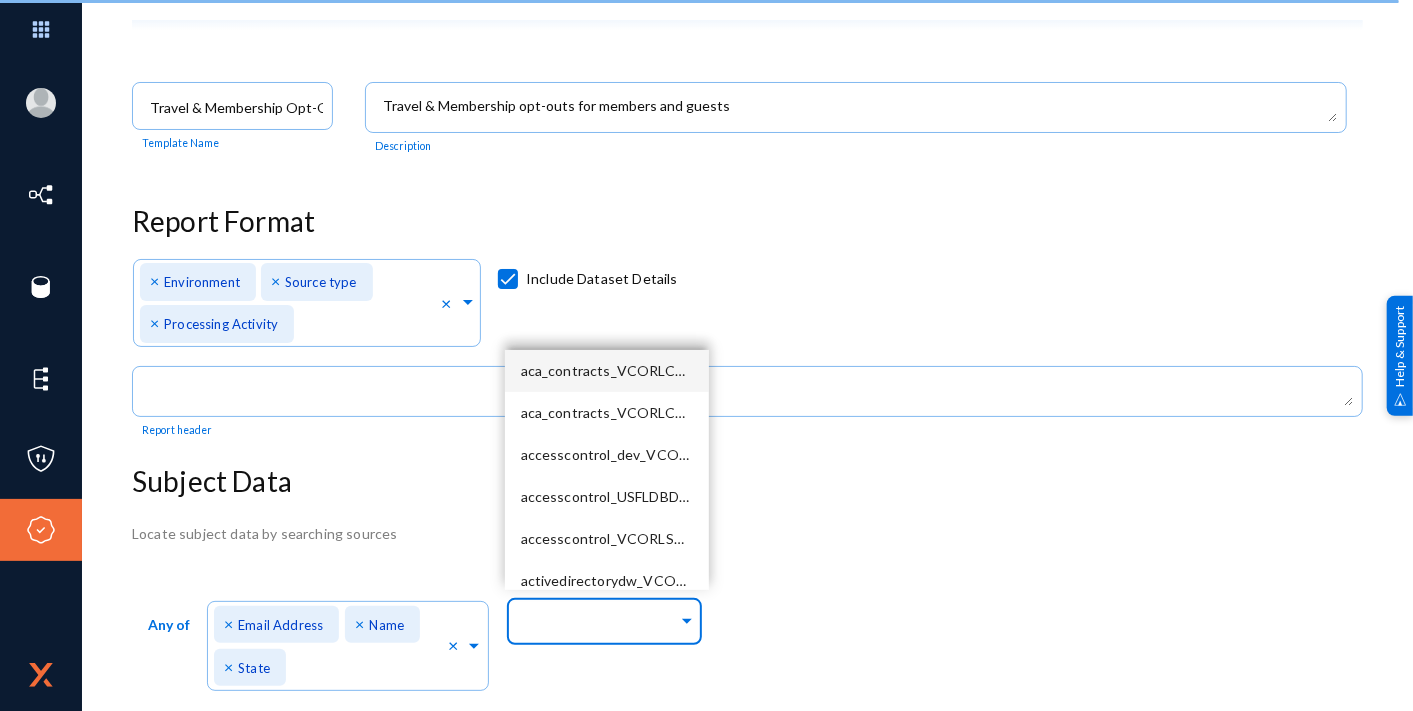 click 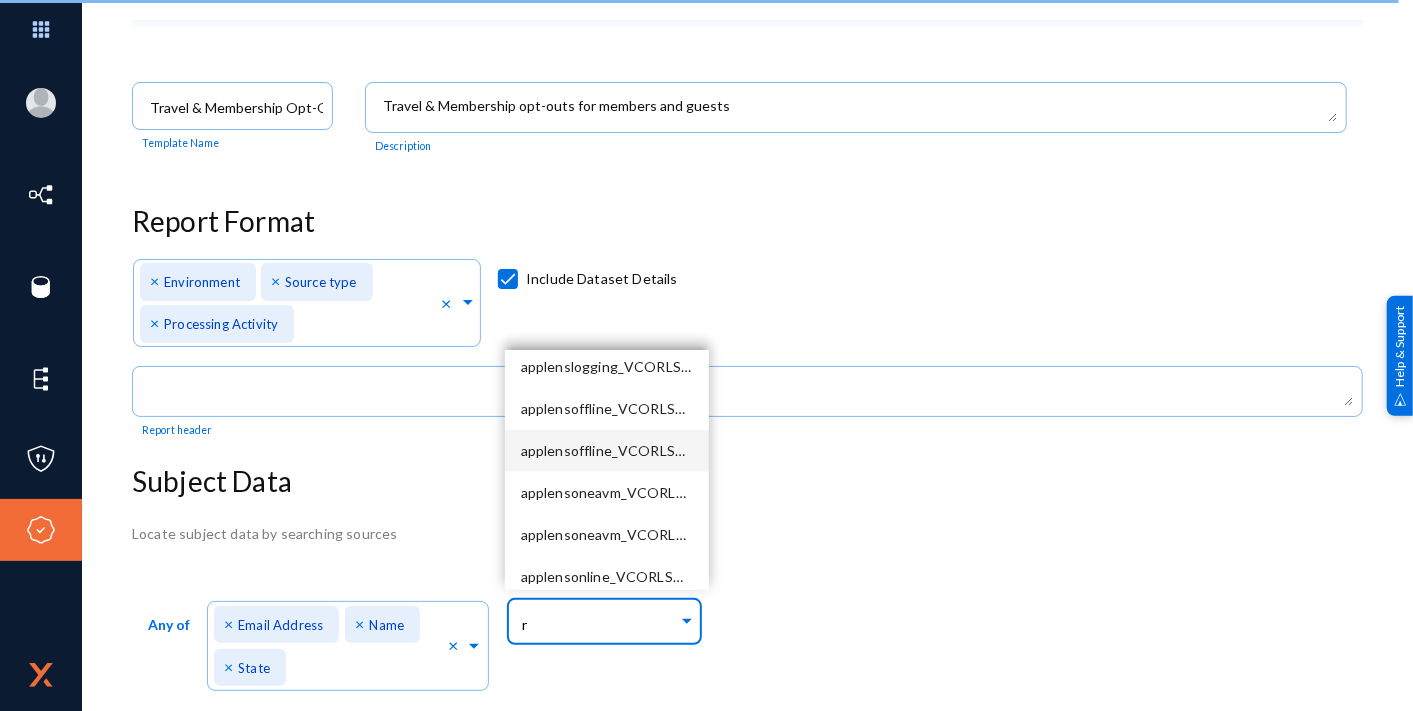 scroll, scrollTop: 1138, scrollLeft: 0, axis: vertical 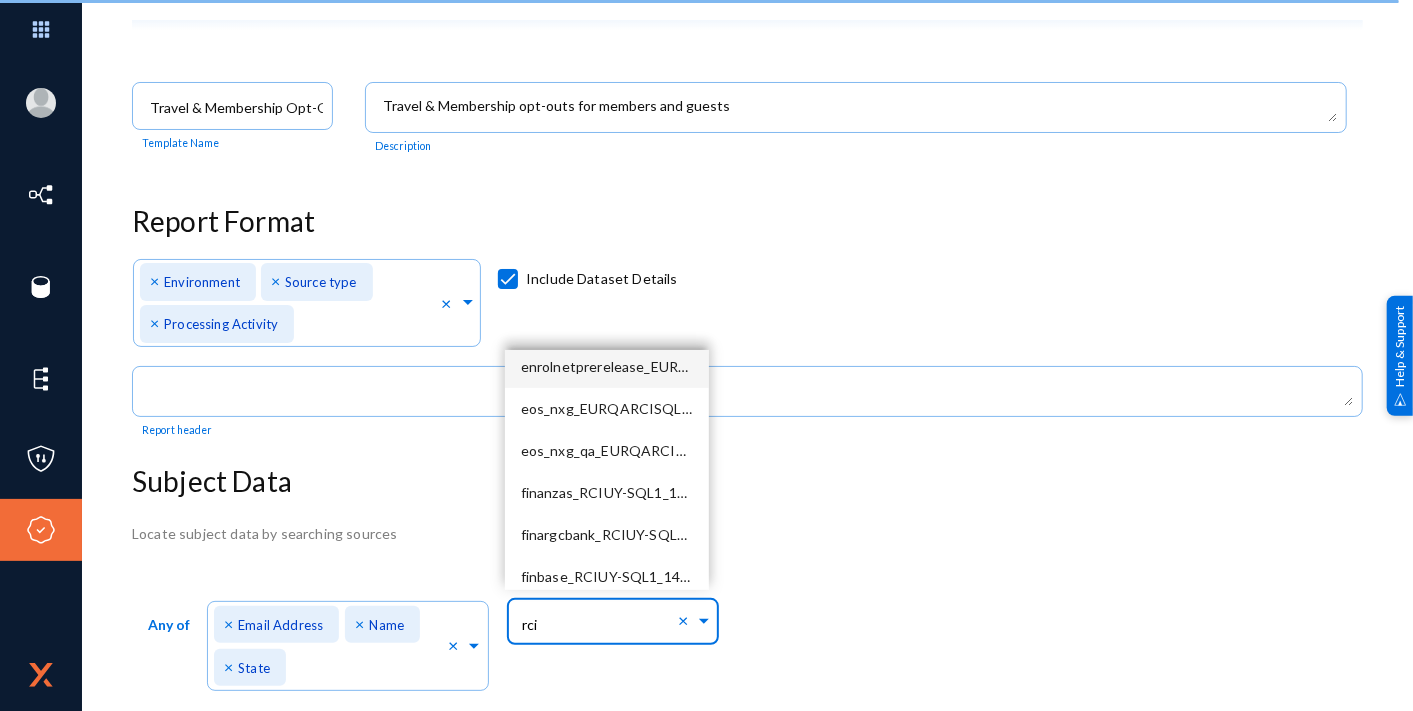 click on "enrolnetprerelease_EURQARCISQL01_1433" at bounding box center (664, 366) 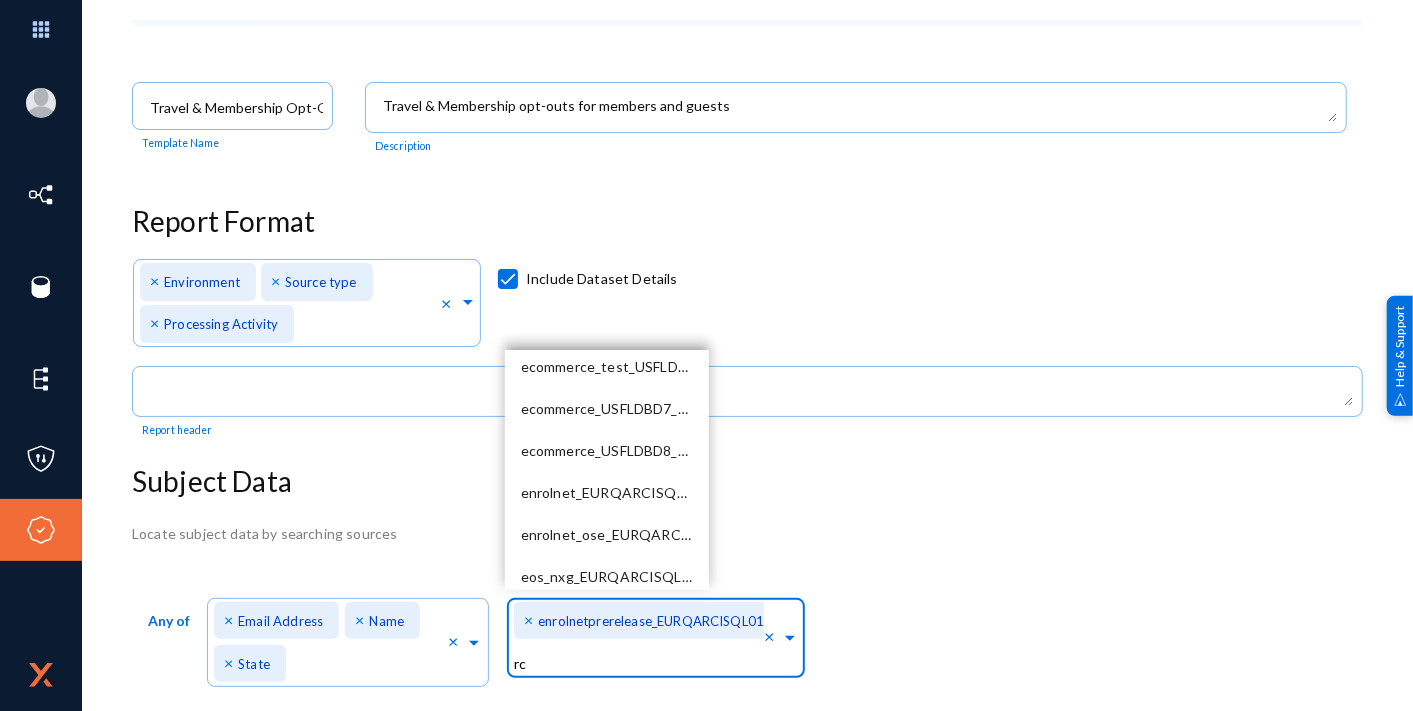 type on "r" 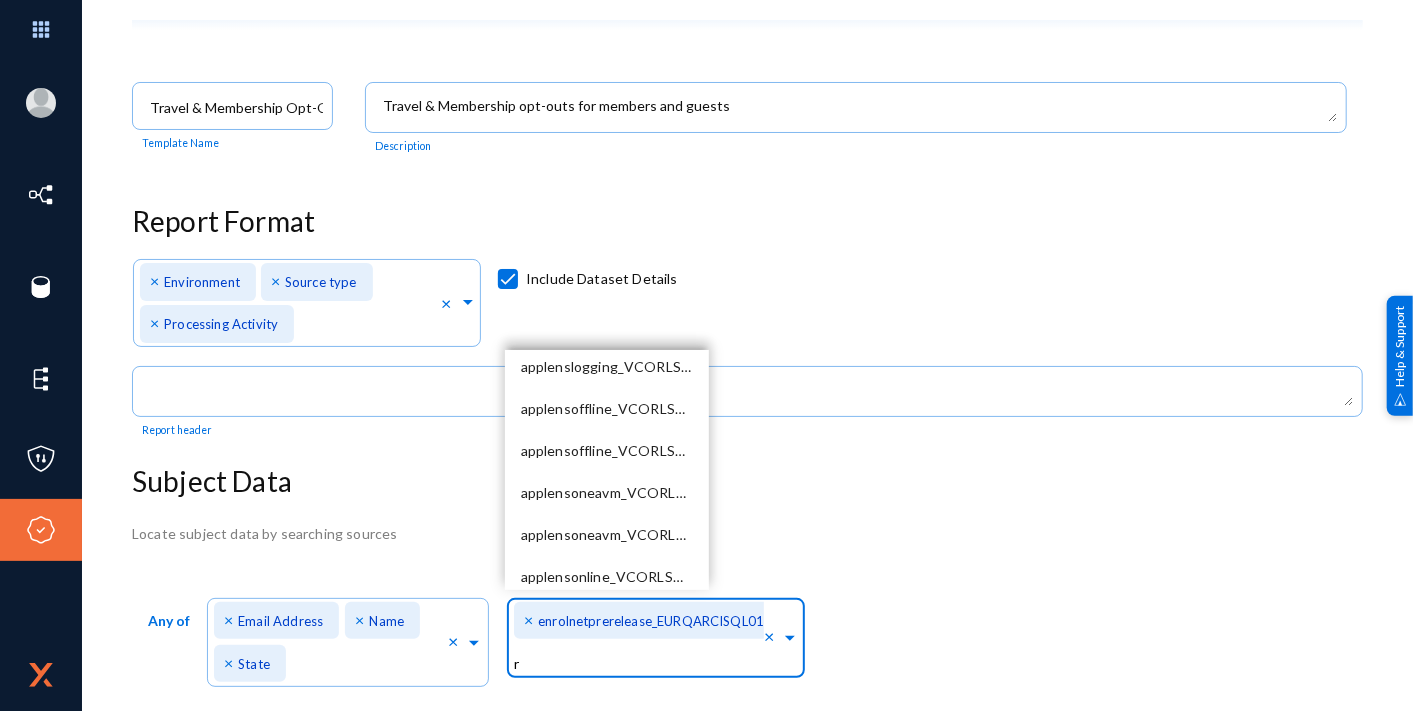 type 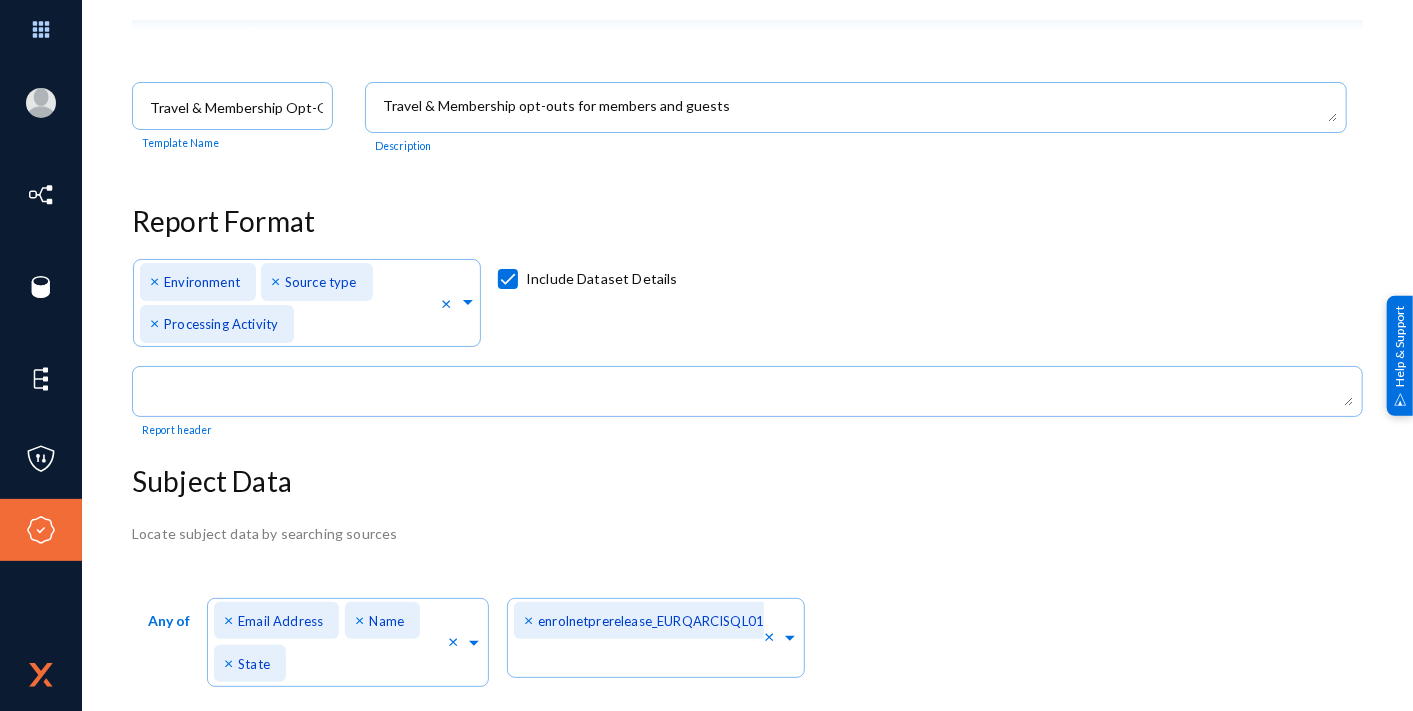 click on "Locate subject data by searching sources  Any of  Direct Identifiers... × Email Address × Name × State × Select identifiers that are unique to an individual like SSNs  Search In... × enrolnetprerelease_EURQARCISQL01_1433 × Searched Sources enrolnetprerelease_EURQARCISQL01_1433 Non-Prod, MS SQL" 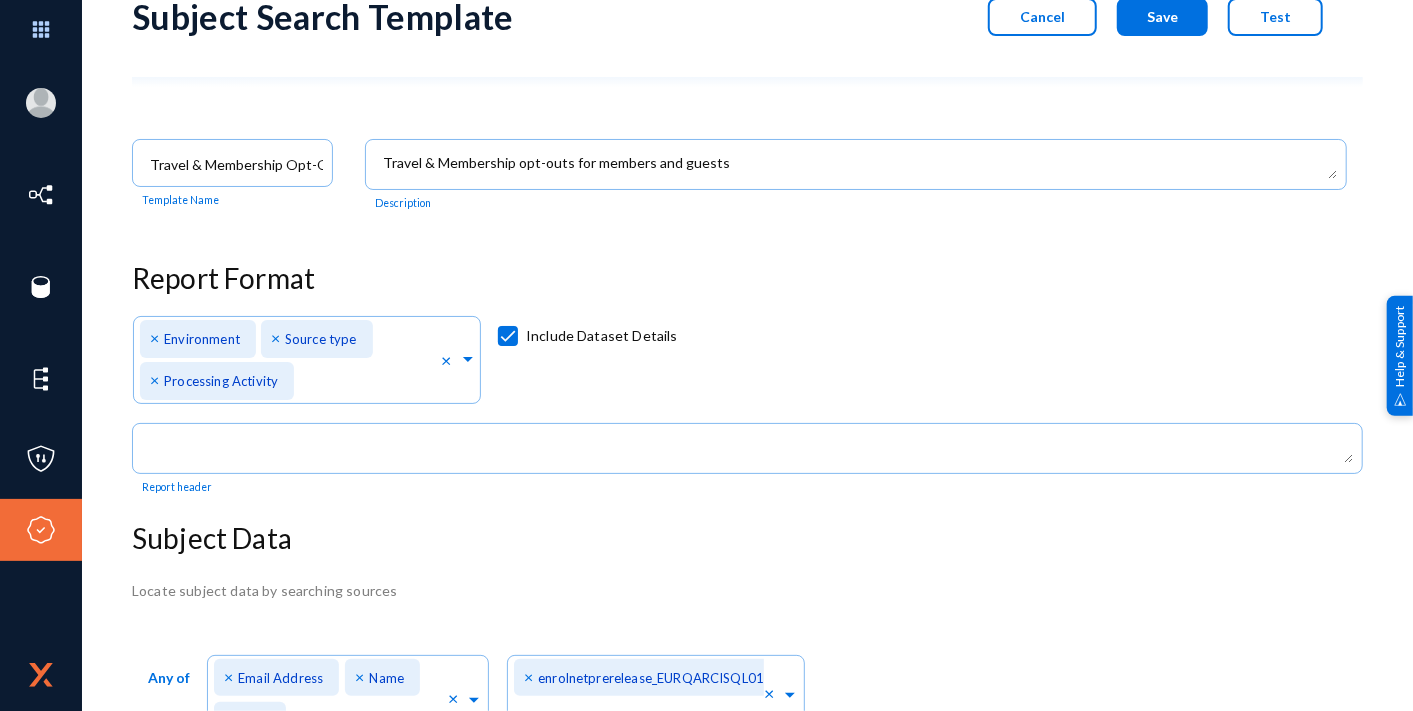 scroll, scrollTop: 0, scrollLeft: 0, axis: both 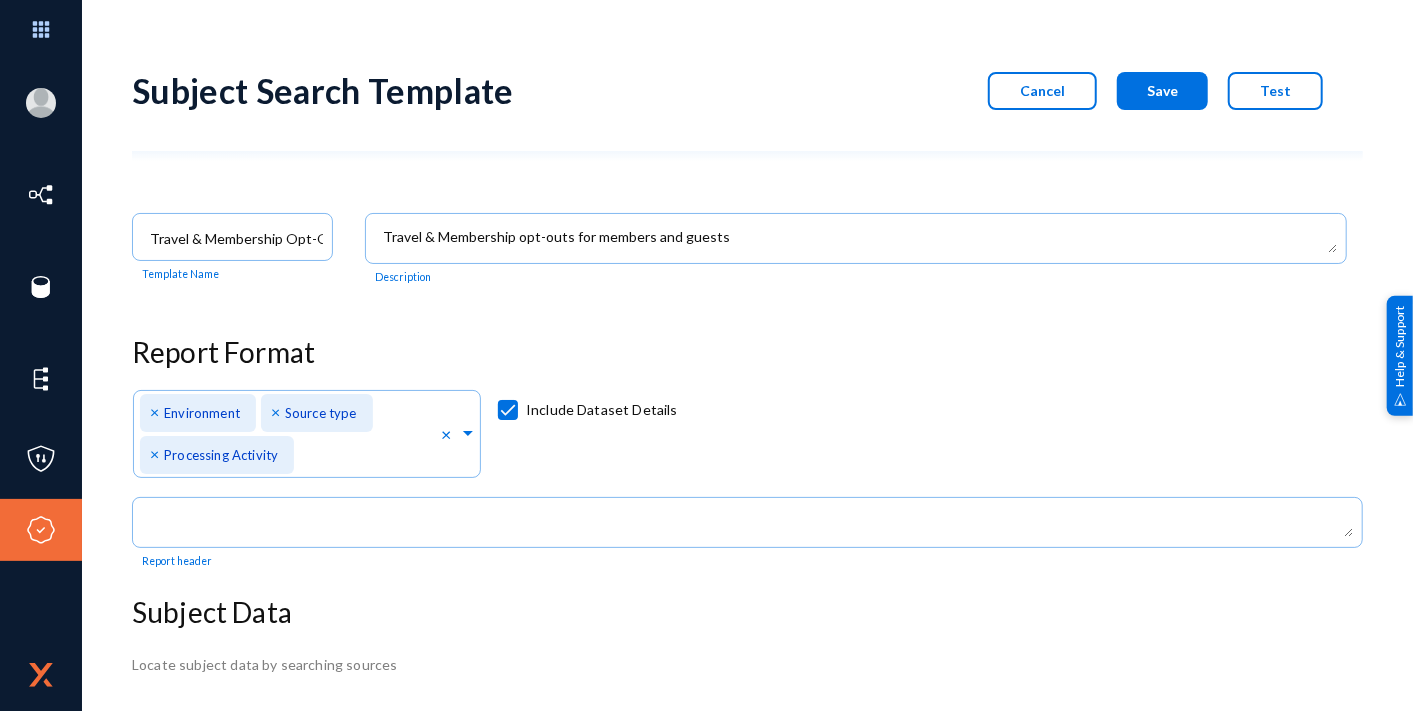 click on "Save" 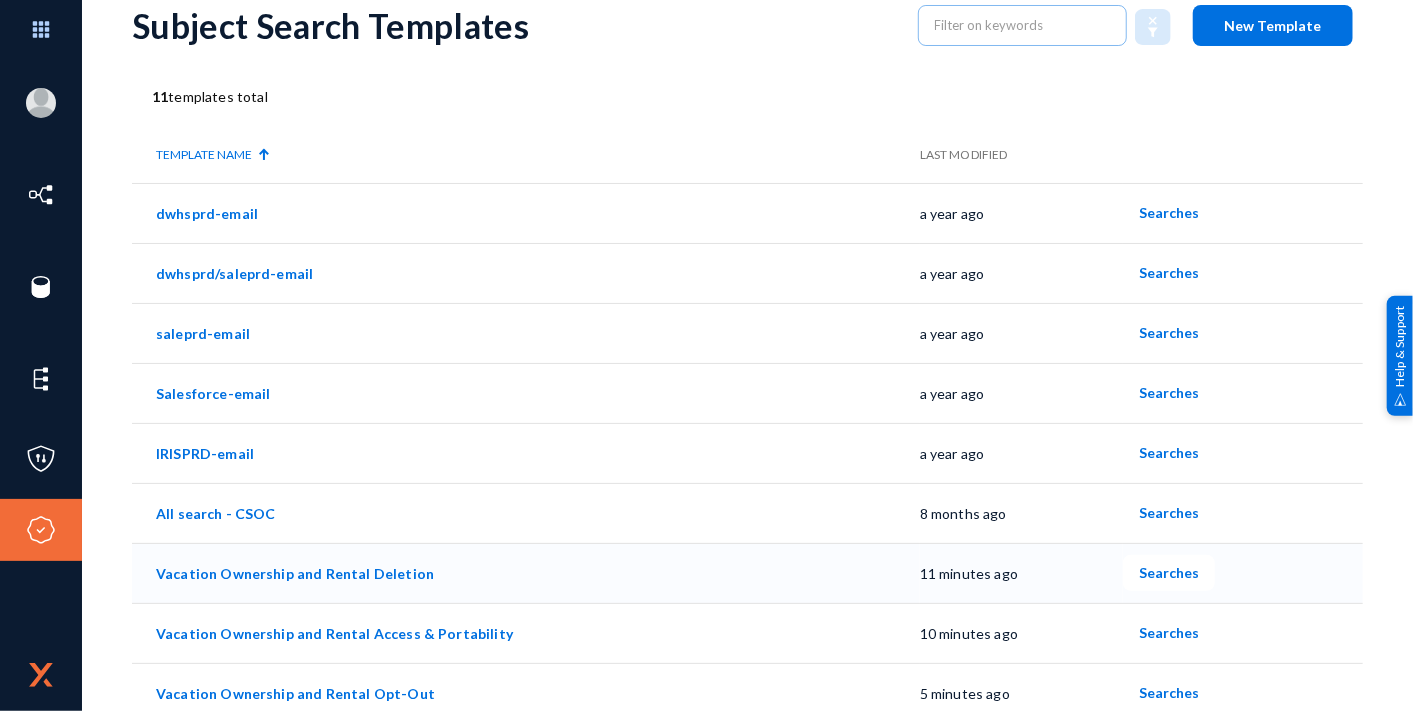 scroll, scrollTop: 0, scrollLeft: 0, axis: both 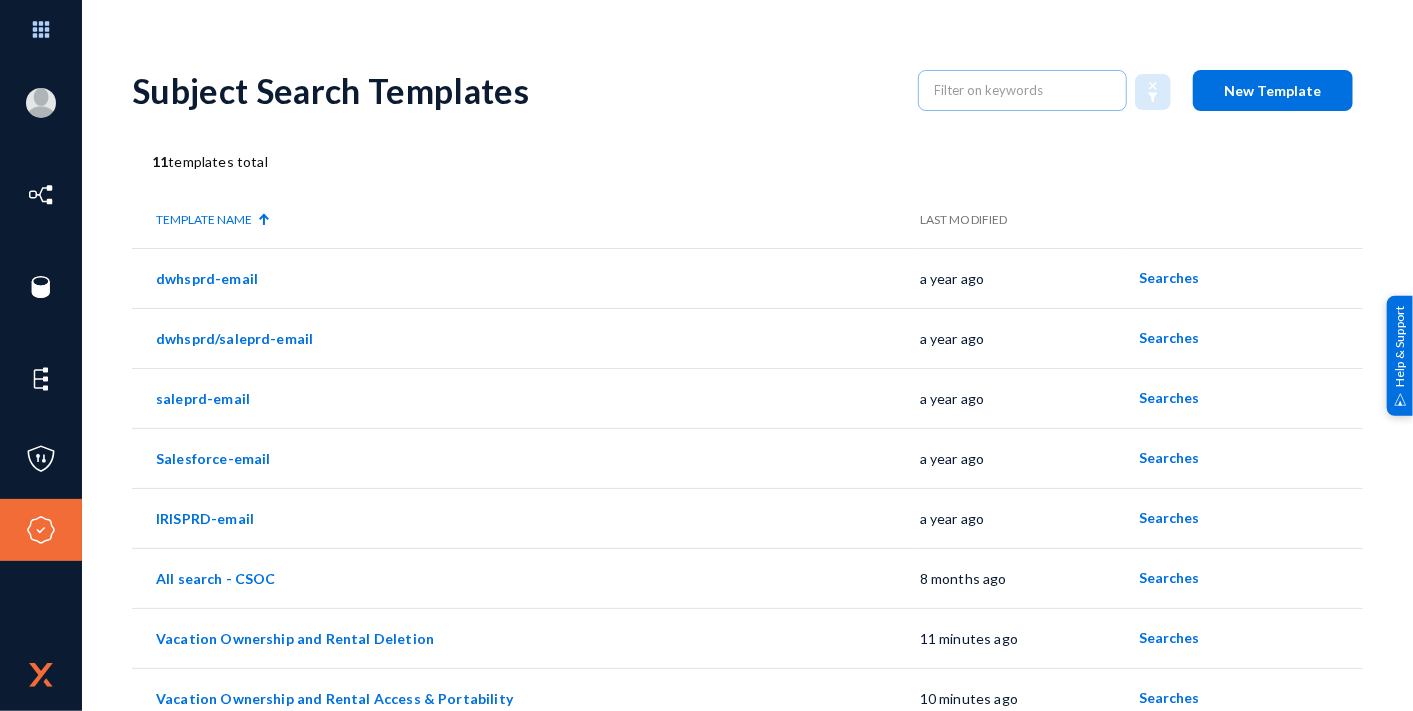 click on "New Template" 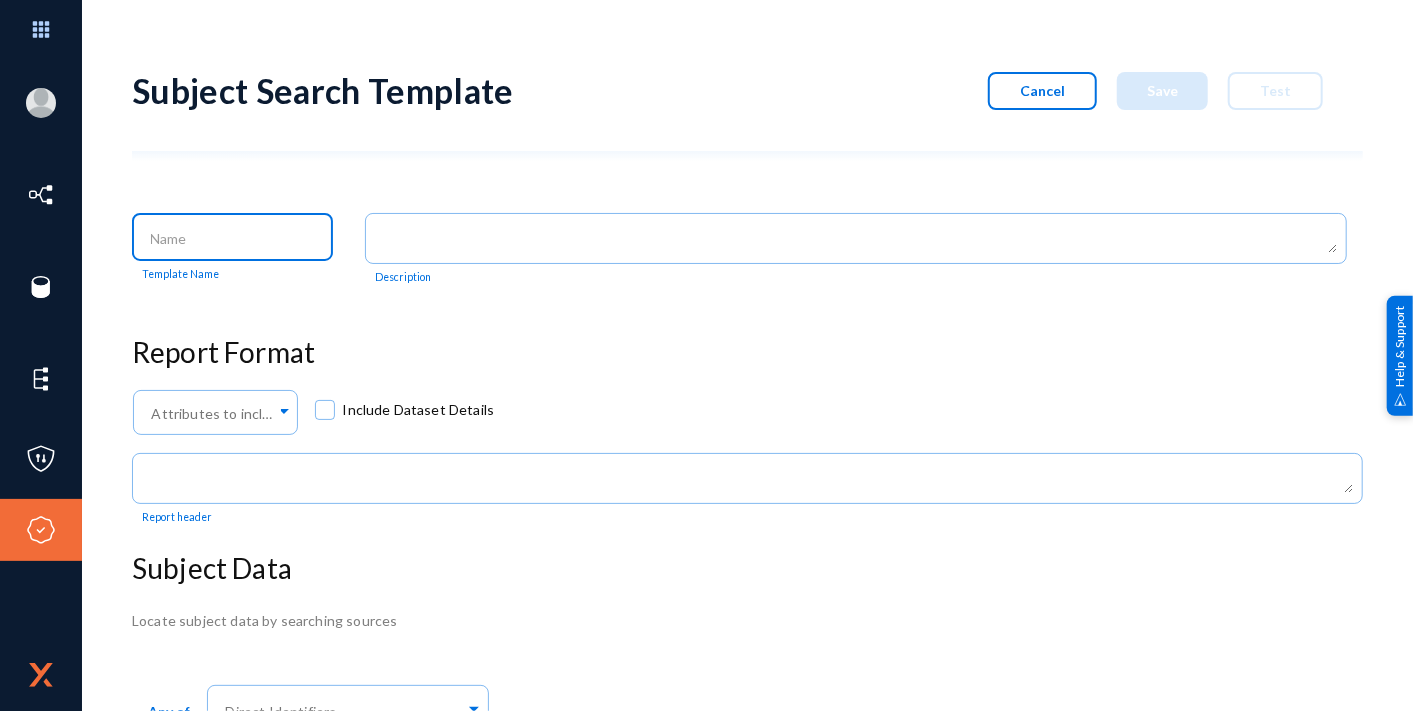 click at bounding box center [237, 239] 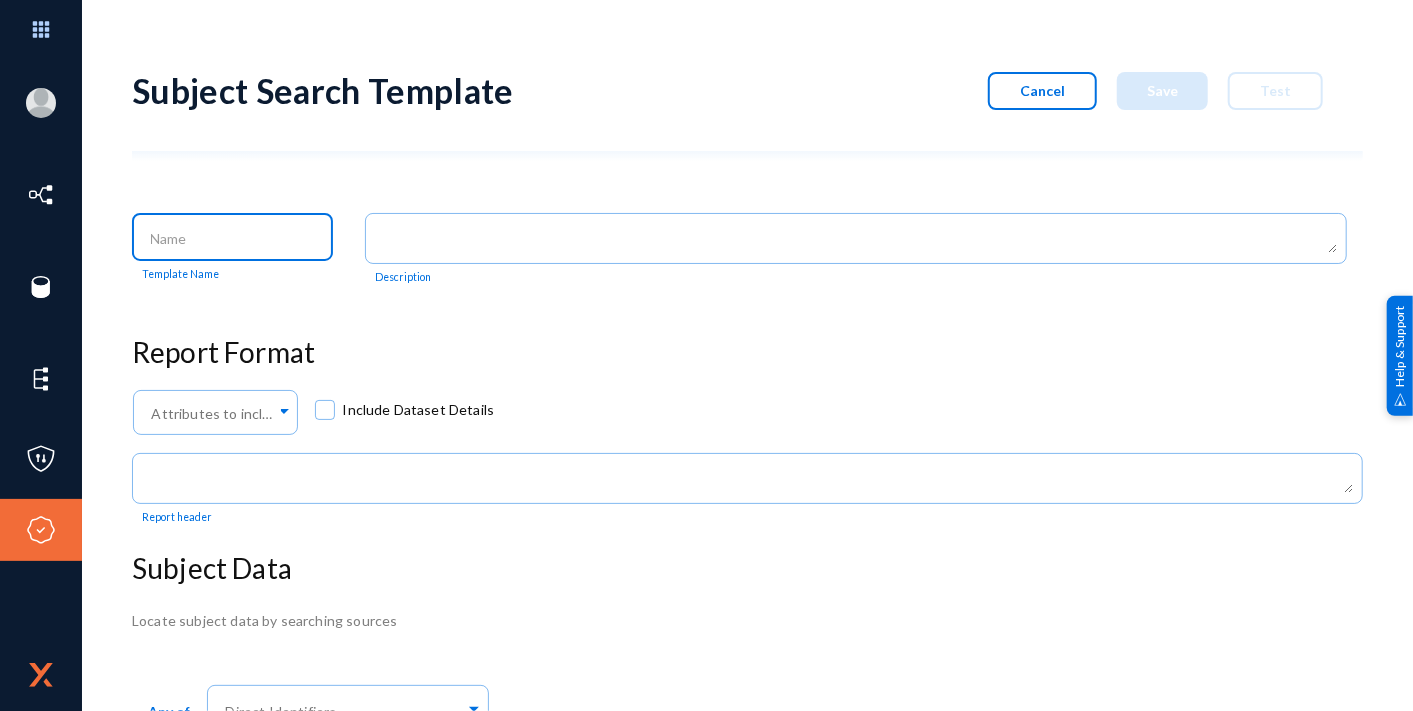 paste on "Travel & Membership opt-outs" 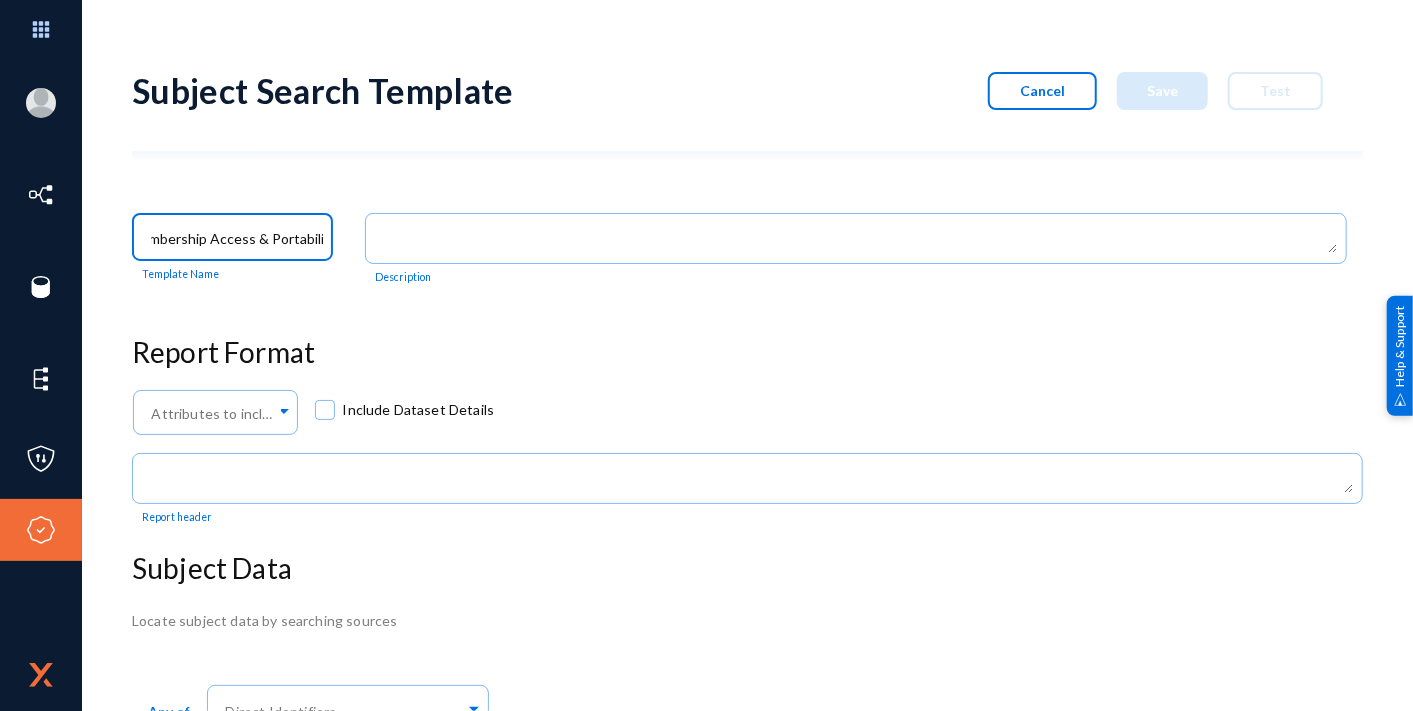 scroll, scrollTop: 0, scrollLeft: 83, axis: horizontal 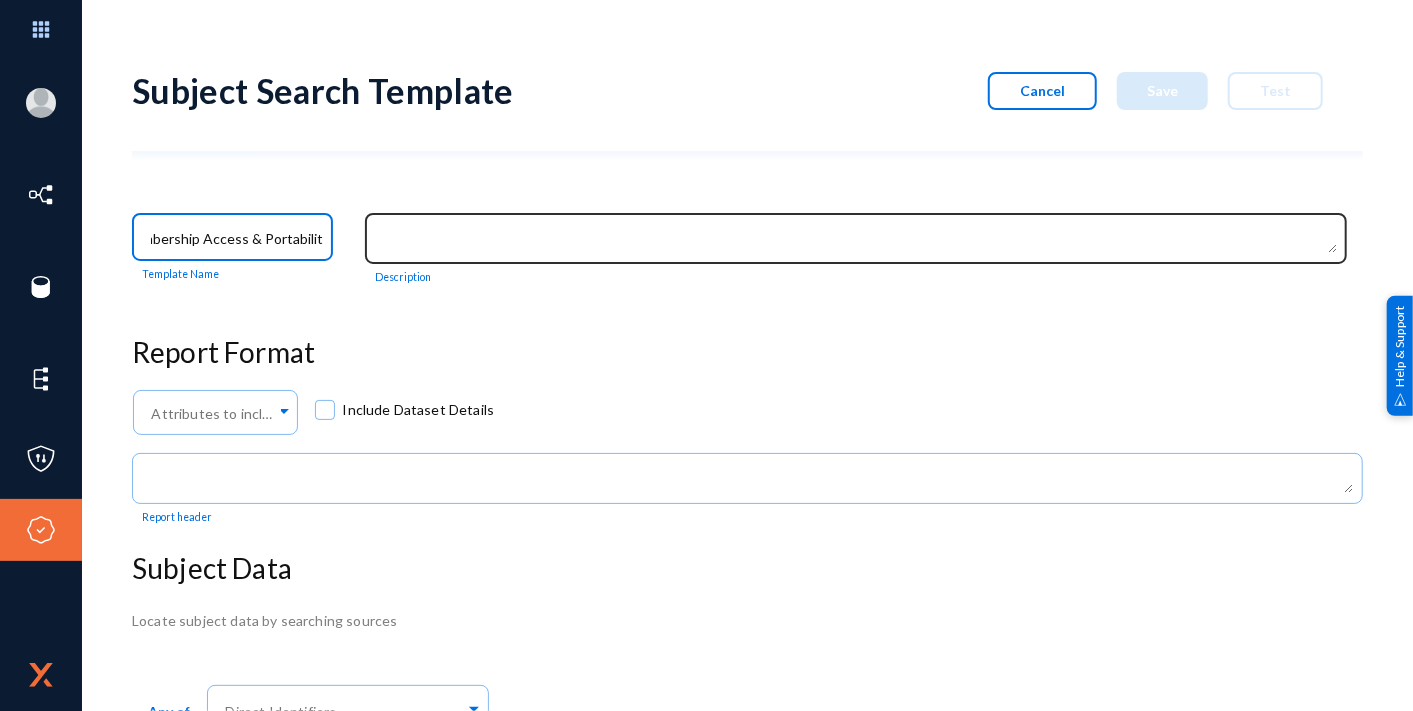 type on "Travel & Membership Access & Portability" 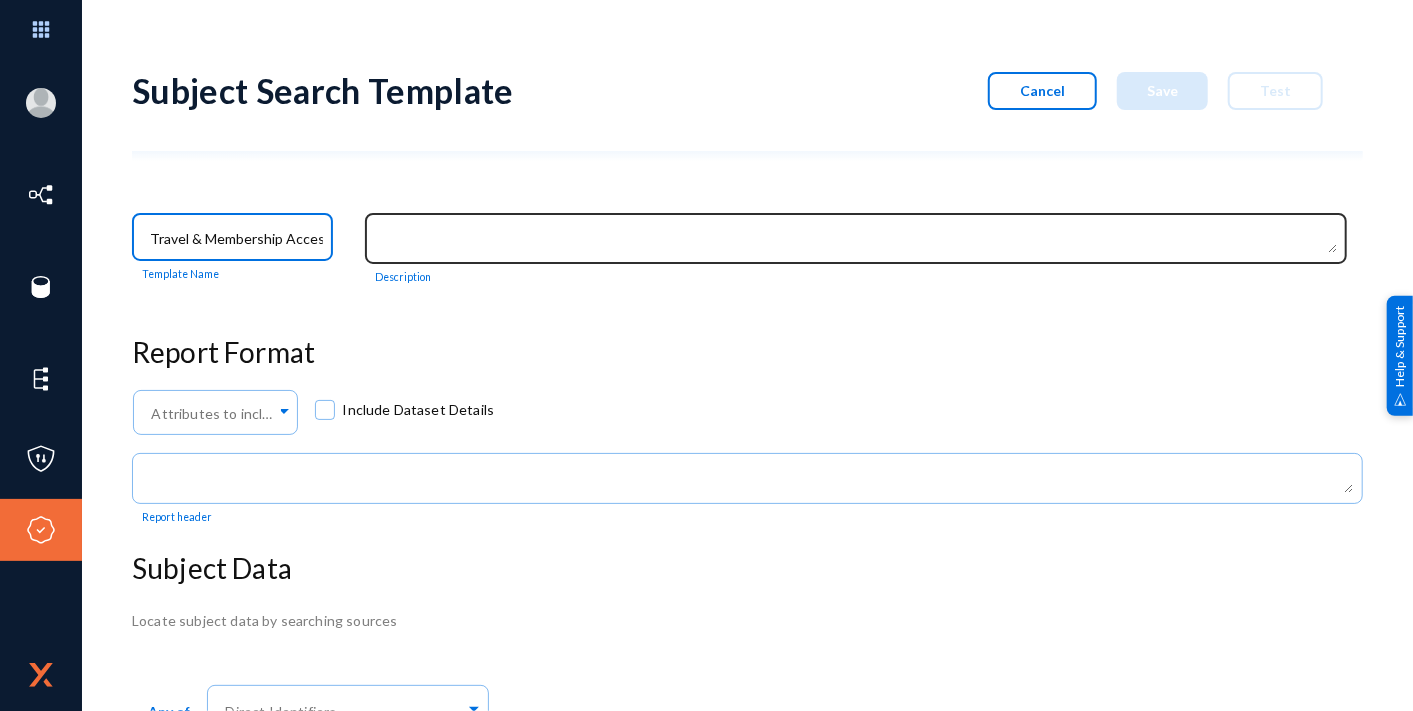 click at bounding box center [860, 240] 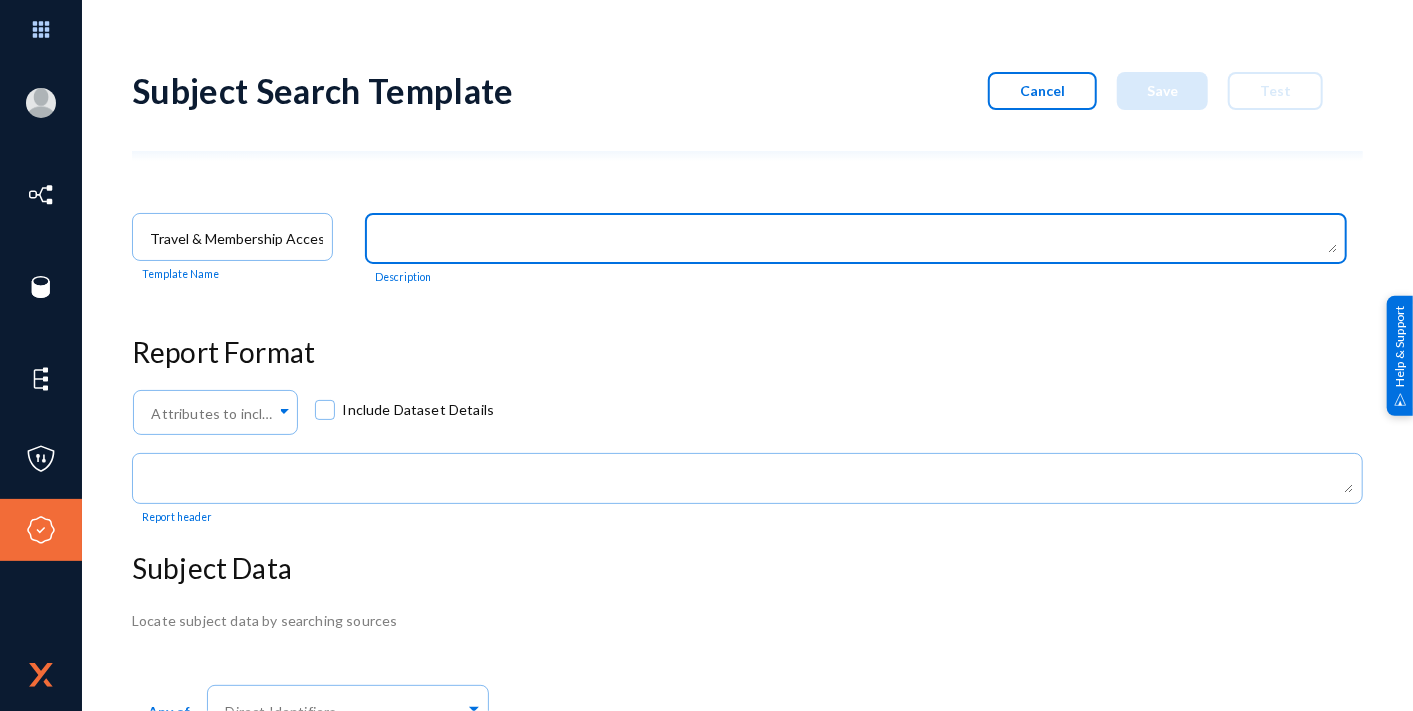 paste on "Travel & Membership opt-outs" 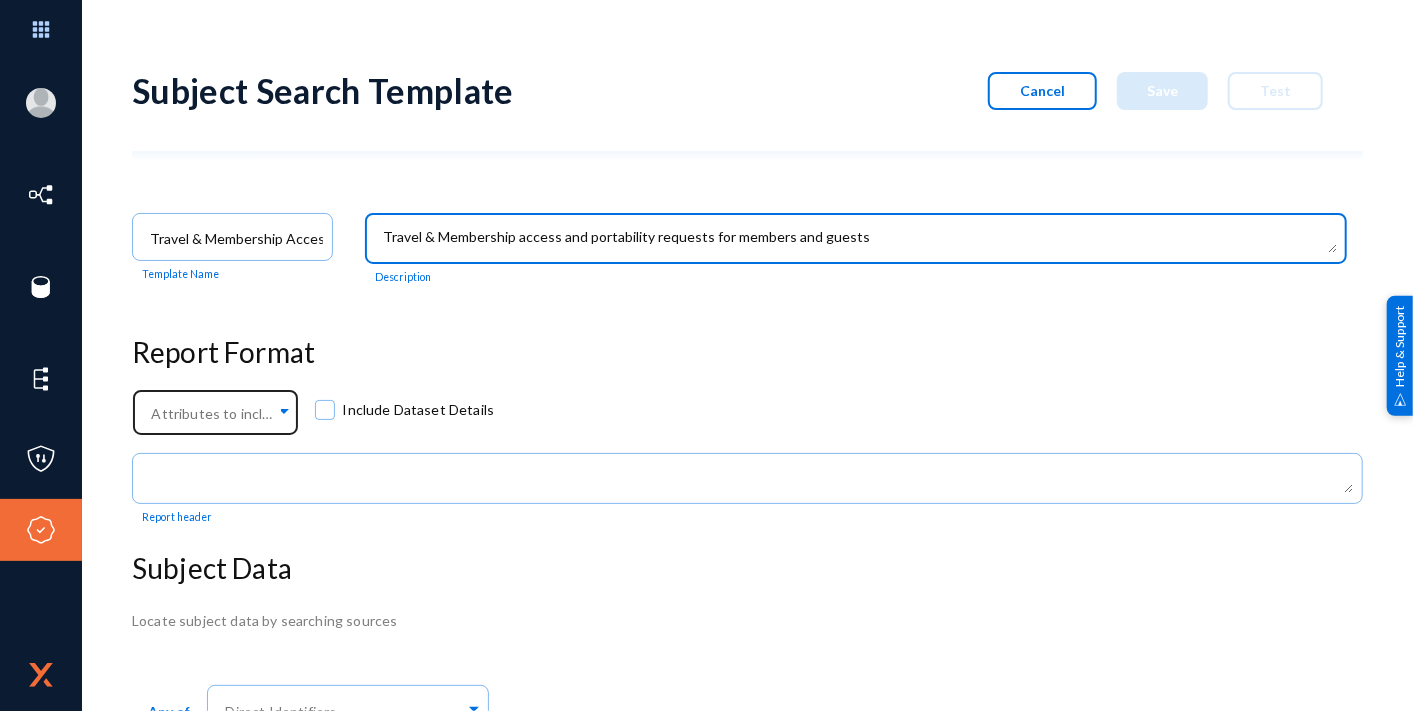 type on "Travel & Membership access and portability requests for members and guests" 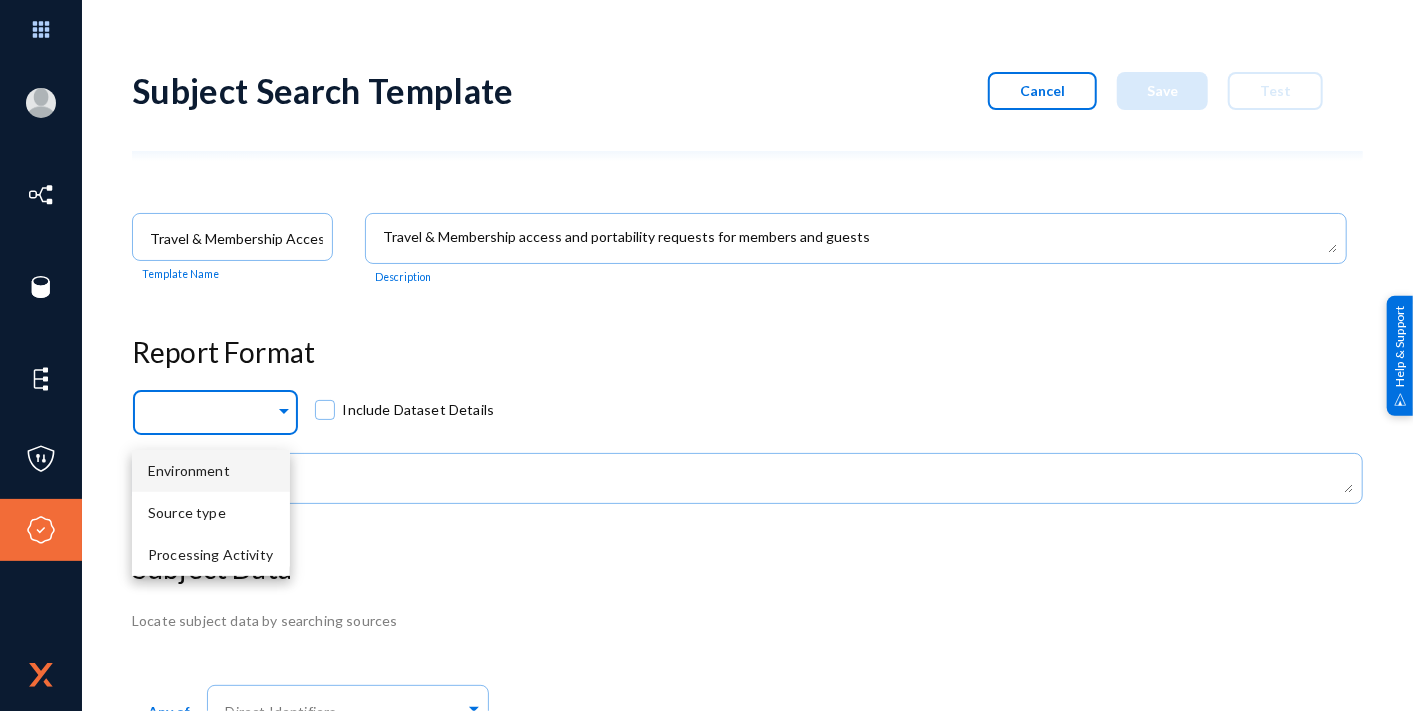 click 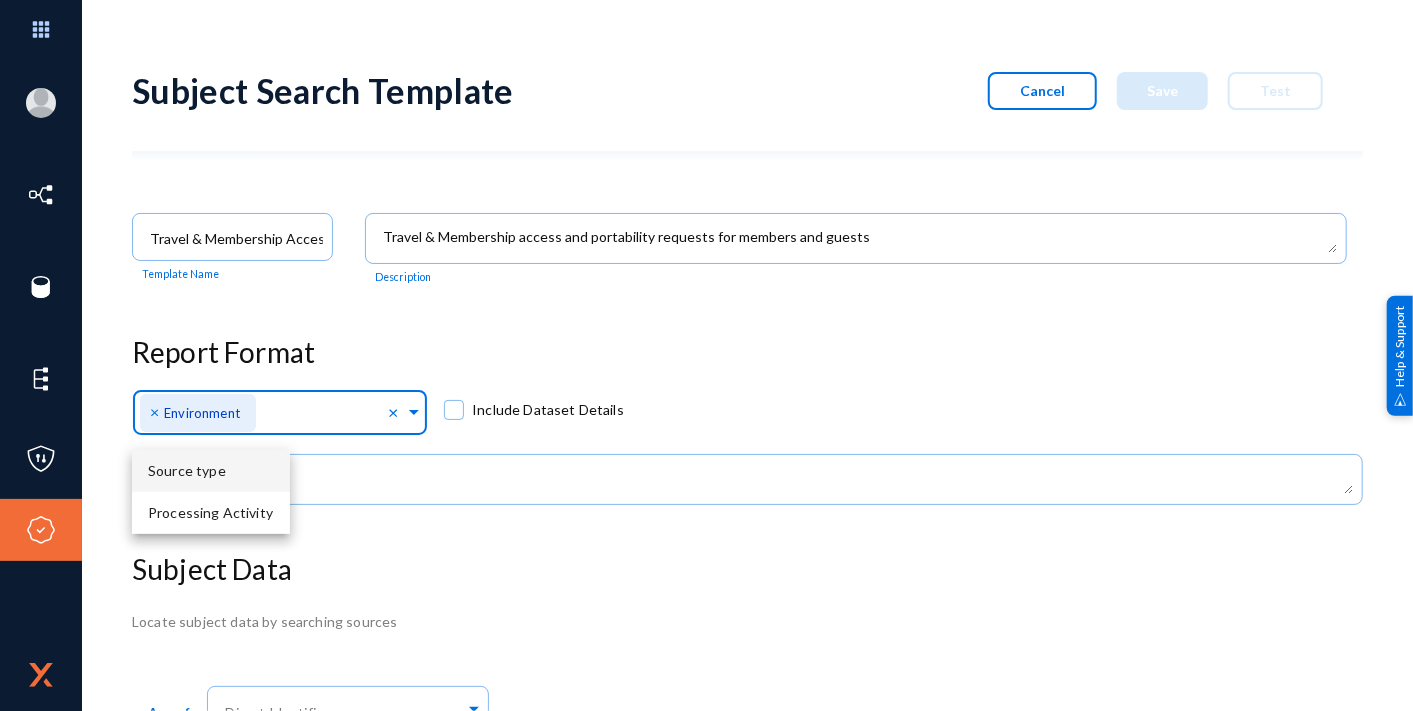 click on "Source type" at bounding box center (187, 470) 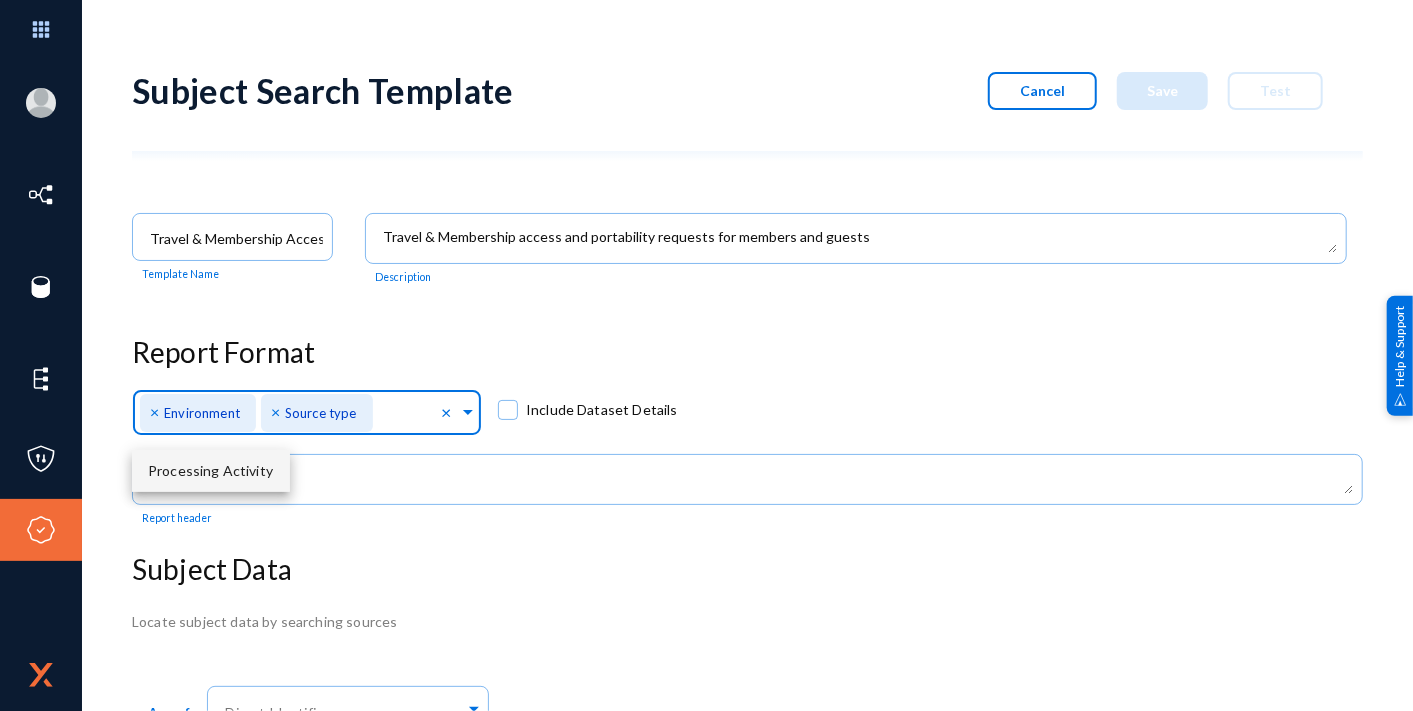 click on "Processing Activity" at bounding box center [211, 471] 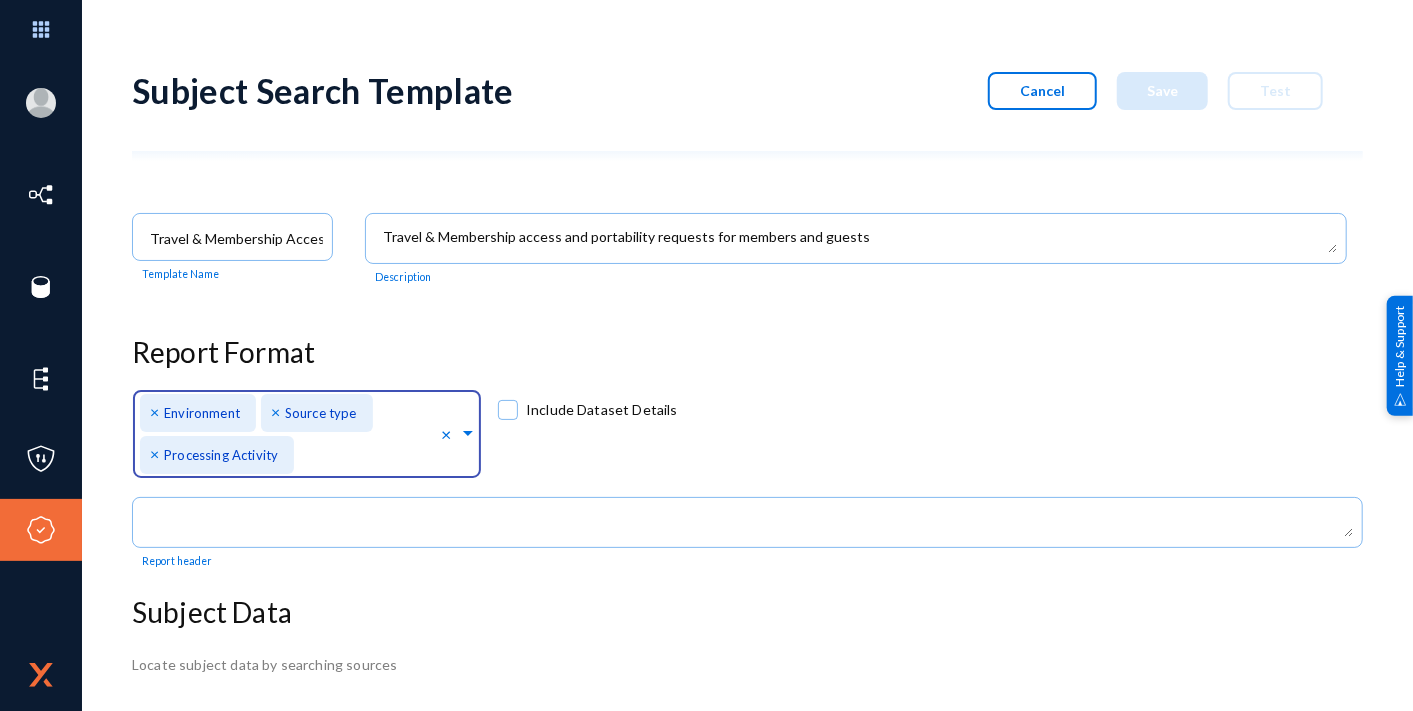 click on "Include Dataset Details" at bounding box center (602, 410) 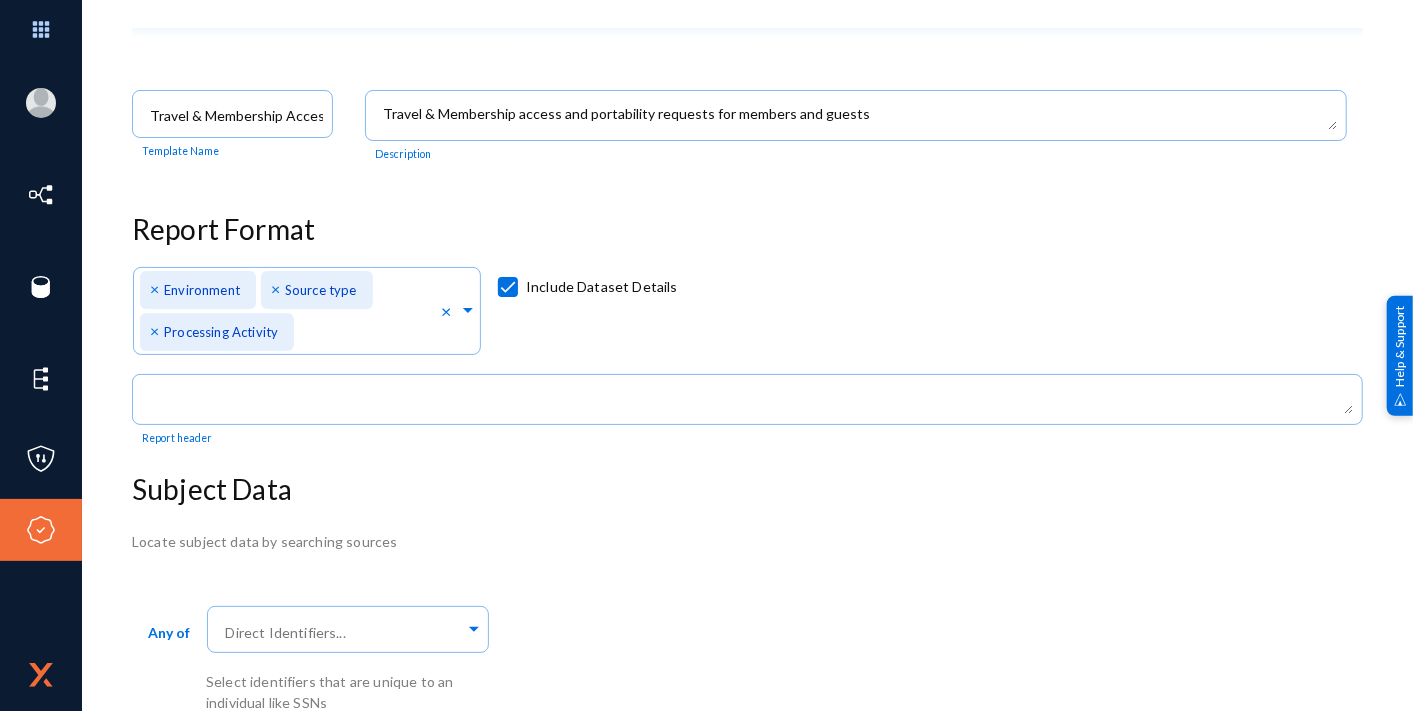 scroll, scrollTop: 131, scrollLeft: 0, axis: vertical 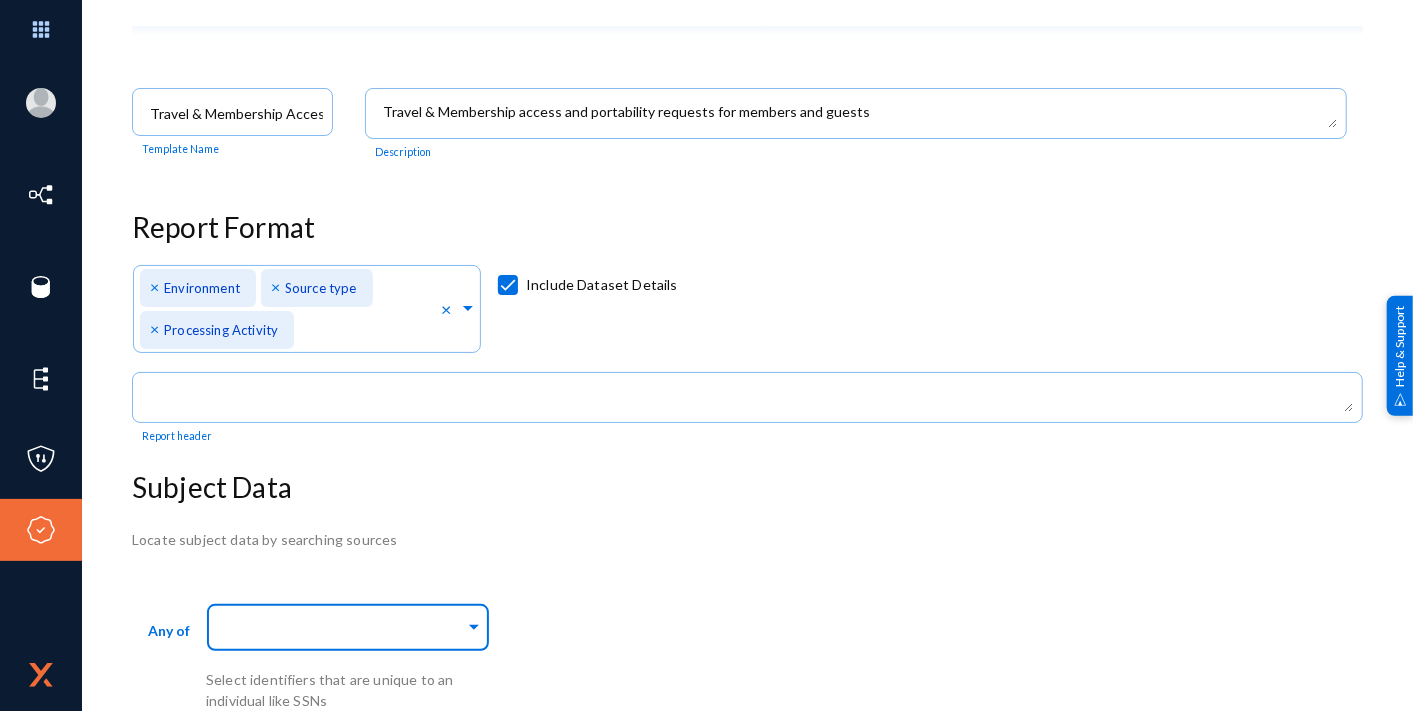 click 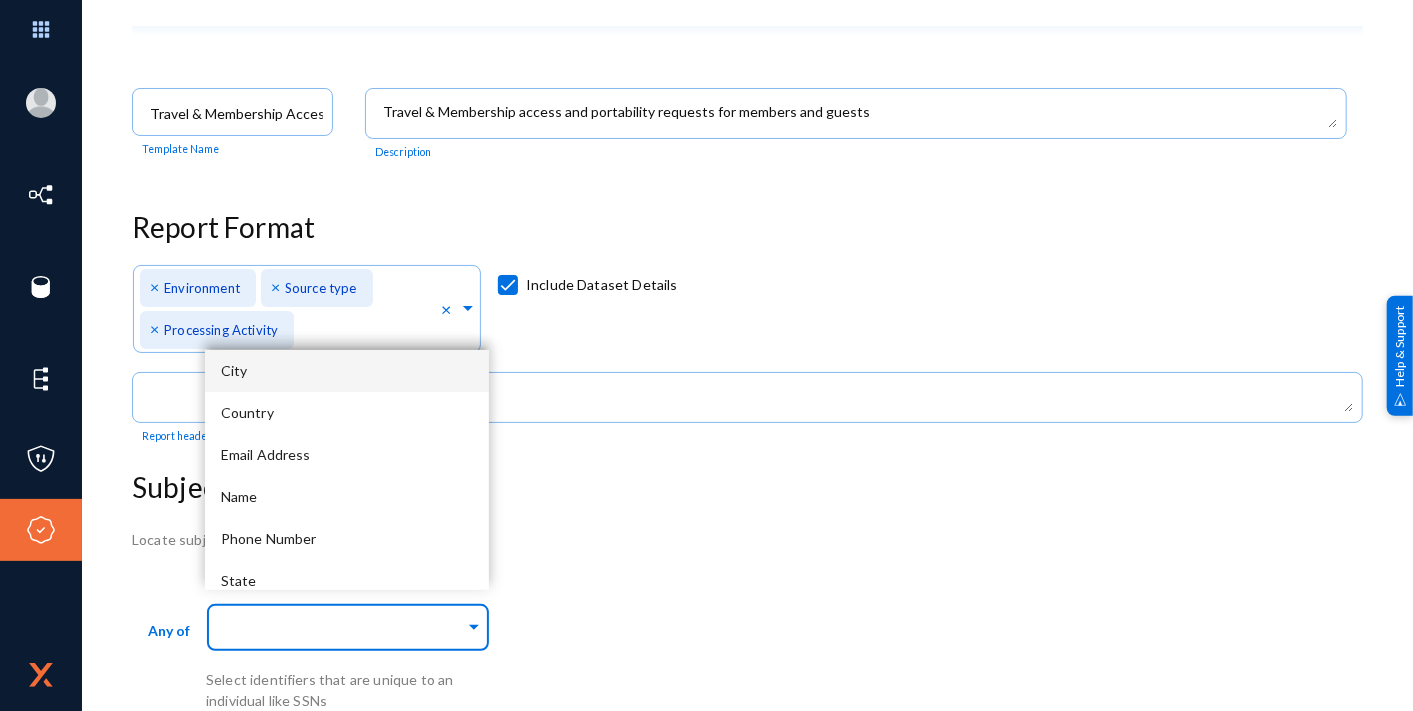 click on "City" at bounding box center (347, 371) 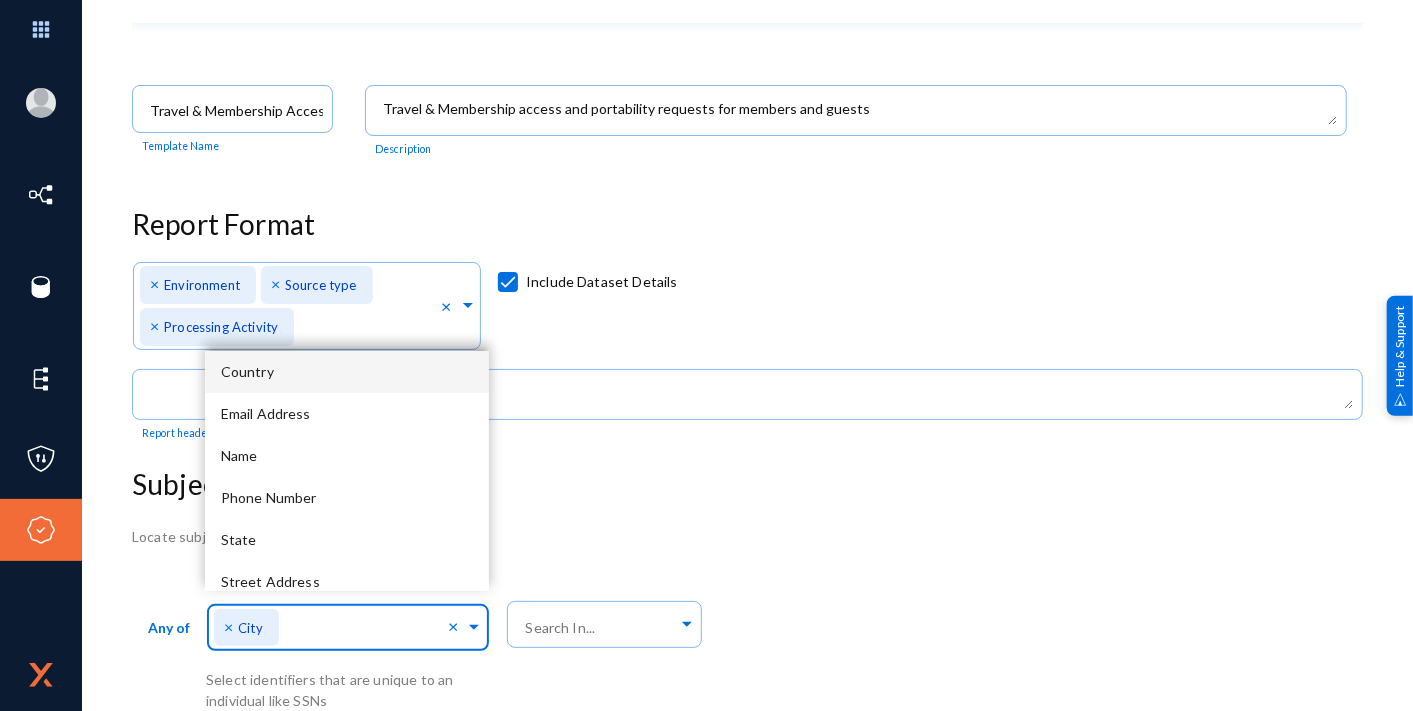 click on "Country" at bounding box center [347, 372] 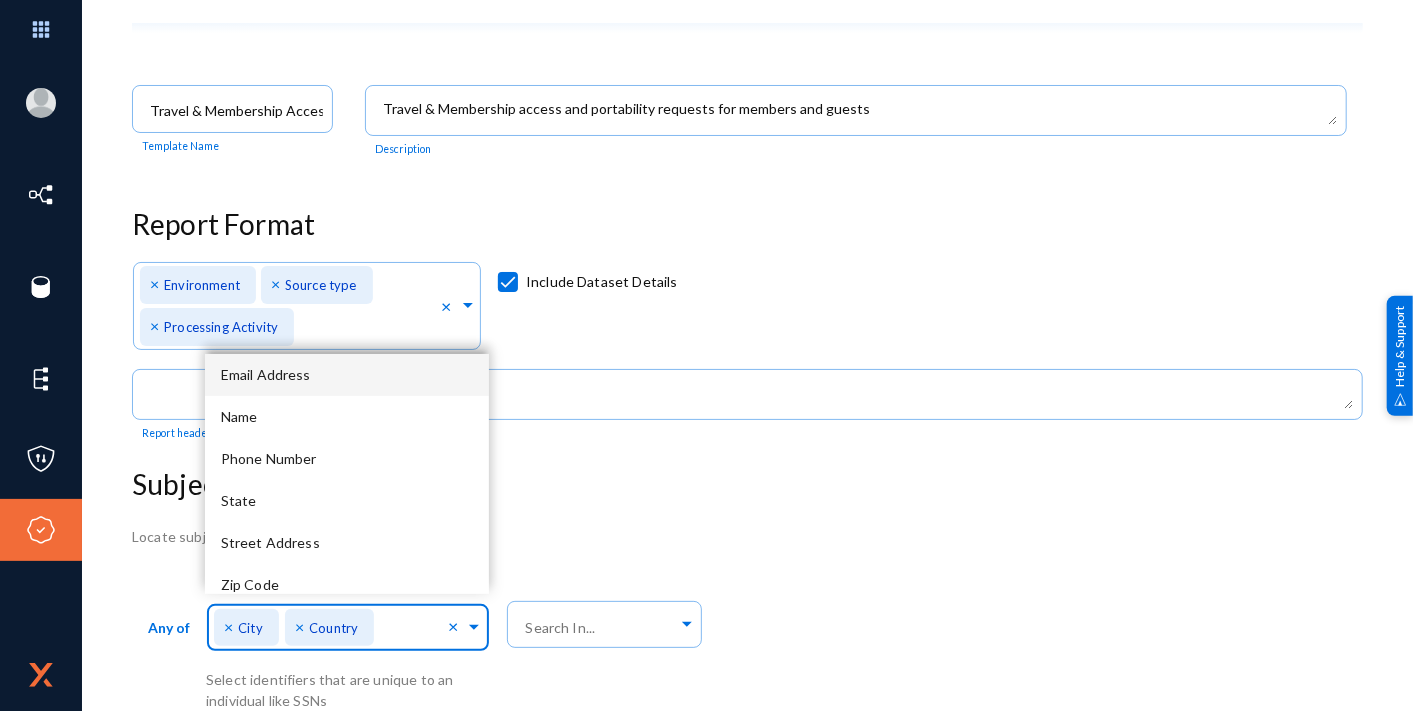 click on "Email Address" at bounding box center [347, 375] 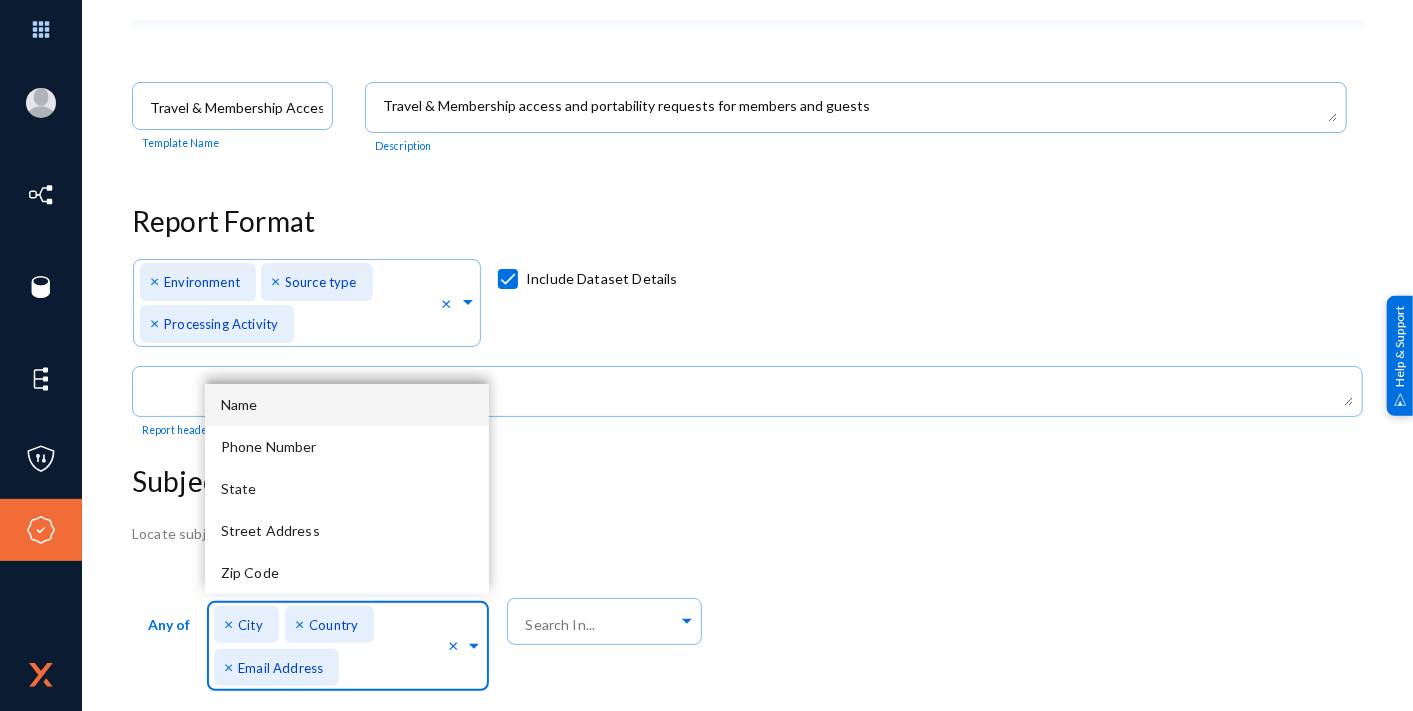 click on "Name" at bounding box center [347, 405] 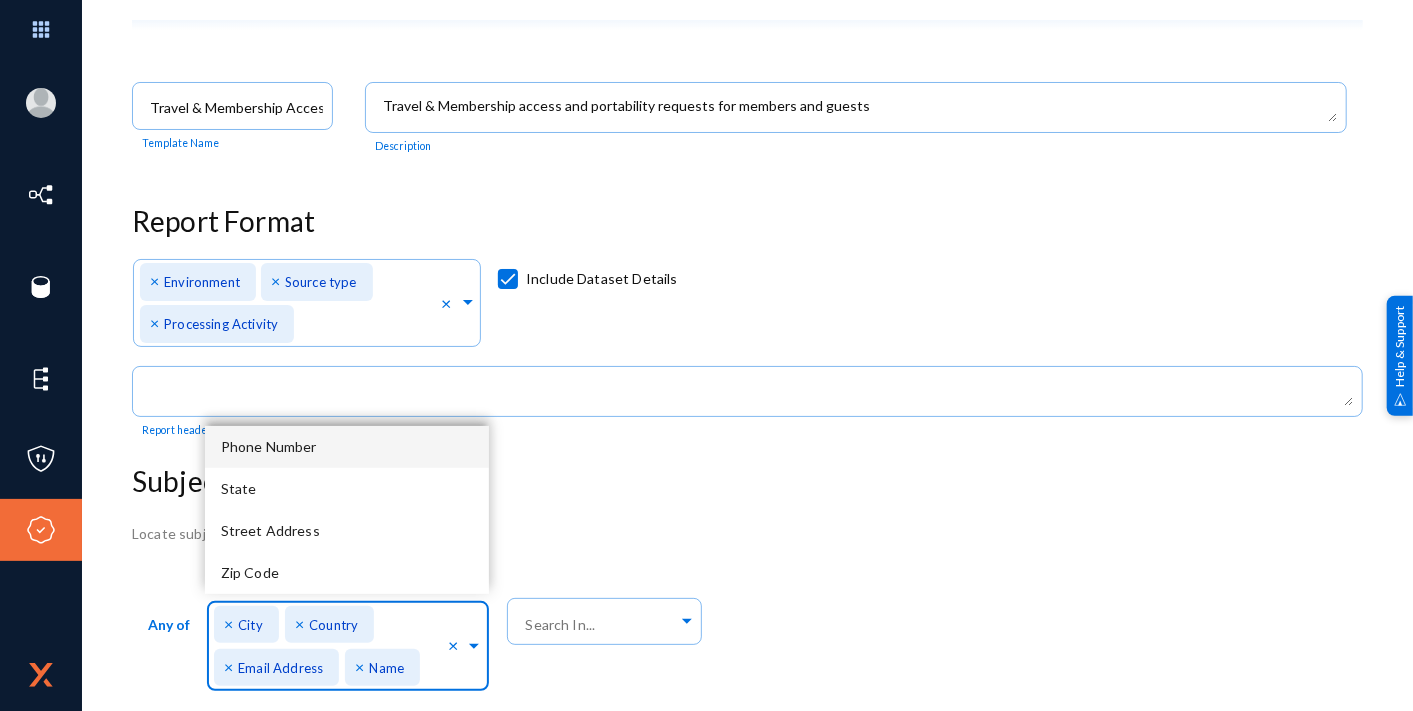 click on "Phone Number" at bounding box center (347, 447) 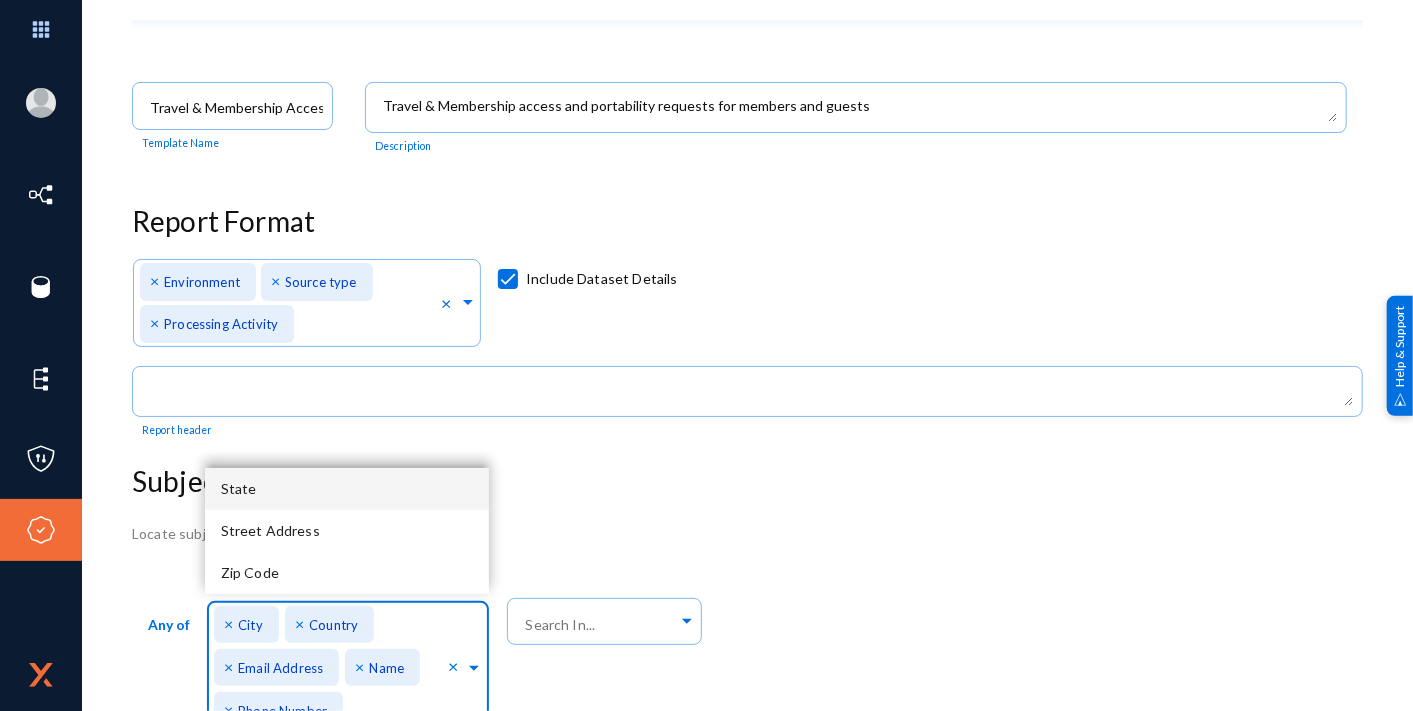 click on "State" at bounding box center [347, 489] 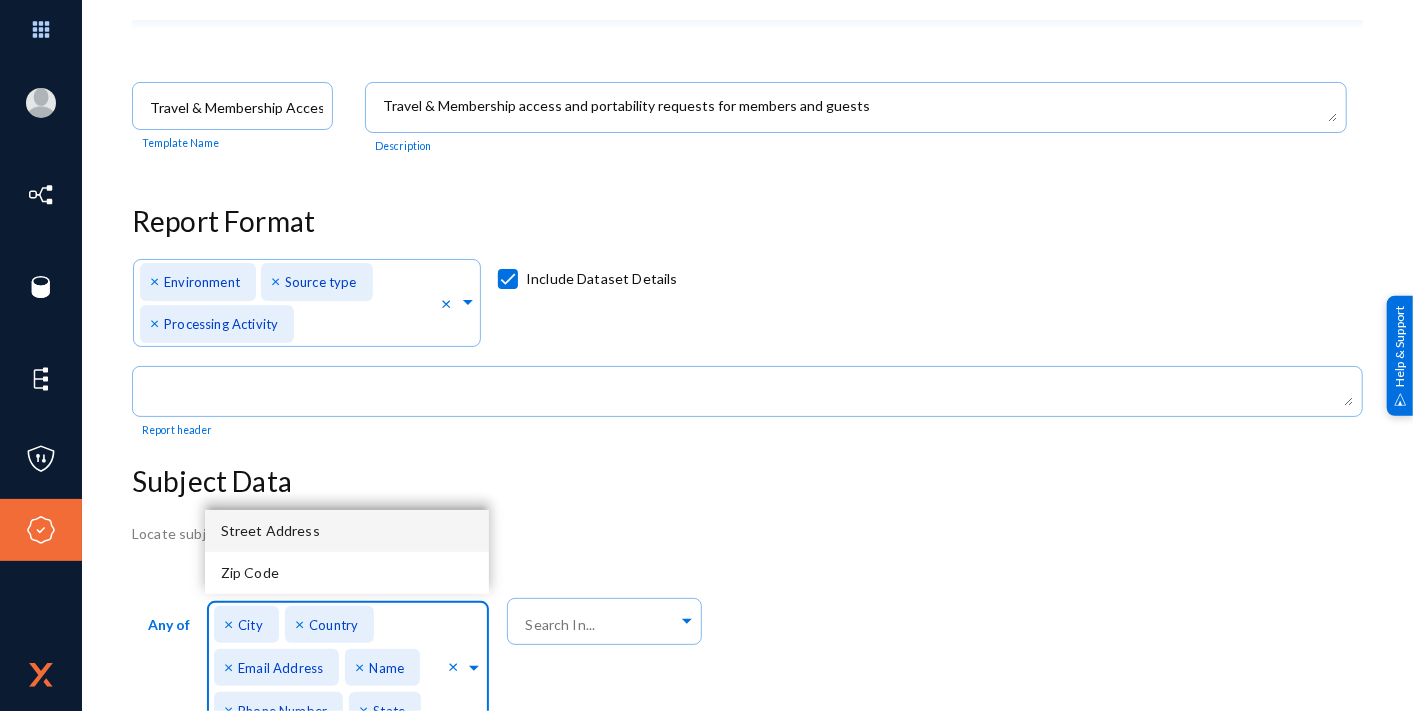 click on "Street Address" at bounding box center (347, 531) 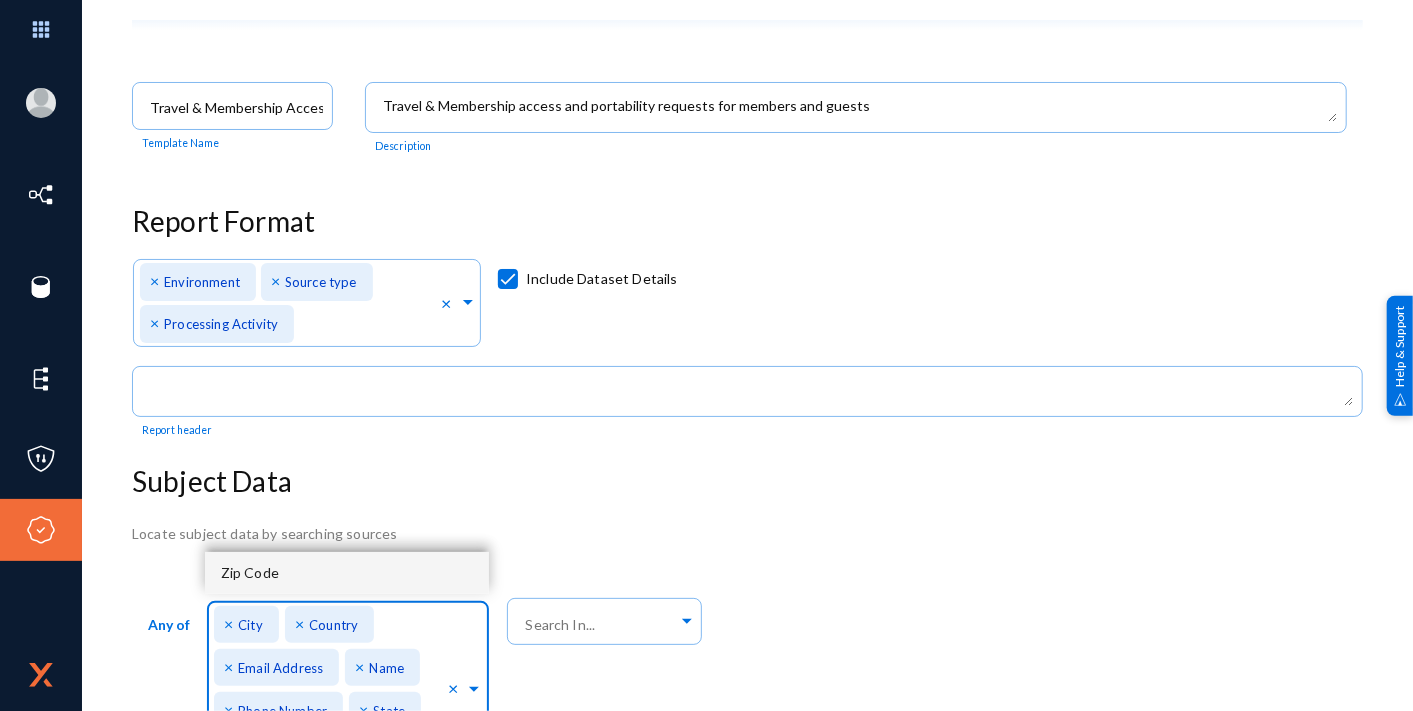 click on "Zip Code" at bounding box center [347, 573] 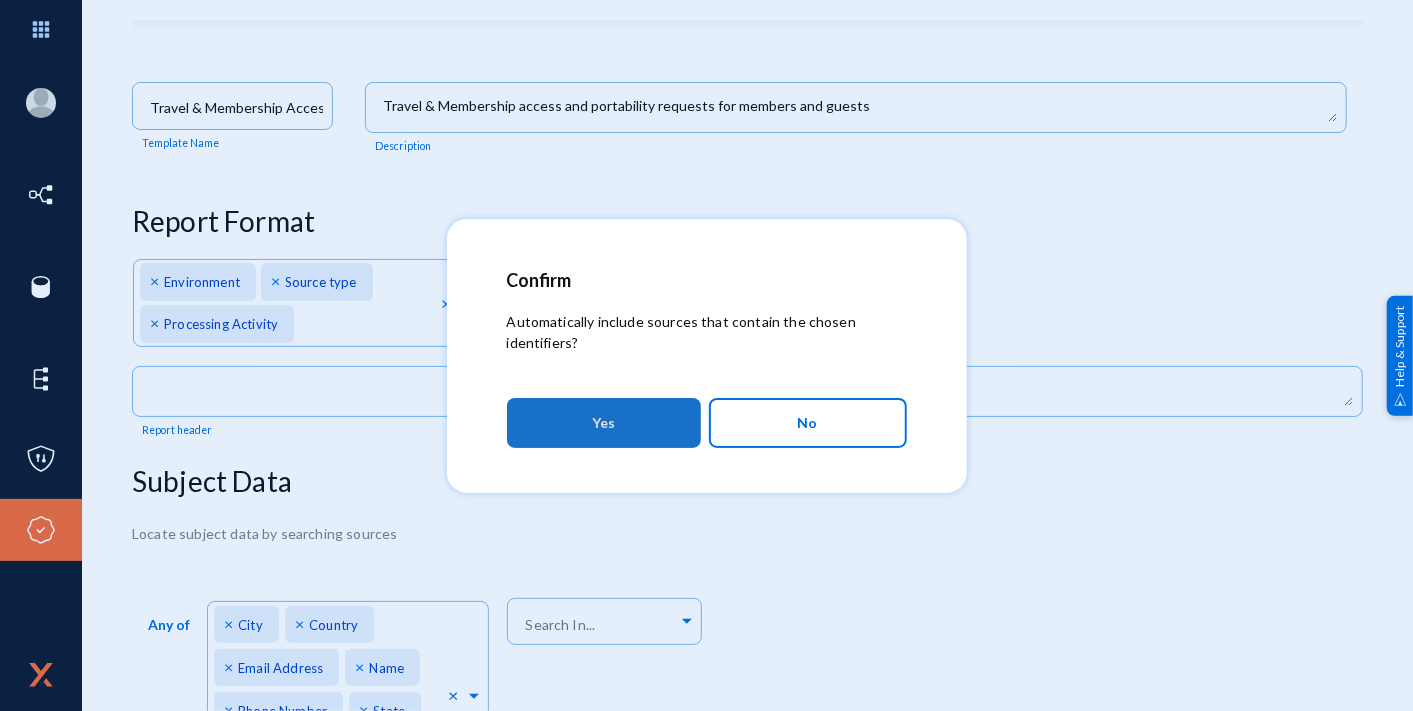 click on "Yes" at bounding box center [604, 423] 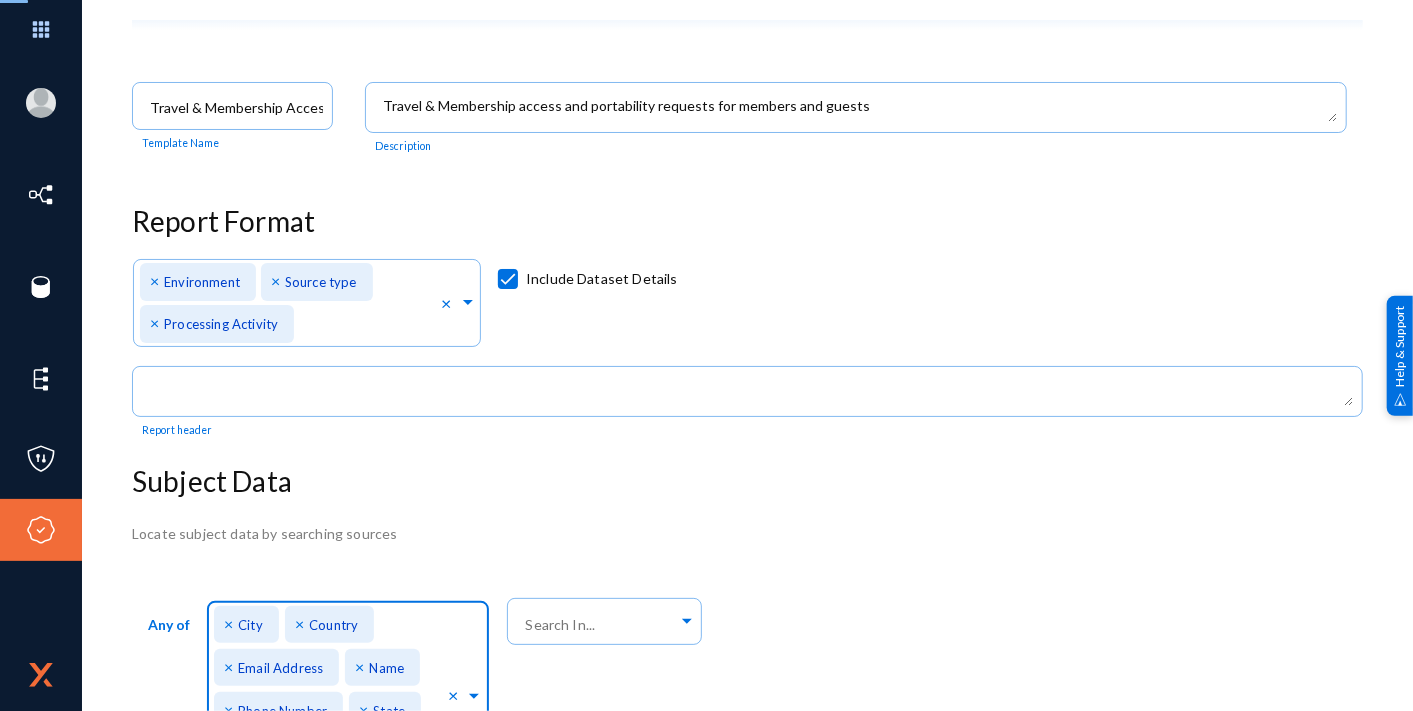 scroll, scrollTop: 34, scrollLeft: 0, axis: vertical 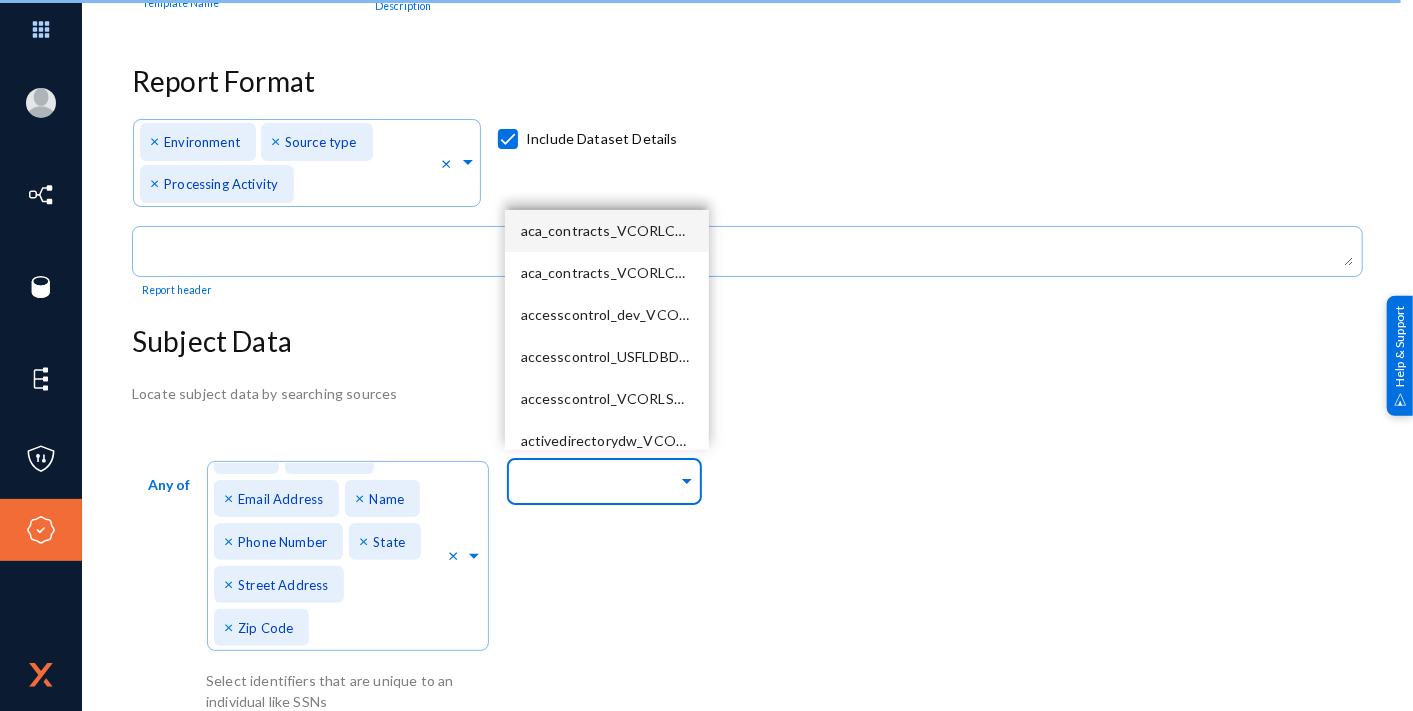 click 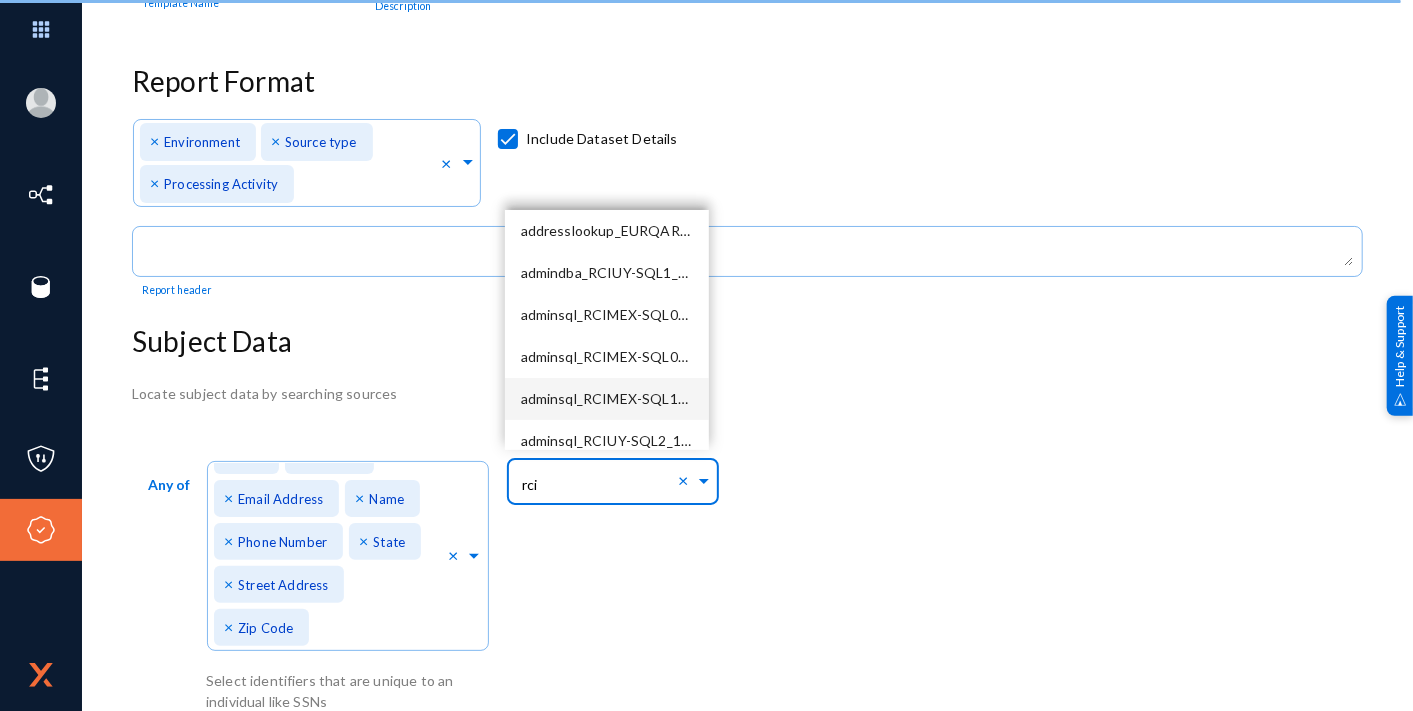 click on "adminsql_RCIMEX-SQL12R2_1433" at bounding box center [631, 398] 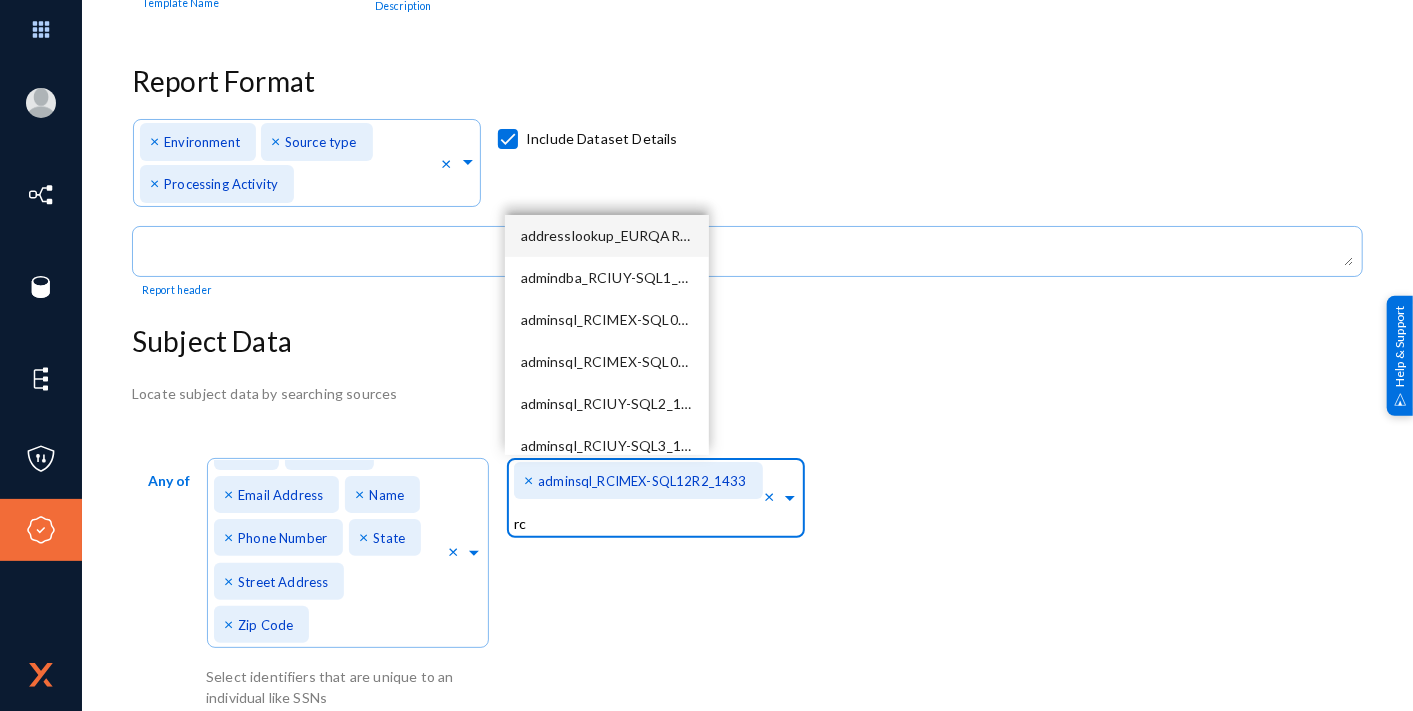 type on "r" 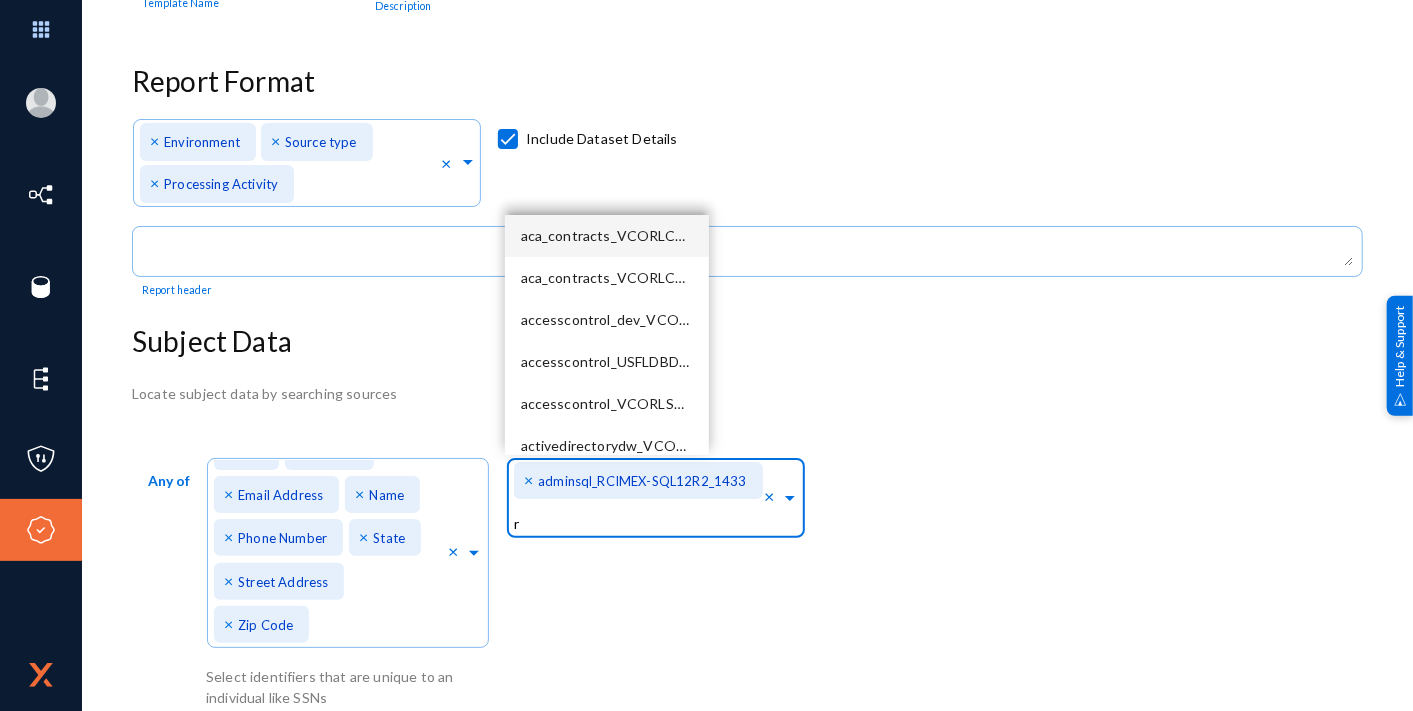 type 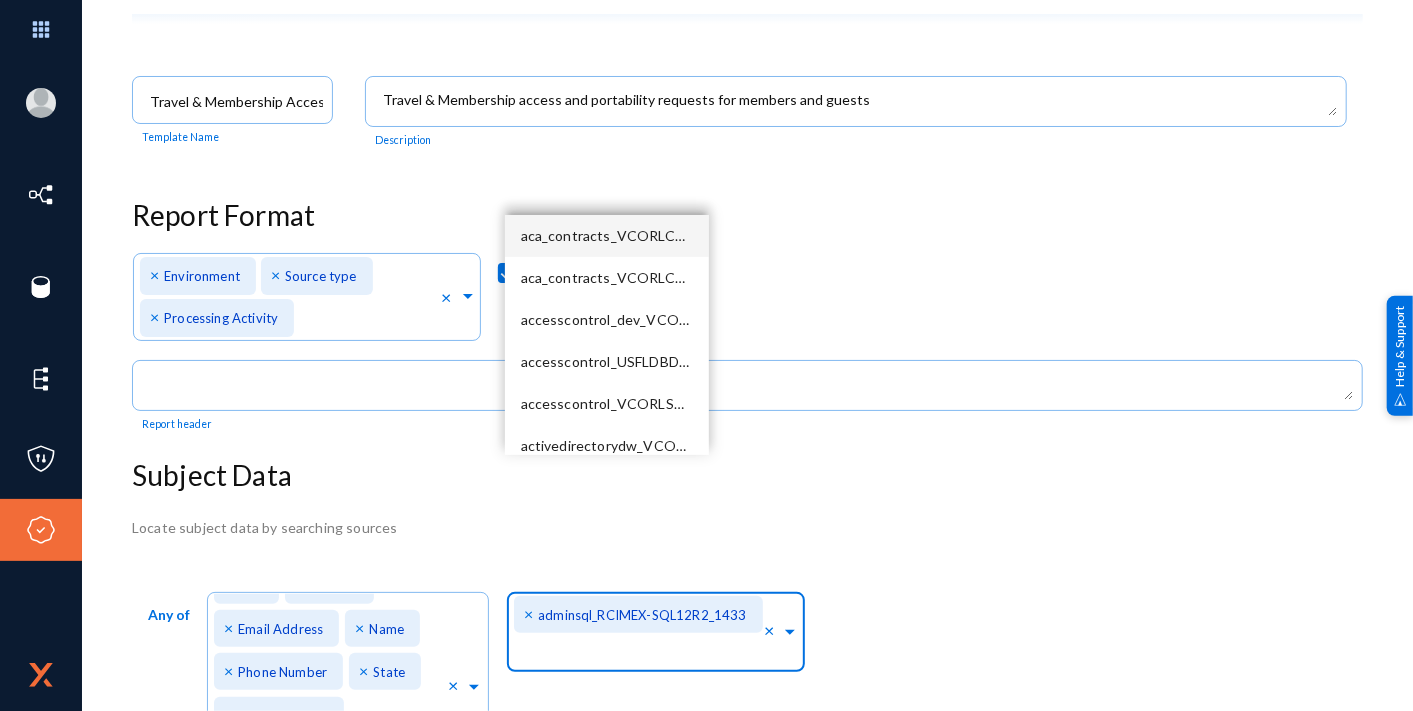 scroll, scrollTop: 0, scrollLeft: 0, axis: both 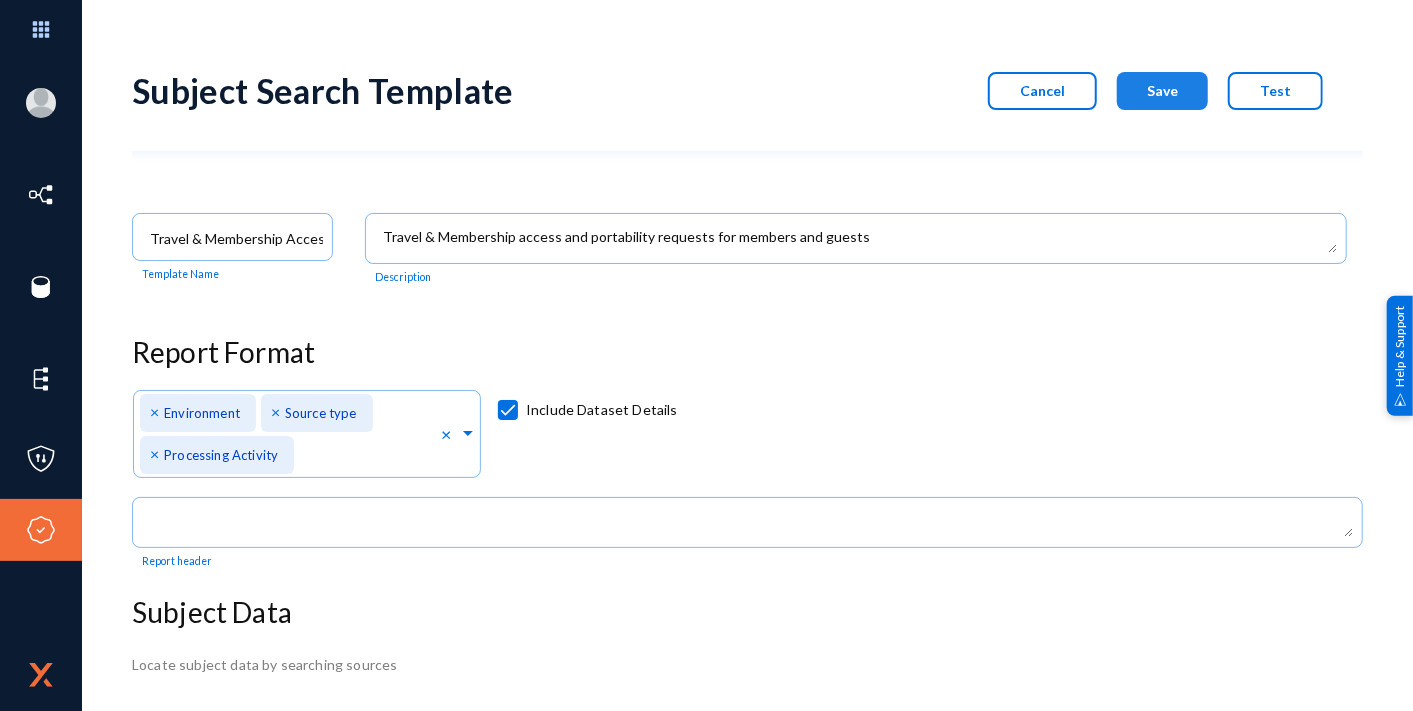 click on "Save" 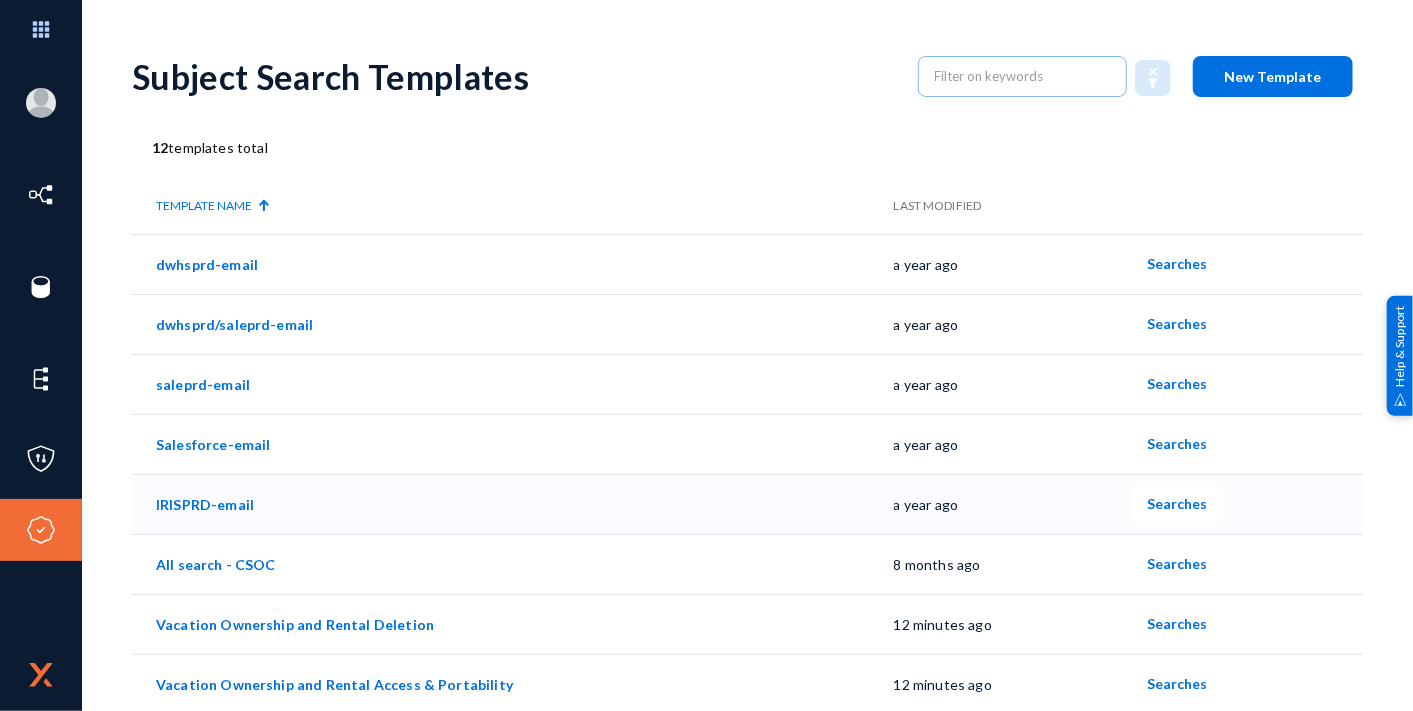scroll, scrollTop: 0, scrollLeft: 0, axis: both 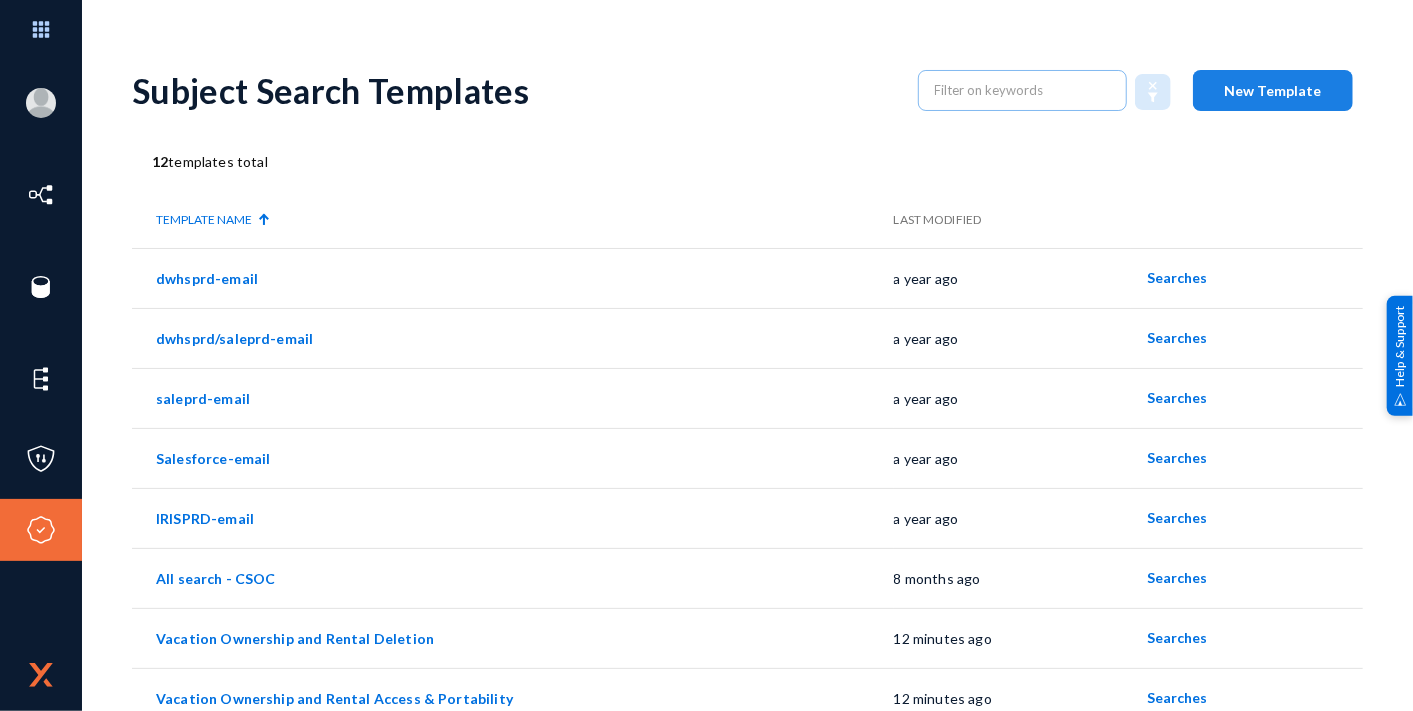 click on "New Template" 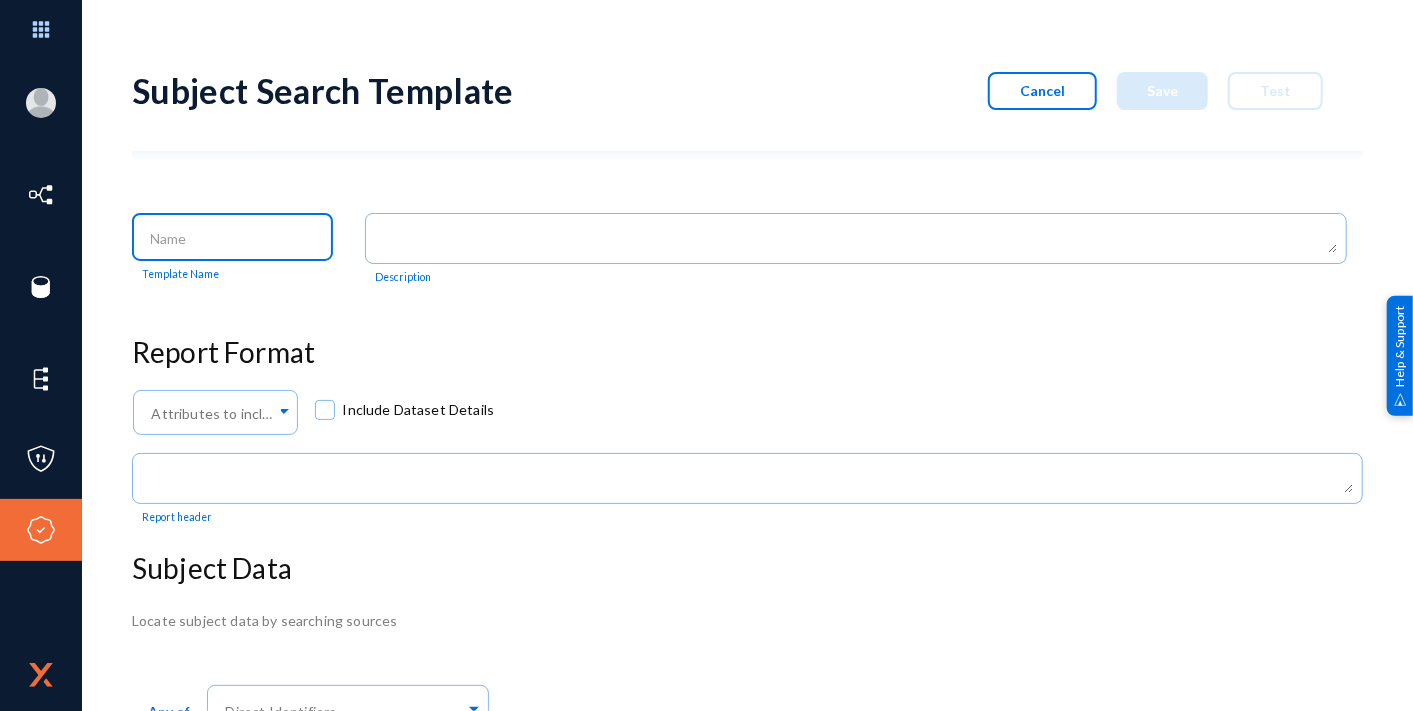 click at bounding box center [237, 239] 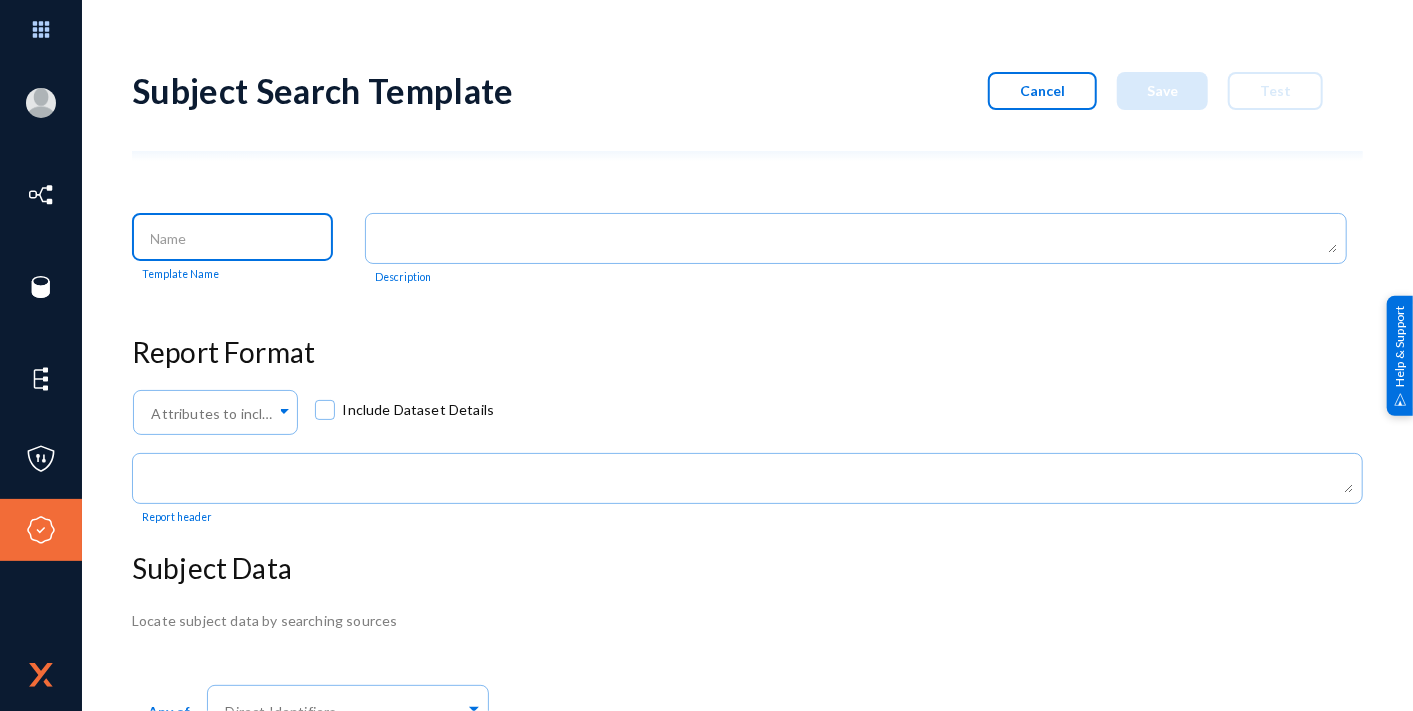 paste on "Travel & Membership opt-outs" 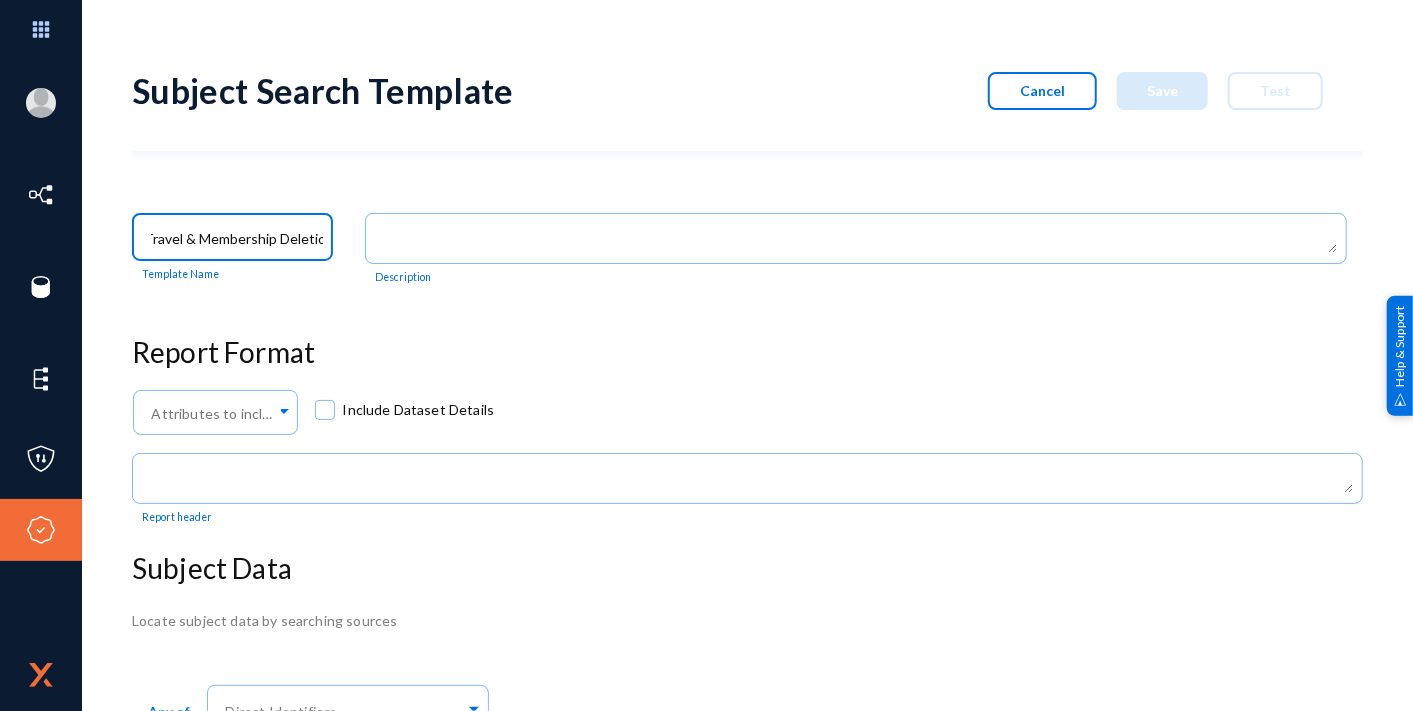 scroll, scrollTop: 0, scrollLeft: 14, axis: horizontal 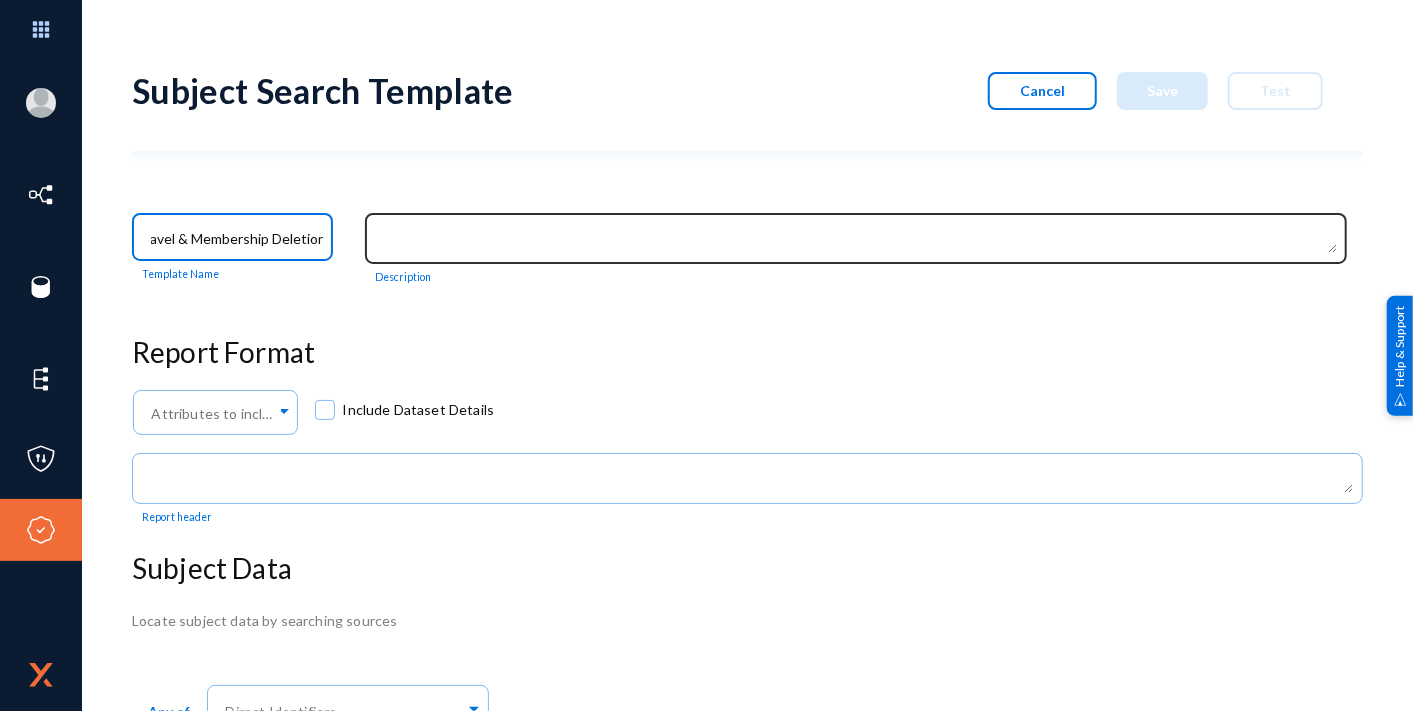 type on "Travel & Membership Deletion" 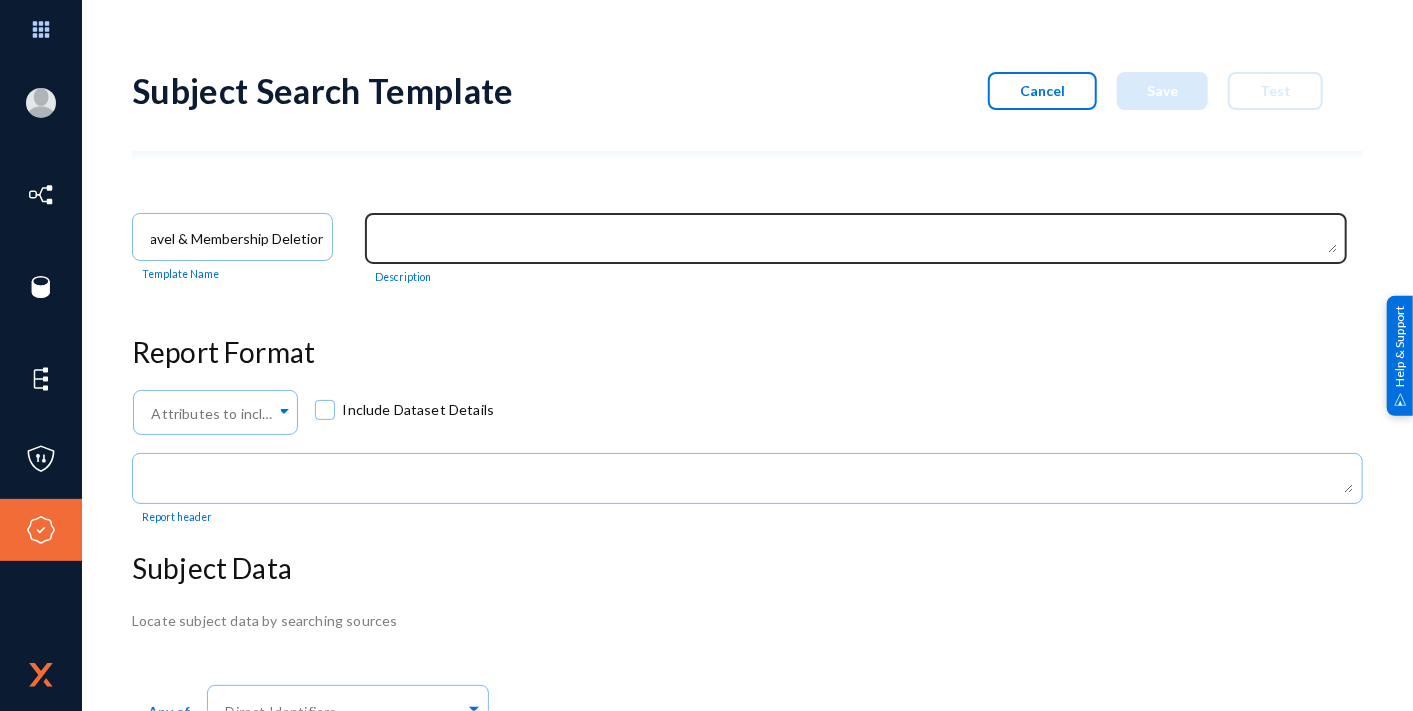 scroll, scrollTop: 0, scrollLeft: 0, axis: both 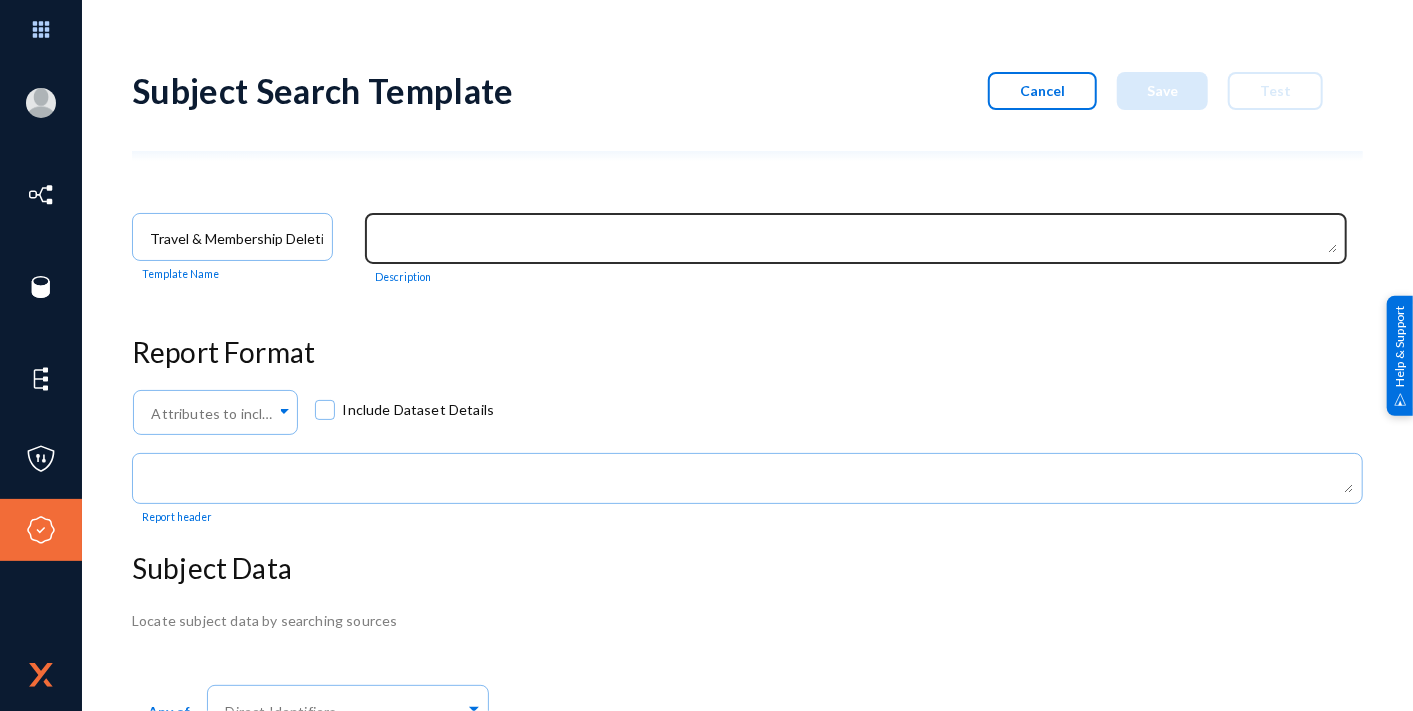 click 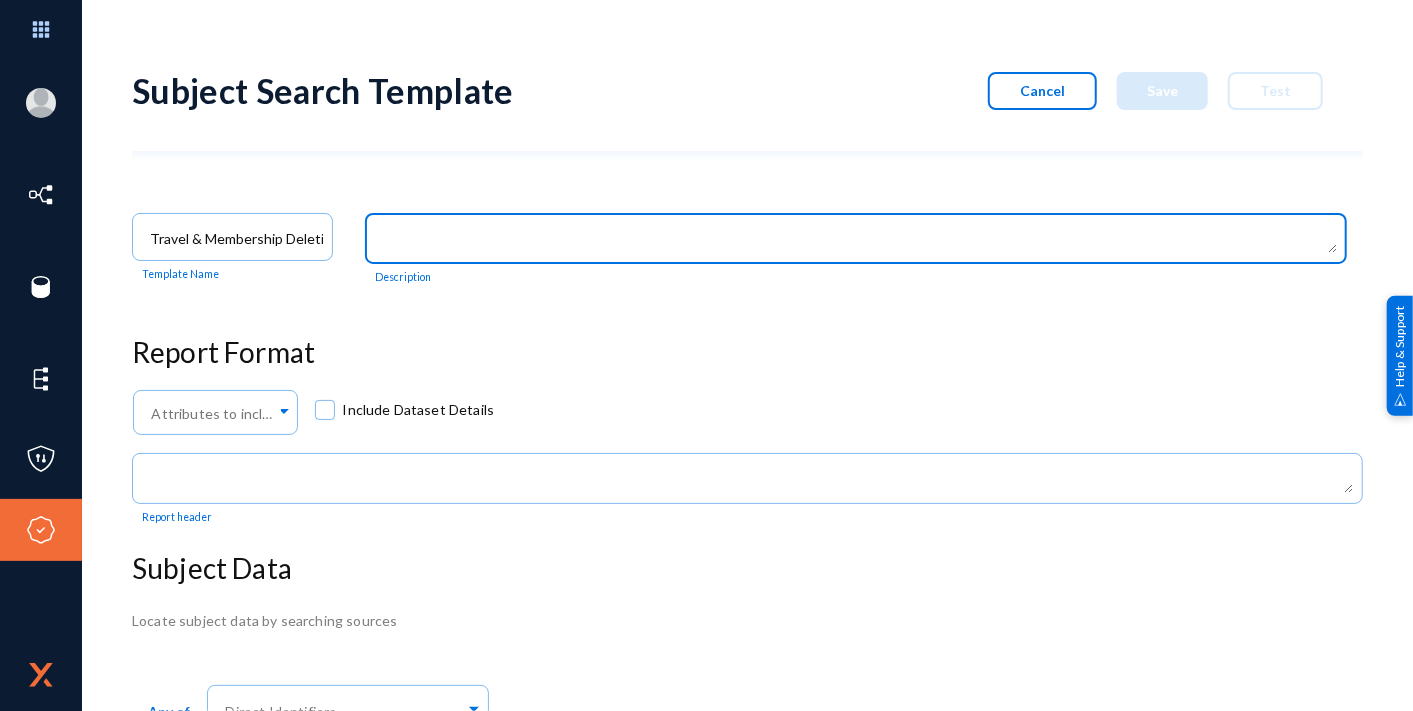 paste on "Travel & Membership opt-outs" 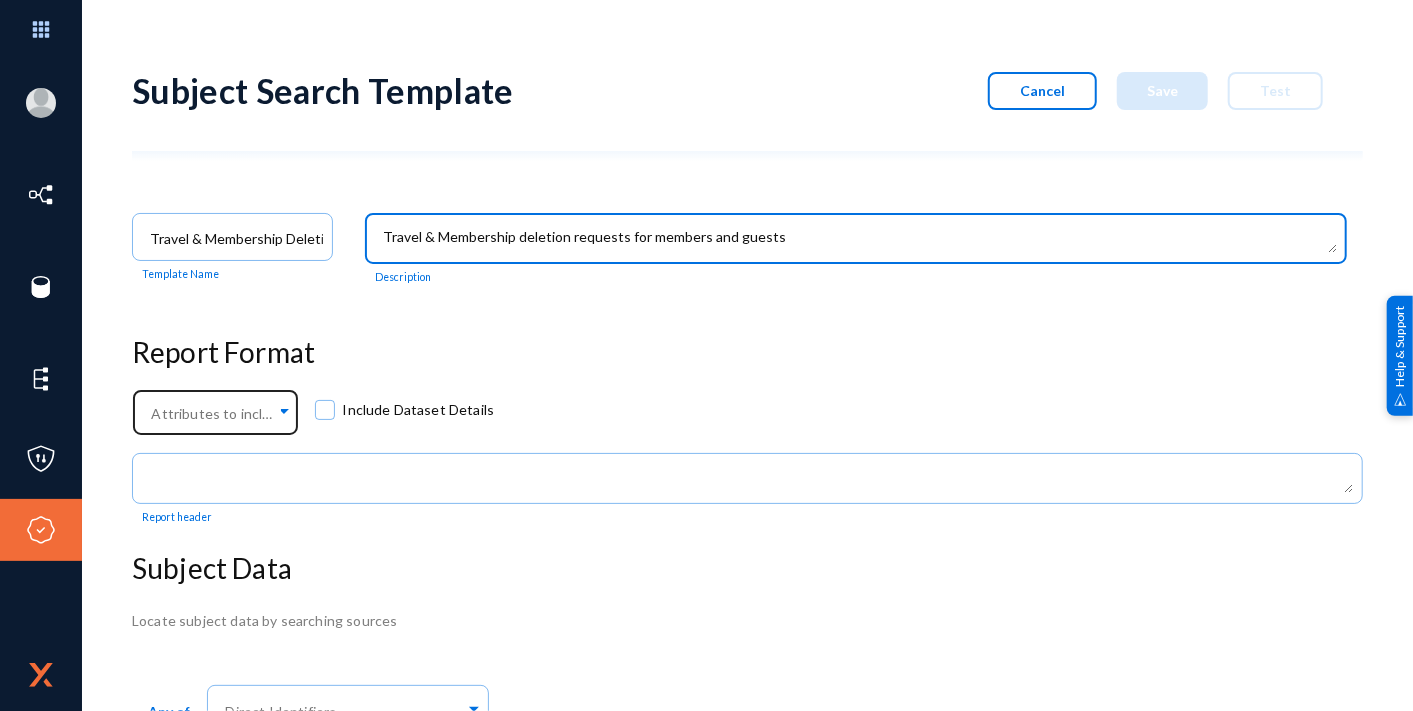 type on "Travel & Membership deletion requests for members and guests" 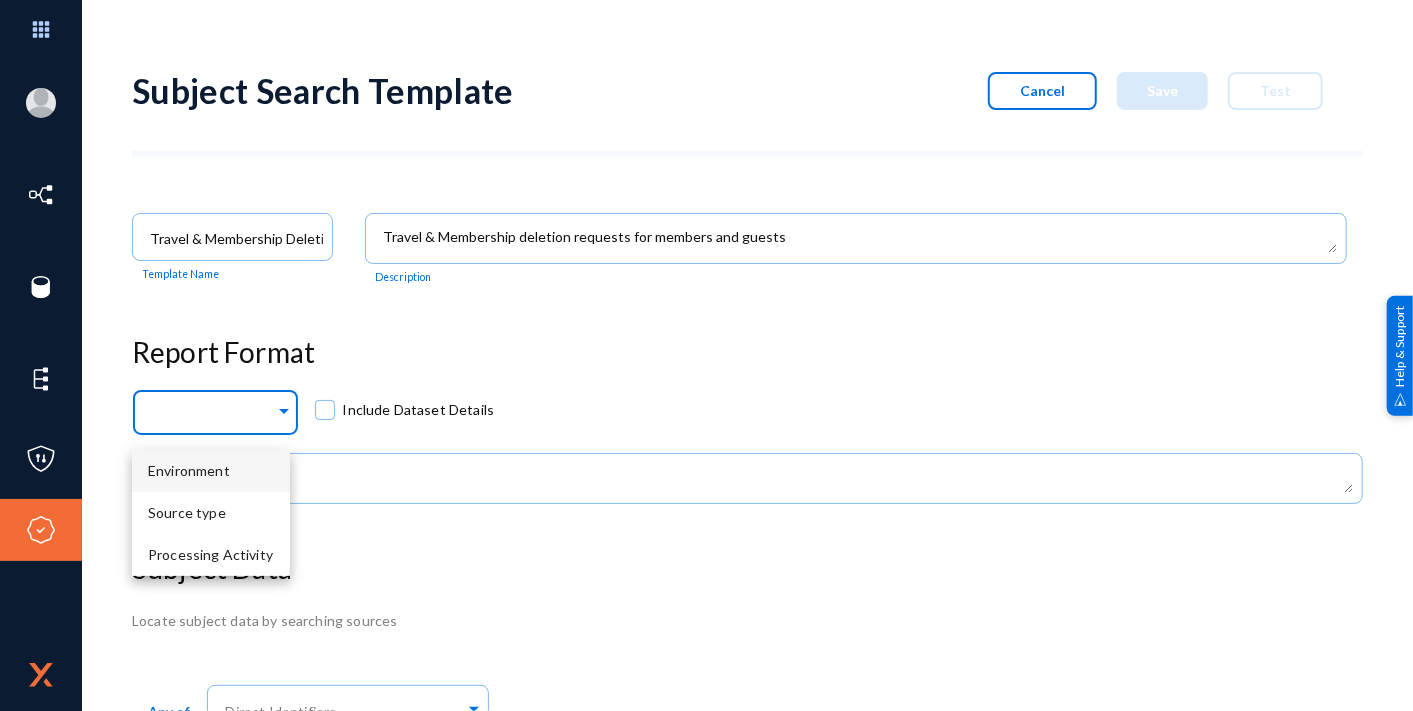 click 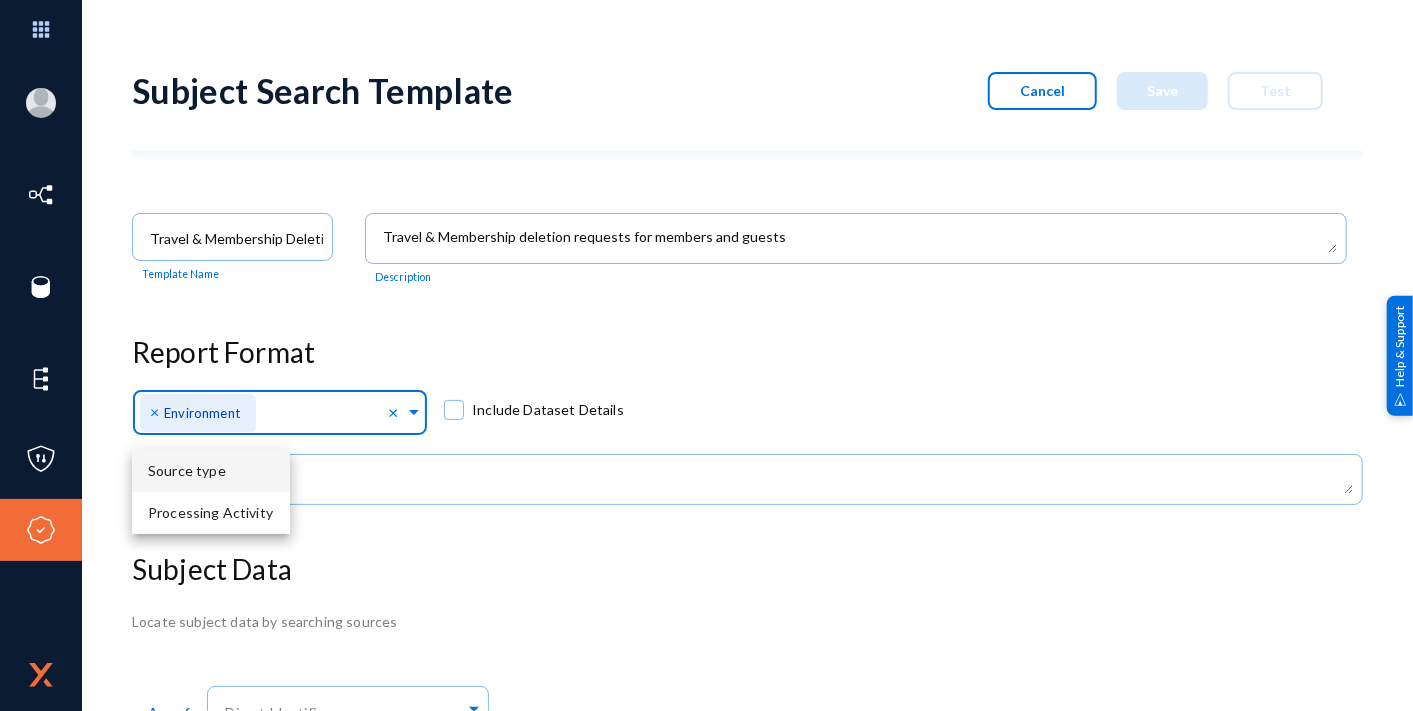 click on "Source type" at bounding box center (211, 471) 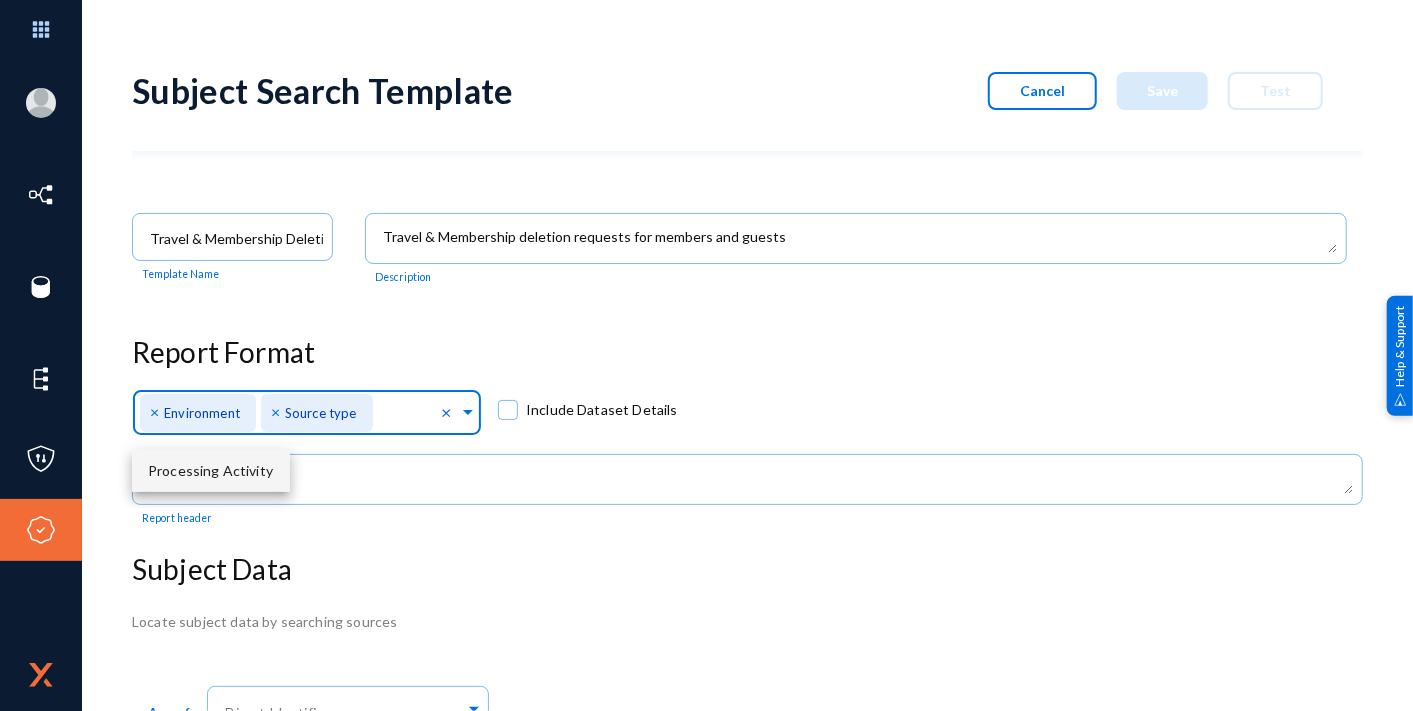 click on "Processing Activity" at bounding box center (210, 470) 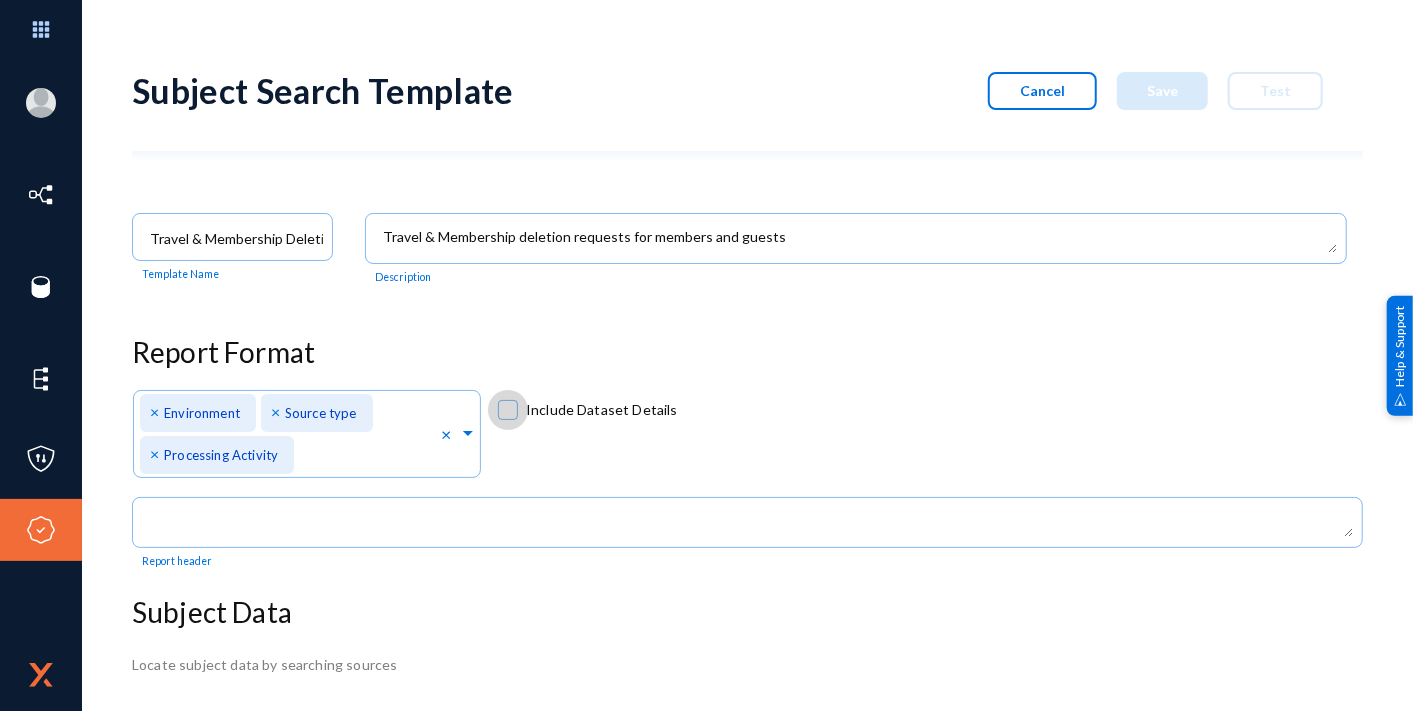 click at bounding box center (508, 410) 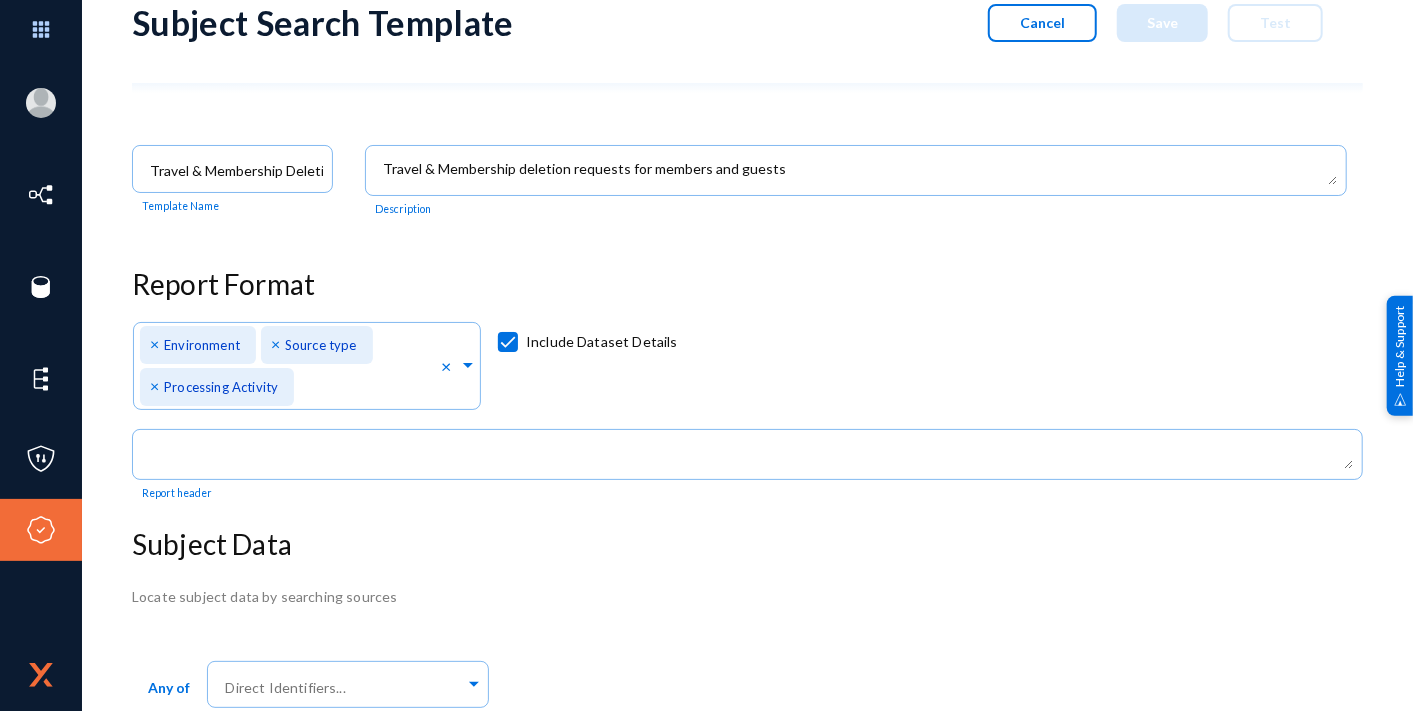 scroll, scrollTop: 131, scrollLeft: 0, axis: vertical 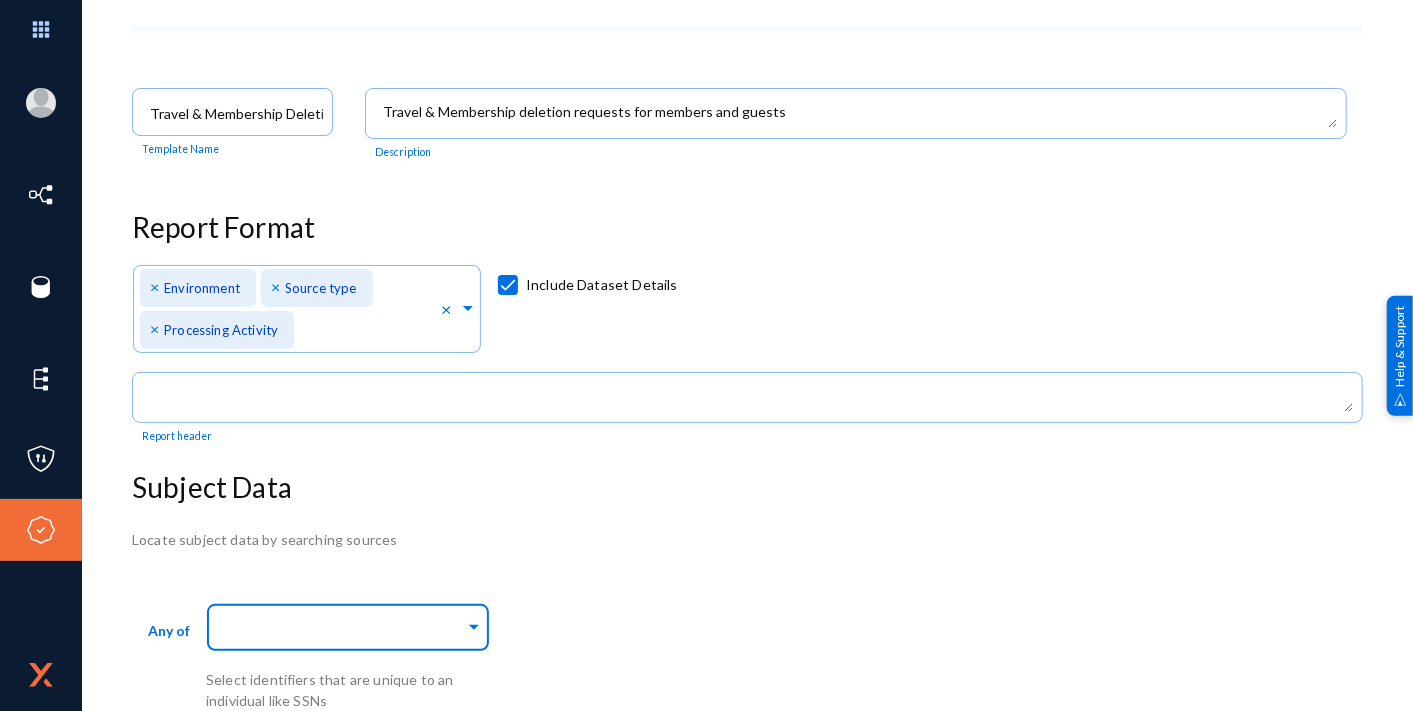 click 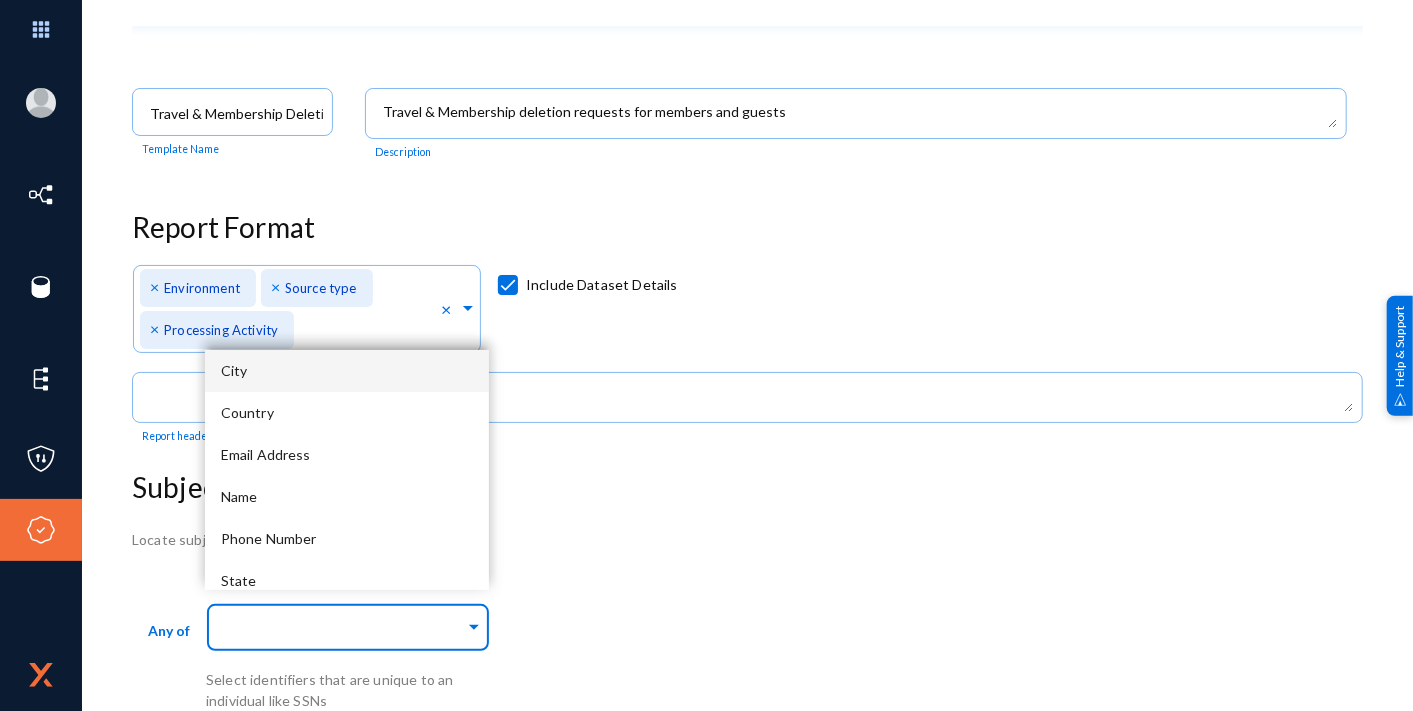 click on "City" at bounding box center (347, 371) 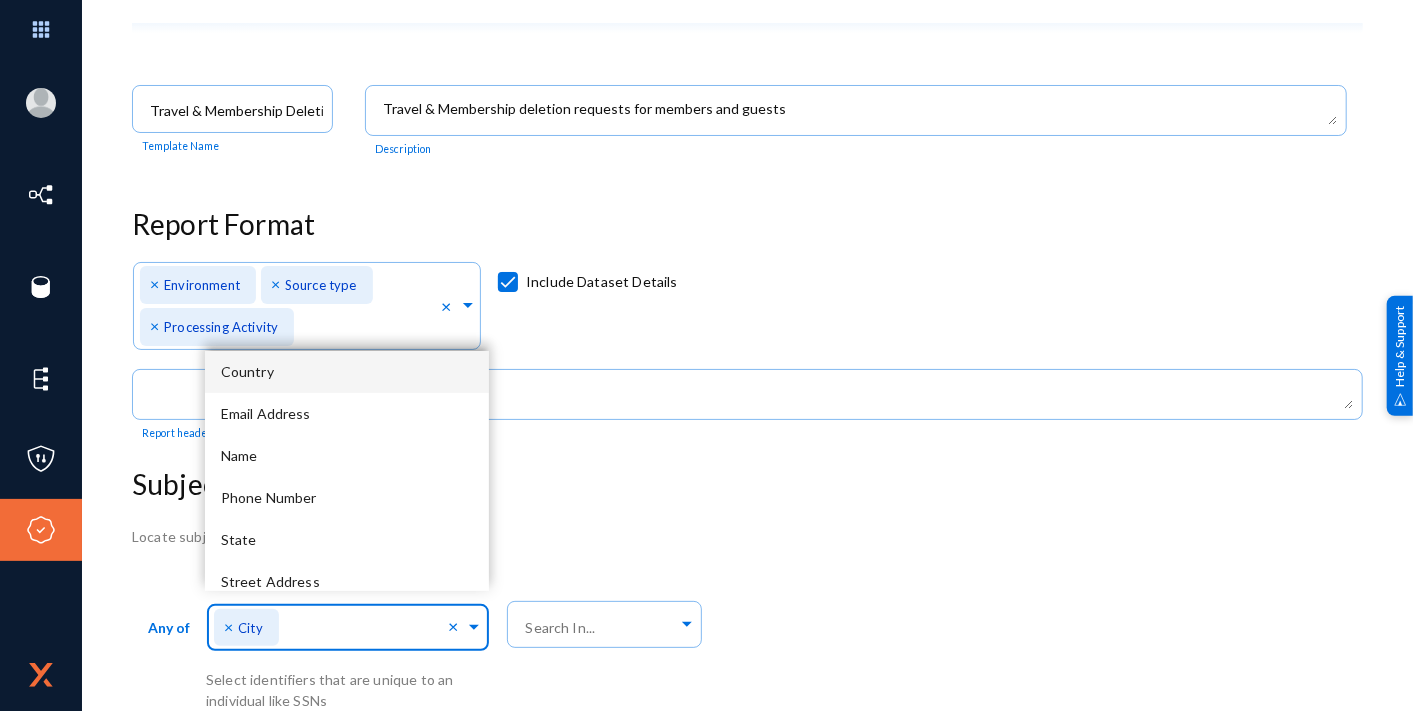 click on "Country" at bounding box center (347, 372) 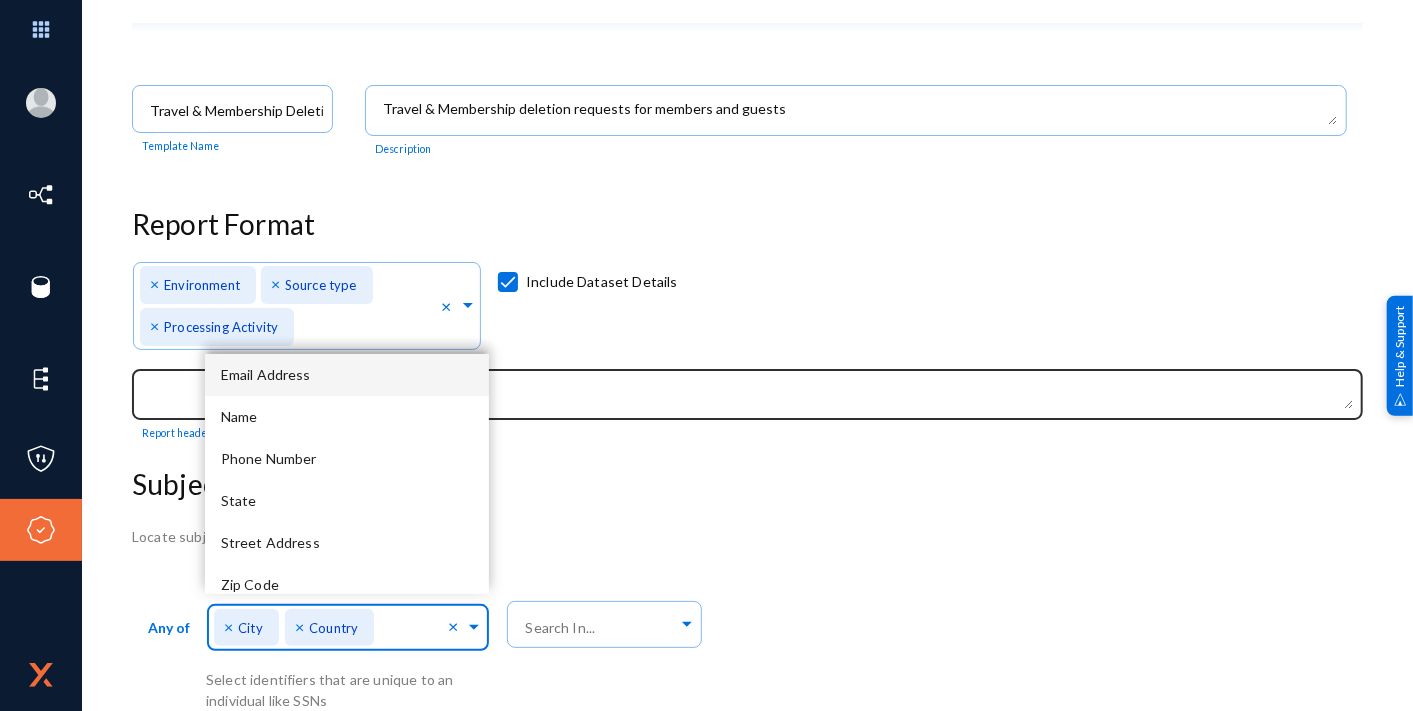 click on "Email Address" at bounding box center (347, 375) 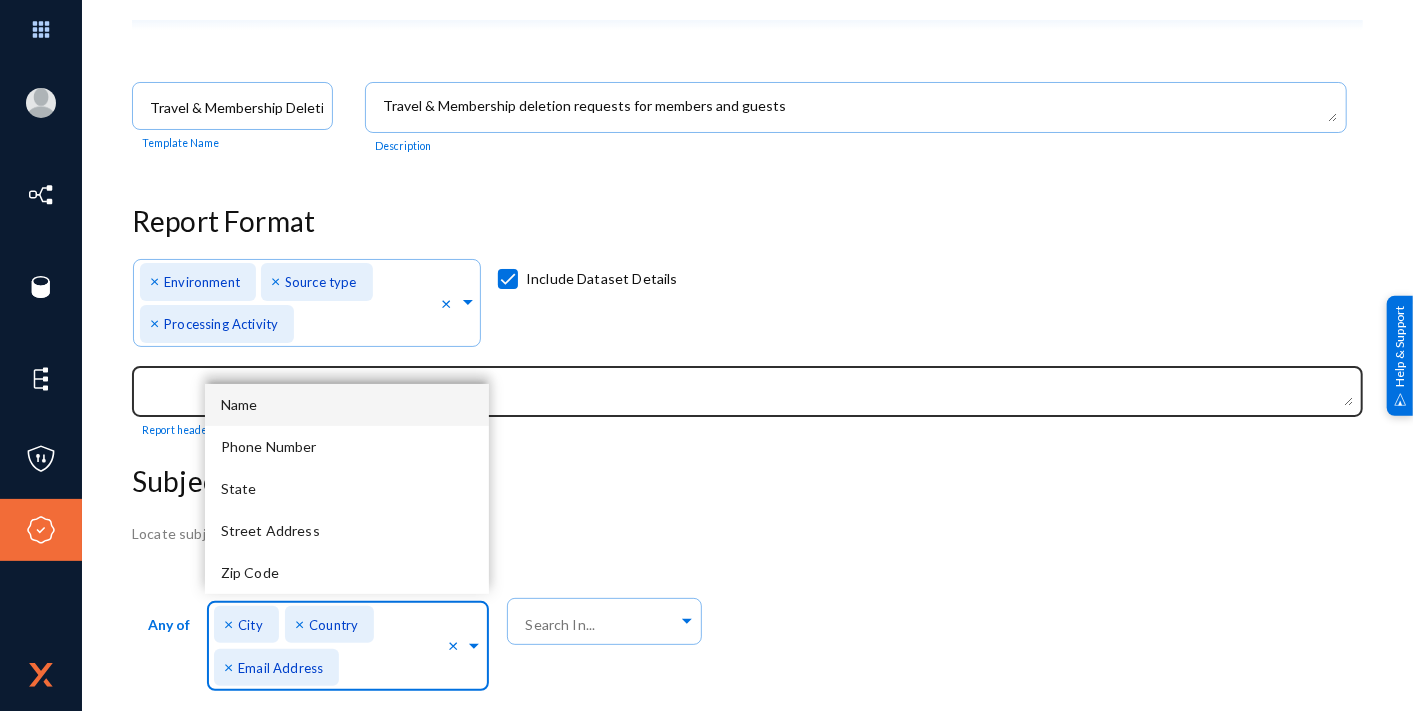 click on "Name" at bounding box center [347, 405] 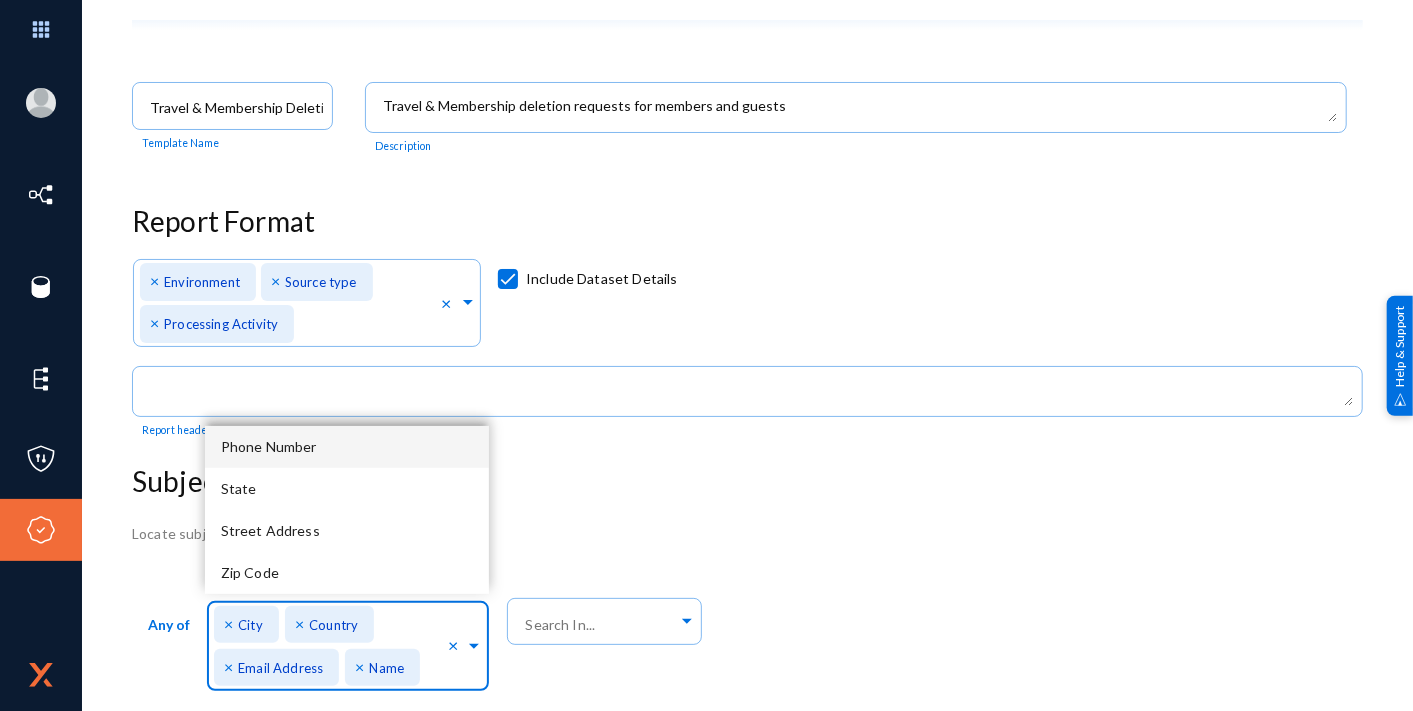 click on "Phone Number" at bounding box center [347, 447] 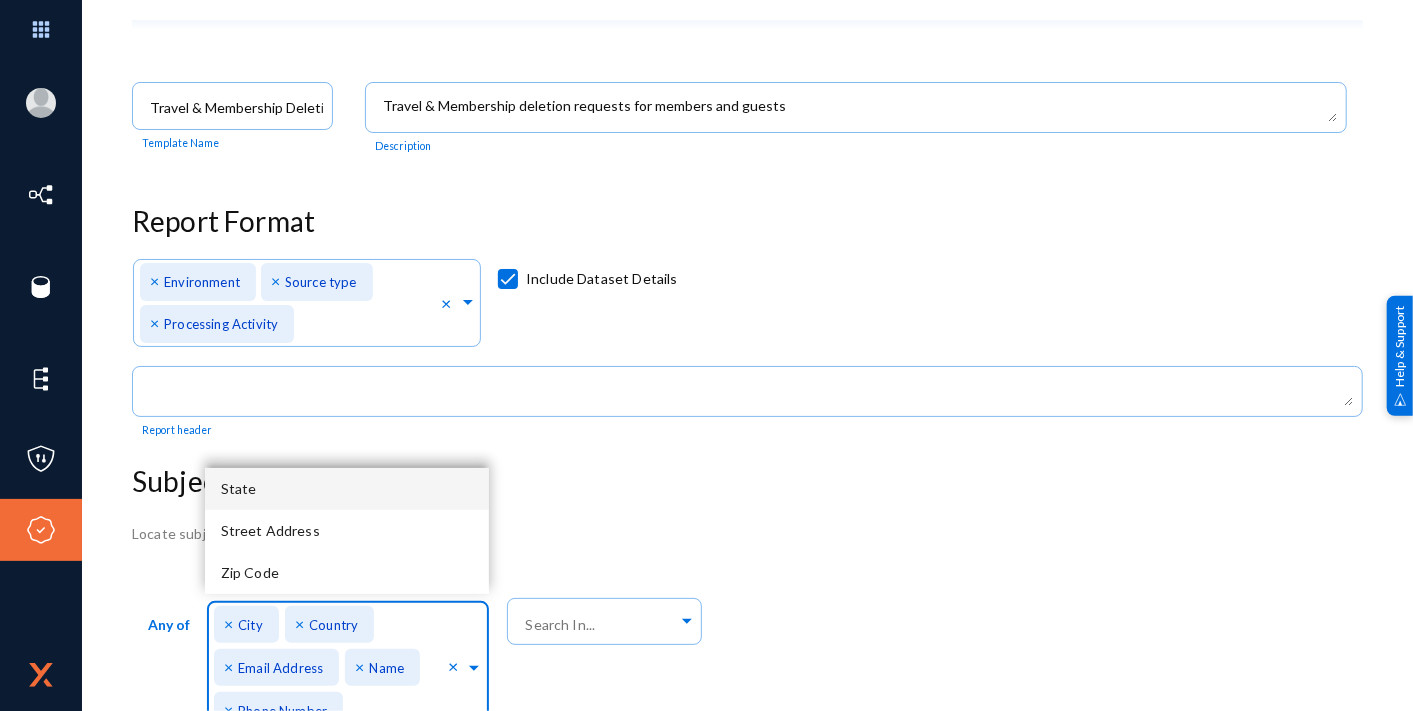 click on "State" at bounding box center (347, 489) 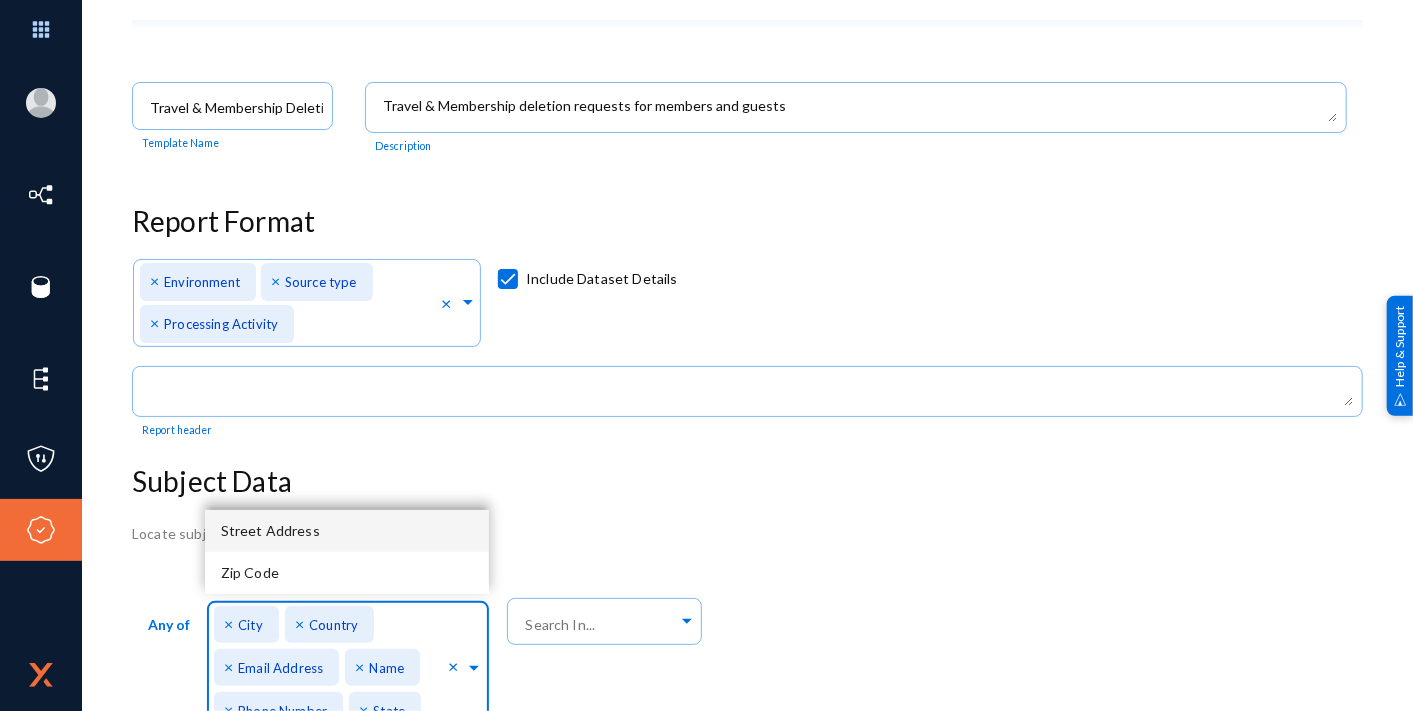 click on "Street Address" at bounding box center (270, 530) 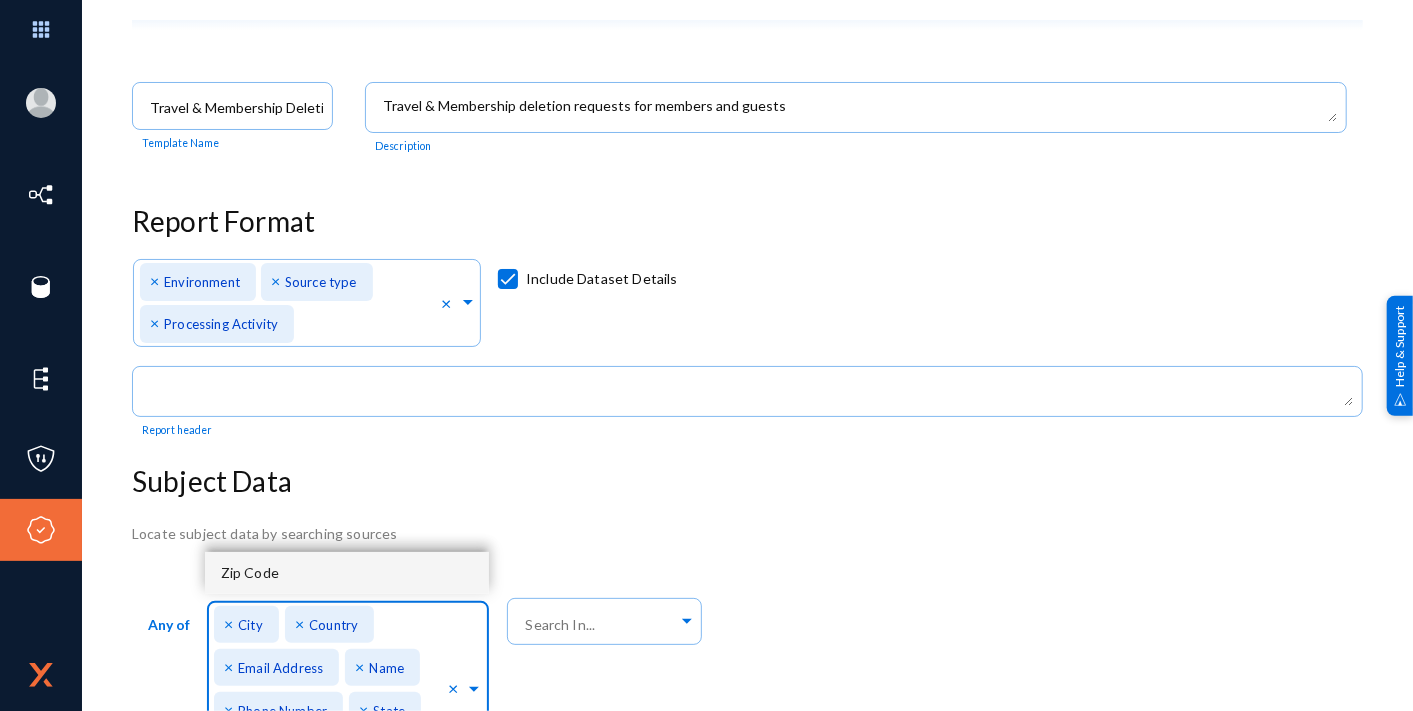 click on "Zip Code" at bounding box center (347, 573) 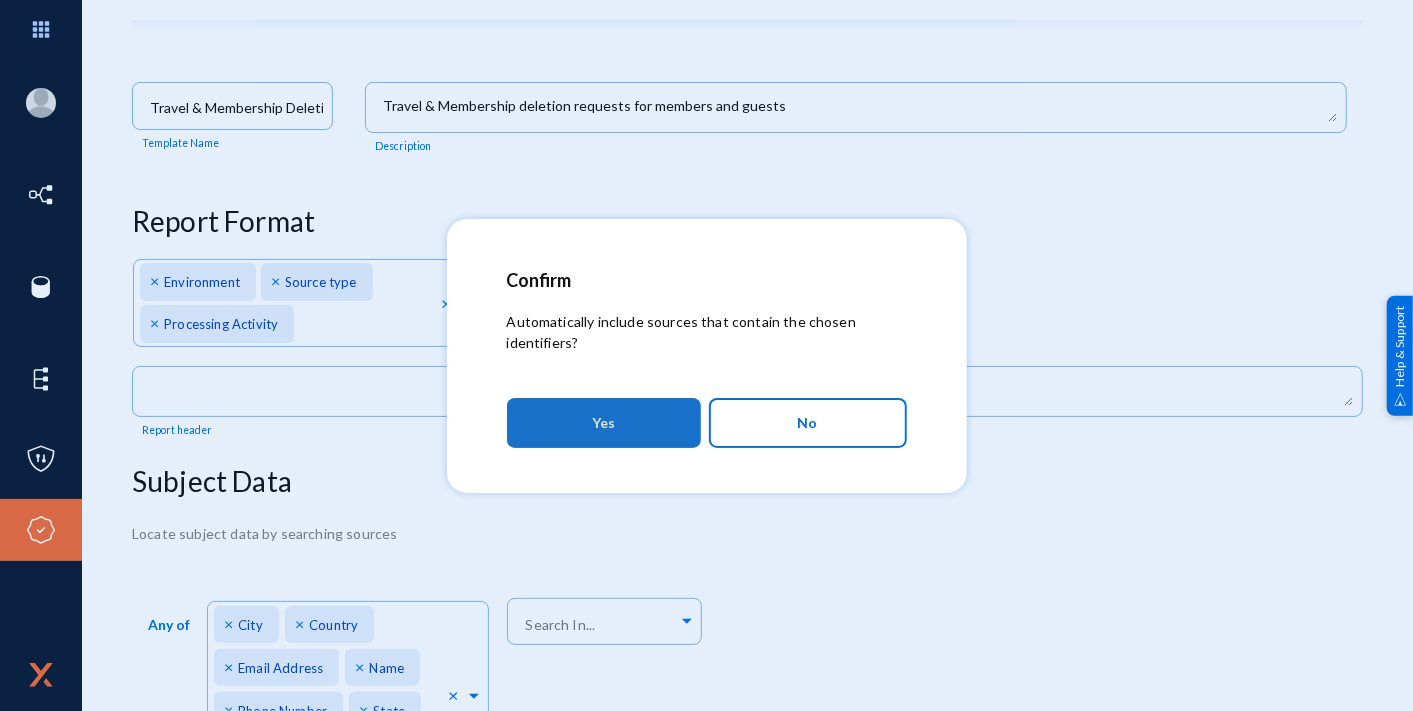 click on "Yes" at bounding box center (604, 423) 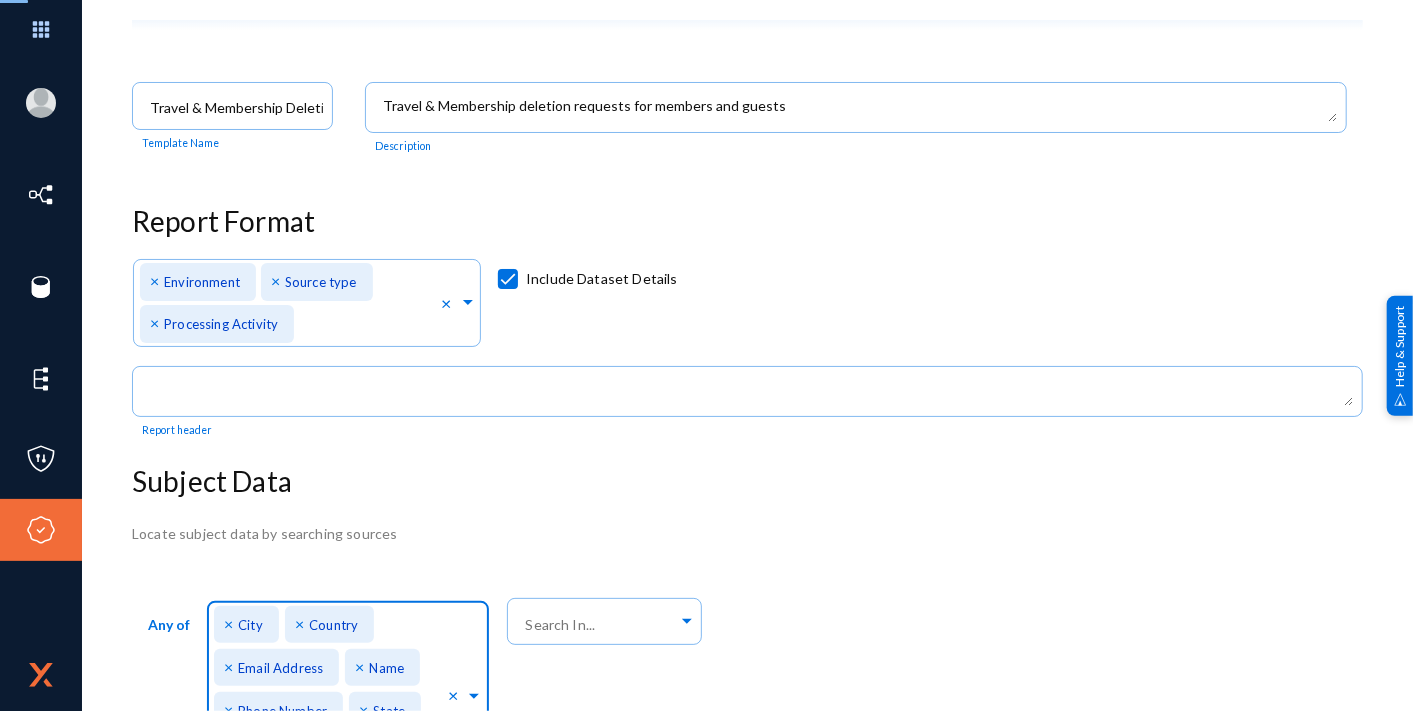 scroll, scrollTop: 34, scrollLeft: 0, axis: vertical 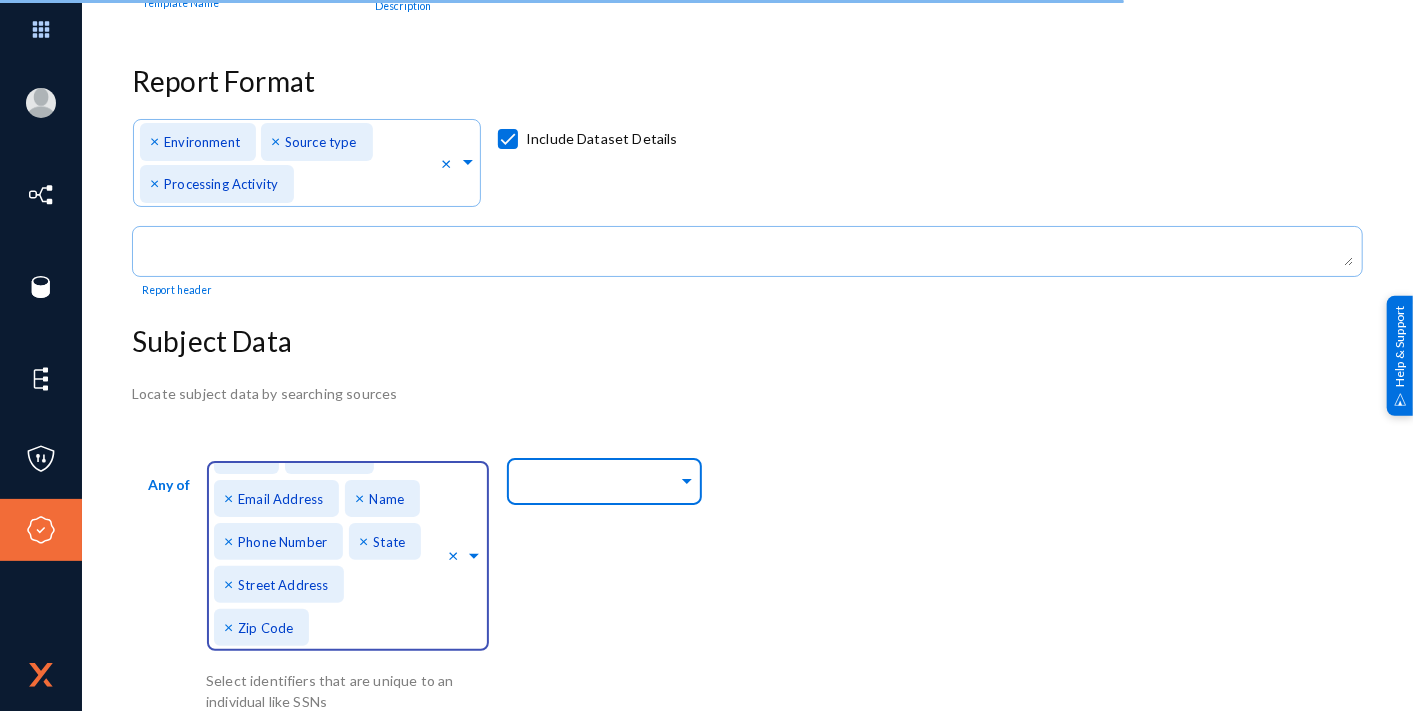 click 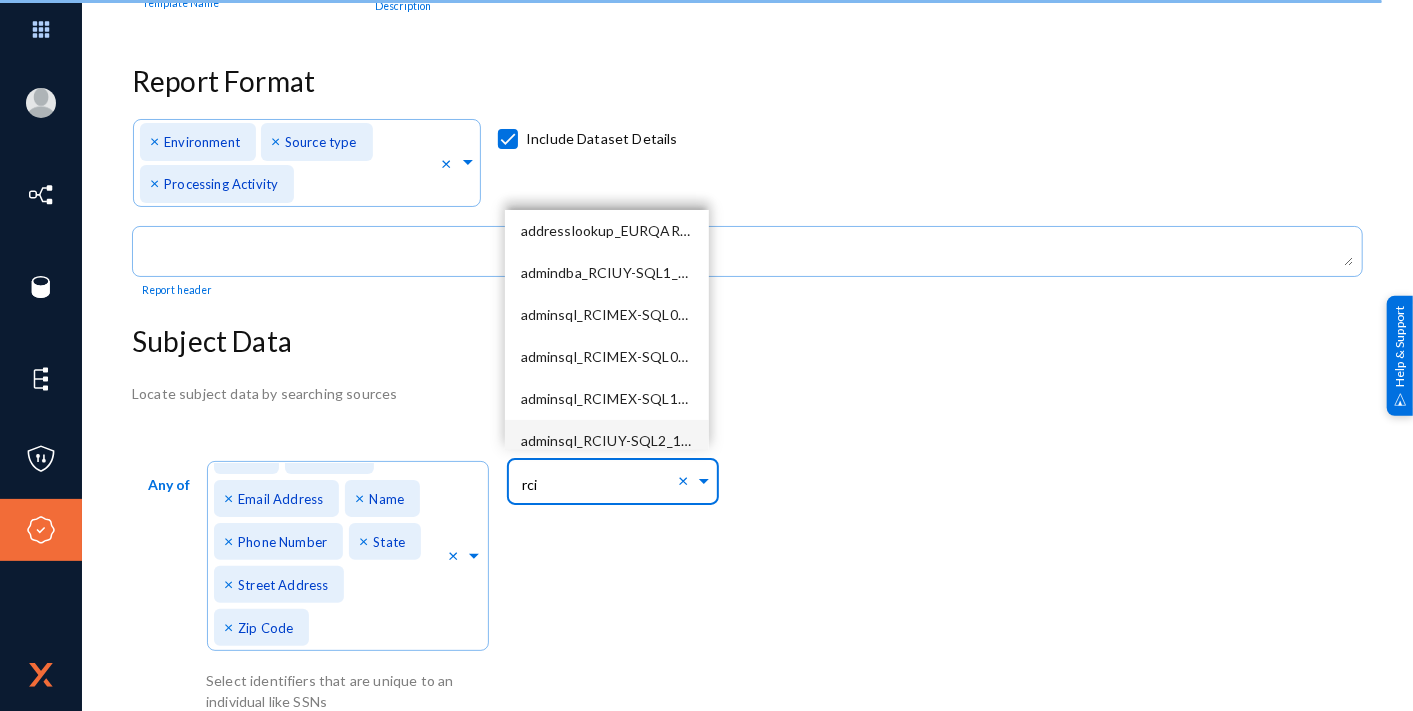 click on "adminsql_RCIUY-SQL2_1433" at bounding box center (613, 440) 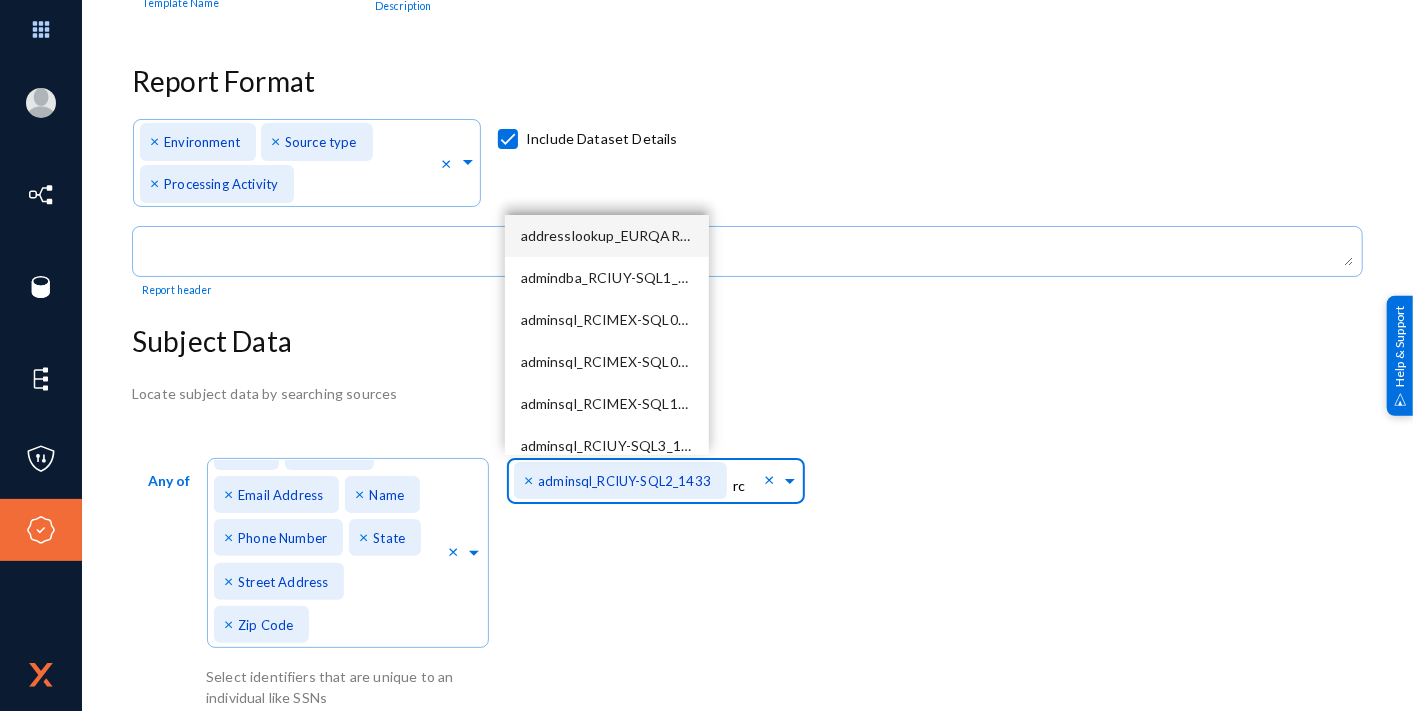 type on "r" 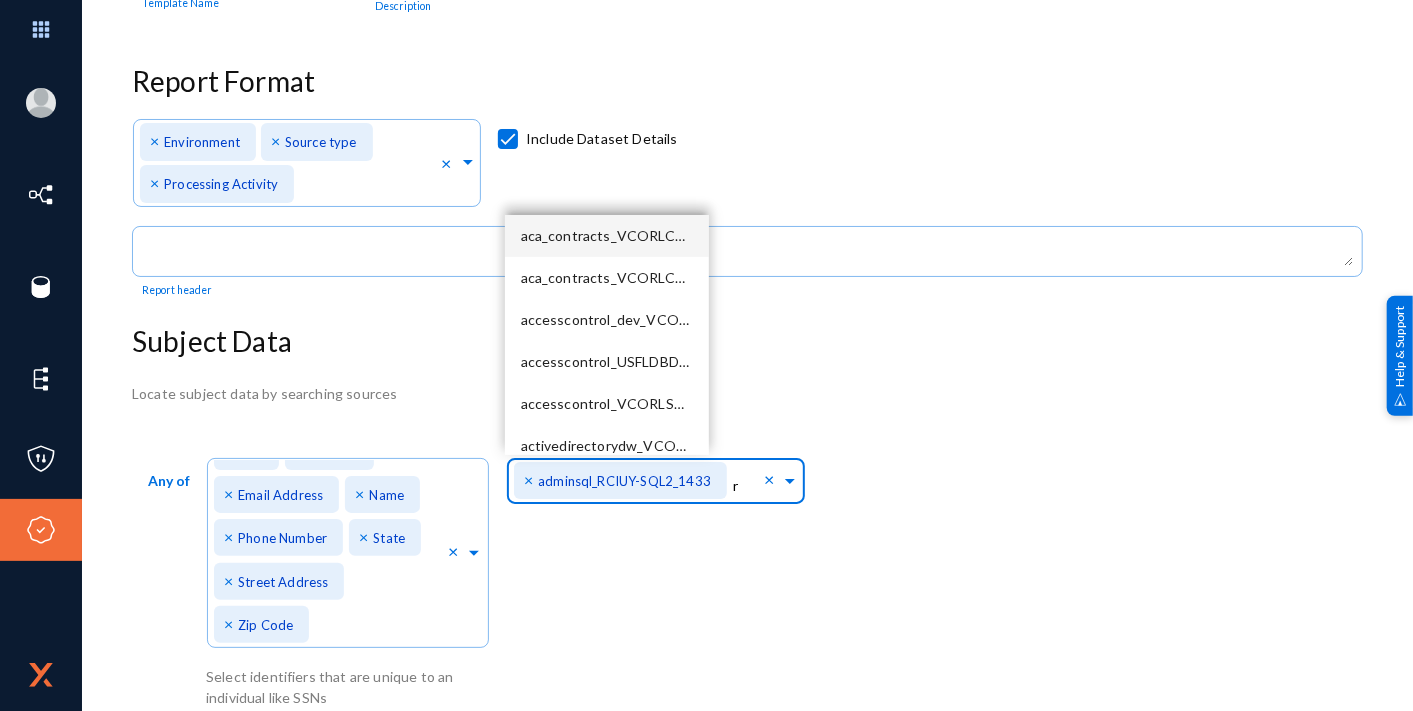 type 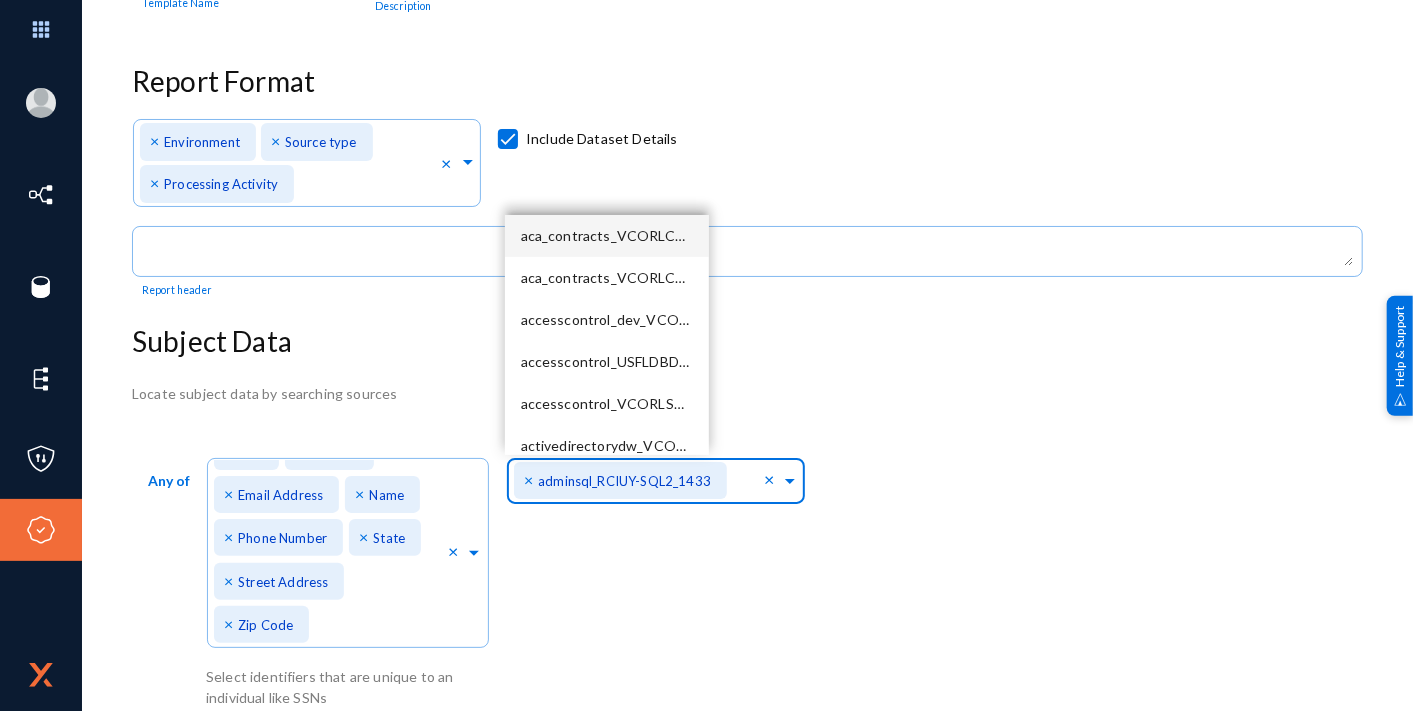 click on "Locate subject data by searching sources  Any of  Direct Identifiers... × City × Country × Email Address × Name × Phone Number × State × Street Address × Zip Code × Select identifiers that are unique to an individual like SSNs  Search In... × adminsql_RCIUY-SQL2_1433 × Searched Sources adminsql_RCIUY-SQL2_1433 Prod, MS SQL" 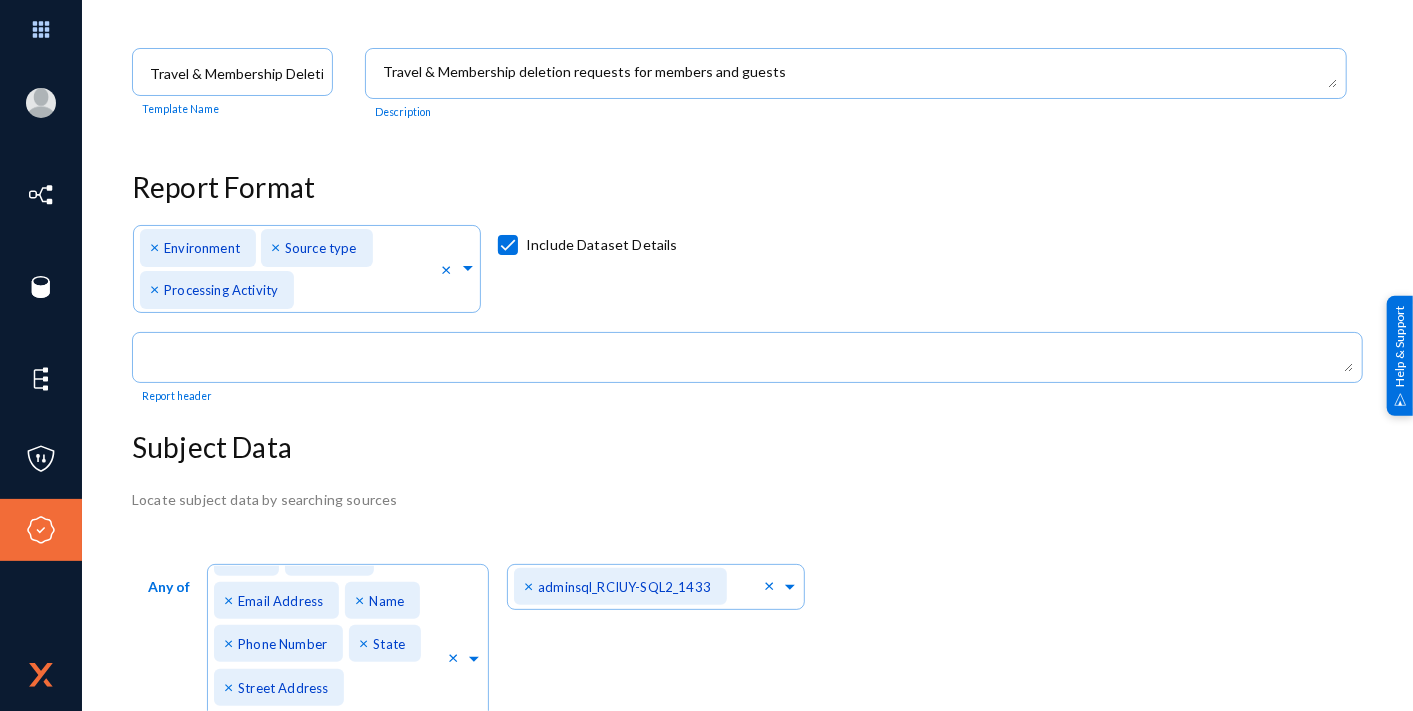scroll, scrollTop: 0, scrollLeft: 0, axis: both 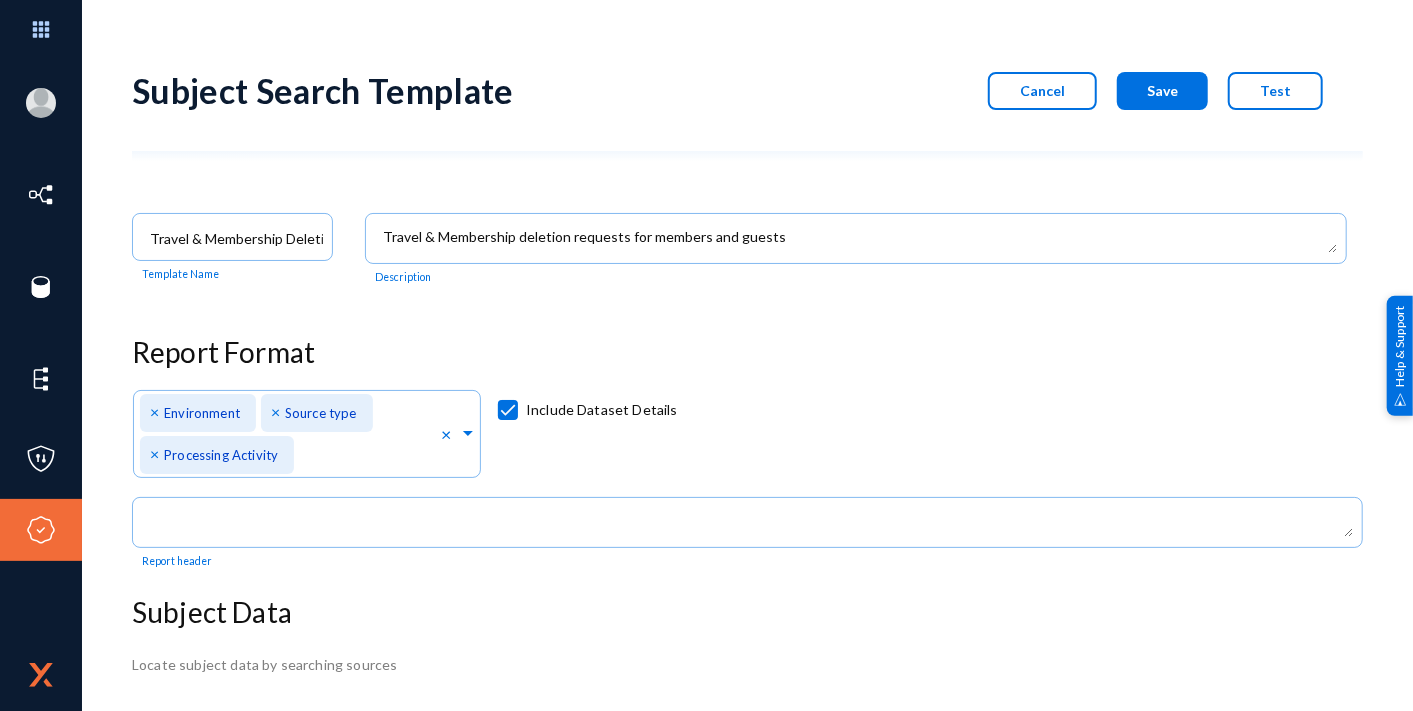 drag, startPoint x: 1185, startPoint y: 97, endPoint x: 1158, endPoint y: 92, distance: 27.45906 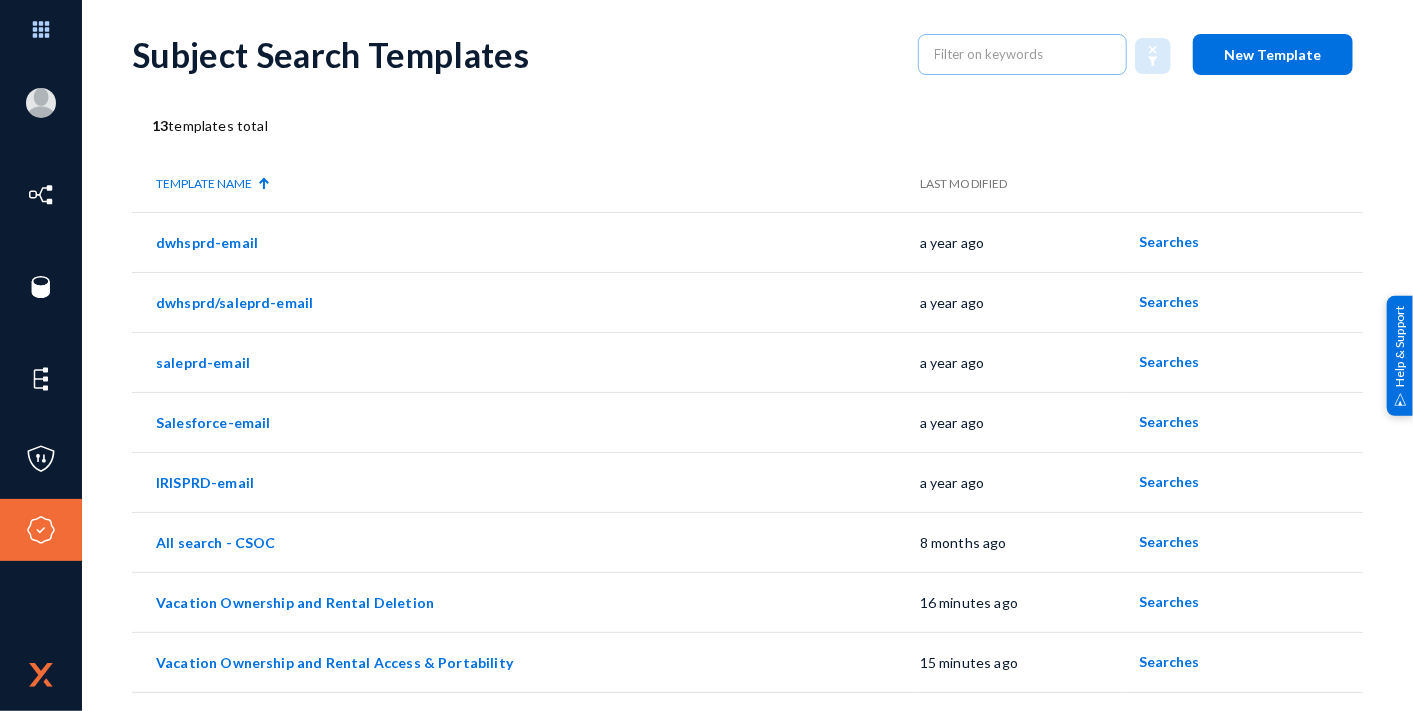 scroll, scrollTop: 0, scrollLeft: 0, axis: both 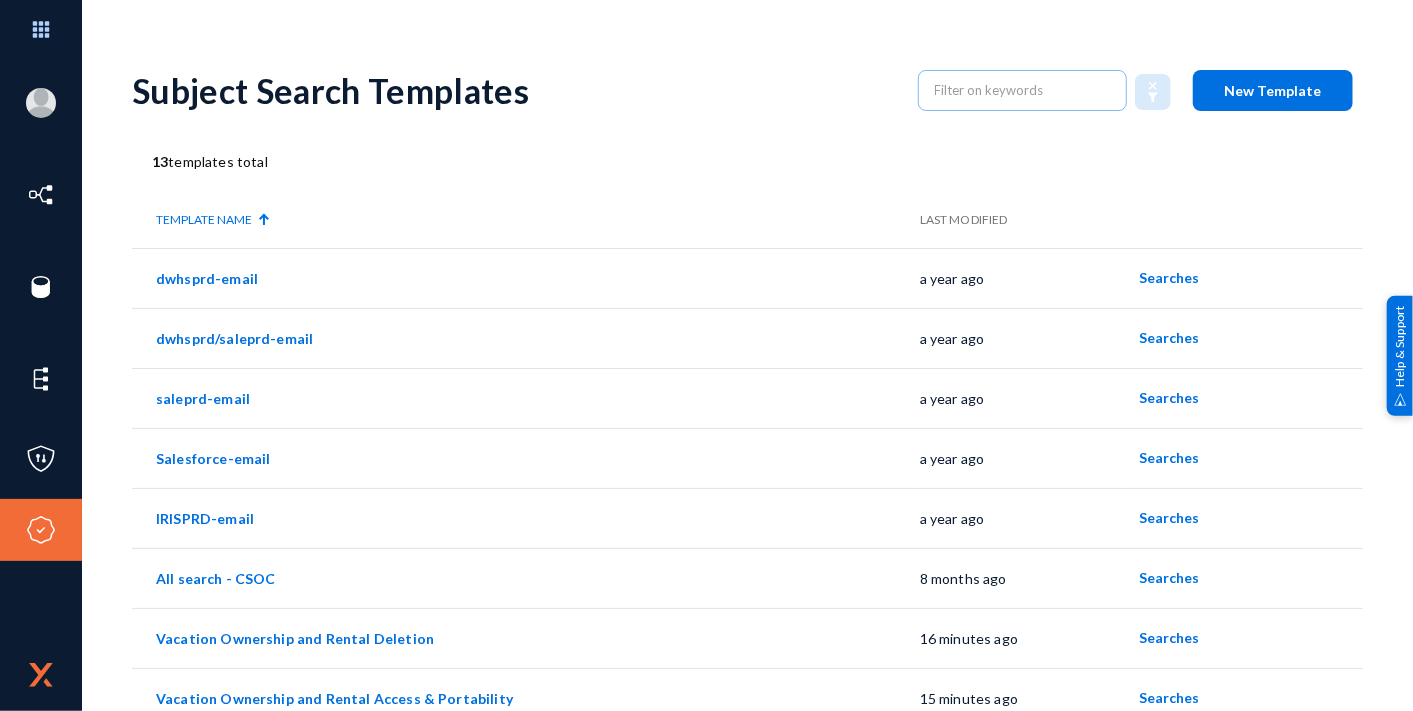 click on "New Template" 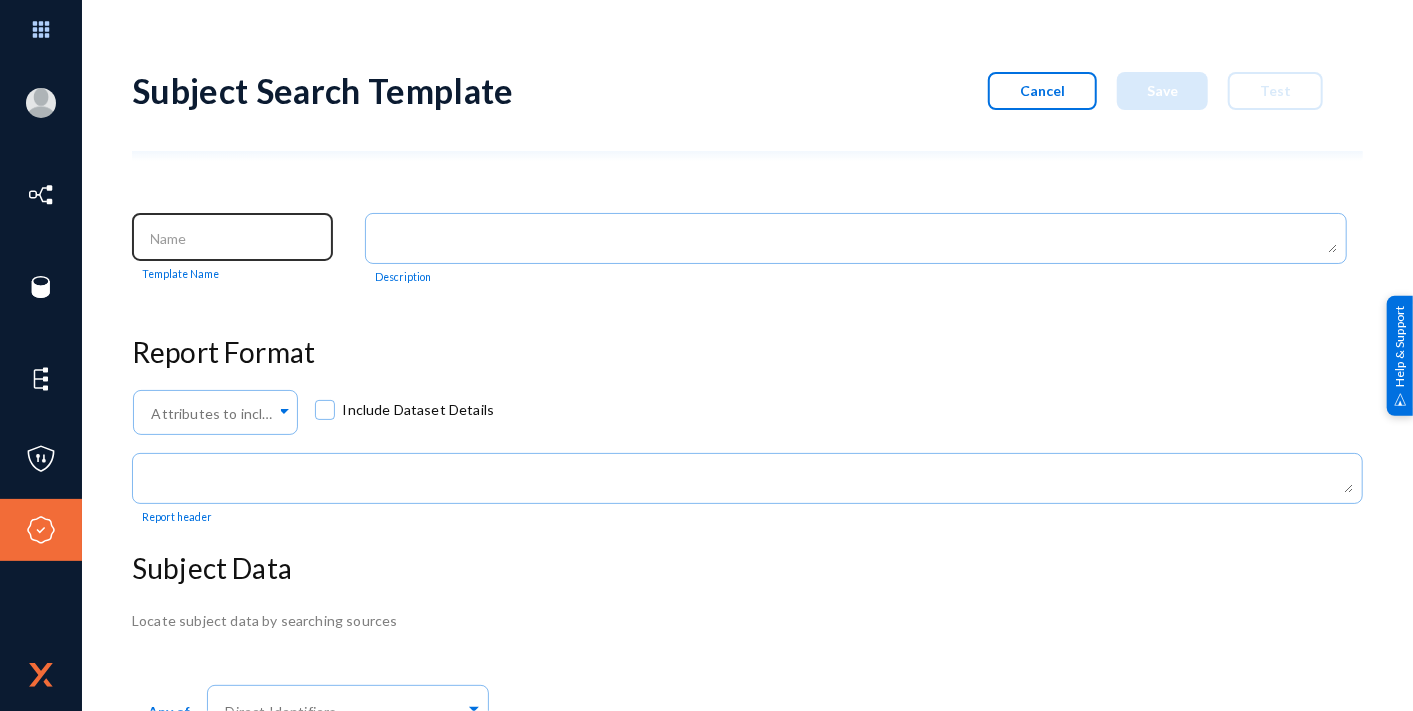 click at bounding box center [237, 239] 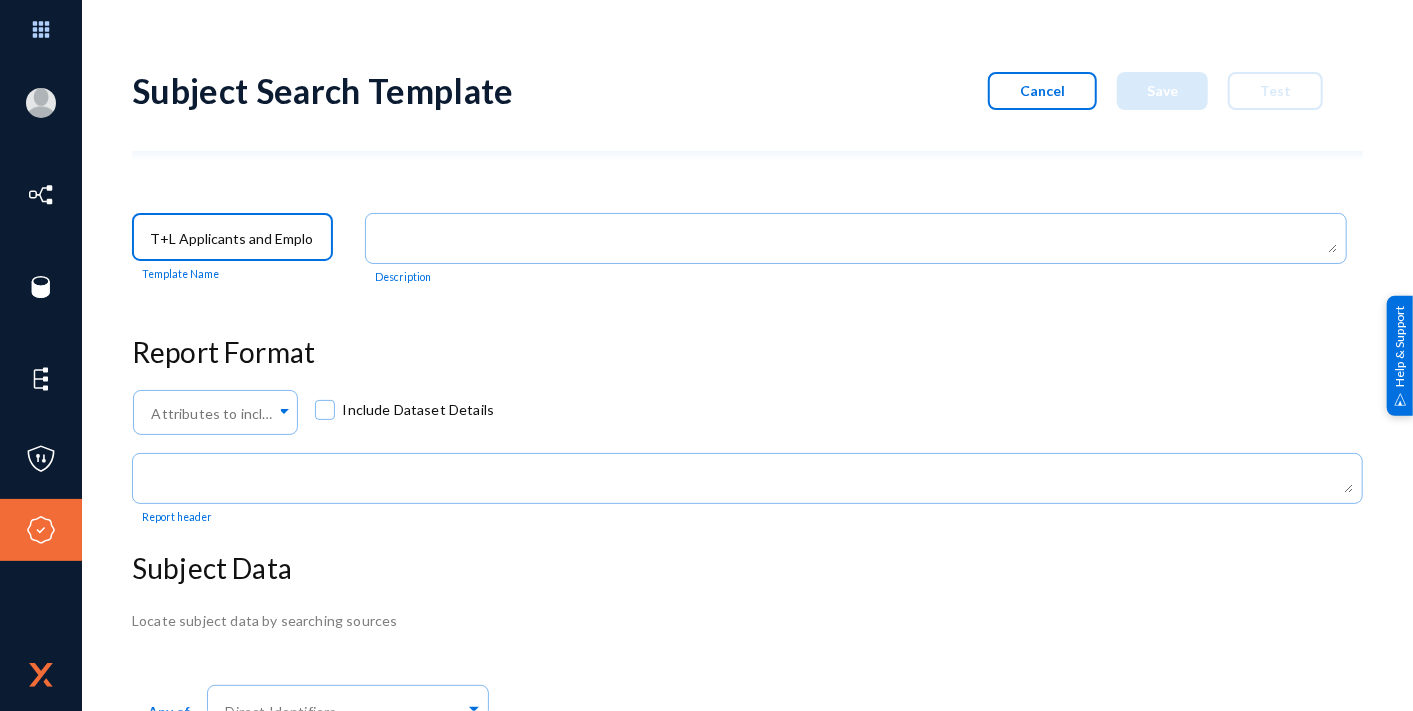 scroll, scrollTop: 0, scrollLeft: 0, axis: both 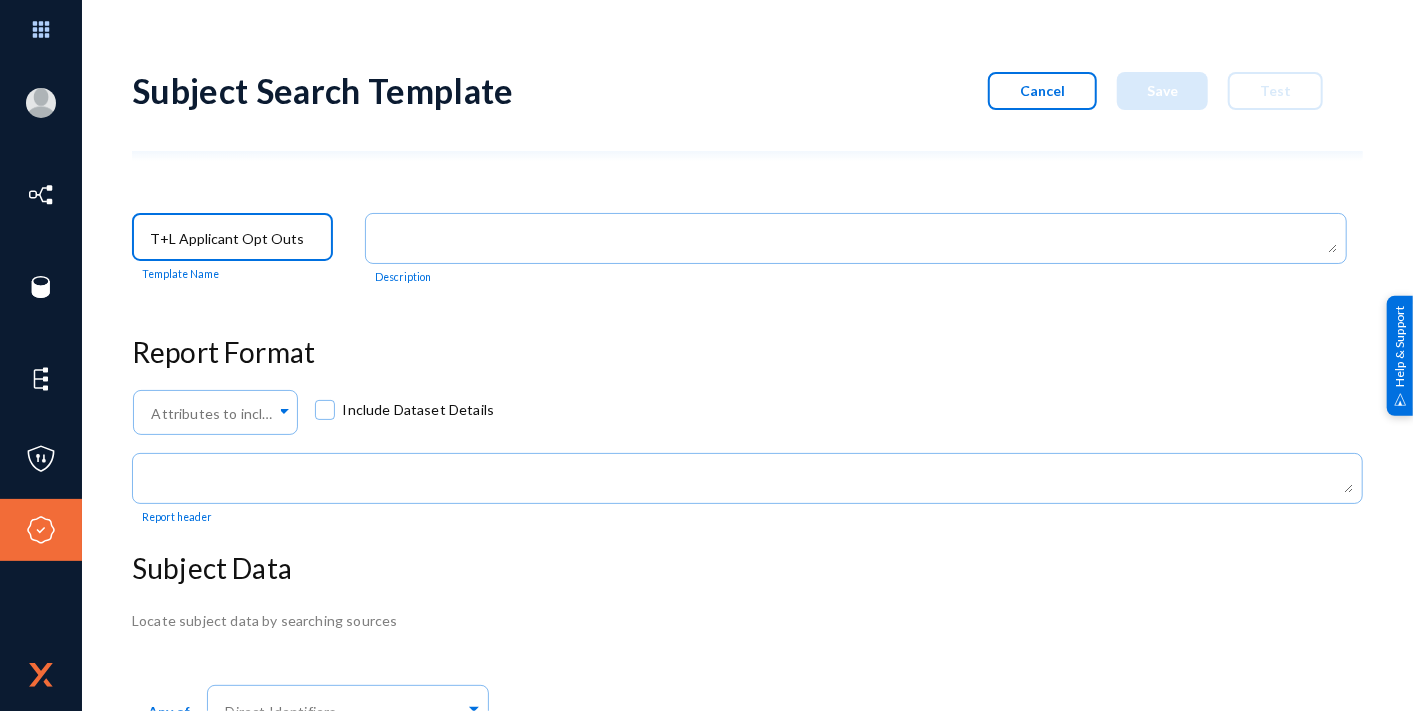 type on "T+L Applicant Opt Outs" 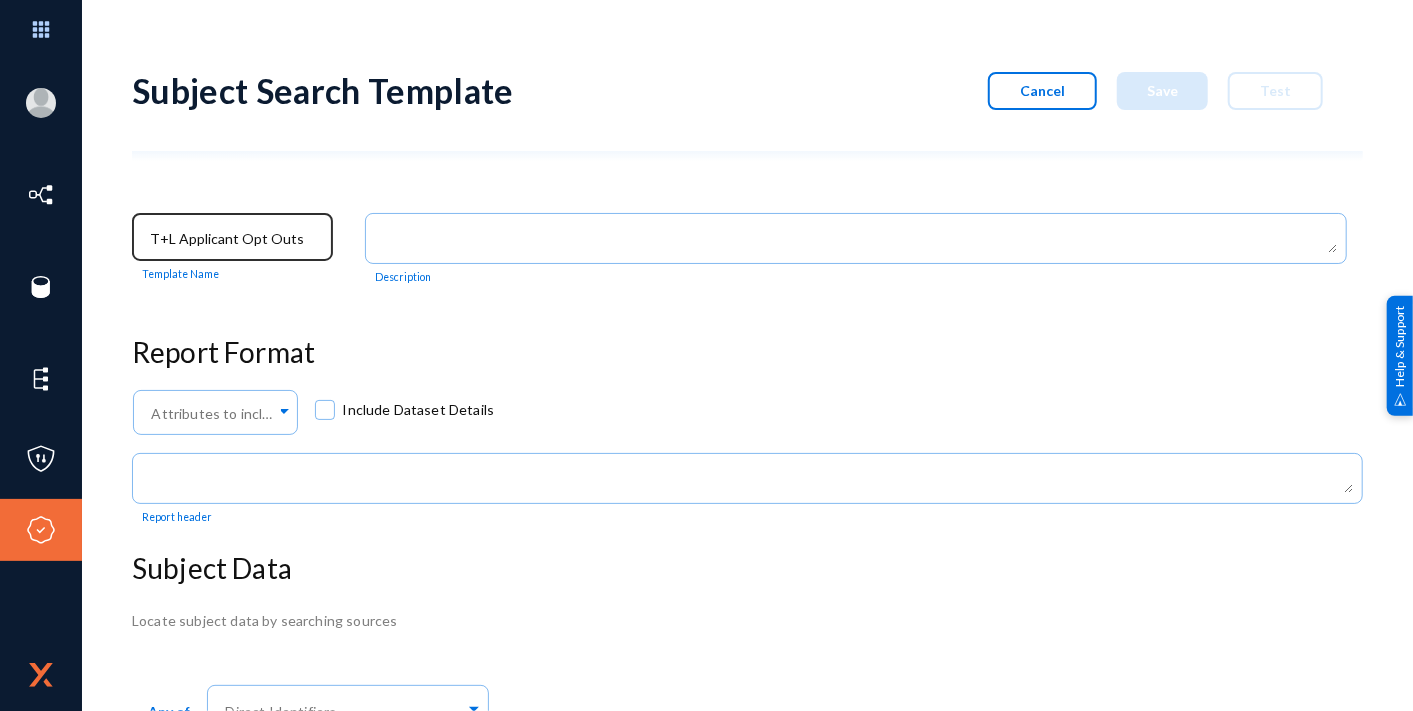 click on "T+L Applicant Opt Outs" 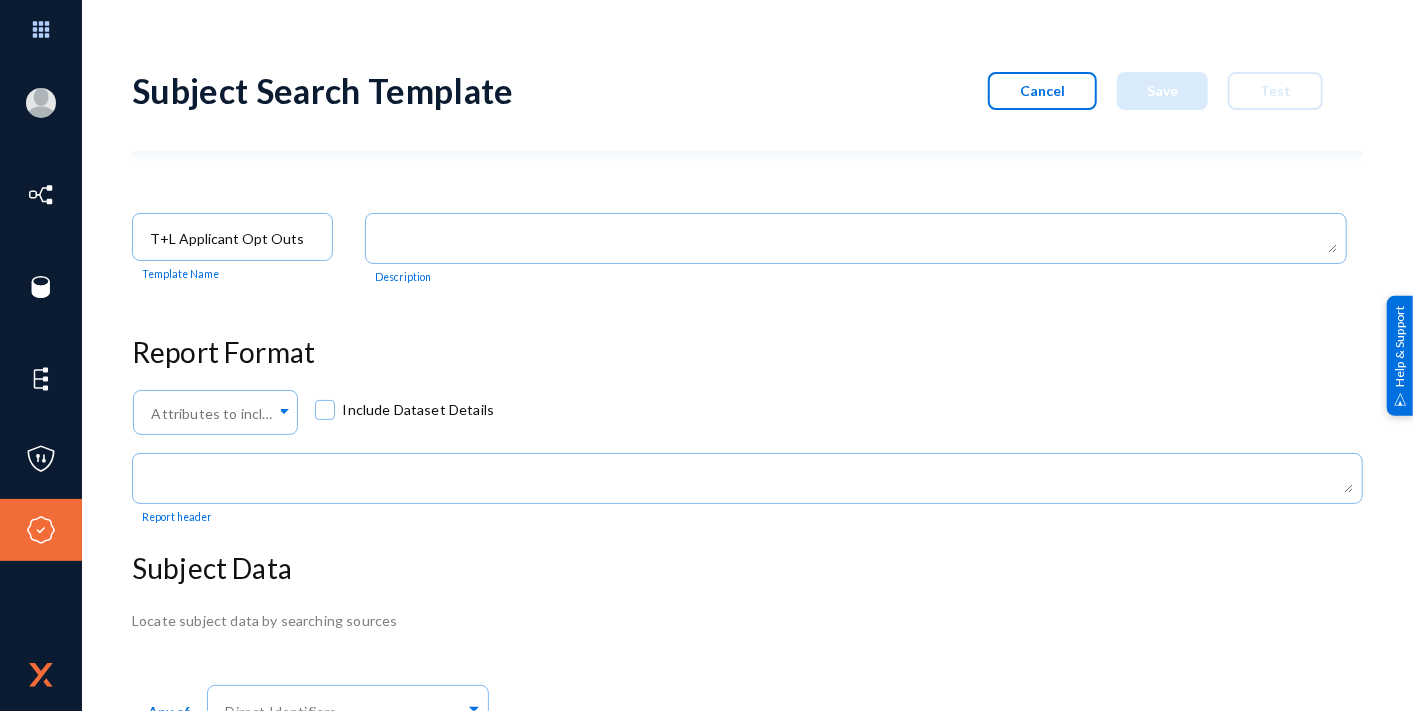 drag, startPoint x: 148, startPoint y: 227, endPoint x: 297, endPoint y: 261, distance: 152.82997 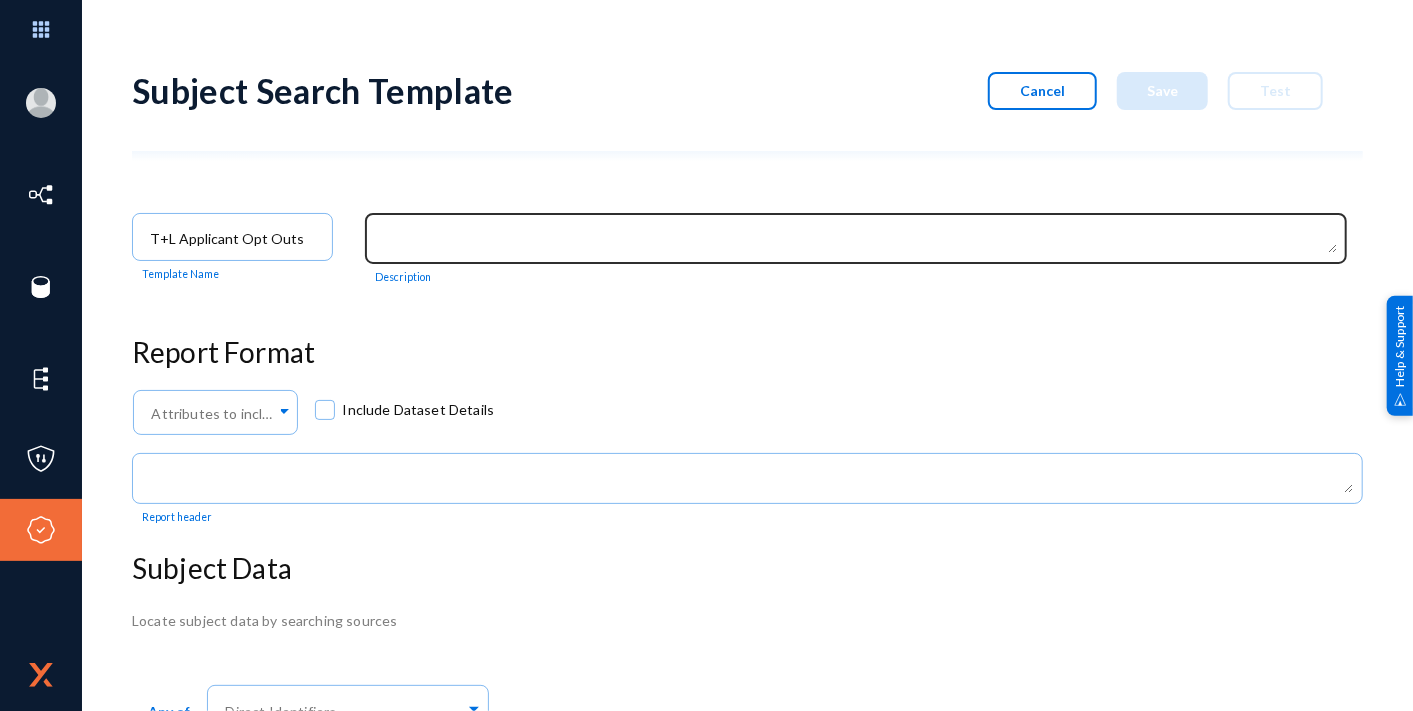 click at bounding box center (860, 240) 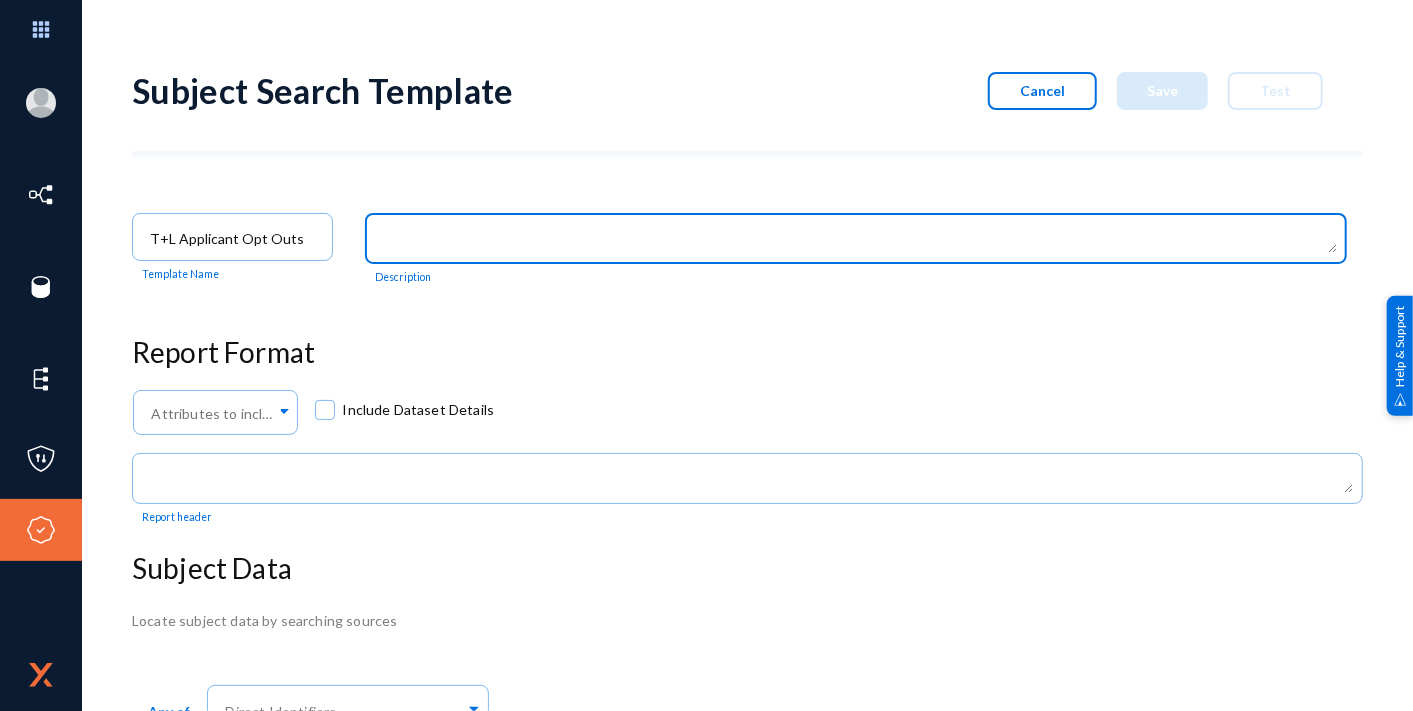 paste on "T+L Applicant Opt Outs" 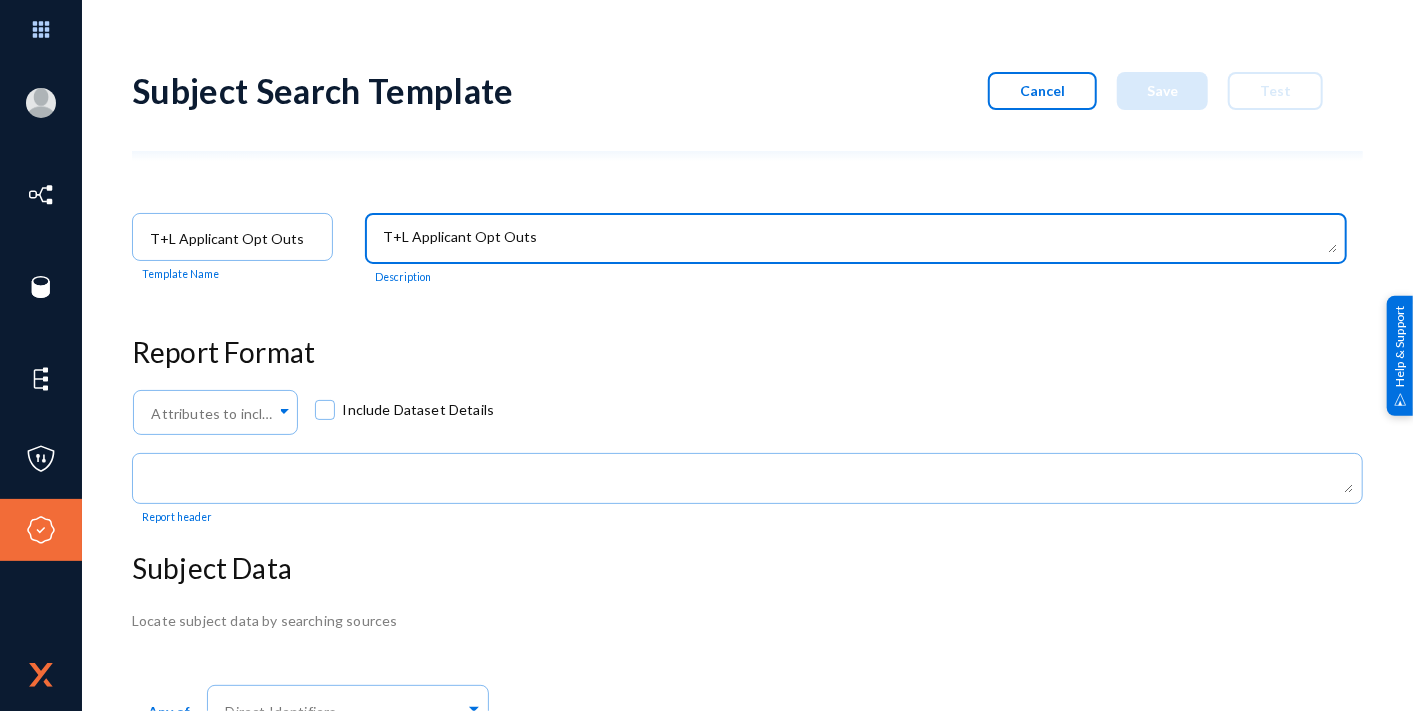 scroll, scrollTop: 0, scrollLeft: 0, axis: both 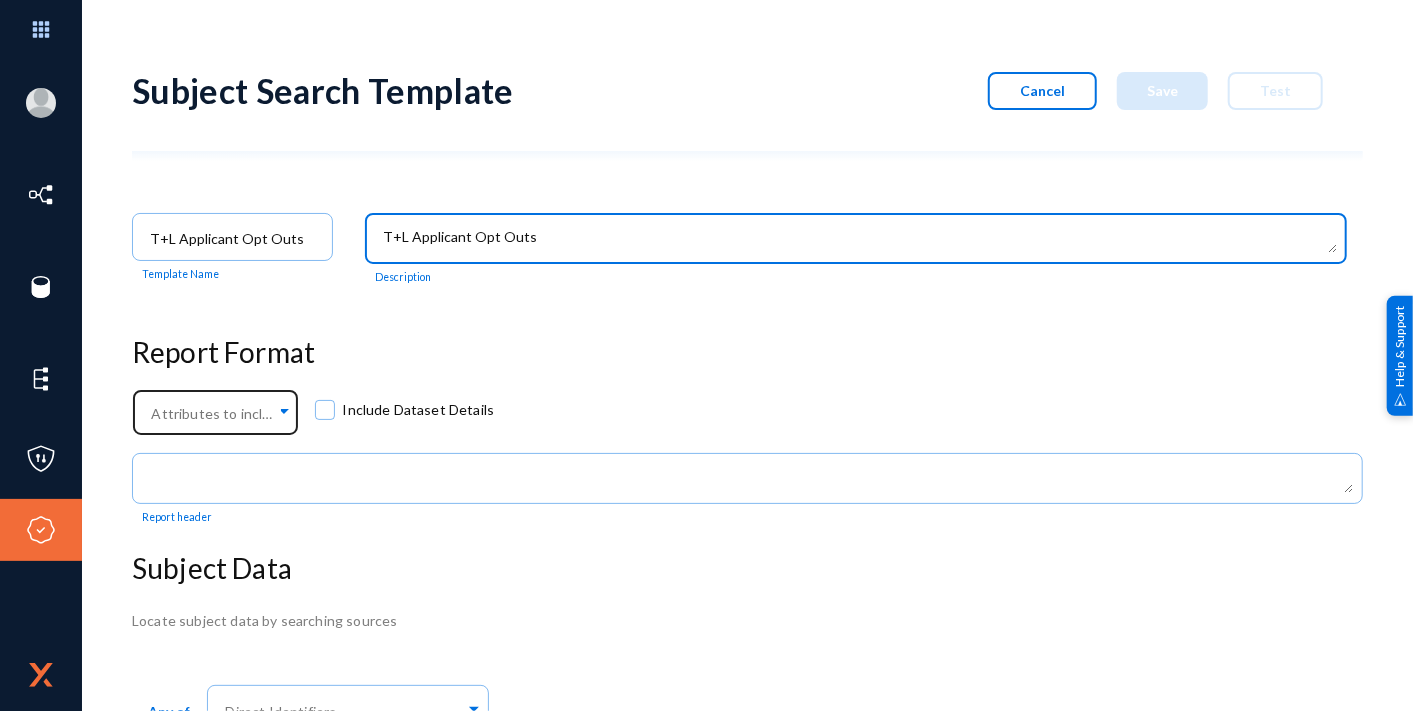 type on "T+L Applicant Opt Outs" 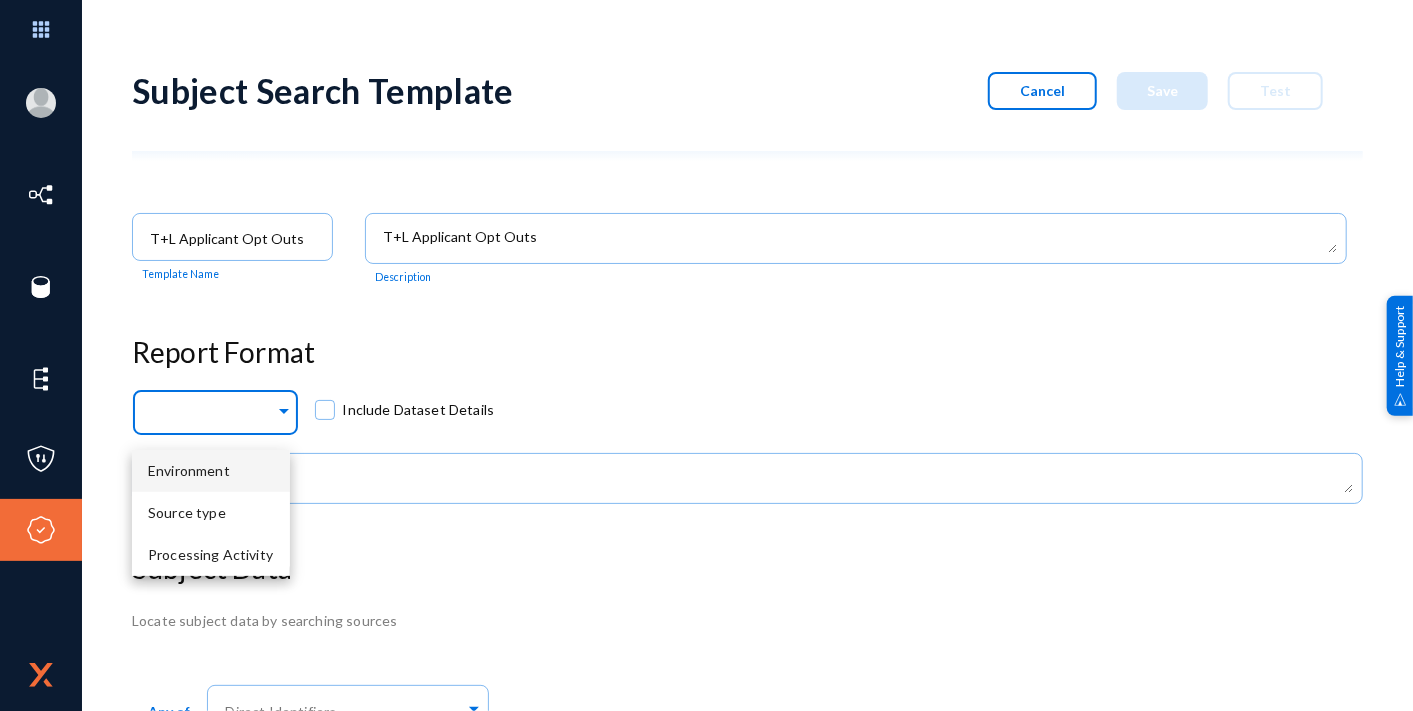 click 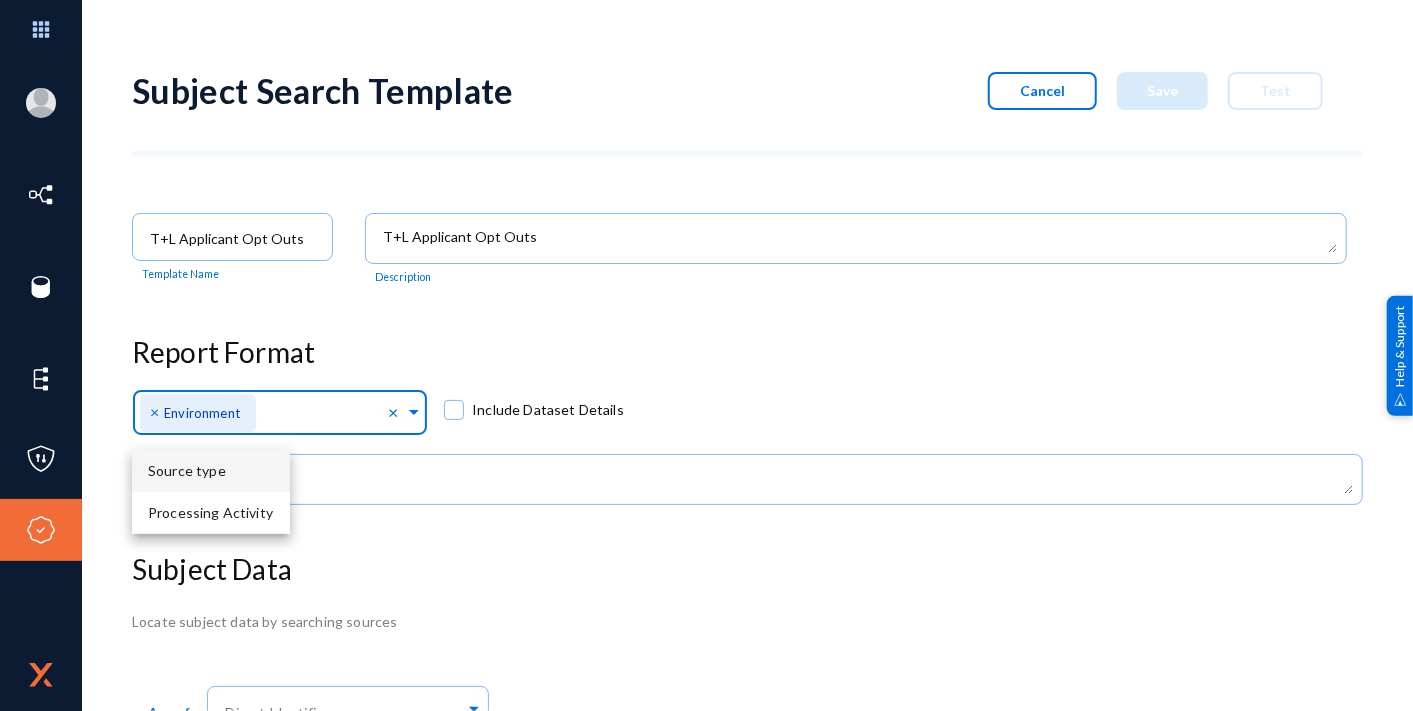 click on "Source type" at bounding box center (211, 471) 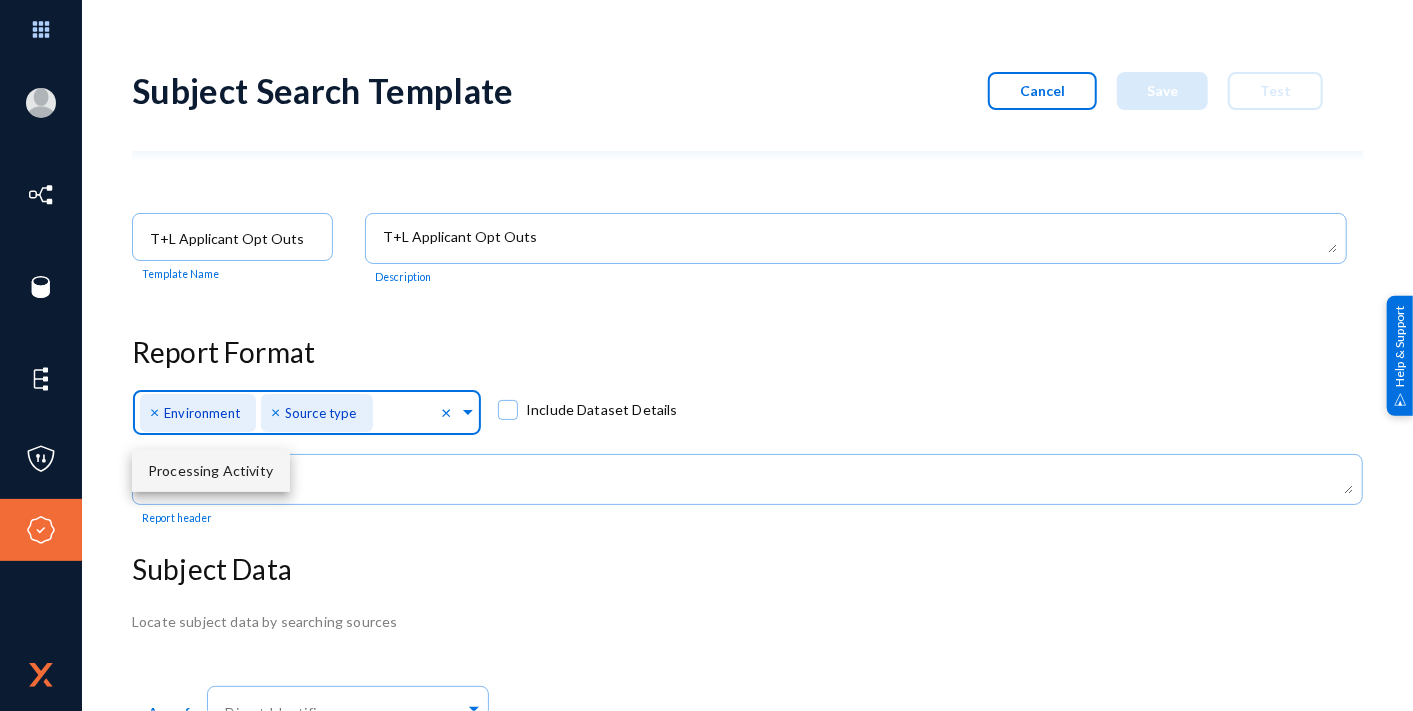 click on "Processing Activity" at bounding box center [210, 470] 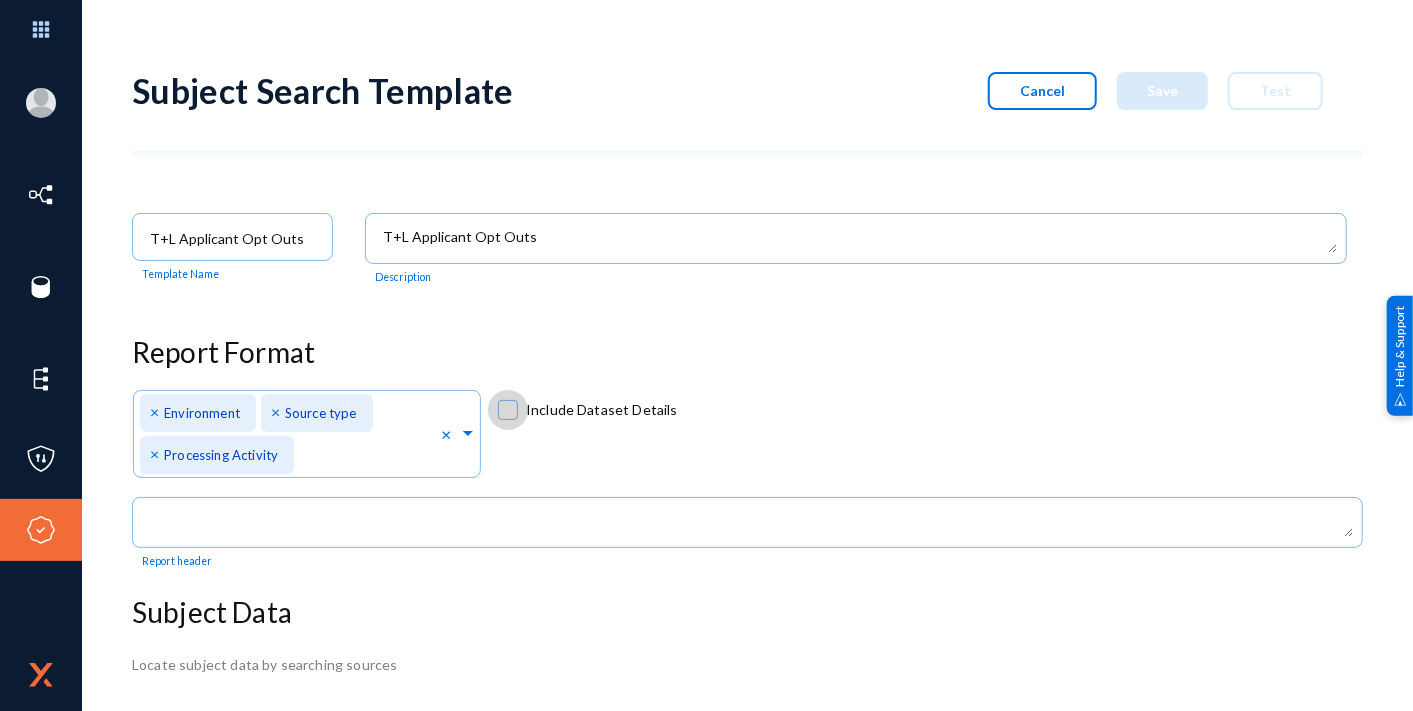 click on "Include Dataset Details" at bounding box center [602, 410] 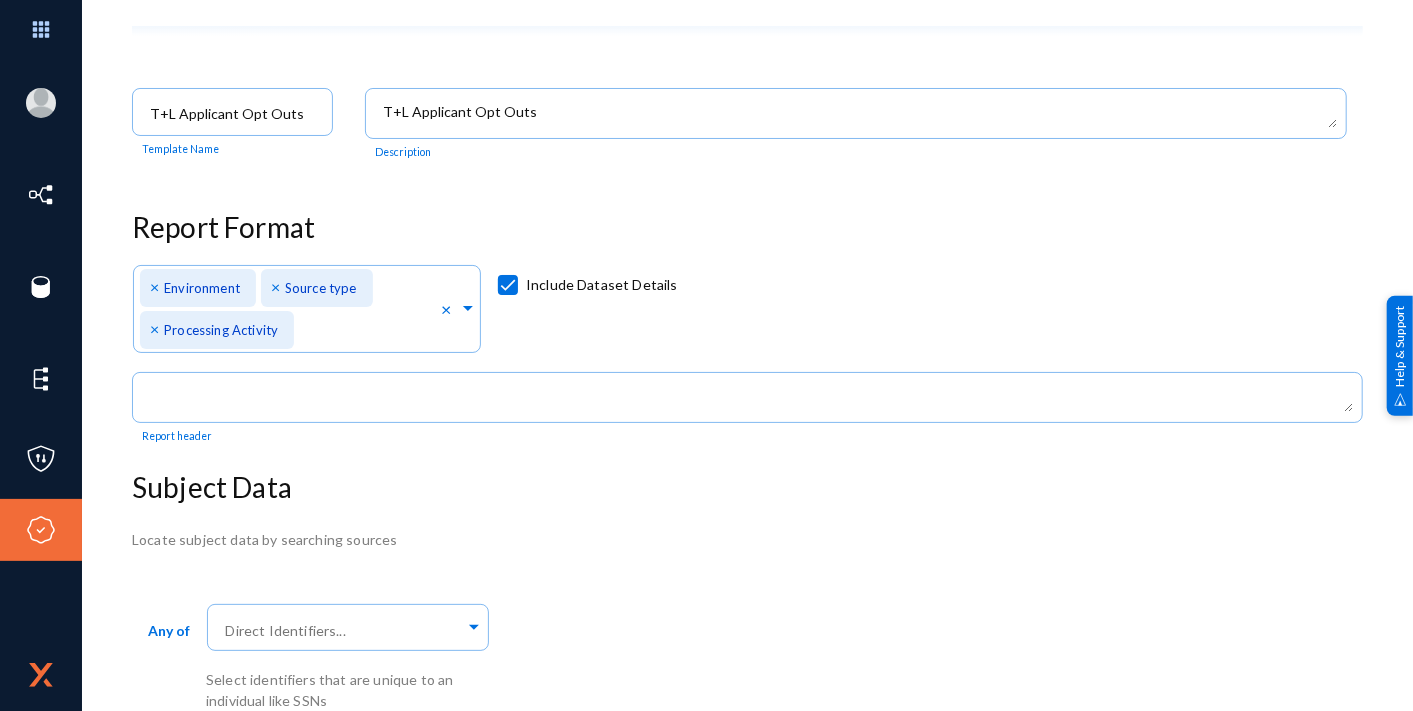 scroll, scrollTop: 131, scrollLeft: 0, axis: vertical 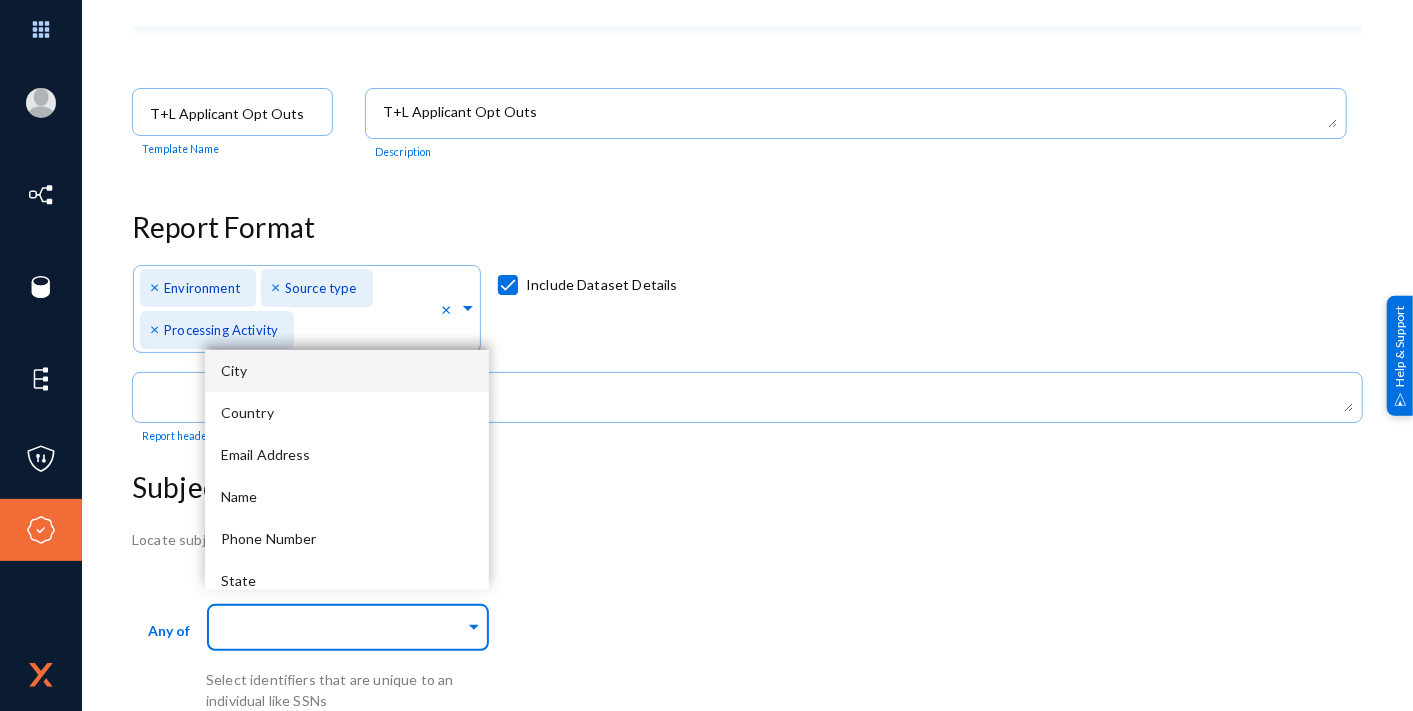 click 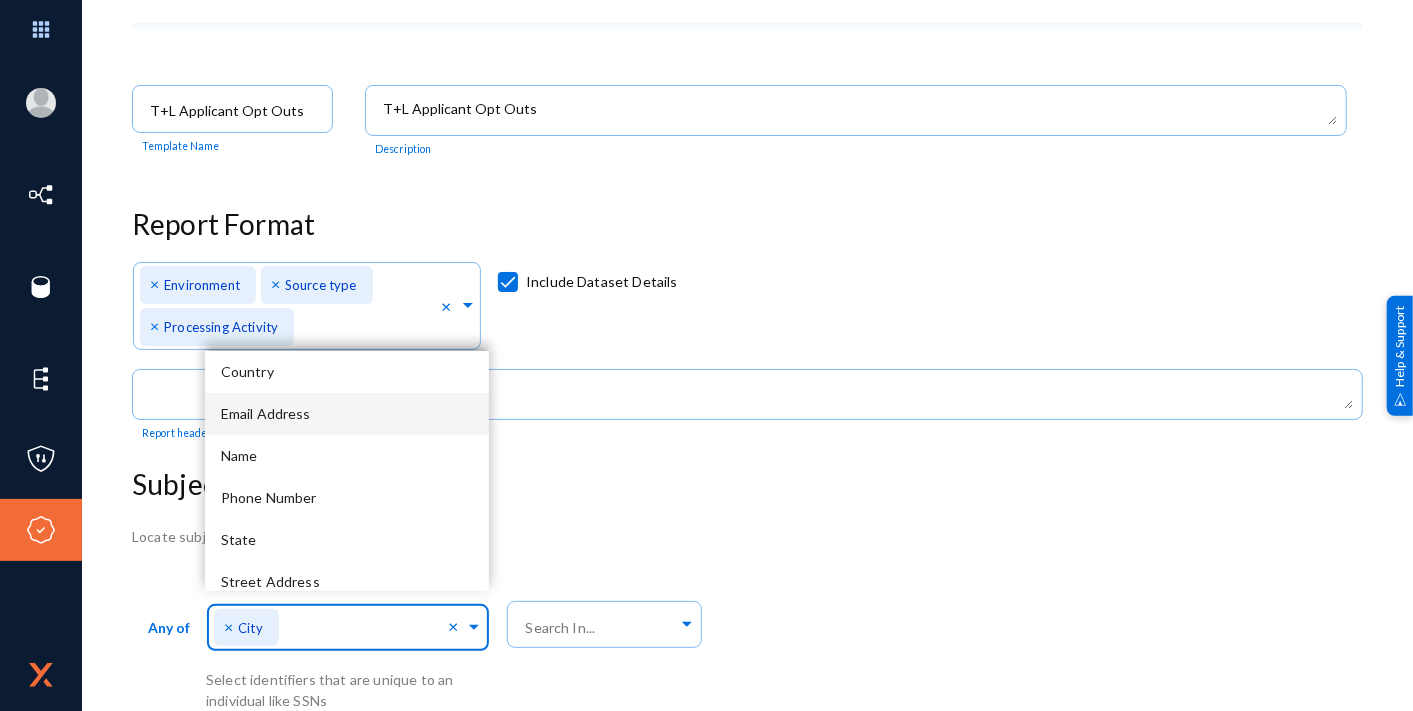 click on "Email Address" at bounding box center (347, 414) 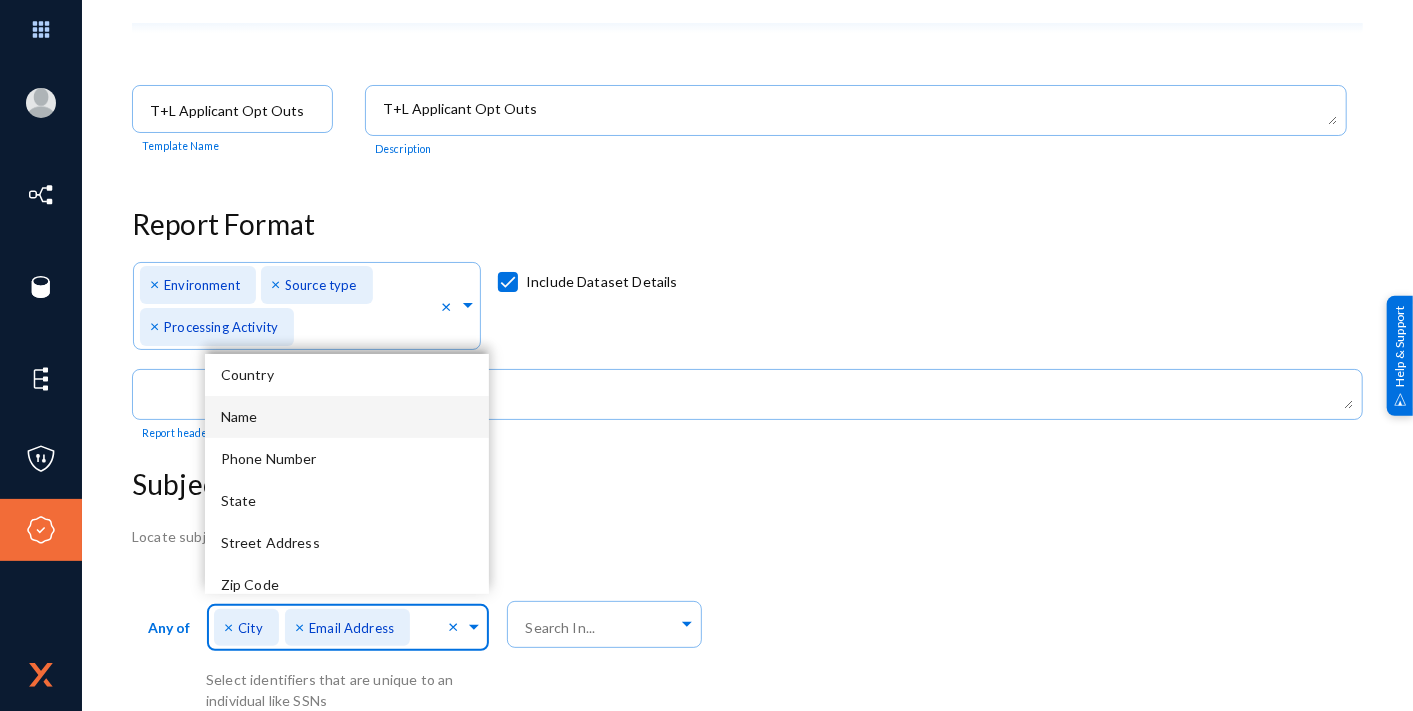 click on "Name" at bounding box center (347, 417) 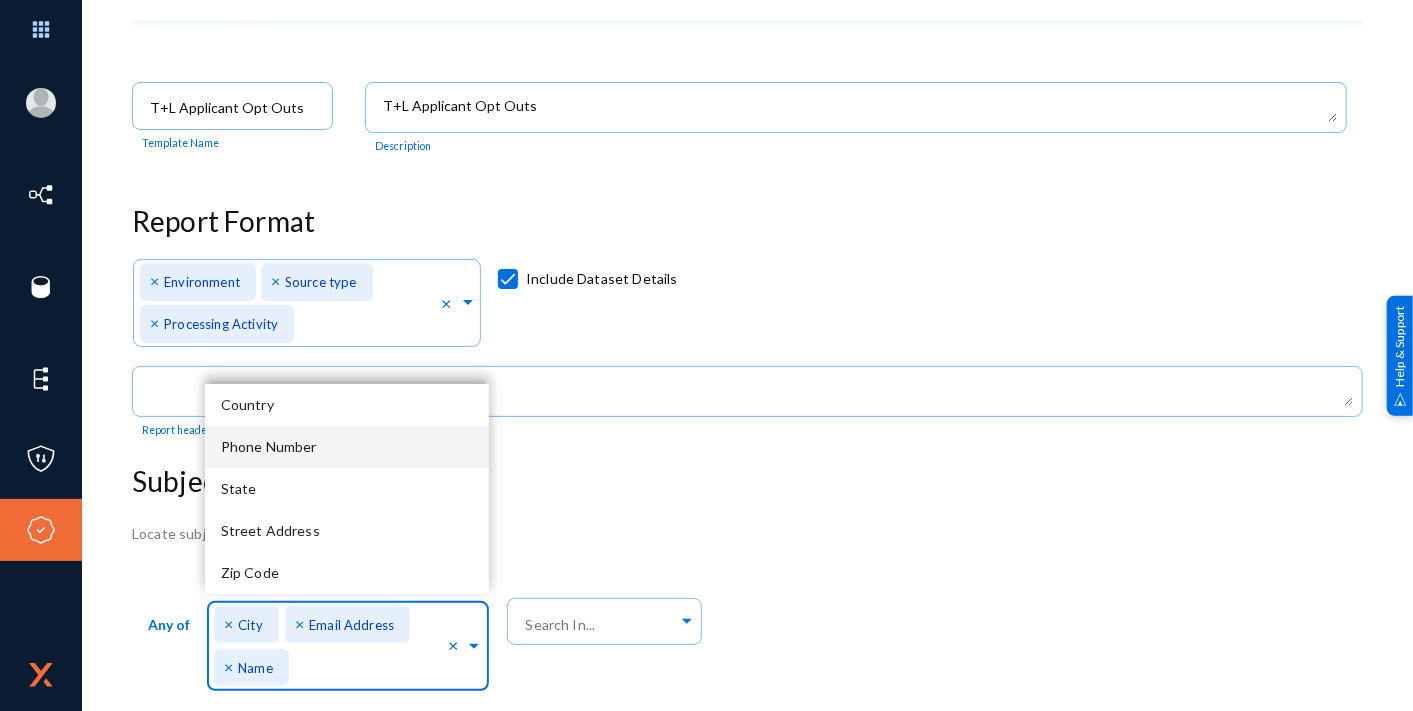 click on "Phone Number" at bounding box center [347, 447] 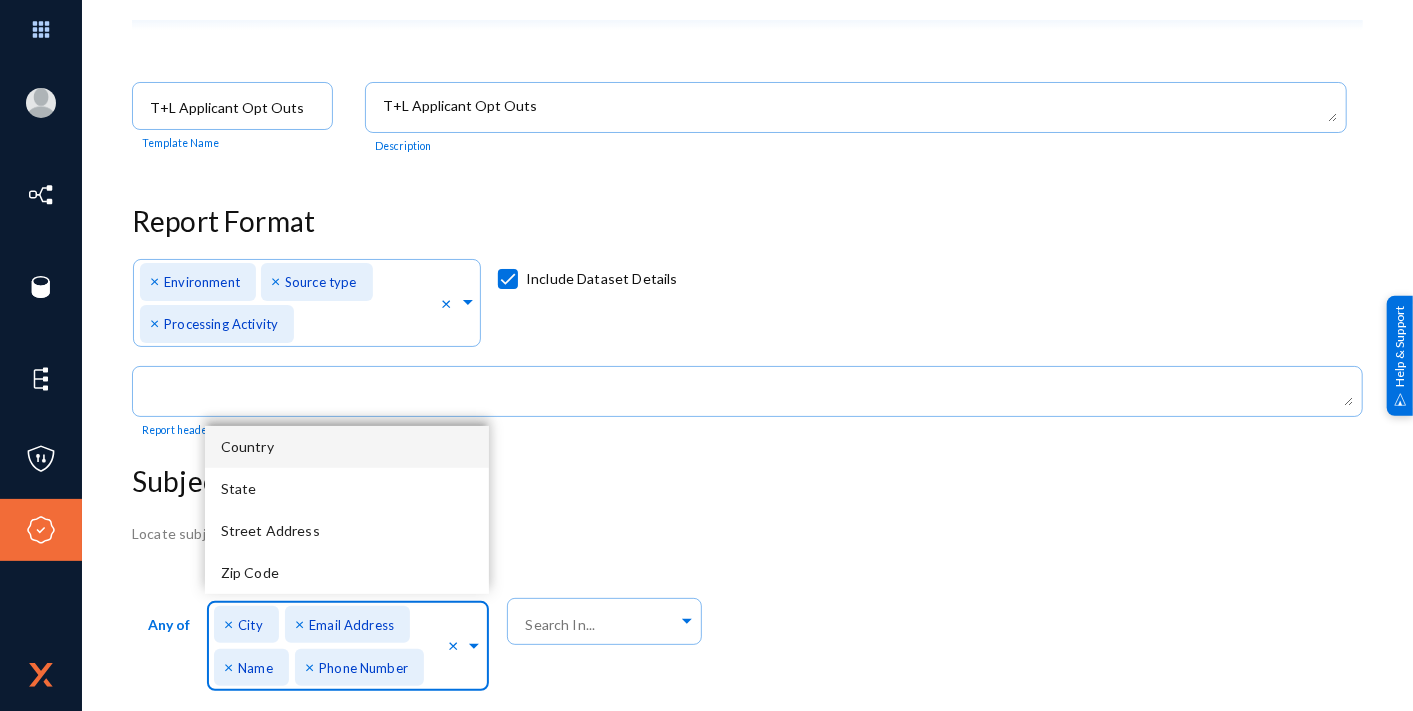 click on "Country" at bounding box center (347, 447) 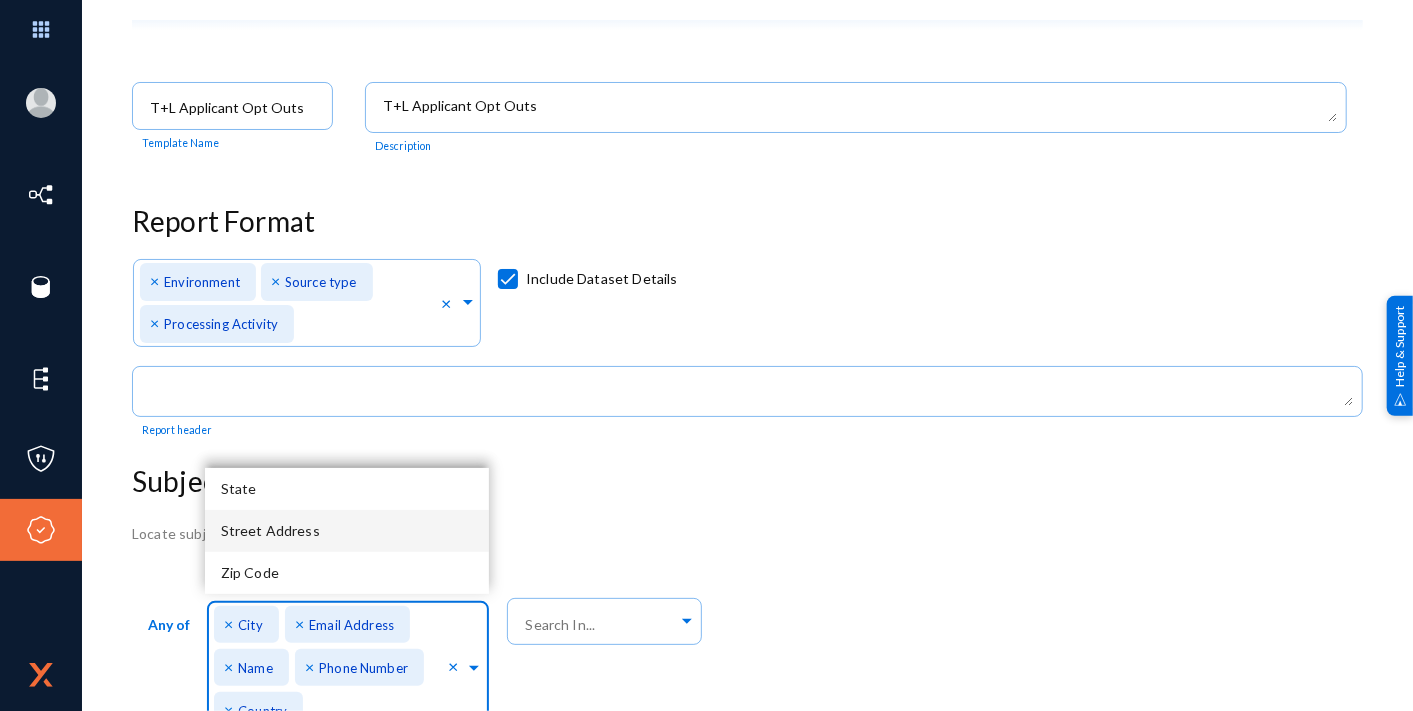 click on "Street Address" at bounding box center (347, 531) 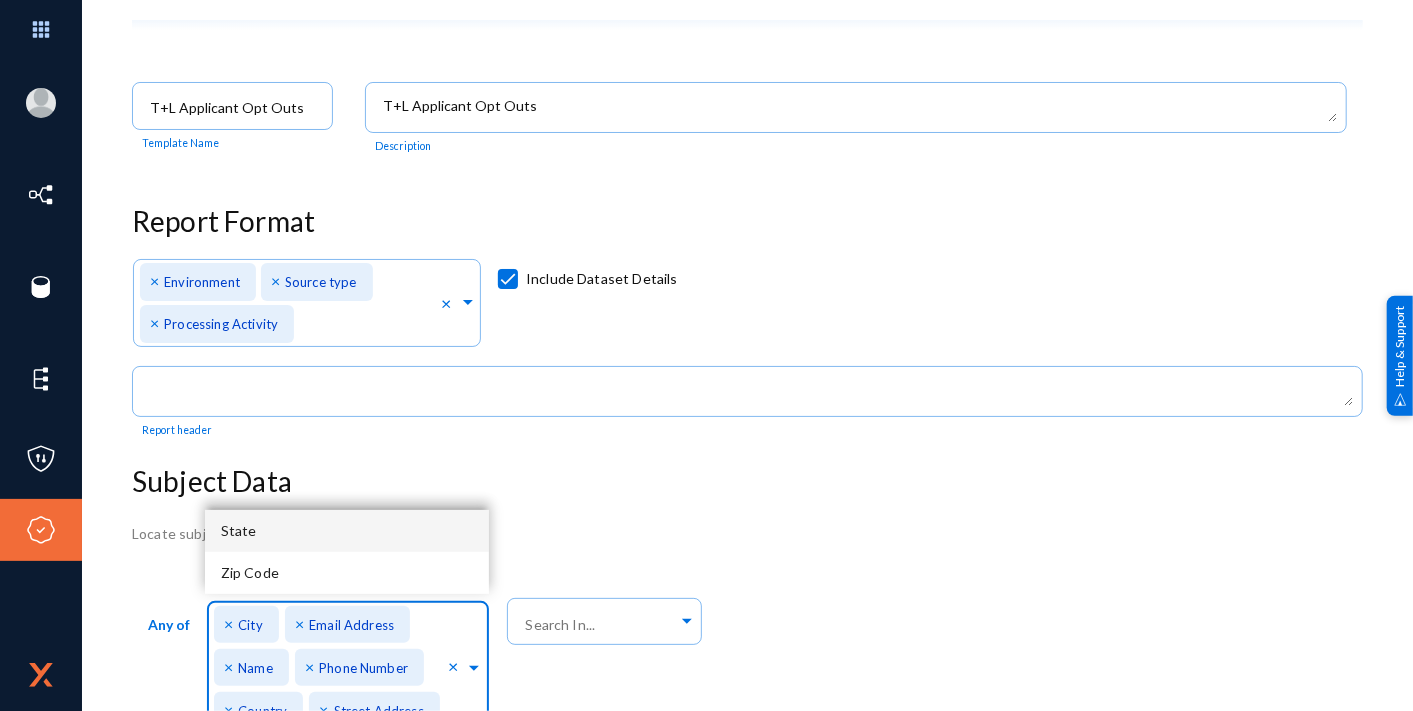 click on "State" at bounding box center (347, 531) 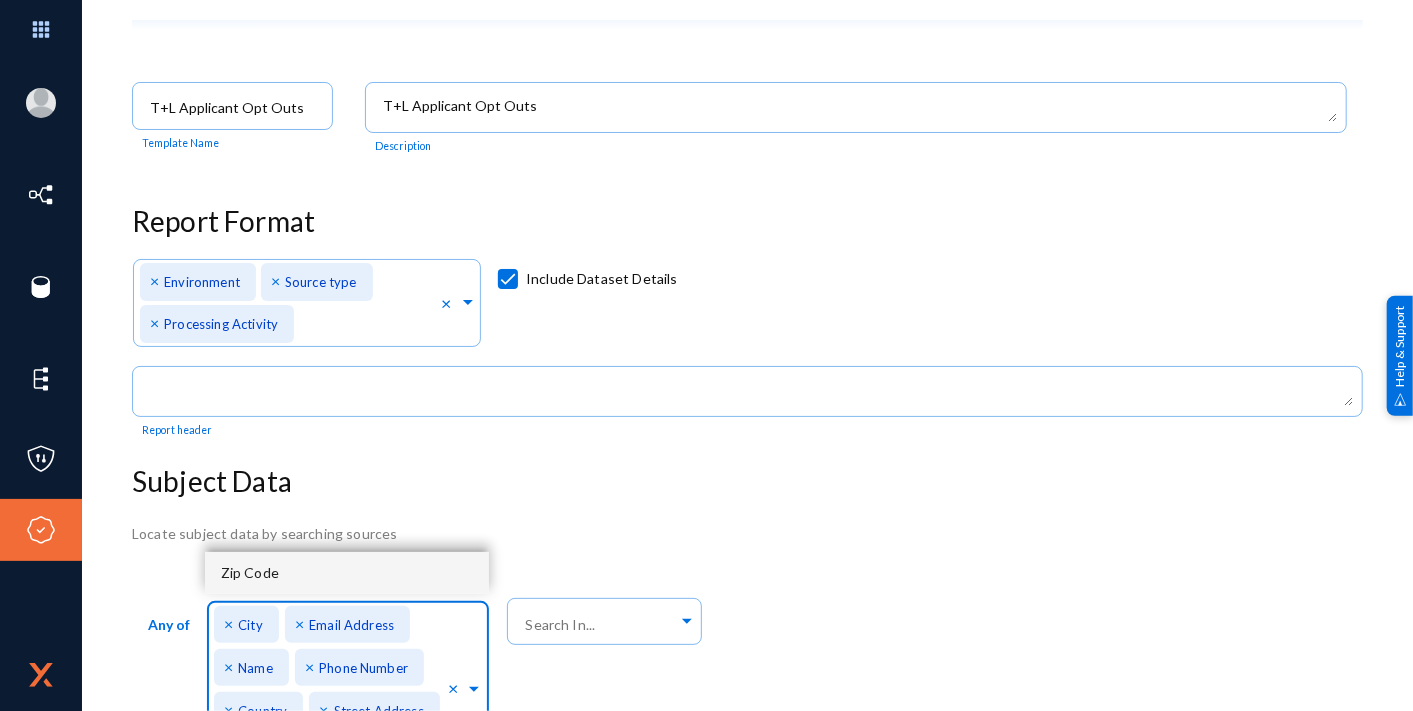 click on "Zip Code" at bounding box center [250, 572] 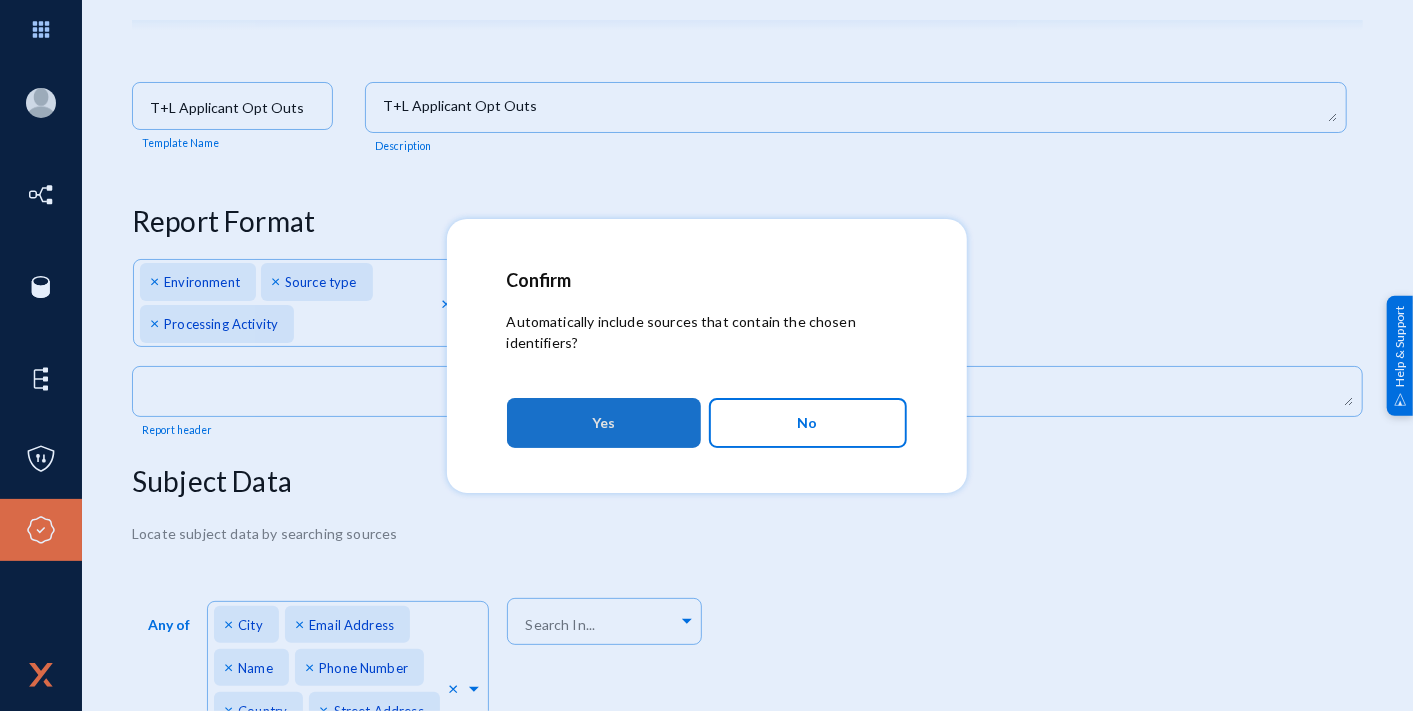 drag, startPoint x: 679, startPoint y: 417, endPoint x: 666, endPoint y: 420, distance: 13.341664 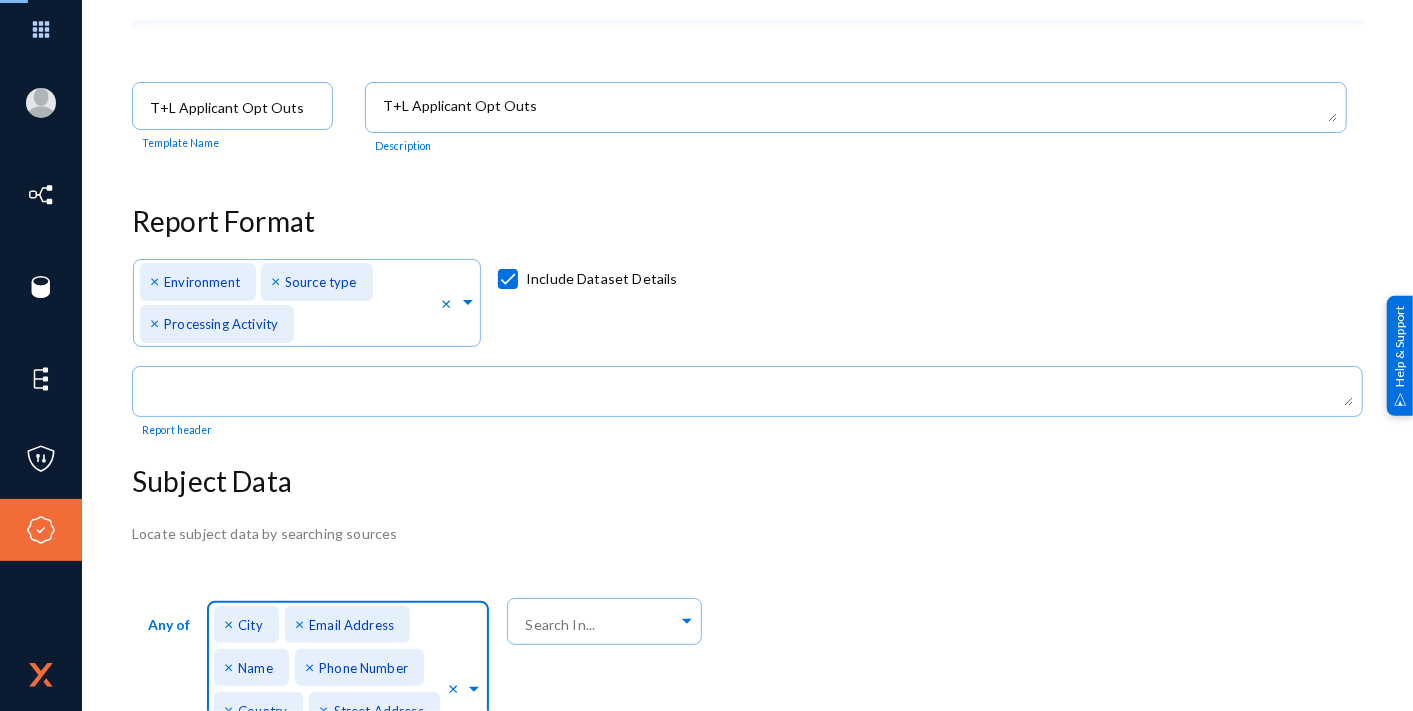scroll, scrollTop: 263, scrollLeft: 0, axis: vertical 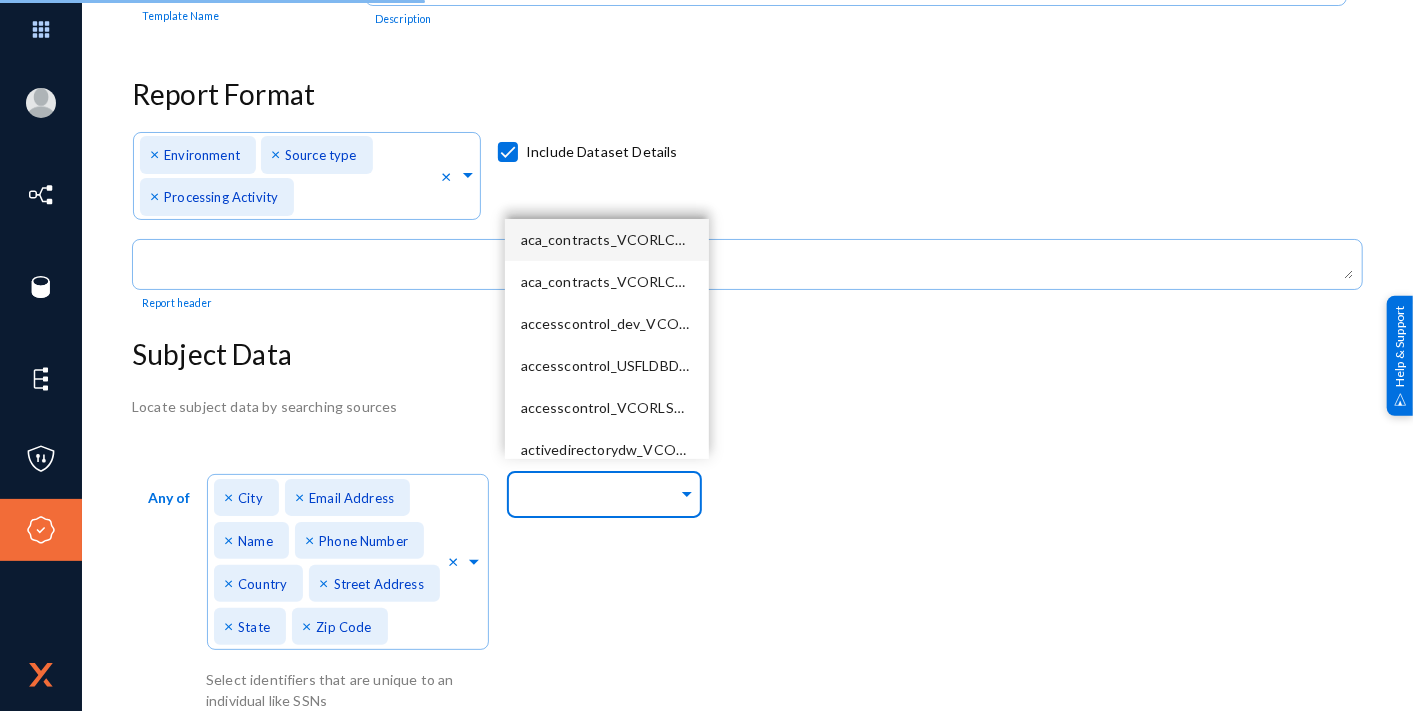 click 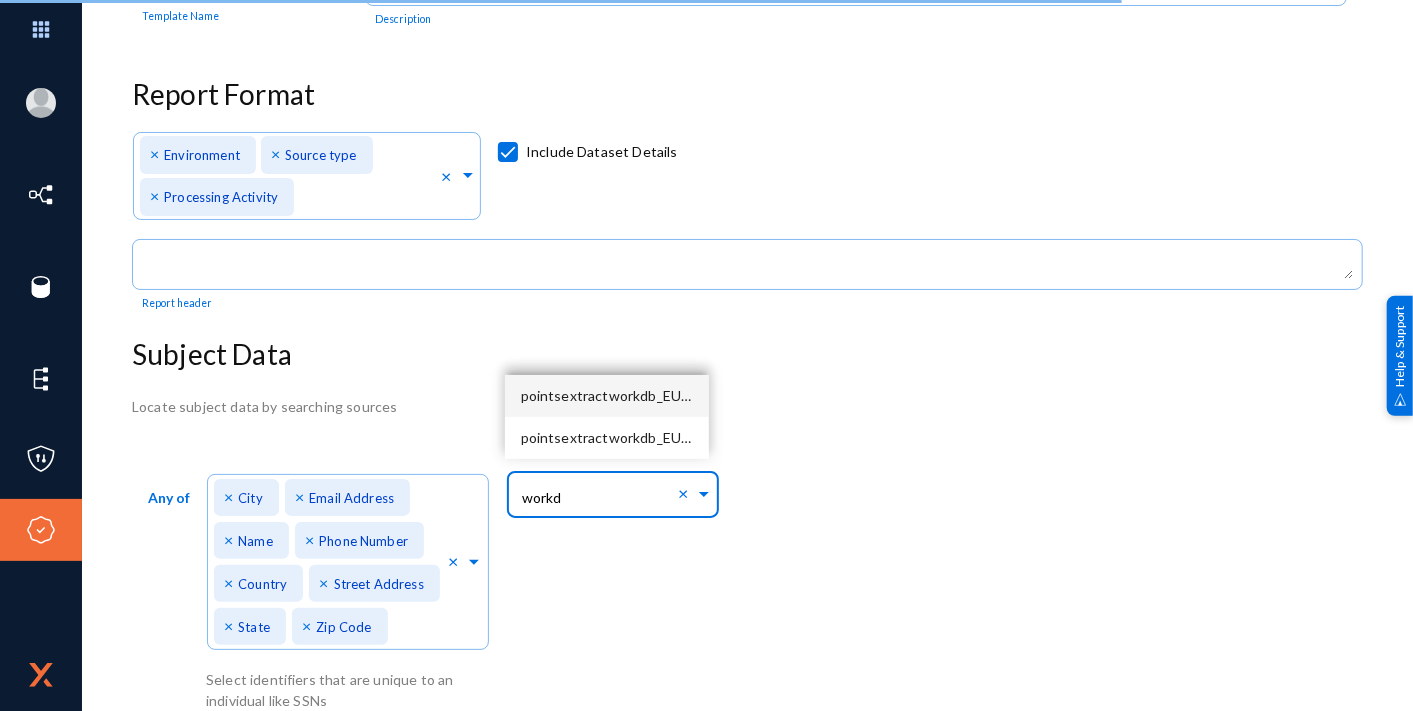 click on "pointsextractworkdb_EURENTSQLCL_1433" at bounding box center [661, 395] 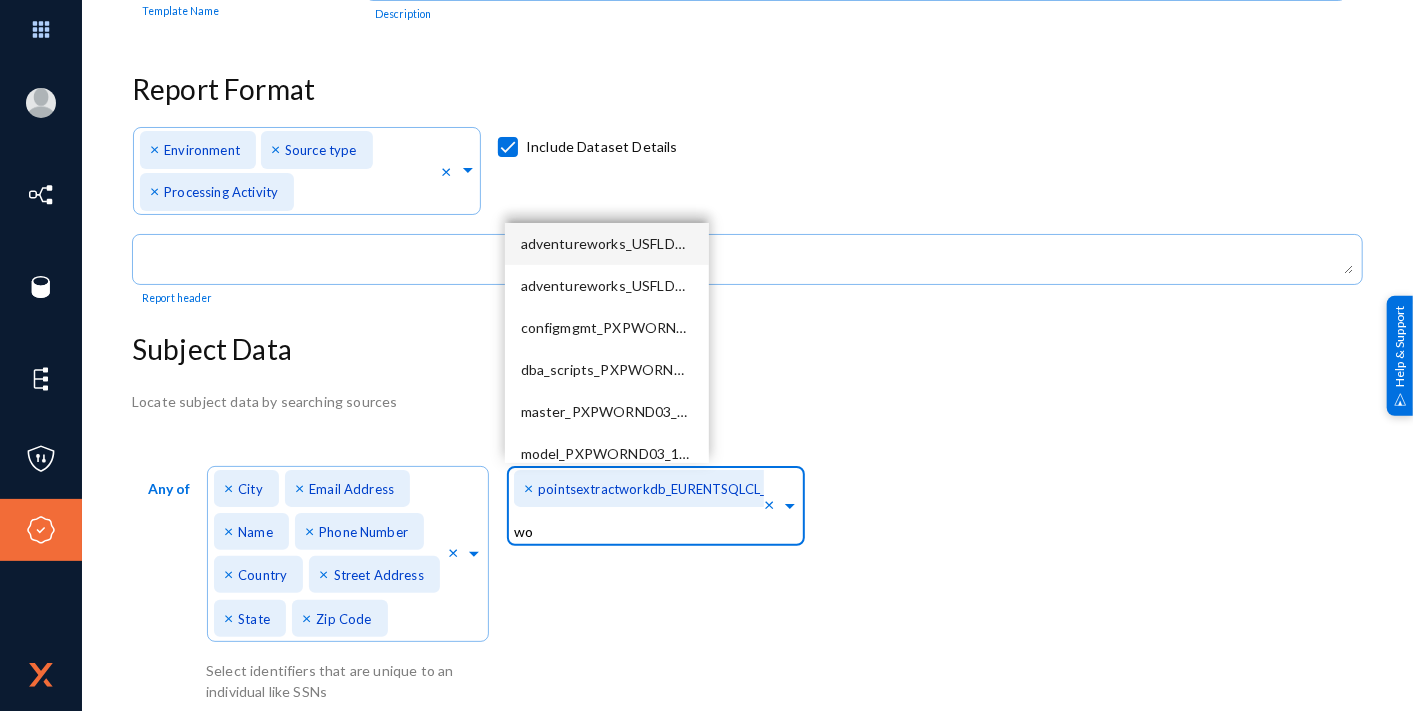 type on "w" 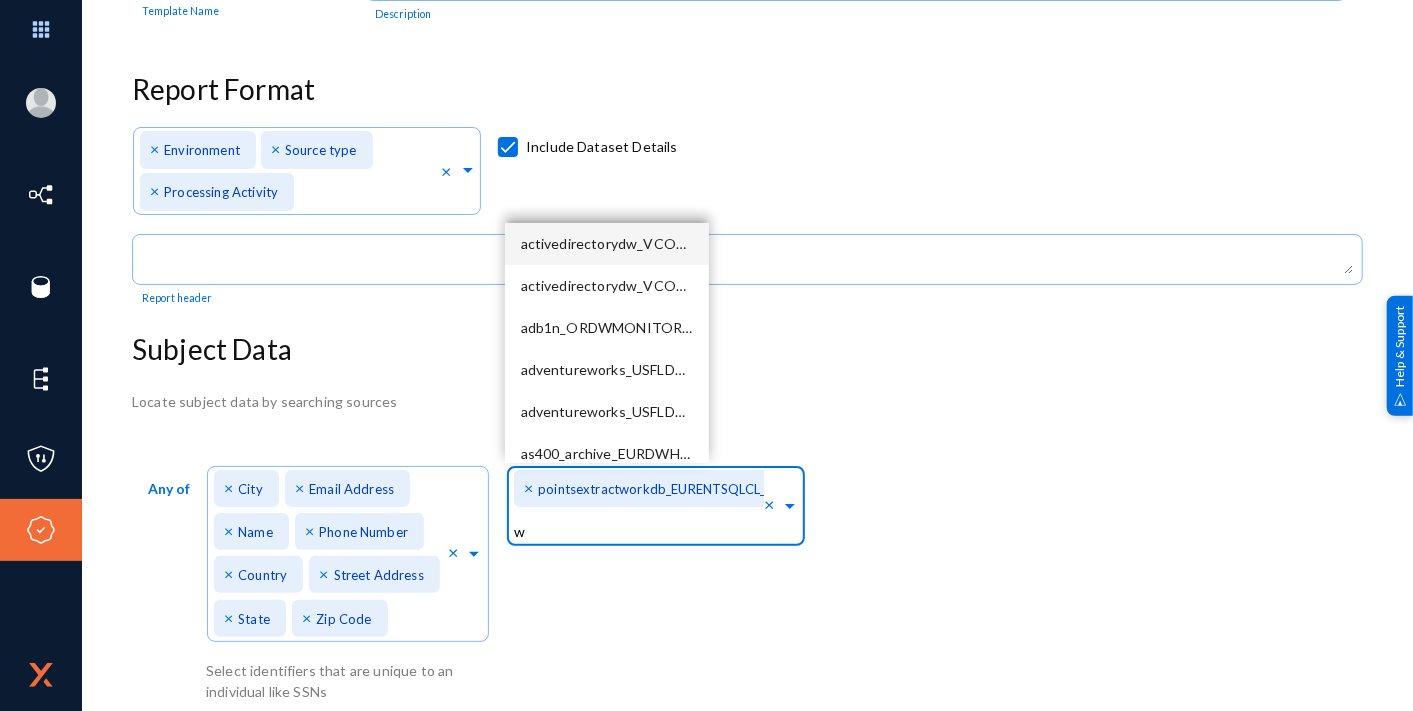 type 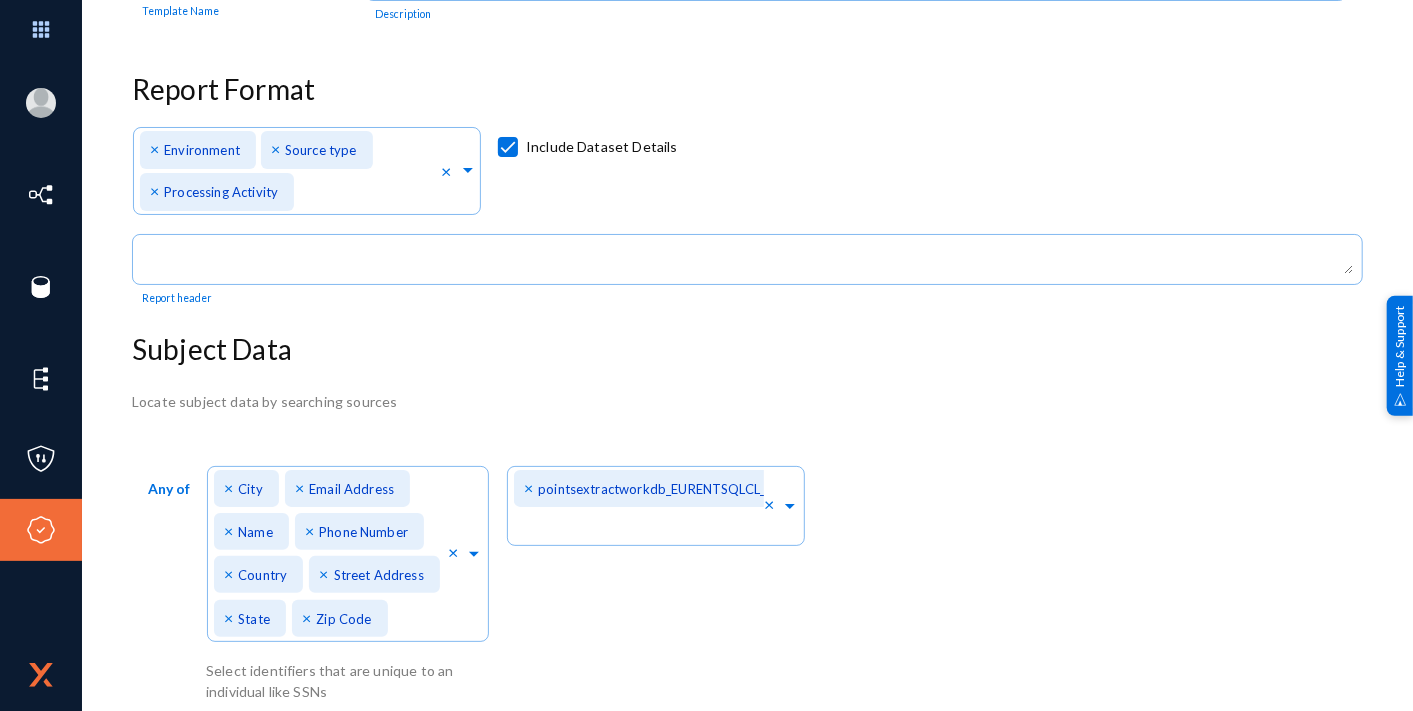 click on "Subject Search Template  Cancel   Save   Test  T+L Applicant Opt Outs Template Name        Description Report Format Attributes to include in report... × Environment × Source type × Processing Activity ×   Include Dataset Details        Report header Subject Data Locate subject data by searching sources  Any of  Direct Identifiers... × City × Email Address × Name × Phone Number × Country × Street Address × State × Zip Code × Select identifiers that are unique to an individual like SSNs  Search In... × pointsextractworkdb_EURENTSQLCL_1433 × Searched Sources pointsextractworkdb_EURENTSQLCL_1433 Prod, MS SQL" 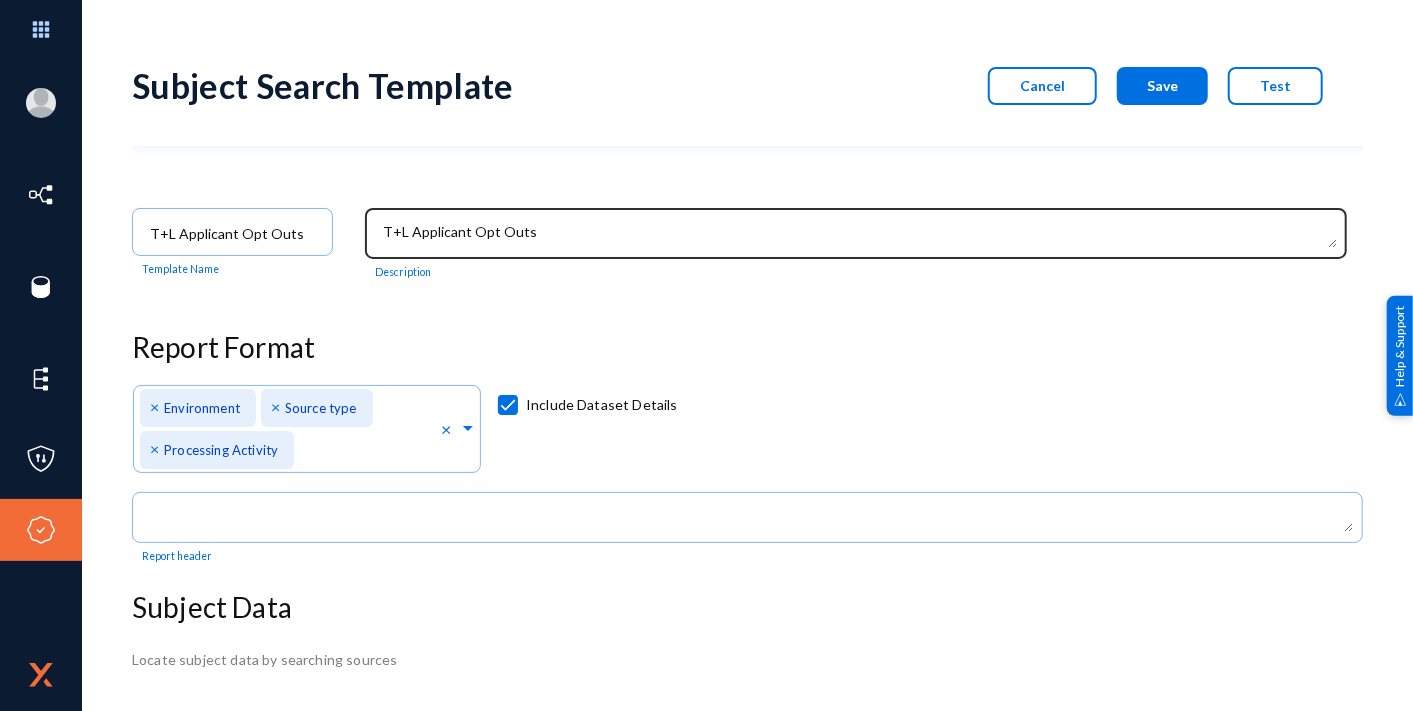scroll, scrollTop: 0, scrollLeft: 0, axis: both 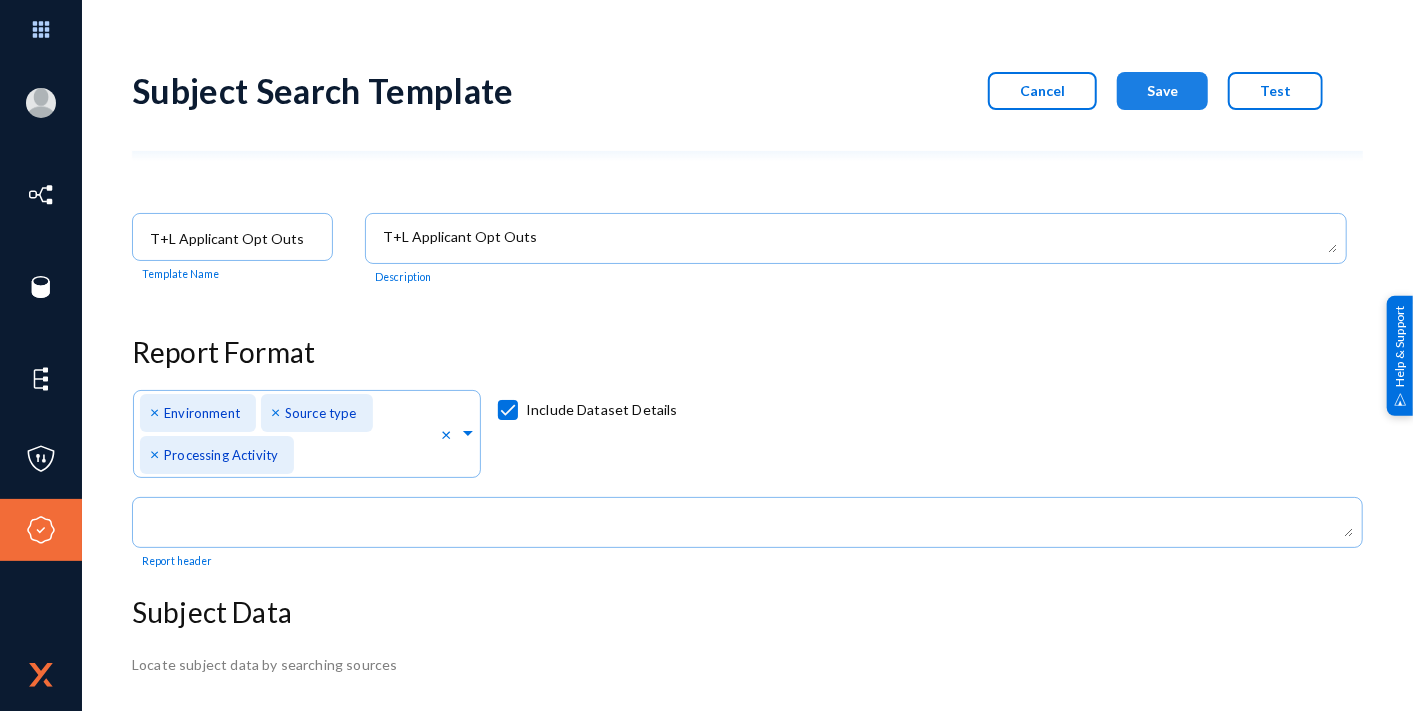 click on "Save" 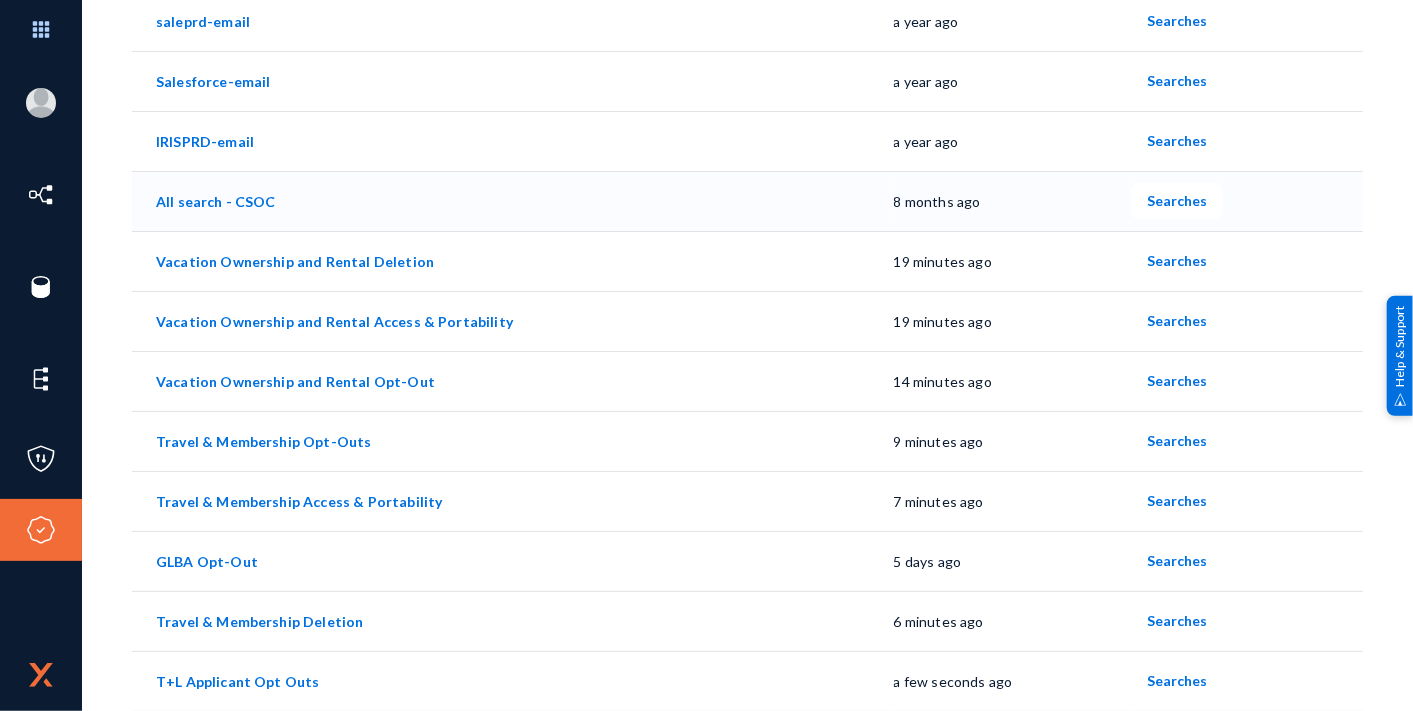scroll, scrollTop: 0, scrollLeft: 0, axis: both 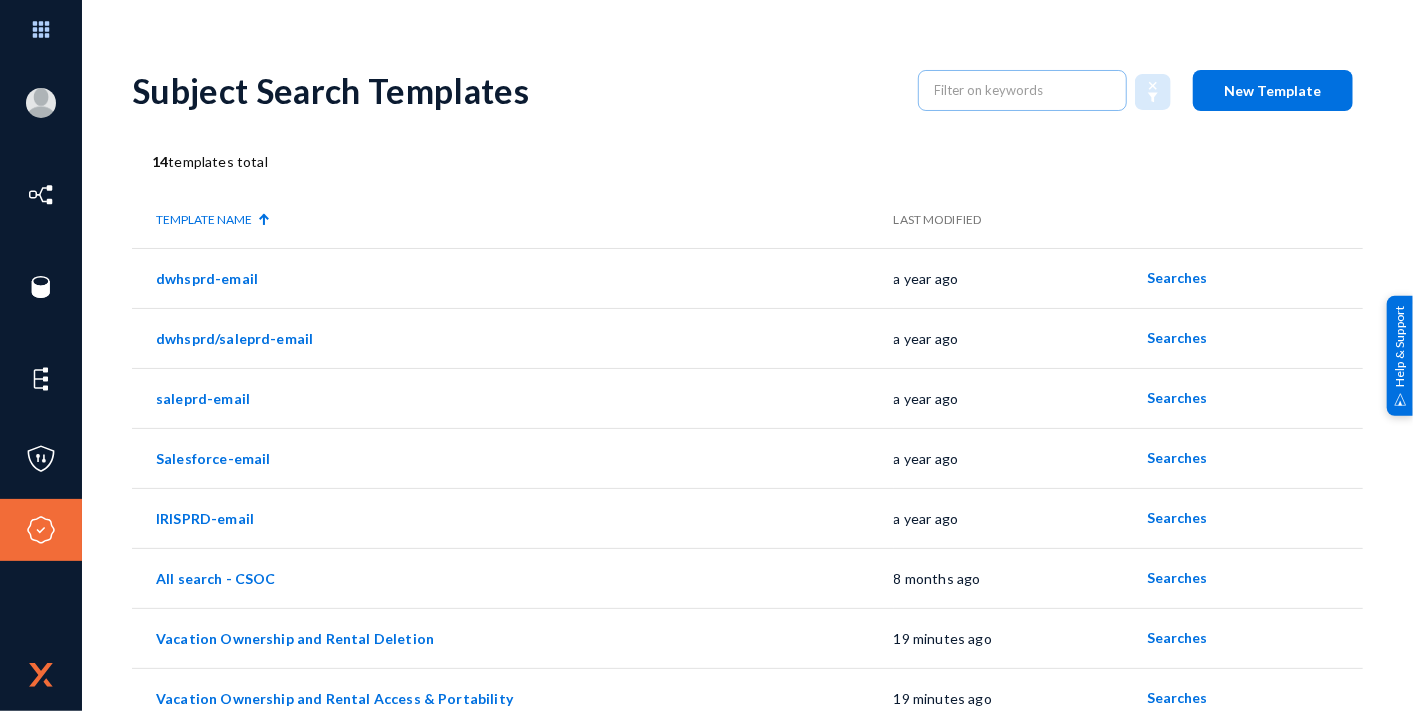 click on "New Template" 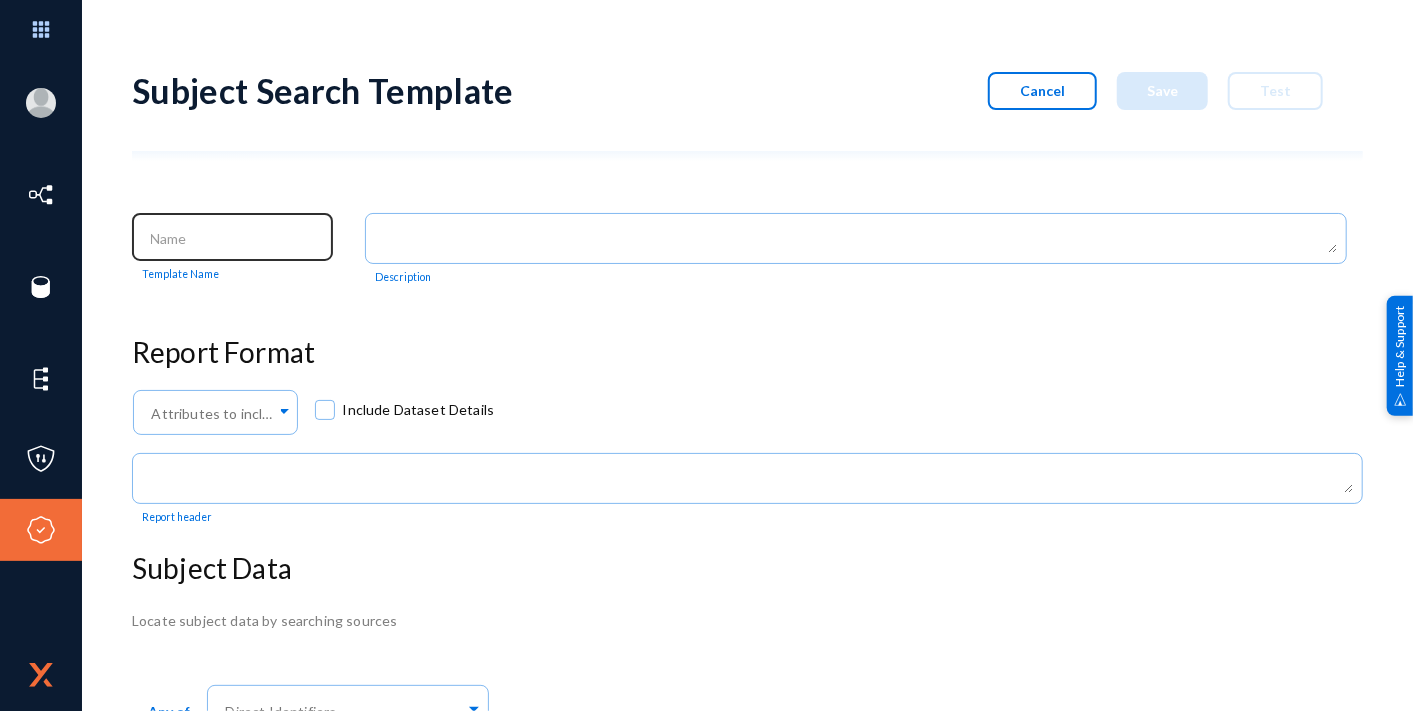 click 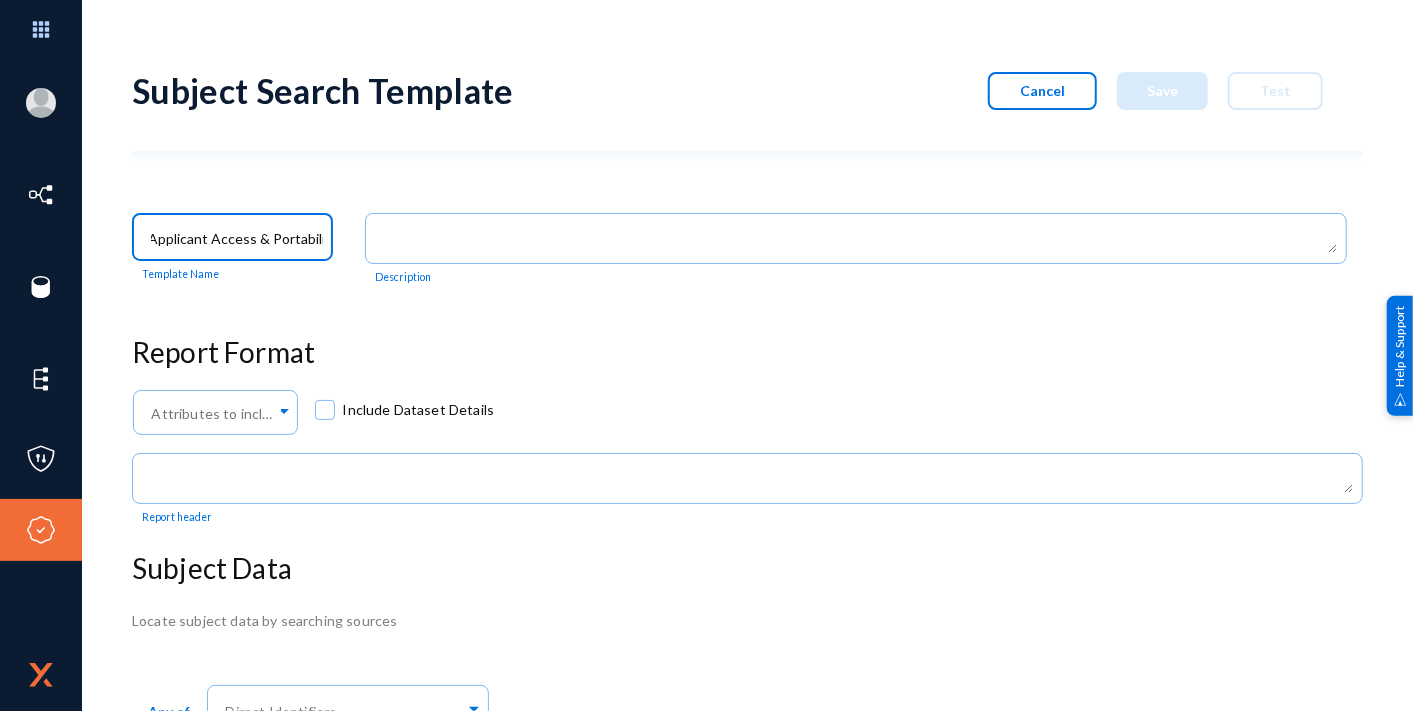 scroll, scrollTop: 0, scrollLeft: 38, axis: horizontal 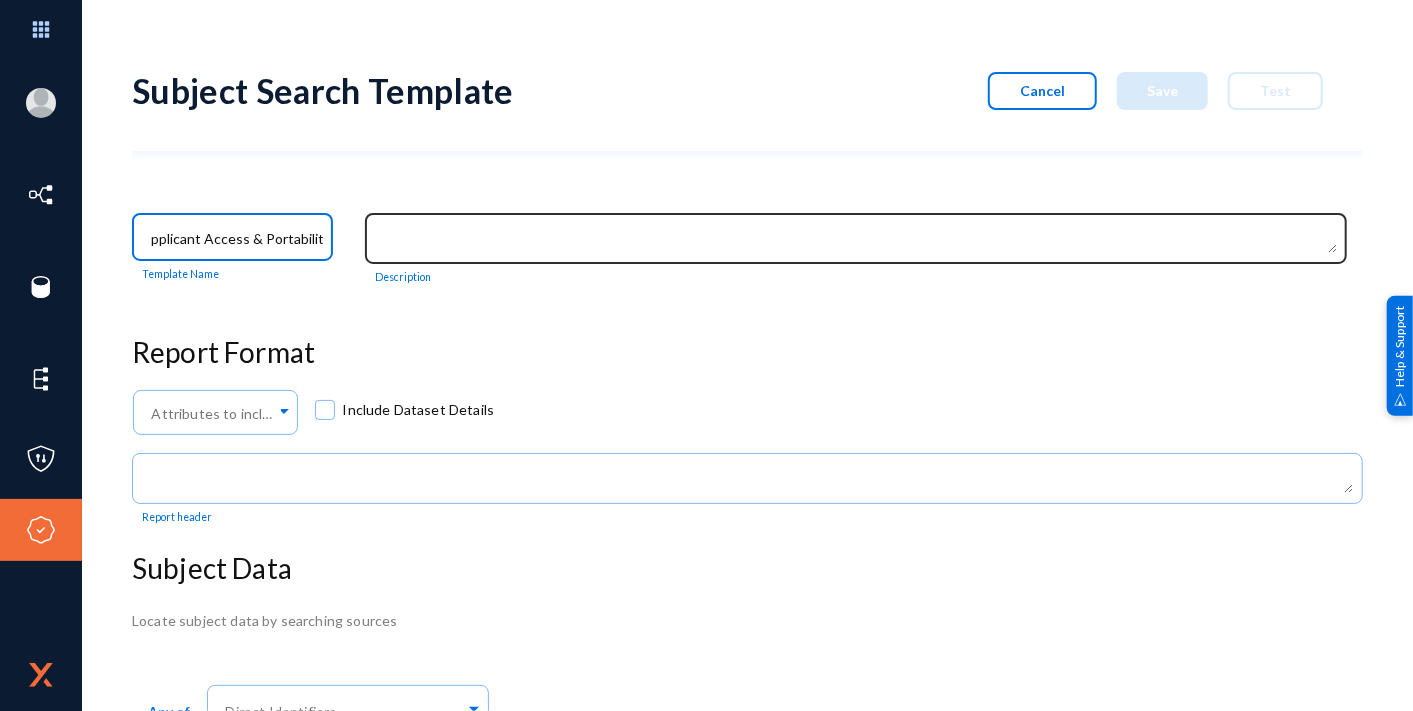 type on "T+L Applicant Access & Portability" 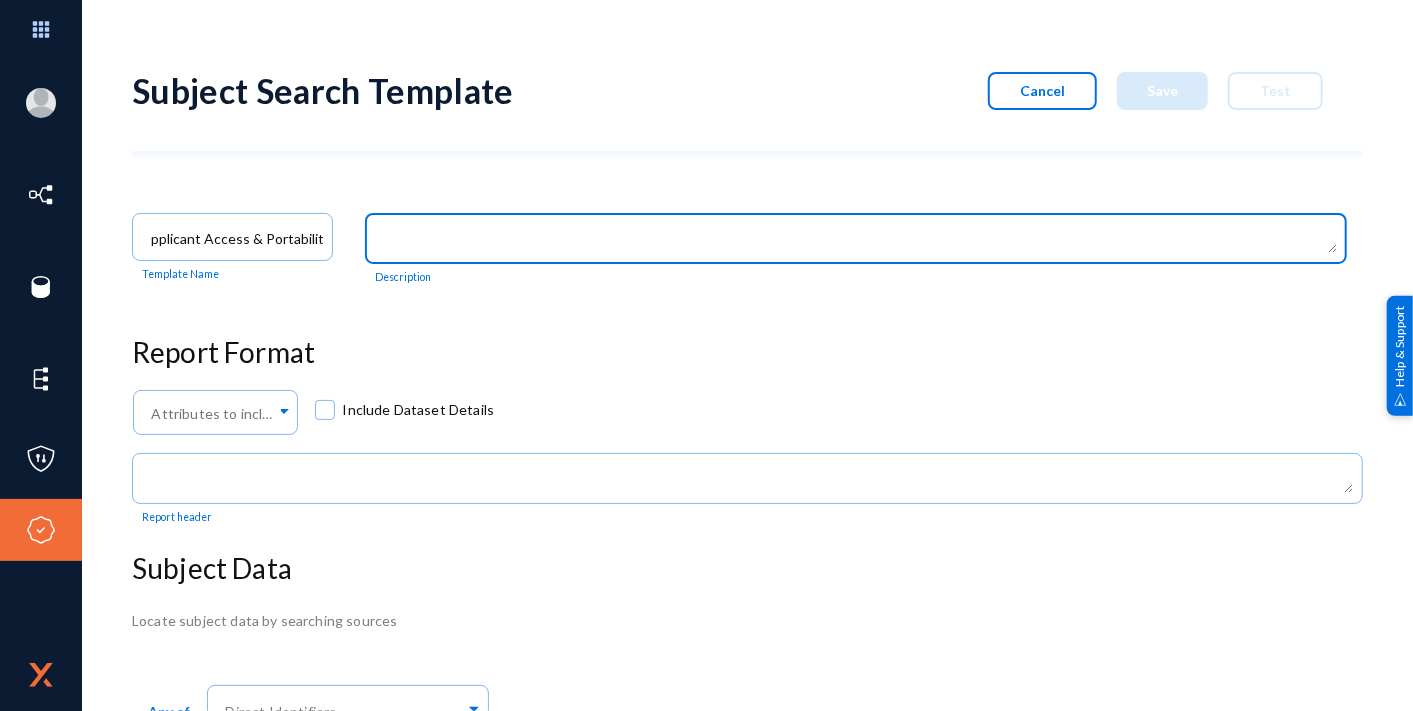 scroll, scrollTop: 0, scrollLeft: 0, axis: both 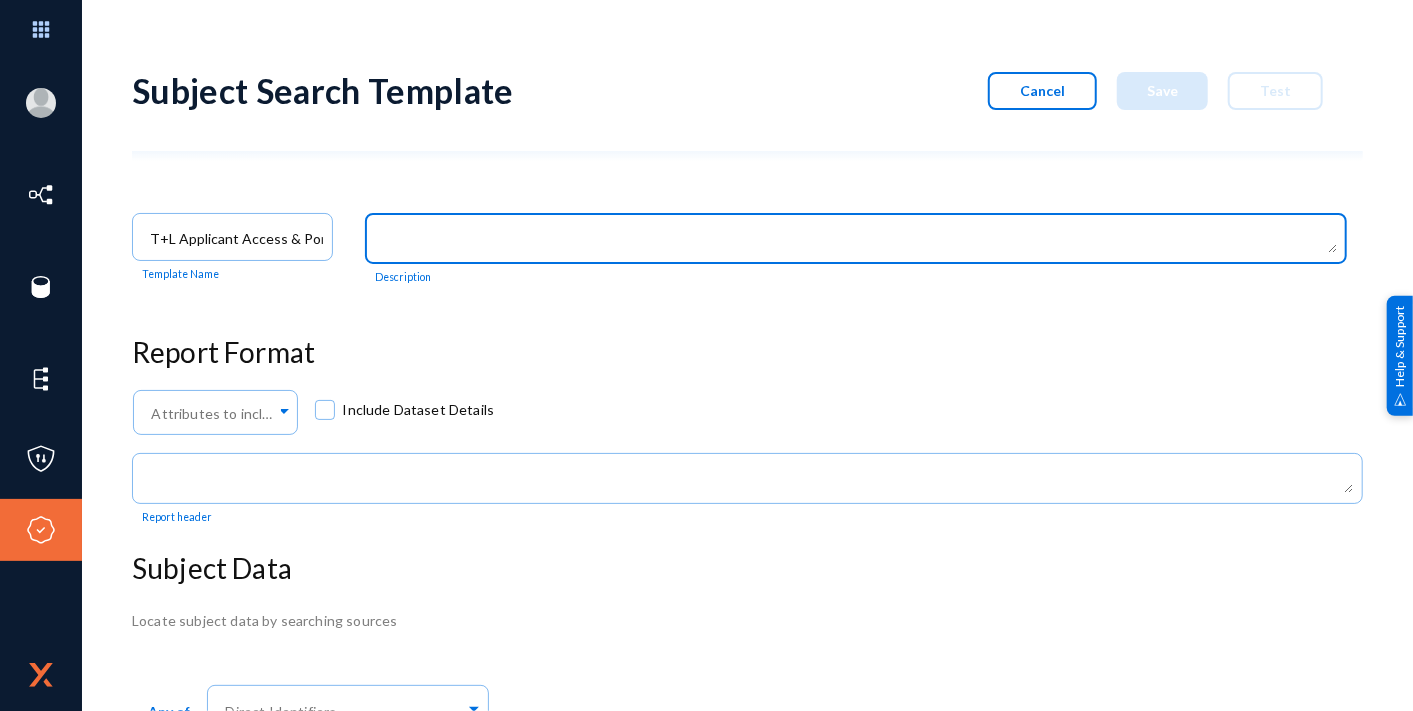 click at bounding box center (860, 240) 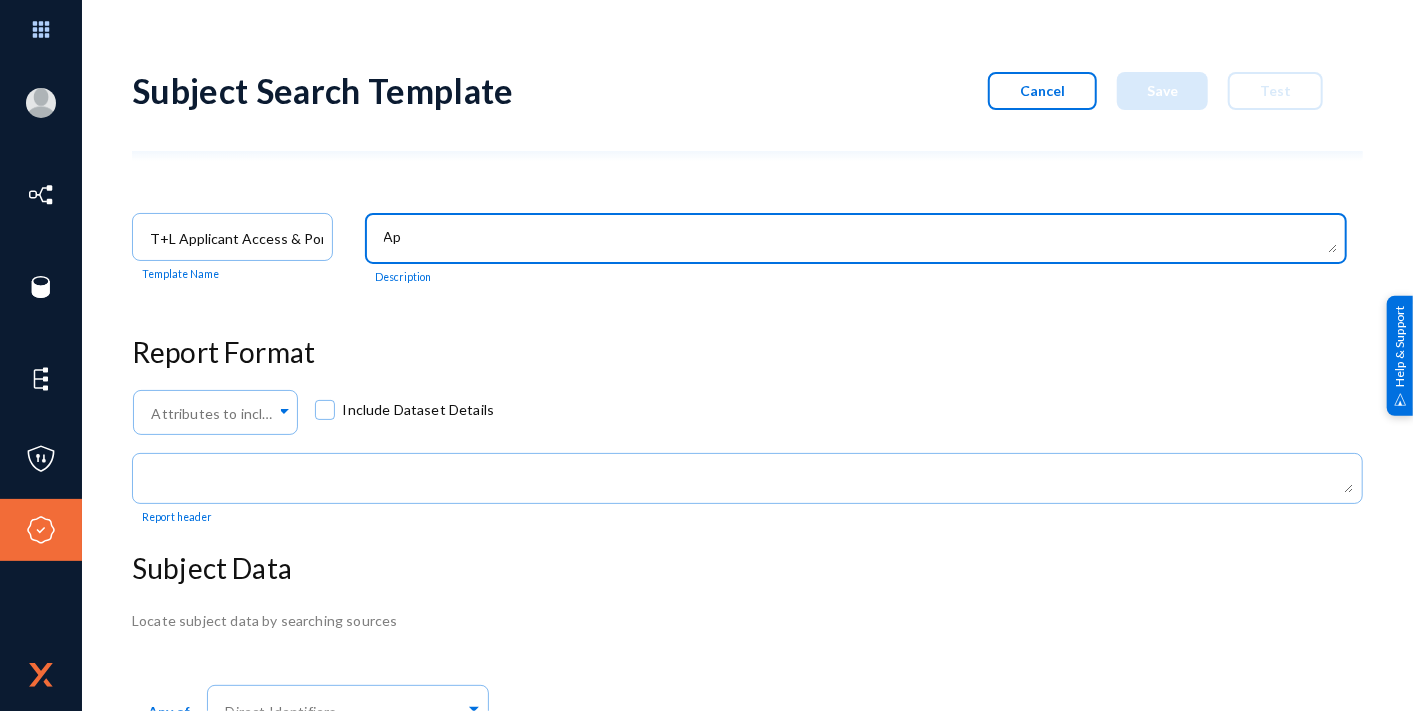 type on "A" 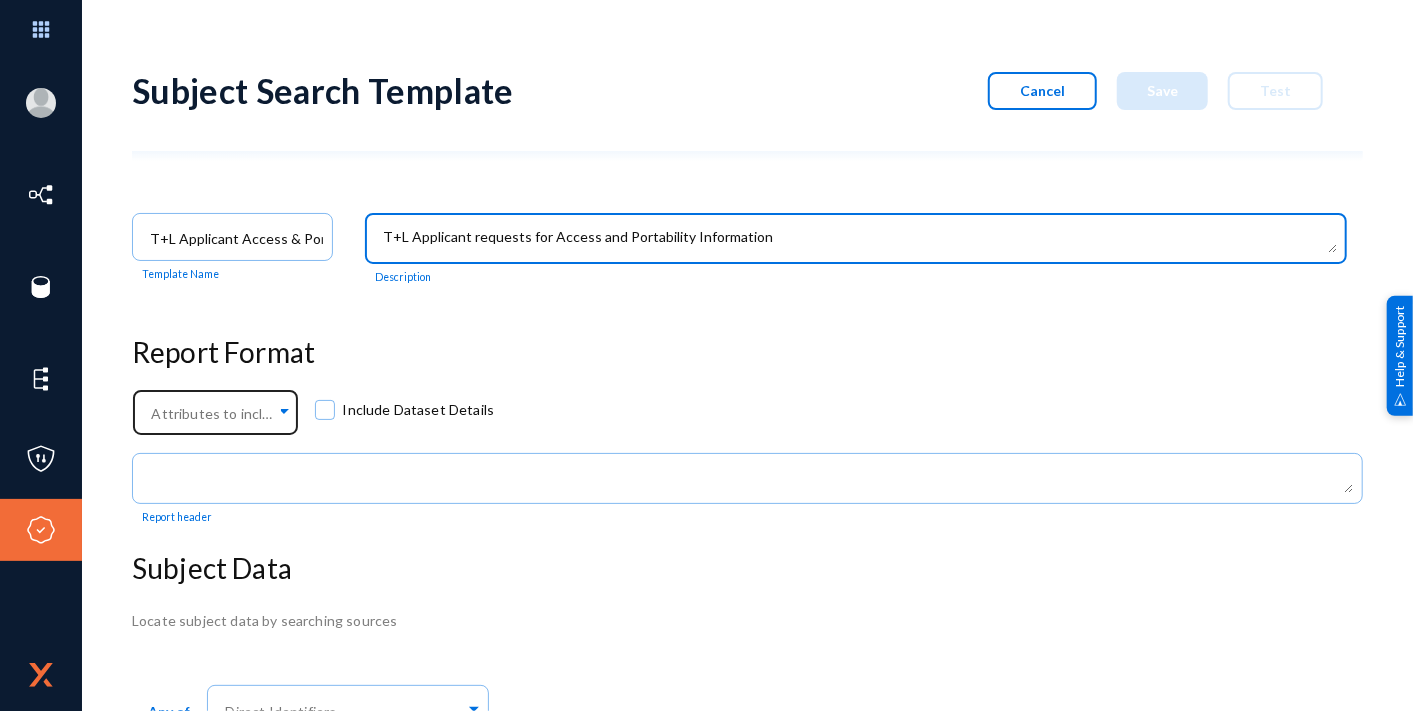 type on "T+L Applicant requests for Access and Portability Information" 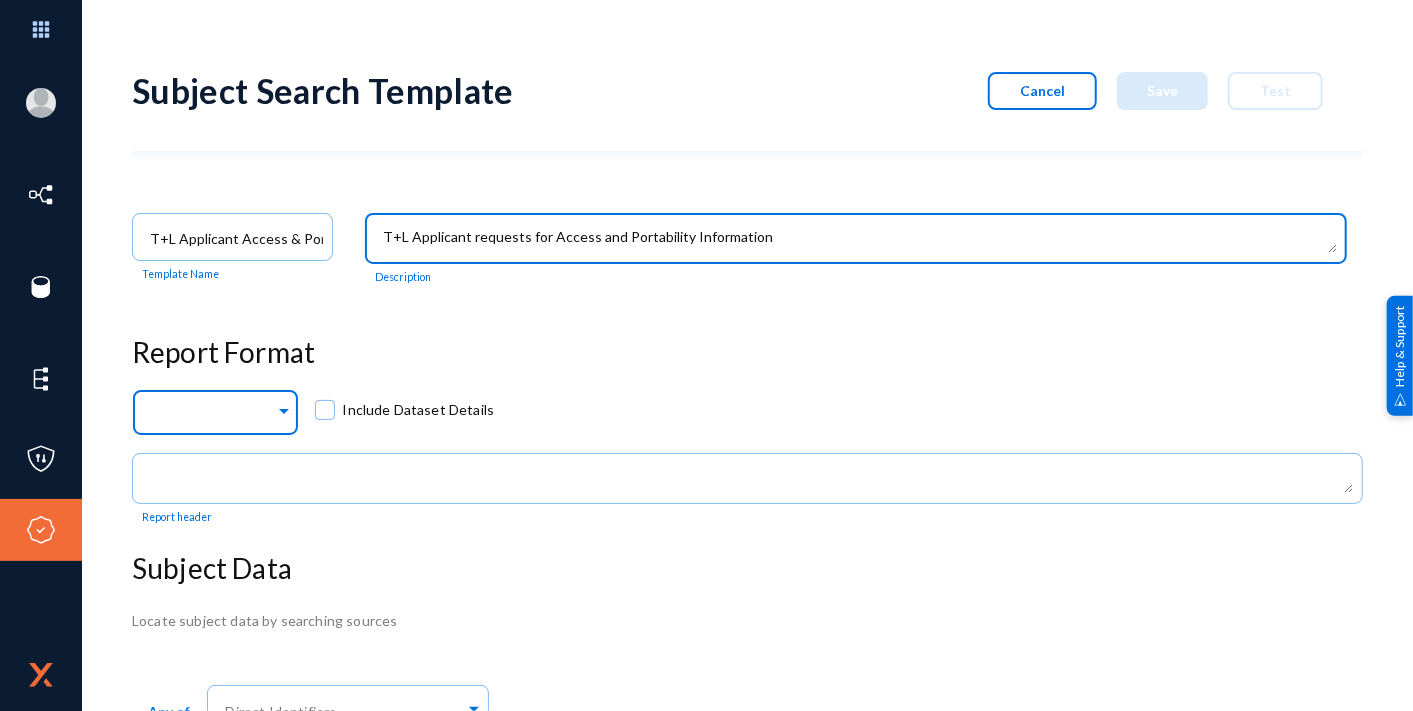 click 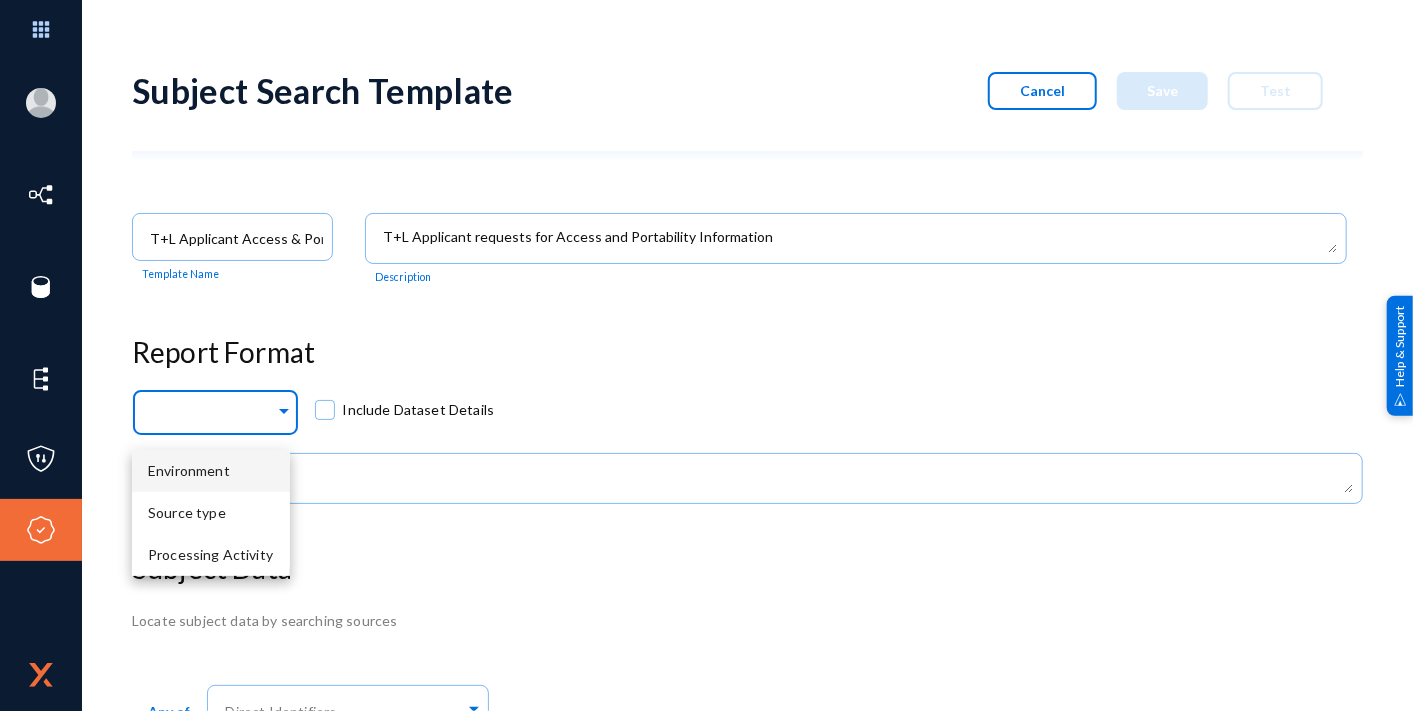click on "Environment" at bounding box center (211, 471) 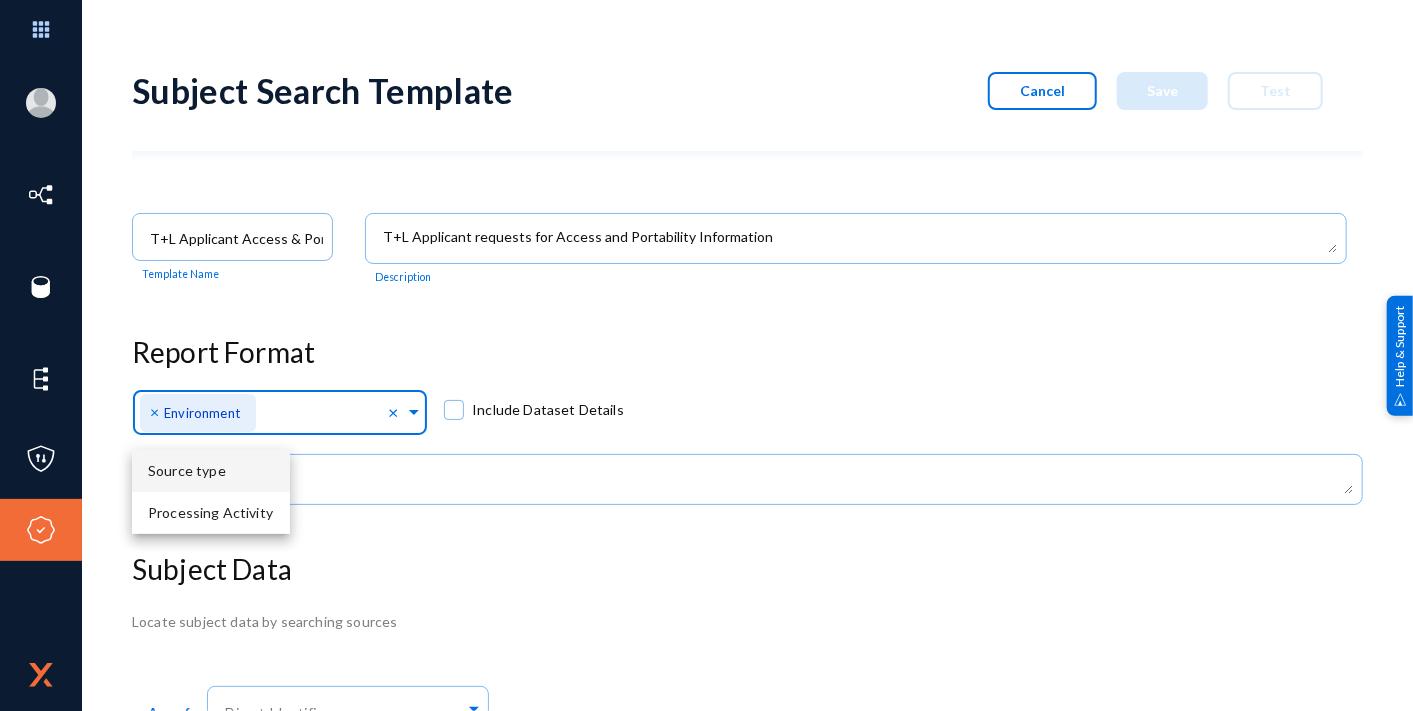 click on "Source type" at bounding box center [211, 471] 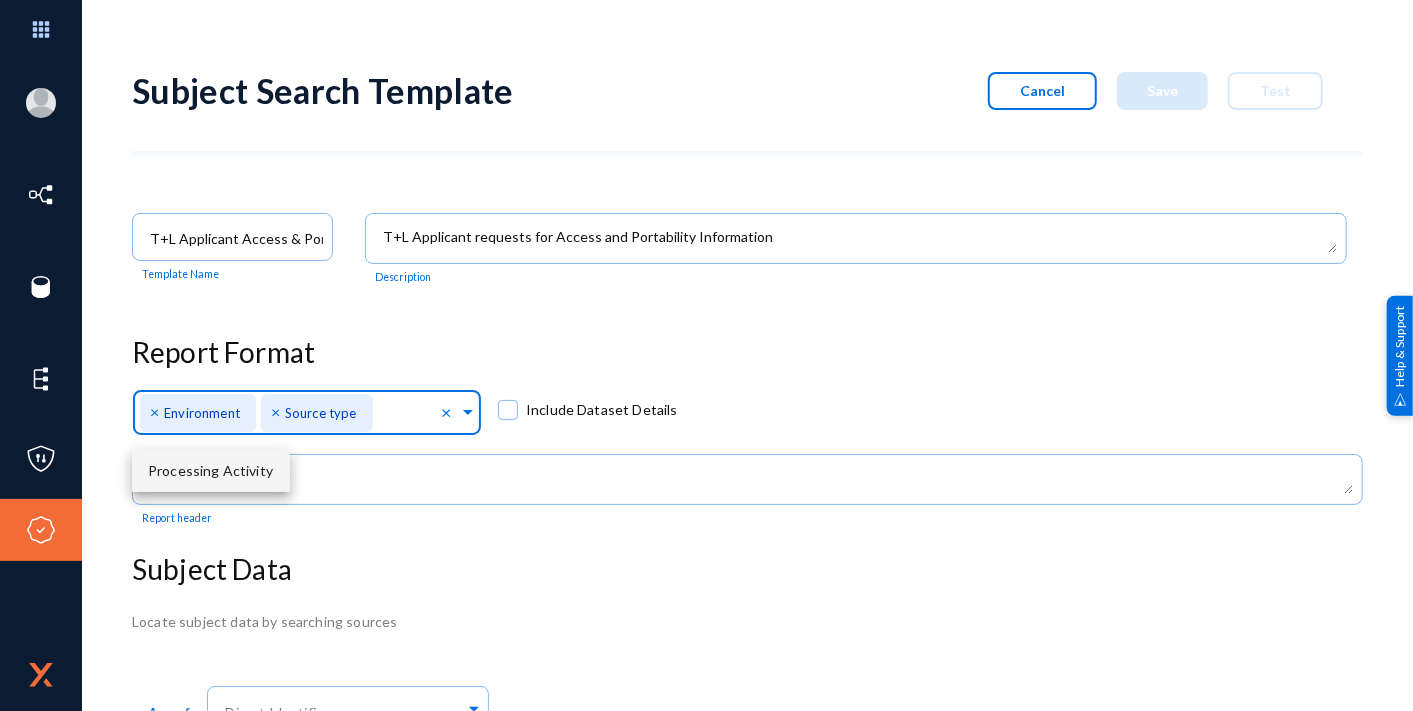 click on "Processing Activity" at bounding box center [210, 470] 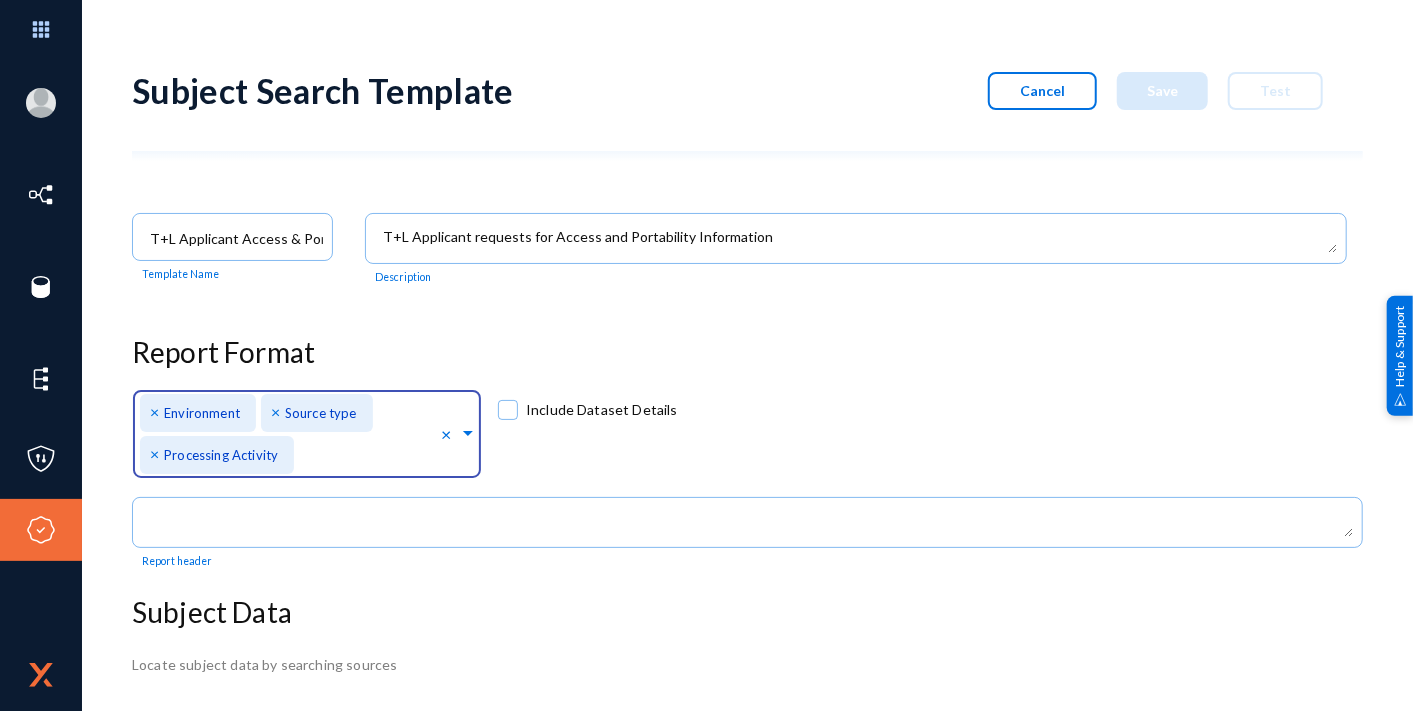 click at bounding box center [508, 410] 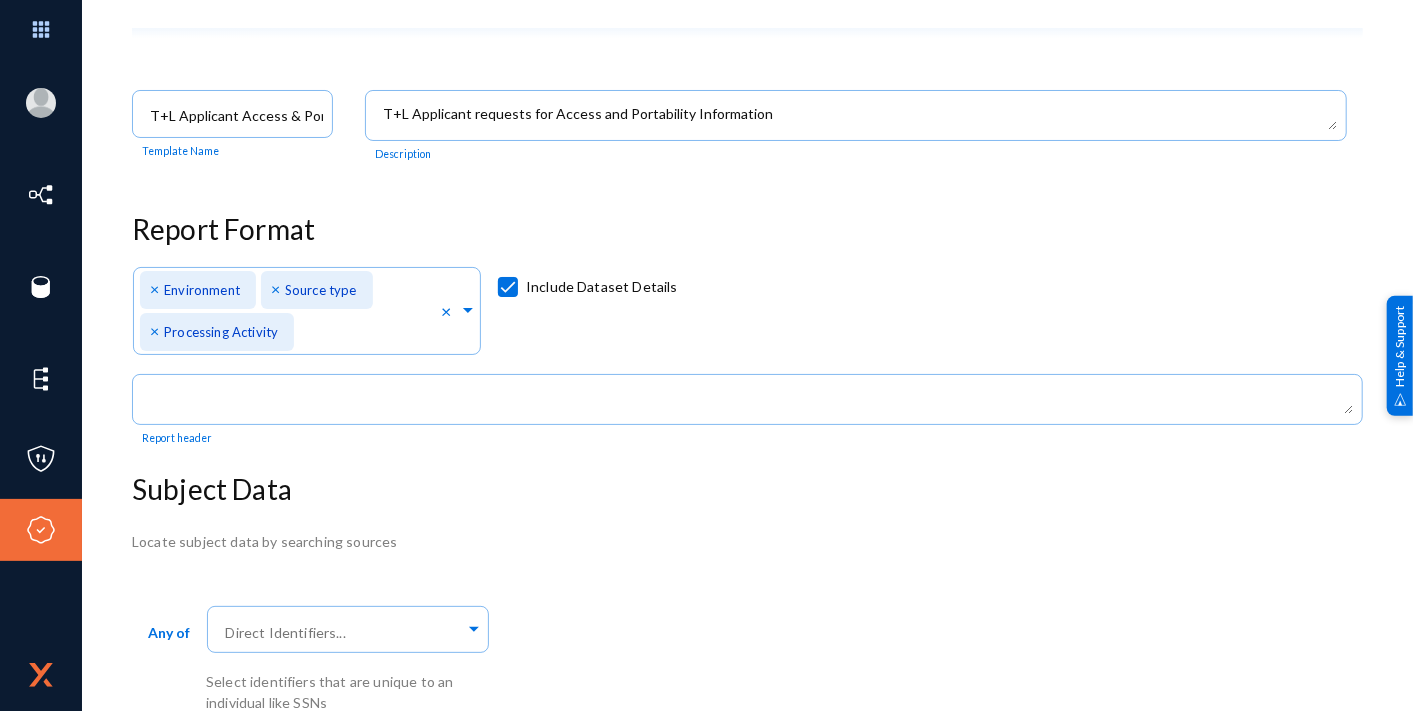scroll, scrollTop: 131, scrollLeft: 0, axis: vertical 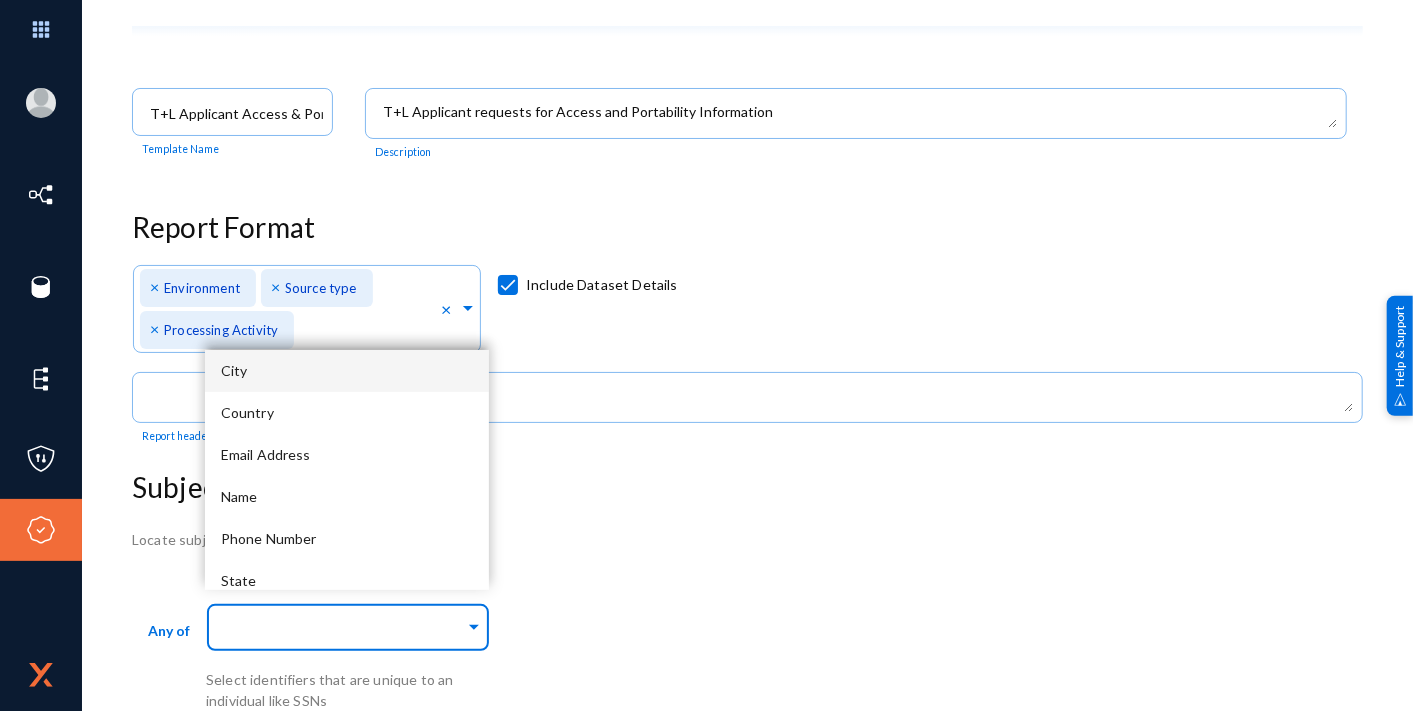 click 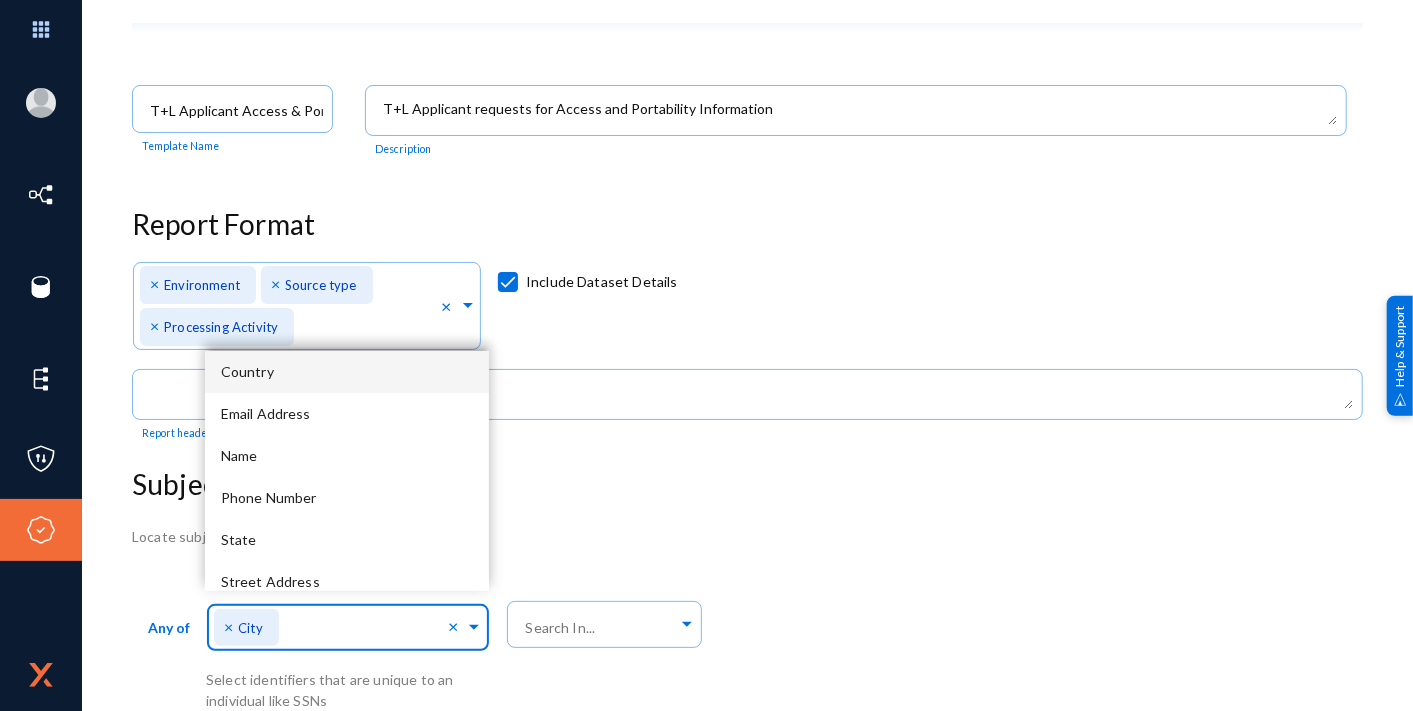 click on "Country" at bounding box center (347, 372) 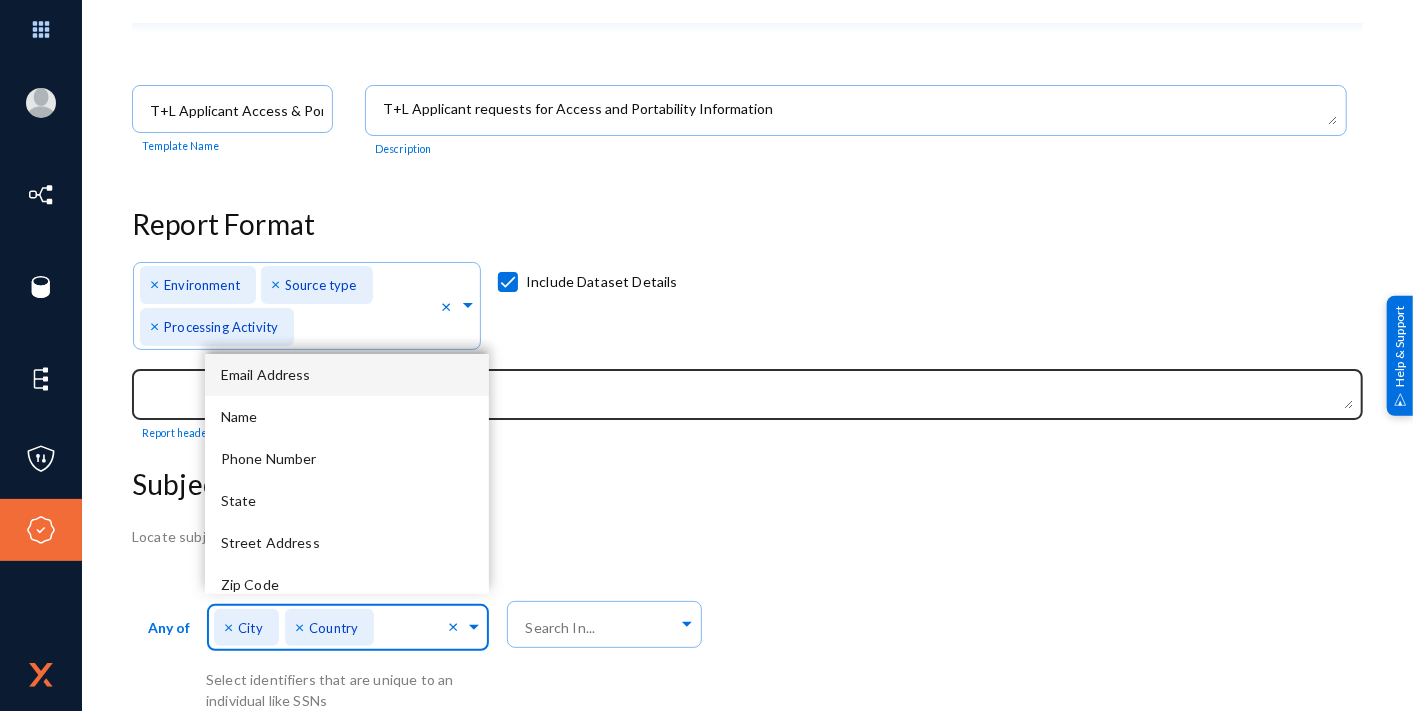 drag, startPoint x: 349, startPoint y: 370, endPoint x: 334, endPoint y: 380, distance: 18.027756 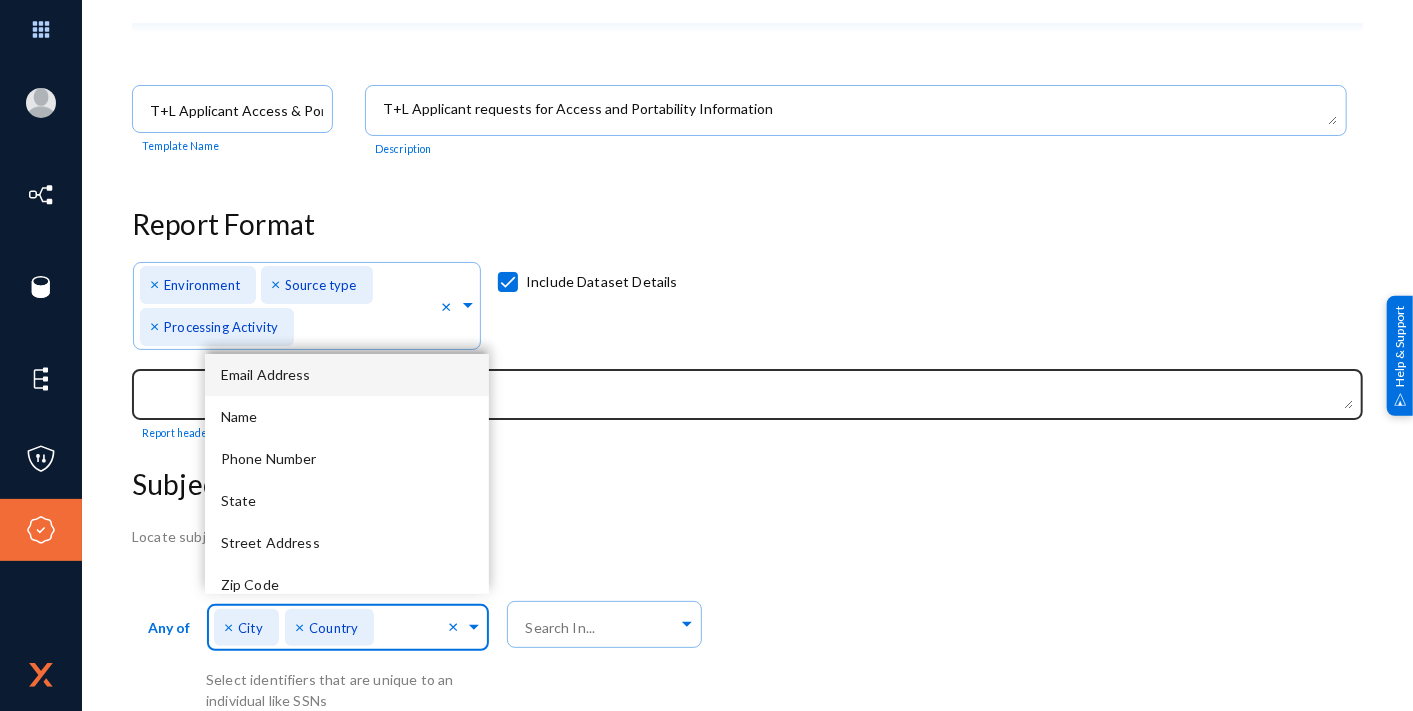 click on "Email Address" at bounding box center [347, 375] 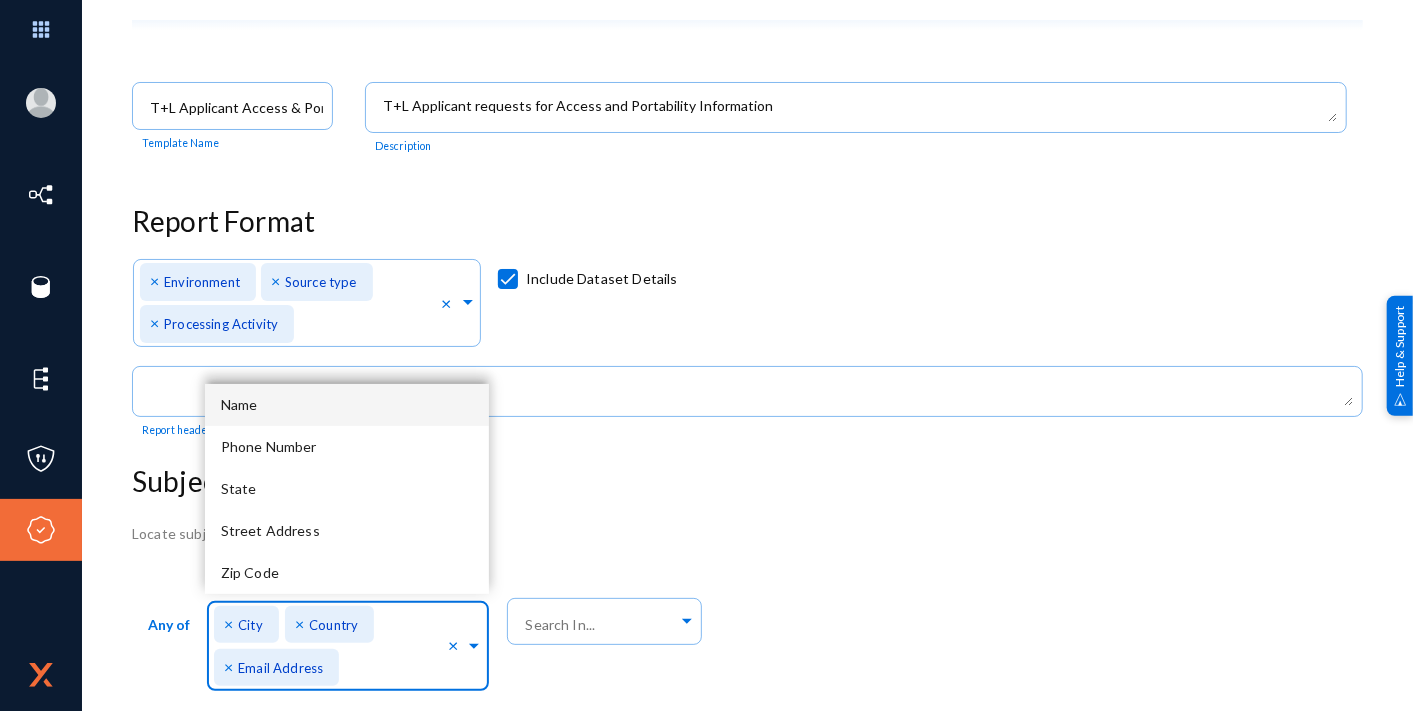 click on "Name" at bounding box center (347, 405) 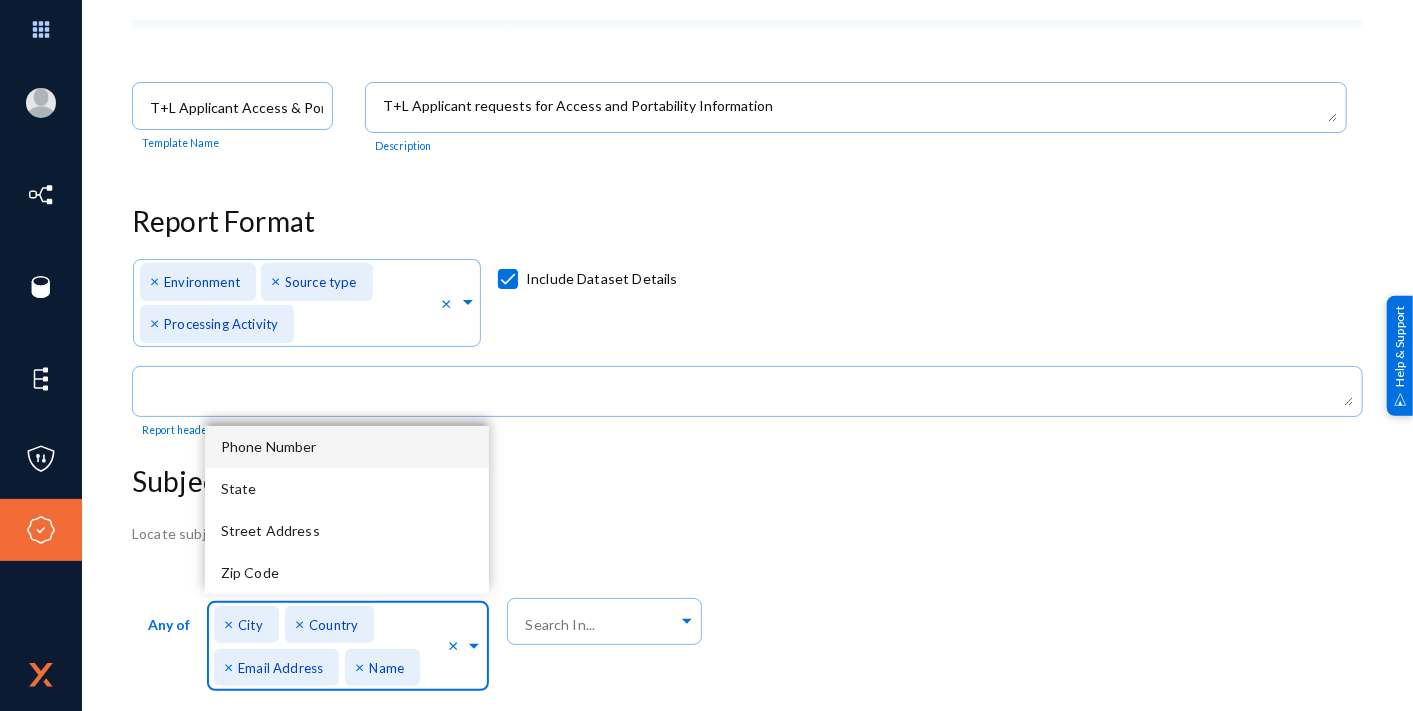 click on "Phone Number" at bounding box center (269, 446) 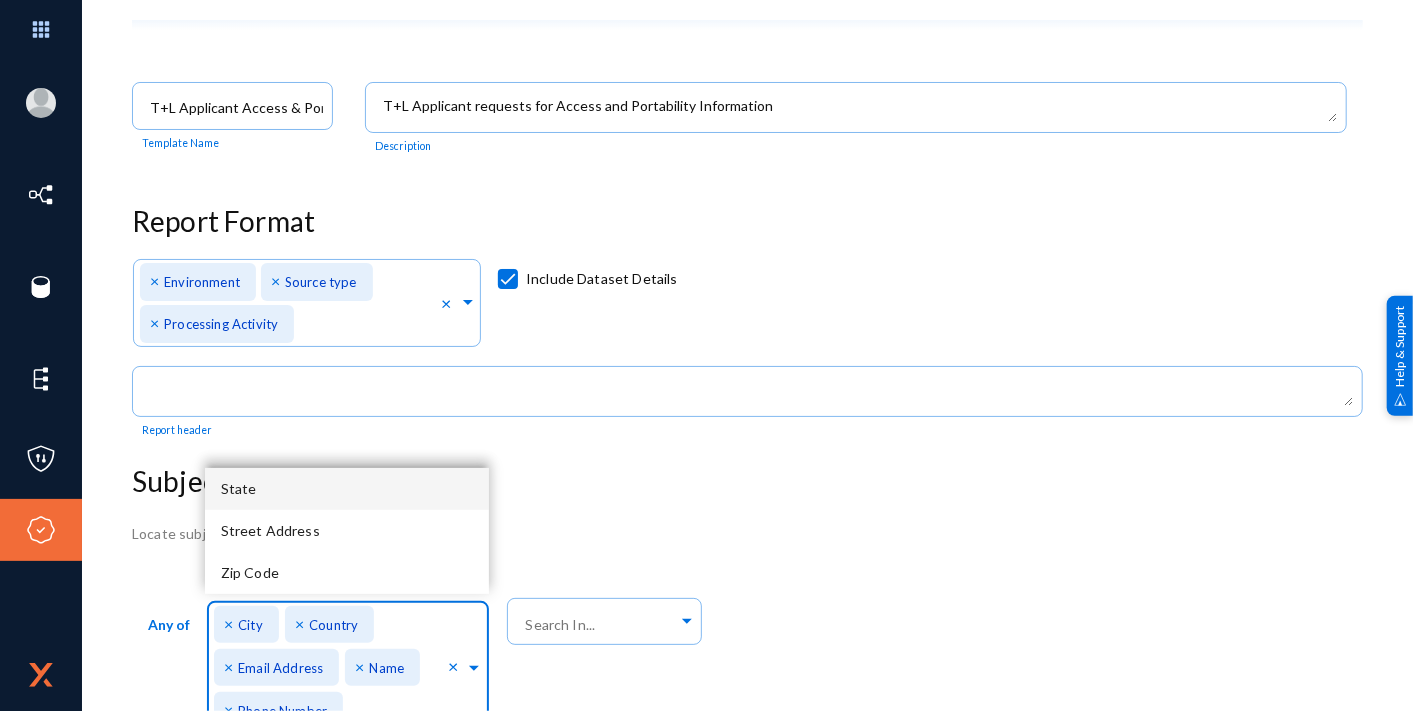click on "State" at bounding box center (239, 488) 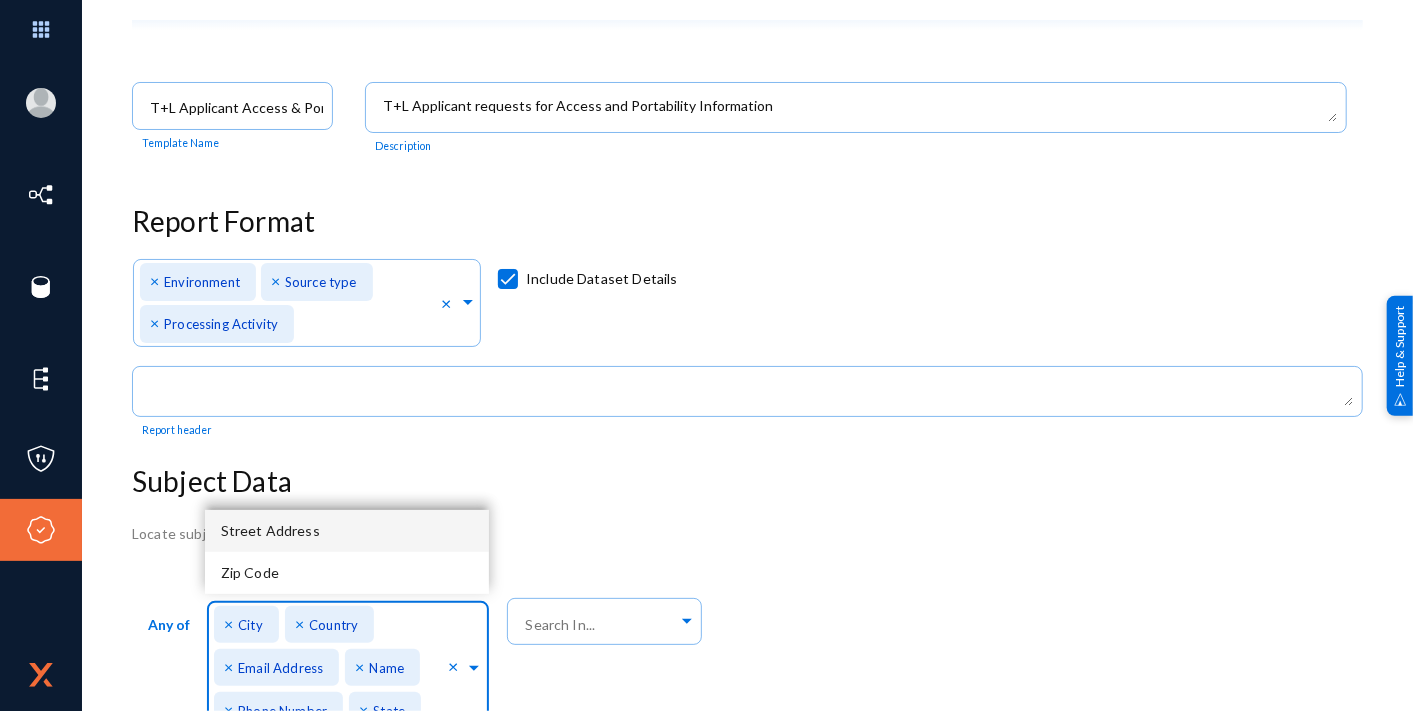 click on "Street Address" at bounding box center [270, 530] 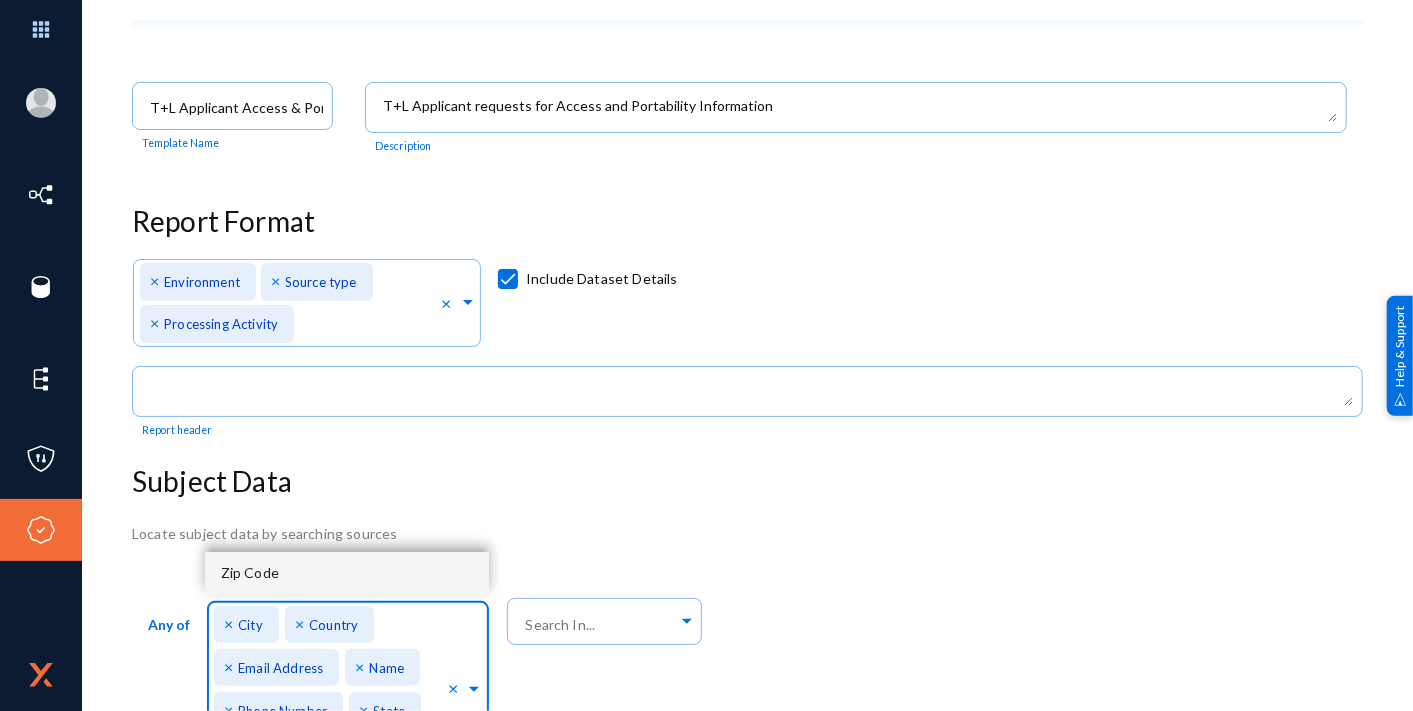 click on "Zip Code" at bounding box center (250, 572) 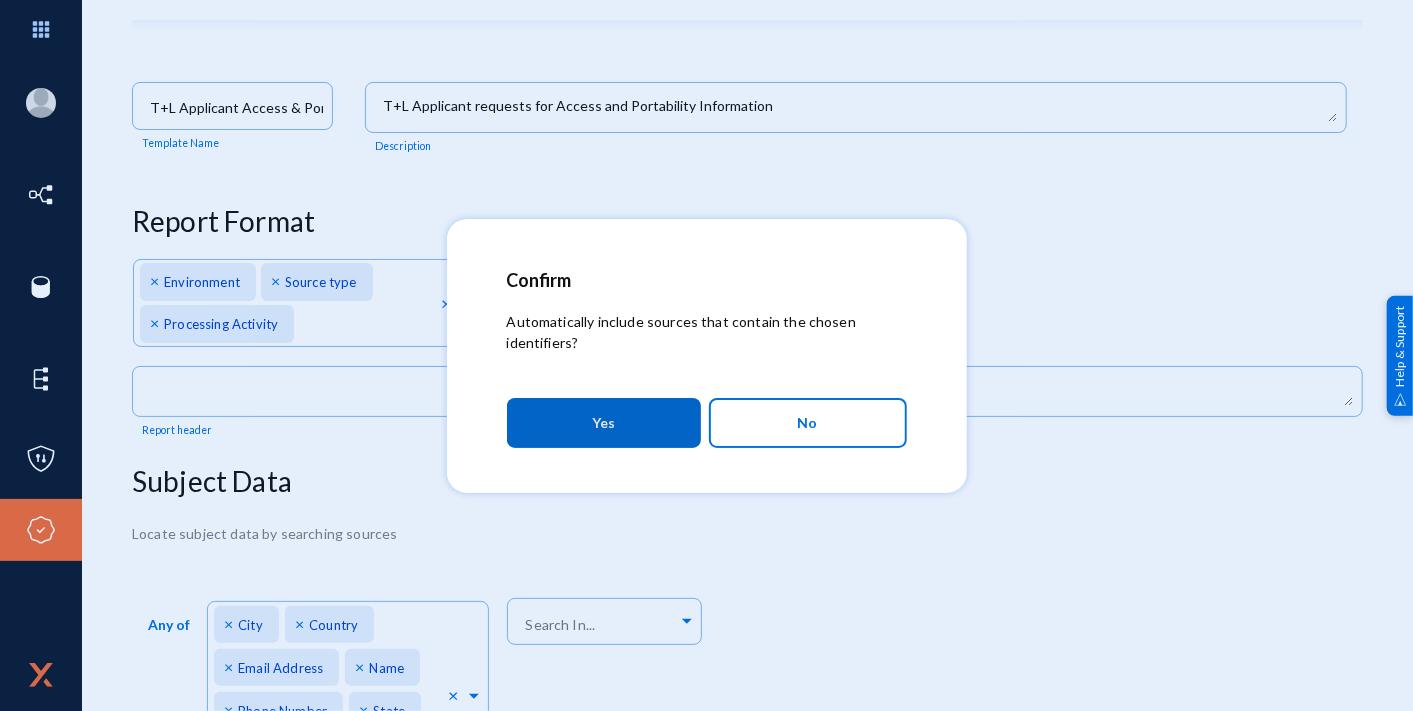 click on "Yes" at bounding box center [604, 423] 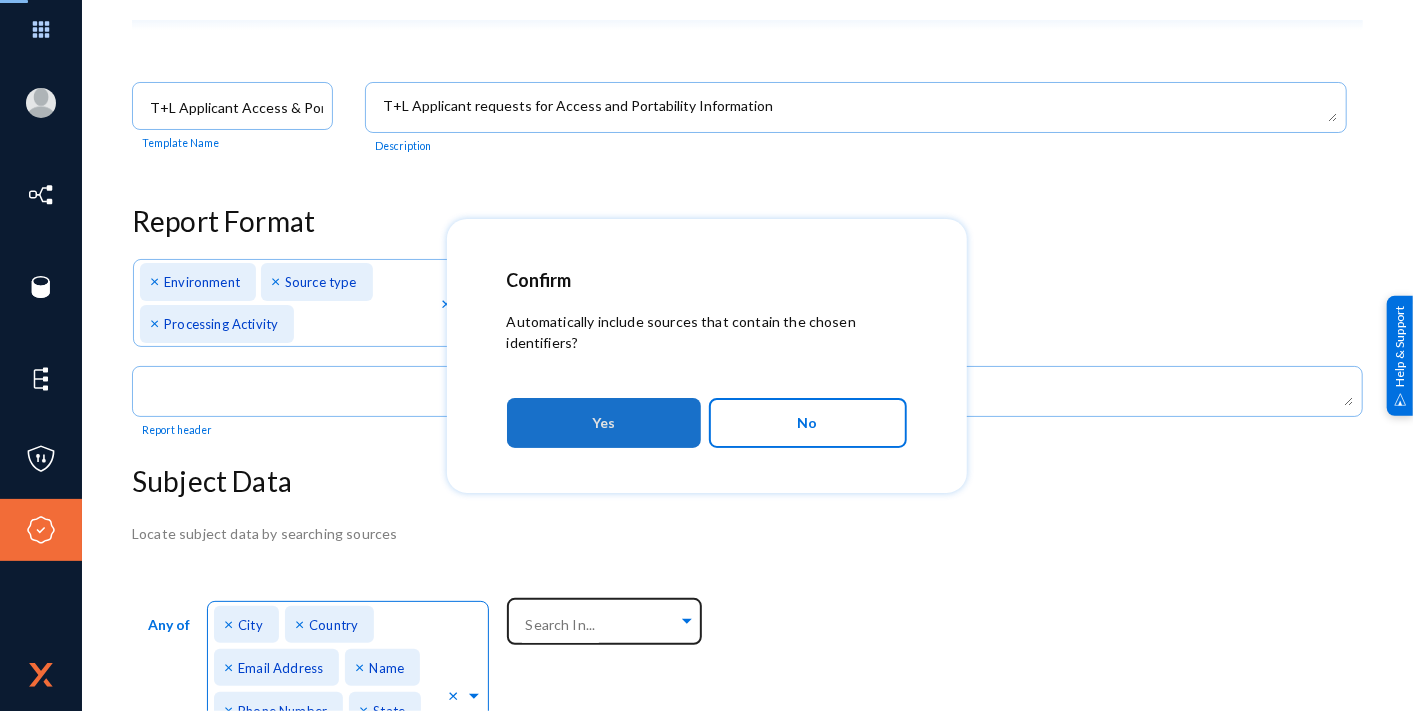 scroll, scrollTop: 34, scrollLeft: 0, axis: vertical 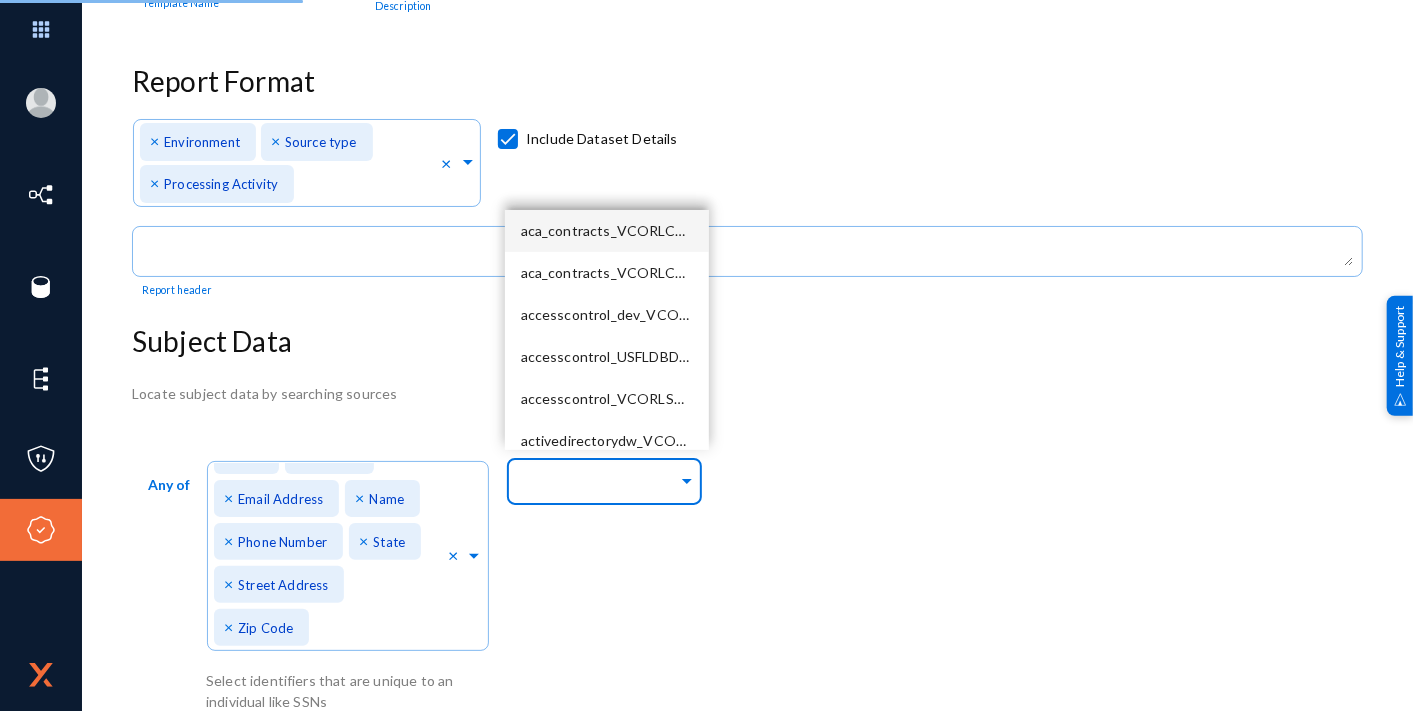 click 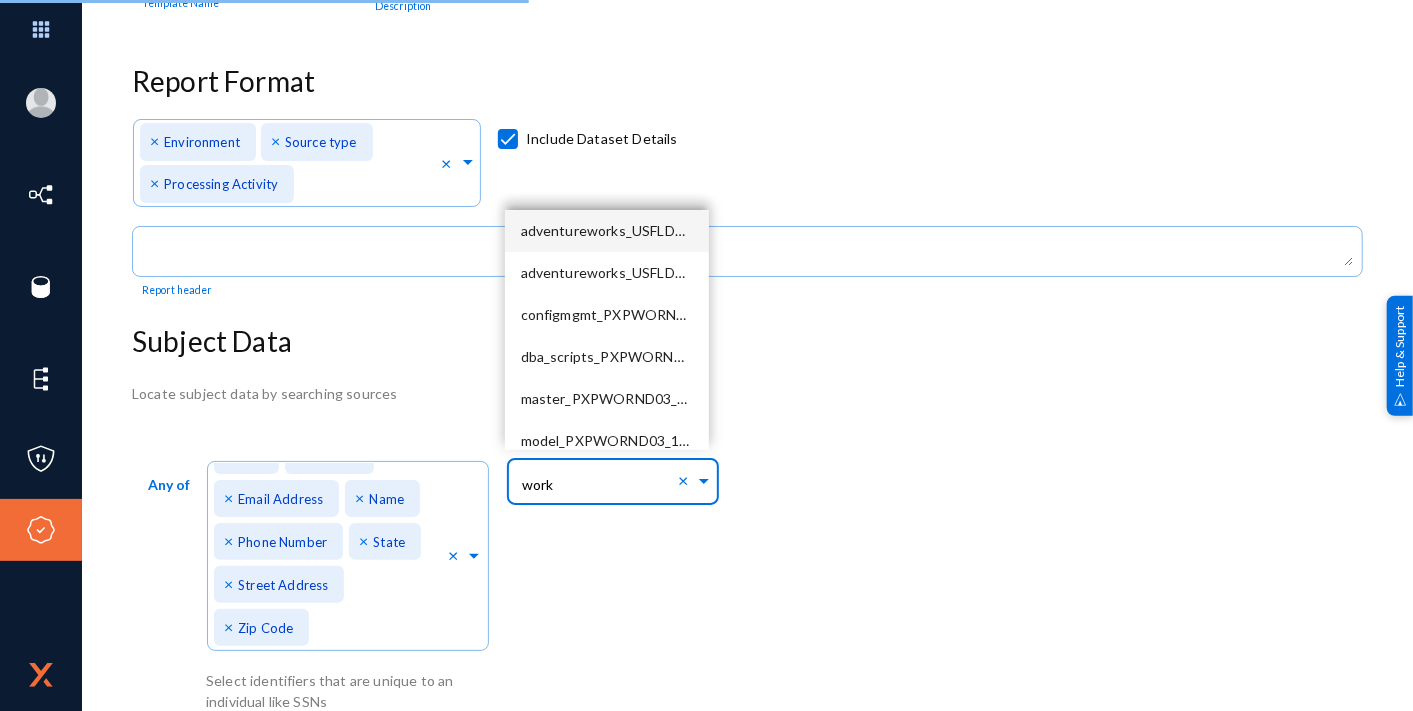 type on "workd" 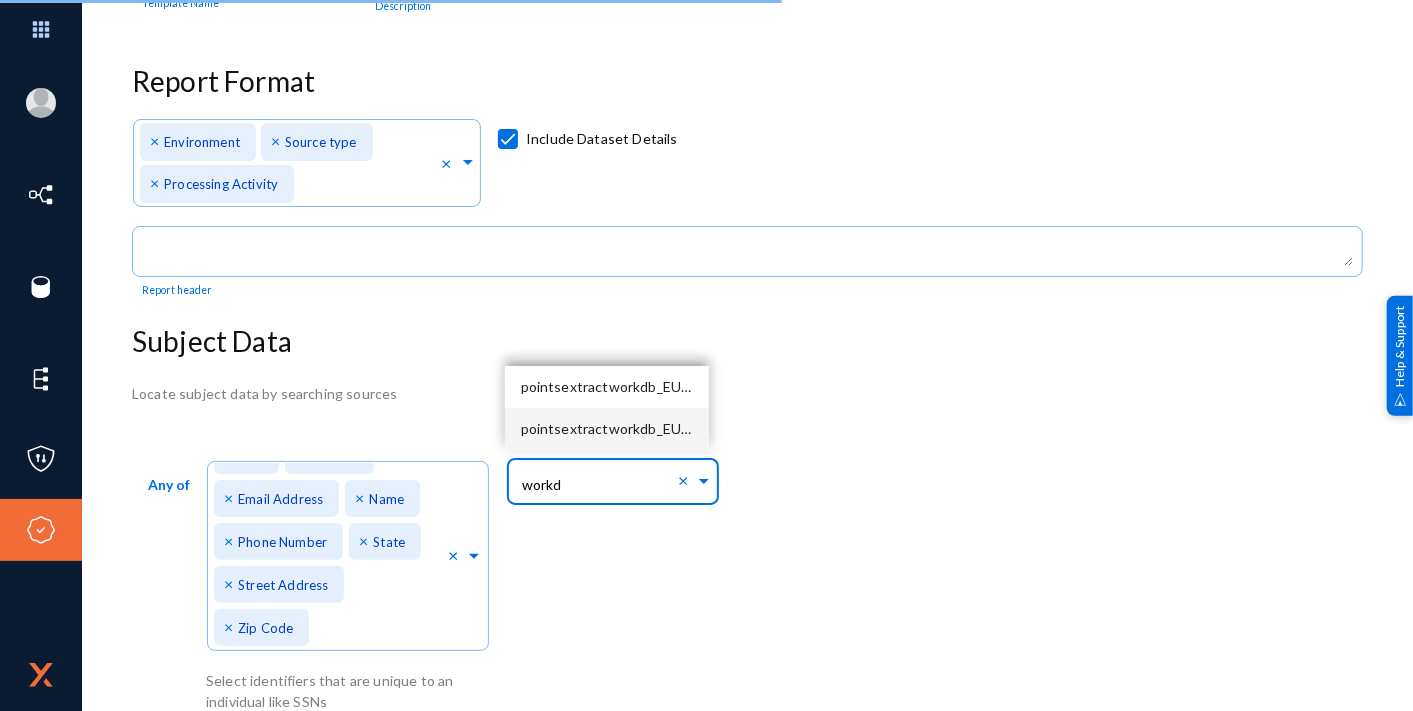 click on "pointsextractworkdb_EURQARCISQL01_1433" at bounding box center [670, 428] 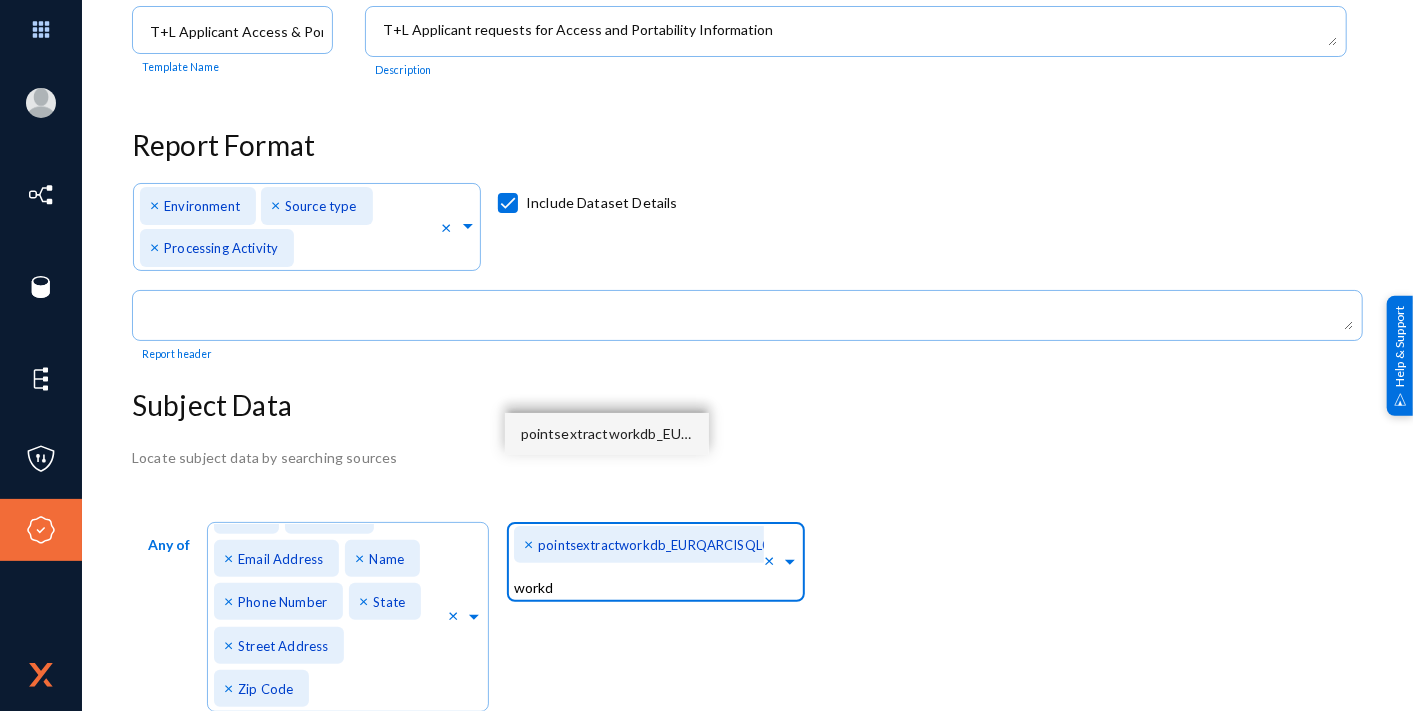 scroll, scrollTop: 0, scrollLeft: 0, axis: both 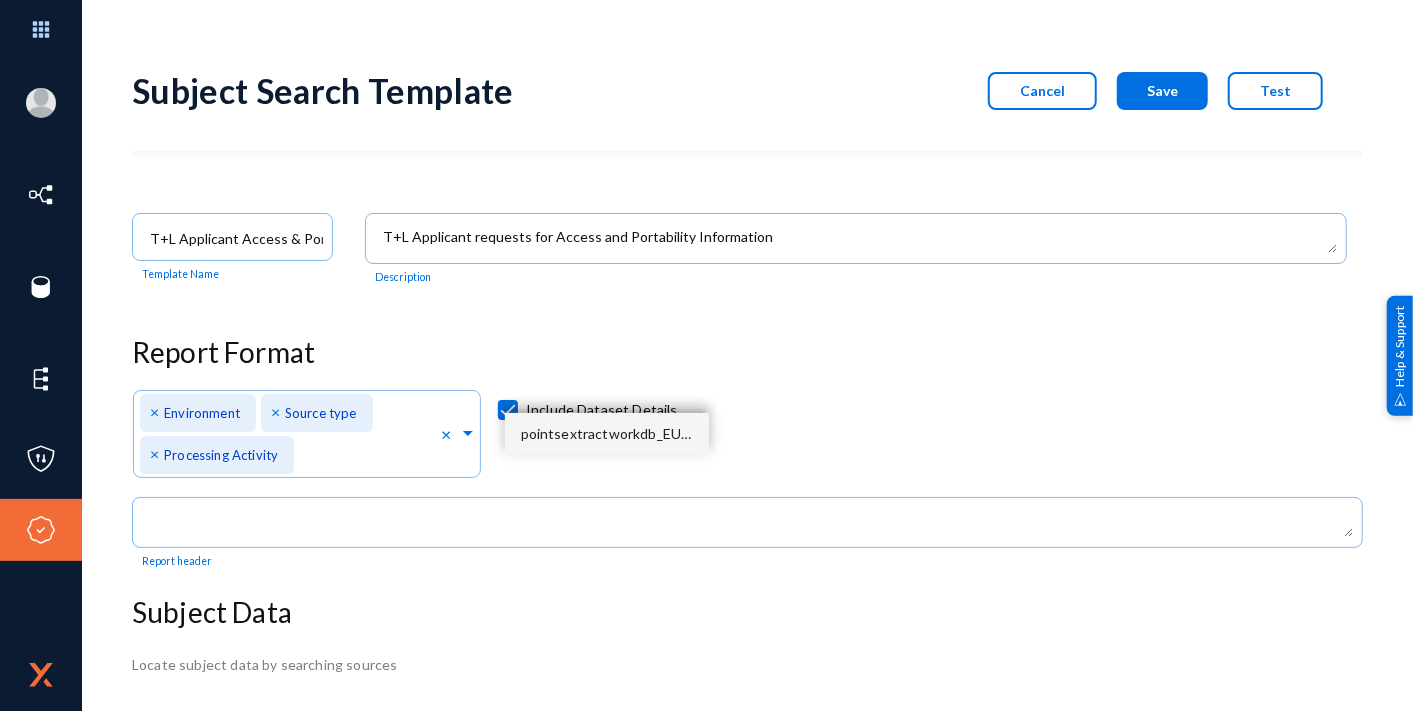 type 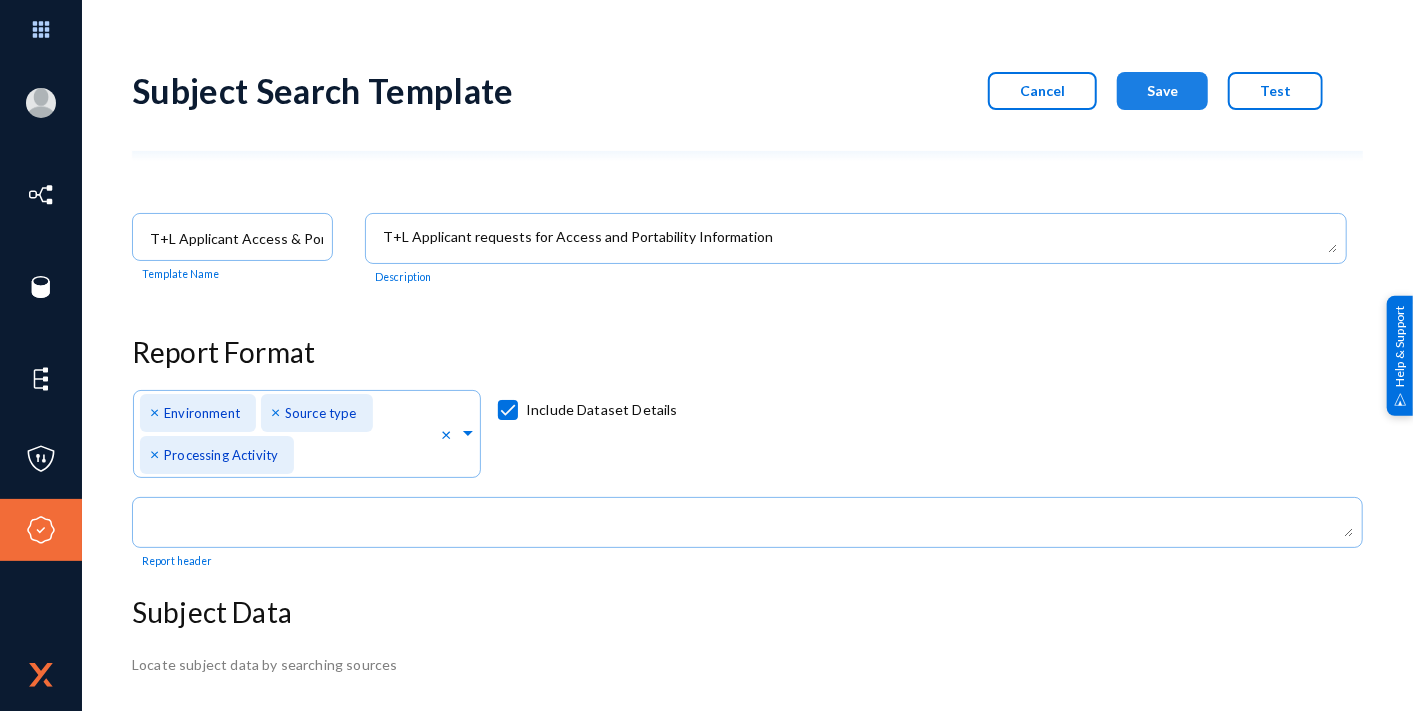 click on "Save" 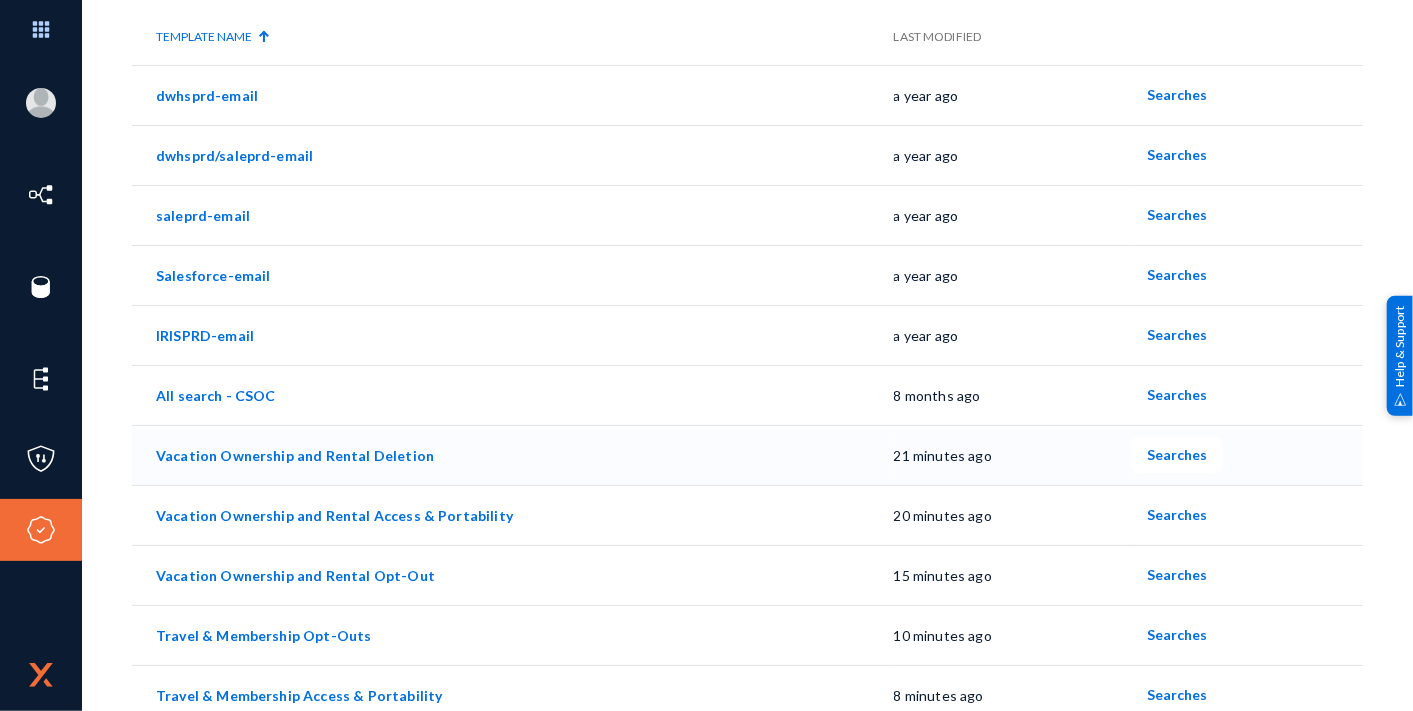 scroll, scrollTop: 0, scrollLeft: 0, axis: both 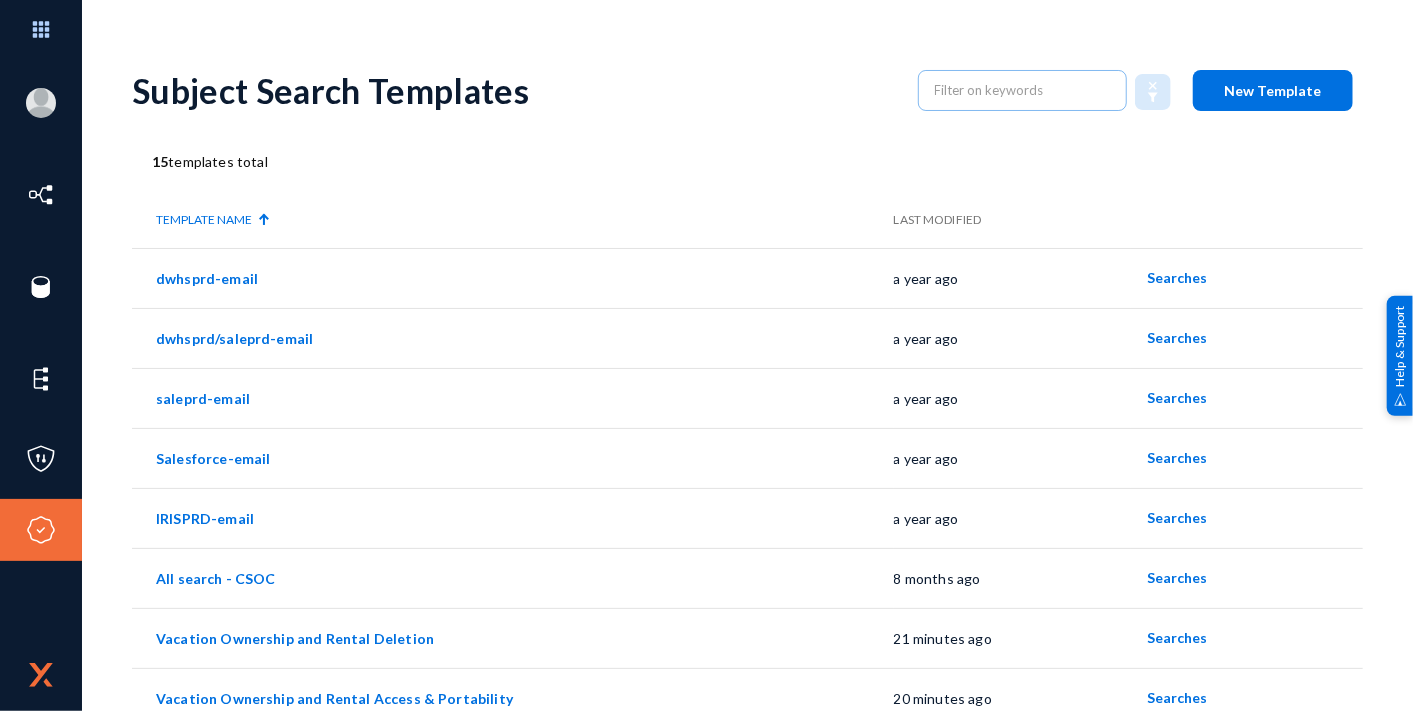 click on "New Template" 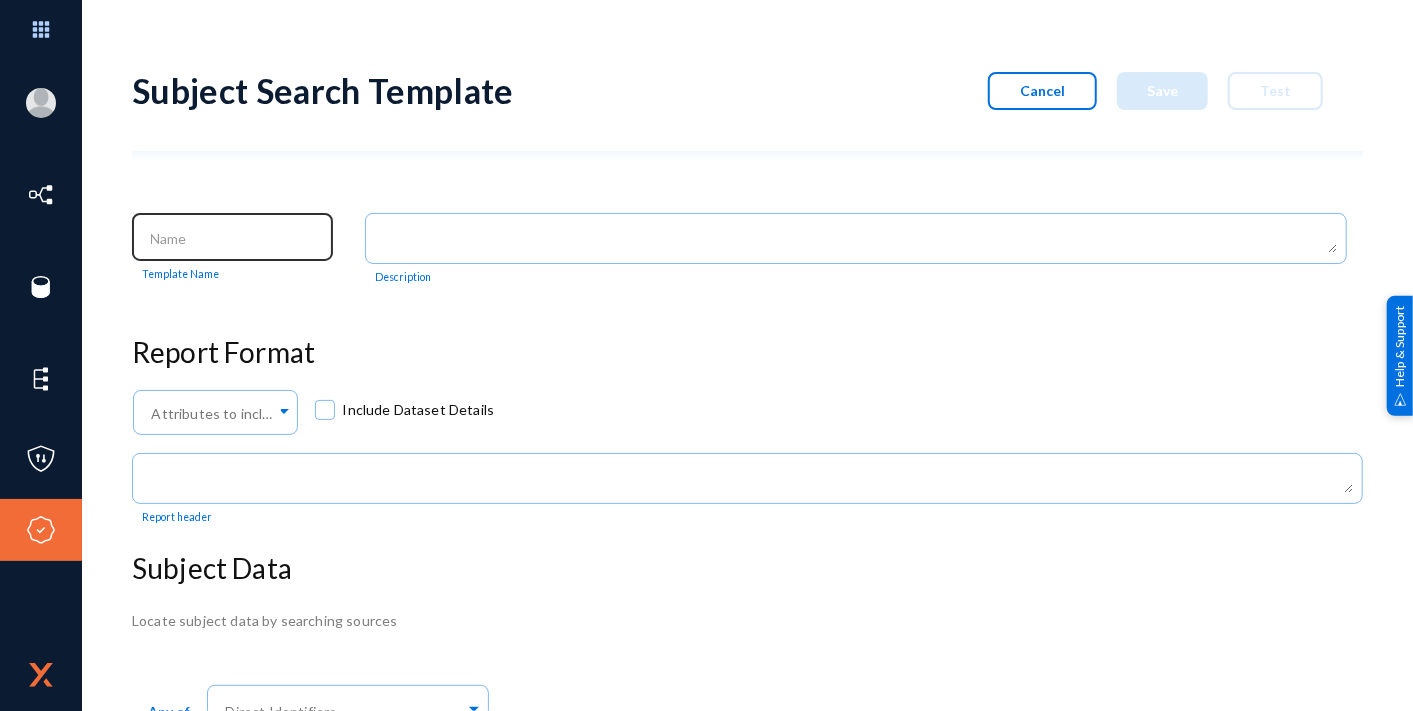 click at bounding box center (237, 239) 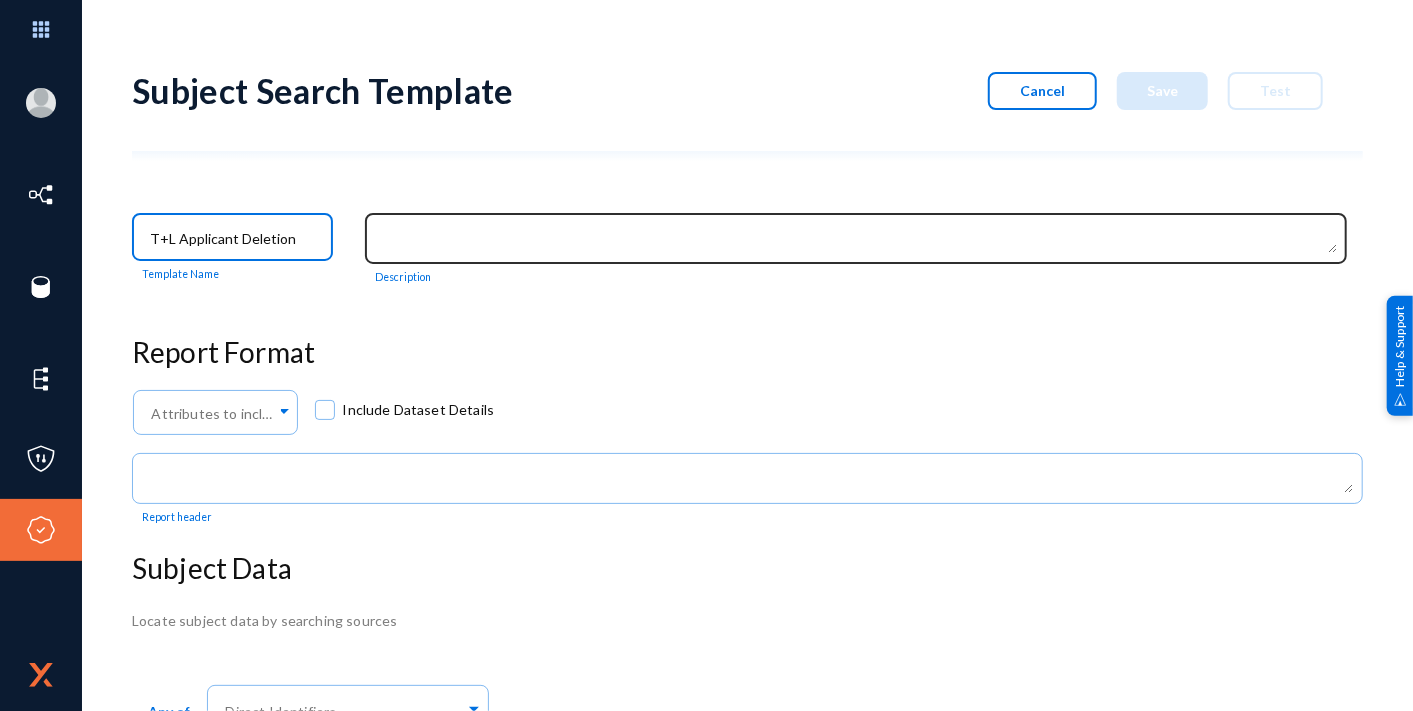 type on "T+L Applicant Deletion" 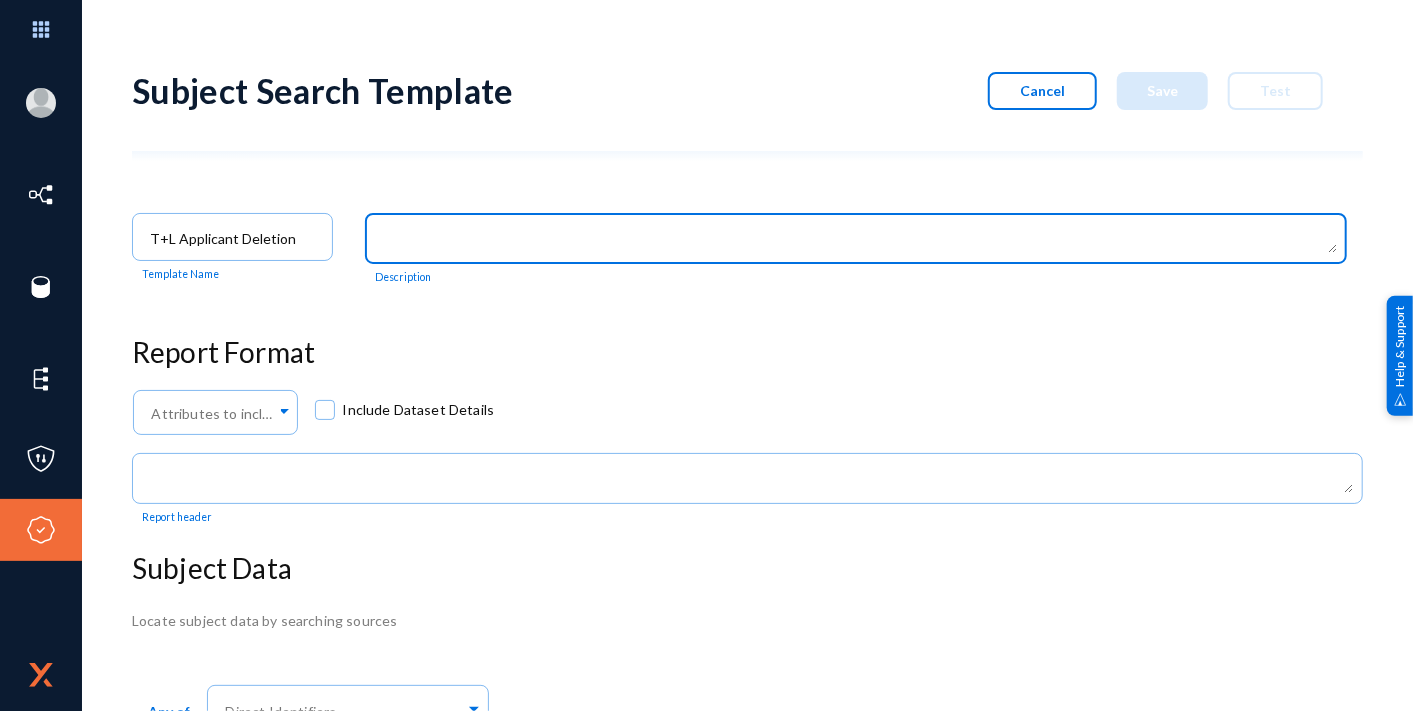 click at bounding box center [860, 240] 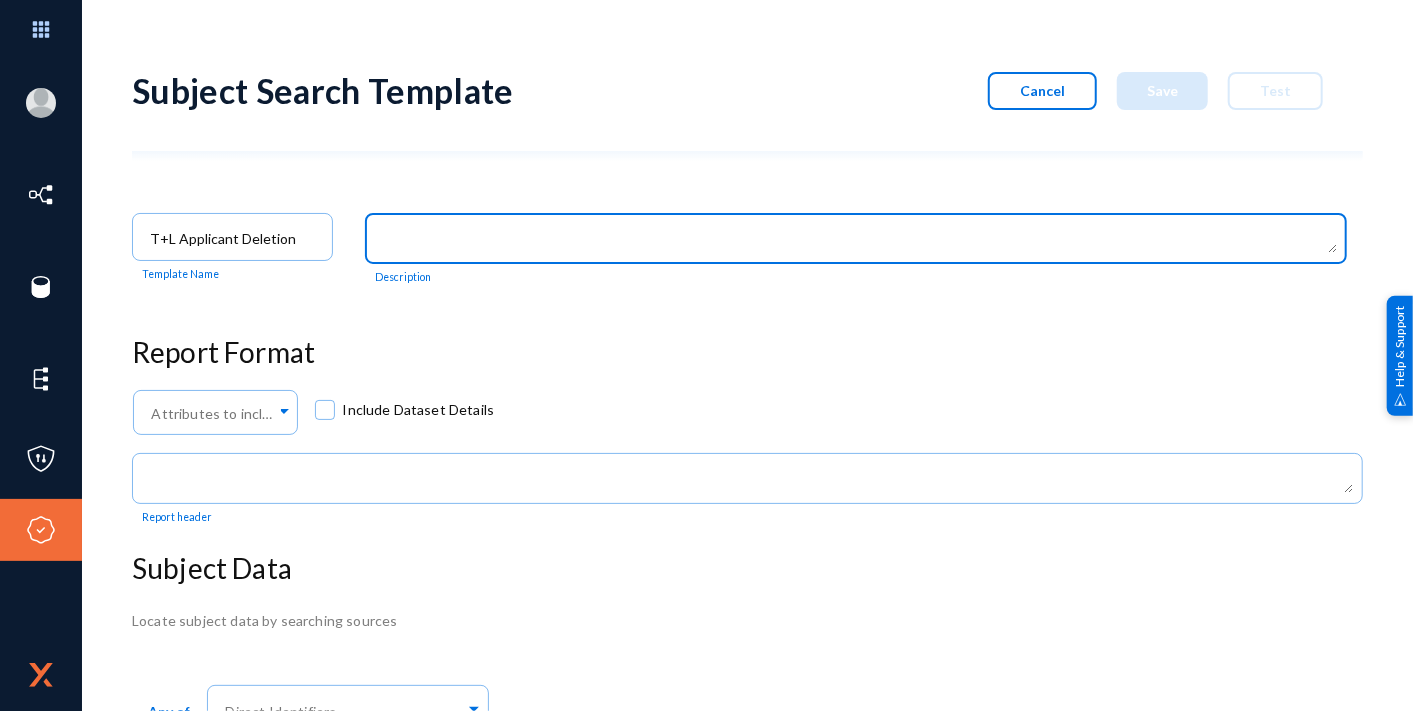 paste on "T+L Applicant Opt Outs" 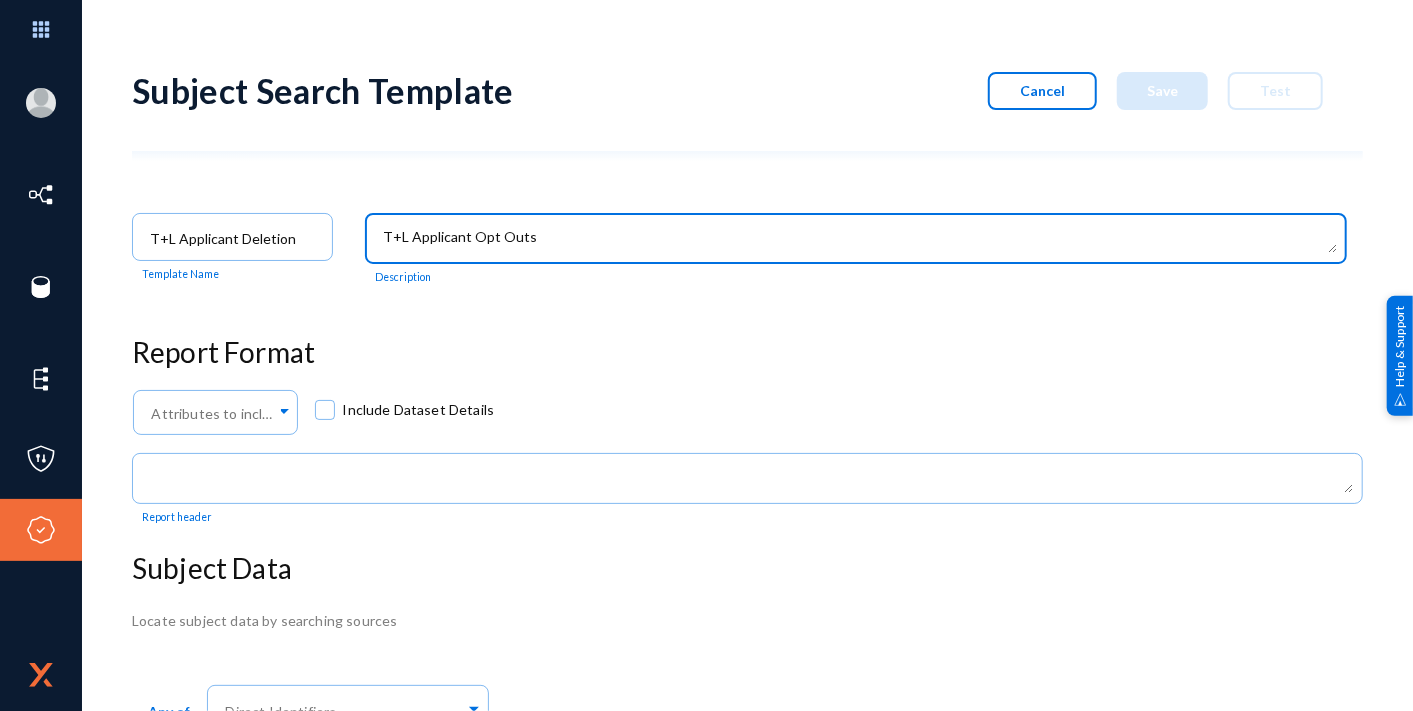 scroll, scrollTop: 0, scrollLeft: 0, axis: both 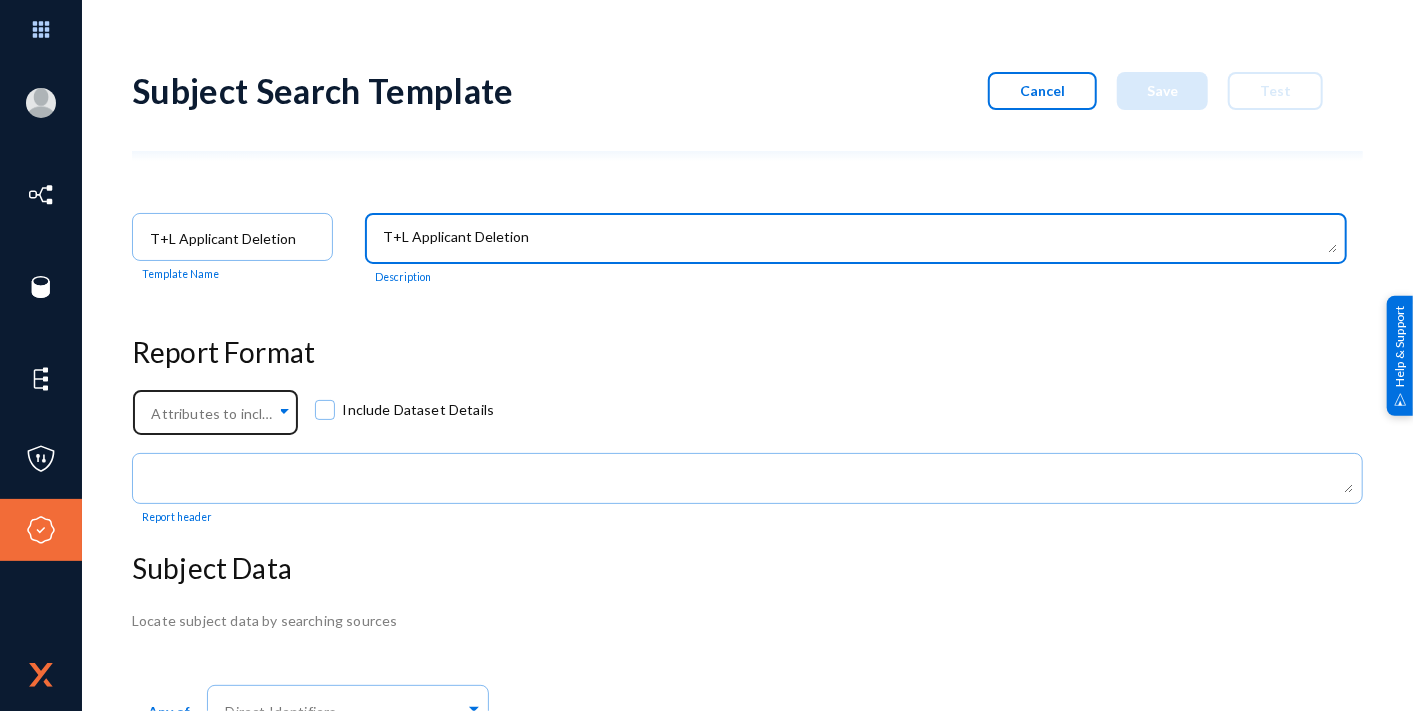 type on "T+L Applicant Deletion" 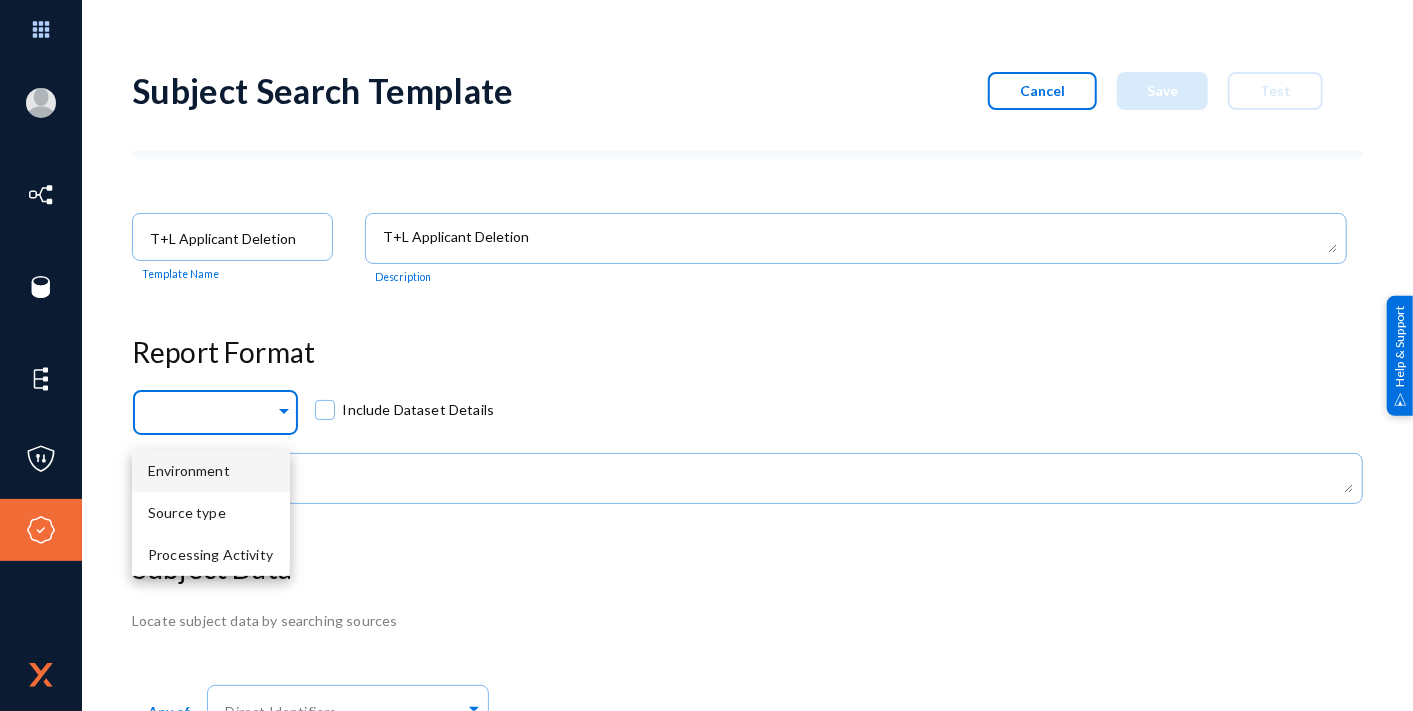 click 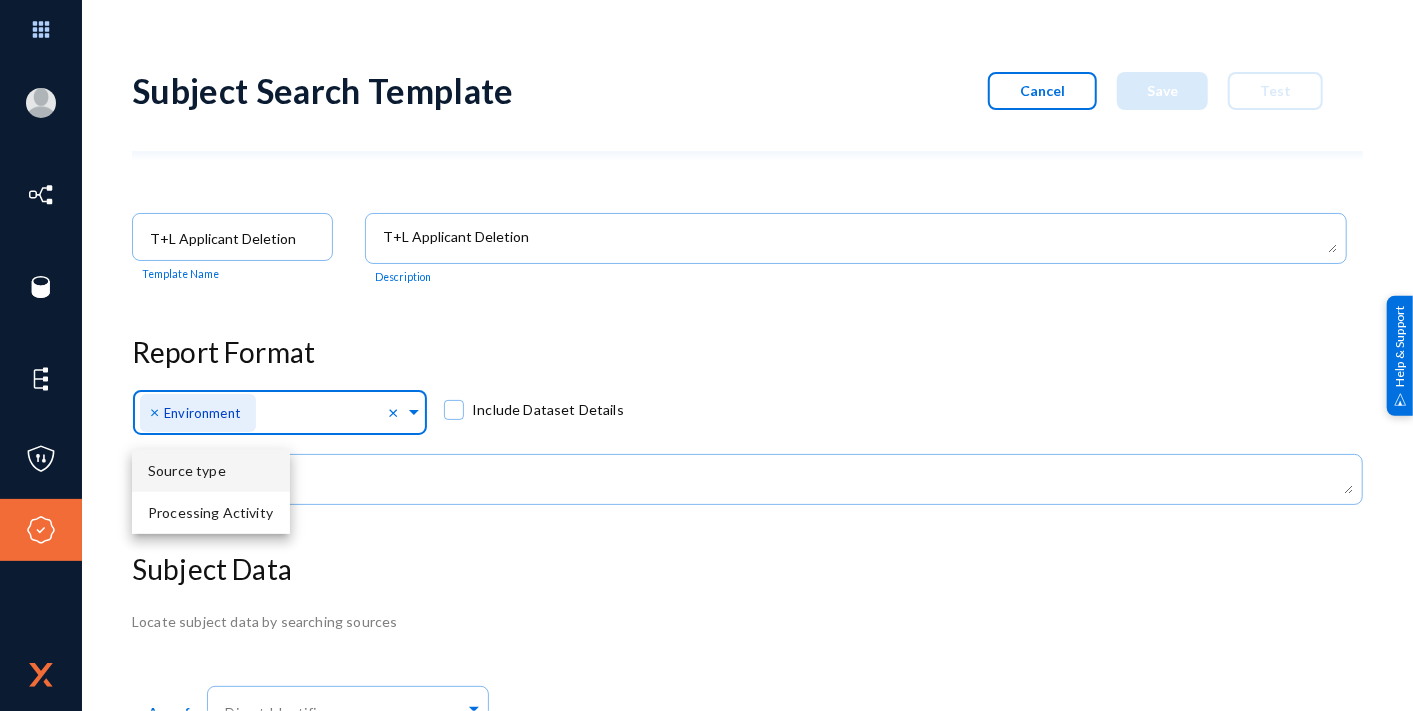 click on "Source type" at bounding box center (211, 471) 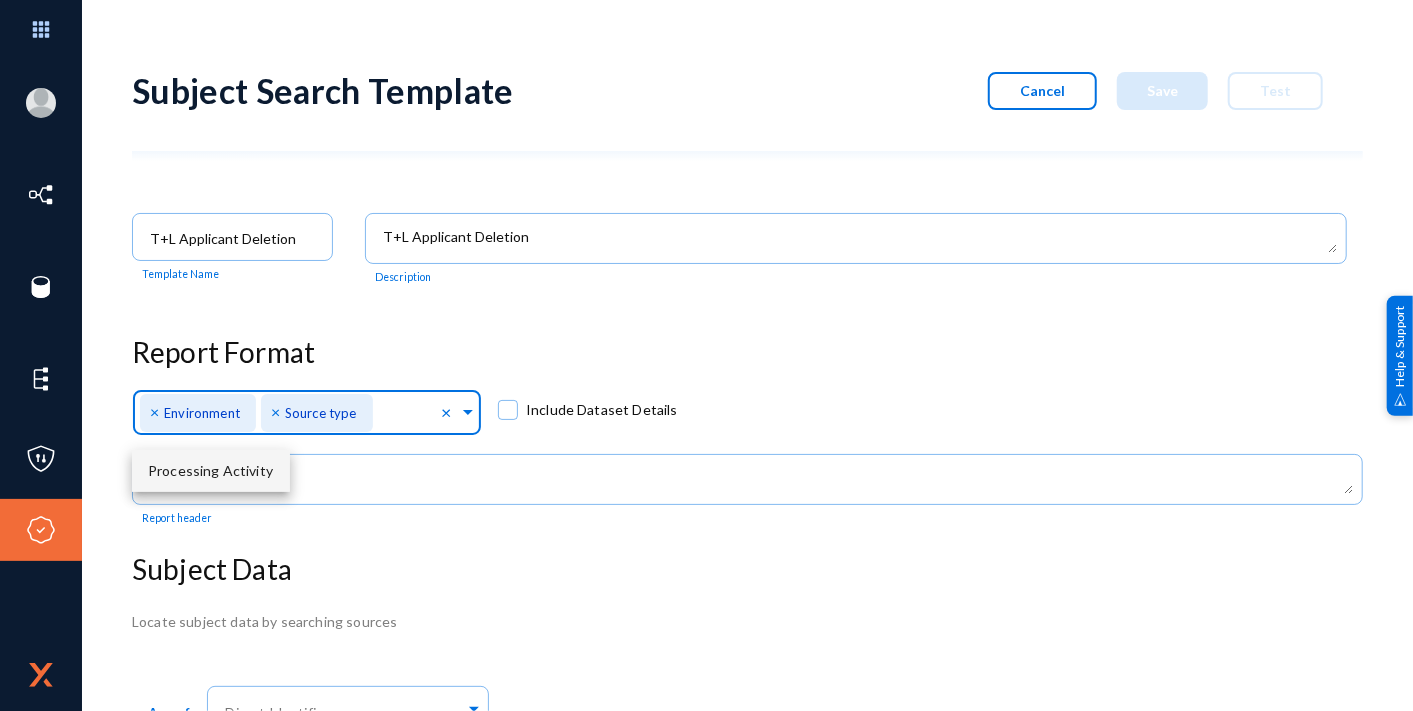 click on "Processing Activity" at bounding box center (211, 471) 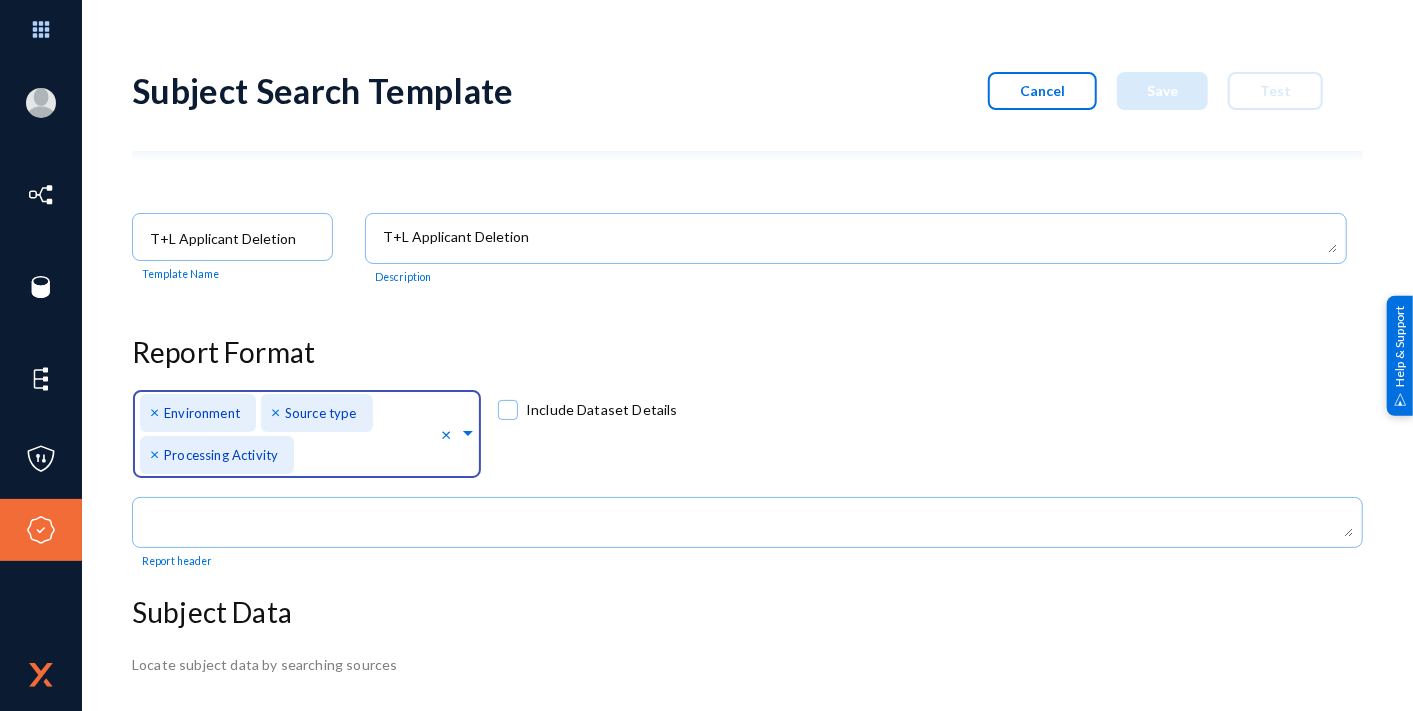 click on "Include Dataset Details" at bounding box center [602, 410] 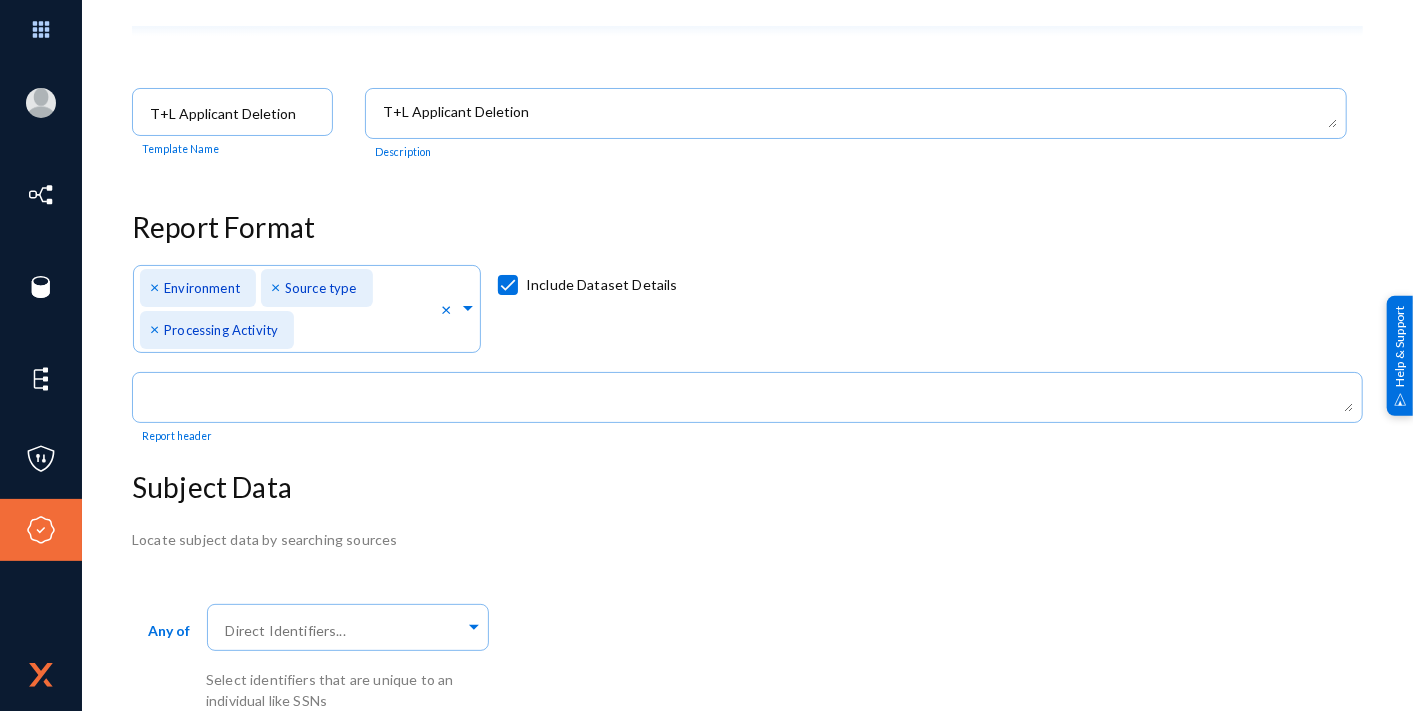 scroll, scrollTop: 131, scrollLeft: 0, axis: vertical 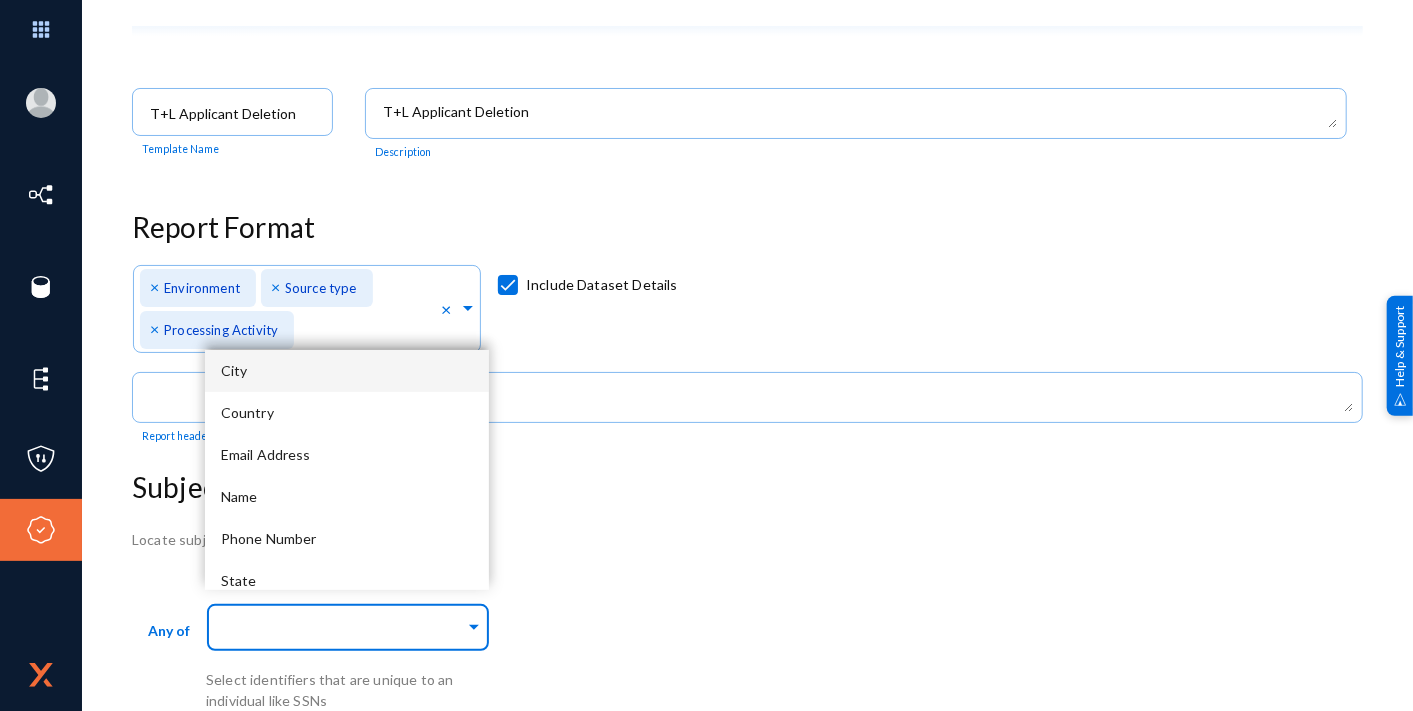click 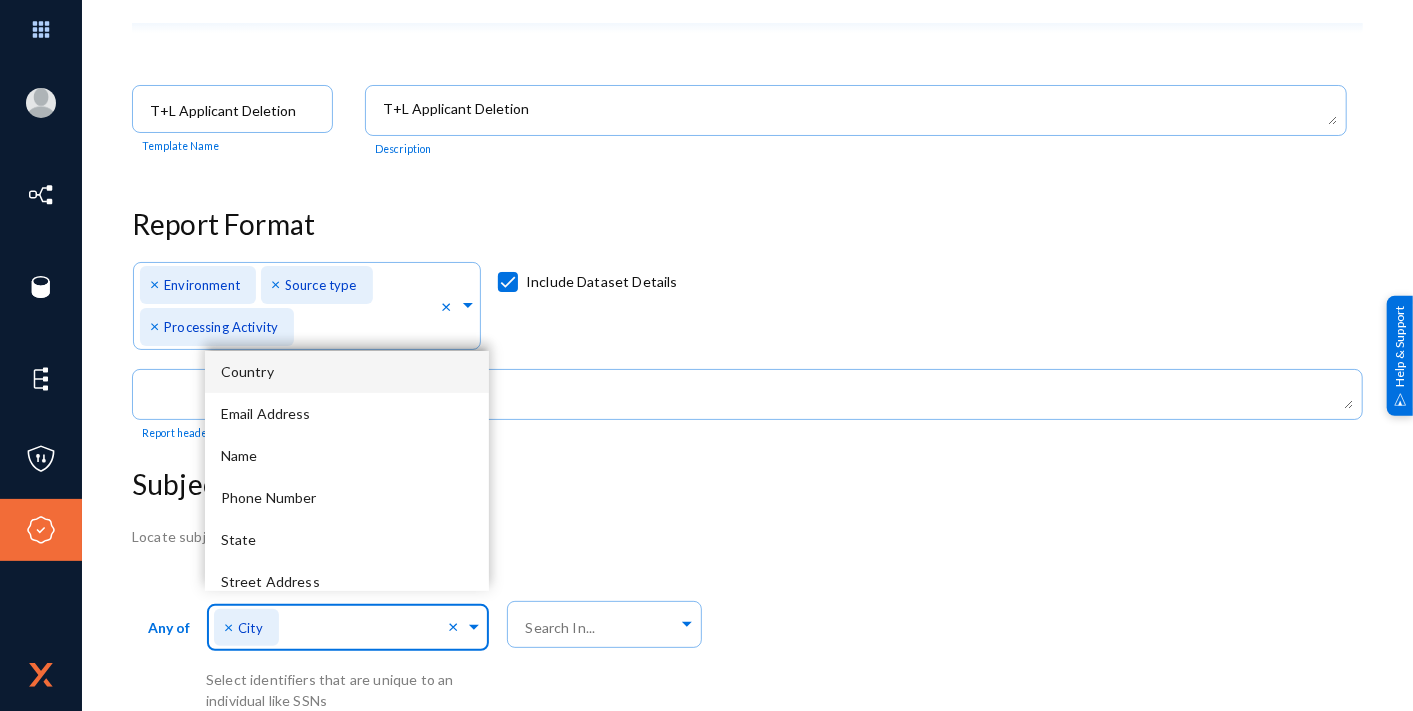 click on "Country" at bounding box center [347, 372] 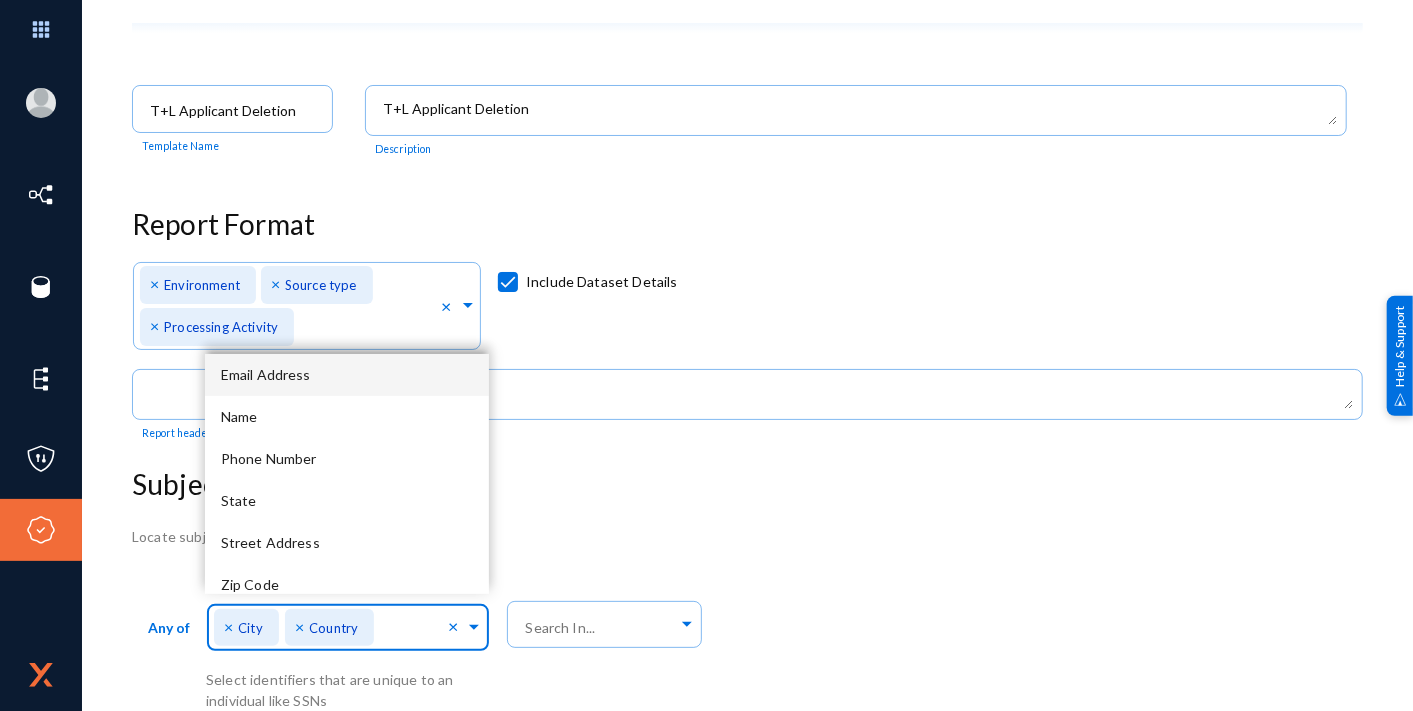 click on "Email Address" at bounding box center (347, 375) 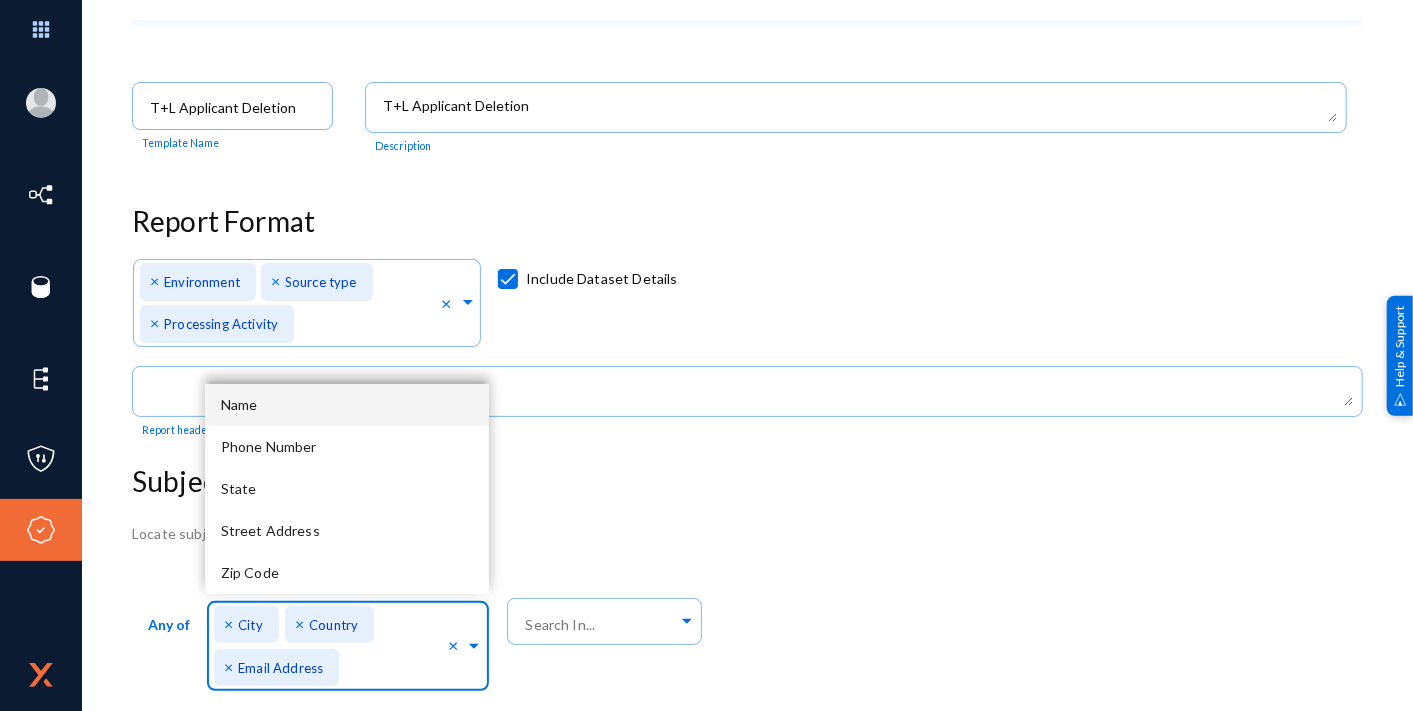 click on "Name" at bounding box center (347, 405) 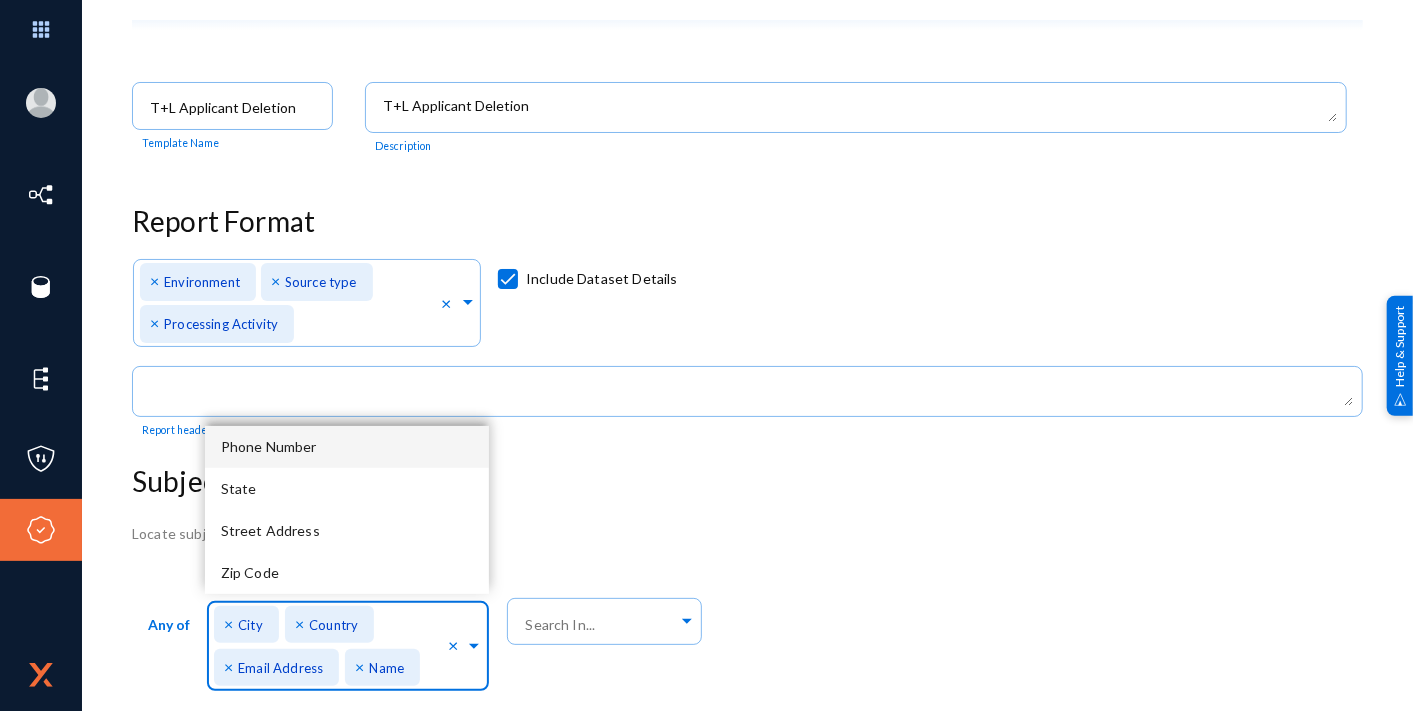 click on "Phone Number" at bounding box center (347, 447) 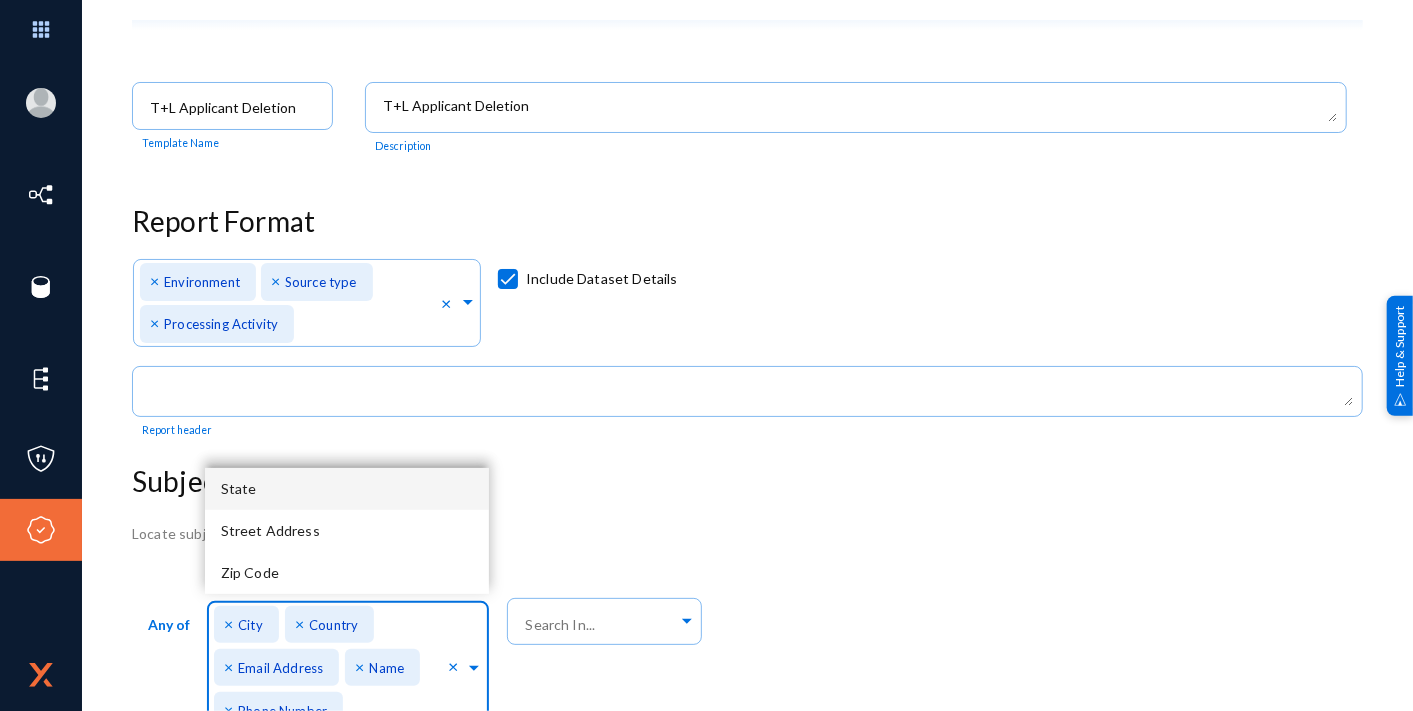 click on "State" at bounding box center [347, 489] 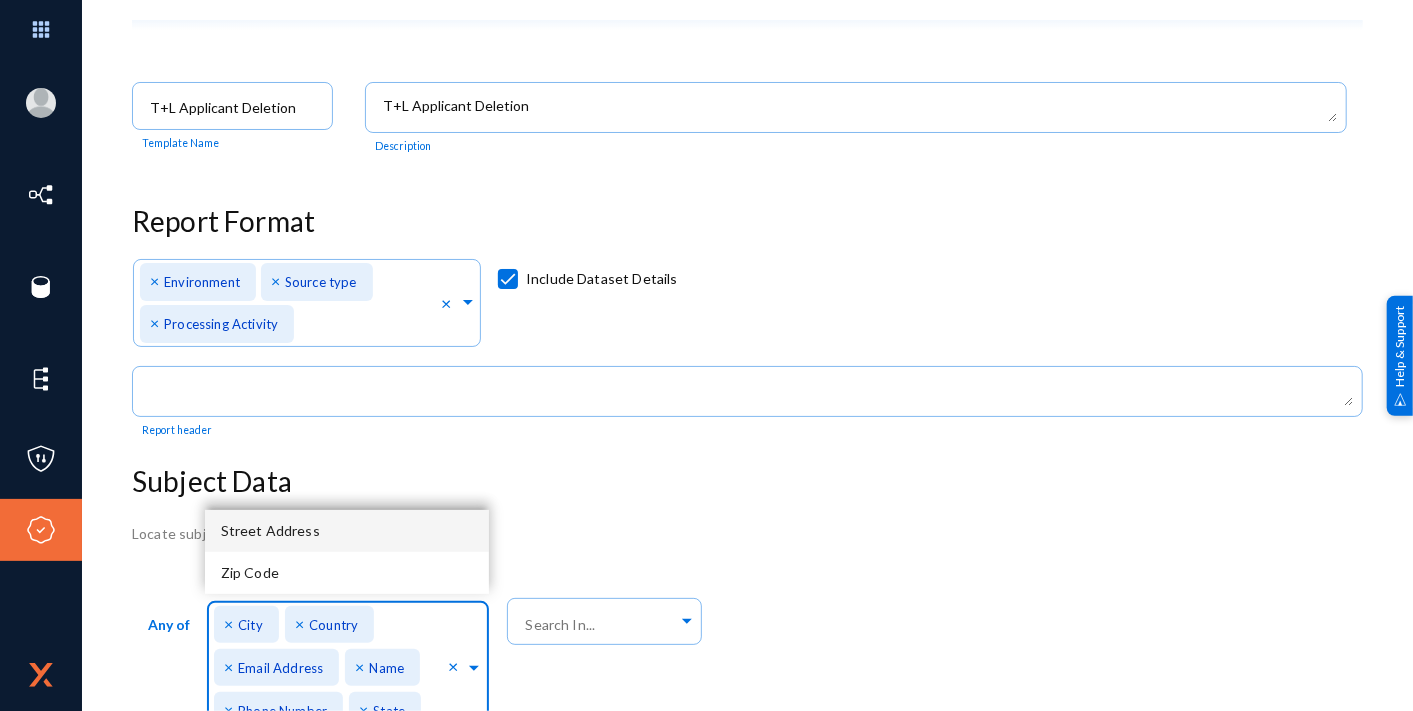 click on "Street Address" at bounding box center [347, 531] 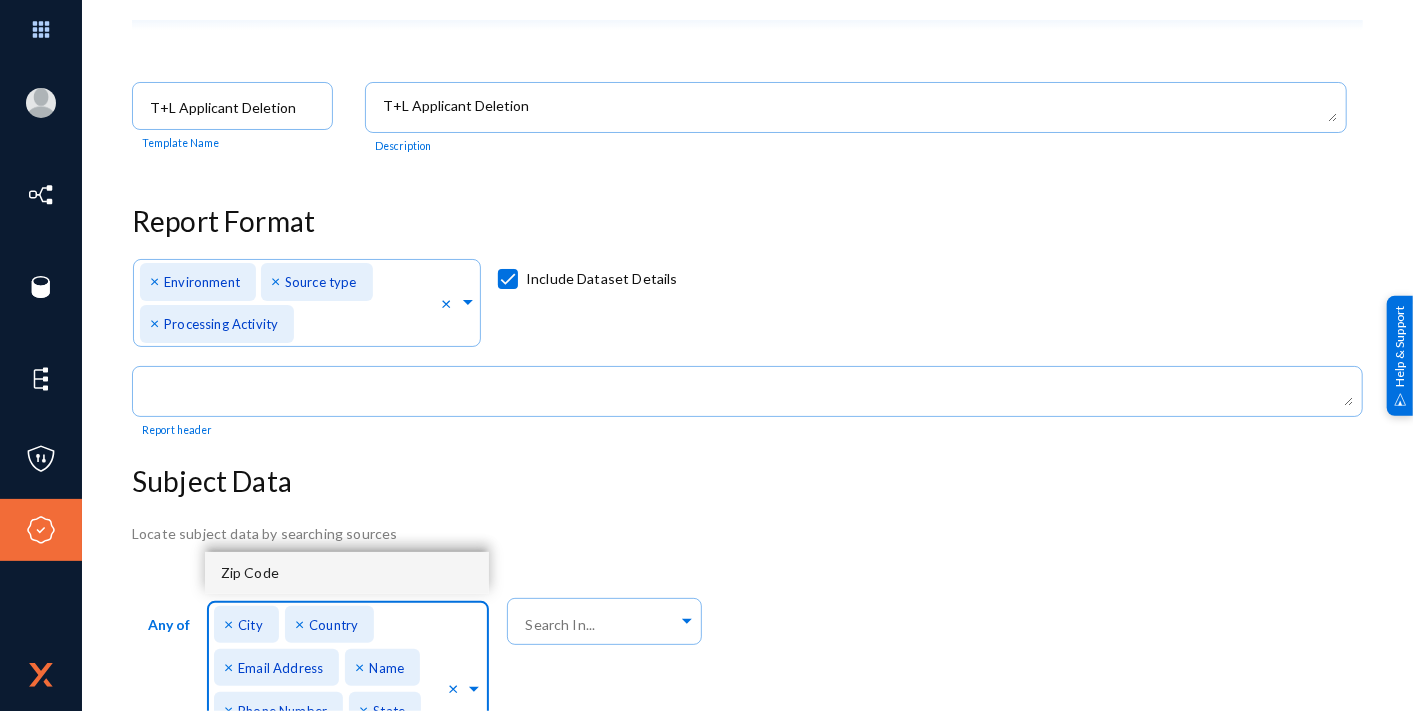 click on "Zip Code" at bounding box center [347, 573] 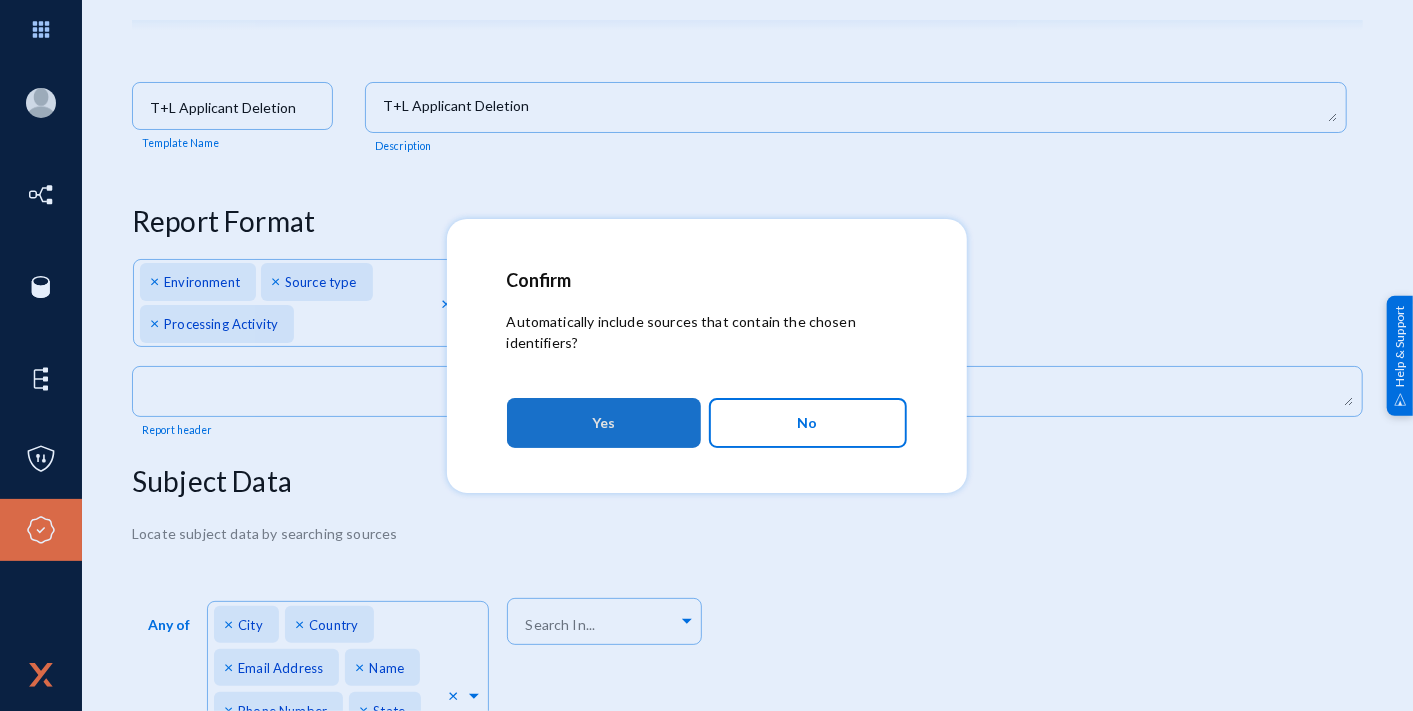 click on "Yes" at bounding box center [604, 423] 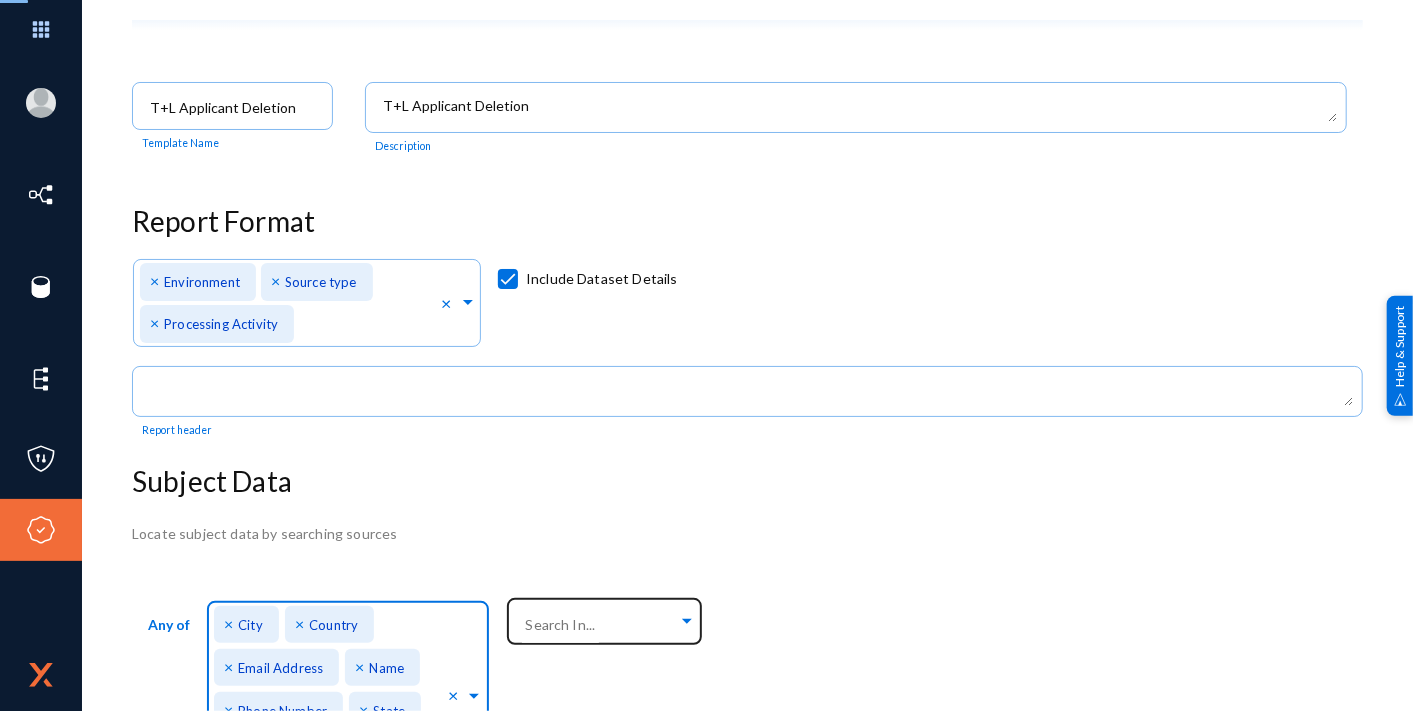 scroll, scrollTop: 34, scrollLeft: 0, axis: vertical 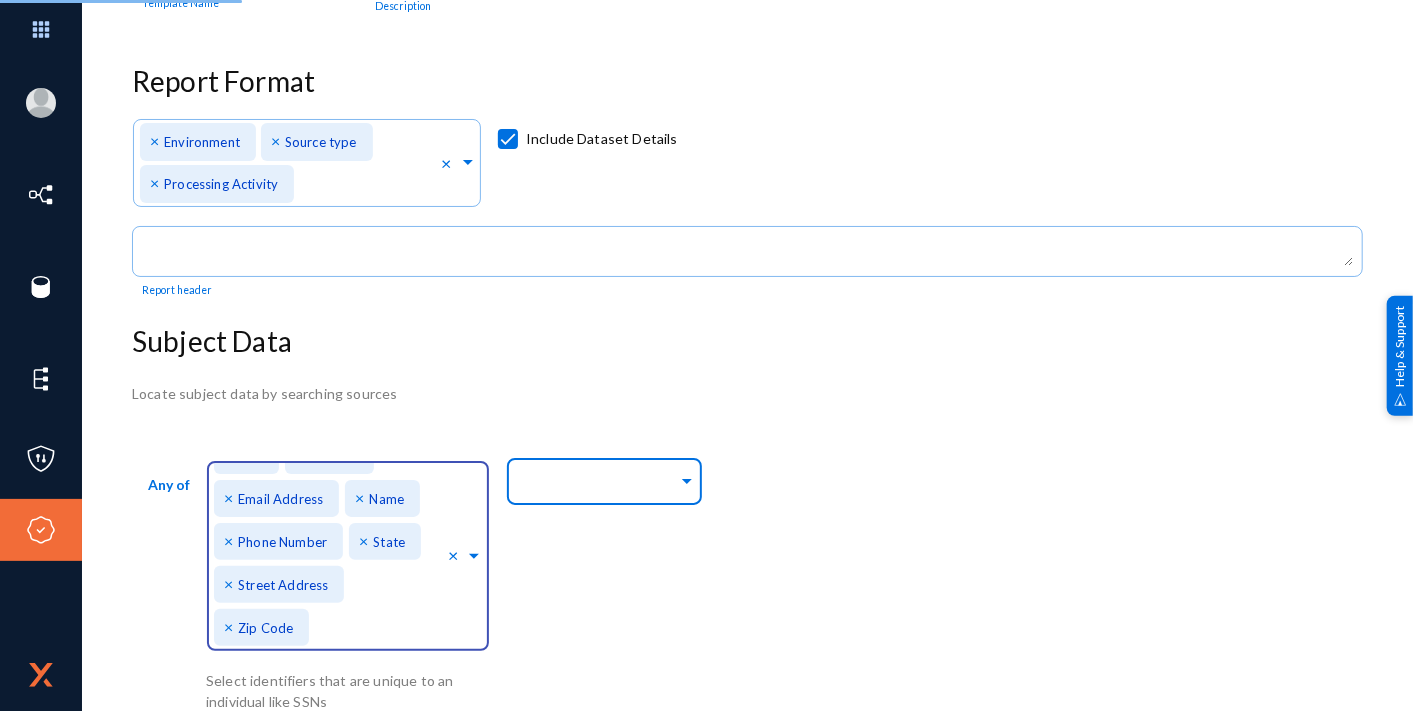 click 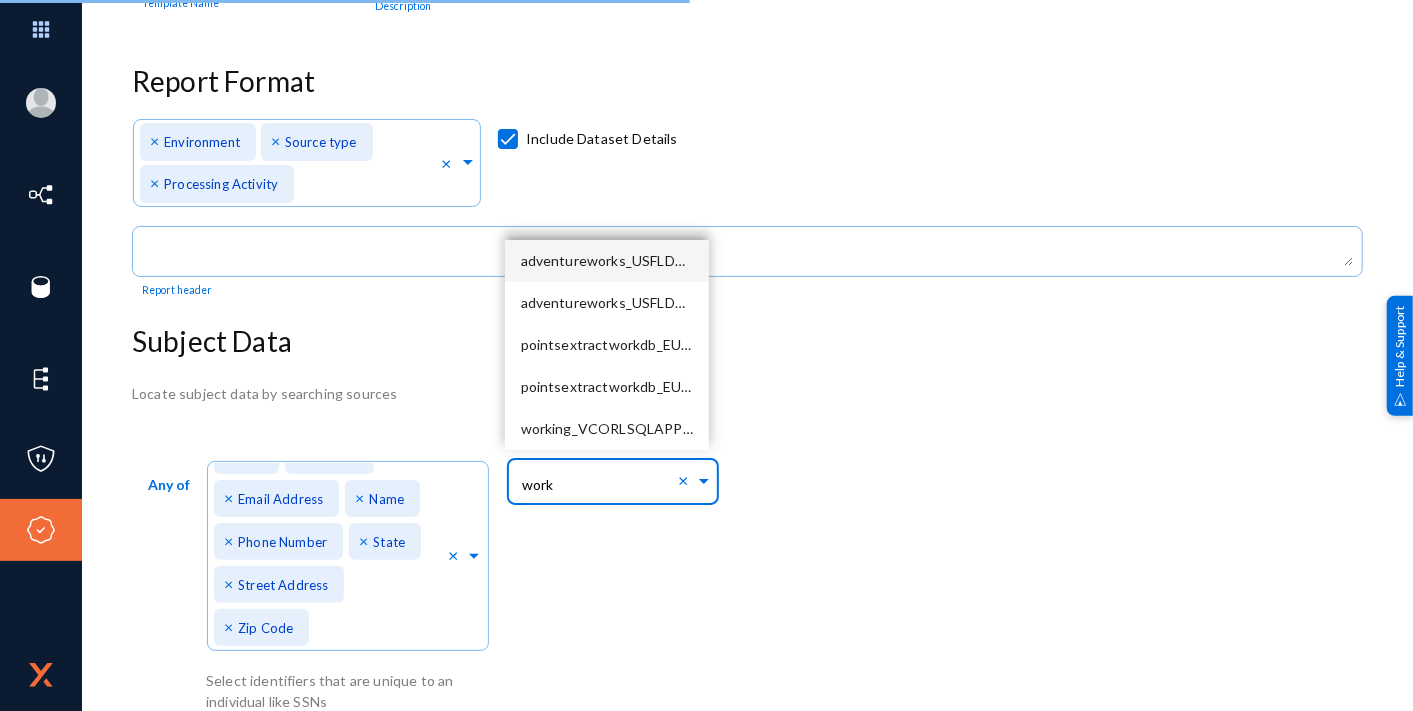 type on "workd" 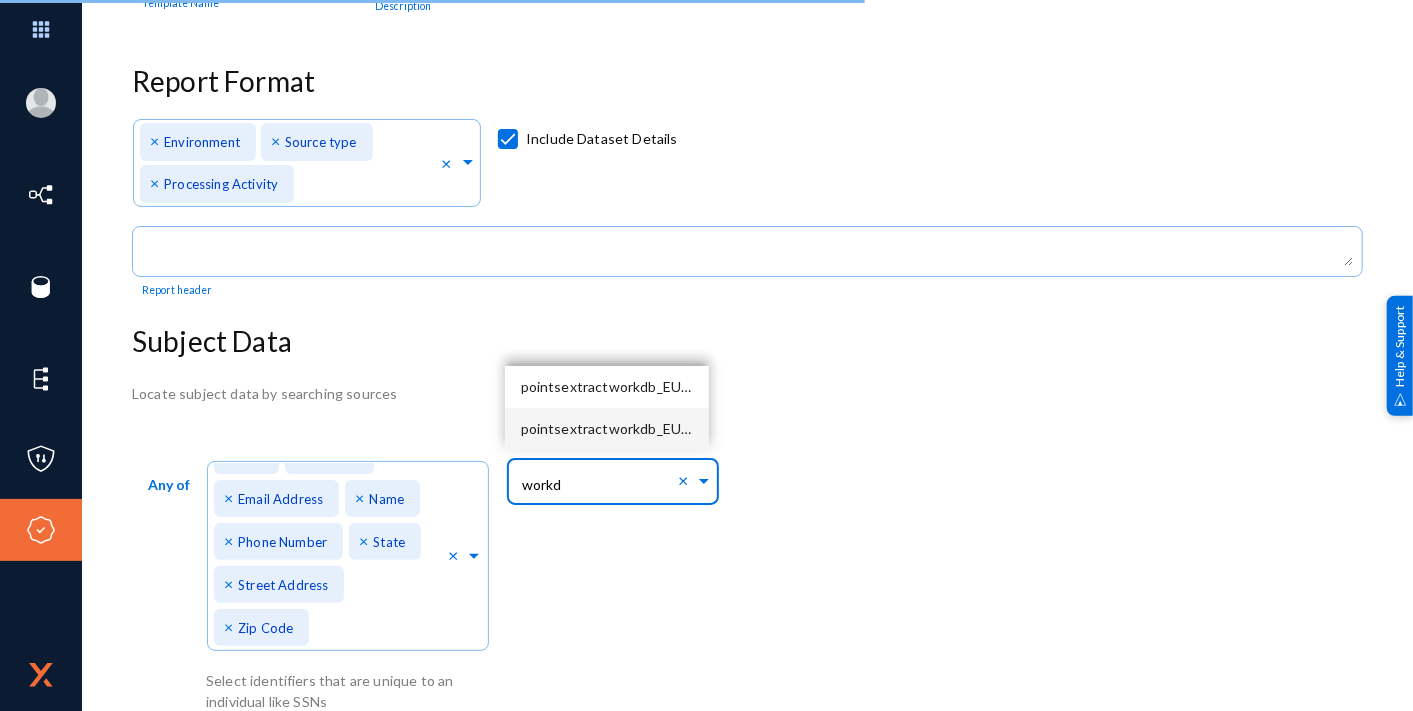 click on "pointsextractworkdb_EURQARCISQL01_1433" at bounding box center (670, 428) 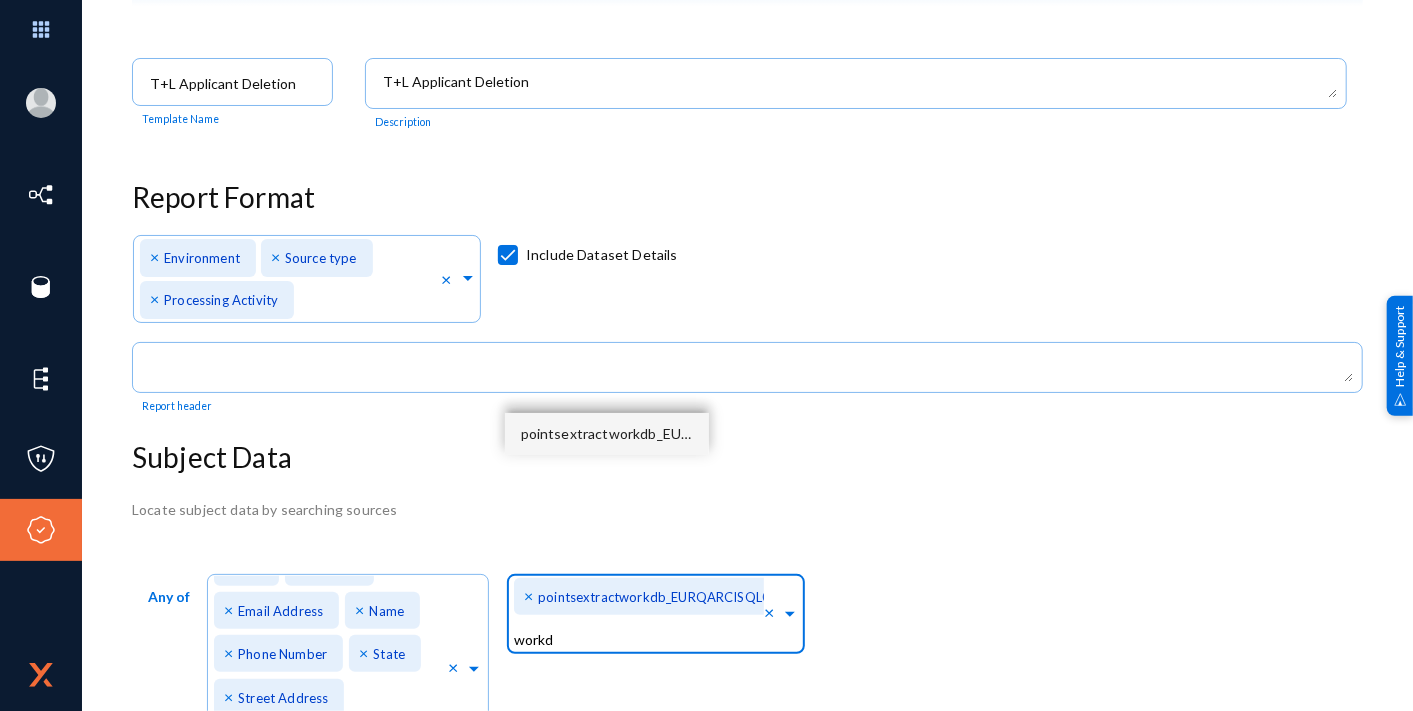 scroll, scrollTop: 0, scrollLeft: 0, axis: both 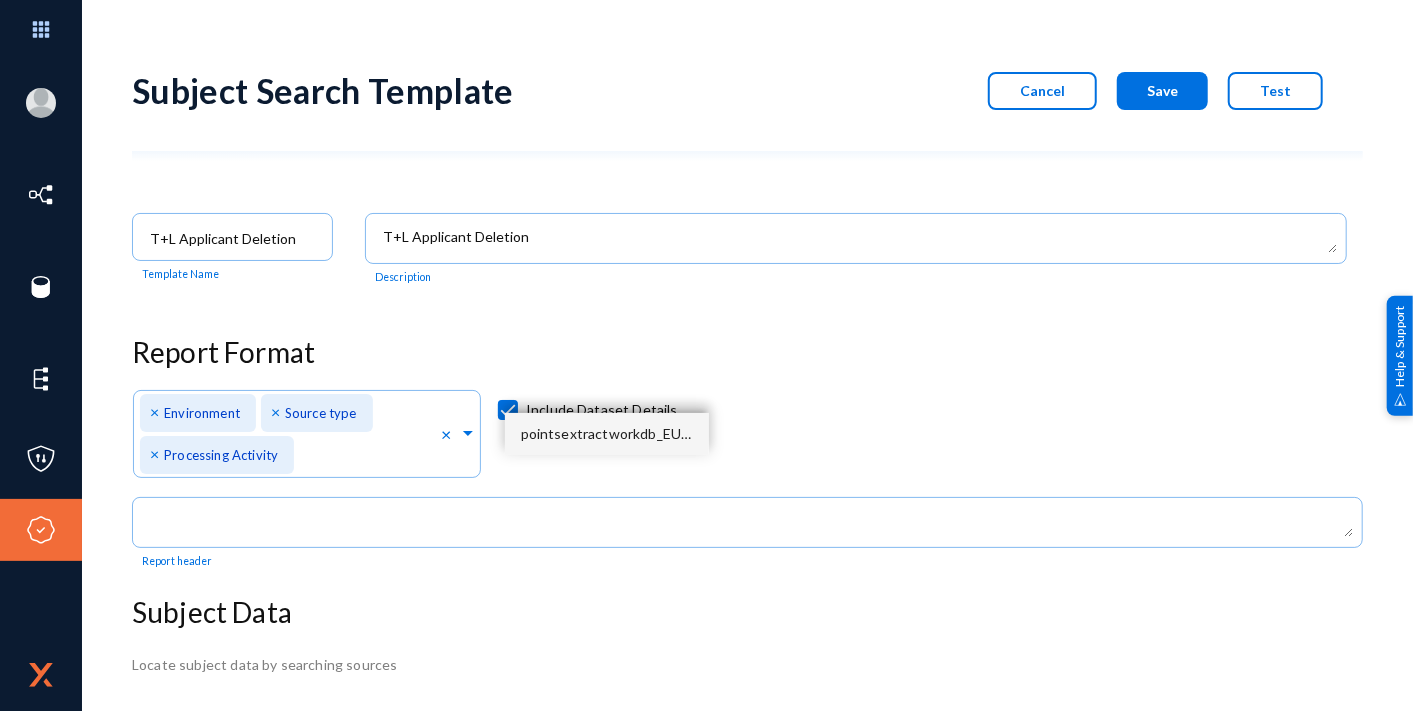 type 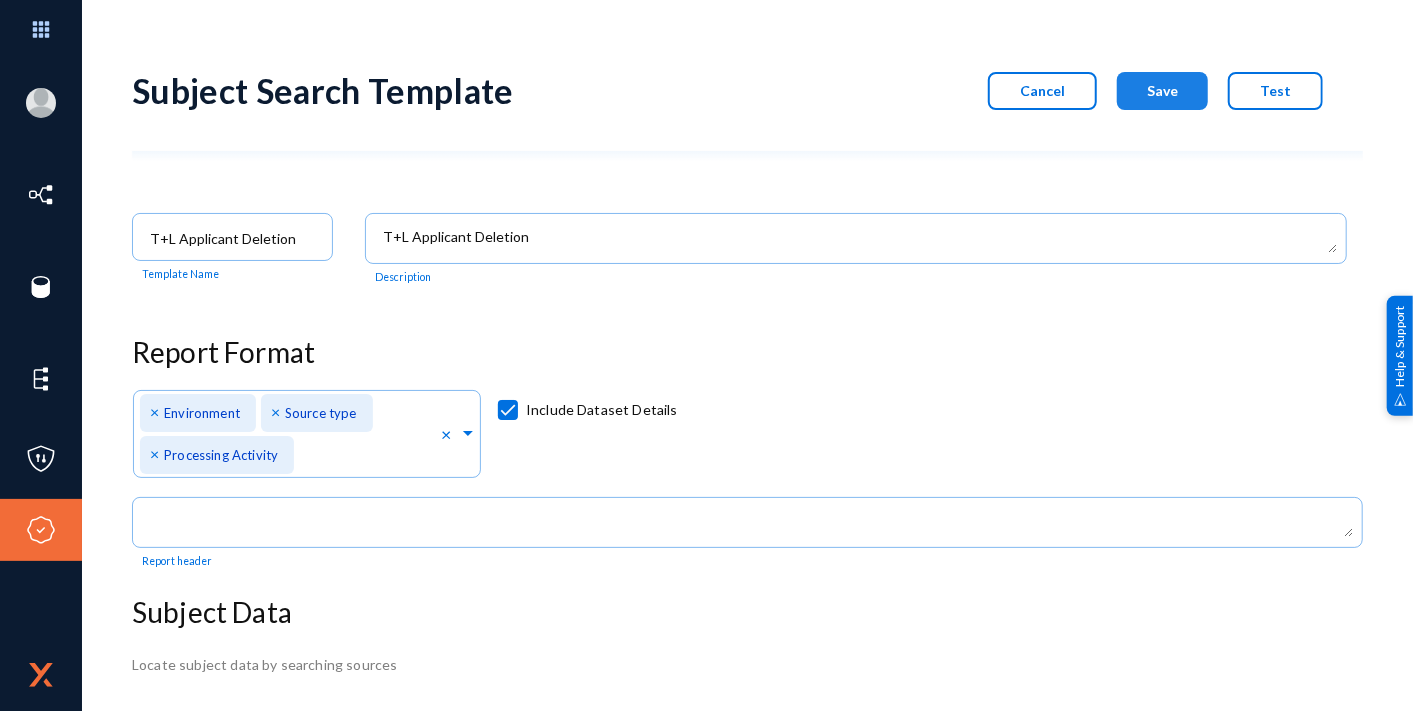 click on "Save" 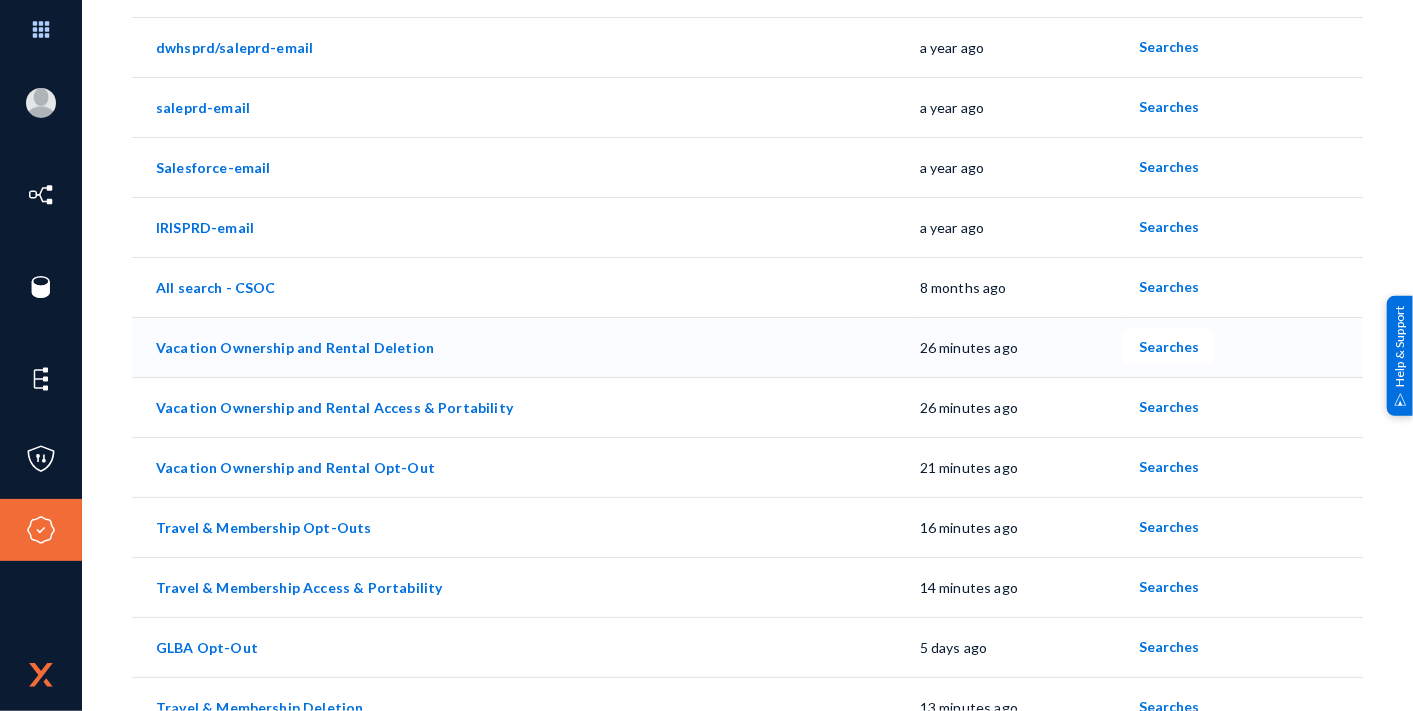 scroll, scrollTop: 0, scrollLeft: 0, axis: both 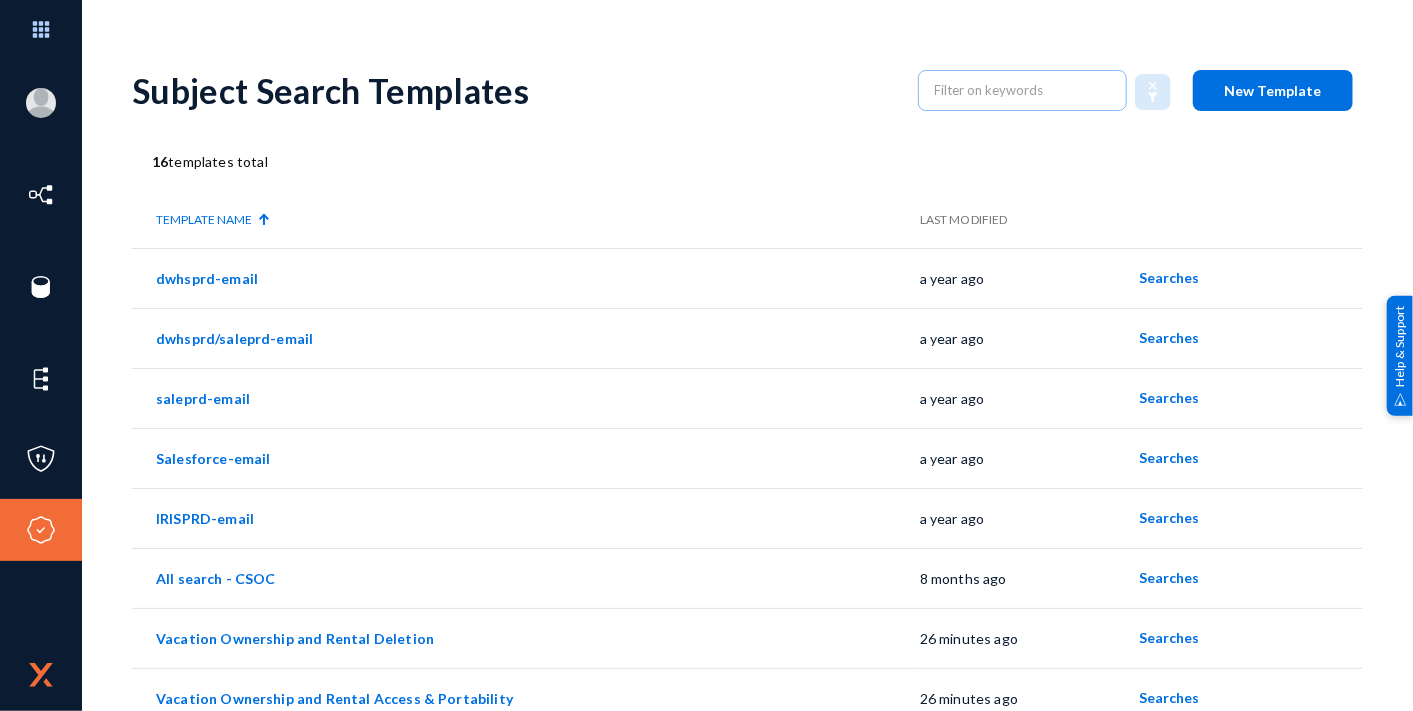 click on "New Template" 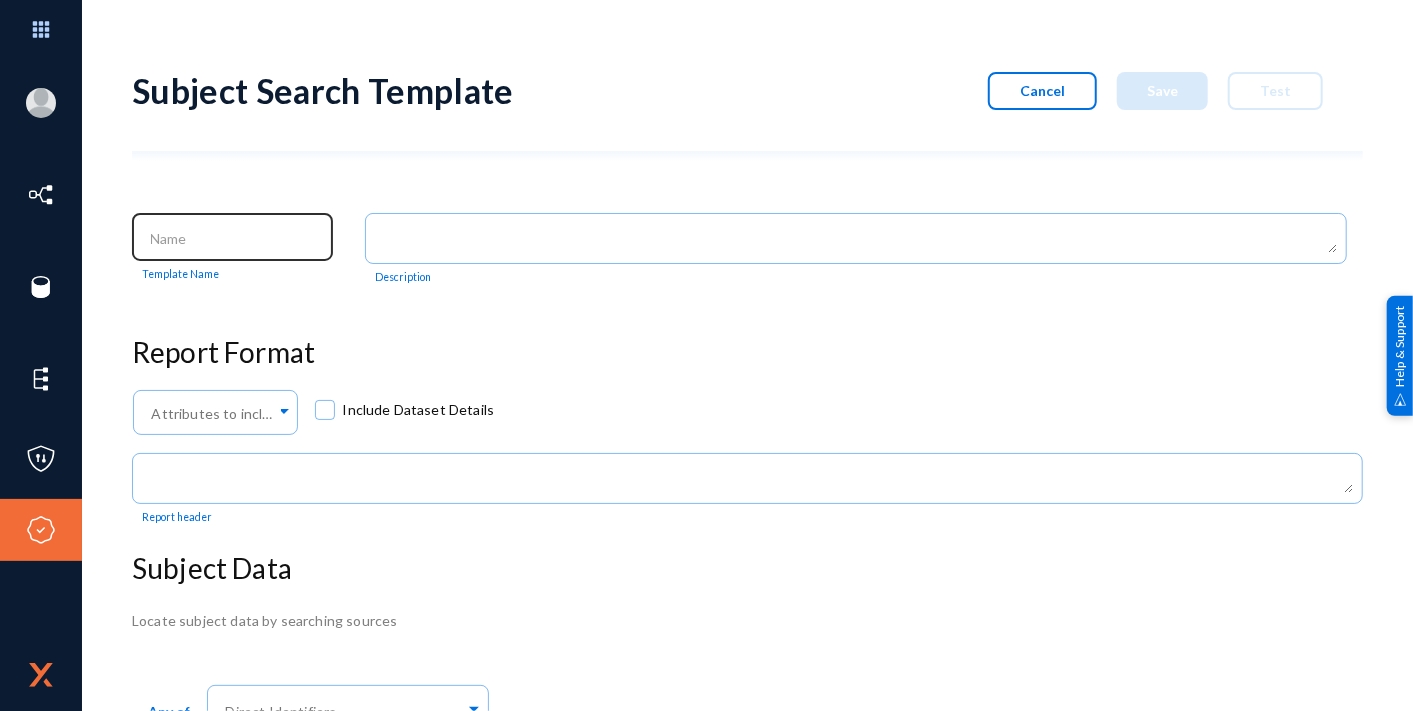 click 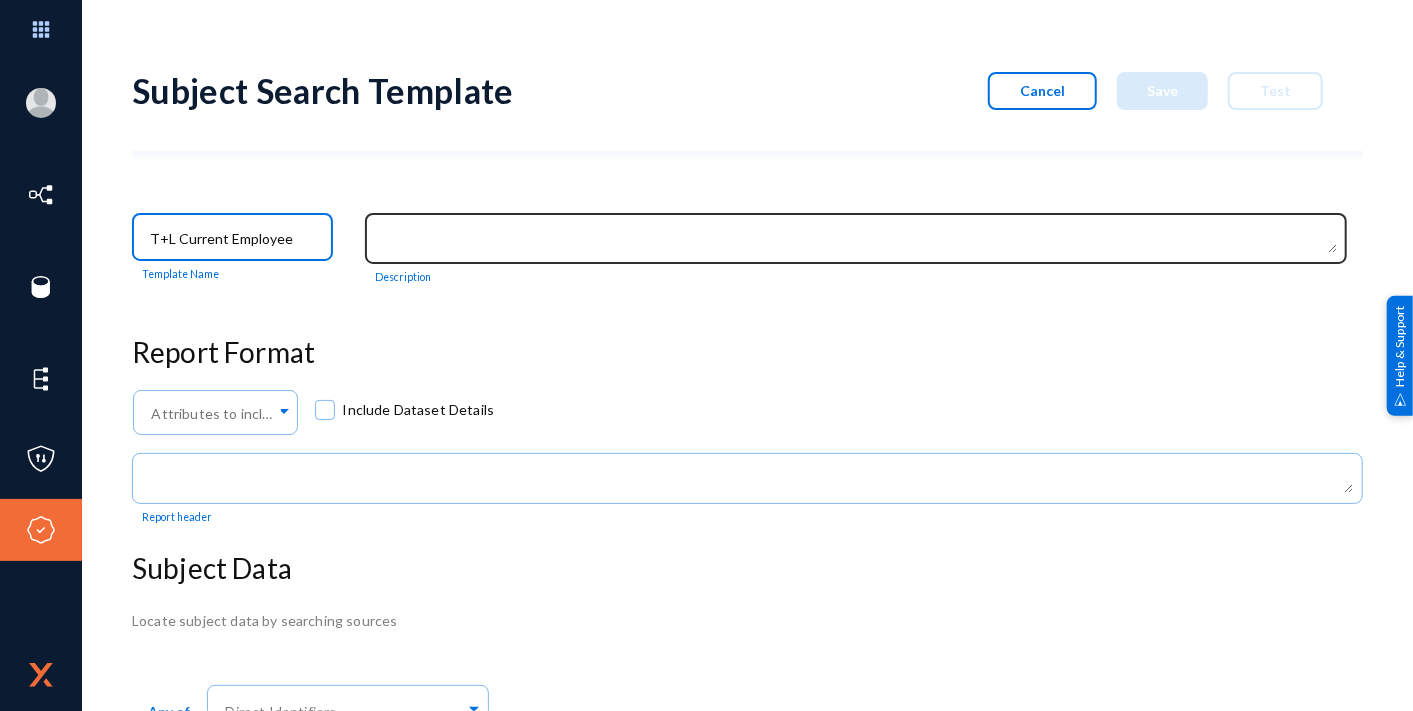 type on "T+L Current Employee" 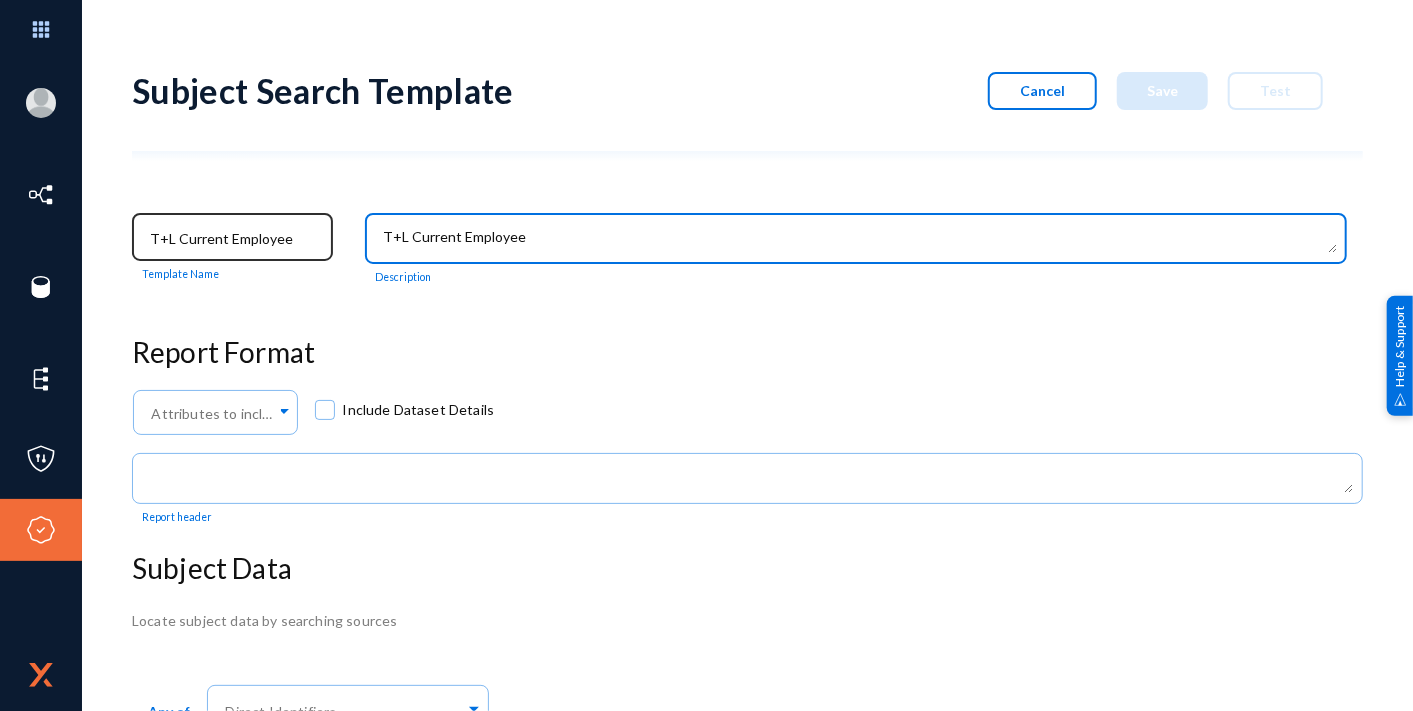 type on "T+L Current Employee" 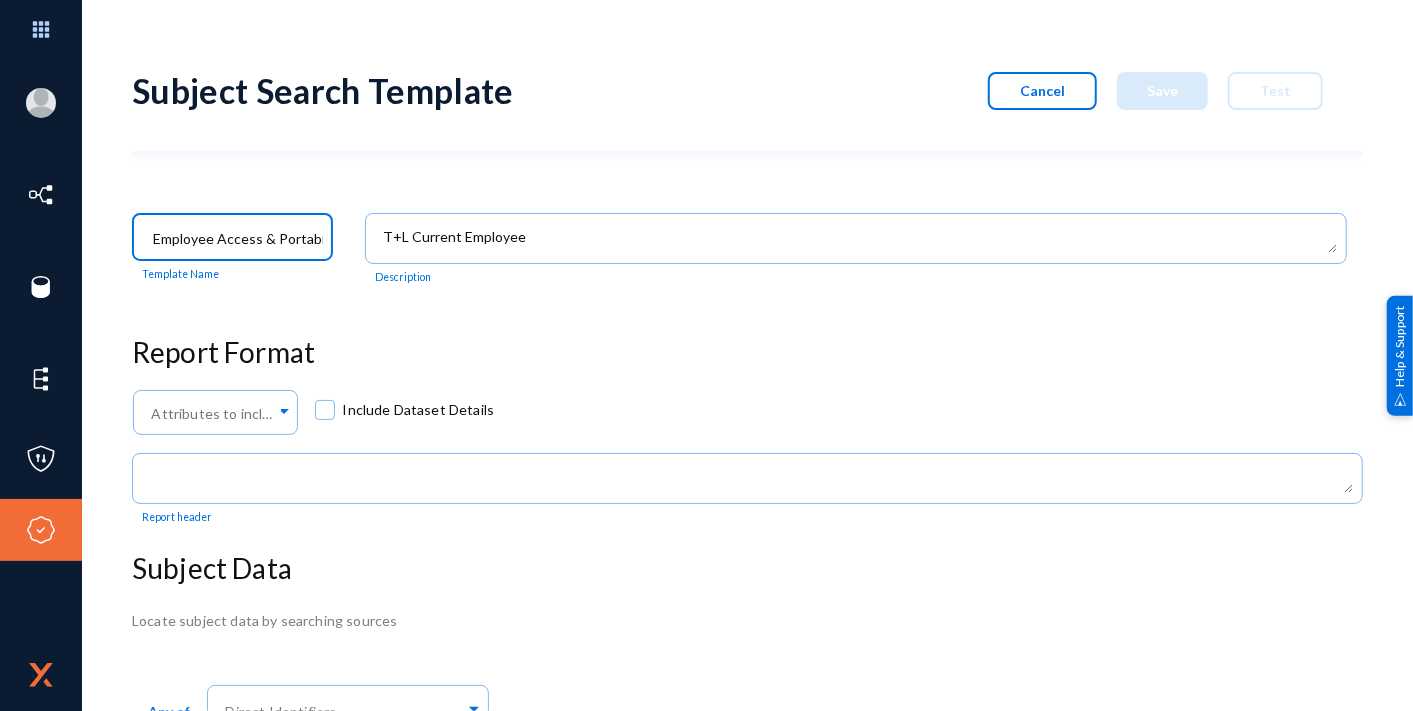 scroll, scrollTop: 0, scrollLeft: 91, axis: horizontal 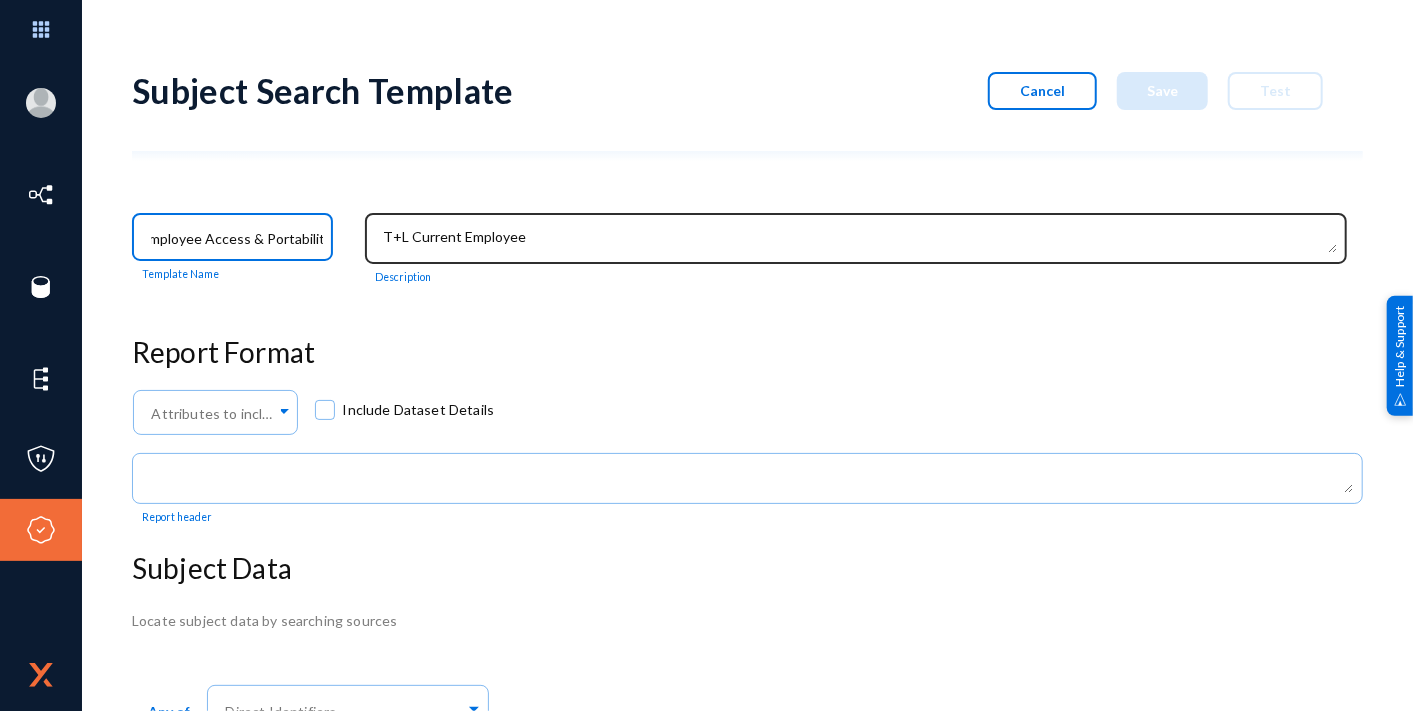 type on "T+L Current Employee Access & Portability" 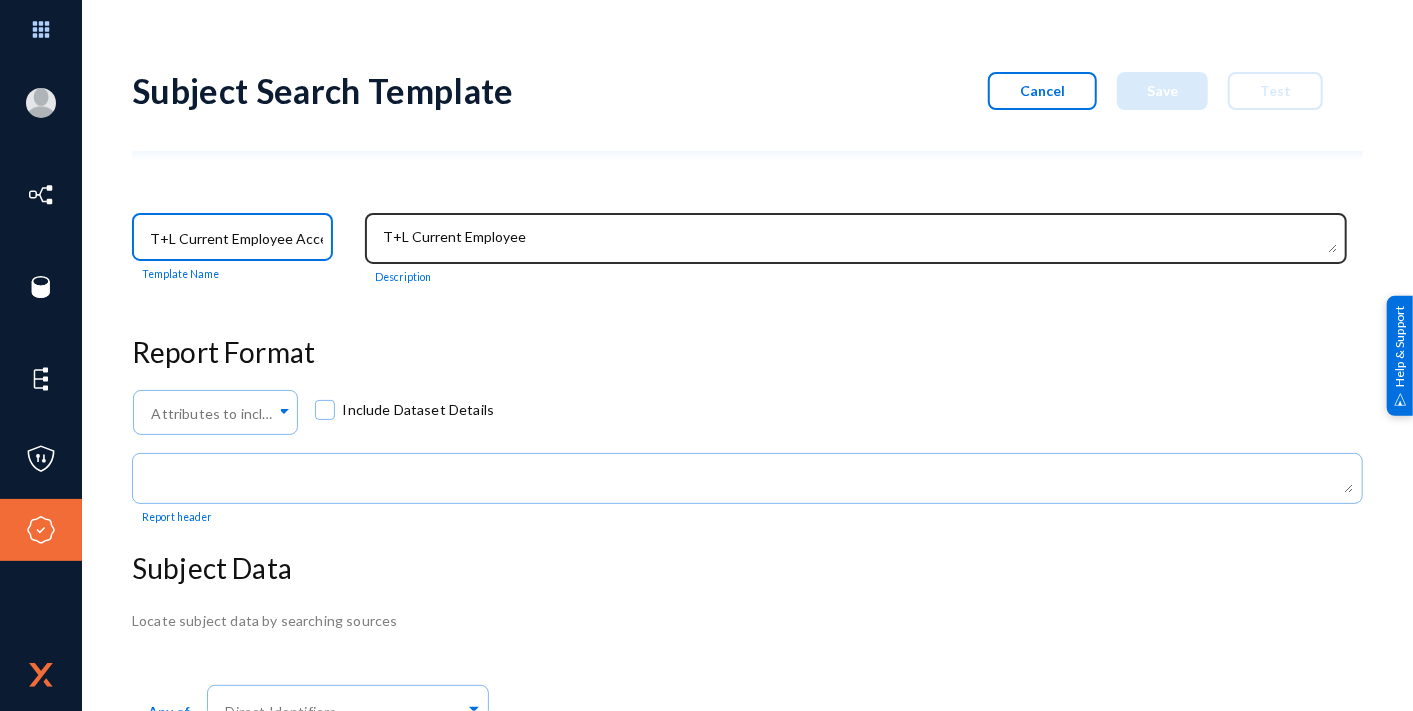 click at bounding box center [860, 240] 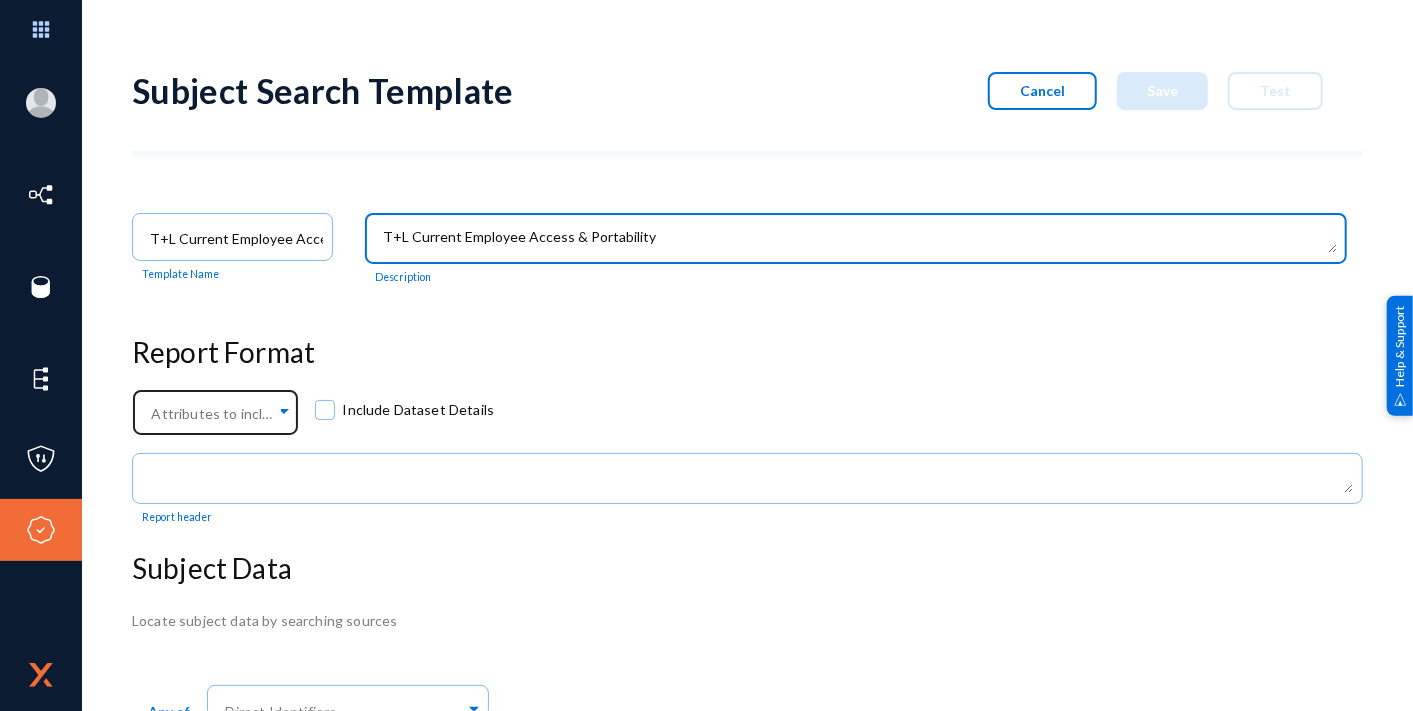 type on "T+L Current Employee Access & Portability" 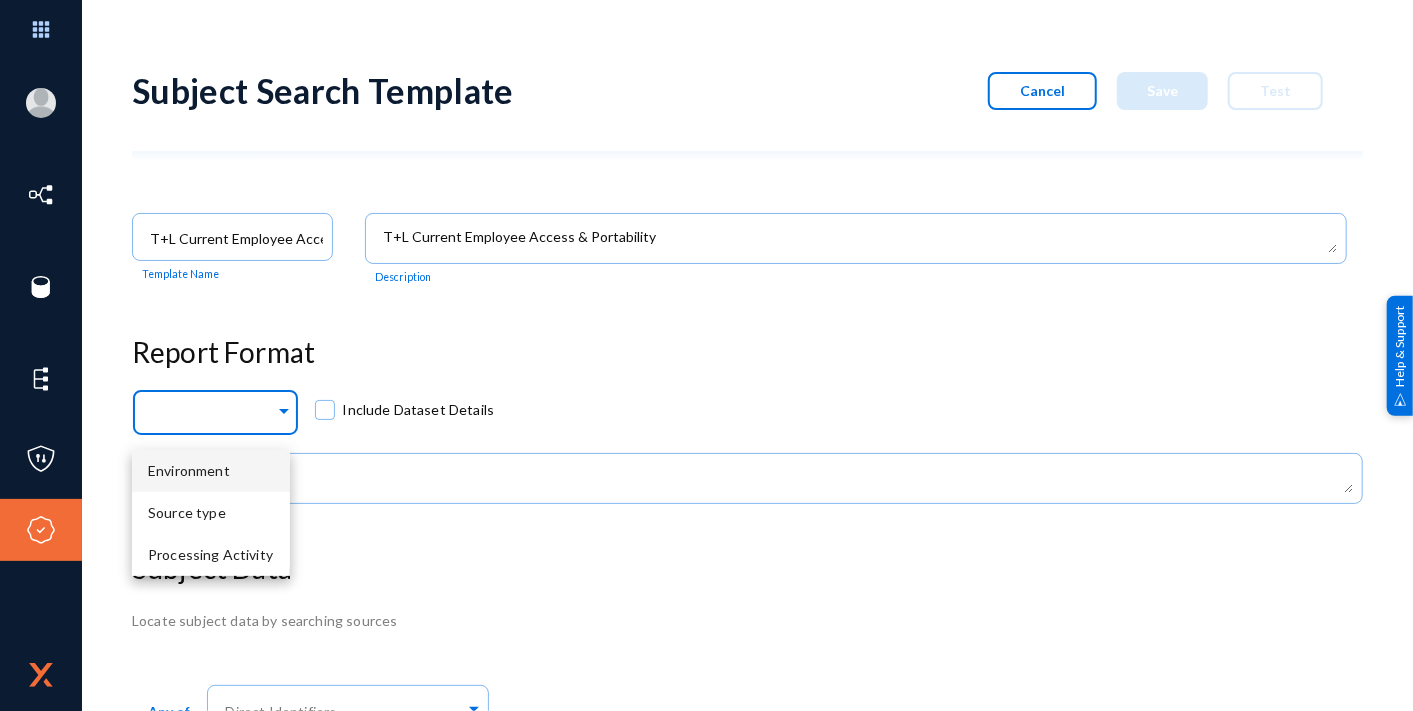 click 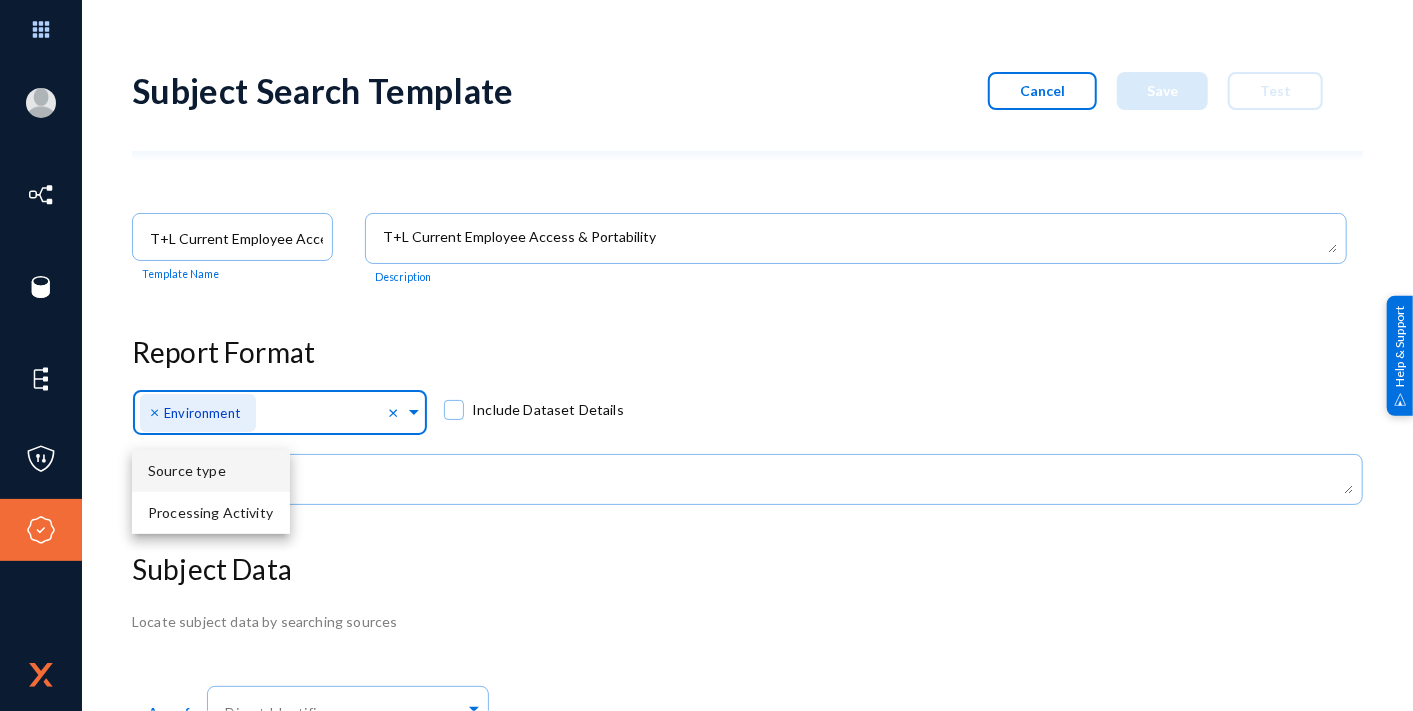 click on "Source type" at bounding box center (211, 471) 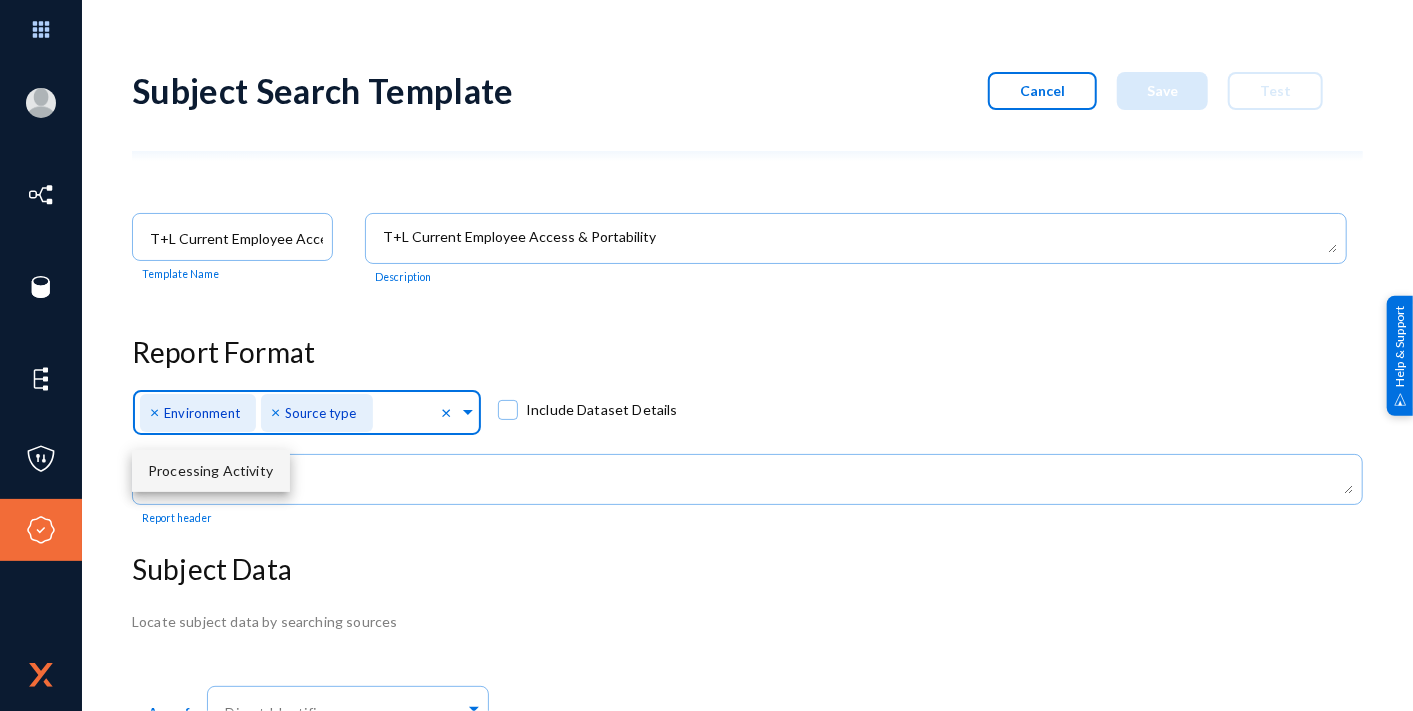 click on "Processing Activity" at bounding box center [210, 470] 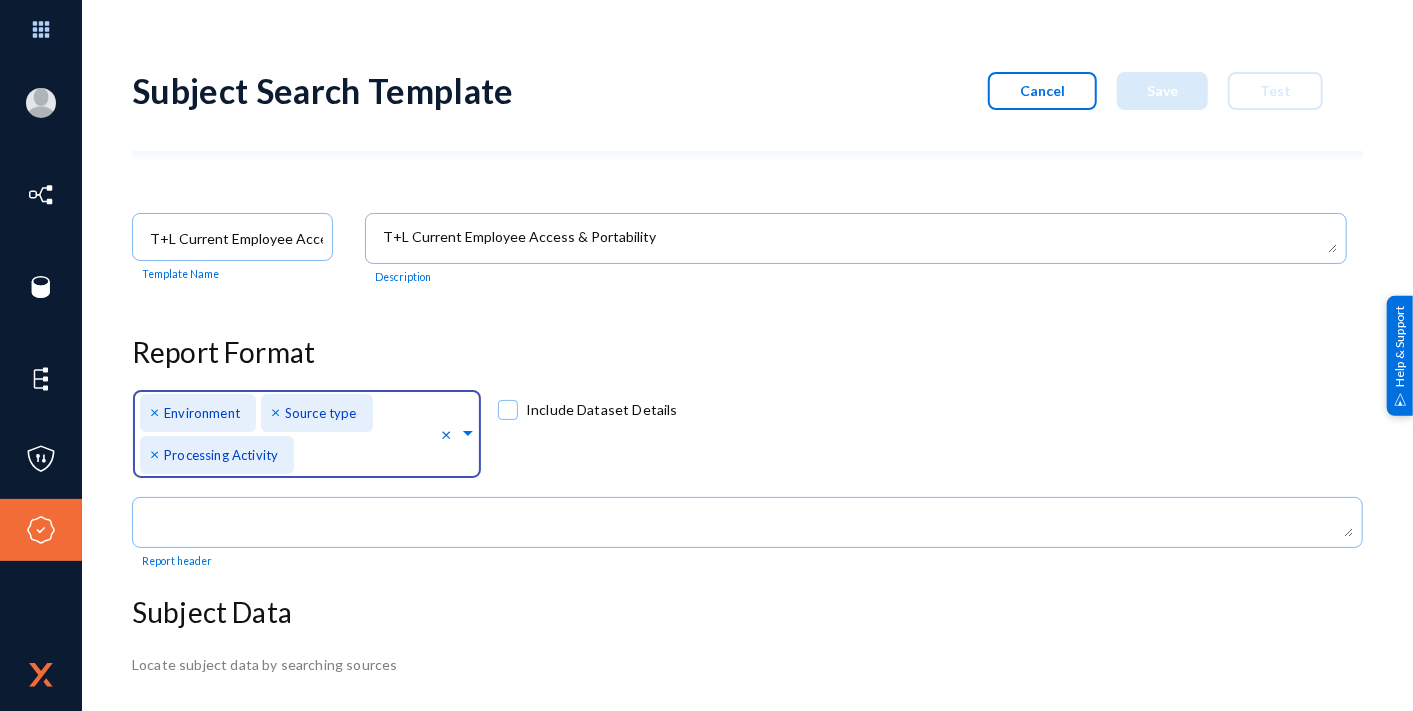 click on "Include Dataset Details" at bounding box center (588, 410) 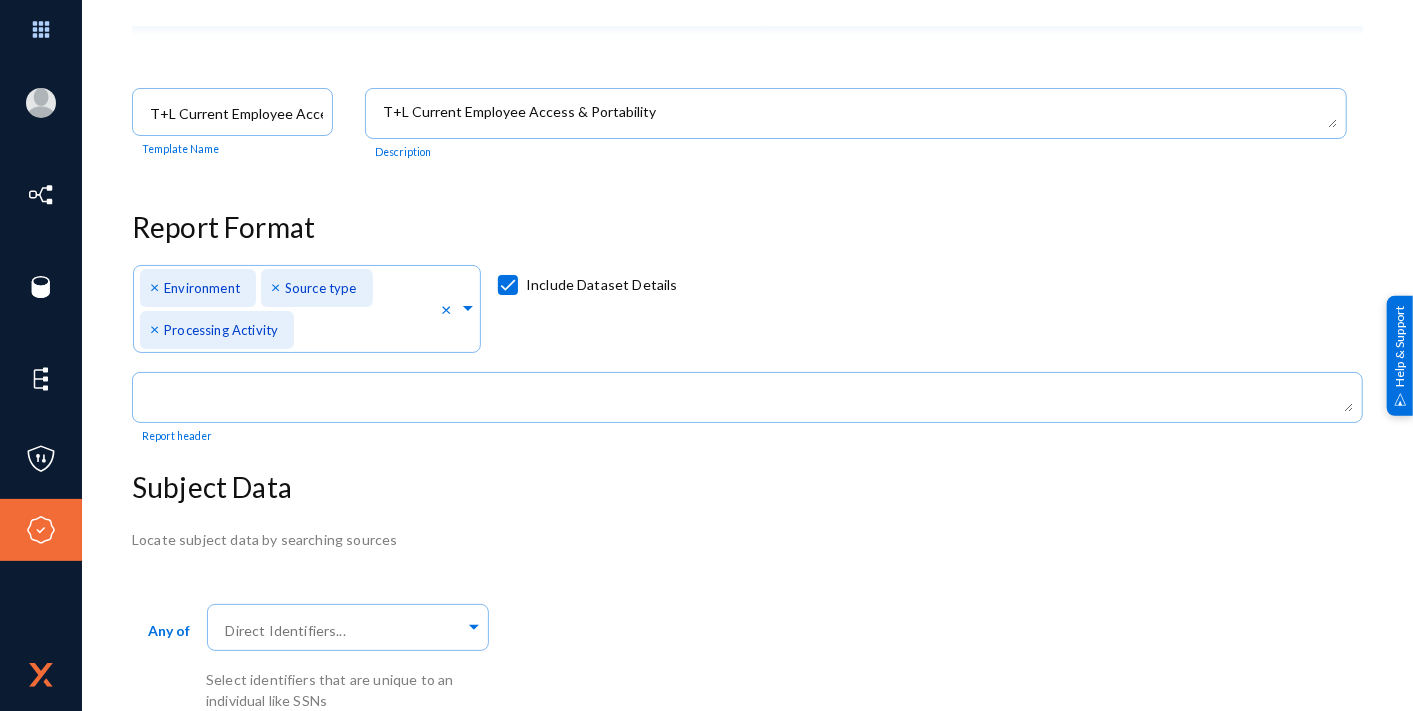 scroll, scrollTop: 131, scrollLeft: 0, axis: vertical 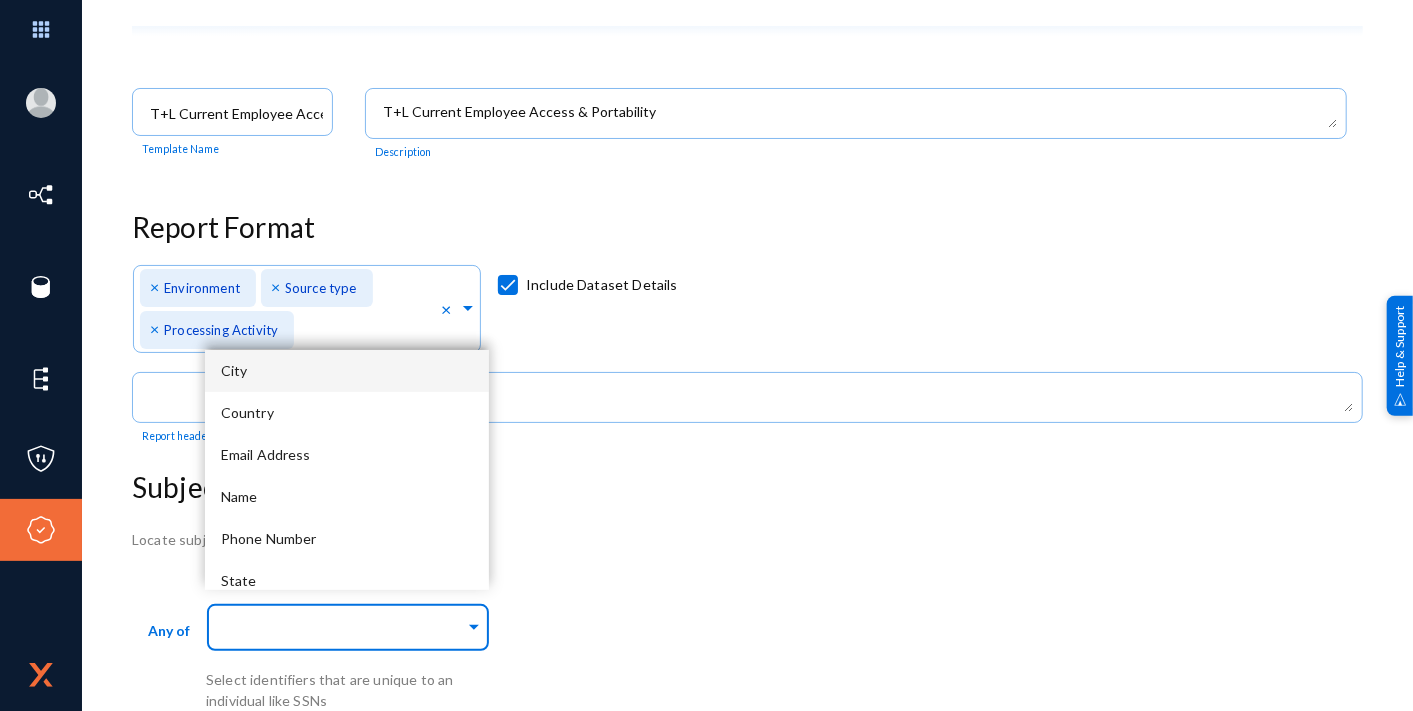 click 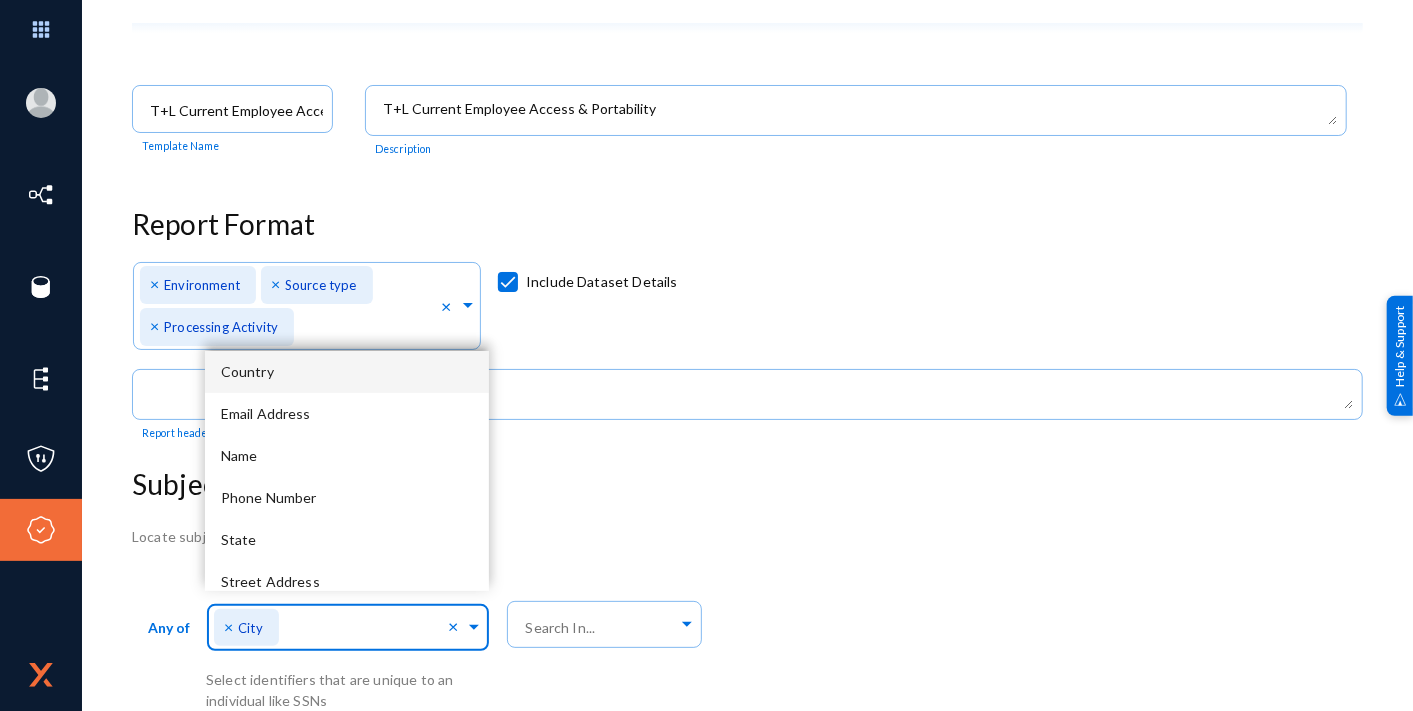 click on "Country" at bounding box center (347, 372) 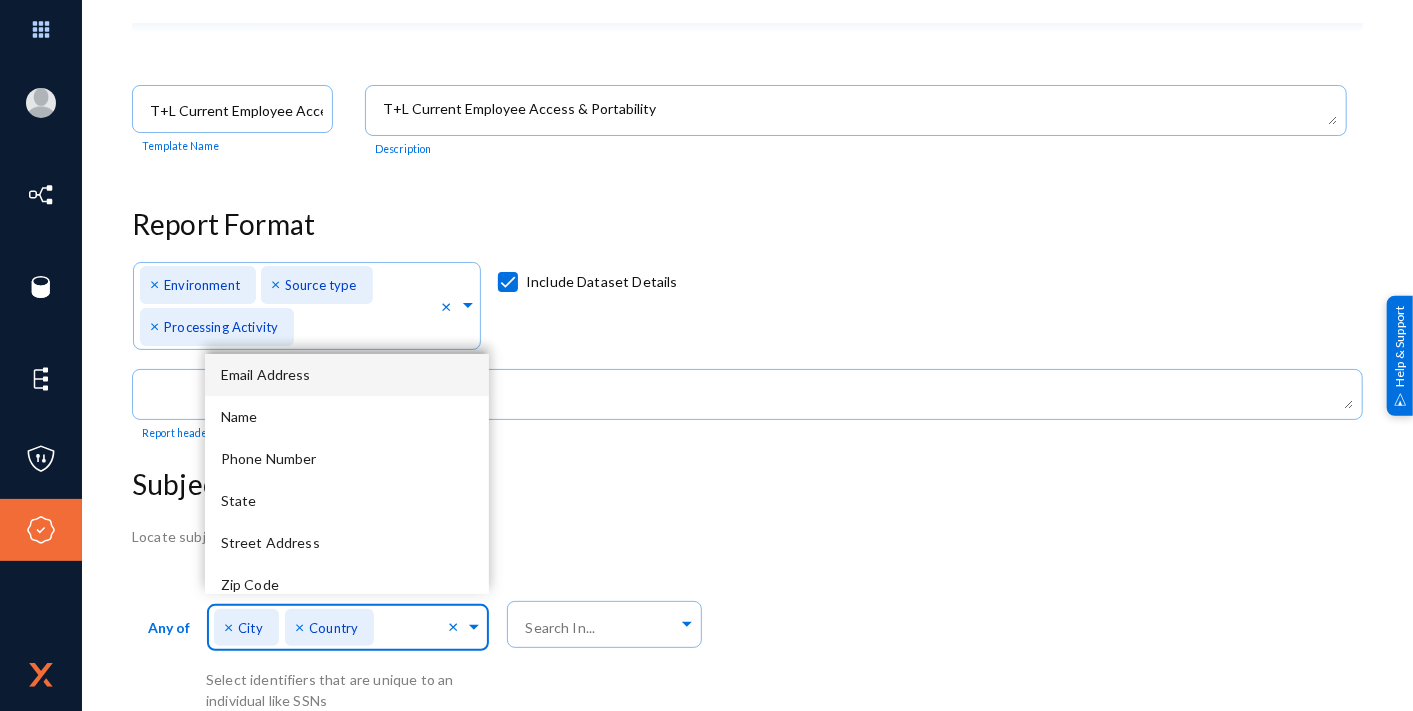 click on "Email Address" at bounding box center (347, 375) 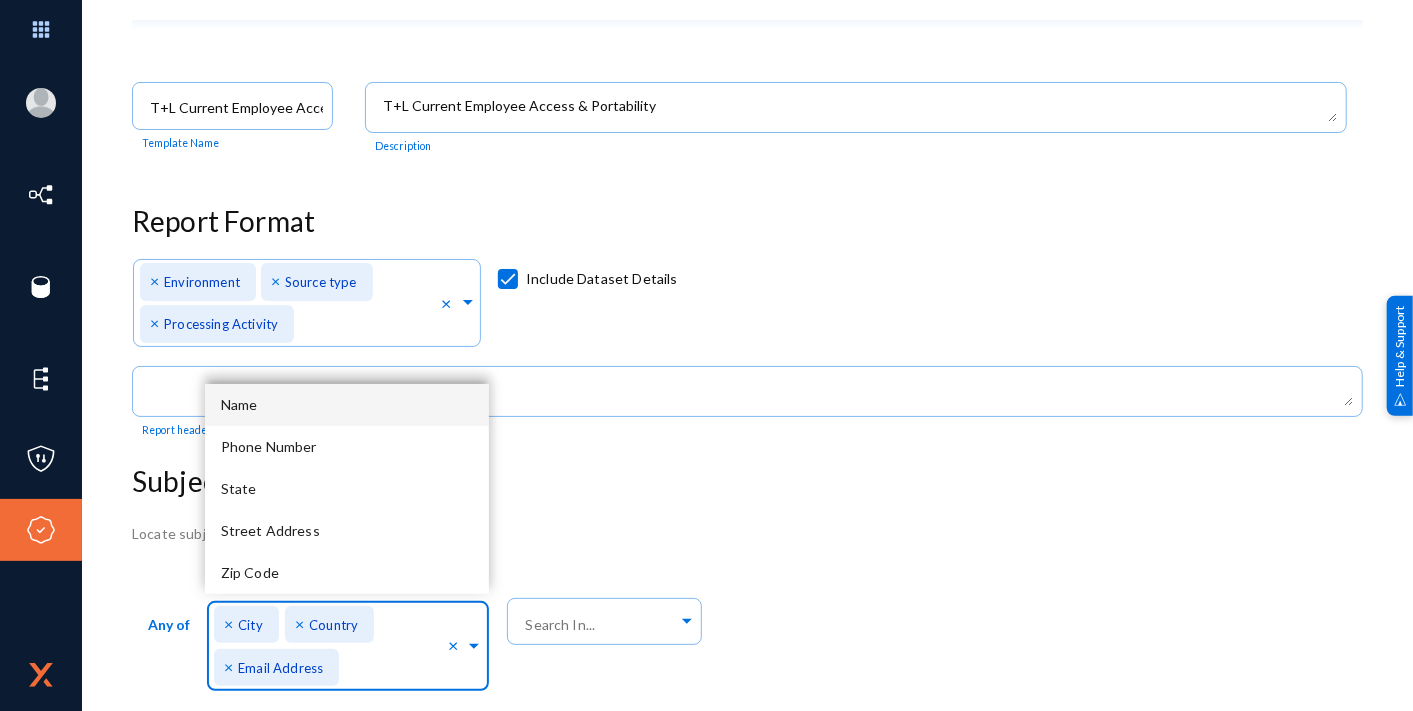 click on "Name" at bounding box center [347, 405] 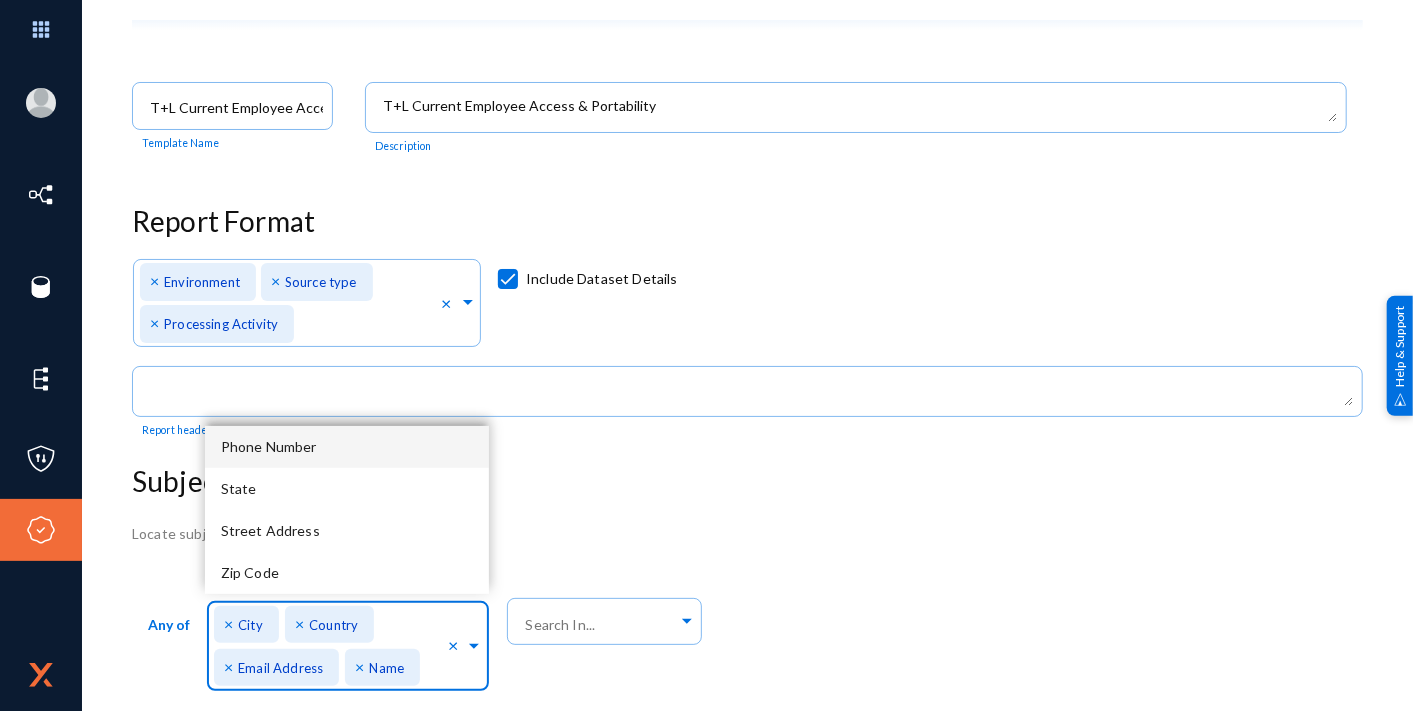 click on "Phone Number" at bounding box center [269, 446] 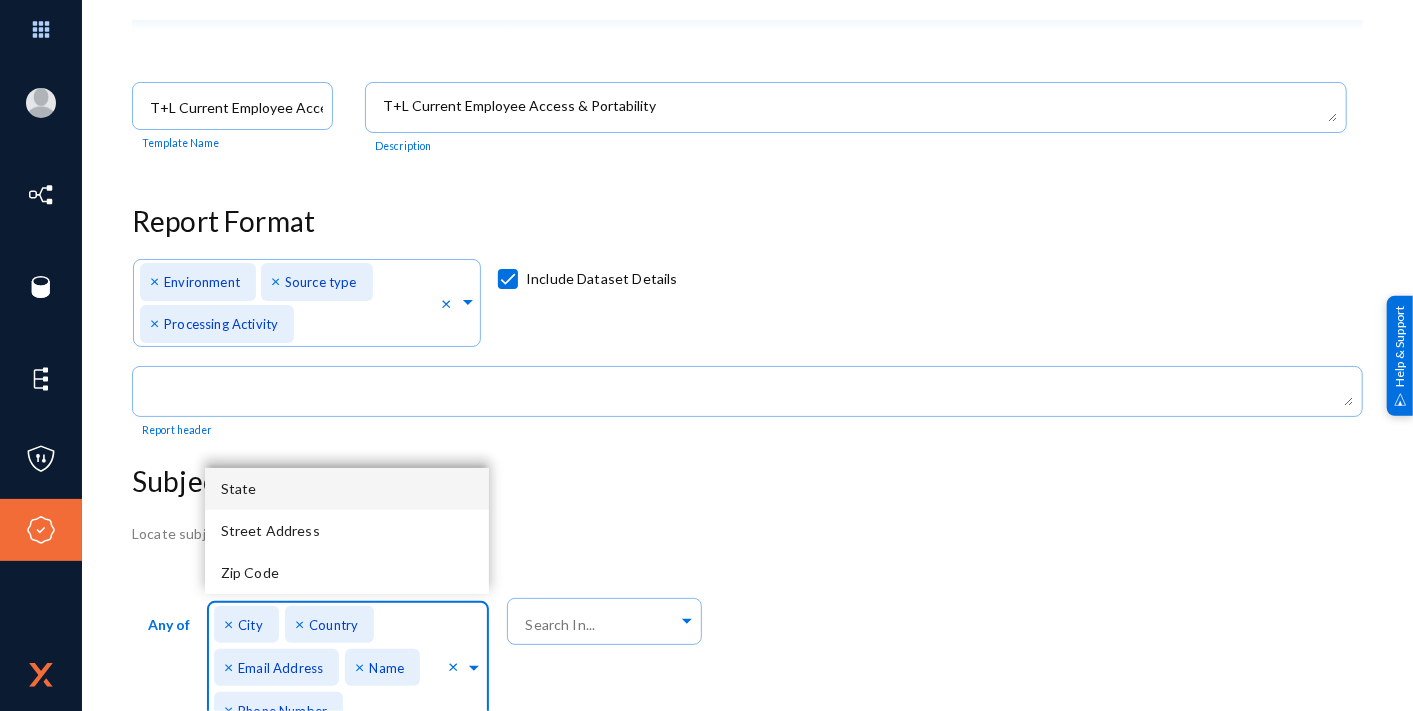 click on "State" at bounding box center [347, 489] 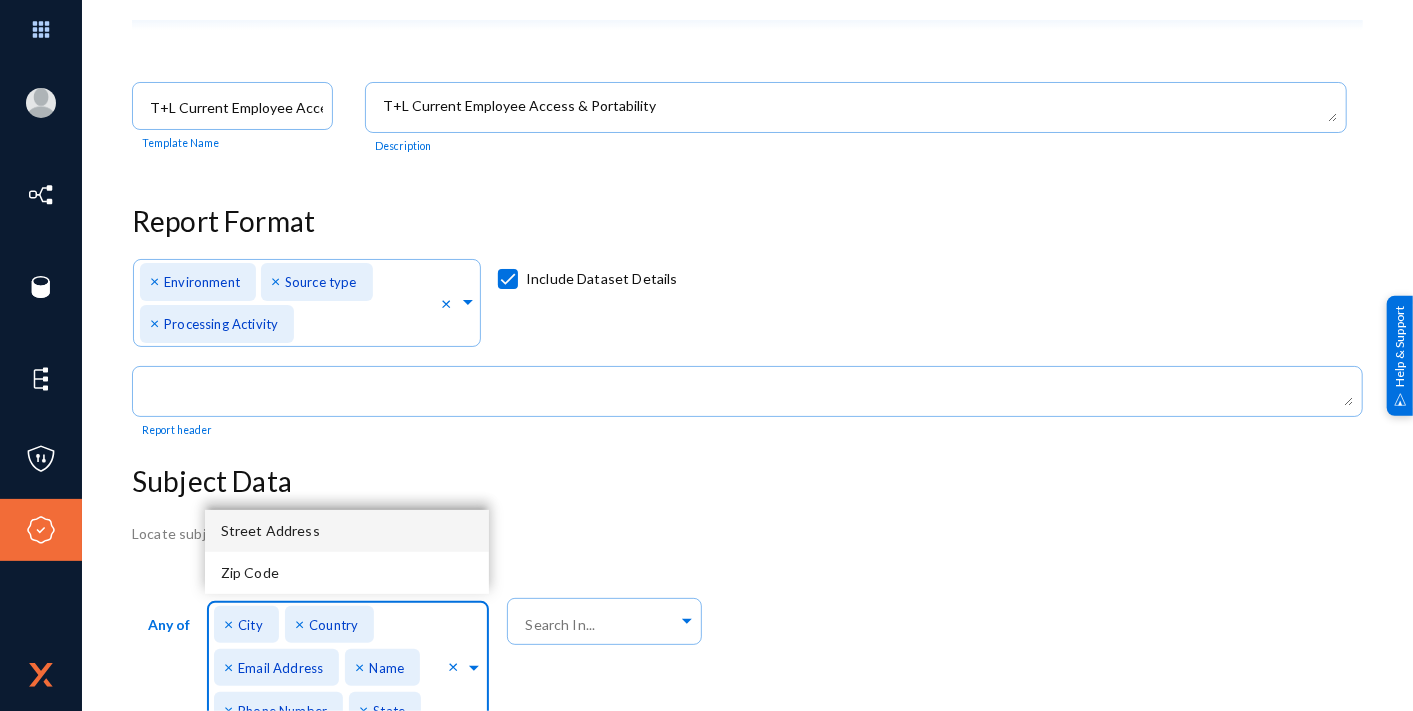 click on "Street Address" at bounding box center (270, 530) 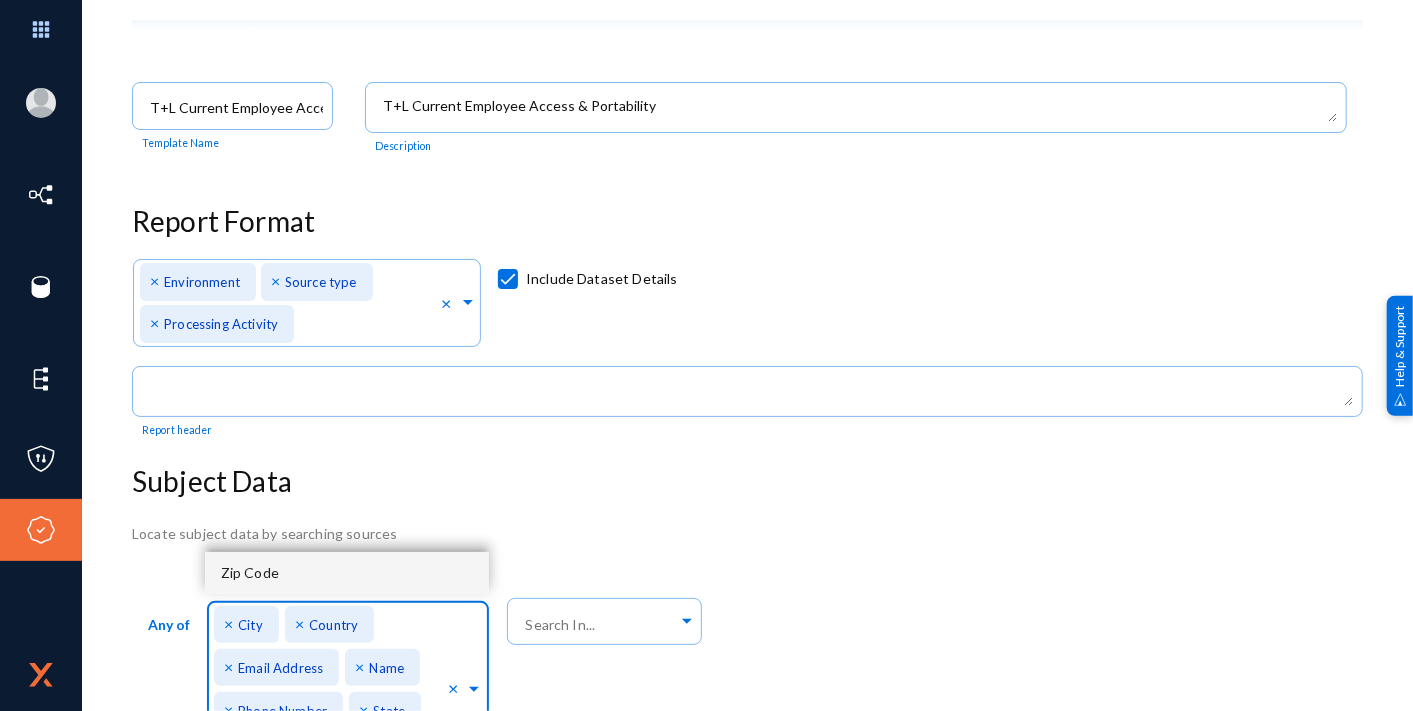 click on "Zip Code" at bounding box center (250, 572) 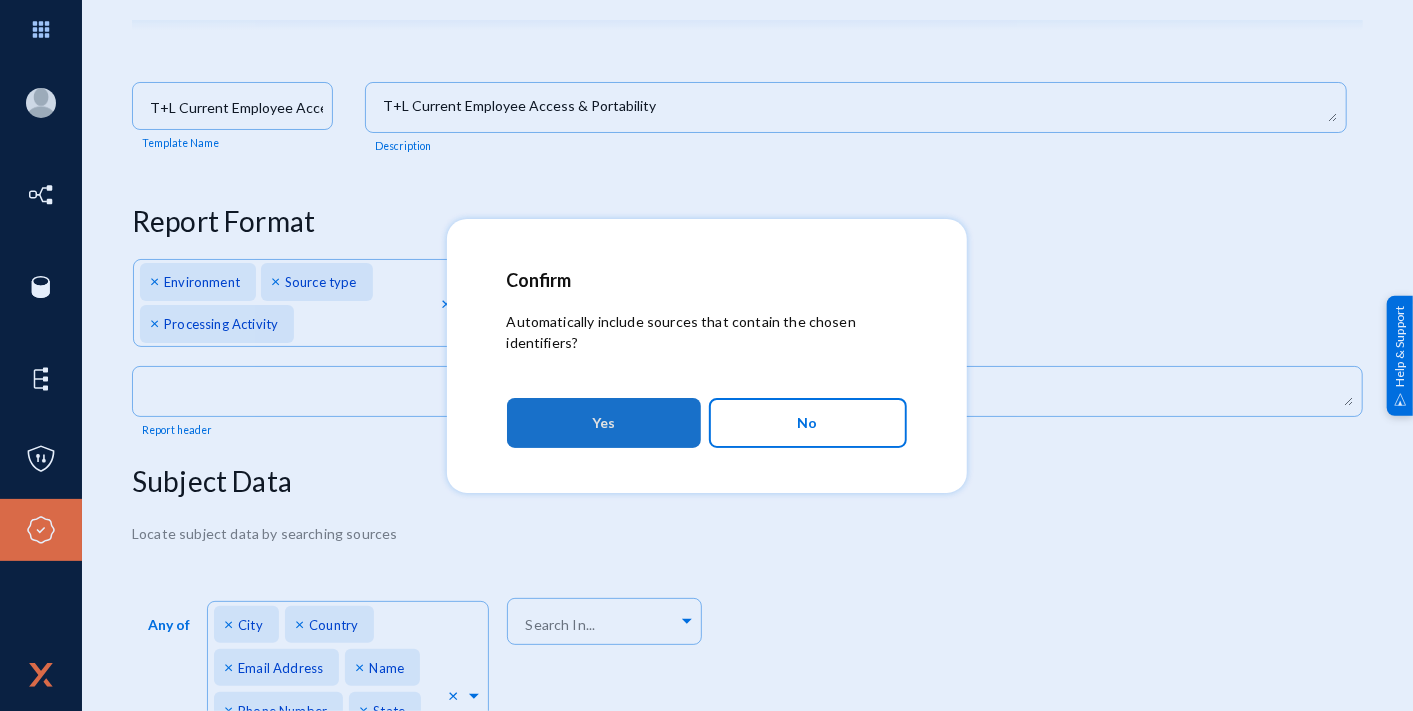click on "Yes" at bounding box center (604, 423) 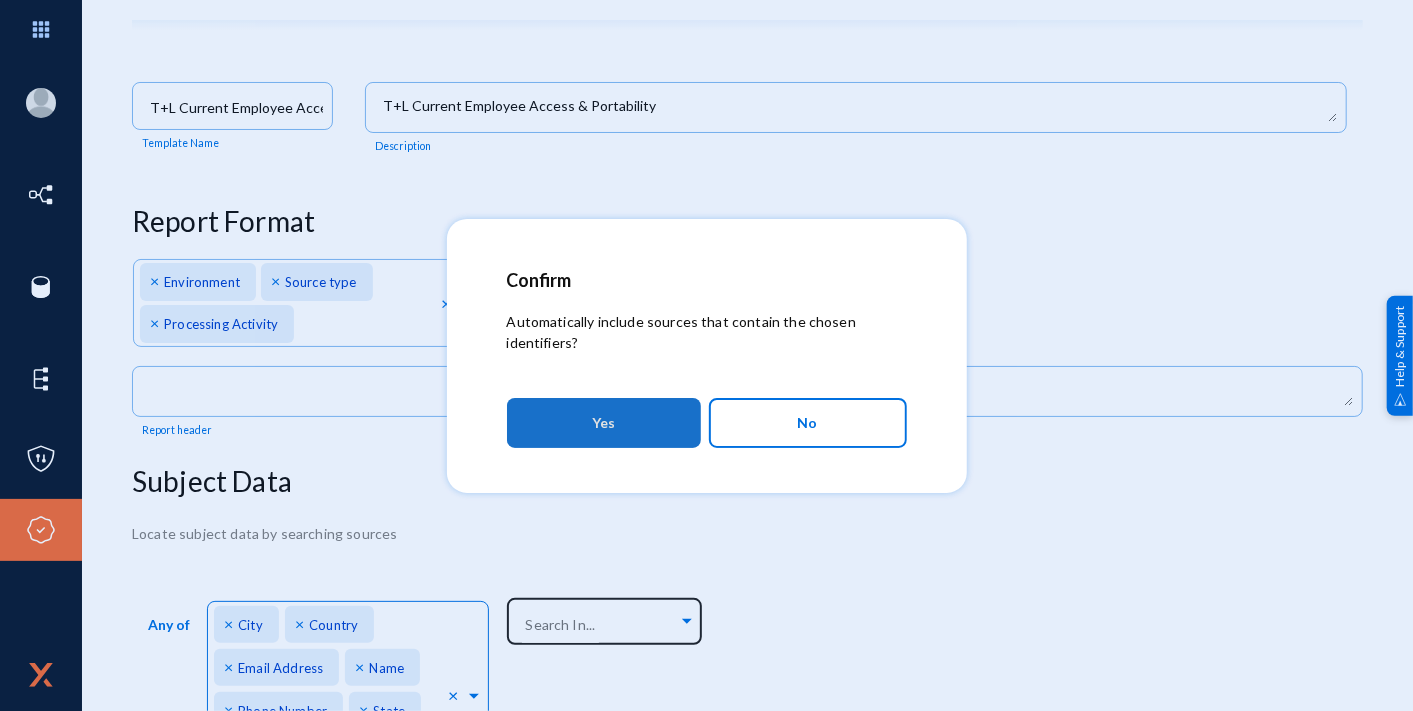 scroll, scrollTop: 34, scrollLeft: 0, axis: vertical 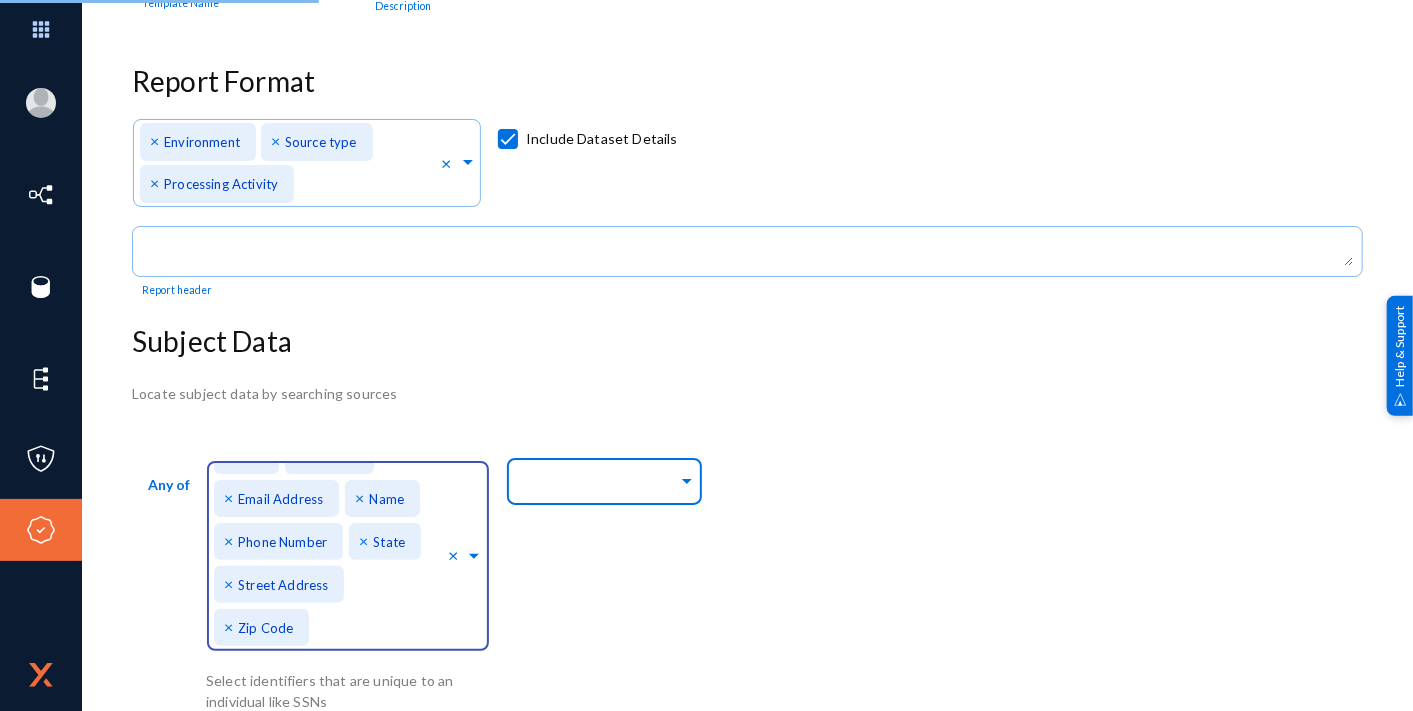 click 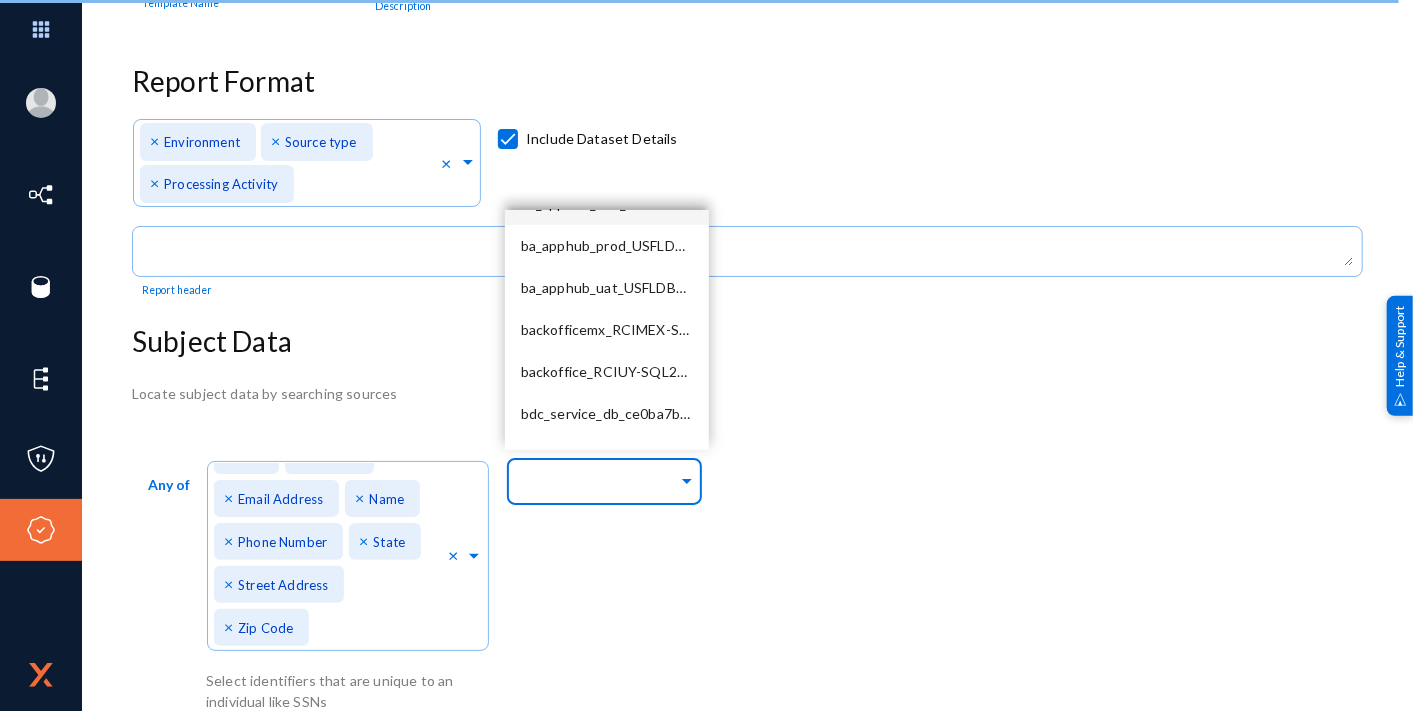 scroll, scrollTop: 2555, scrollLeft: 0, axis: vertical 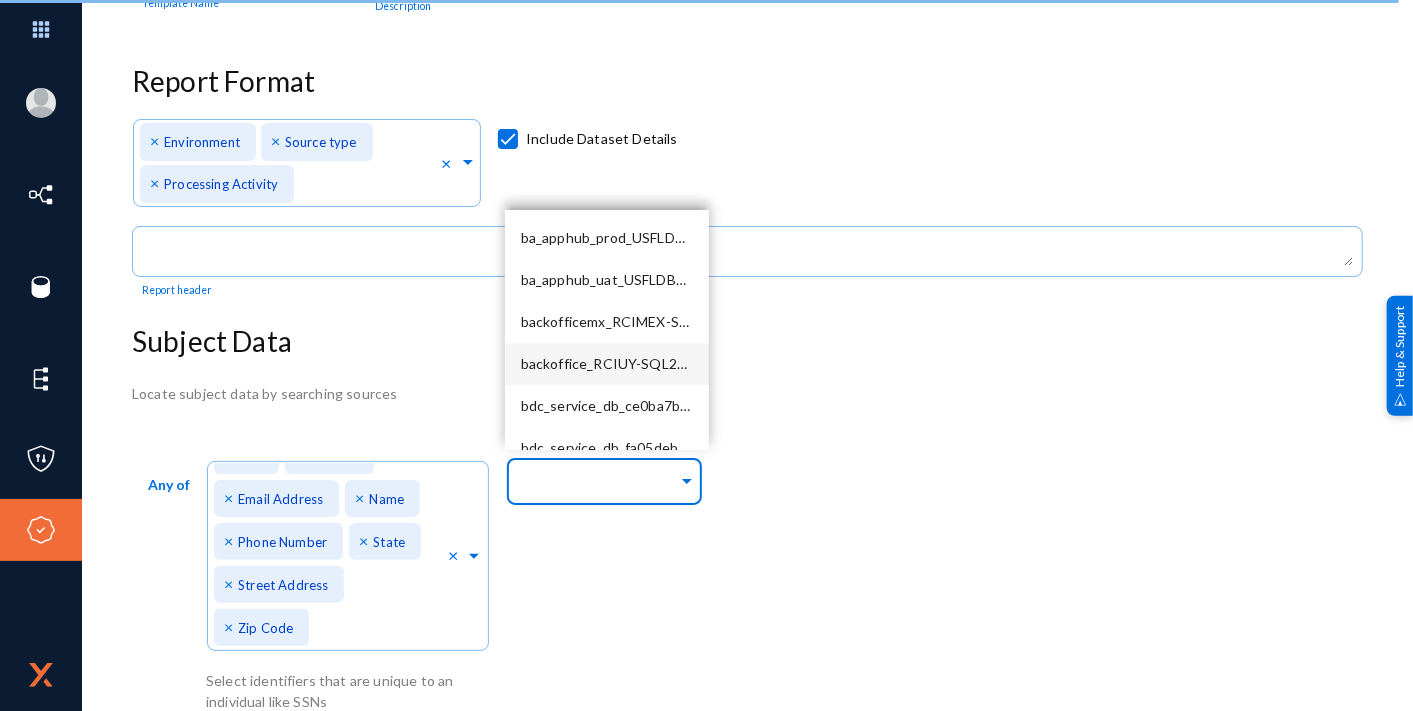 click on "backoffice_RCIUY-SQL2_1433" at bounding box center [607, 364] 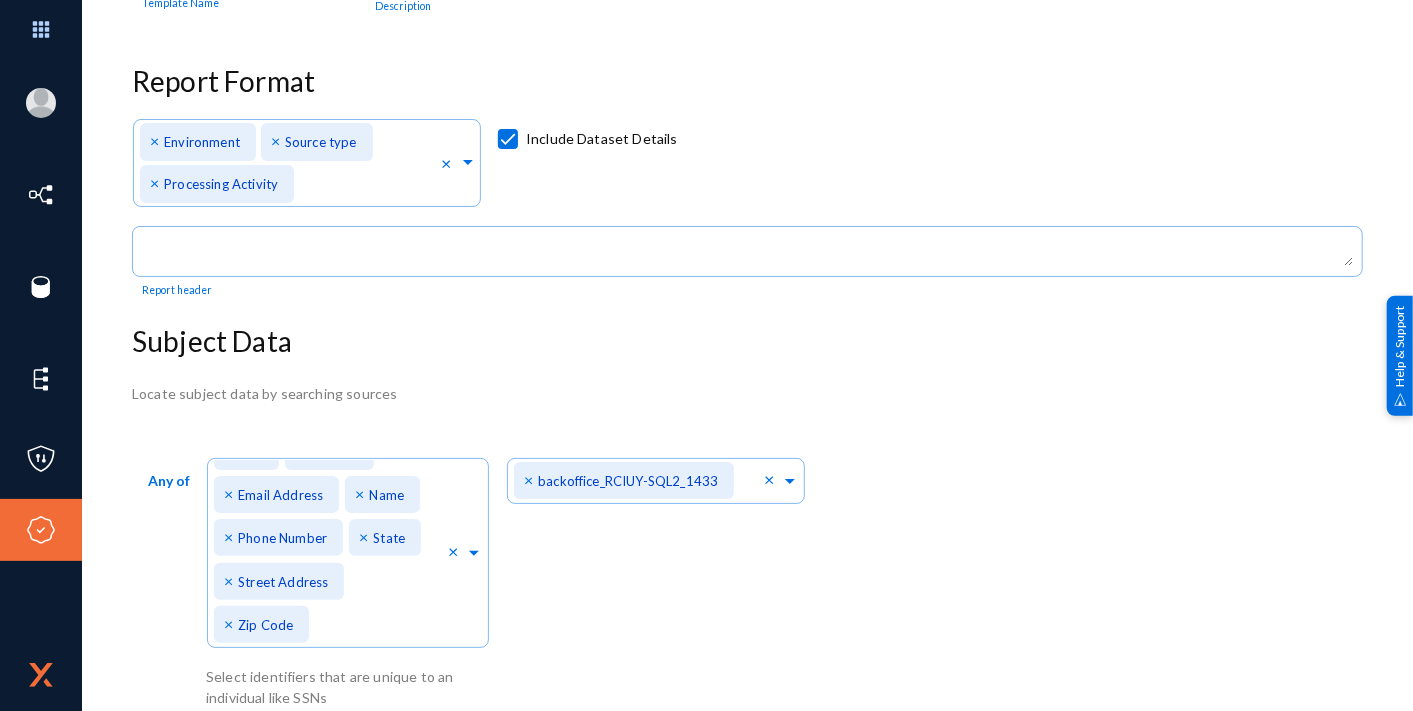 click on "Any of  Direct Identifiers... × City × Country × Email Address × Name × Phone Number × State × Street Address × Zip Code × Select identifiers that are unique to an individual like SSNs  Search In... × backoffice_RCIUY-SQL2_1433 ×" 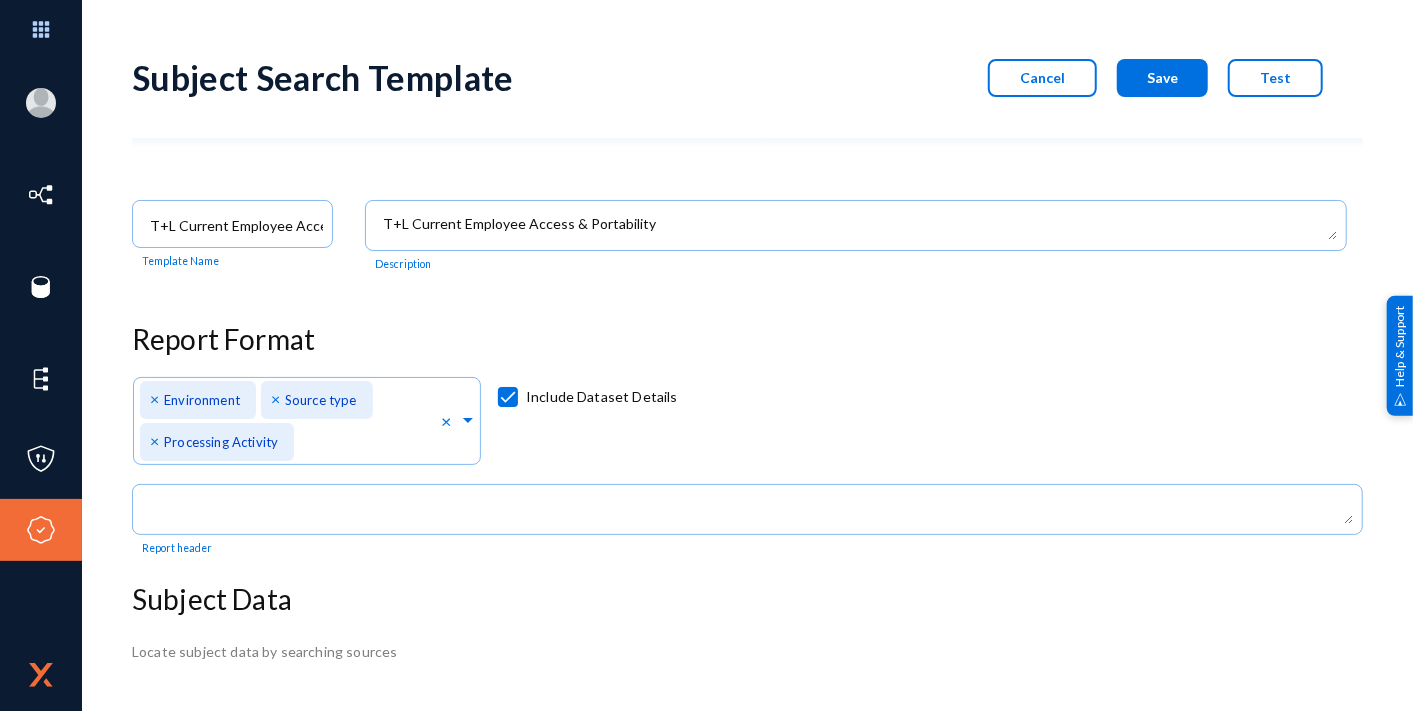 scroll, scrollTop: 0, scrollLeft: 0, axis: both 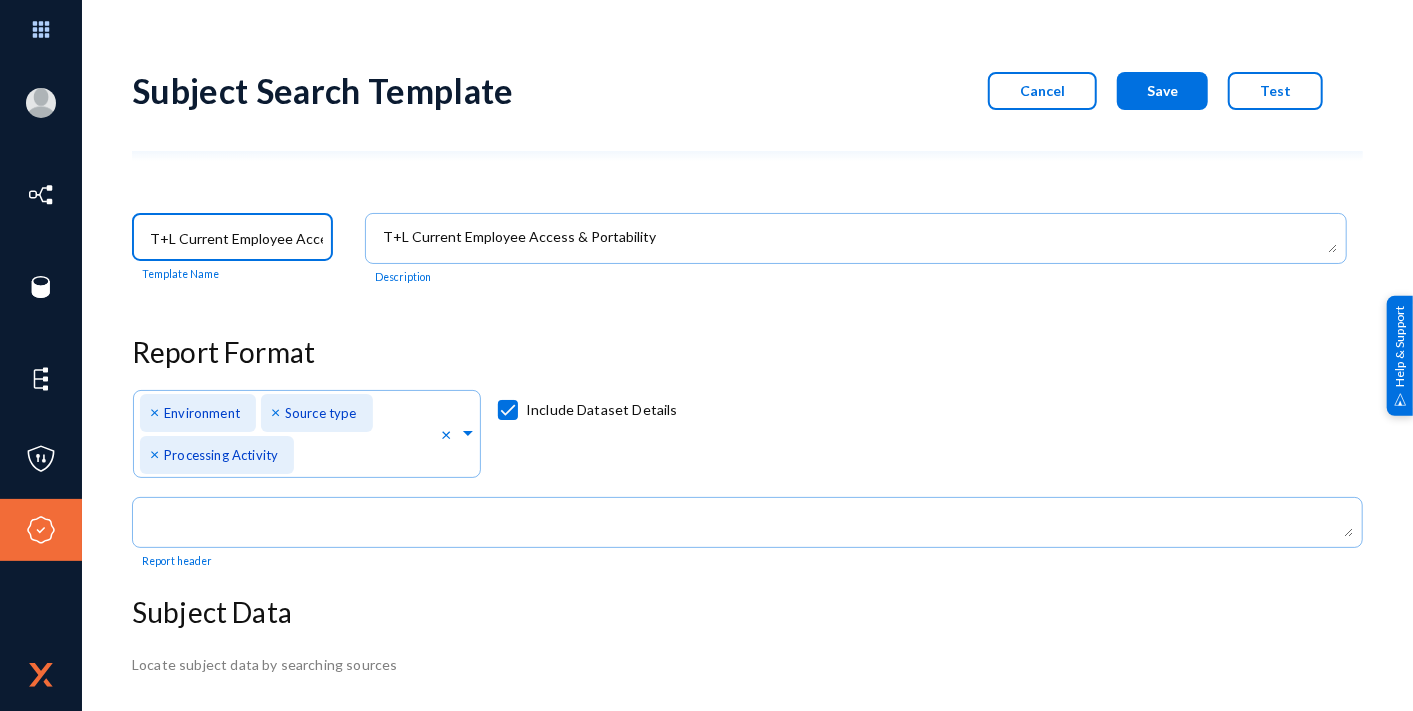 click on "T+L Current Employee Access & Portability" at bounding box center [237, 239] 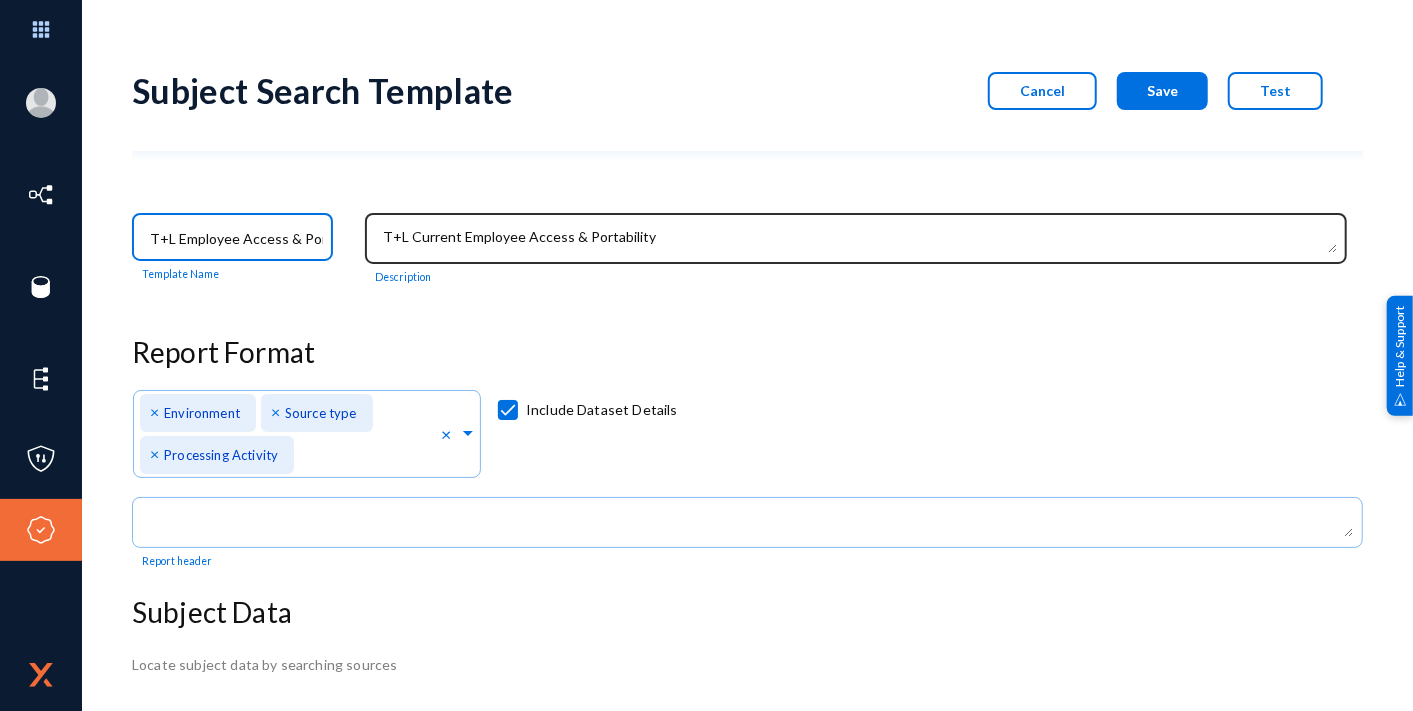 type on "T+L Employee Access & Portability" 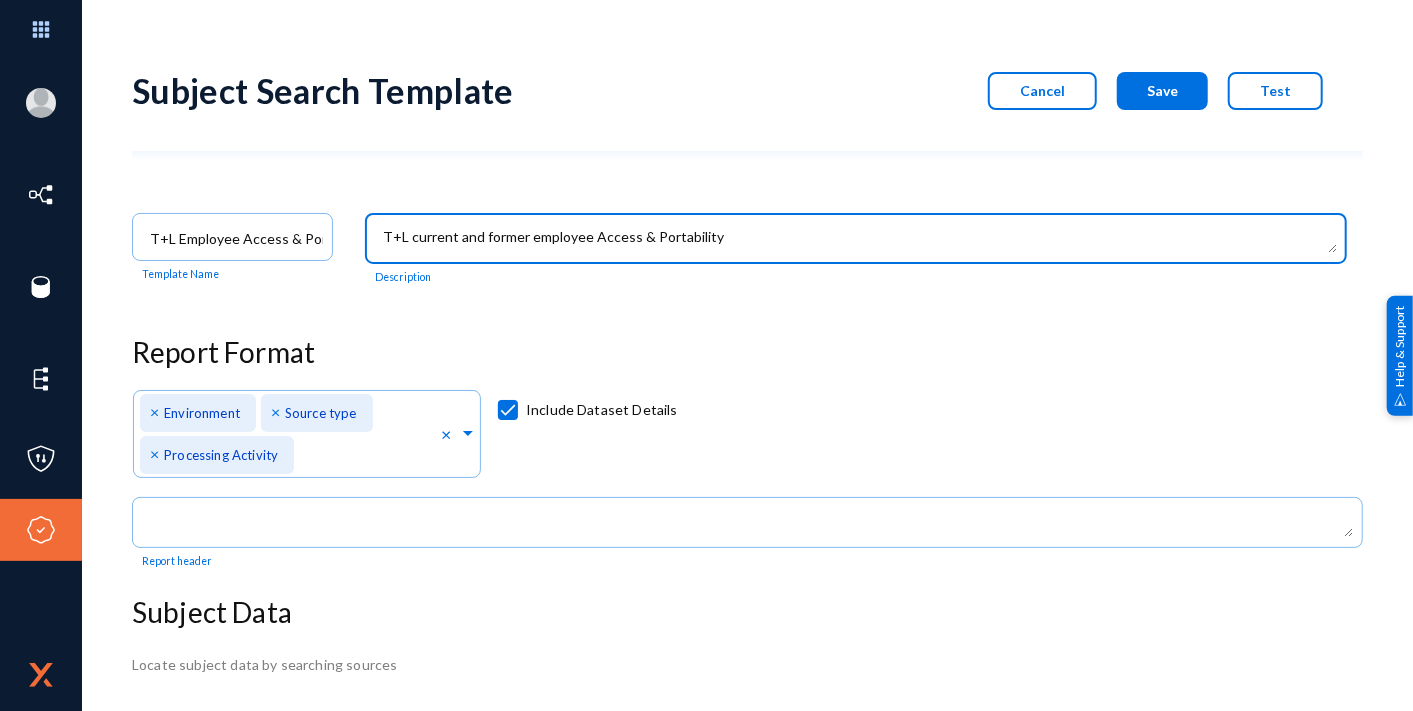 click at bounding box center [860, 240] 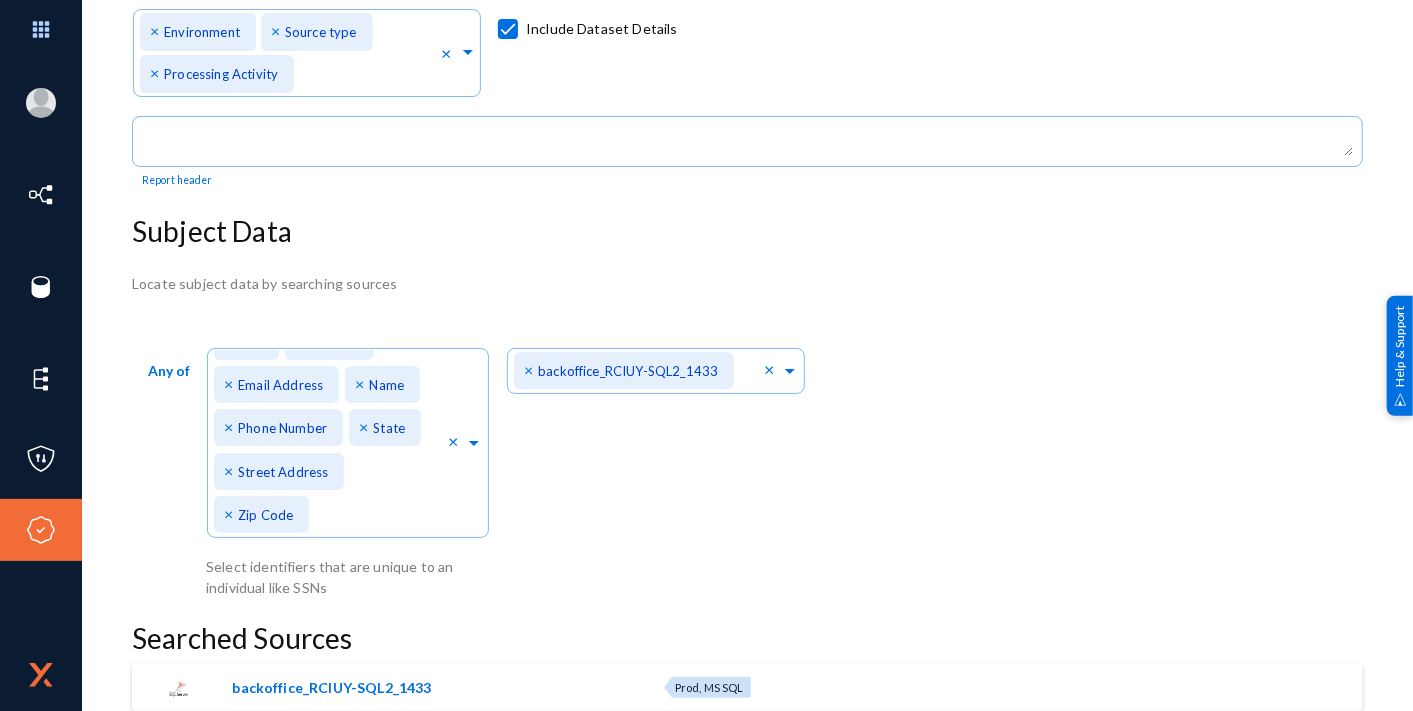 scroll, scrollTop: 0, scrollLeft: 0, axis: both 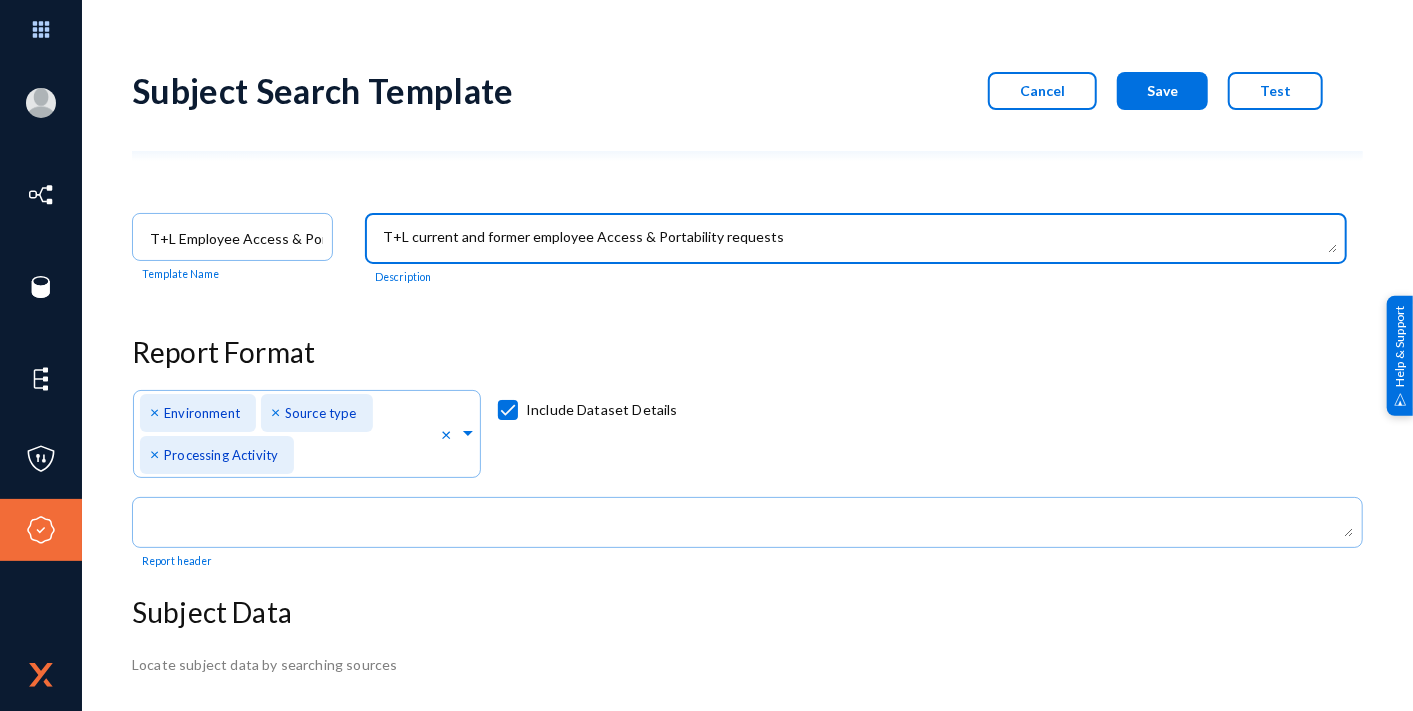 type on "T+L current and former employee Access & Portability requests" 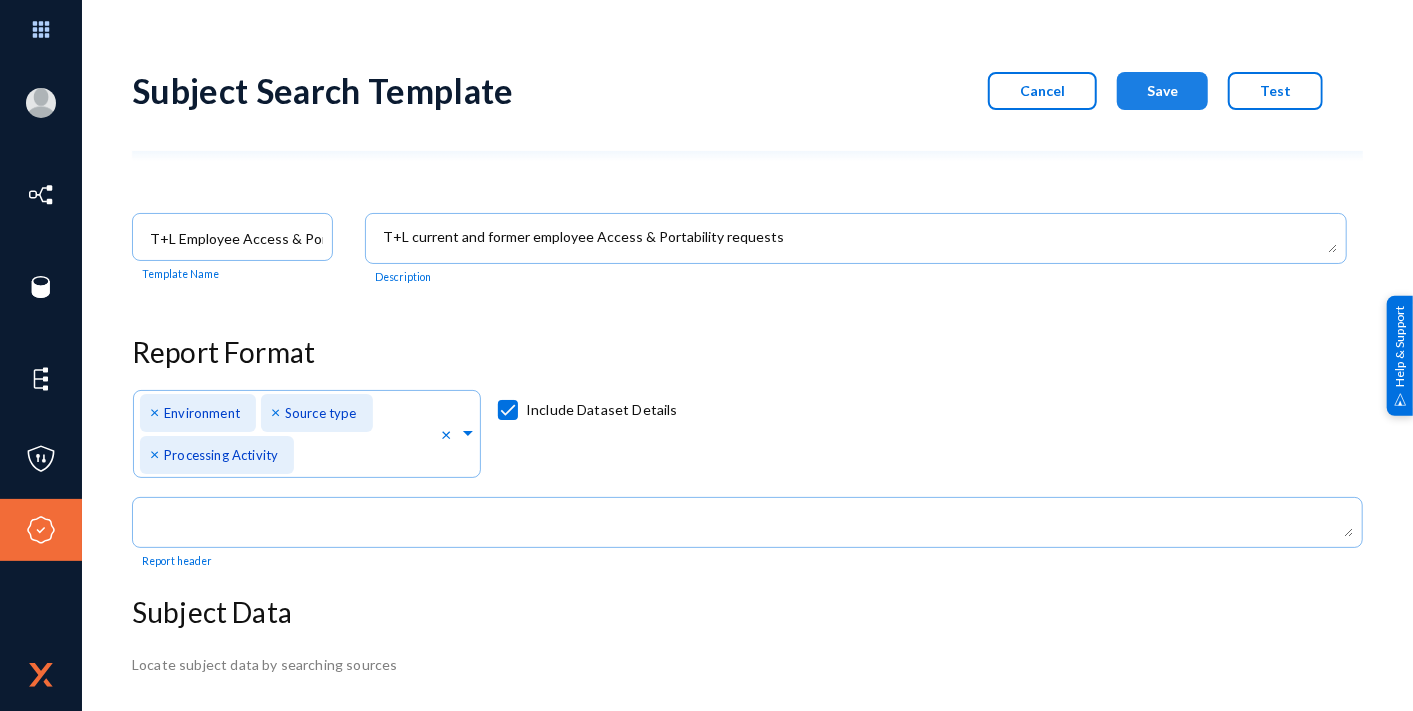 drag, startPoint x: 1174, startPoint y: 84, endPoint x: 1155, endPoint y: 81, distance: 19.235384 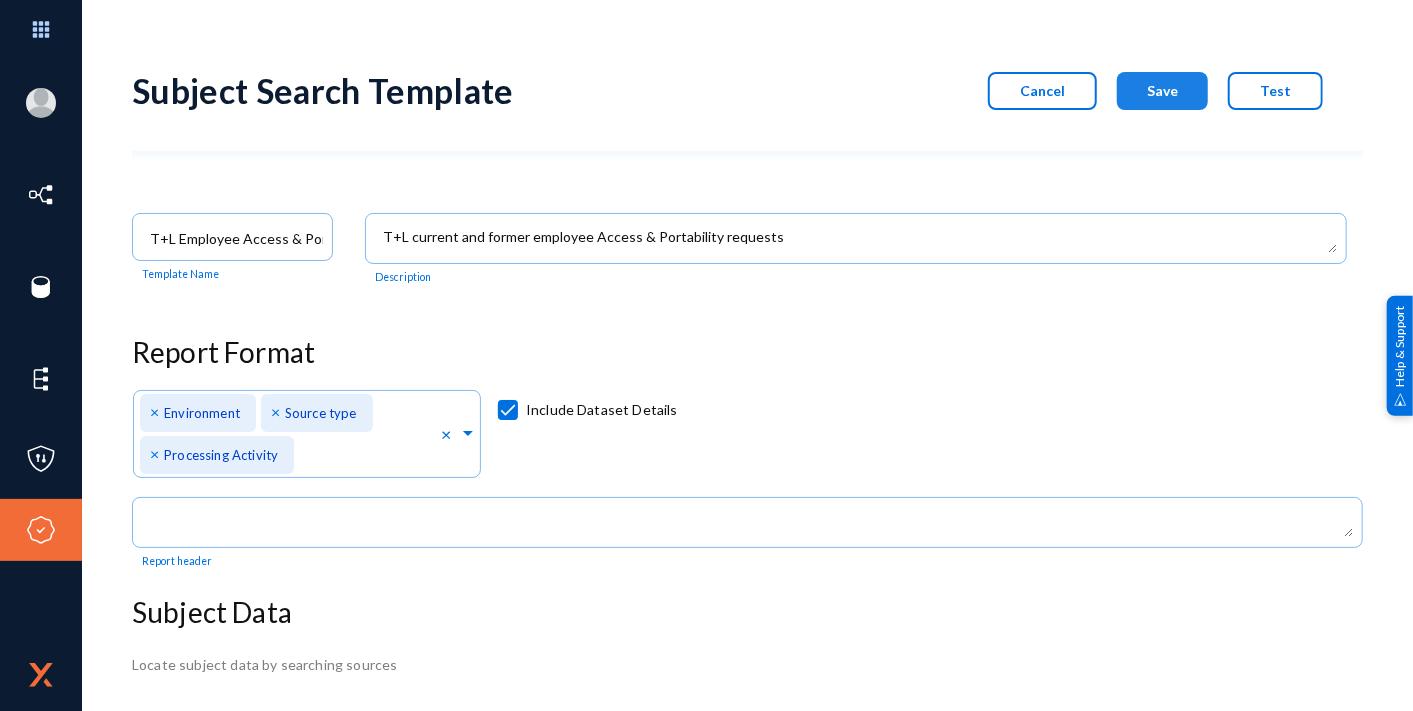 click on "Save" 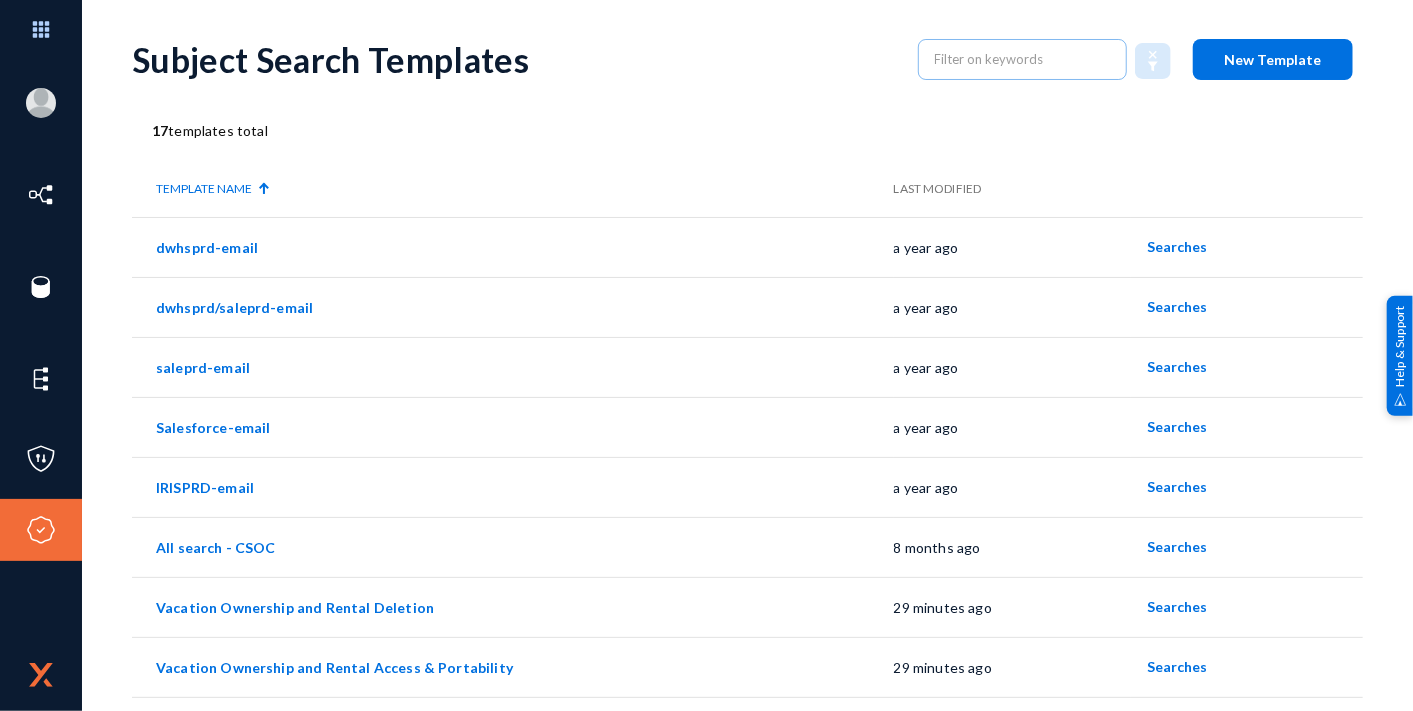 scroll, scrollTop: 0, scrollLeft: 0, axis: both 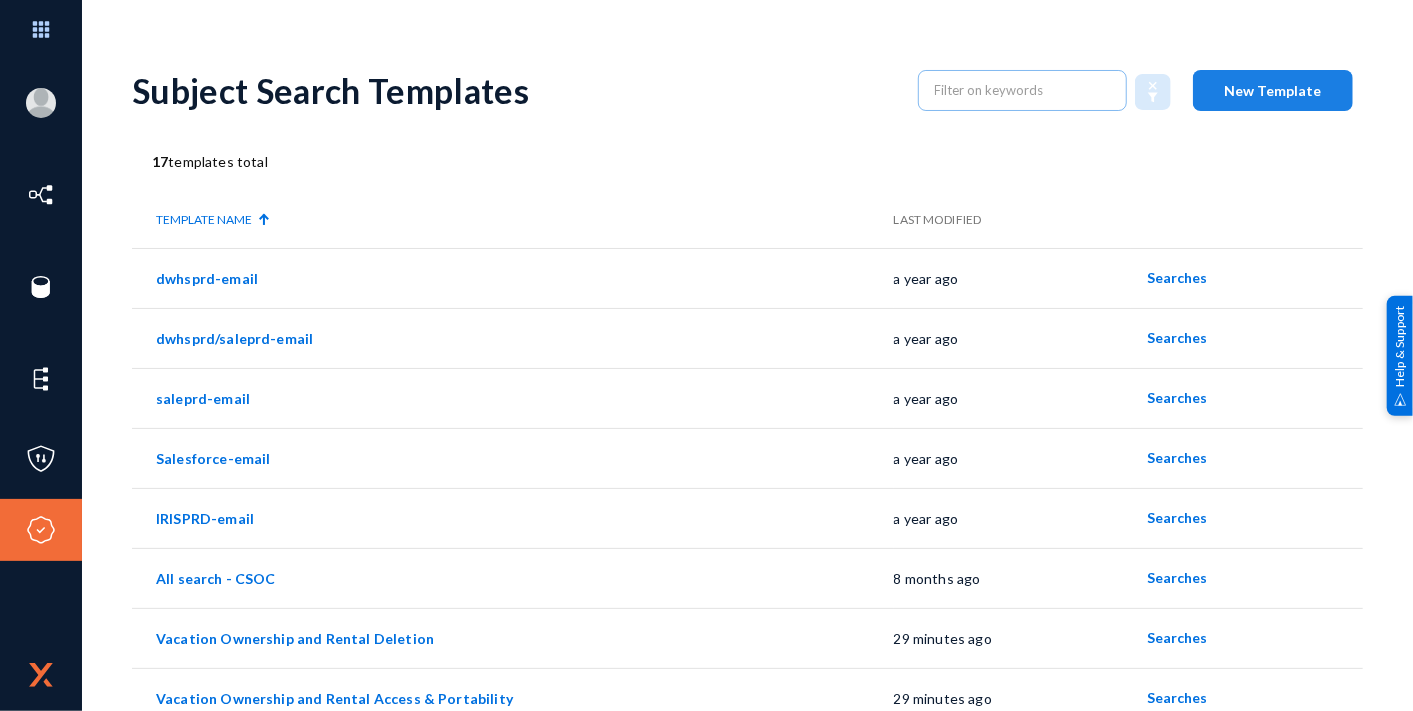 click on "New Template" 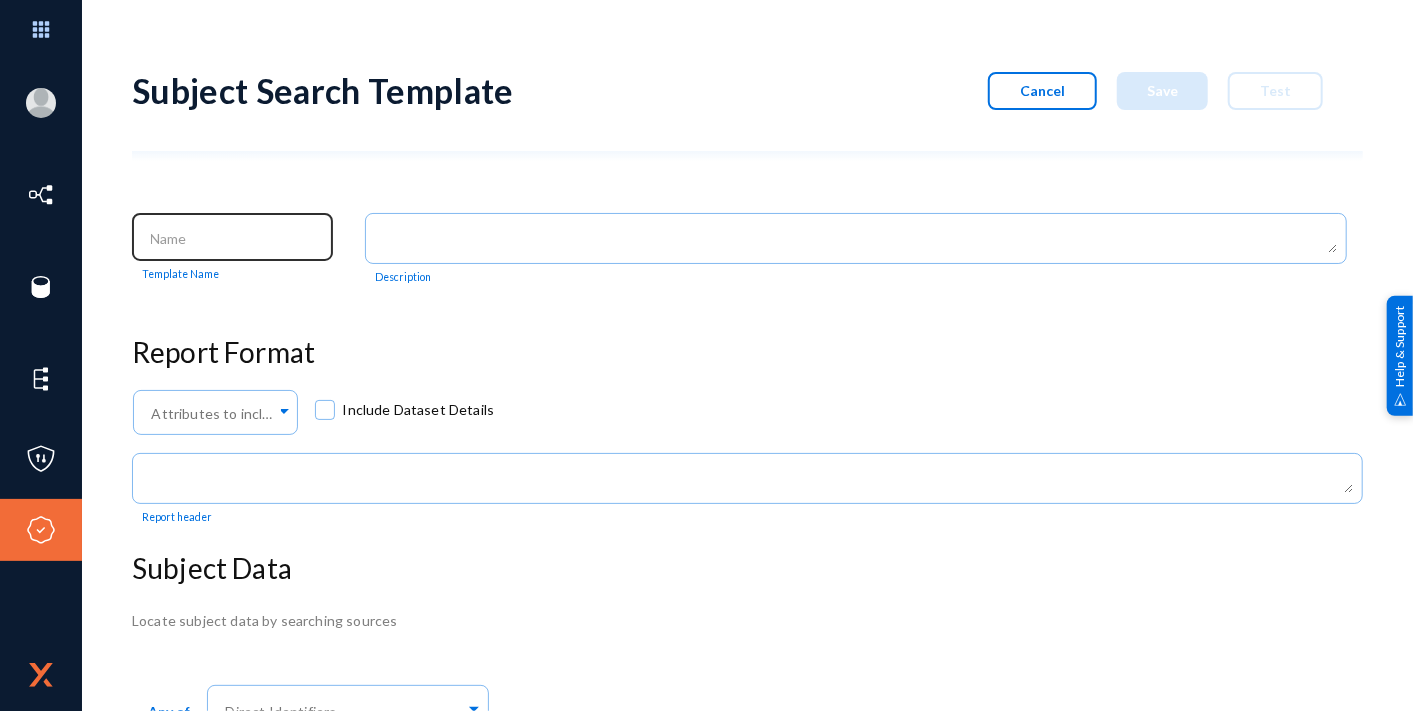 click 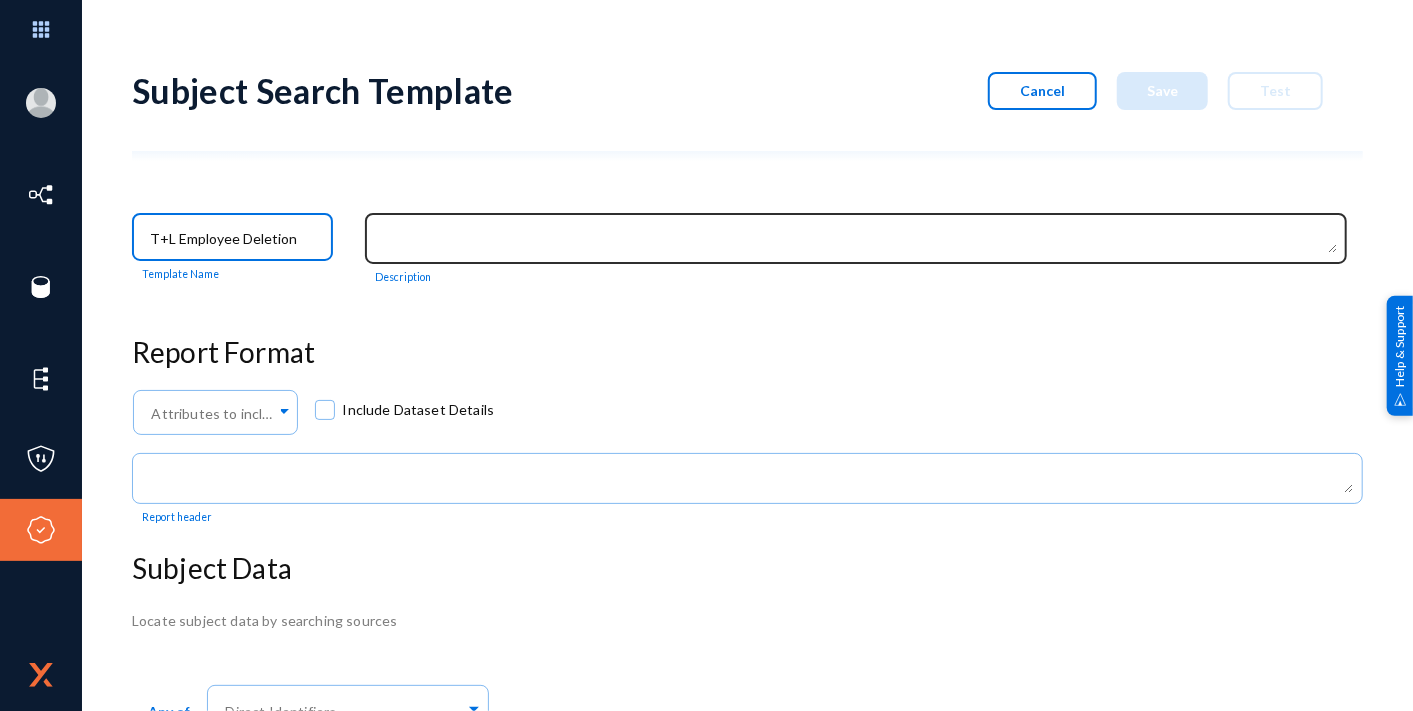 type on "T+L Employee Deletion" 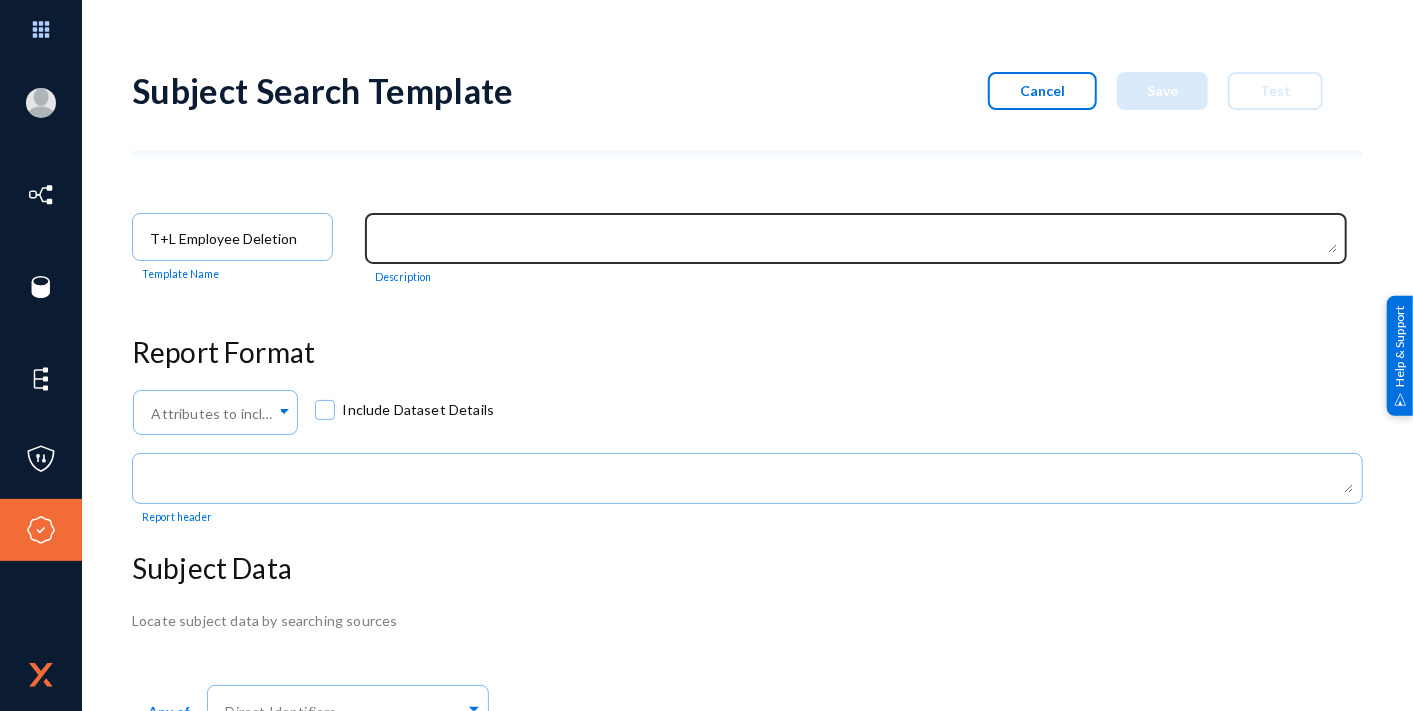 click 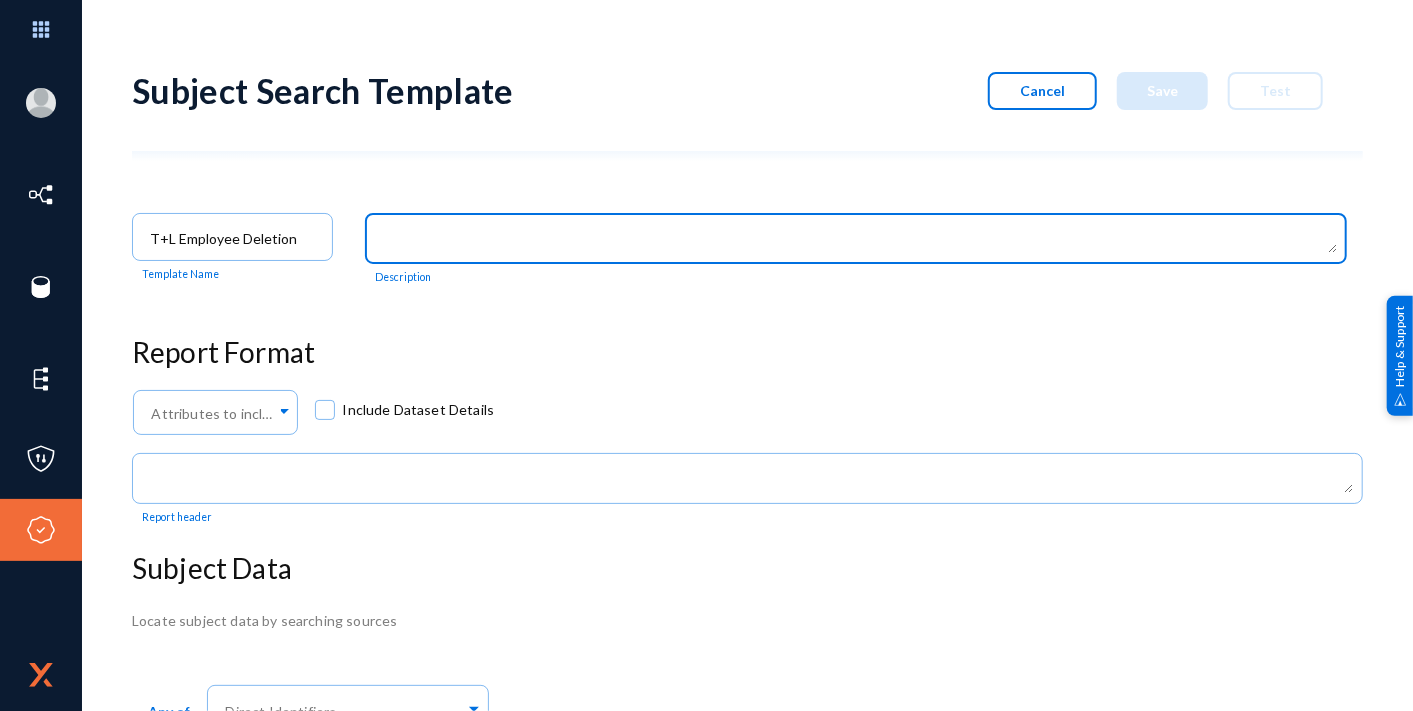 paste on "T+L Applicant Opt Outs" 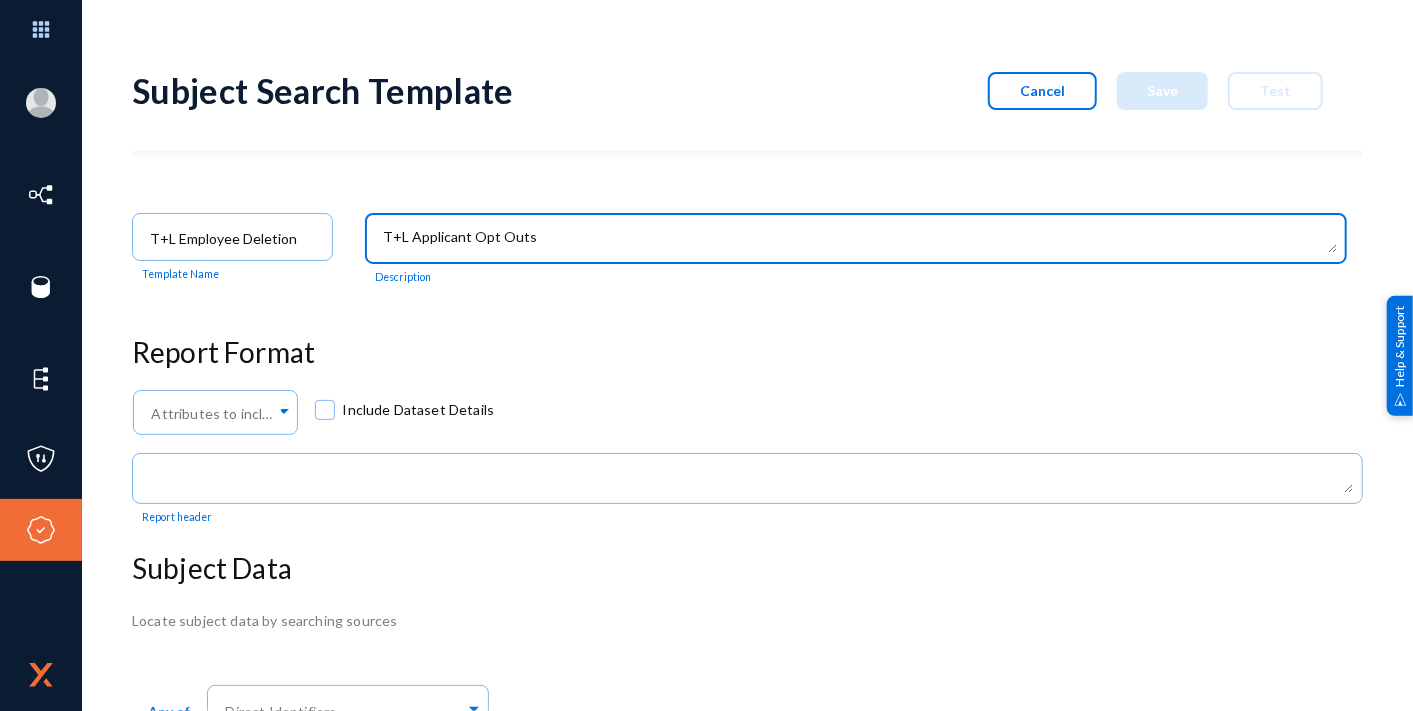scroll, scrollTop: 0, scrollLeft: 0, axis: both 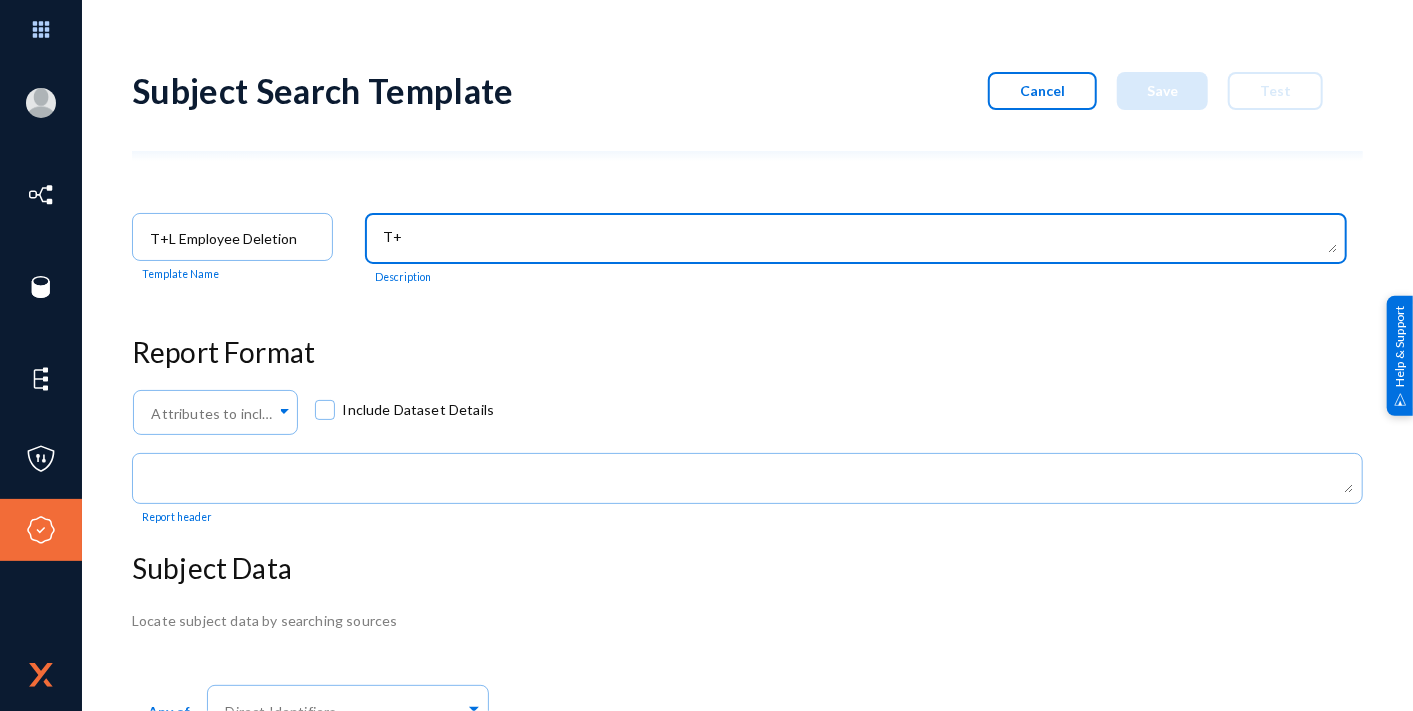 type on "T" 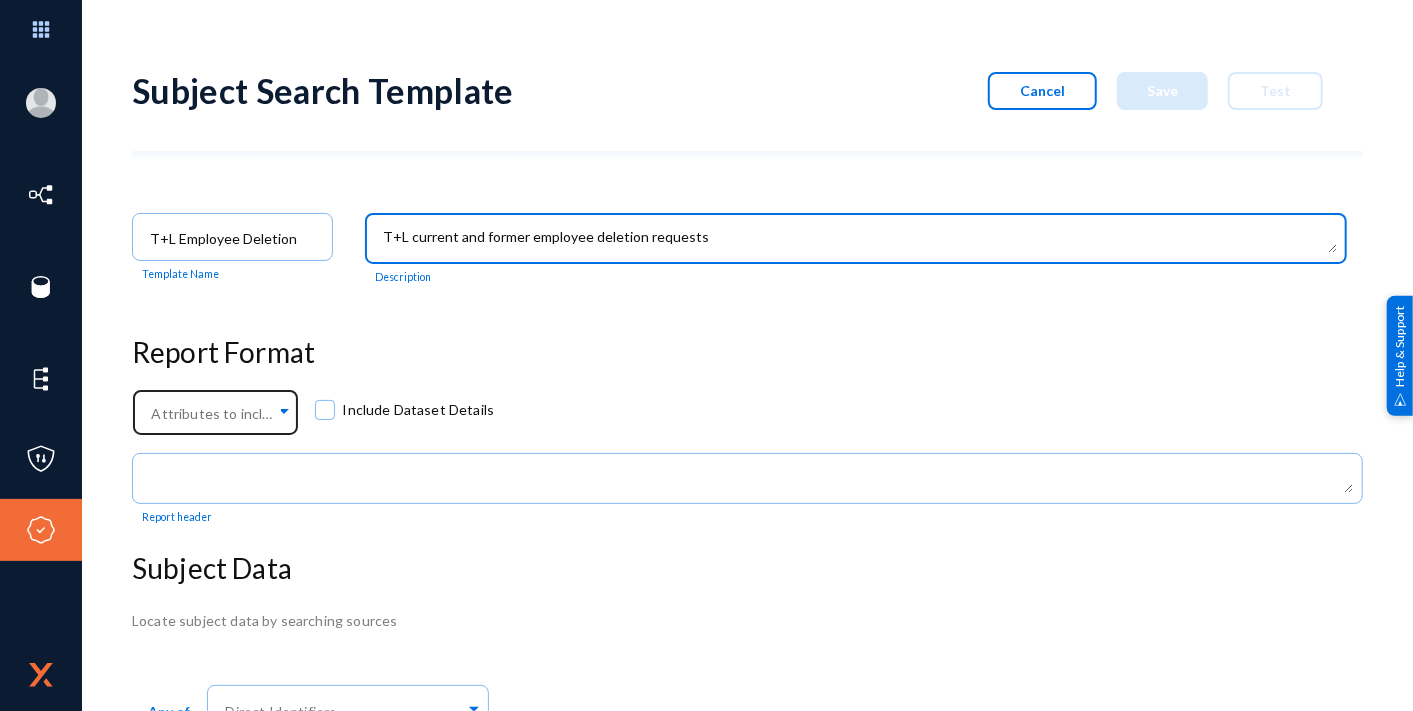 type on "T+L current and former employee deletion requests" 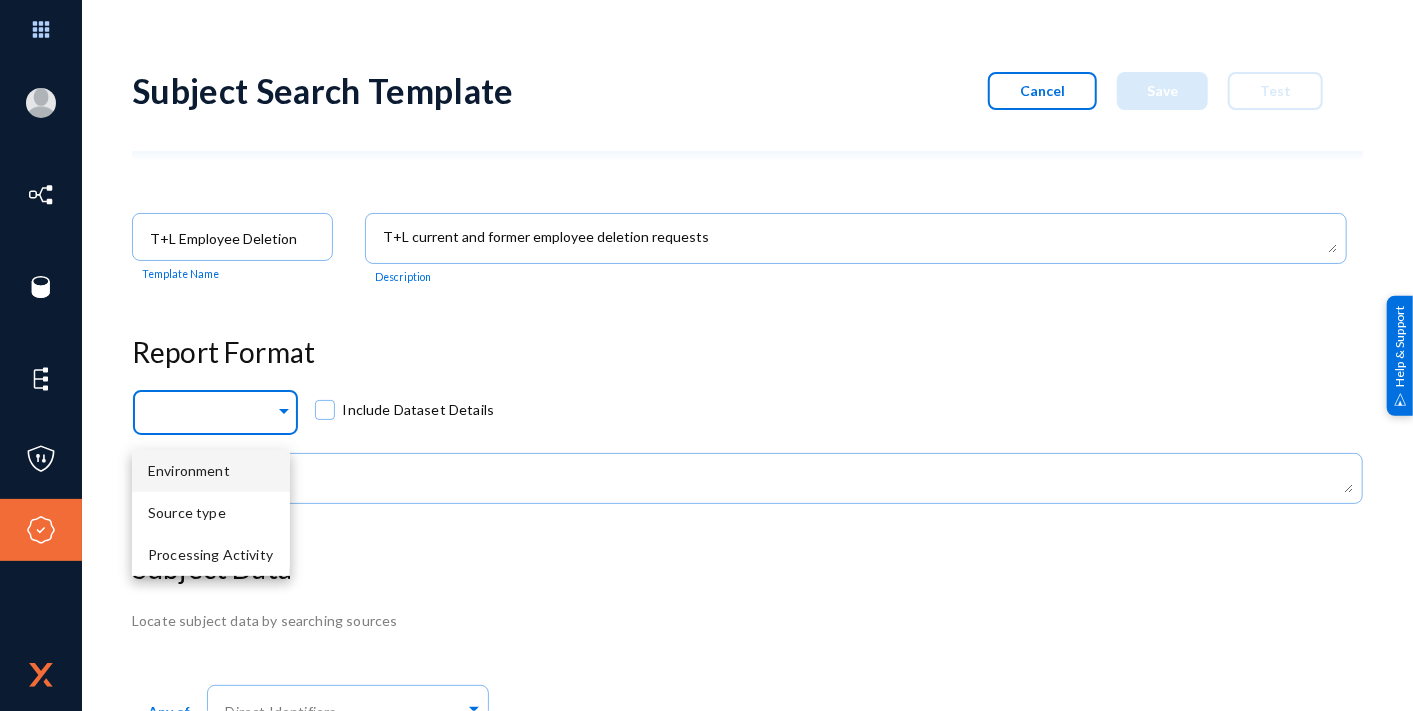 click 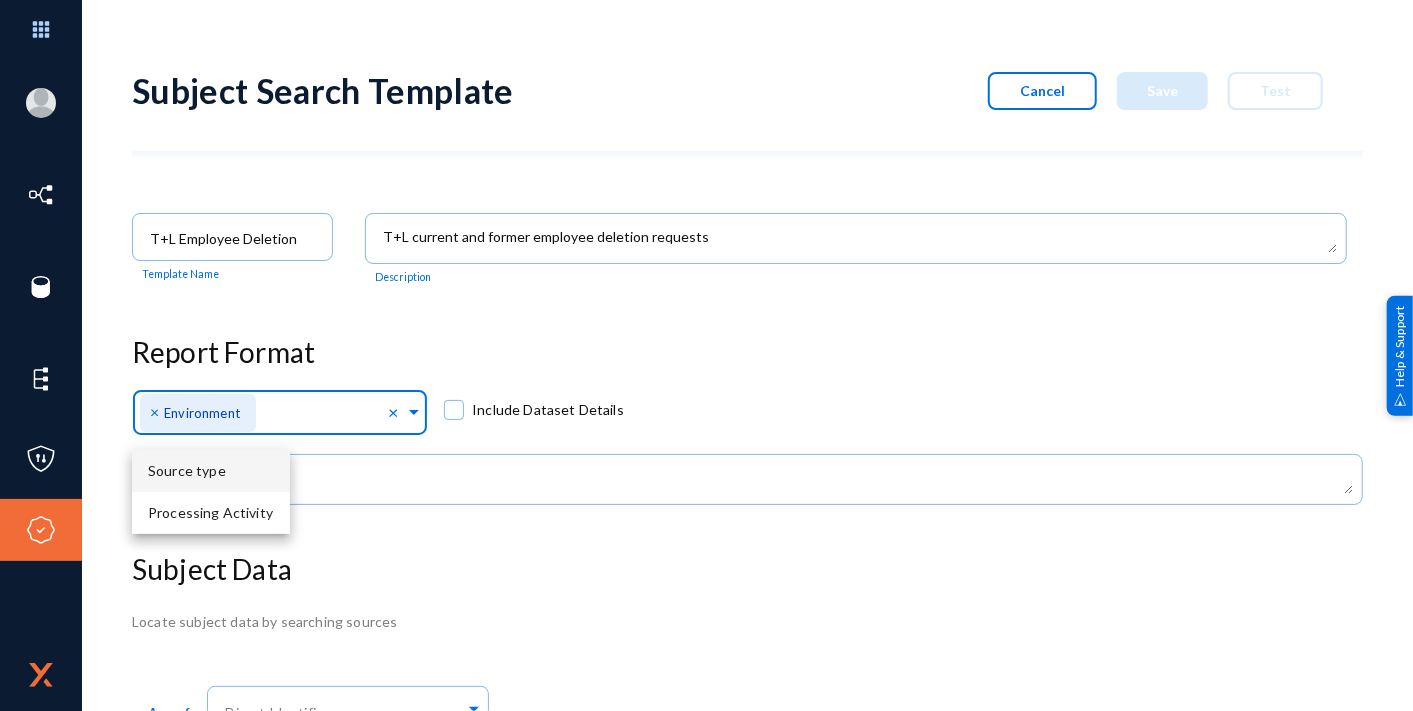 click on "Source type" at bounding box center [211, 471] 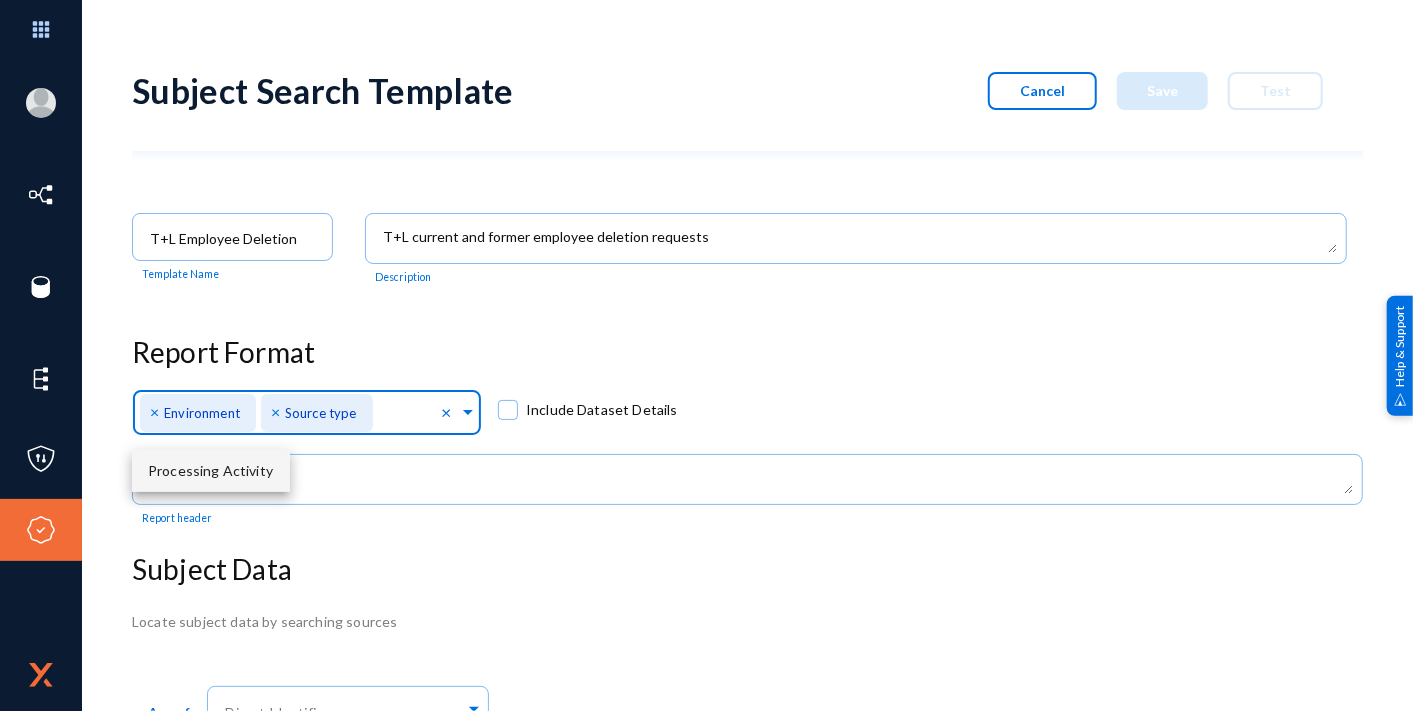 click on "Processing Activity" at bounding box center (211, 471) 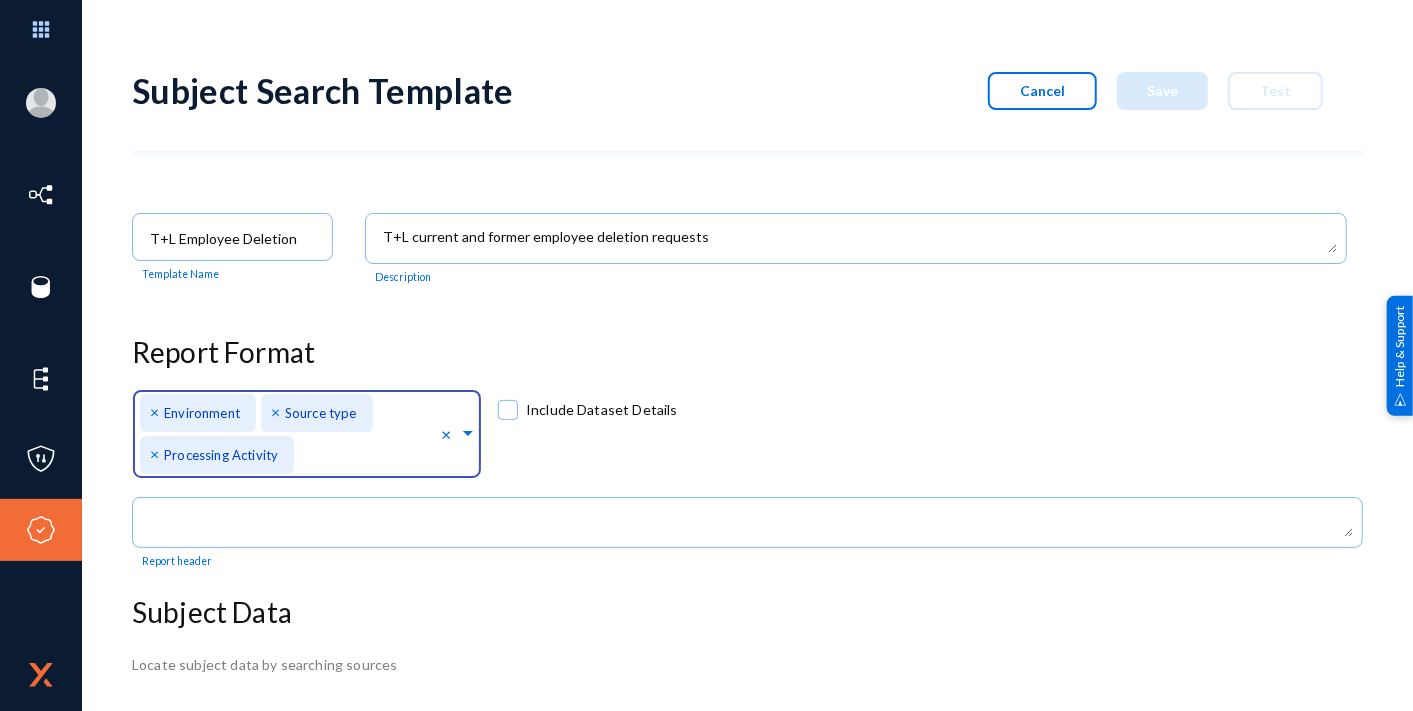 click on "Include Dataset Details" at bounding box center (588, 410) 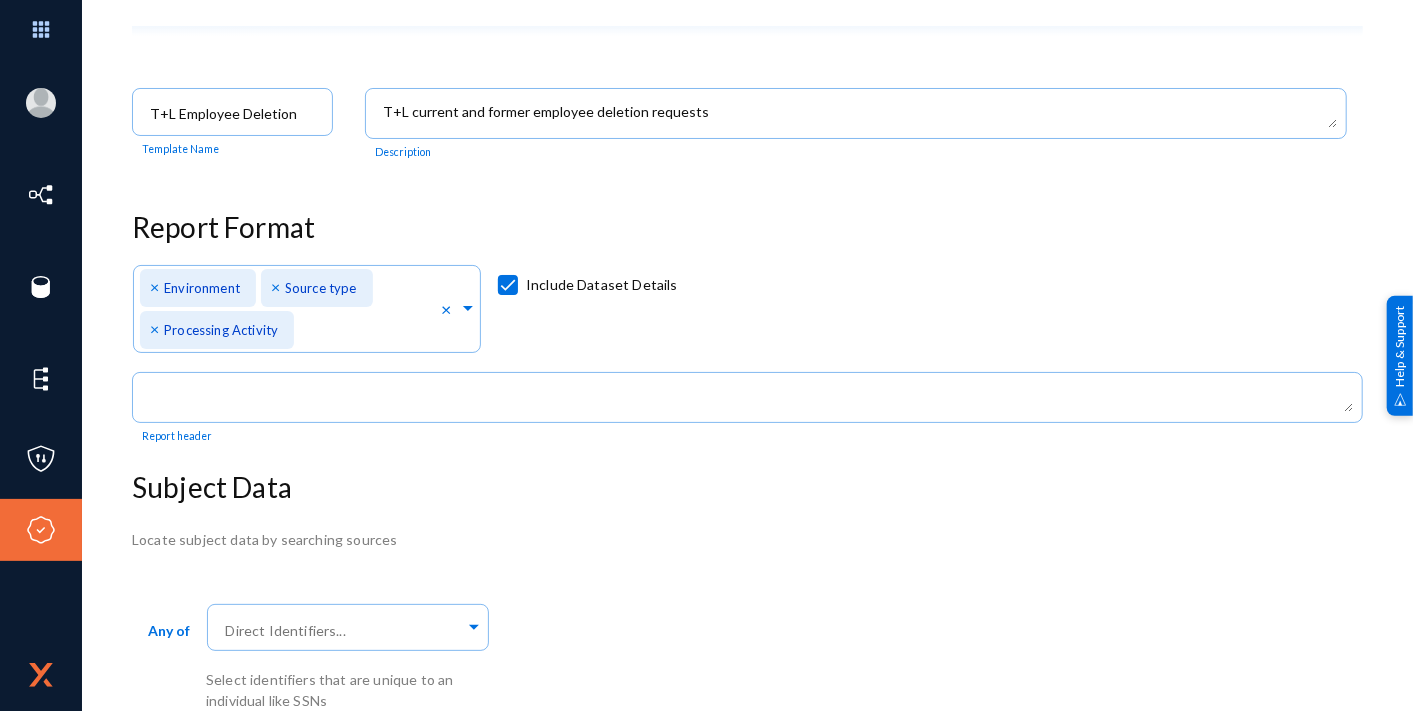scroll, scrollTop: 131, scrollLeft: 0, axis: vertical 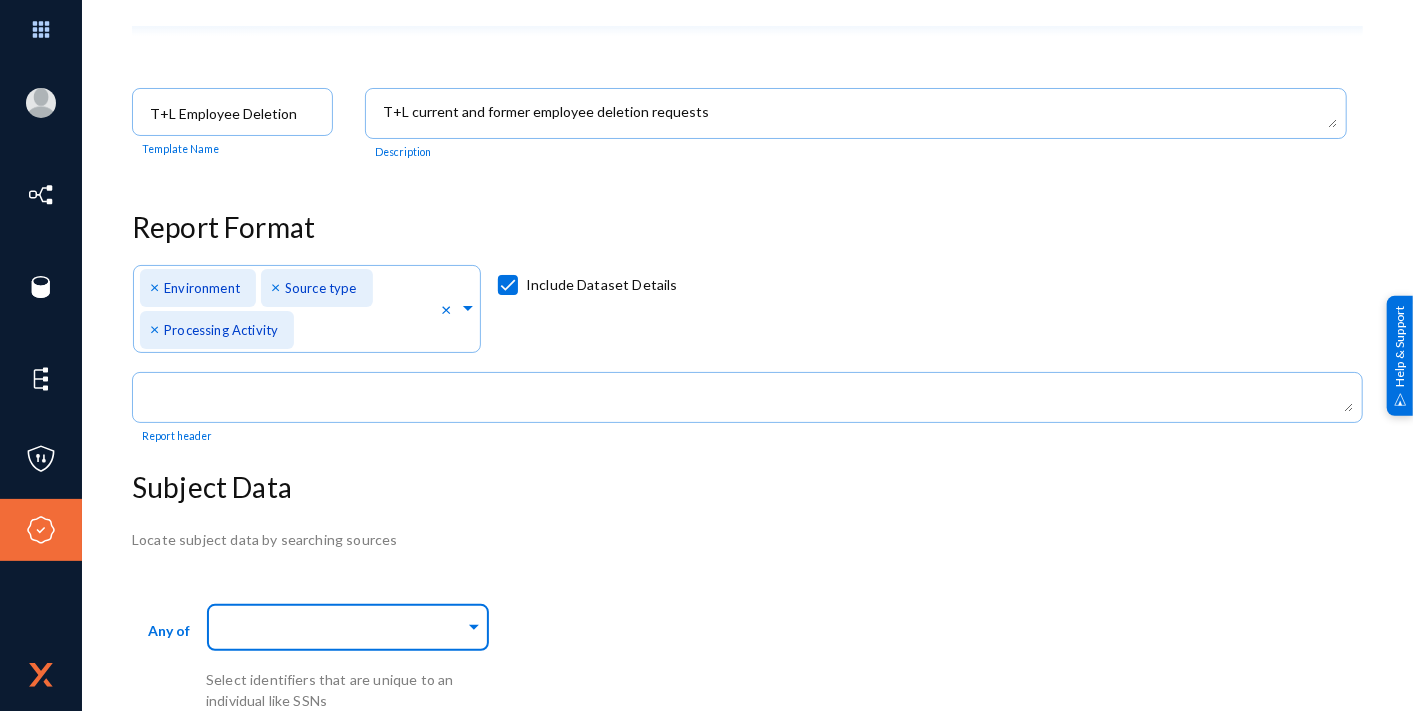 click 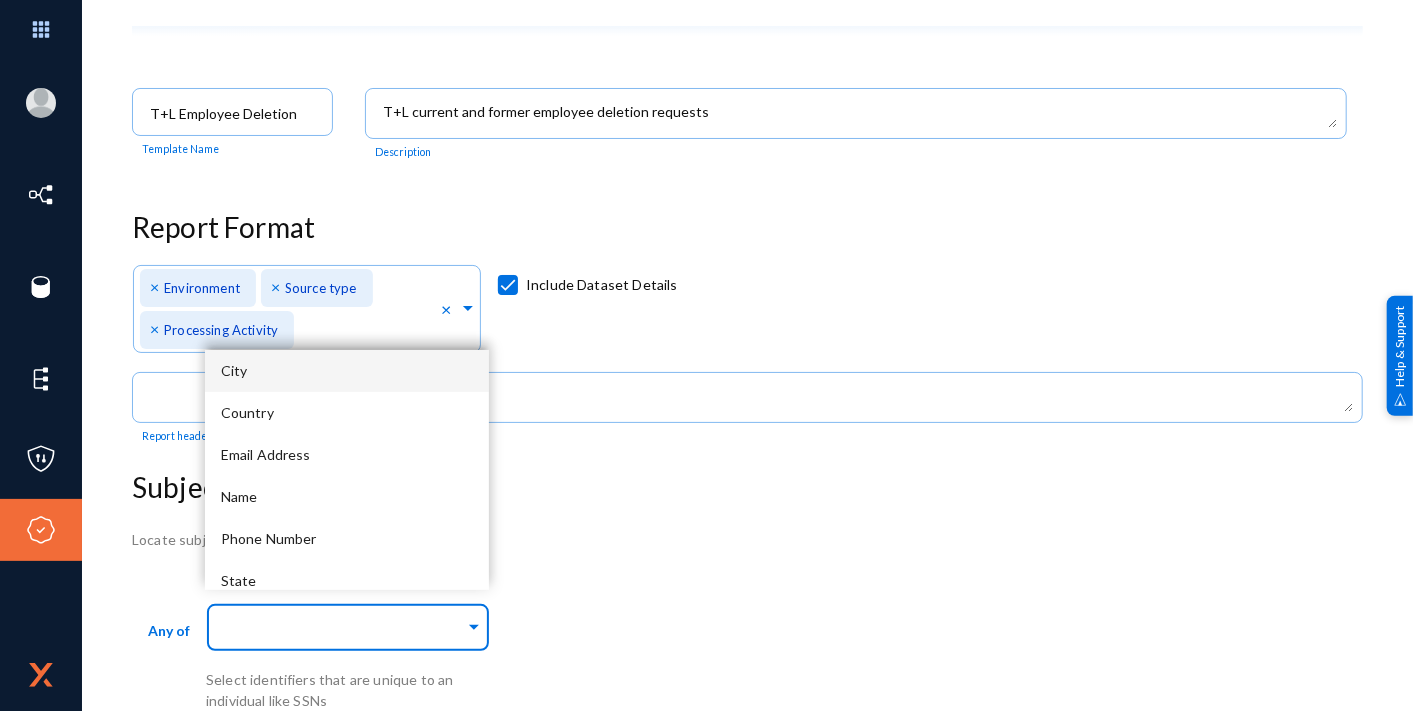 click on "City" at bounding box center [347, 371] 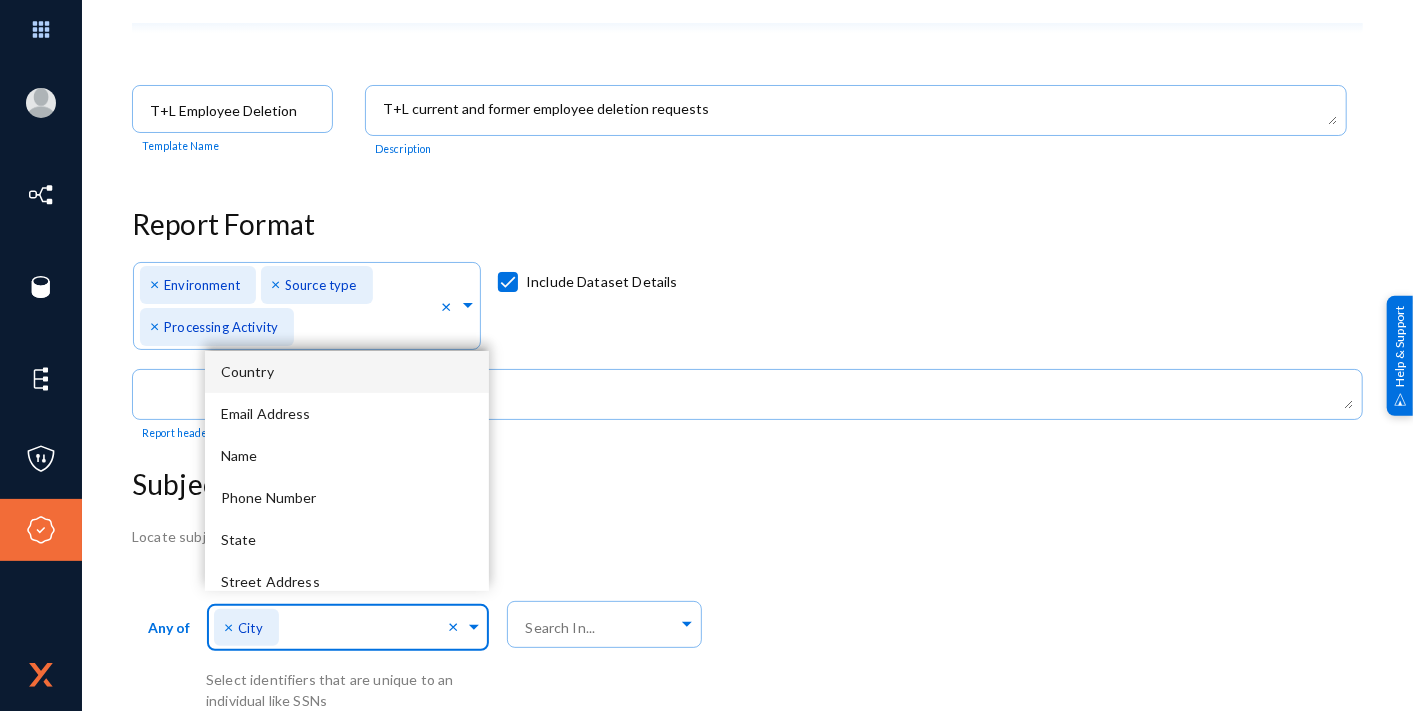 click on "Country" at bounding box center (347, 372) 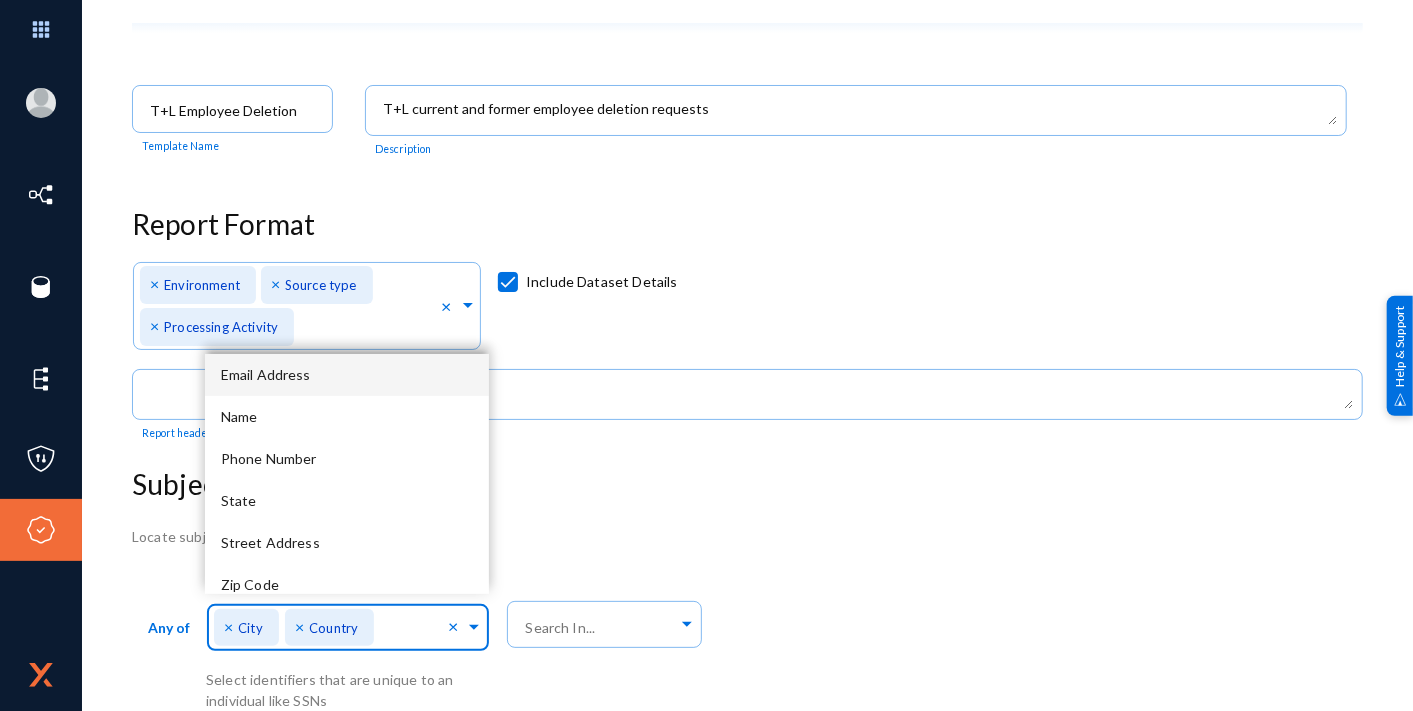 click on "Email Address" at bounding box center [347, 375] 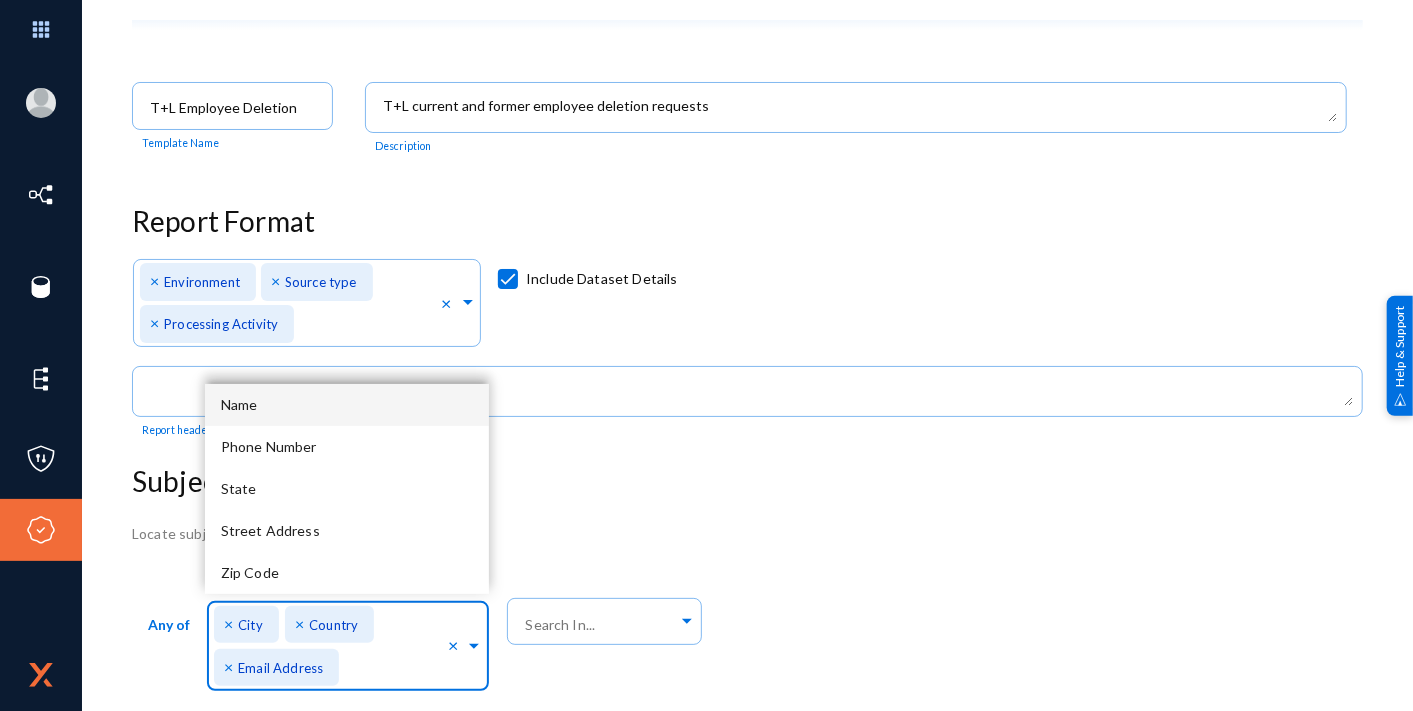 click on "Name" at bounding box center (347, 405) 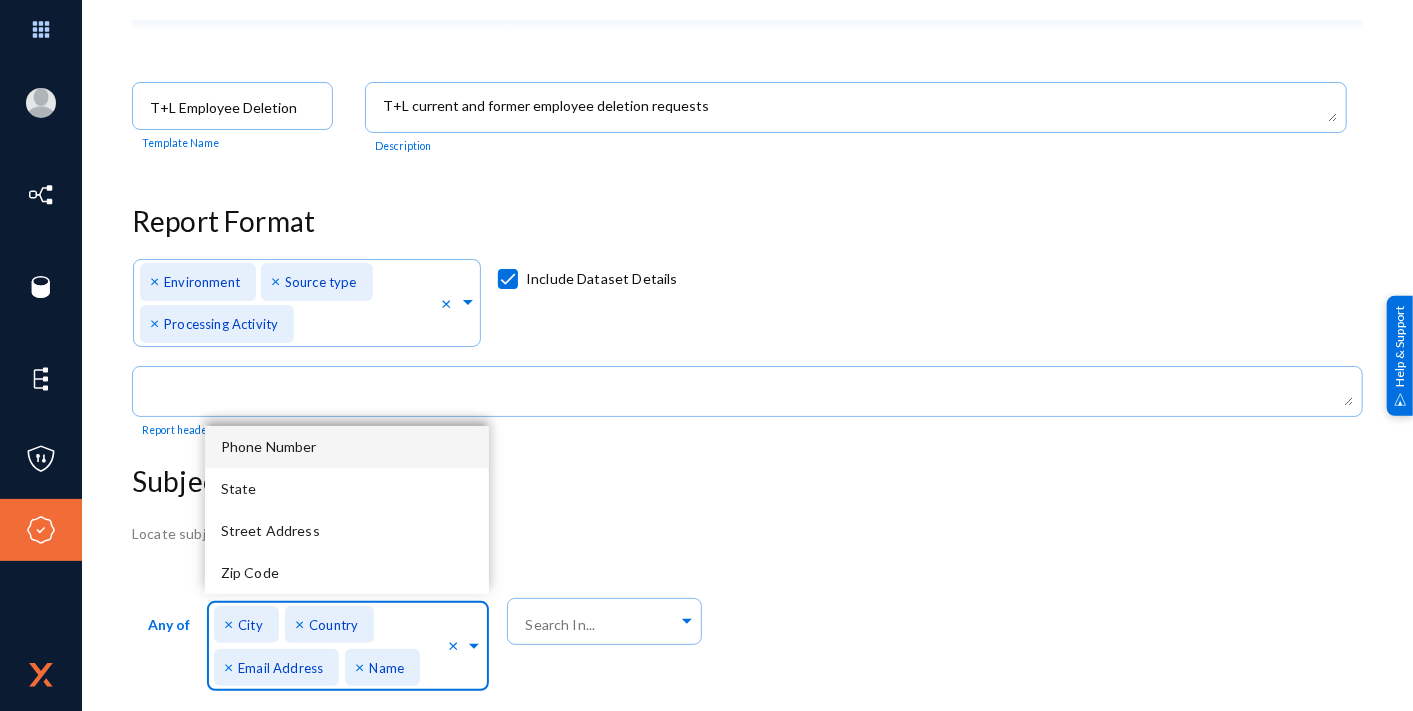 click on "Phone Number" at bounding box center [347, 447] 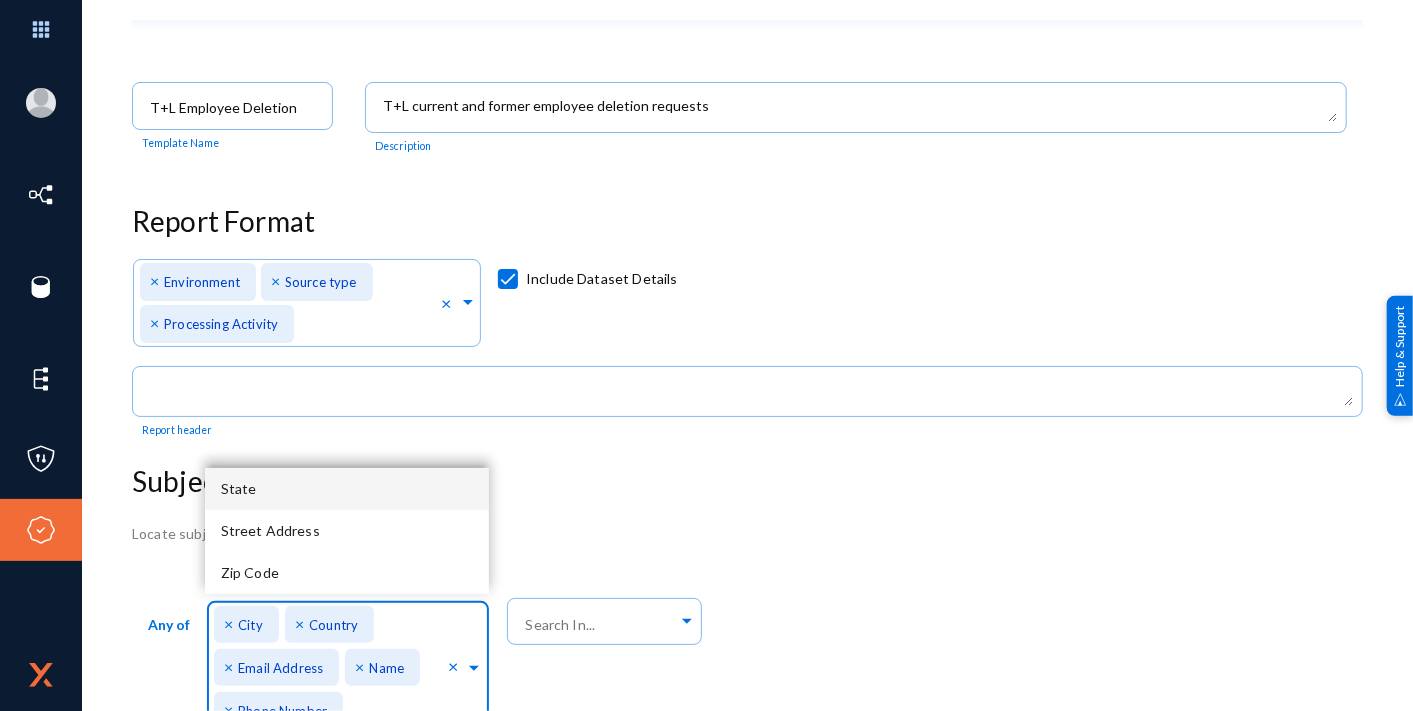 click on "State" at bounding box center (347, 489) 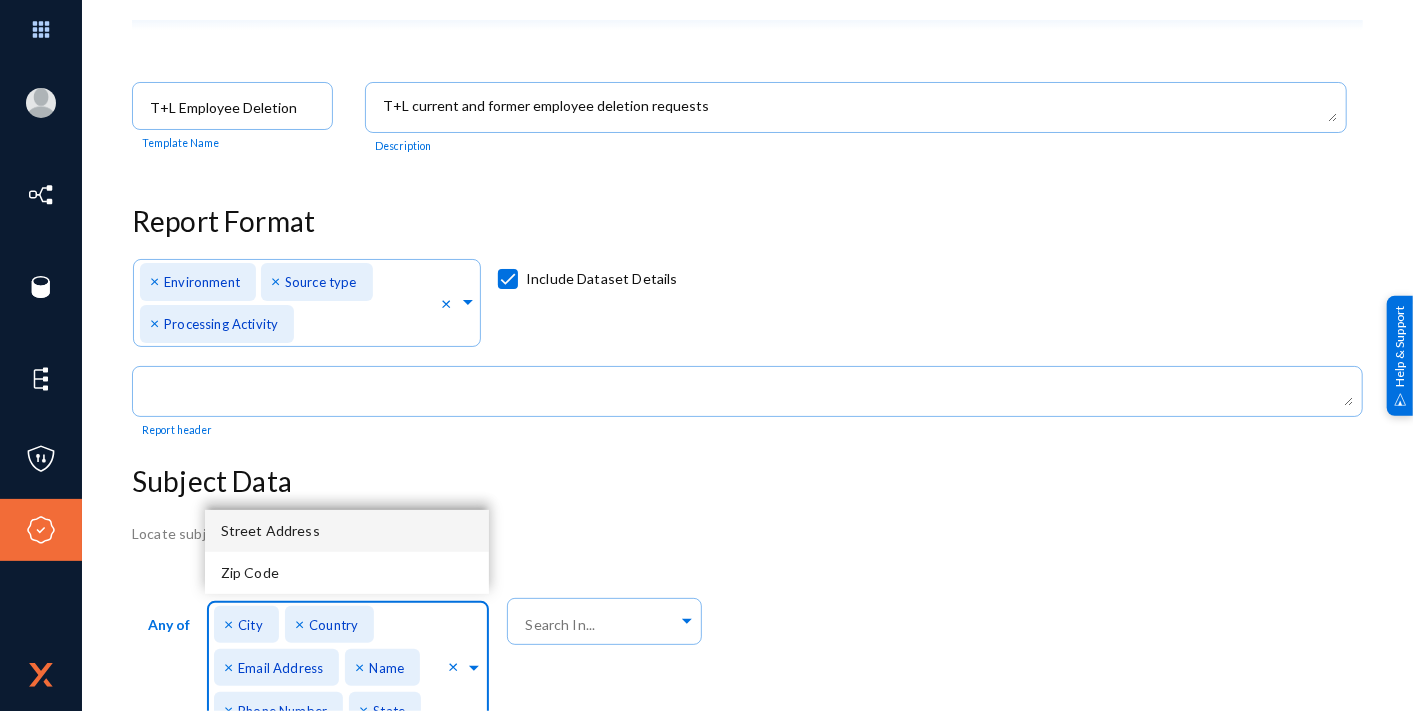 click on "Street Address" at bounding box center [347, 531] 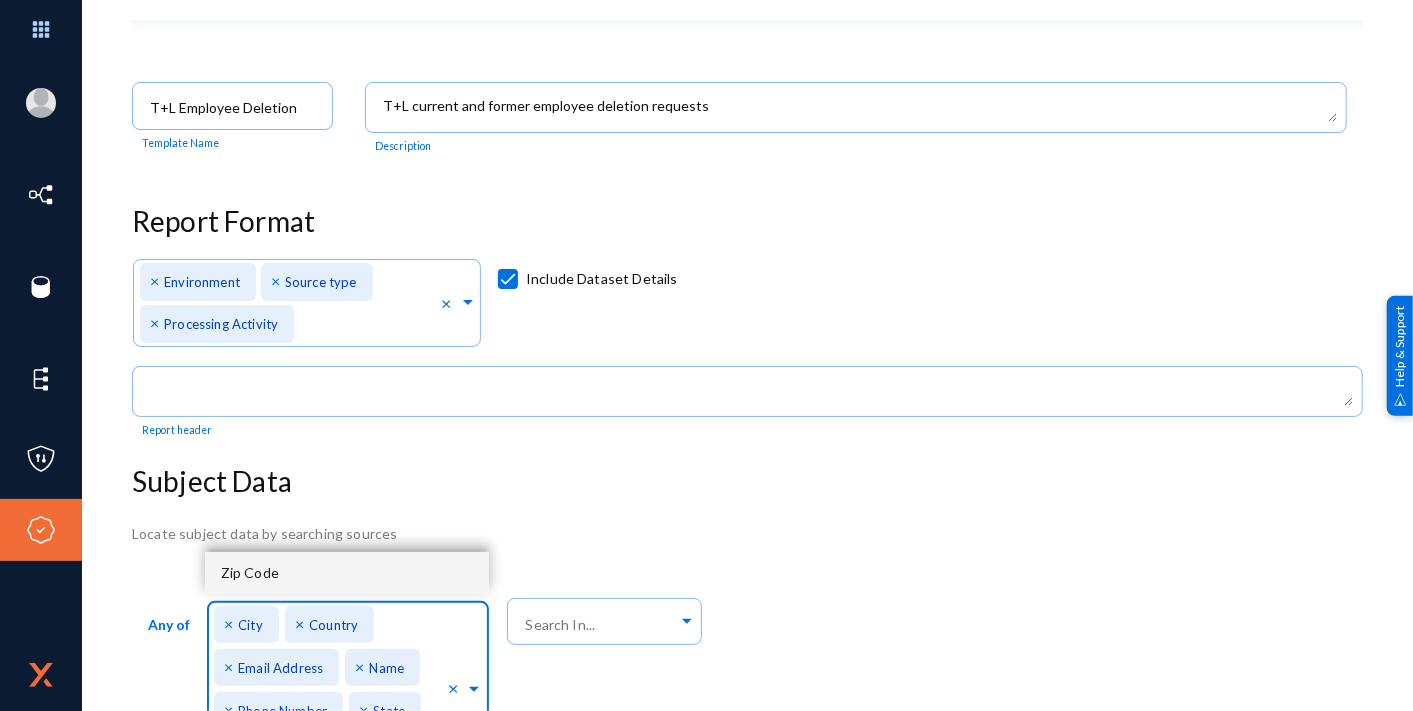 click on "Zip Code" at bounding box center [347, 573] 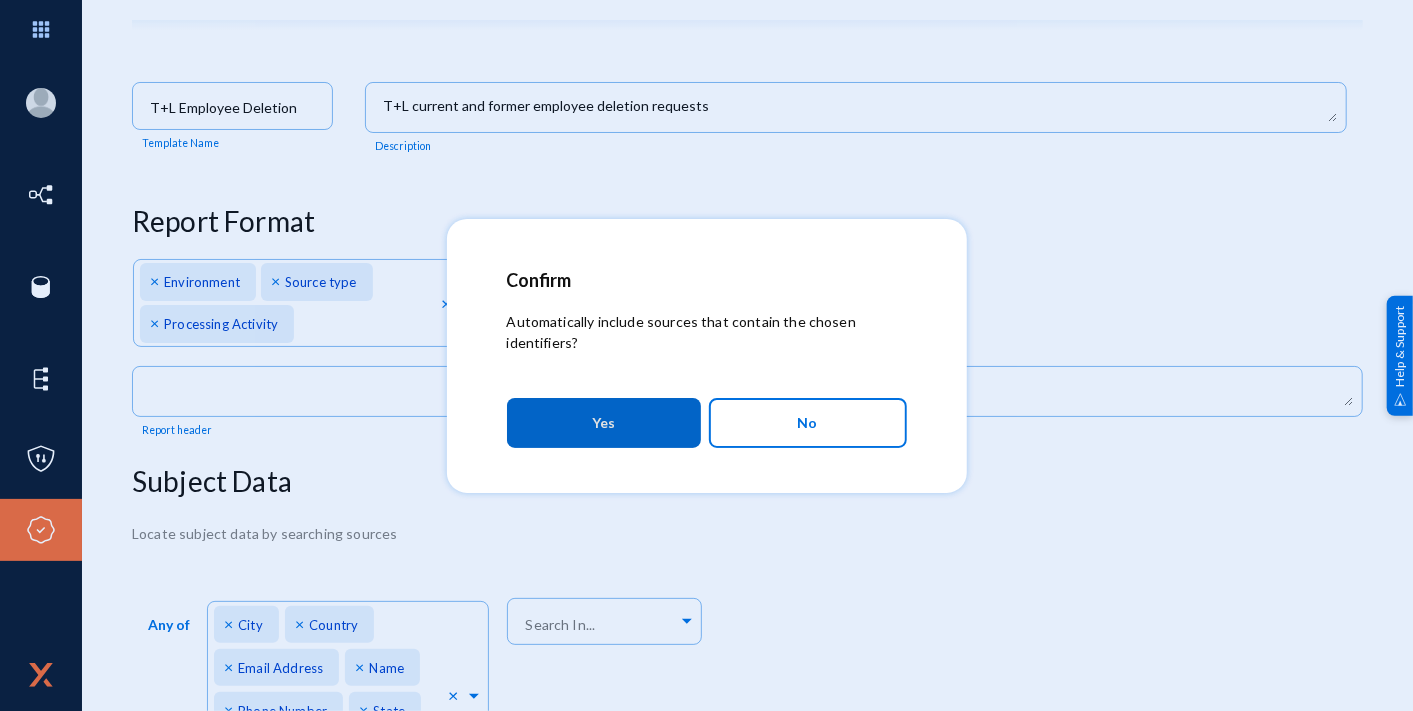 click on "Yes" at bounding box center (604, 423) 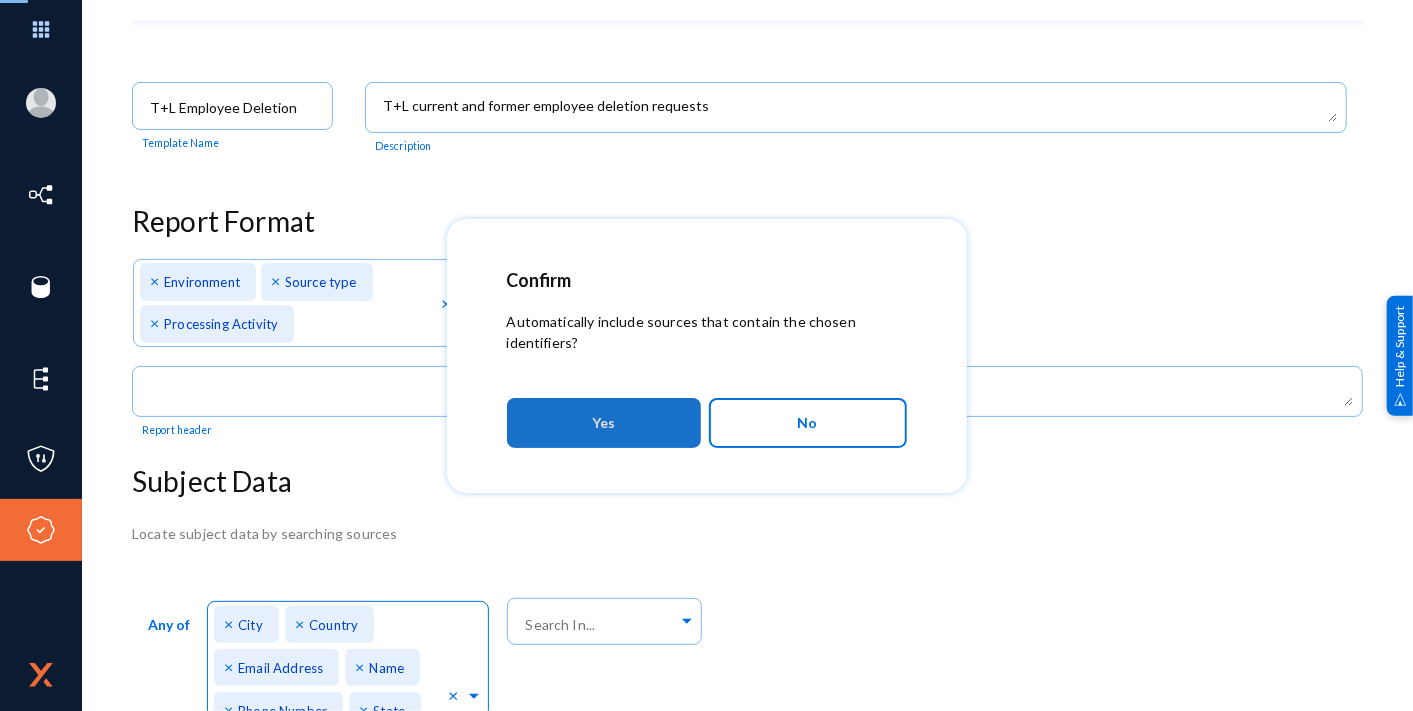 scroll, scrollTop: 34, scrollLeft: 0, axis: vertical 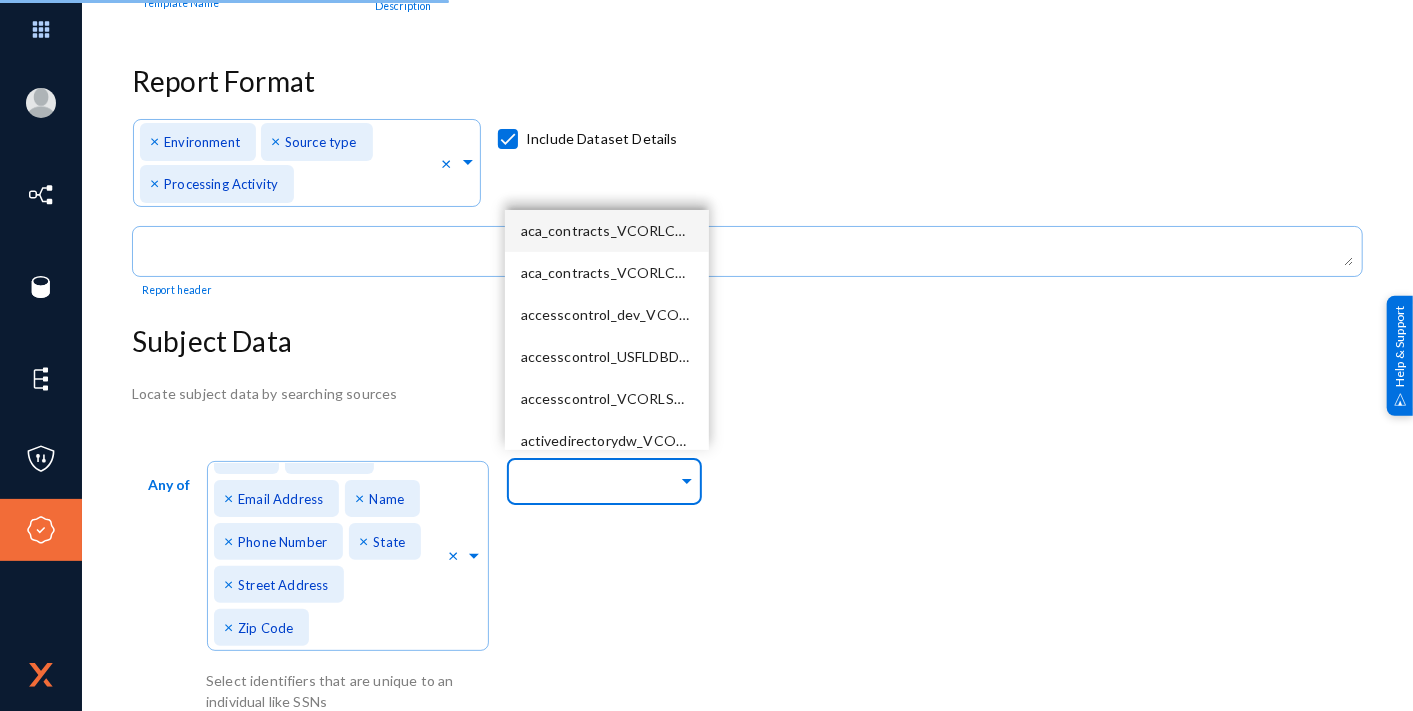 click 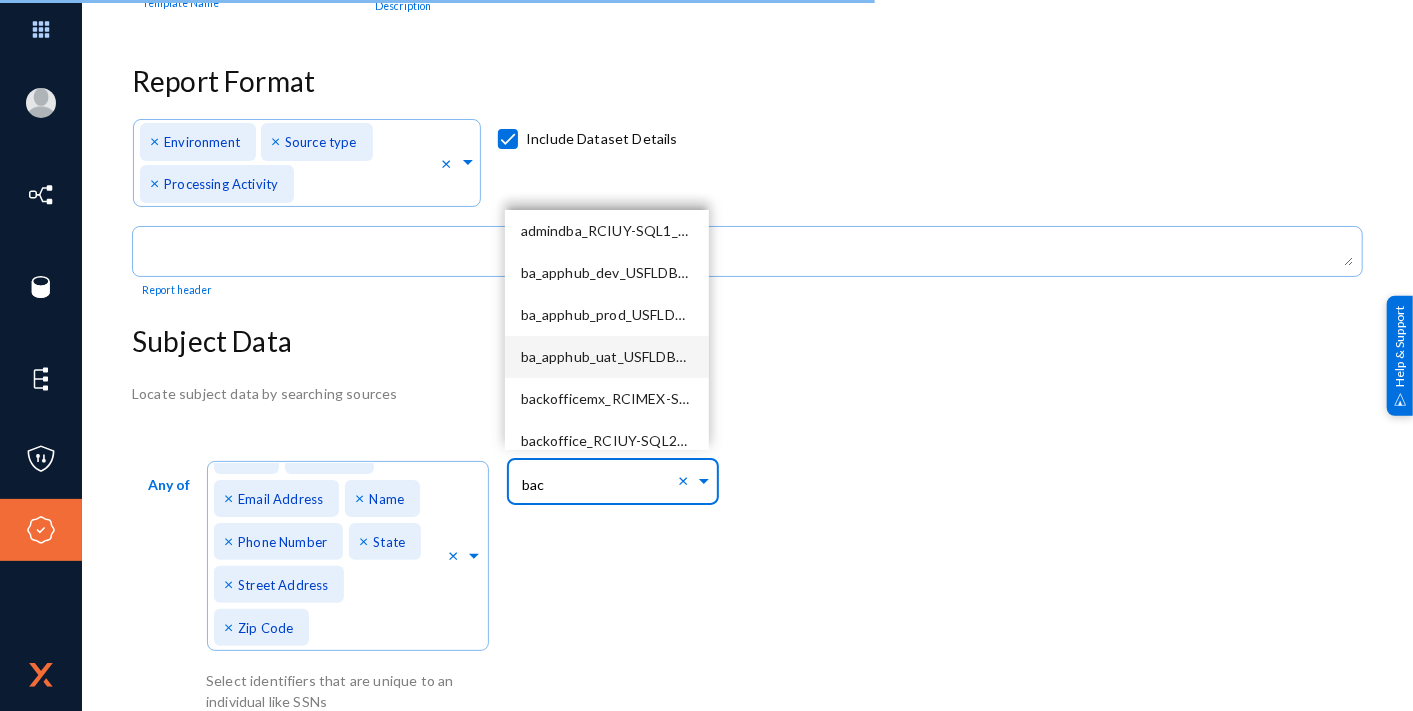 type on "back" 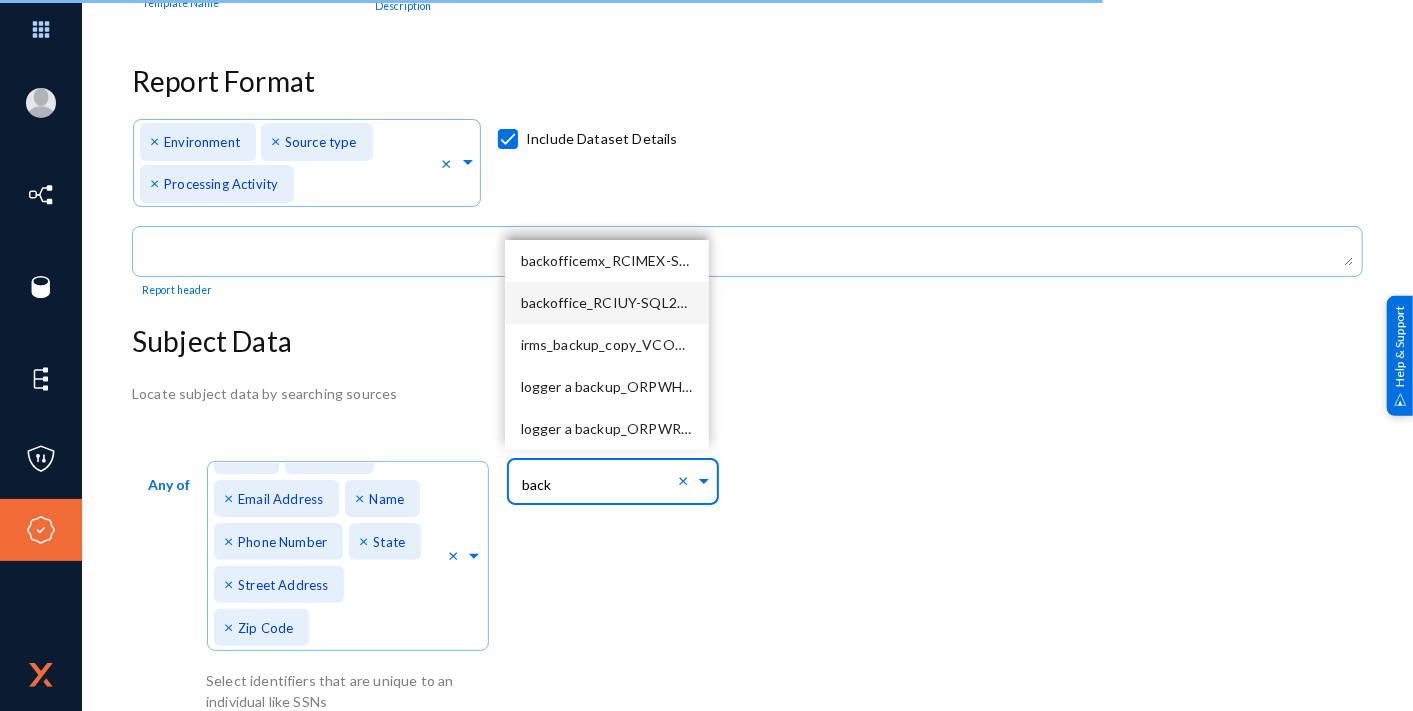 click on "backoffice_RCIUY-SQL2_1433" at bounding box center [618, 302] 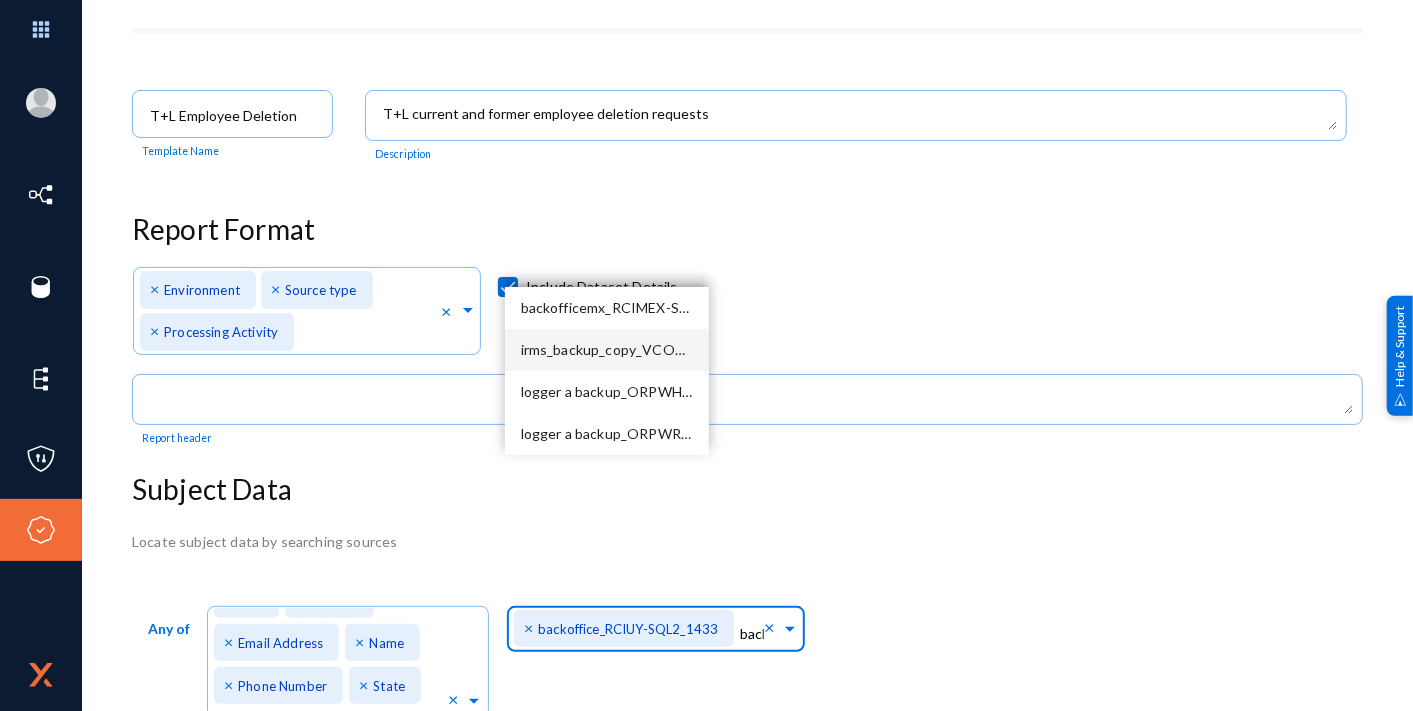 scroll, scrollTop: 48, scrollLeft: 0, axis: vertical 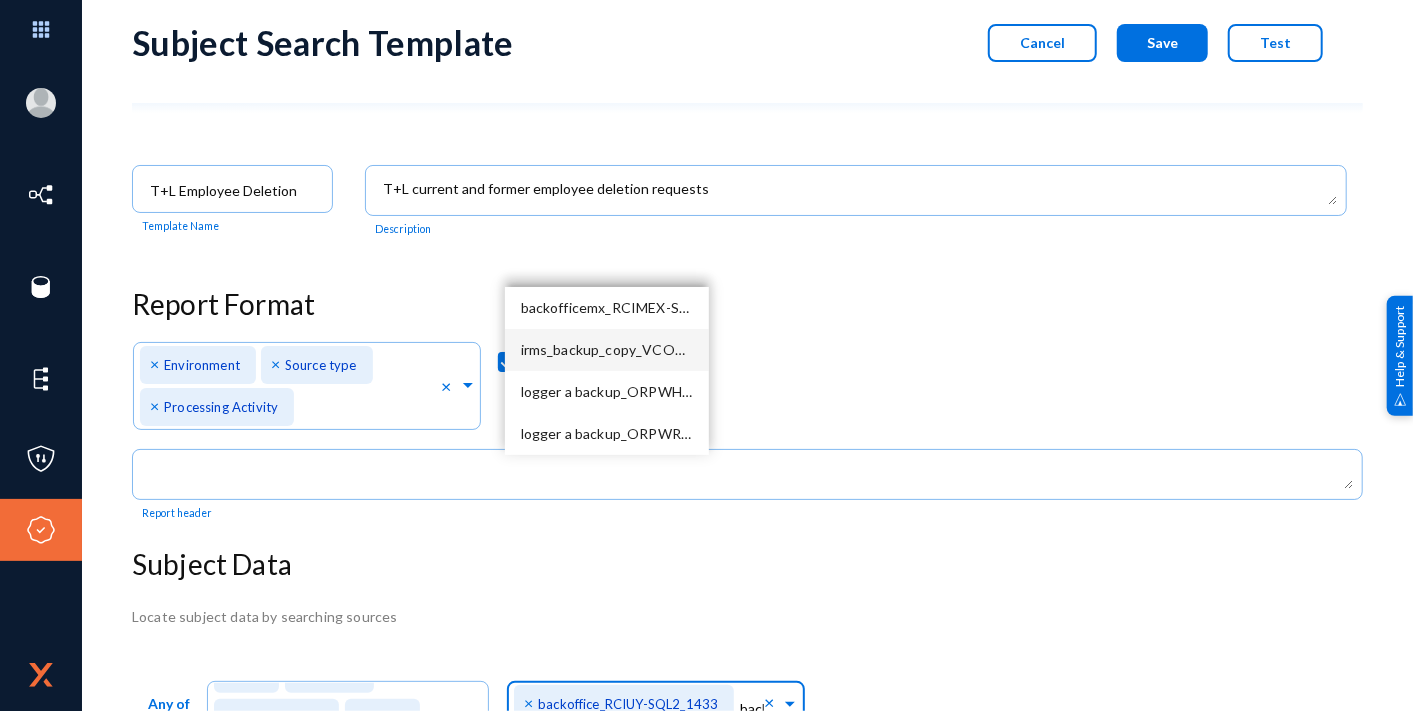type 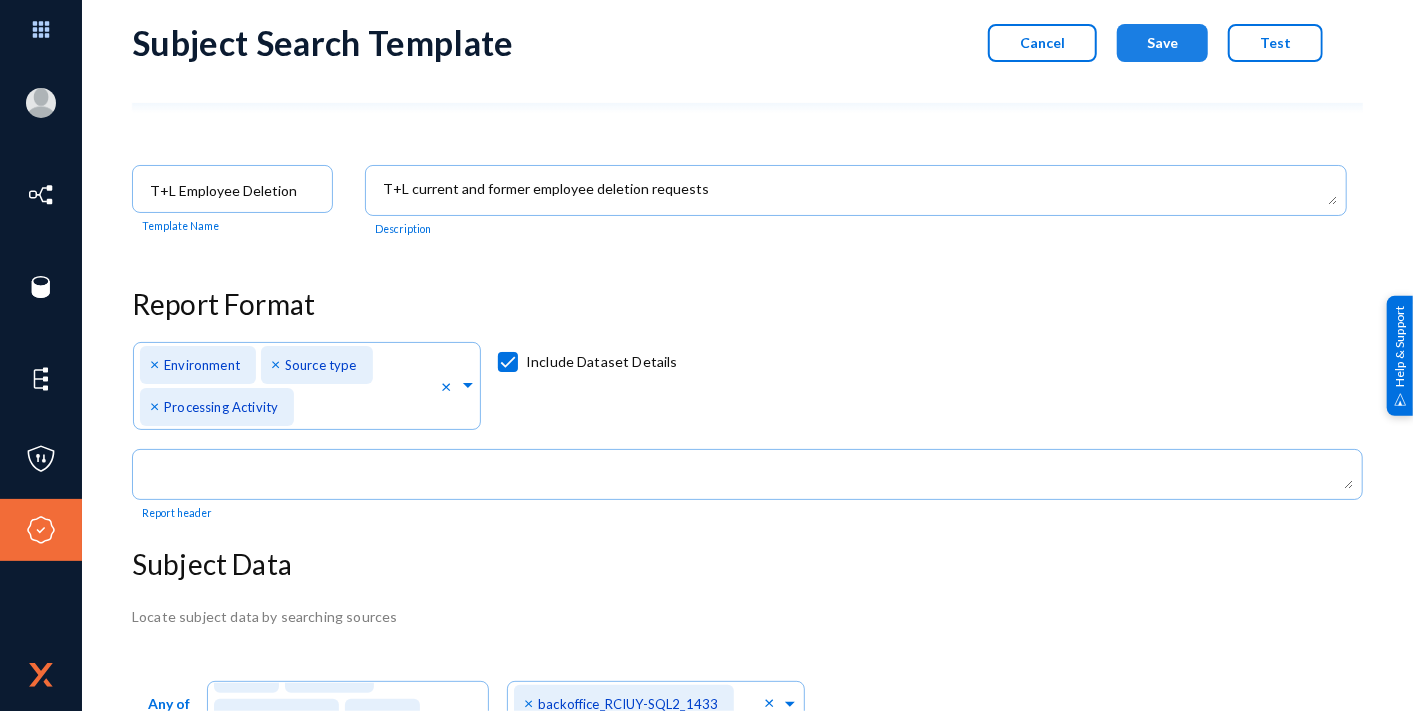 click on "Save" 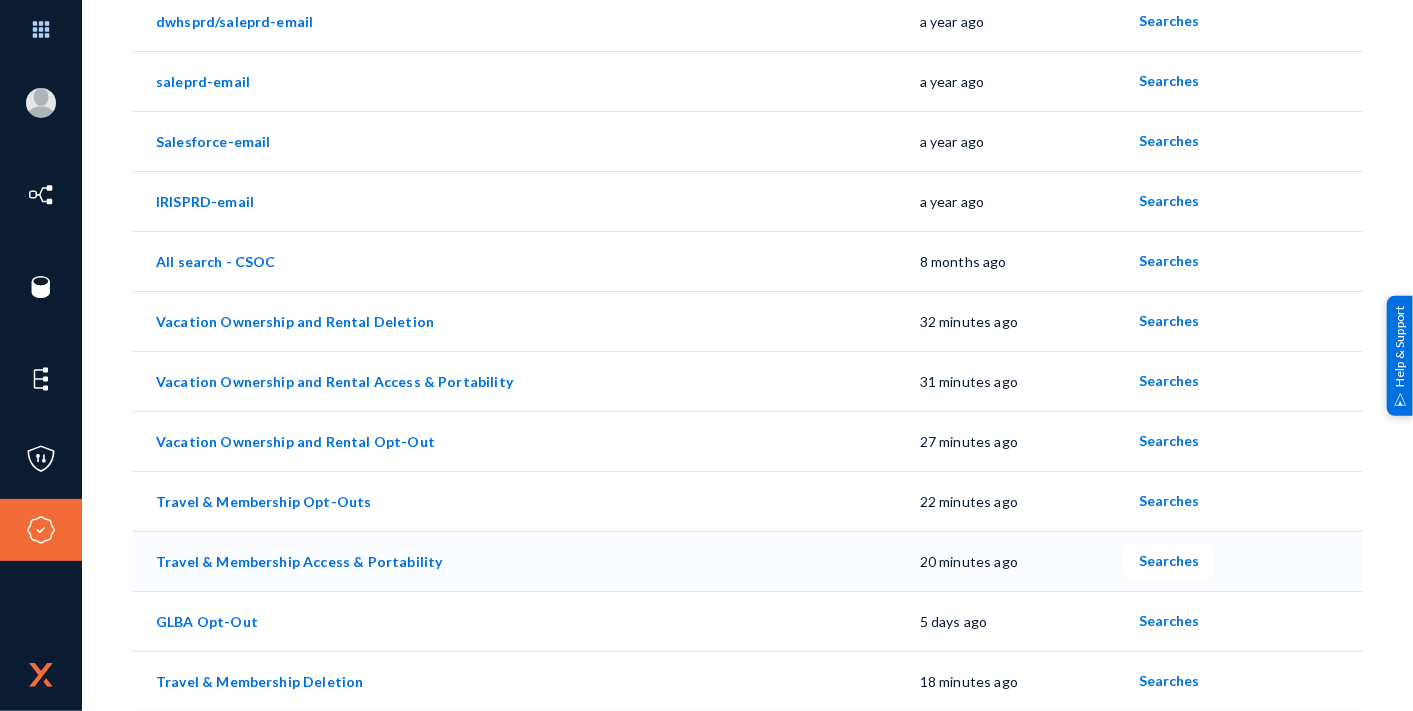 scroll, scrollTop: 283, scrollLeft: 0, axis: vertical 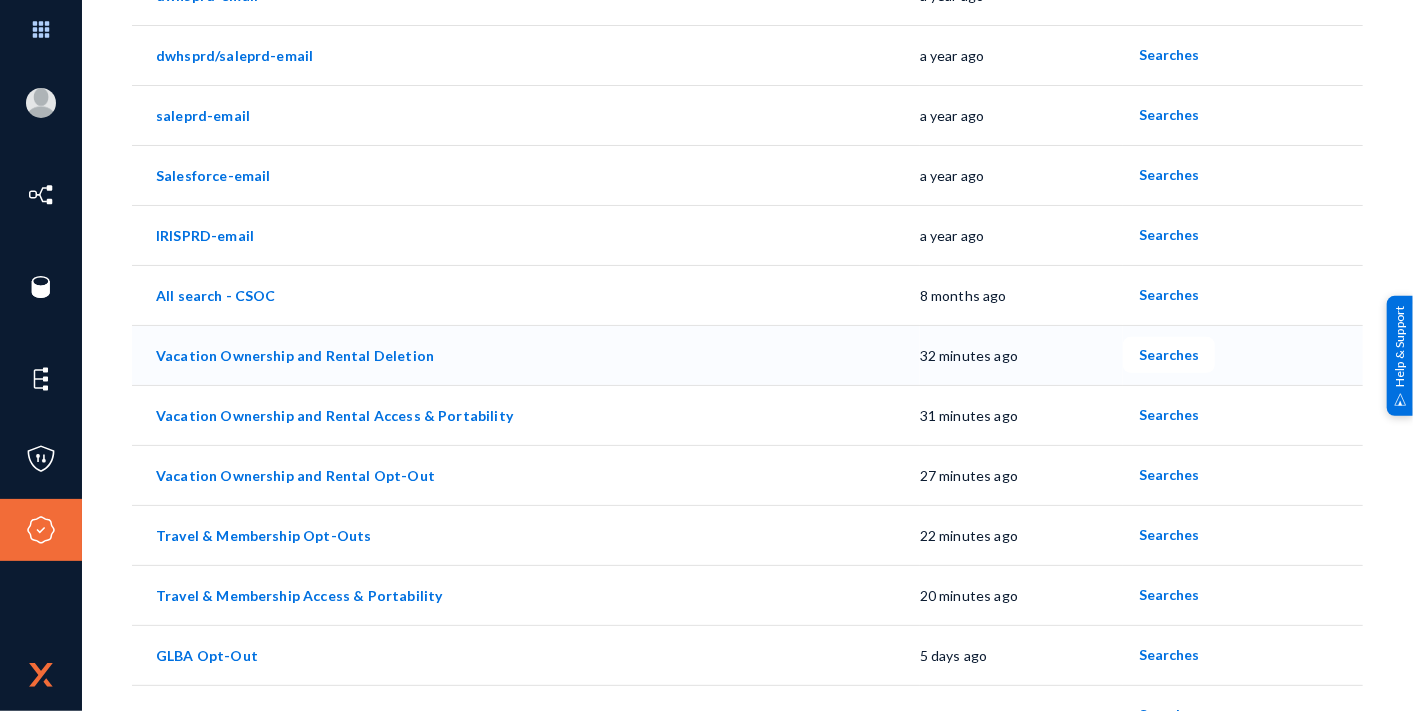 click on "Vacation Ownership and Rental Deletion" 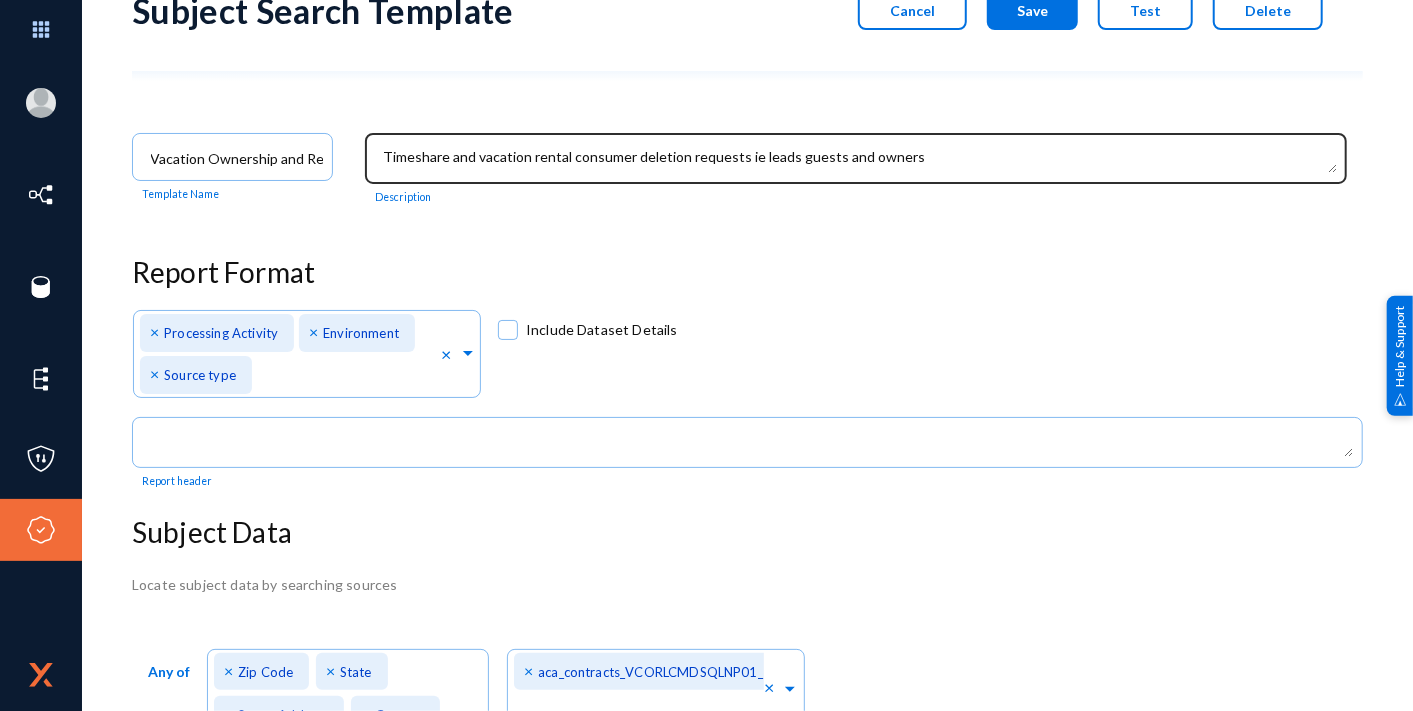scroll, scrollTop: 0, scrollLeft: 0, axis: both 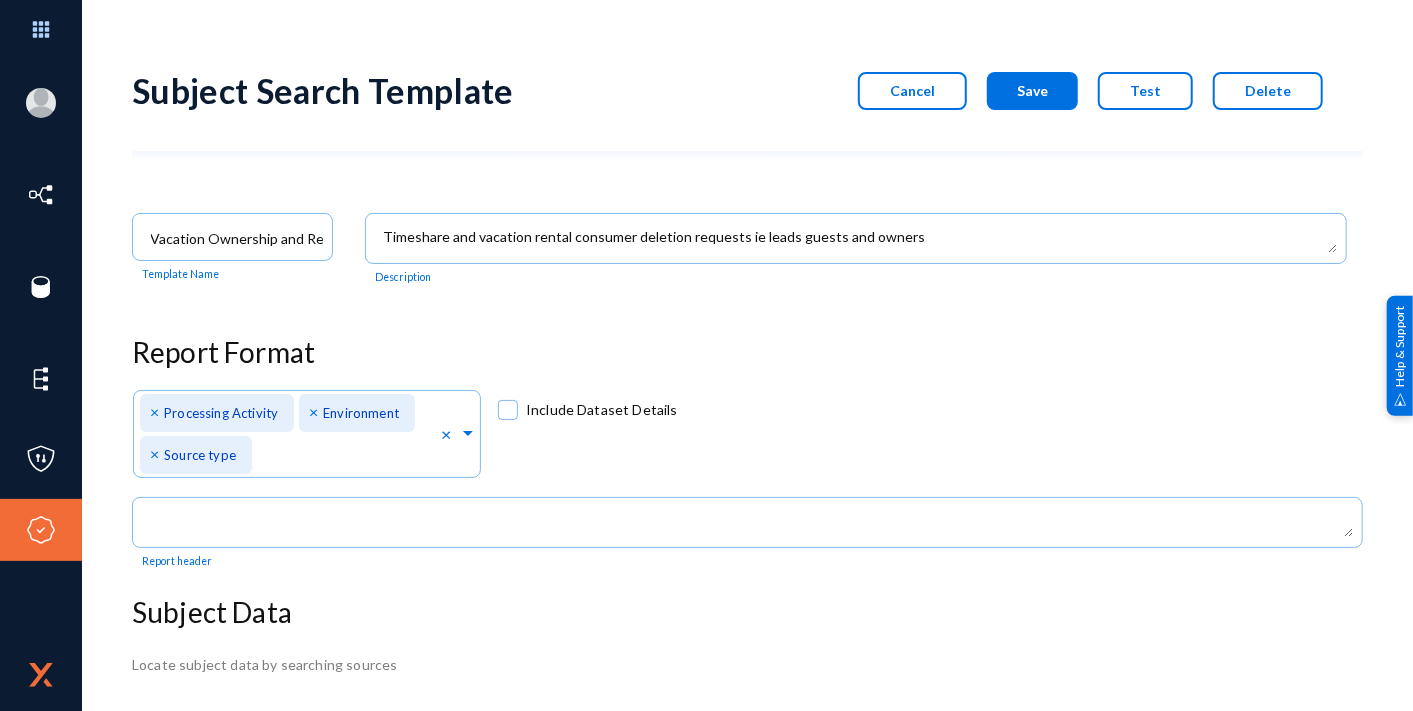 click on "Save" 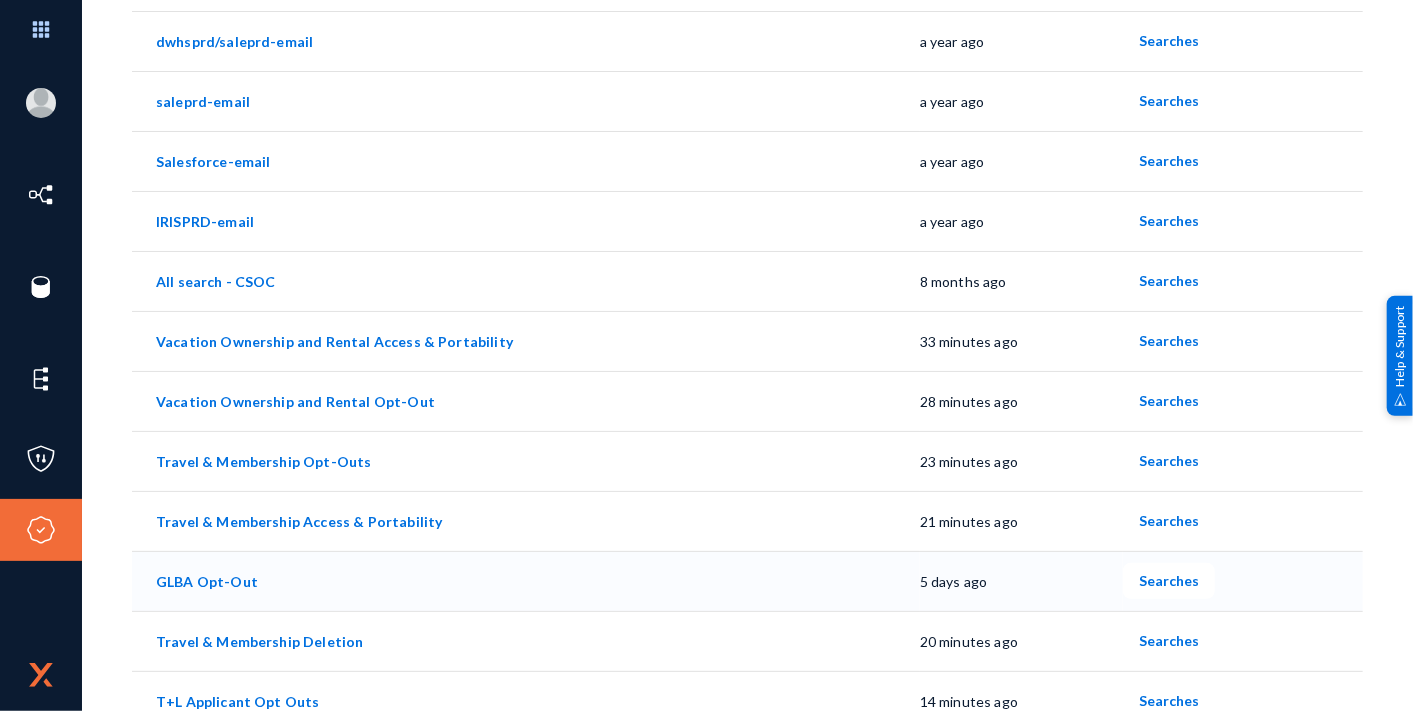 scroll, scrollTop: 283, scrollLeft: 0, axis: vertical 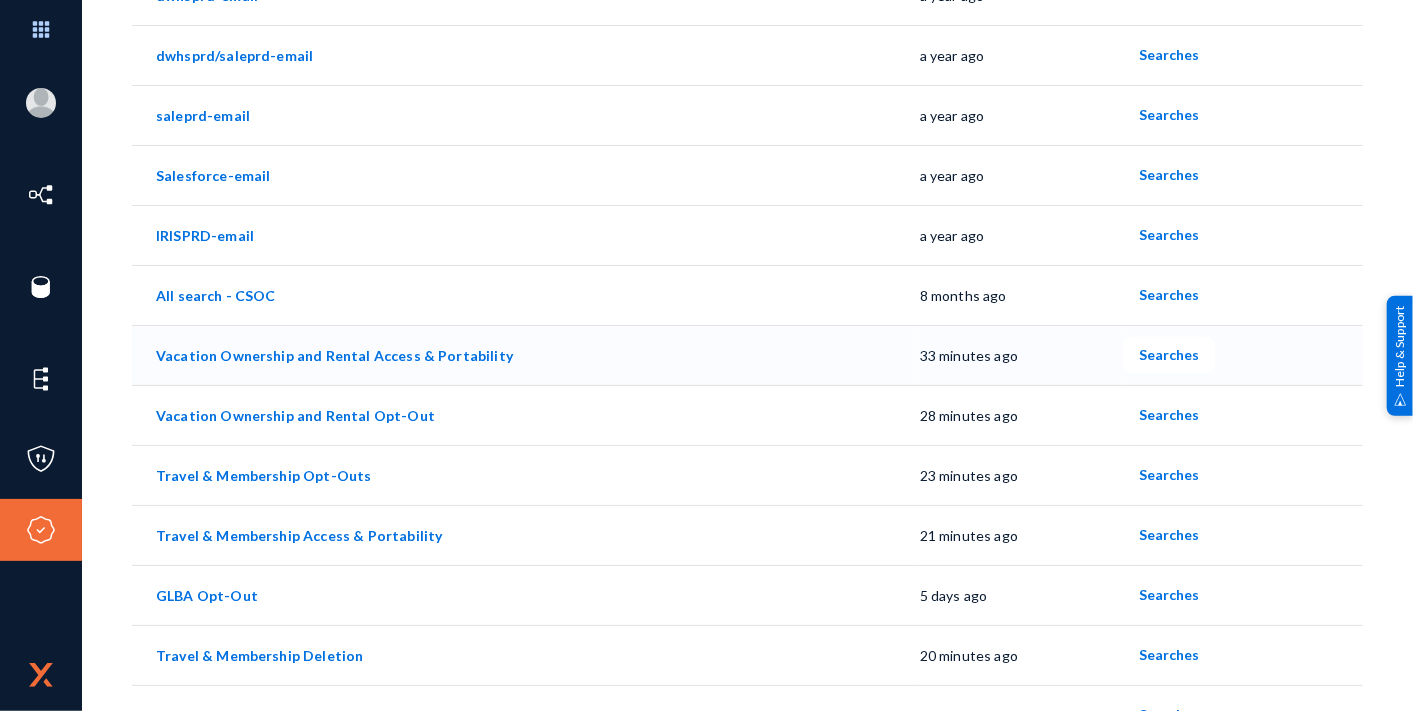 drag, startPoint x: 151, startPoint y: 345, endPoint x: 489, endPoint y: 374, distance: 339.2418 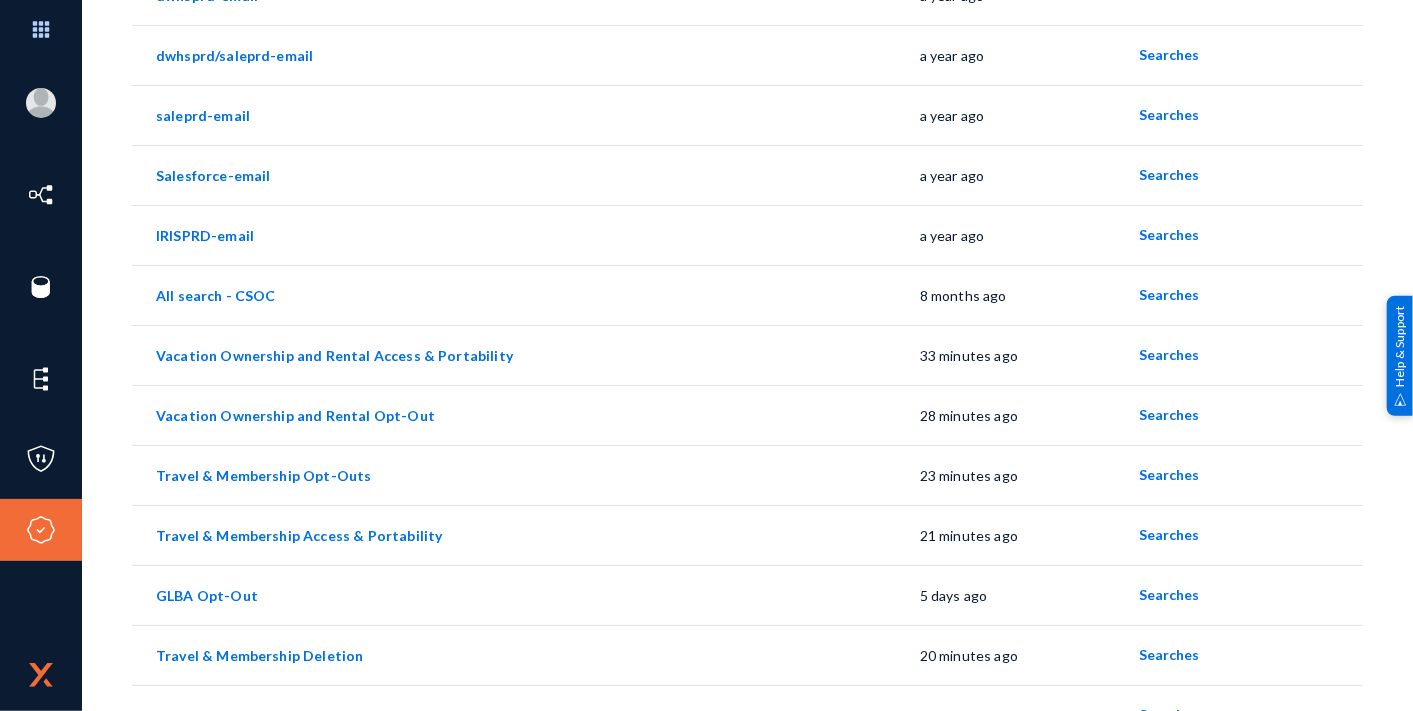 copy on "Vacation Ownership and Rental Access & Portability" 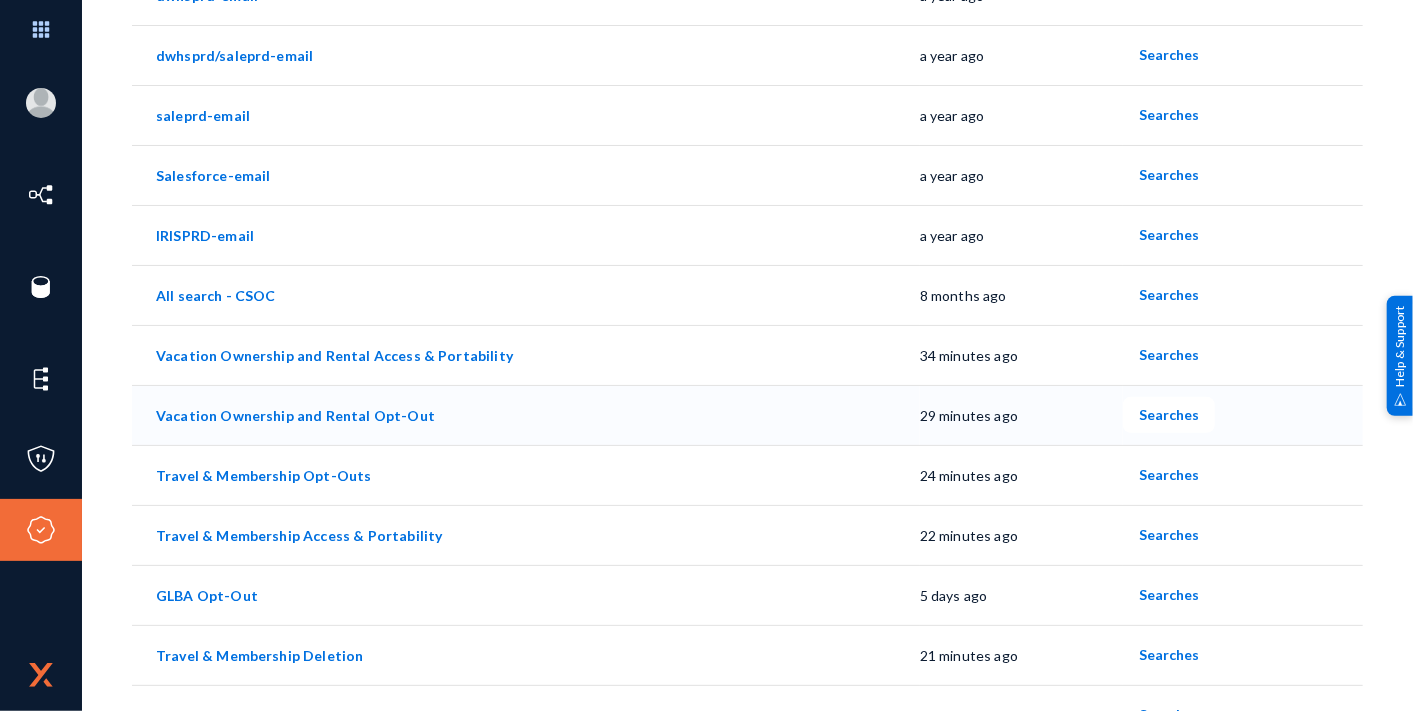 click on "Vacation Ownership and Rental Opt-Out" 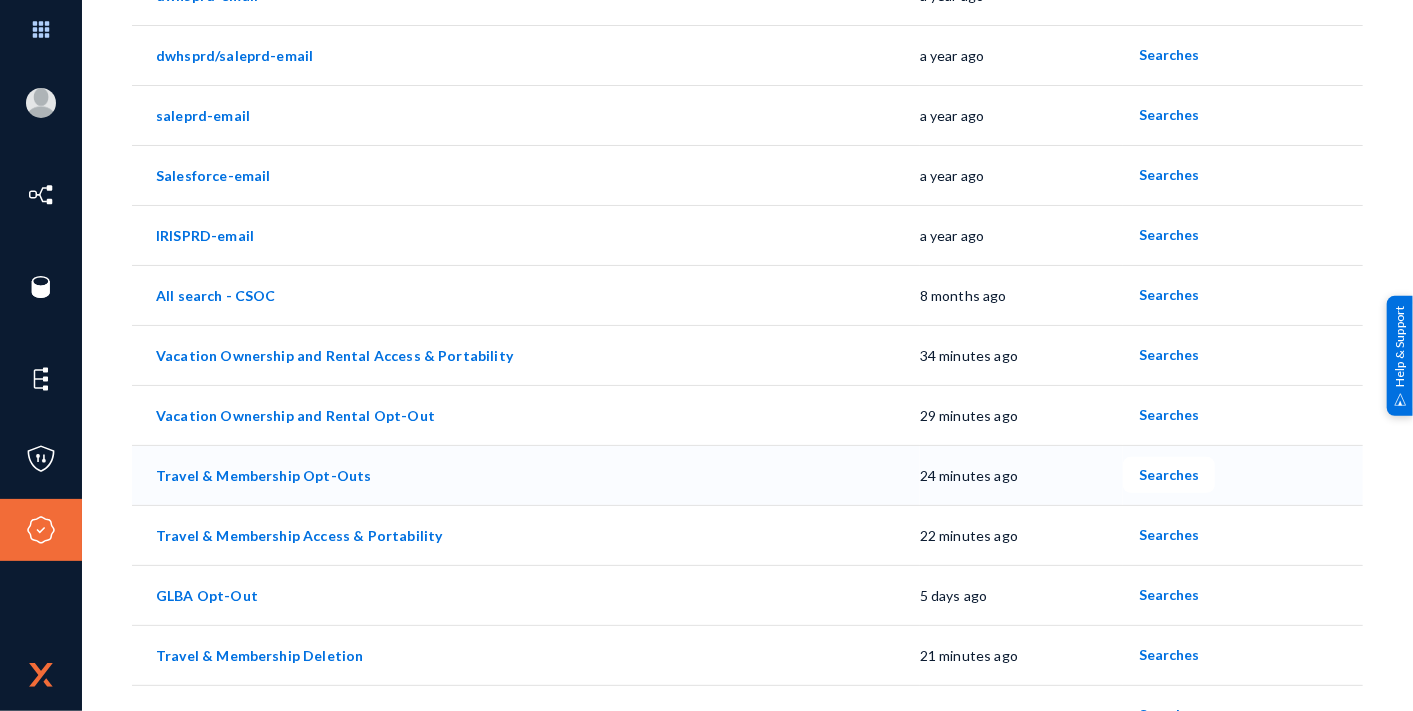 copy on "Vacation Ownership and Rental Opt-Out" 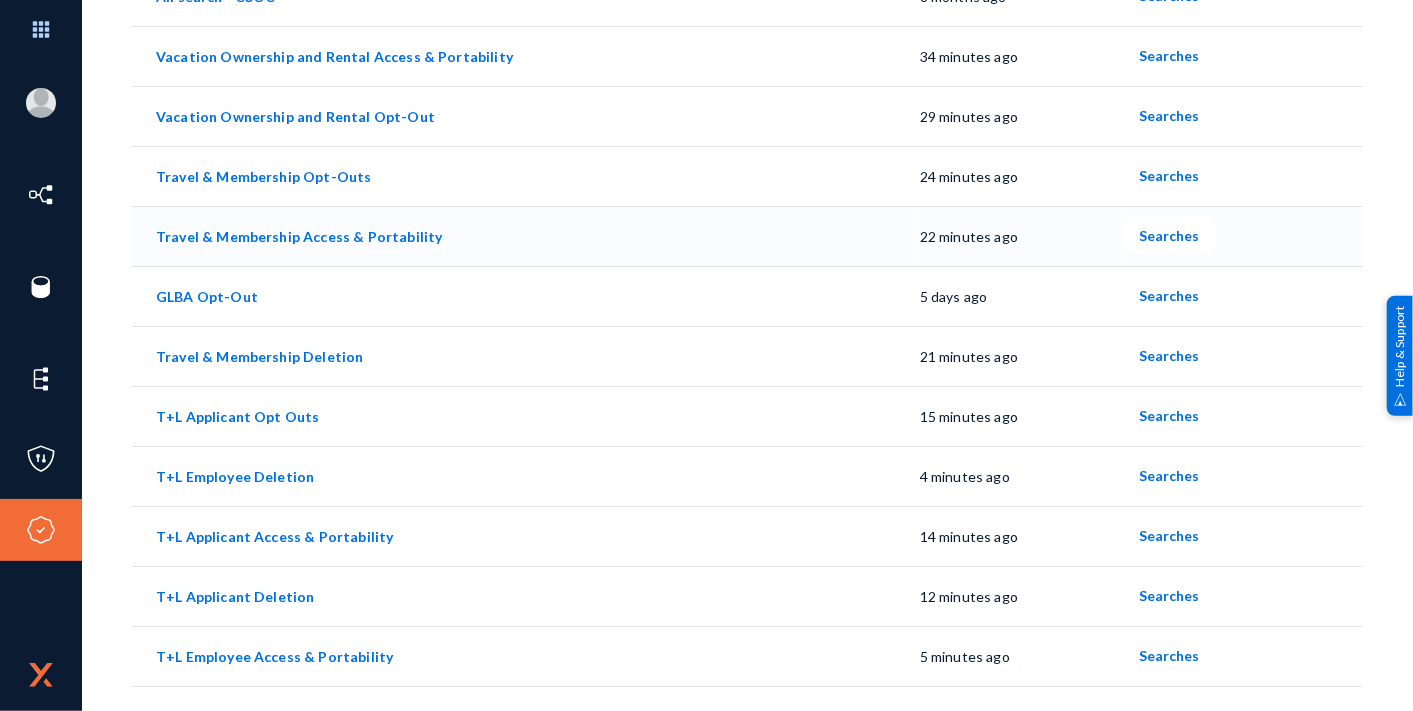 scroll, scrollTop: 617, scrollLeft: 0, axis: vertical 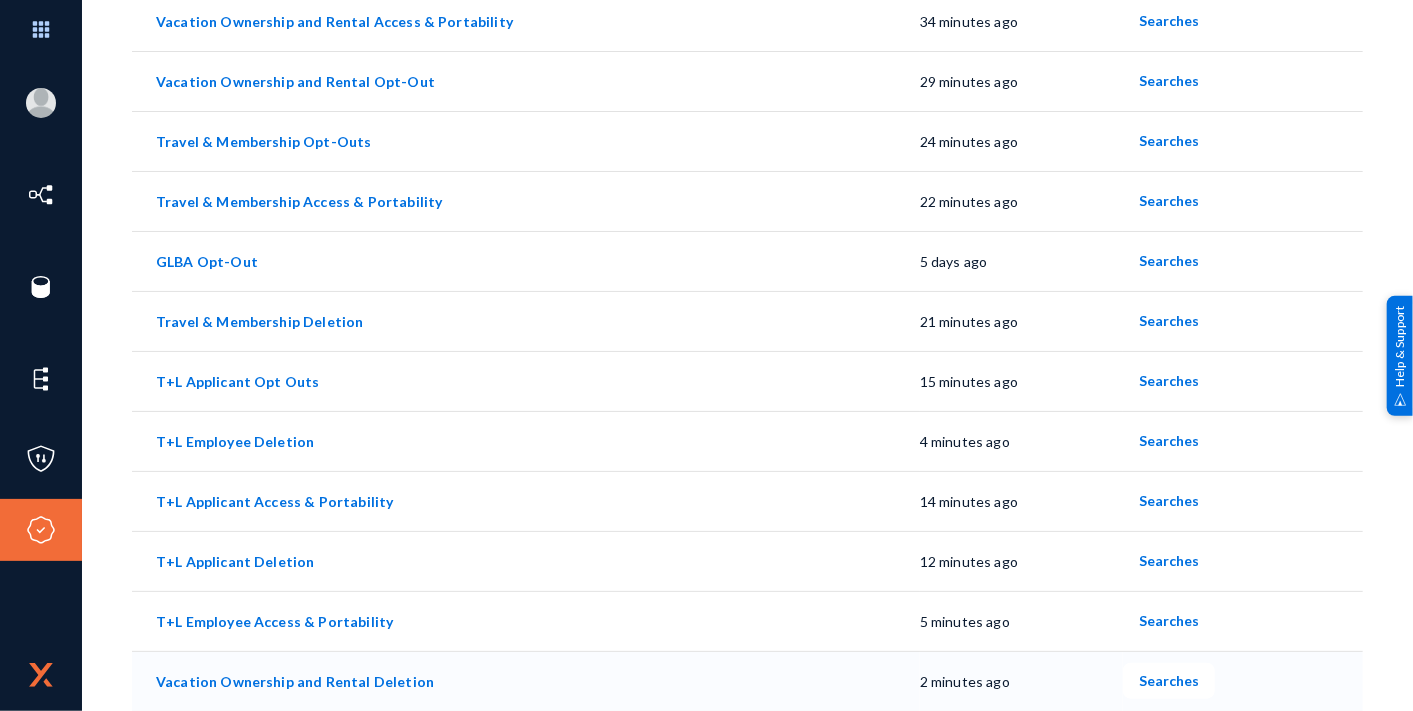click on "Vacation Ownership and Rental Deletion" 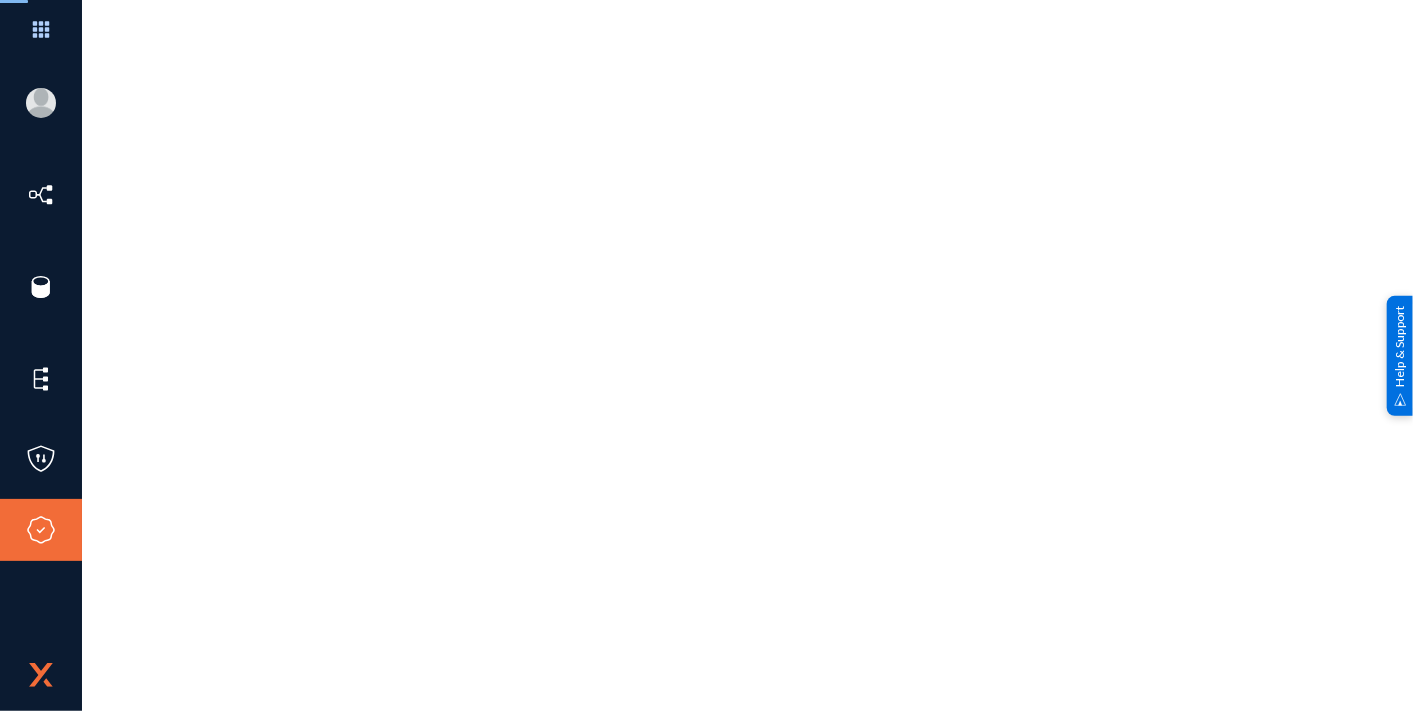 scroll, scrollTop: 0, scrollLeft: 0, axis: both 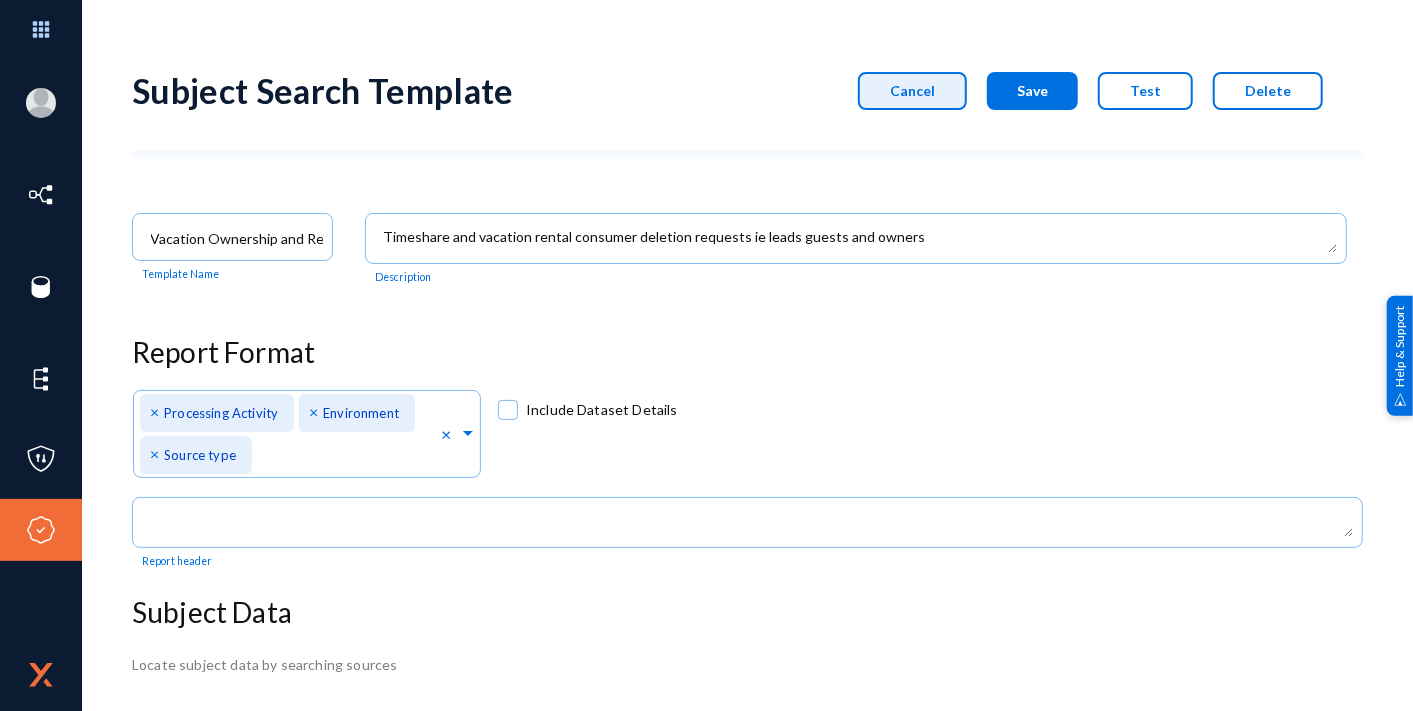 click on "Cancel" 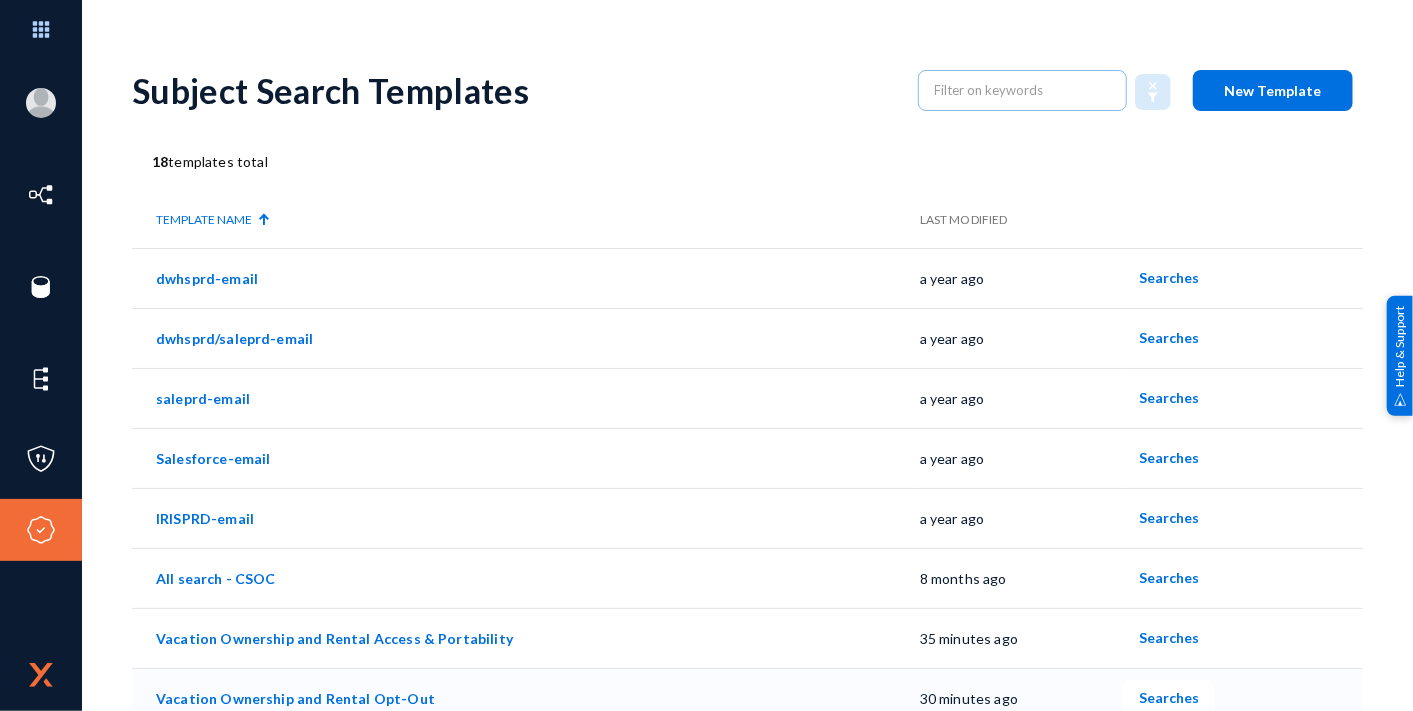 click on "Vacation Ownership and Rental Opt-Out" 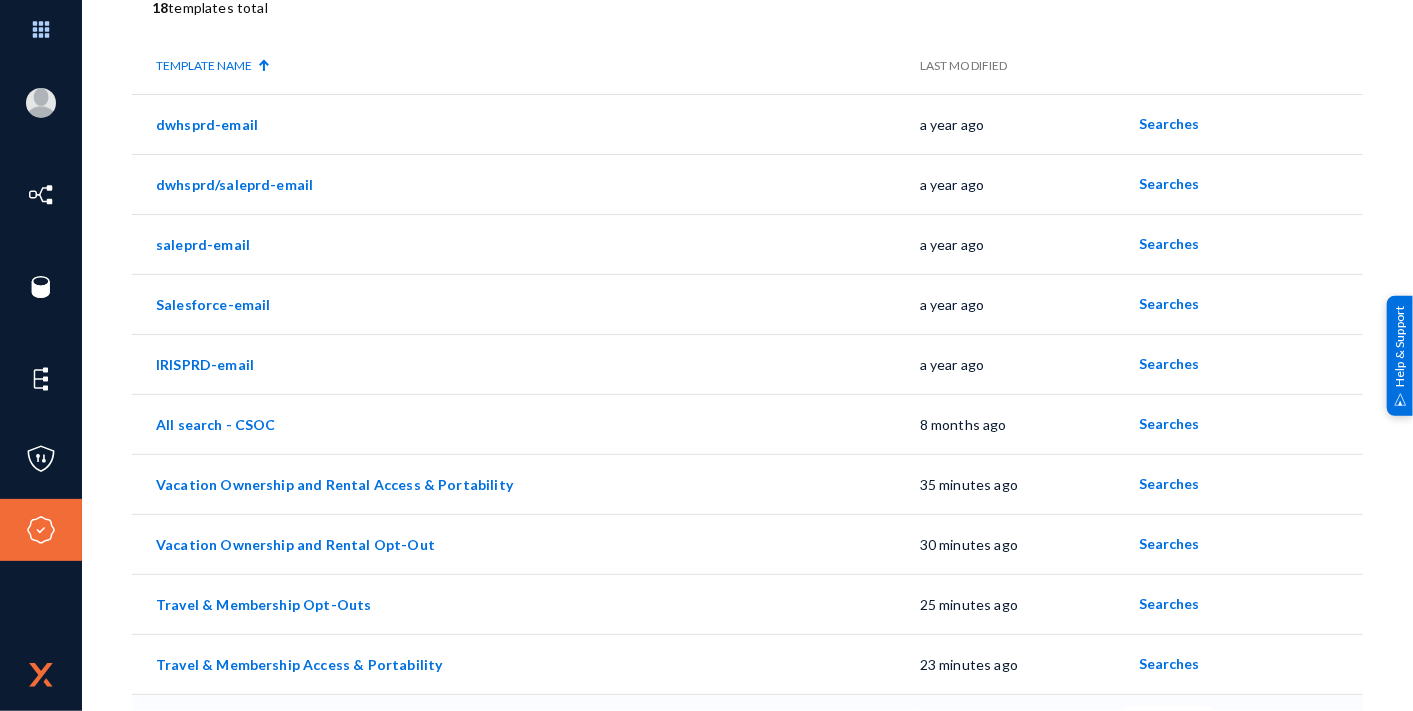 scroll, scrollTop: 219, scrollLeft: 0, axis: vertical 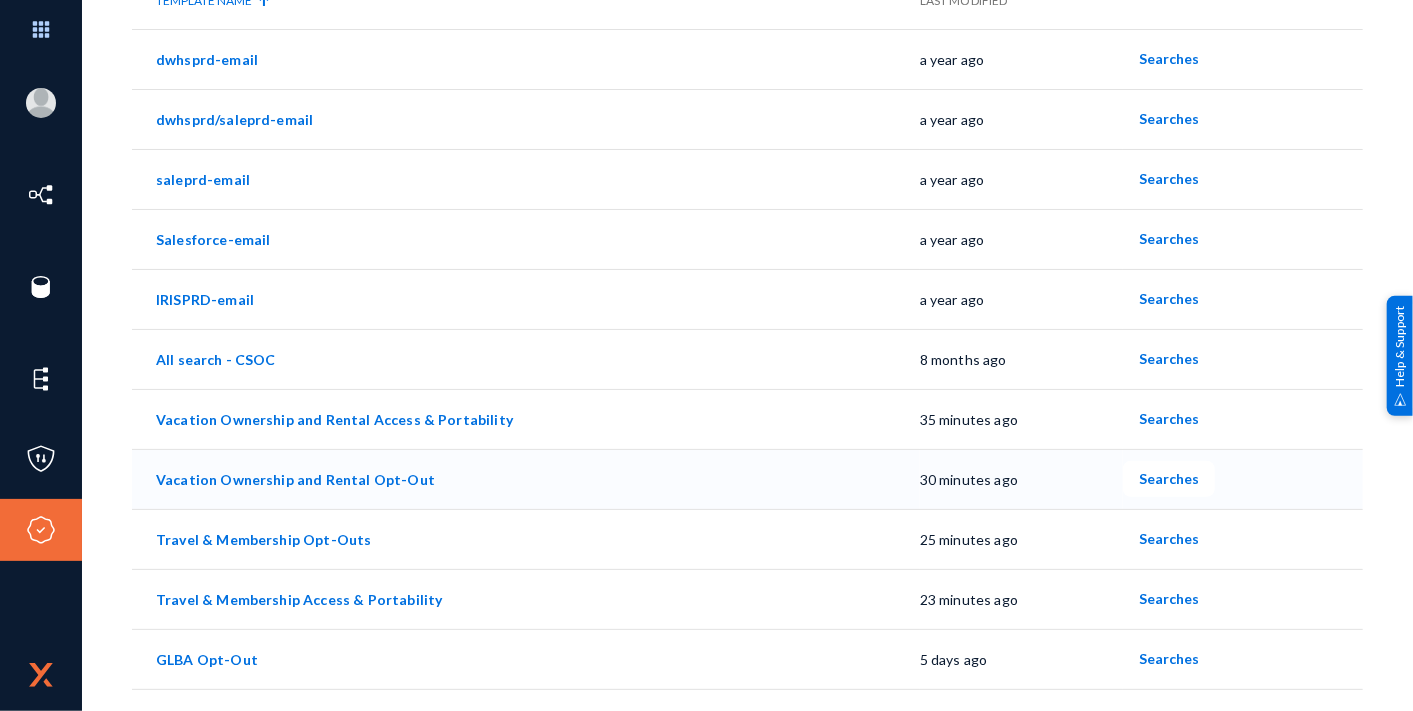 drag, startPoint x: 151, startPoint y: 690, endPoint x: 534, endPoint y: 474, distance: 439.71014 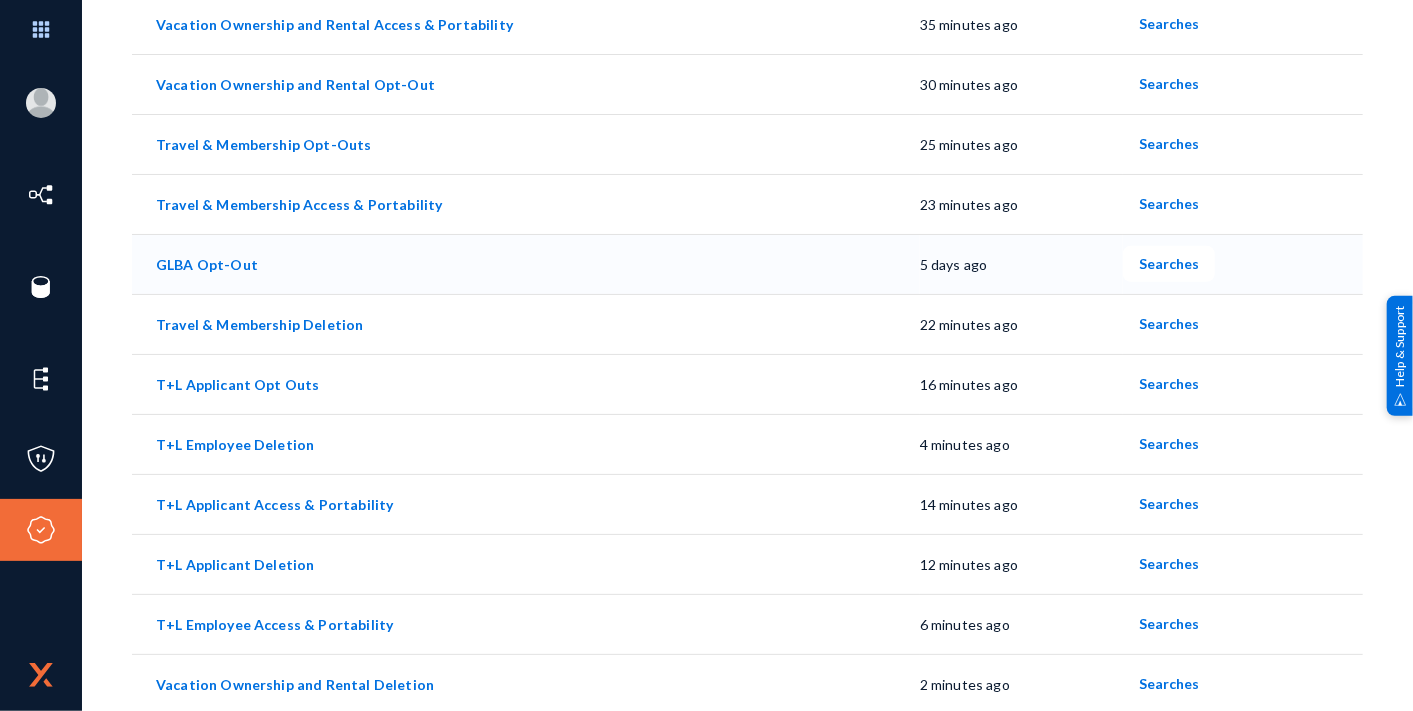 scroll, scrollTop: 617, scrollLeft: 0, axis: vertical 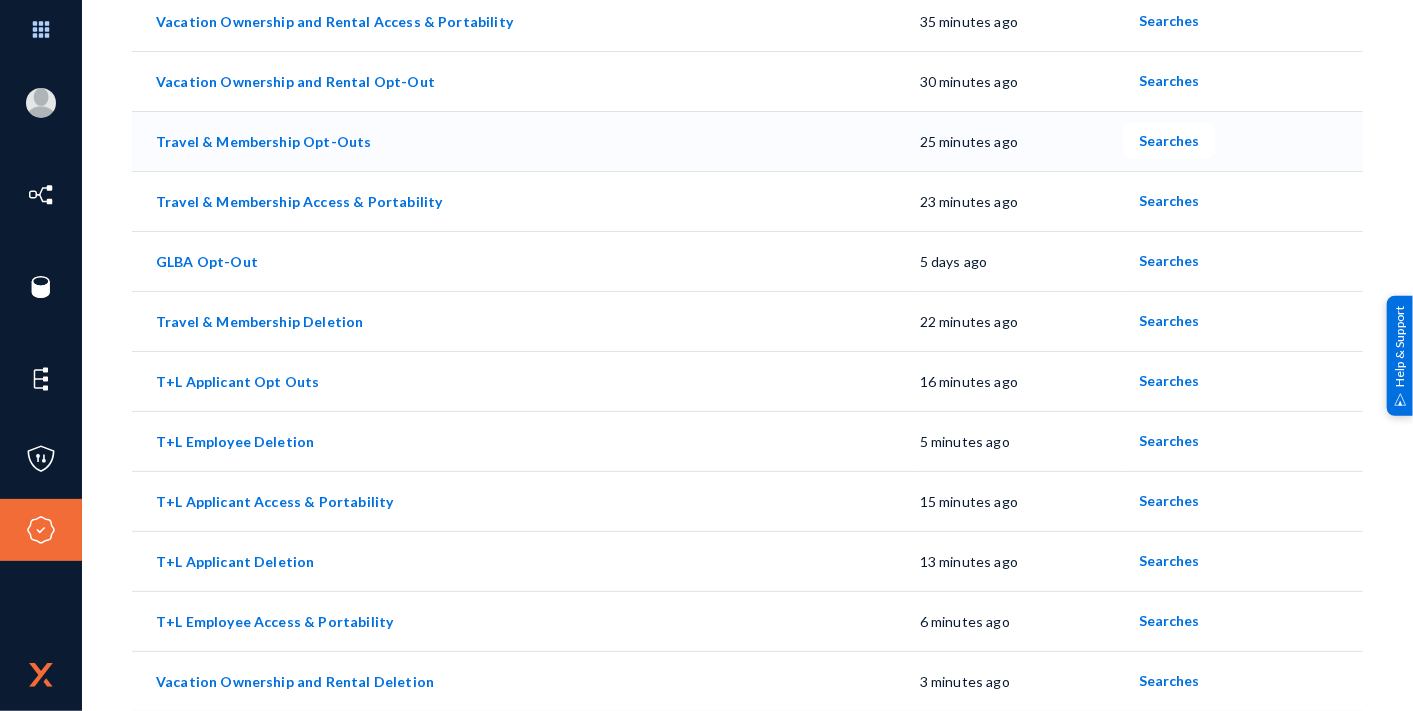 drag, startPoint x: 146, startPoint y: 151, endPoint x: 355, endPoint y: 153, distance: 209.00957 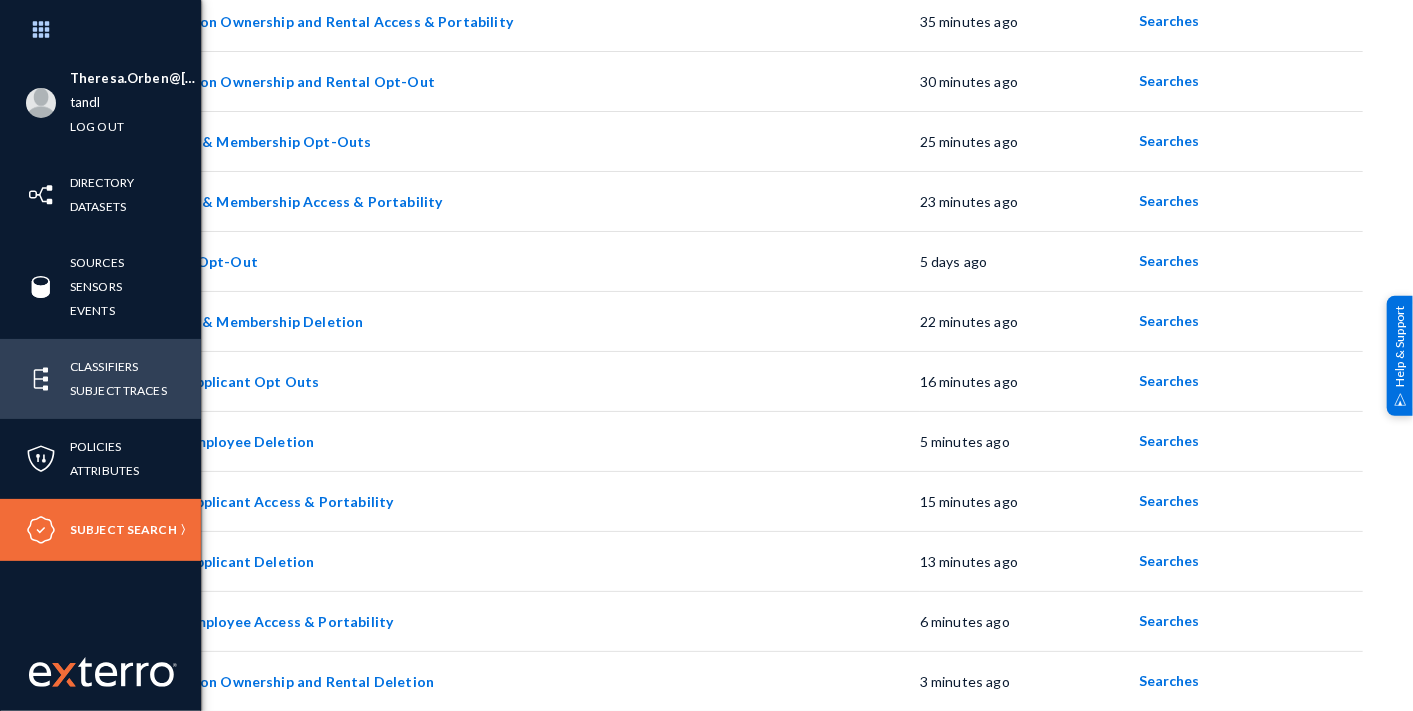 copy on "Travel & Membership Opt-Outs" 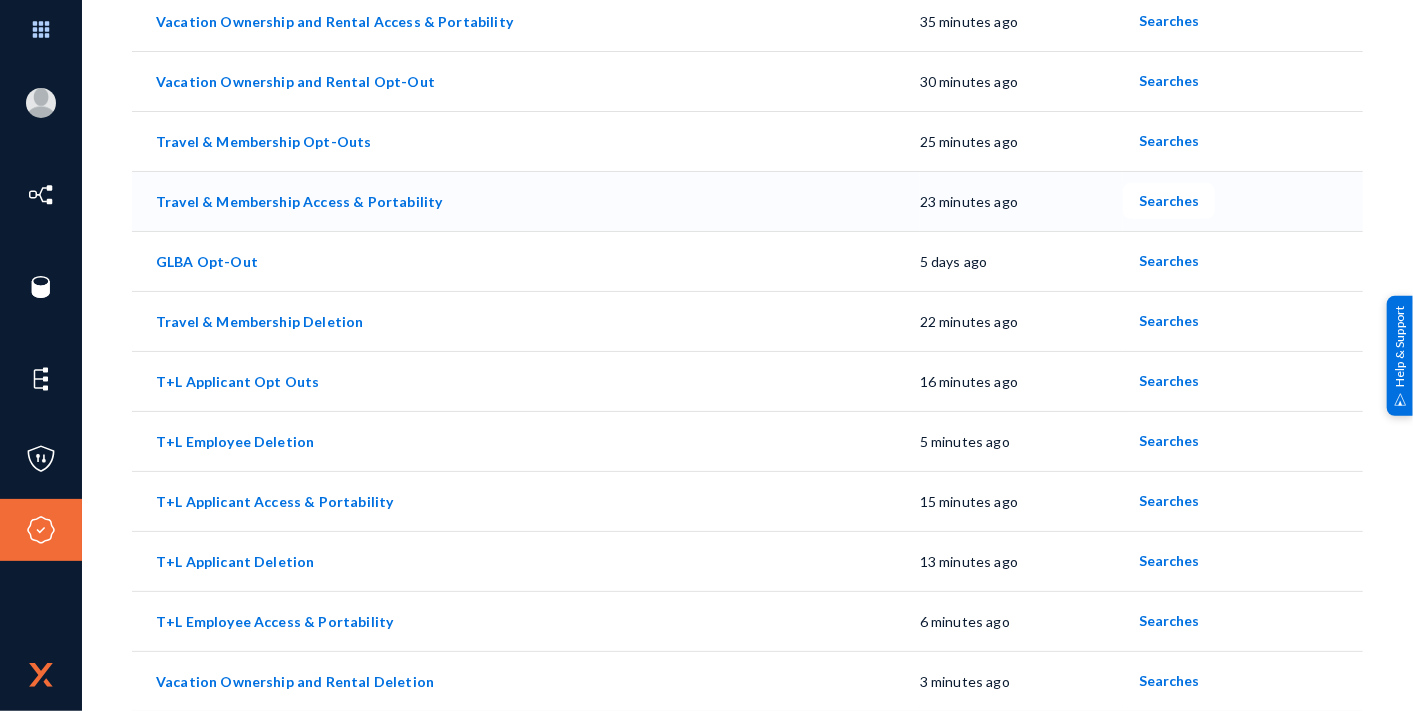 drag, startPoint x: 134, startPoint y: 192, endPoint x: 425, endPoint y: 207, distance: 291.38635 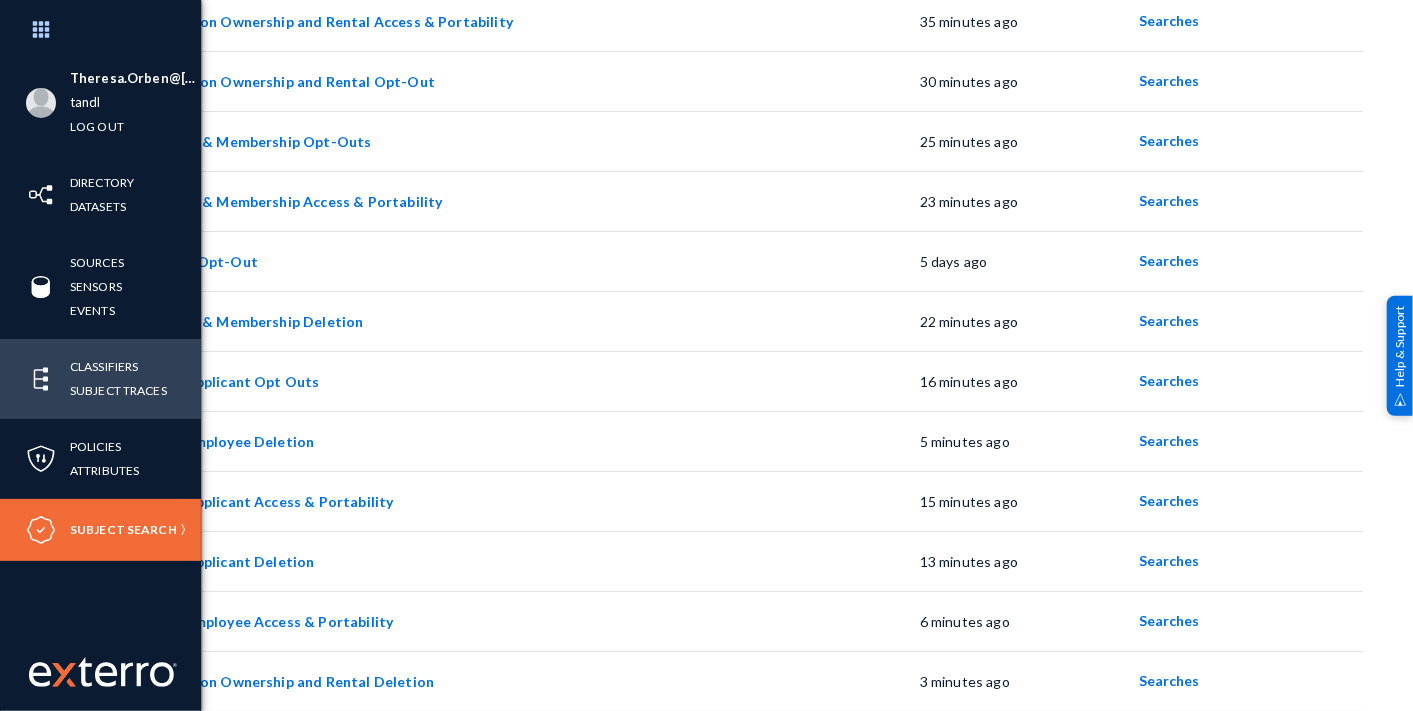 copy on "Travel & Membership Access & Portability" 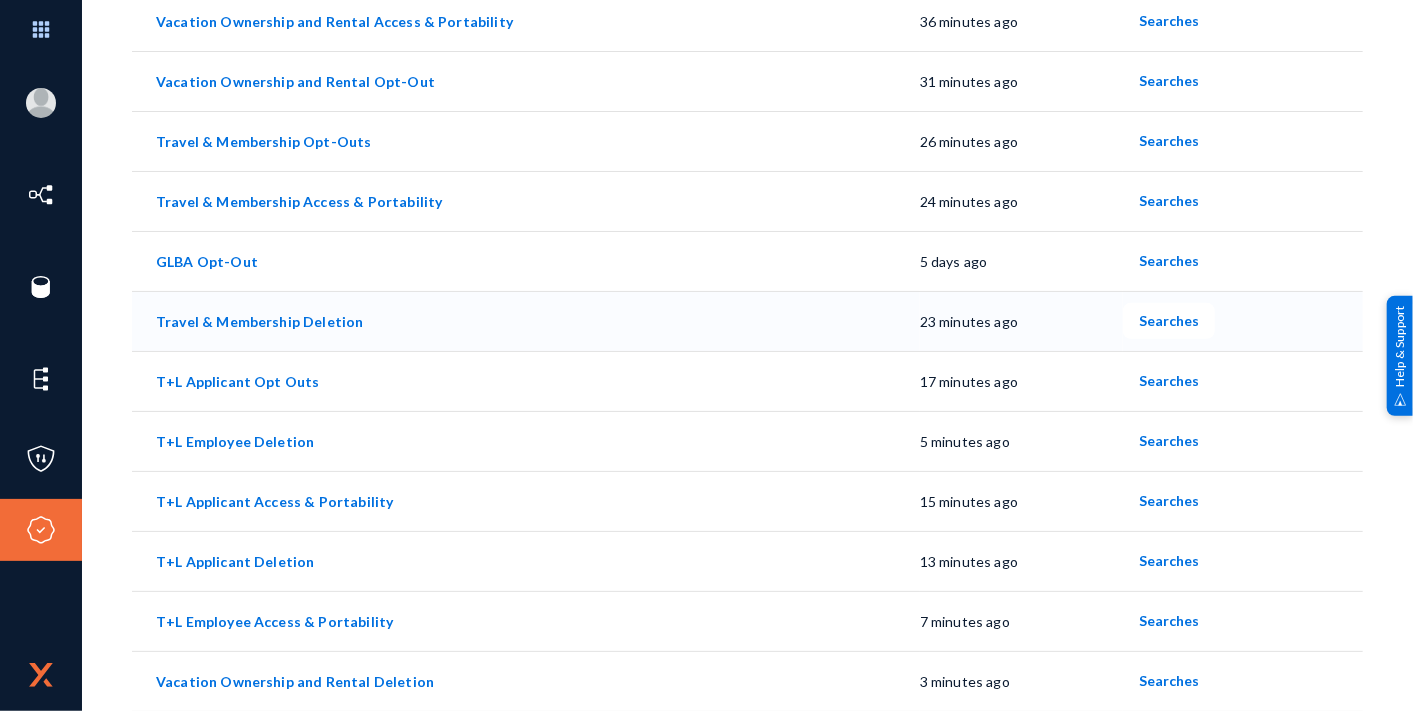 drag, startPoint x: 147, startPoint y: 318, endPoint x: 357, endPoint y: 332, distance: 210.46616 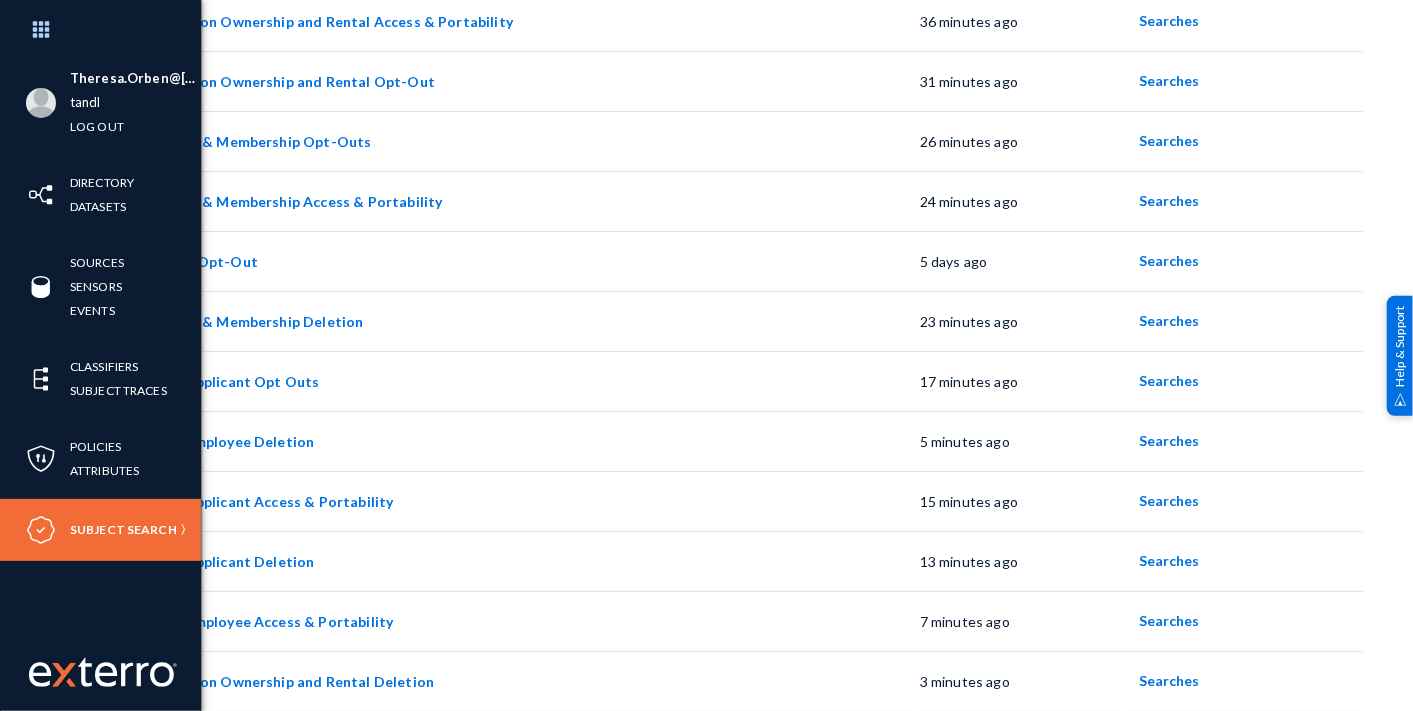 copy on "Travel & Membership Deletion" 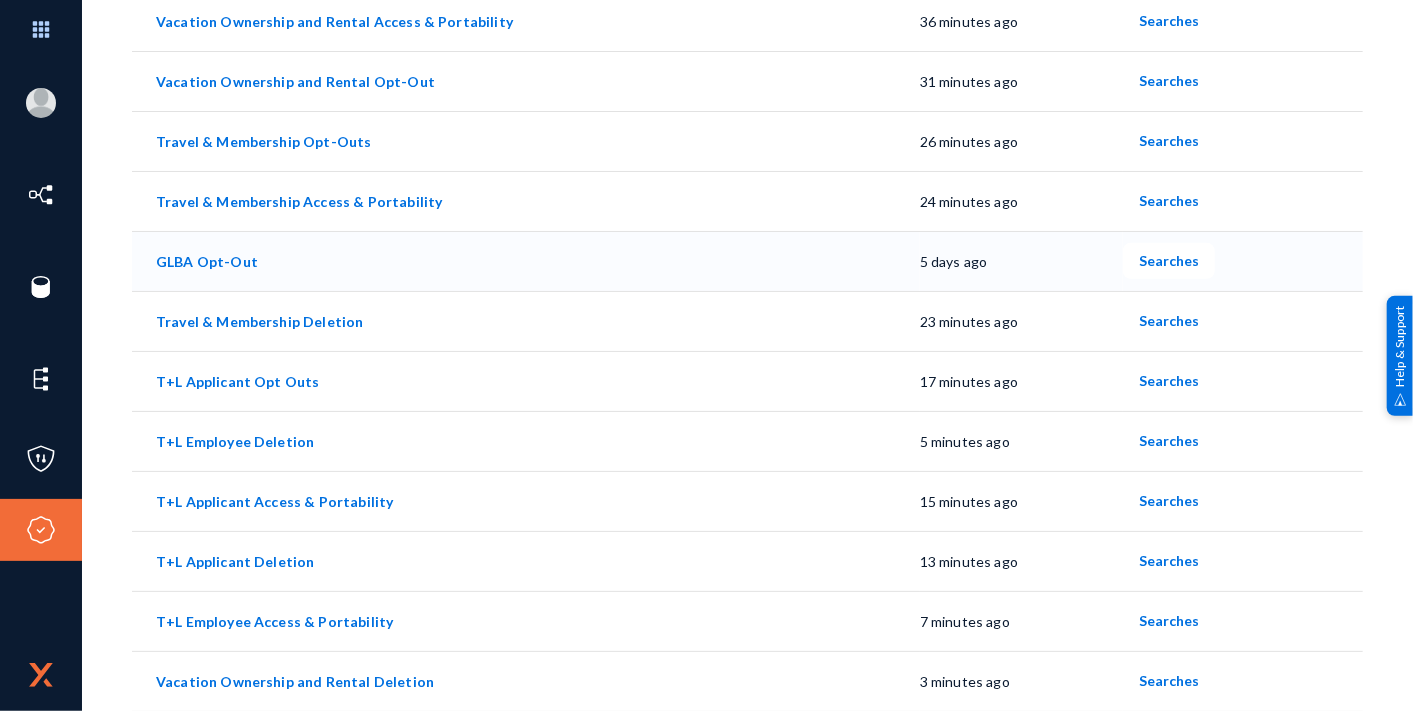 click on "GLBA Opt-Out" 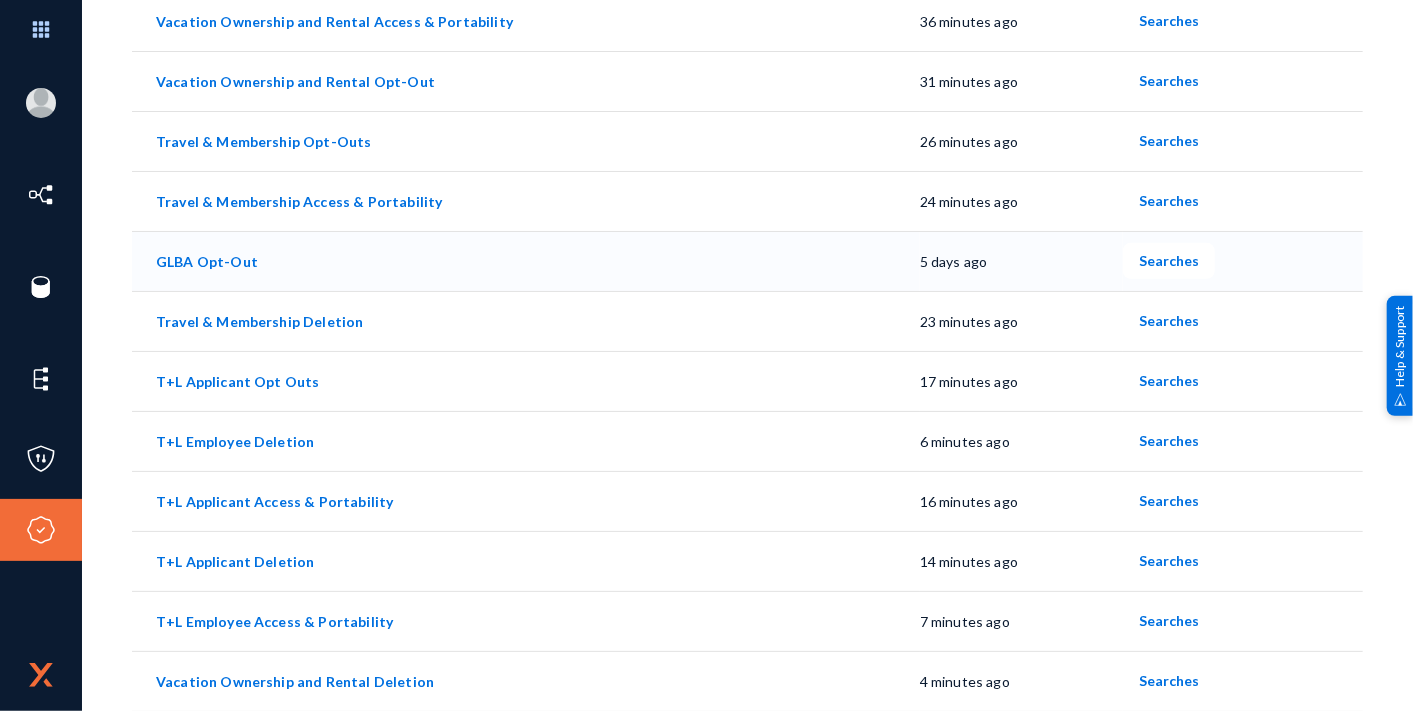 copy on "GLBA Opt-Out" 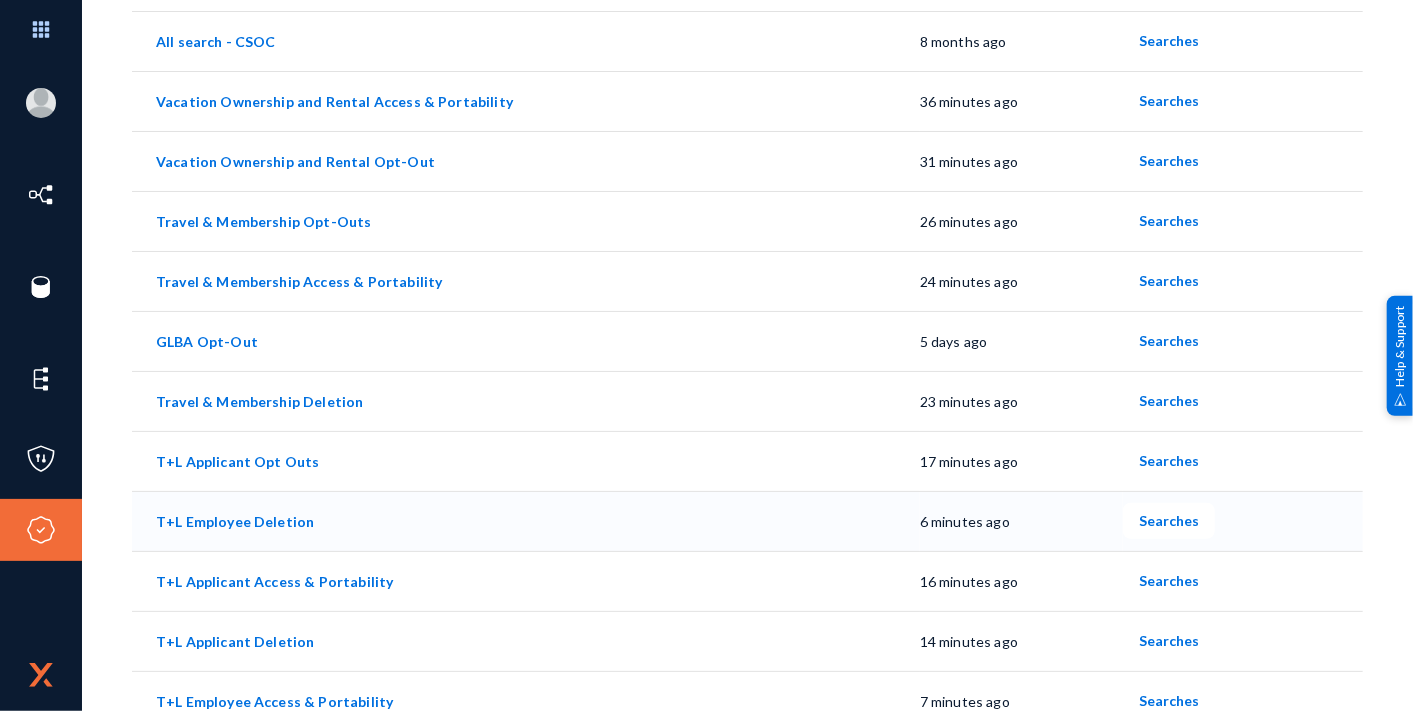 scroll, scrollTop: 505, scrollLeft: 0, axis: vertical 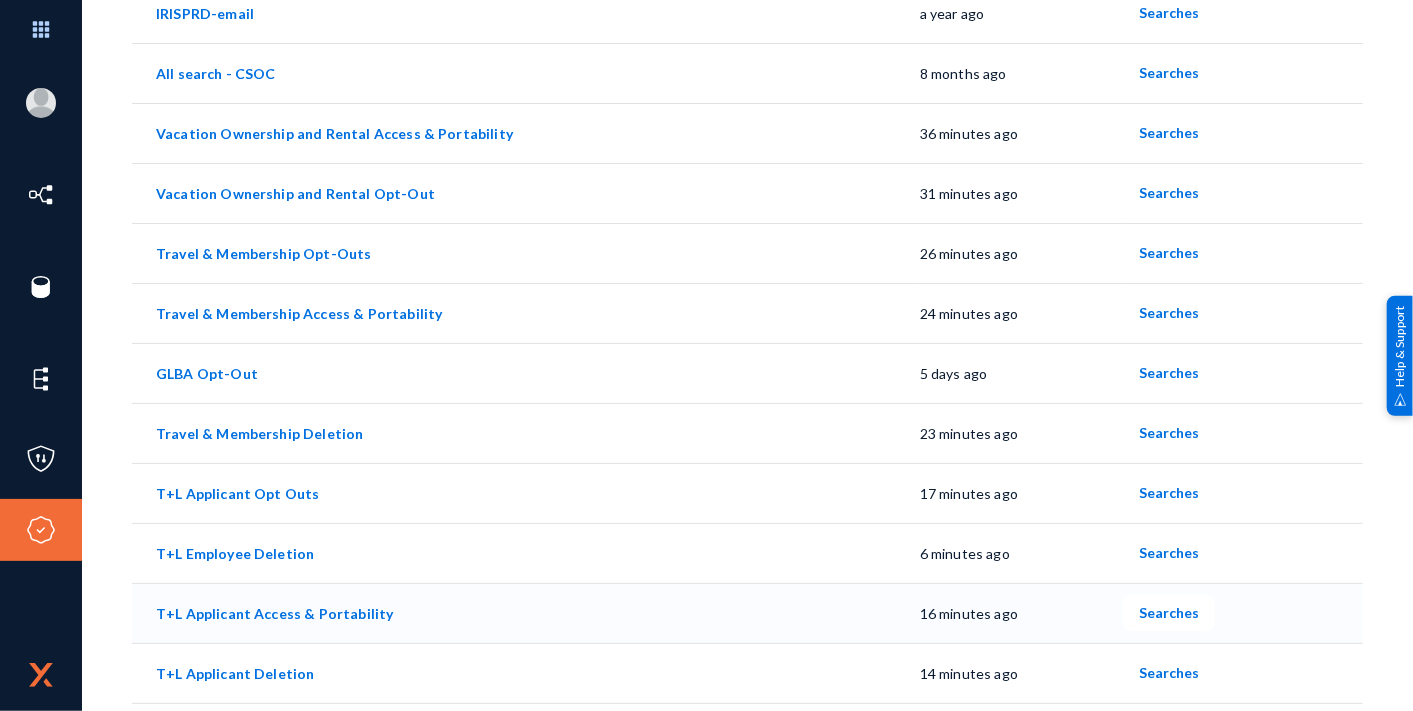 drag, startPoint x: 154, startPoint y: 608, endPoint x: 377, endPoint y: 615, distance: 223.10983 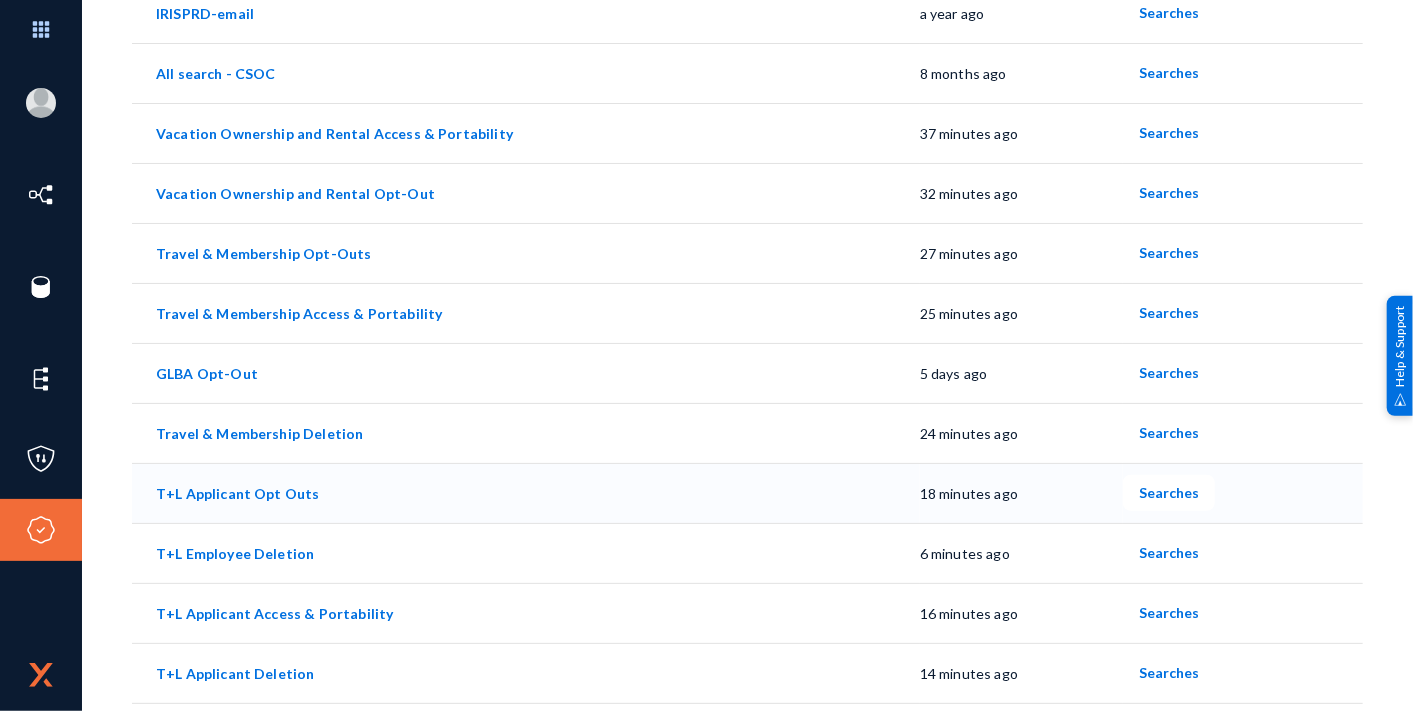 drag, startPoint x: 154, startPoint y: 488, endPoint x: 320, endPoint y: 505, distance: 166.86821 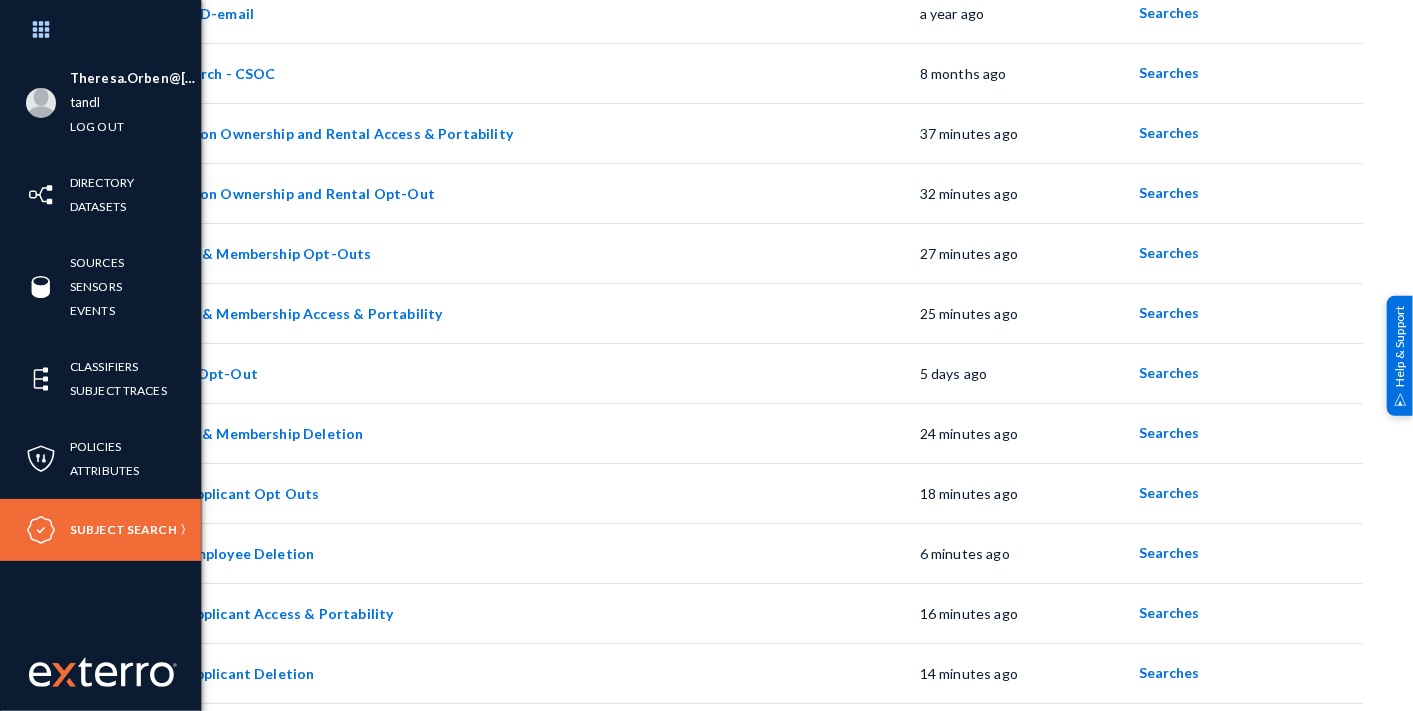 copy on "T+L Applicant Opt Outs" 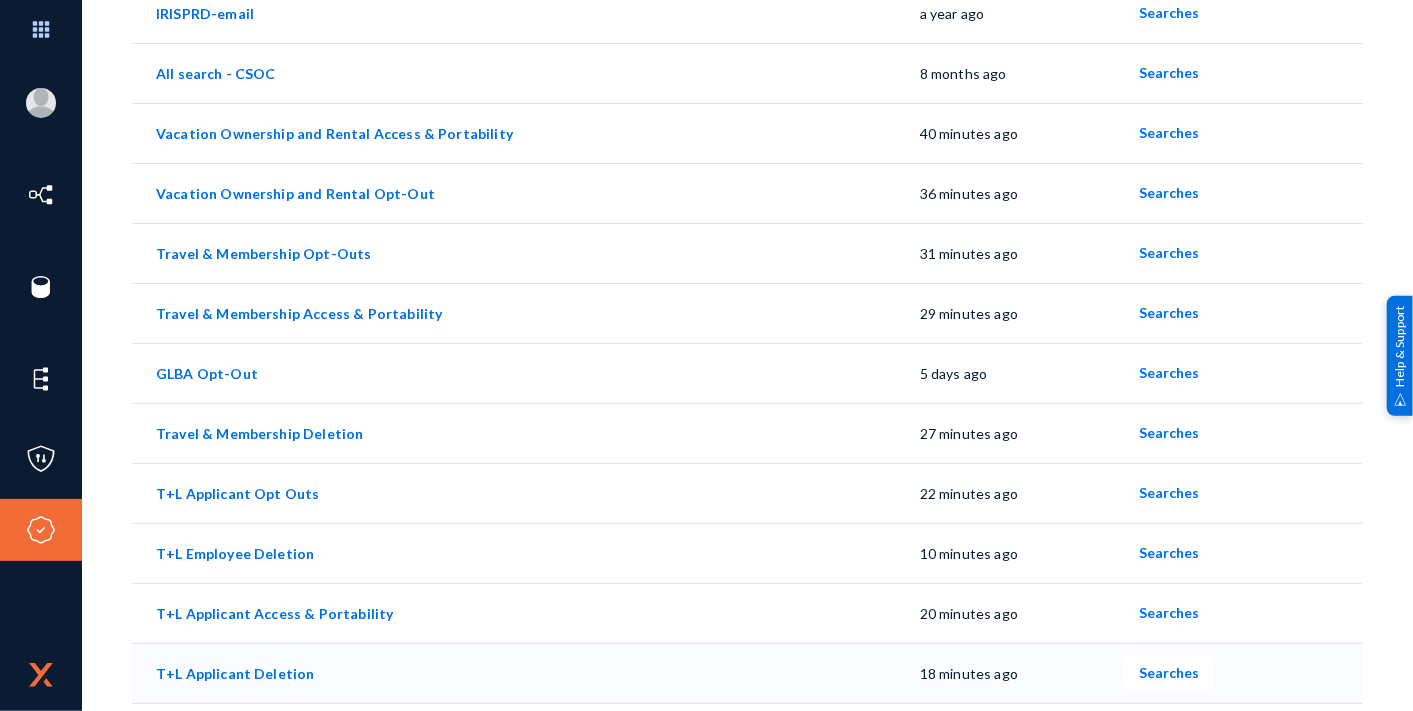 drag, startPoint x: 325, startPoint y: 669, endPoint x: 155, endPoint y: 674, distance: 170.07352 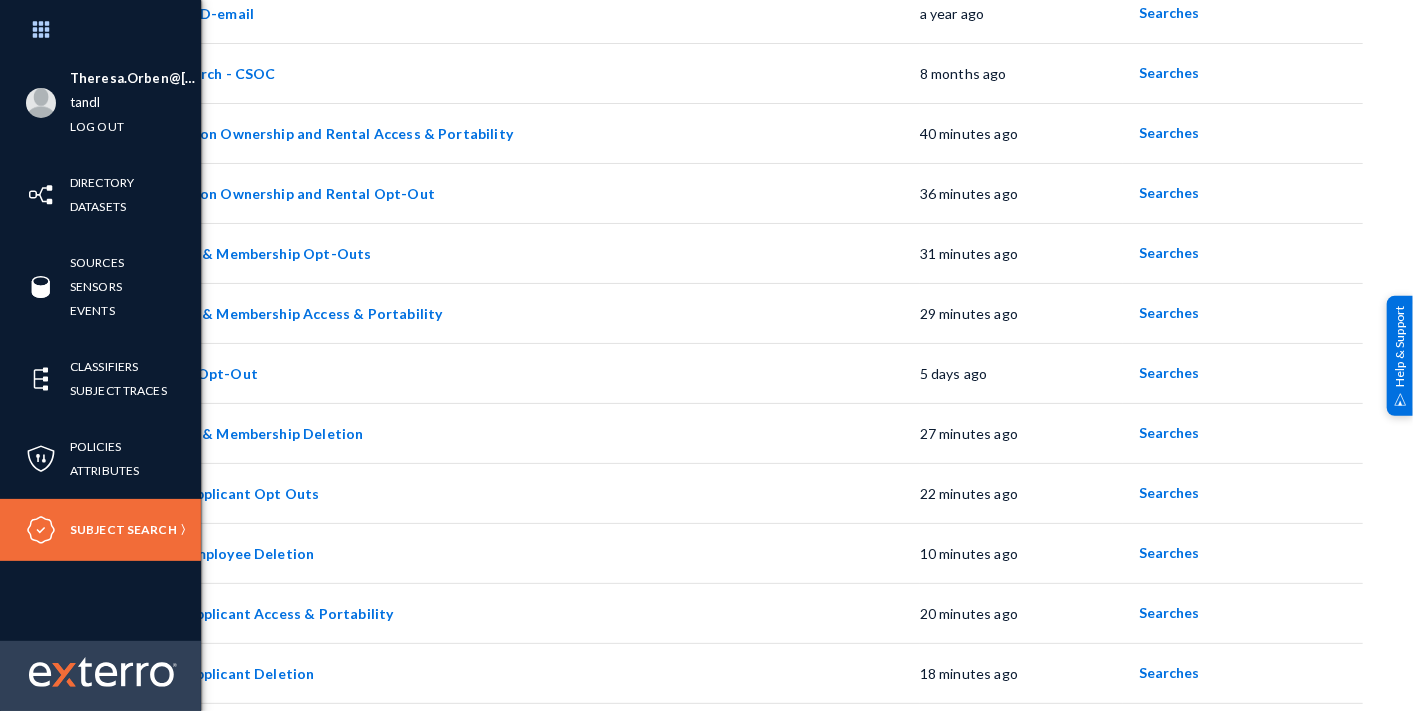 copy on "T+L Applicant Deletion" 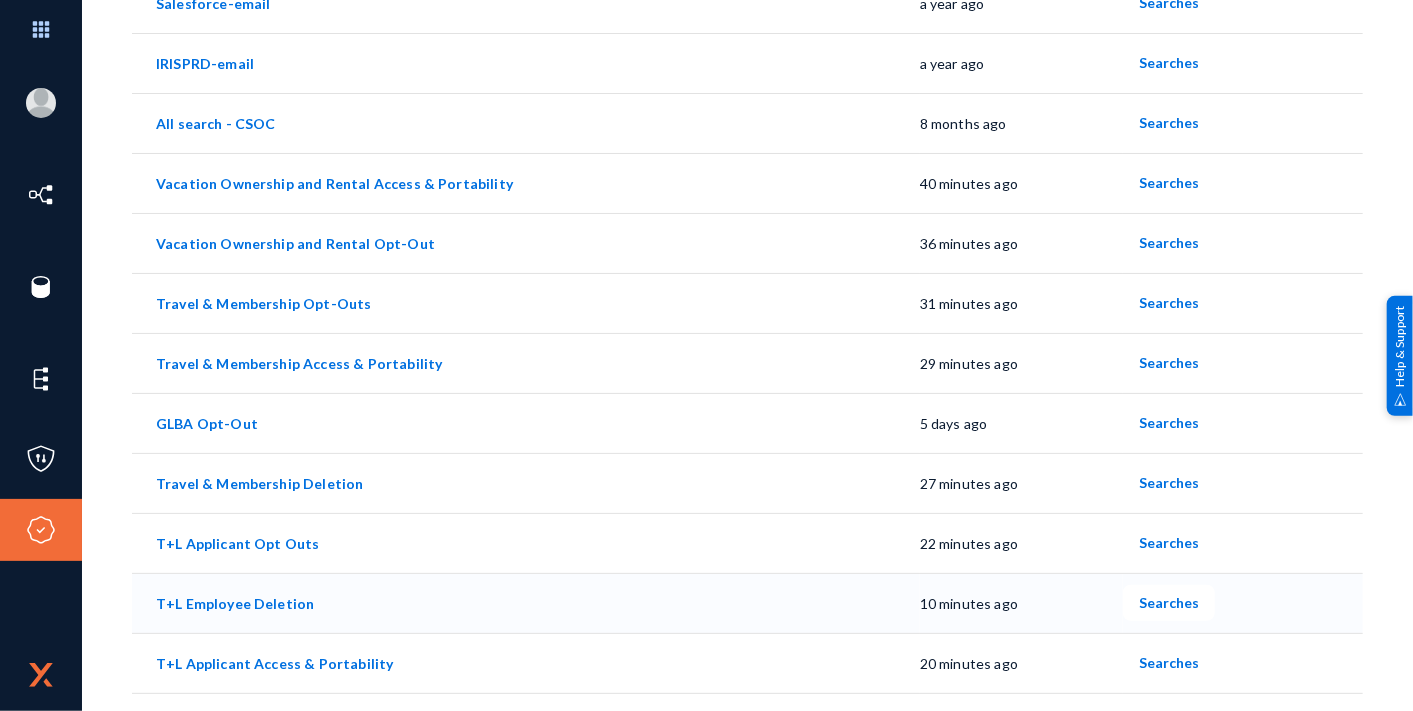 scroll, scrollTop: 505, scrollLeft: 0, axis: vertical 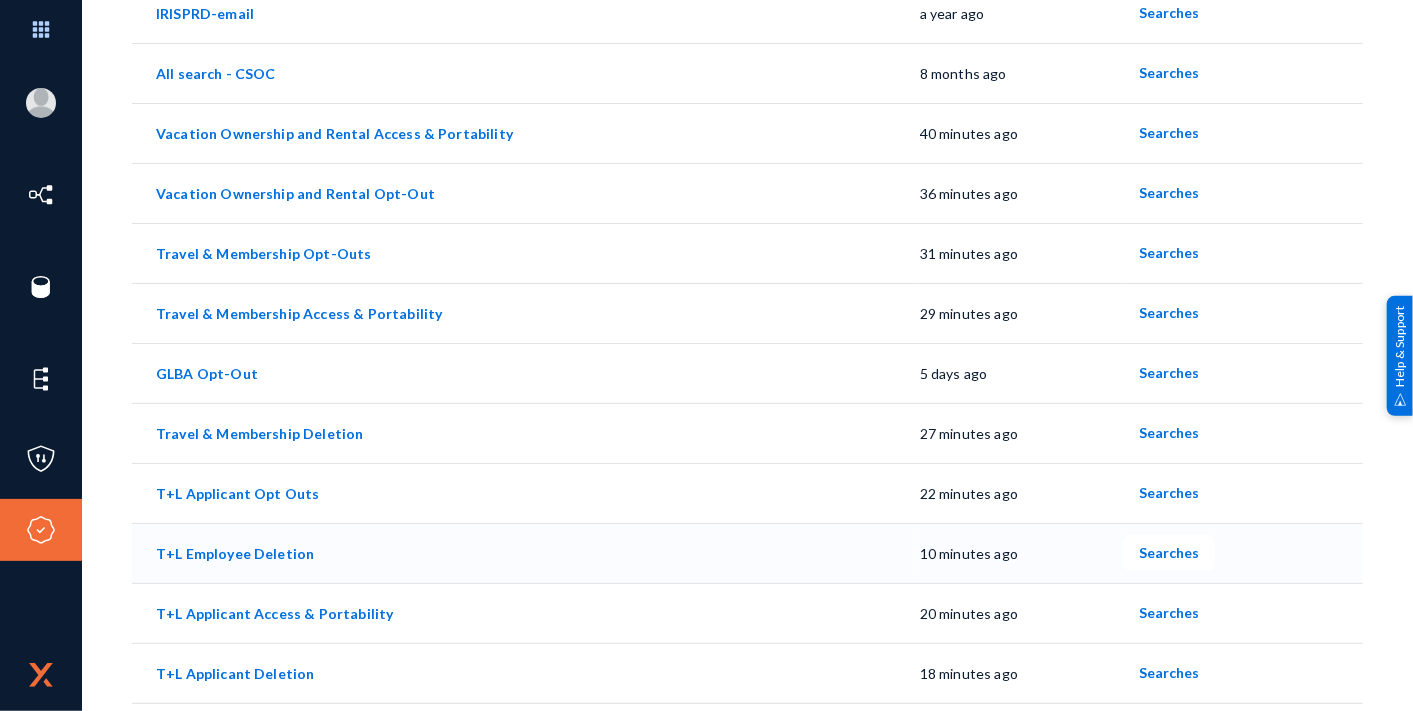 click on "T+L Employee Deletion" 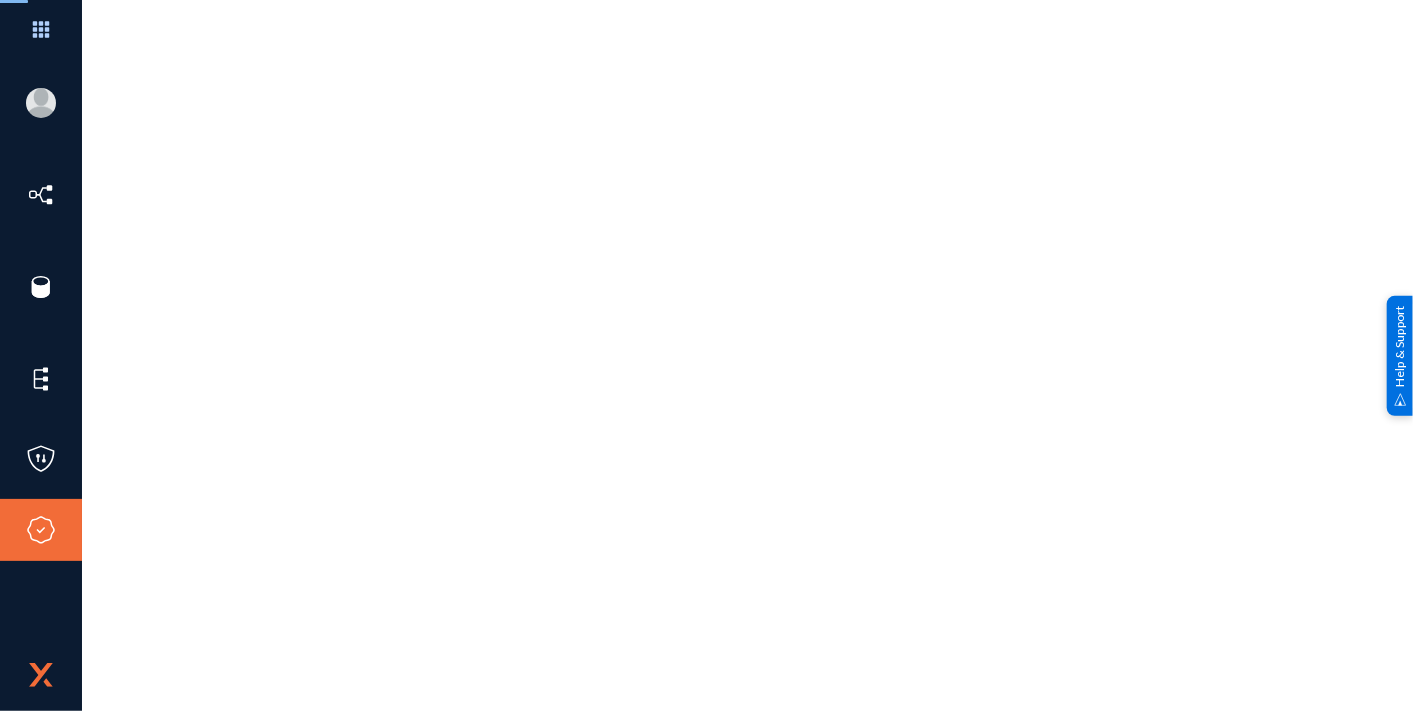 scroll, scrollTop: 0, scrollLeft: 0, axis: both 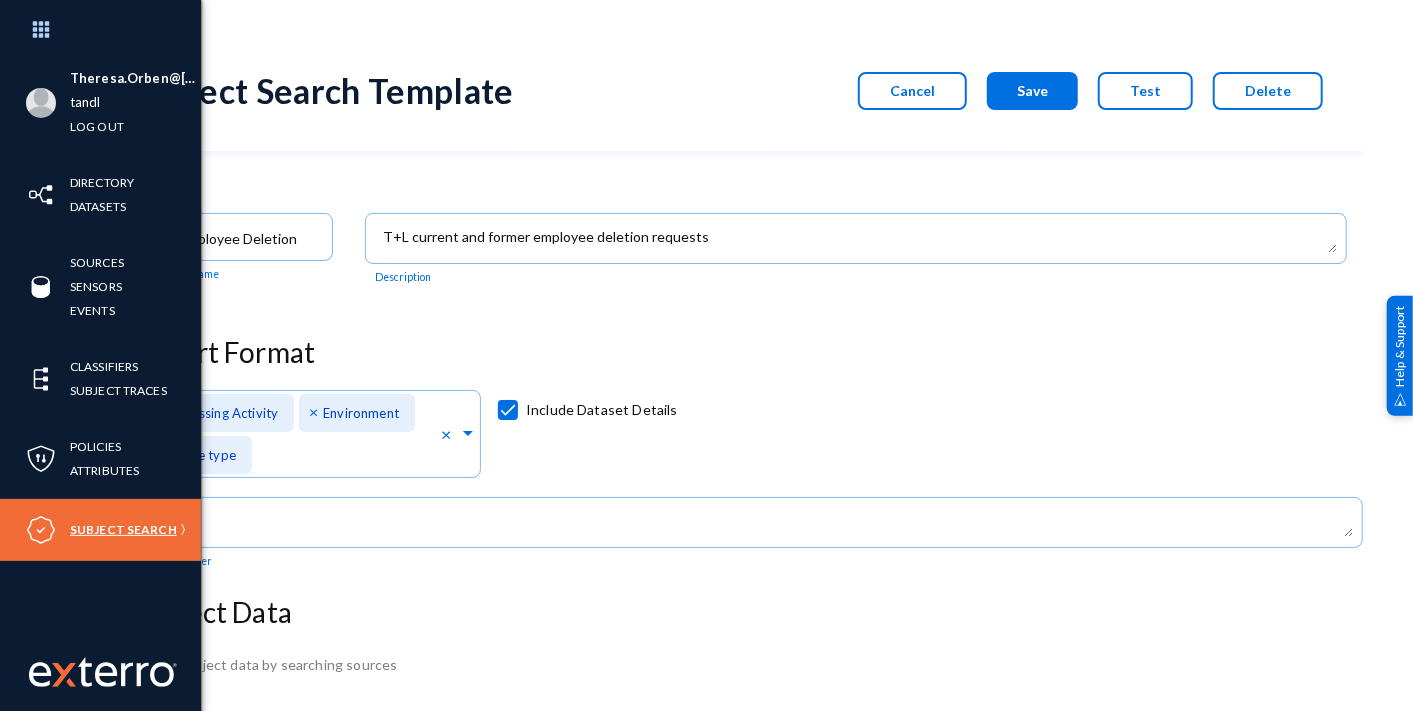 click on "Subject Search" at bounding box center [123, 529] 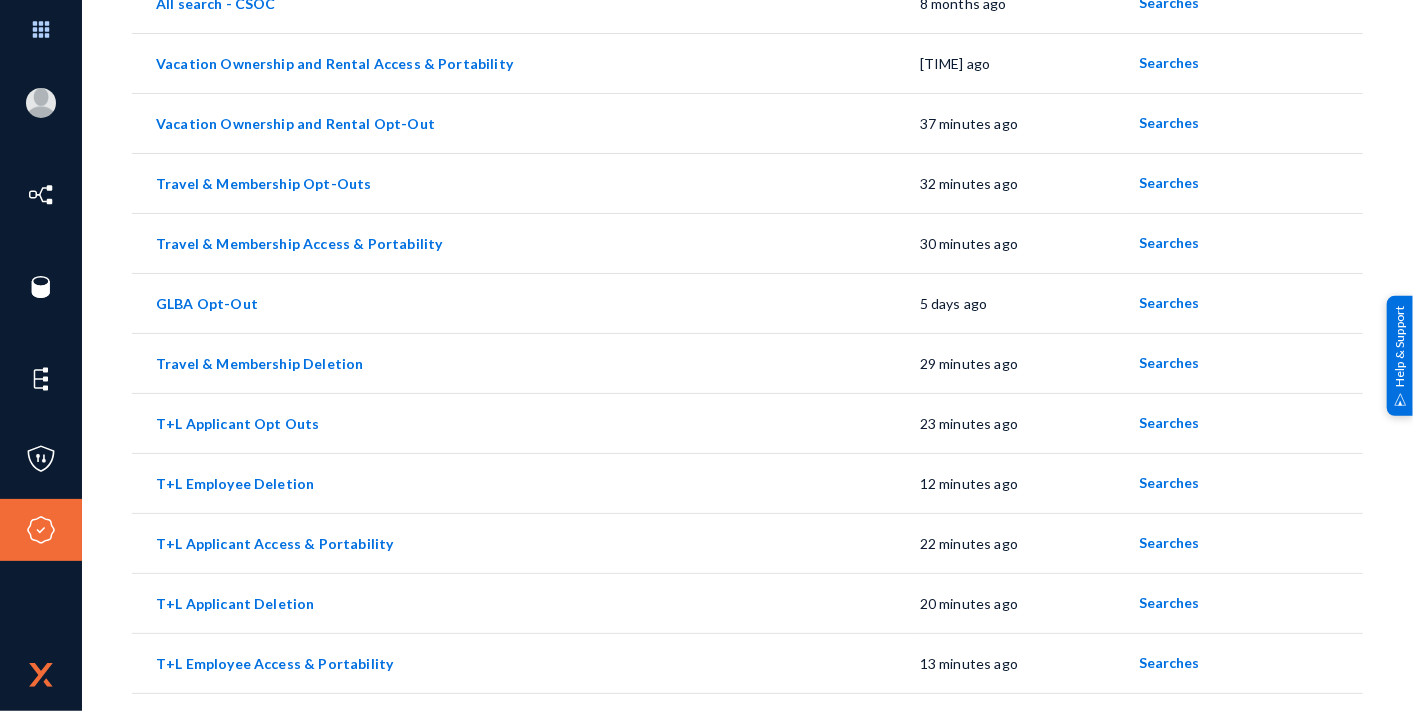 scroll, scrollTop: 617, scrollLeft: 0, axis: vertical 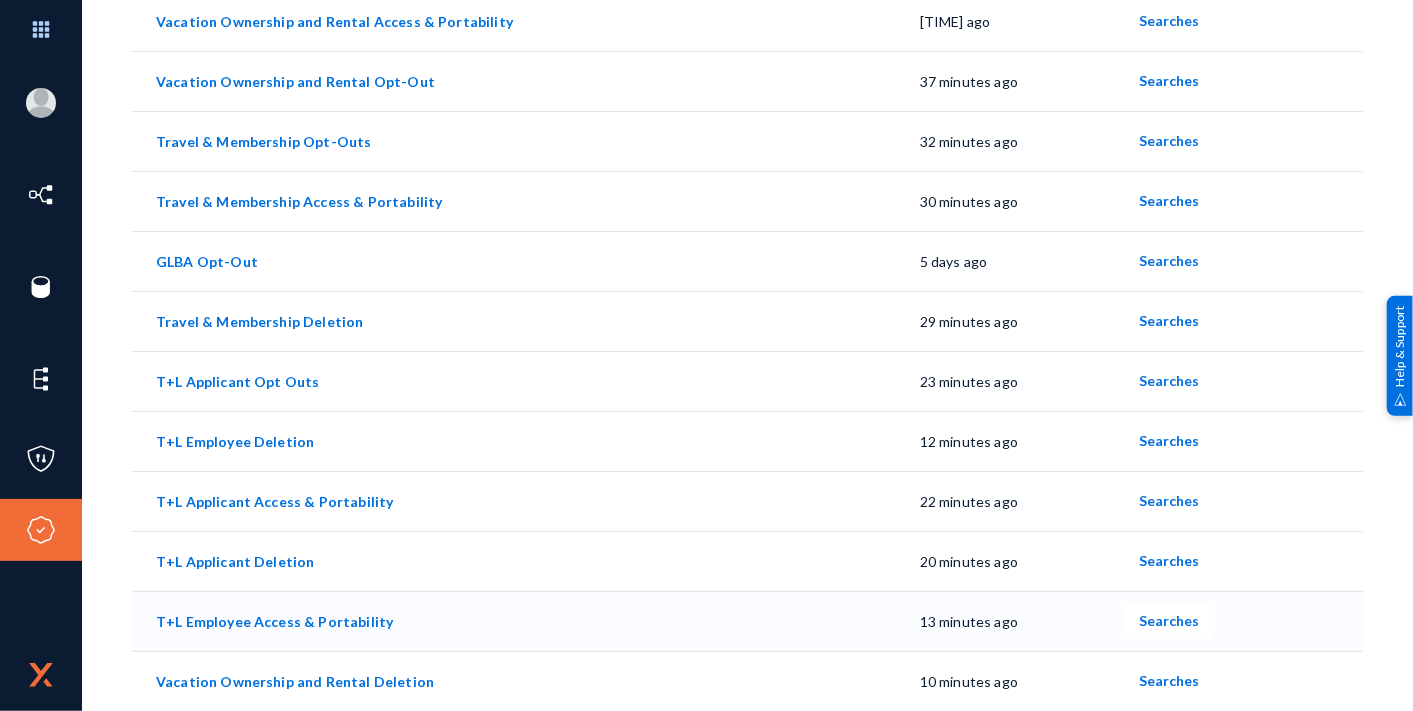 drag, startPoint x: 149, startPoint y: 618, endPoint x: 376, endPoint y: 603, distance: 227.49506 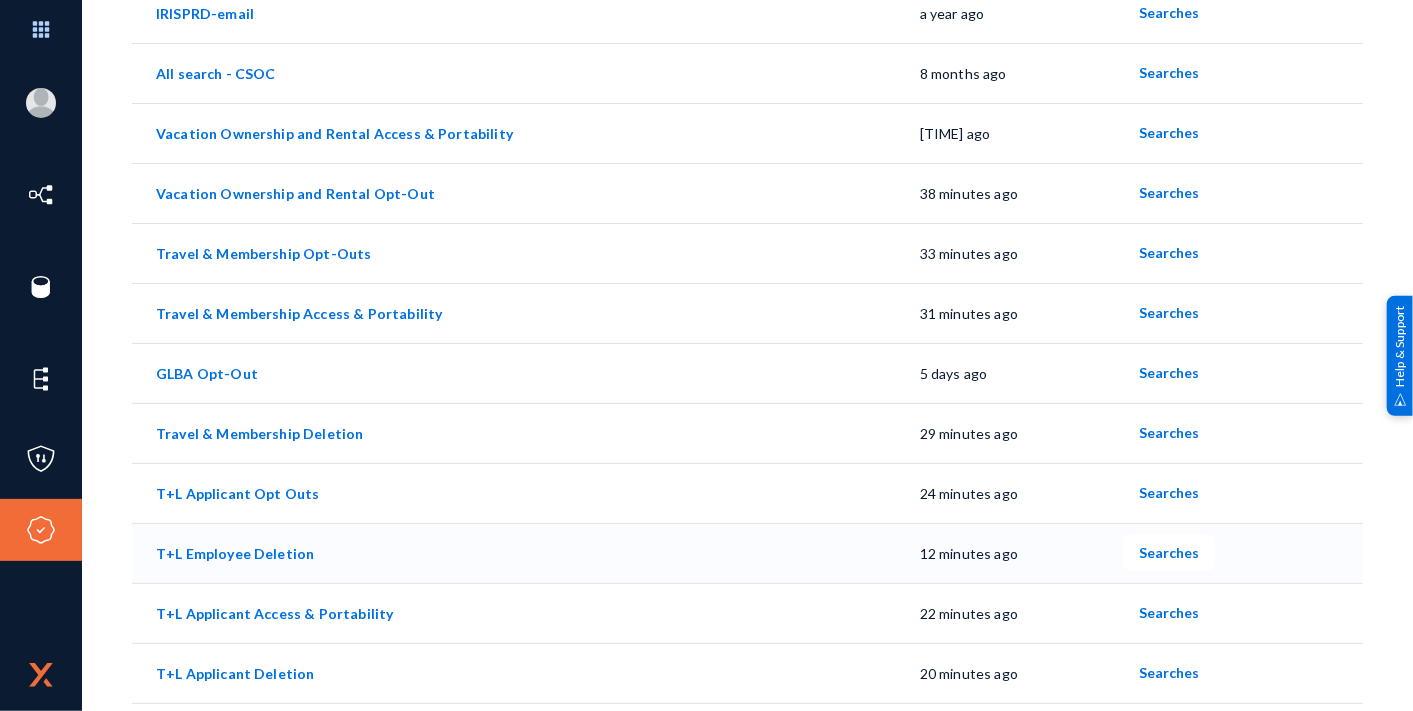 scroll, scrollTop: 617, scrollLeft: 0, axis: vertical 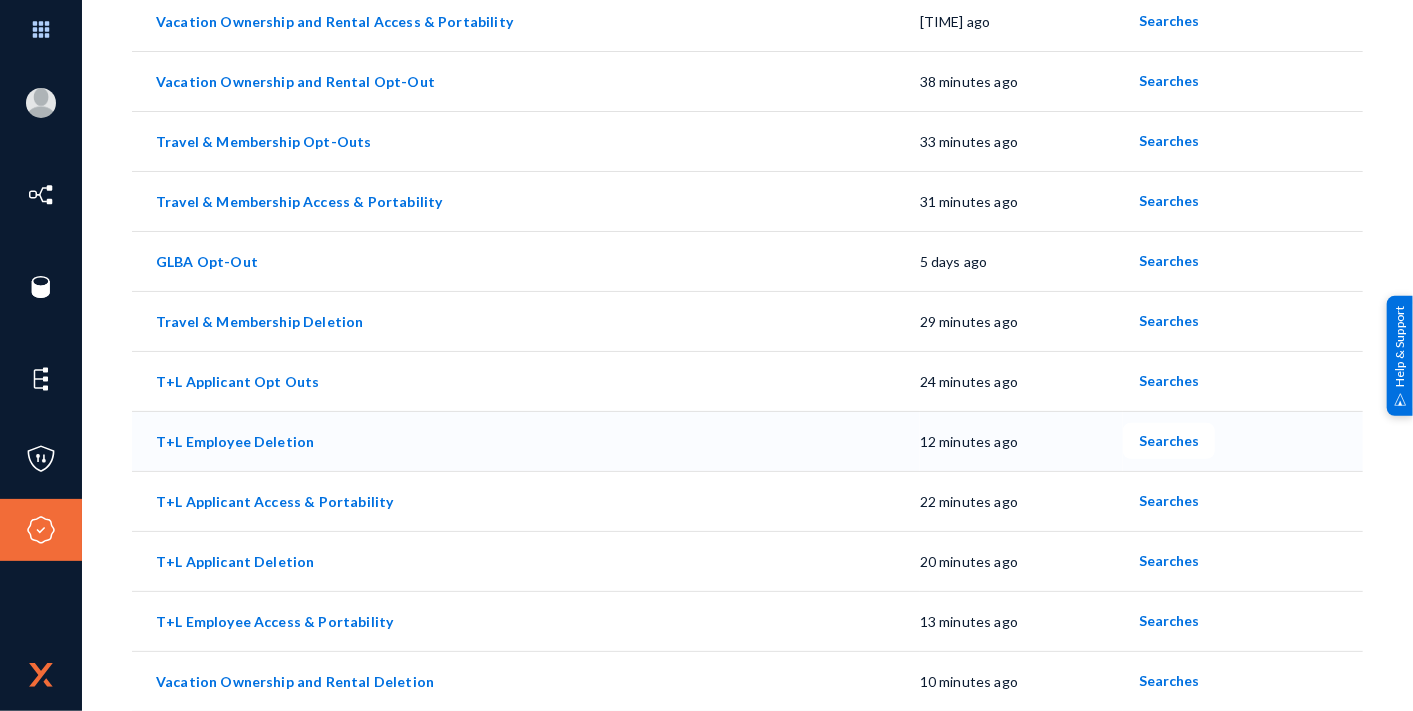 click on "T+L Employee Deletion" 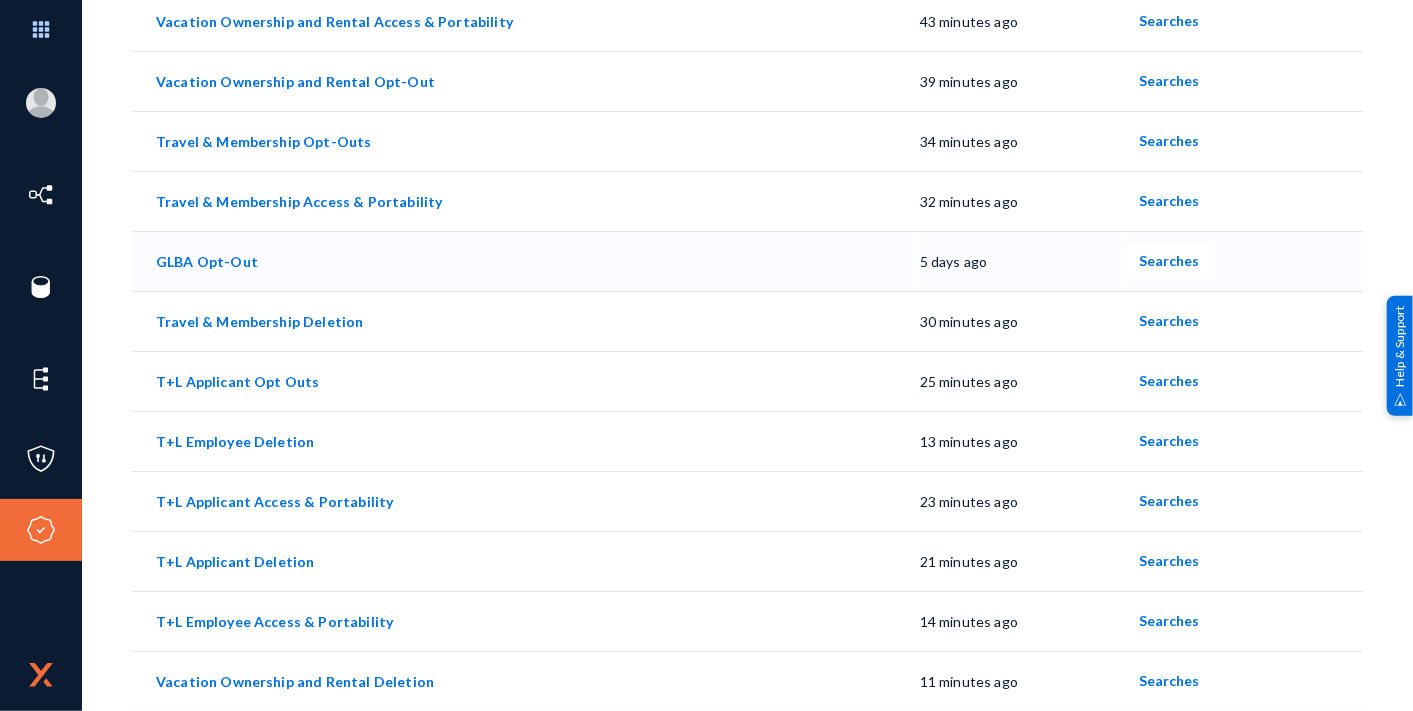 click on "GLBA Opt-Out" 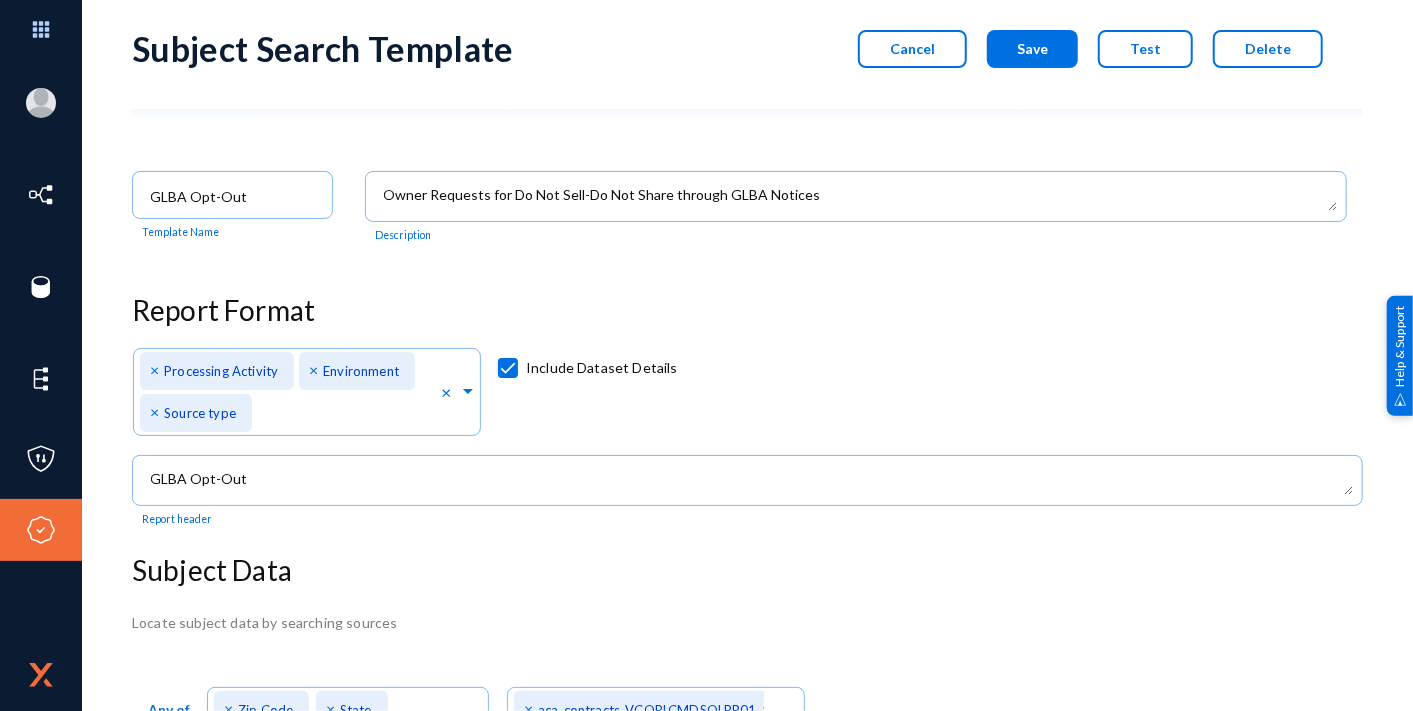 scroll, scrollTop: 0, scrollLeft: 0, axis: both 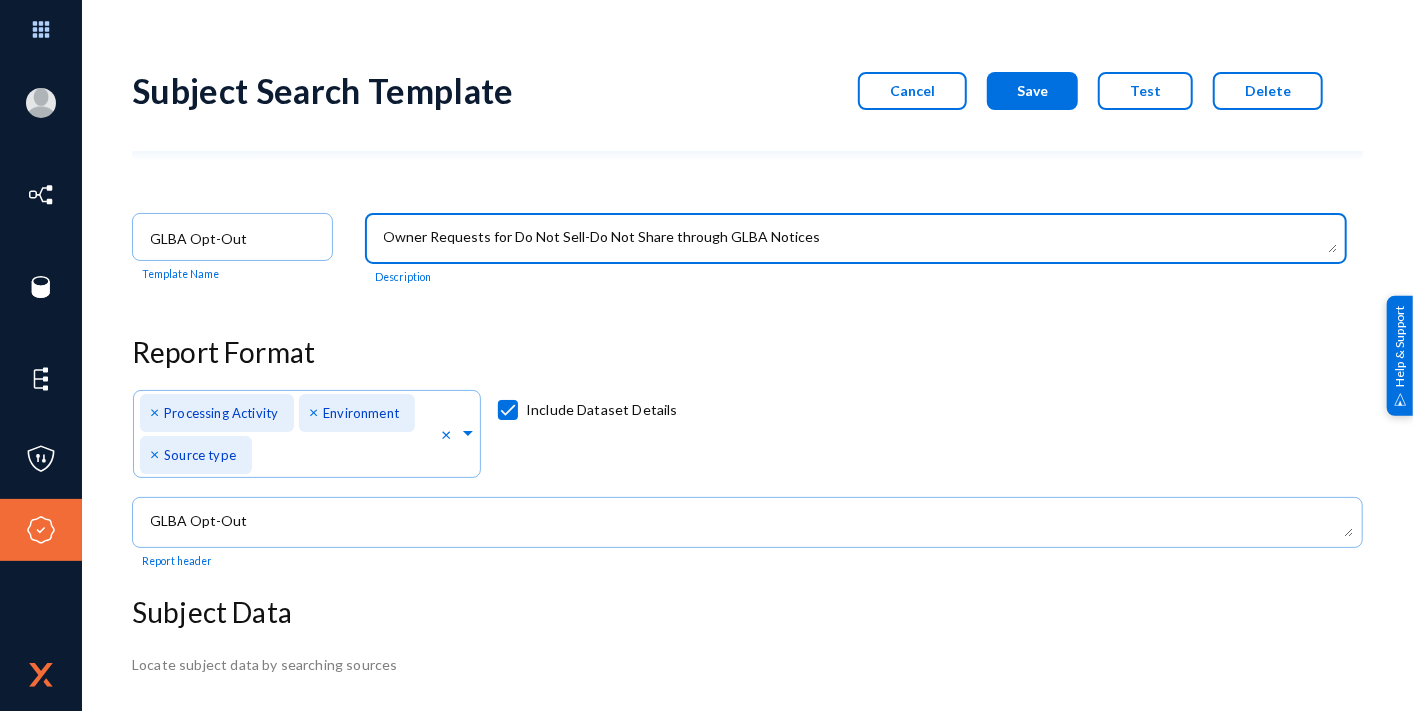 drag, startPoint x: 856, startPoint y: 244, endPoint x: 226, endPoint y: 266, distance: 630.38403 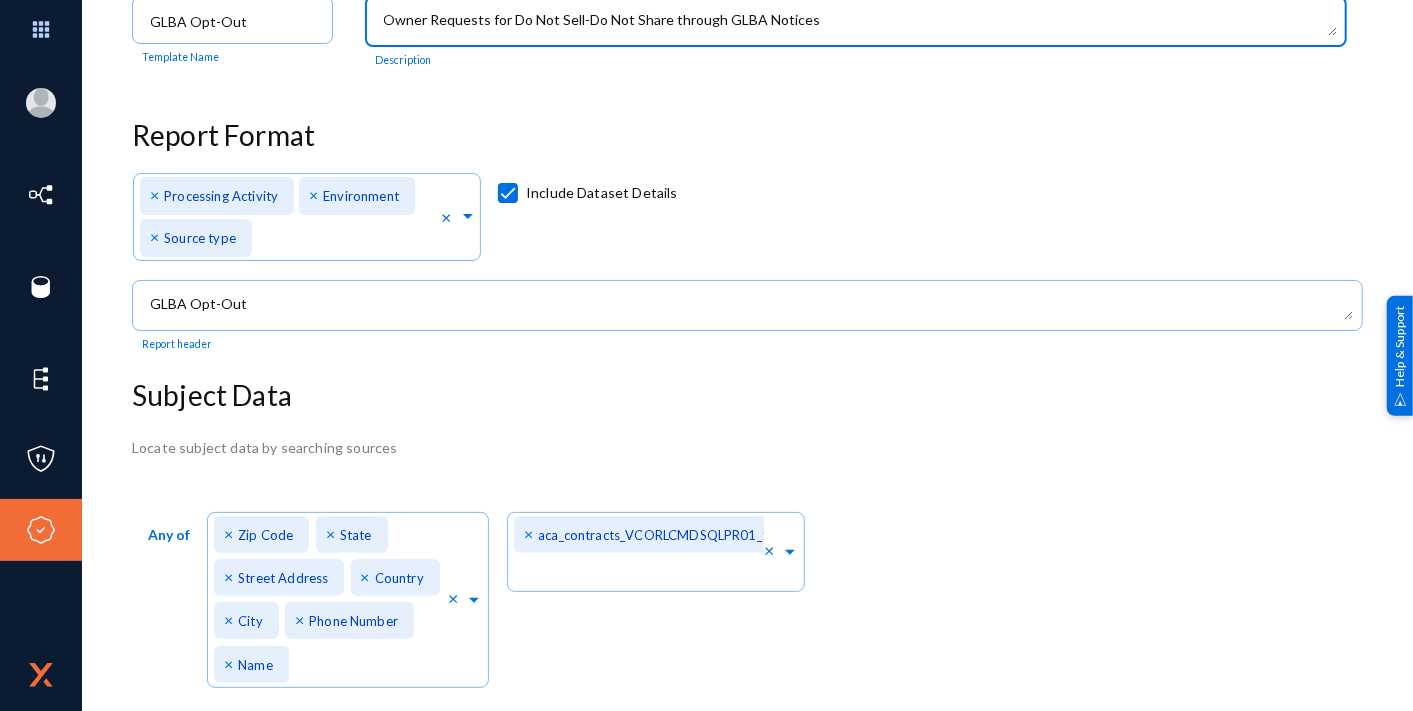 scroll, scrollTop: 222, scrollLeft: 0, axis: vertical 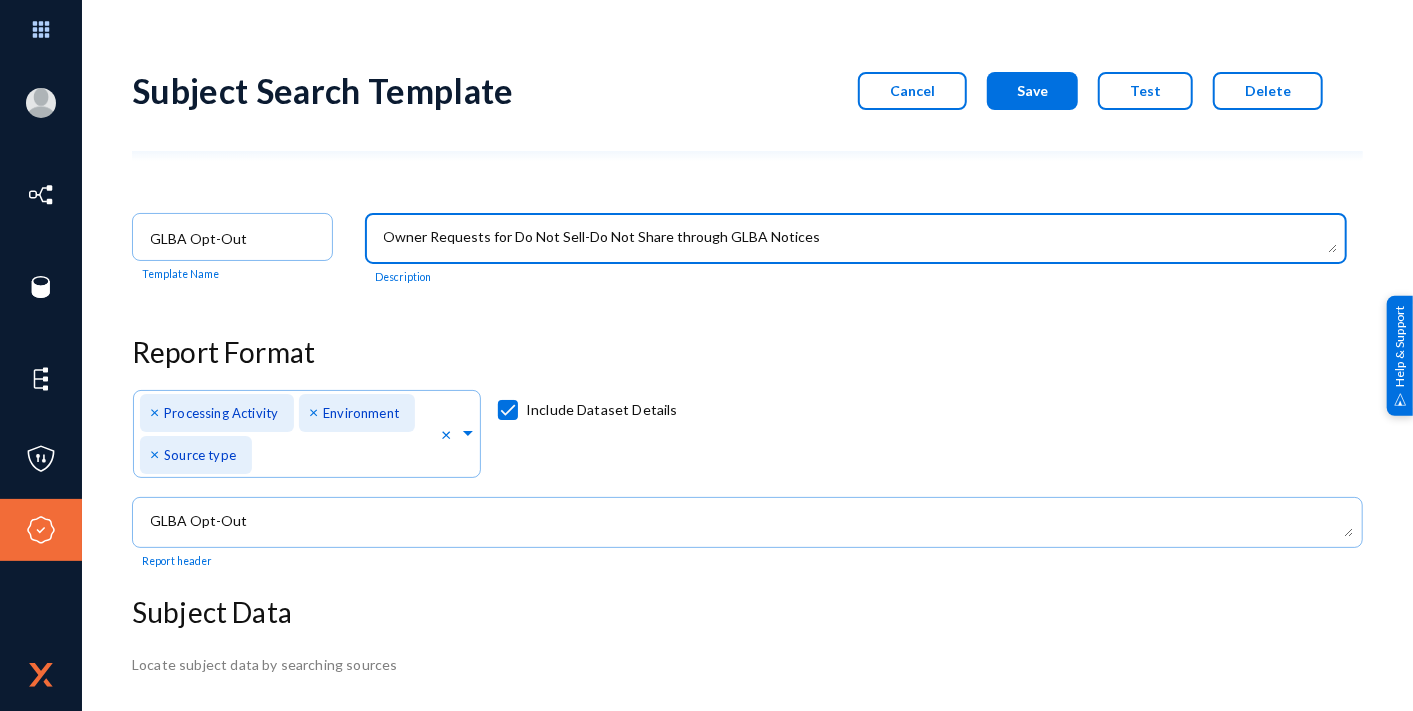 click on "Cancel" 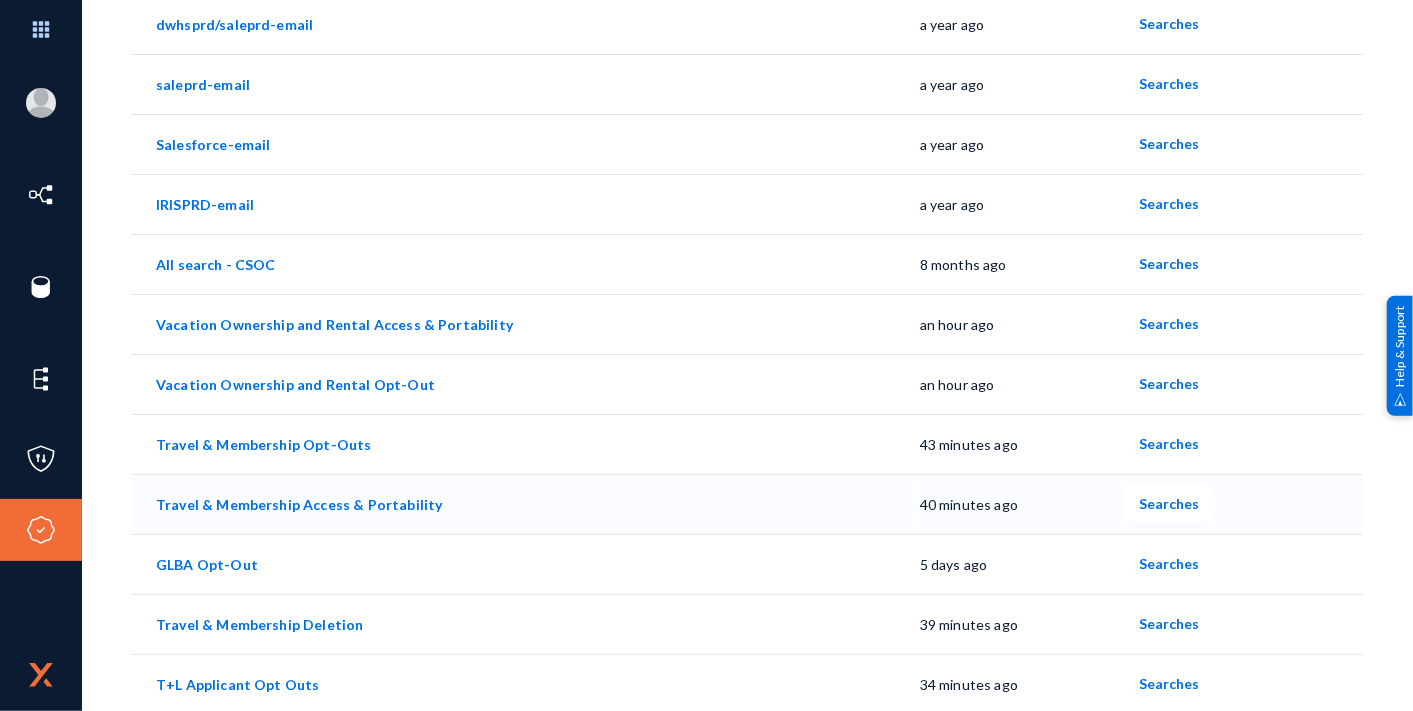 scroll, scrollTop: 333, scrollLeft: 0, axis: vertical 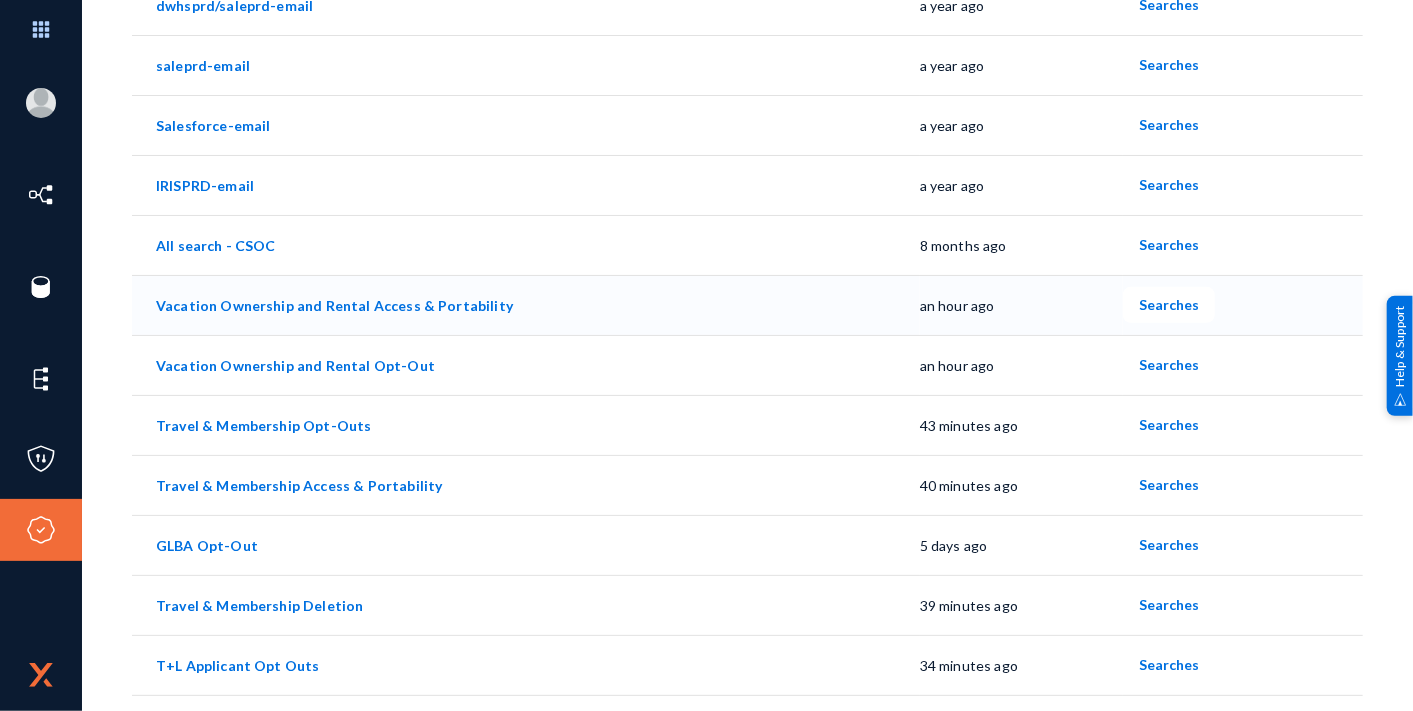 click on "Vacation Ownership and Rental Access & Portability" 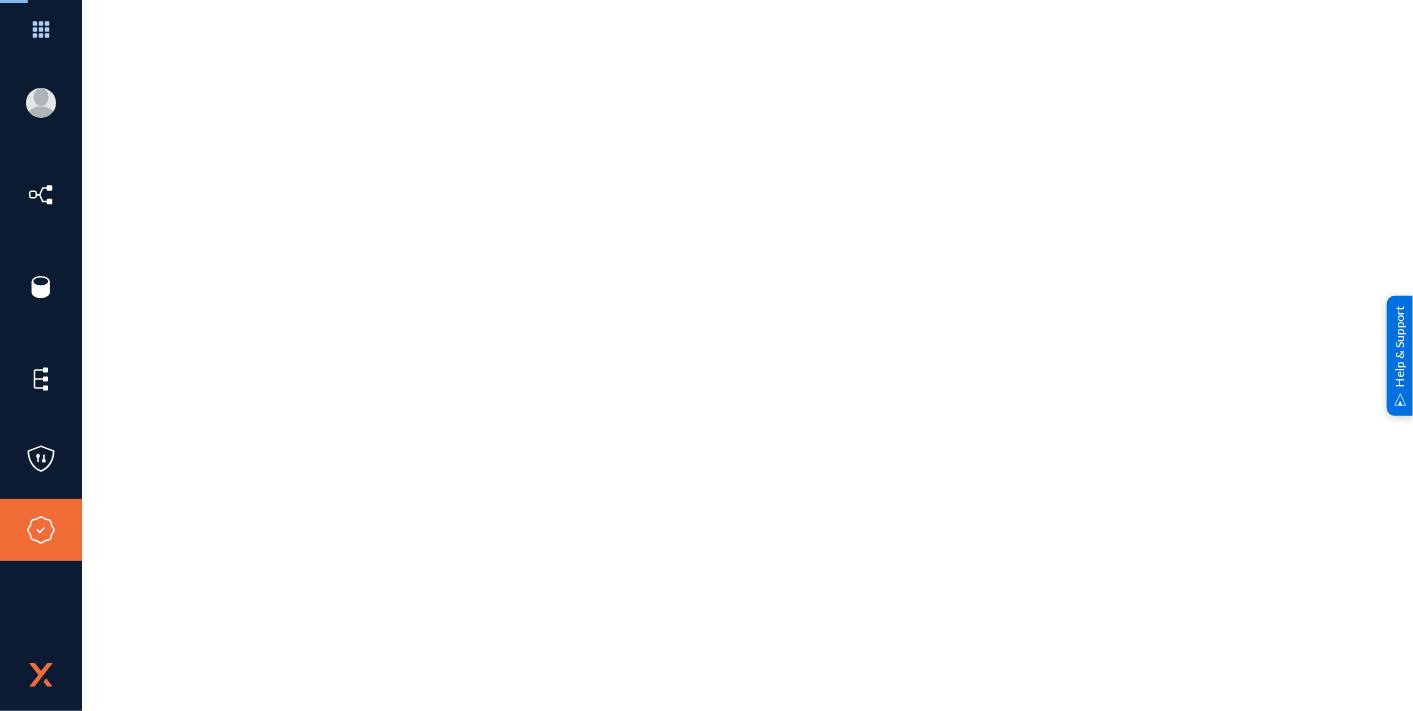 scroll, scrollTop: 0, scrollLeft: 0, axis: both 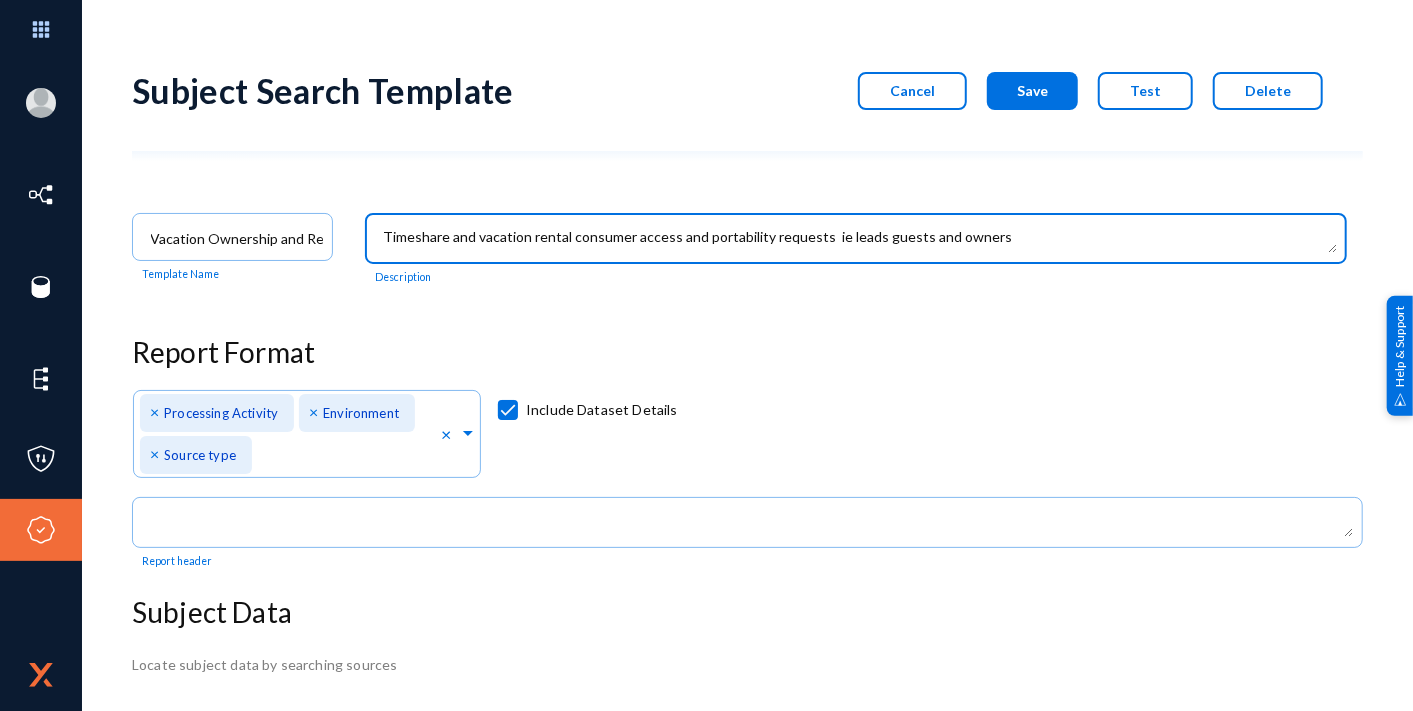 drag, startPoint x: 1036, startPoint y: 237, endPoint x: 357, endPoint y: 242, distance: 679.01843 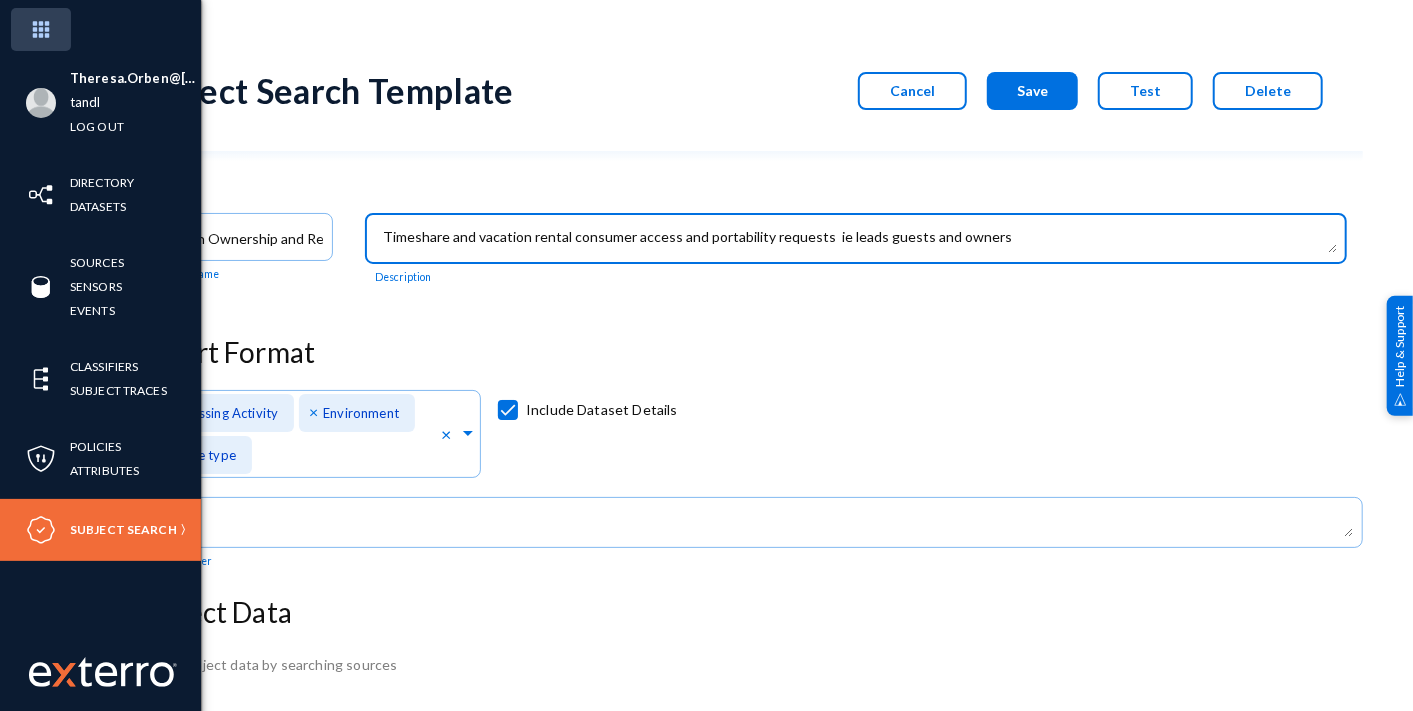 click at bounding box center (41, 29) 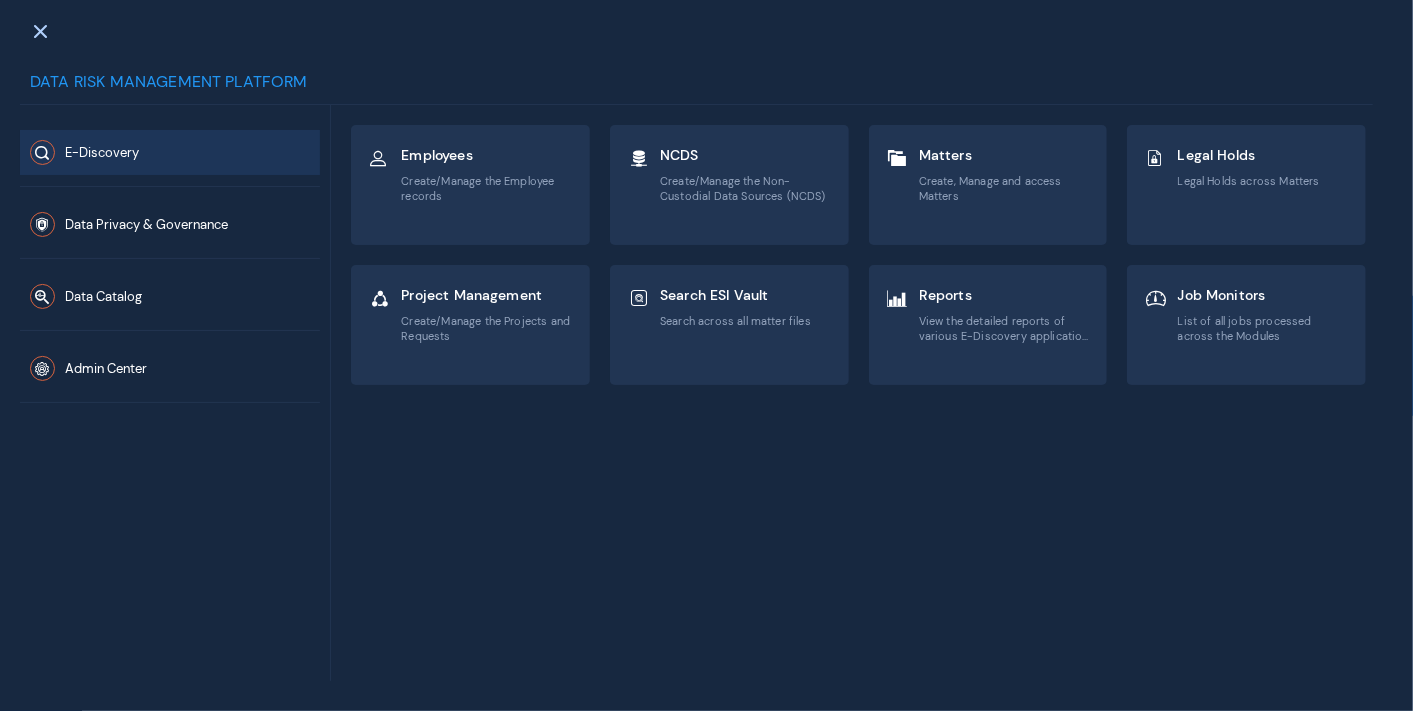 click on "E-Discovery" at bounding box center [170, 152] 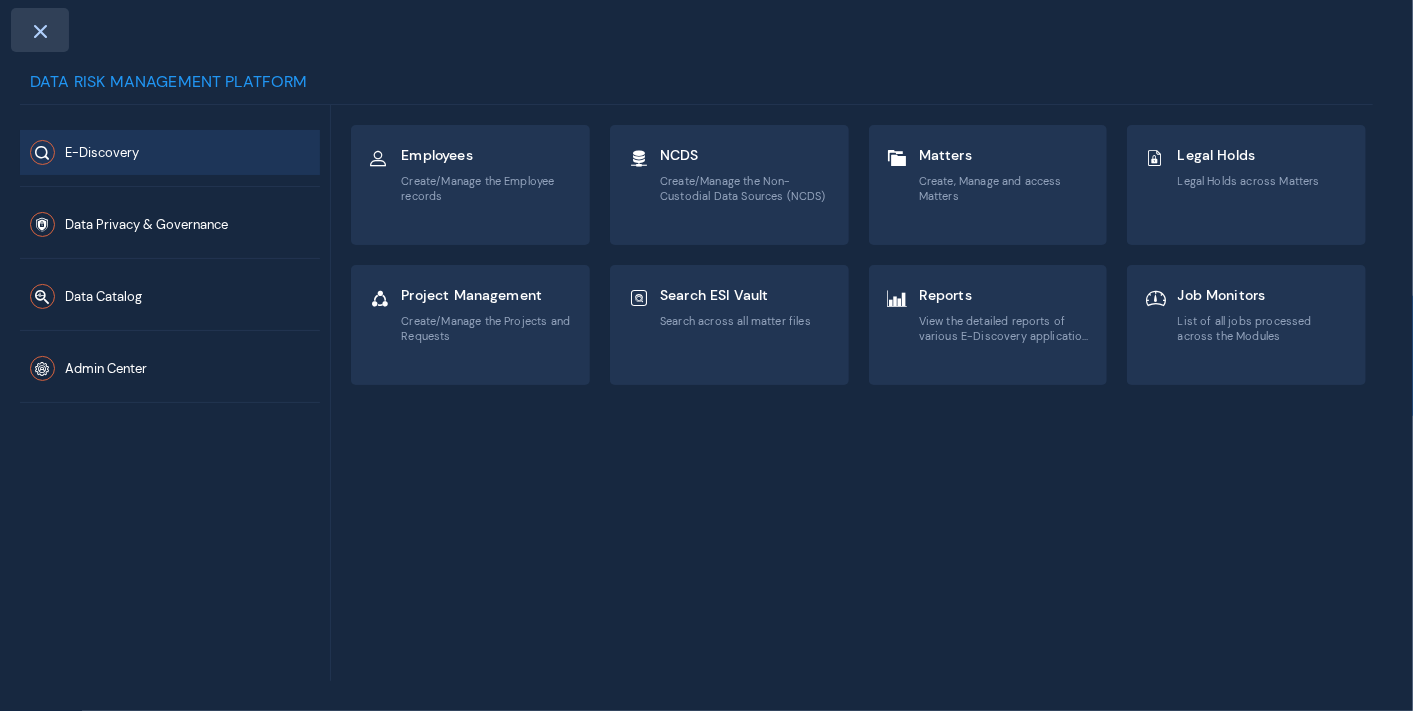 click at bounding box center [40, 31] 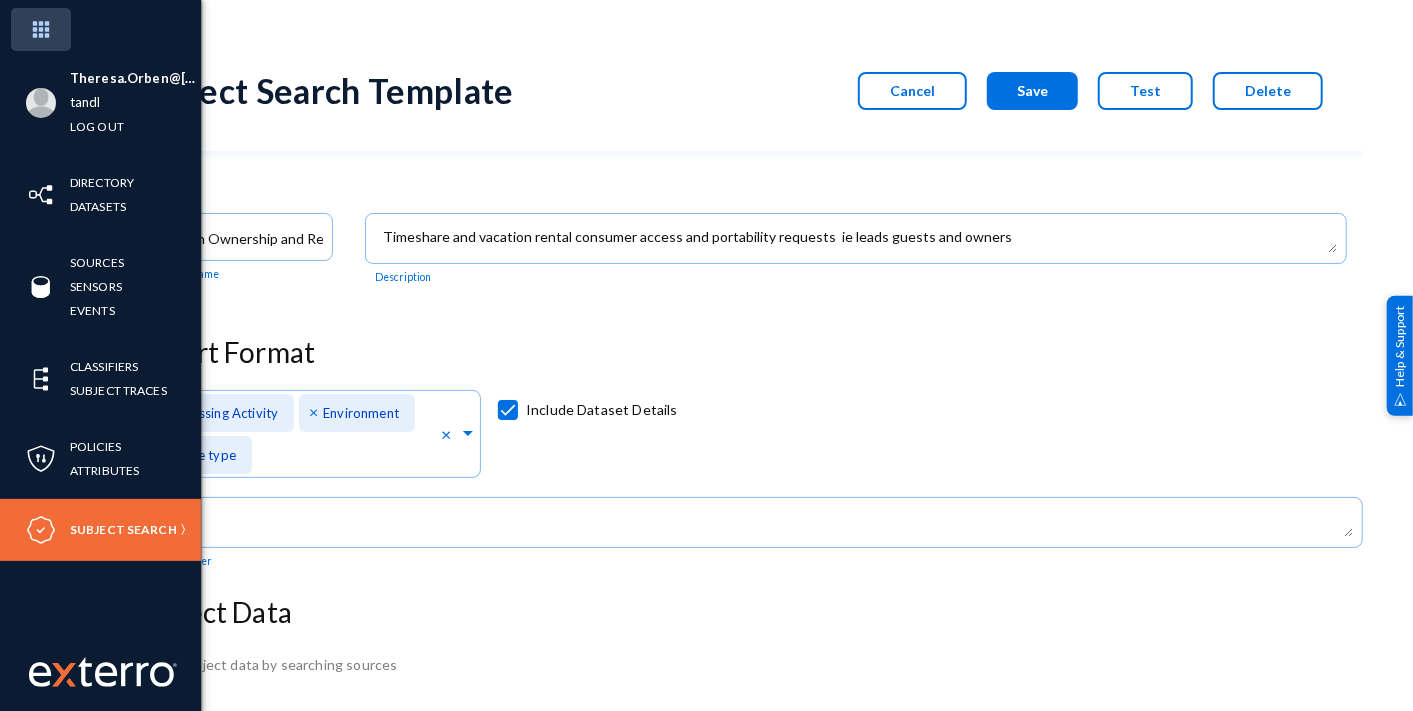 click at bounding box center [41, 29] 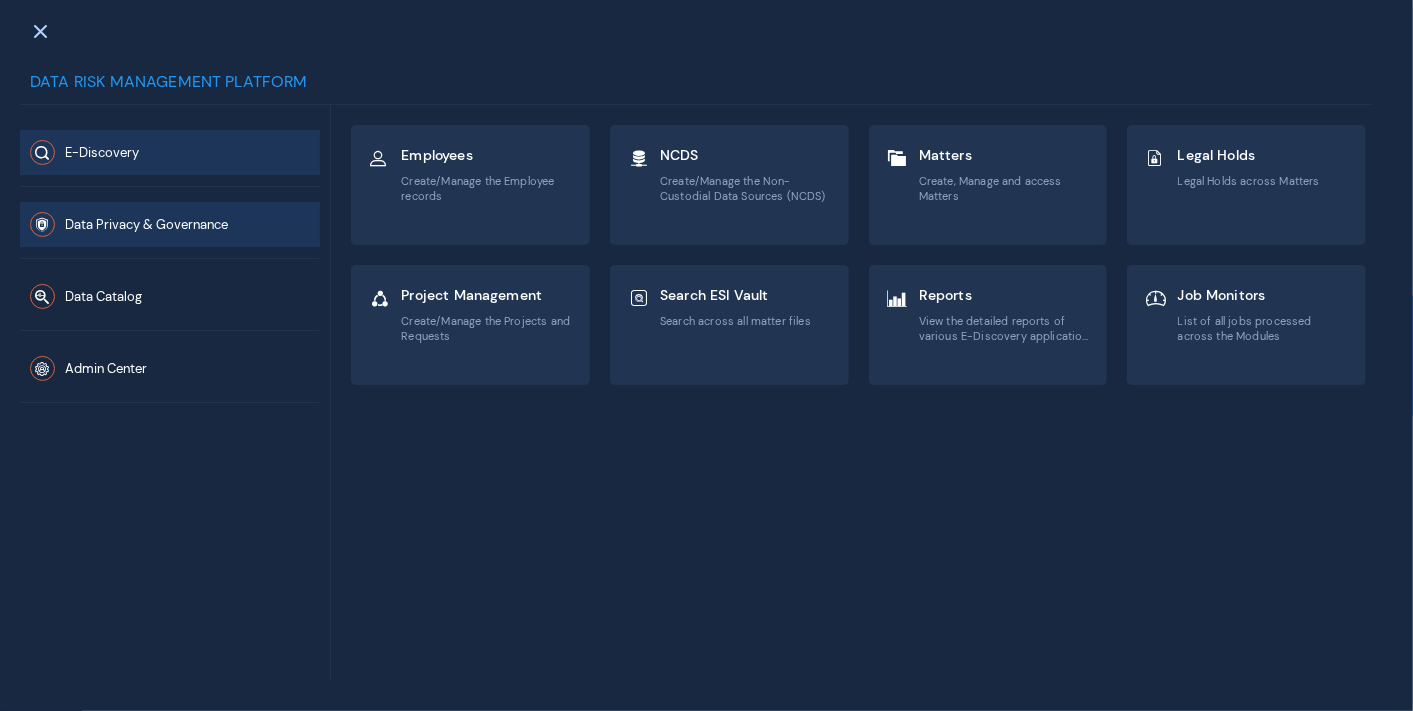 click on "Data Privacy & Governance" at bounding box center (146, 225) 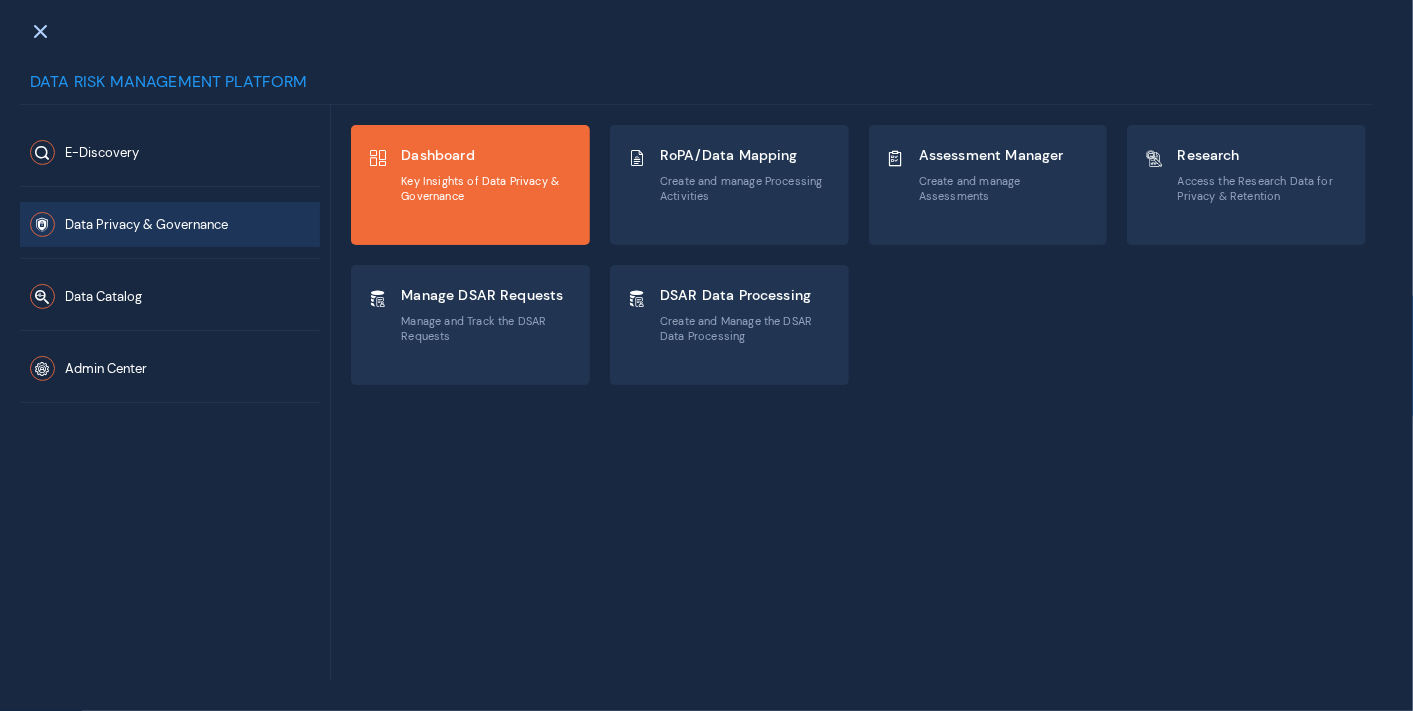 click on "Dashboard Key Insights of Data Privacy & Governance" at bounding box center (470, 185) 